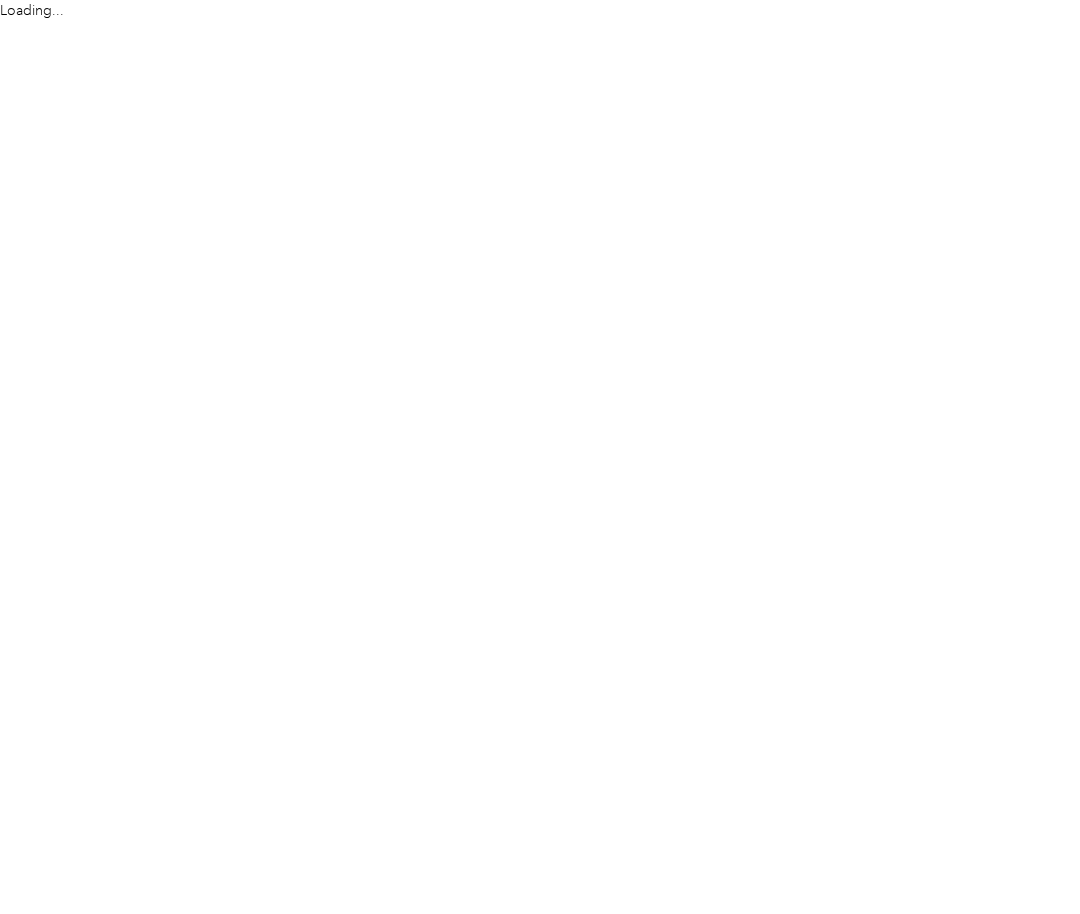scroll, scrollTop: 0, scrollLeft: 0, axis: both 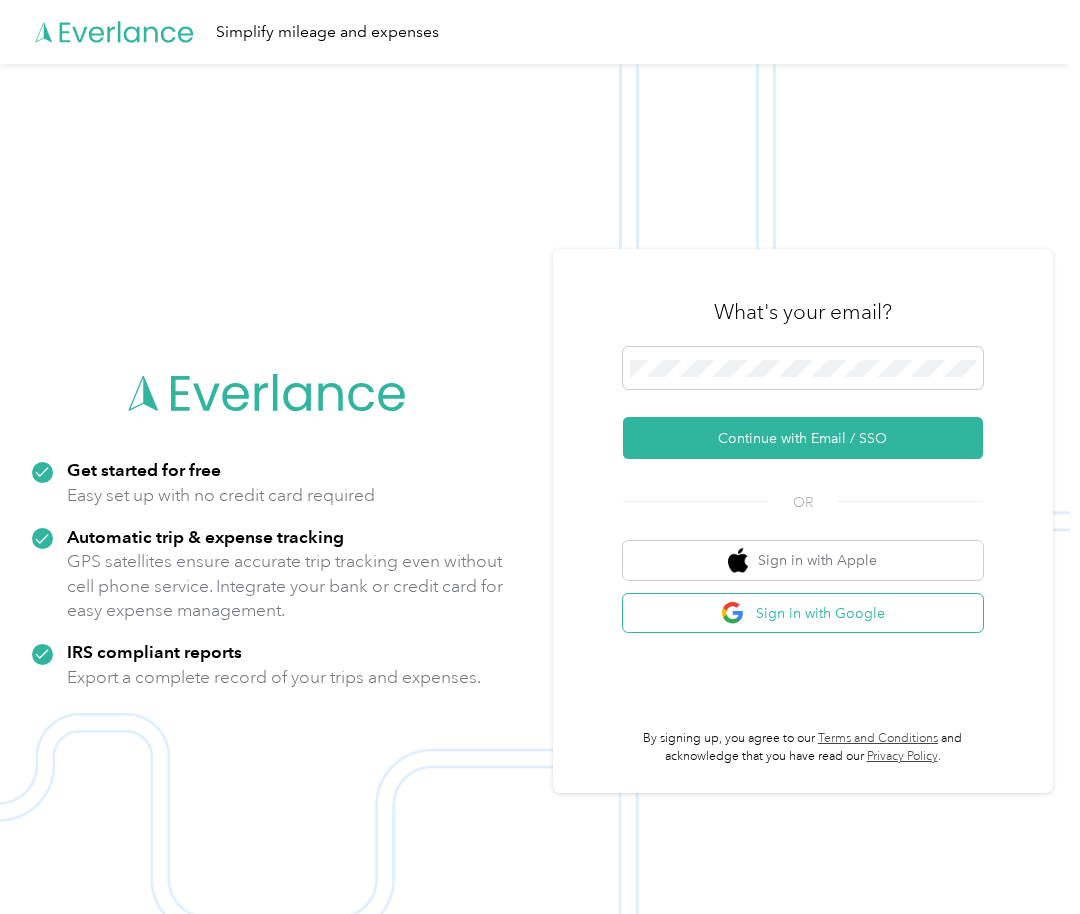 click on "Sign in with Google" at bounding box center [803, 613] 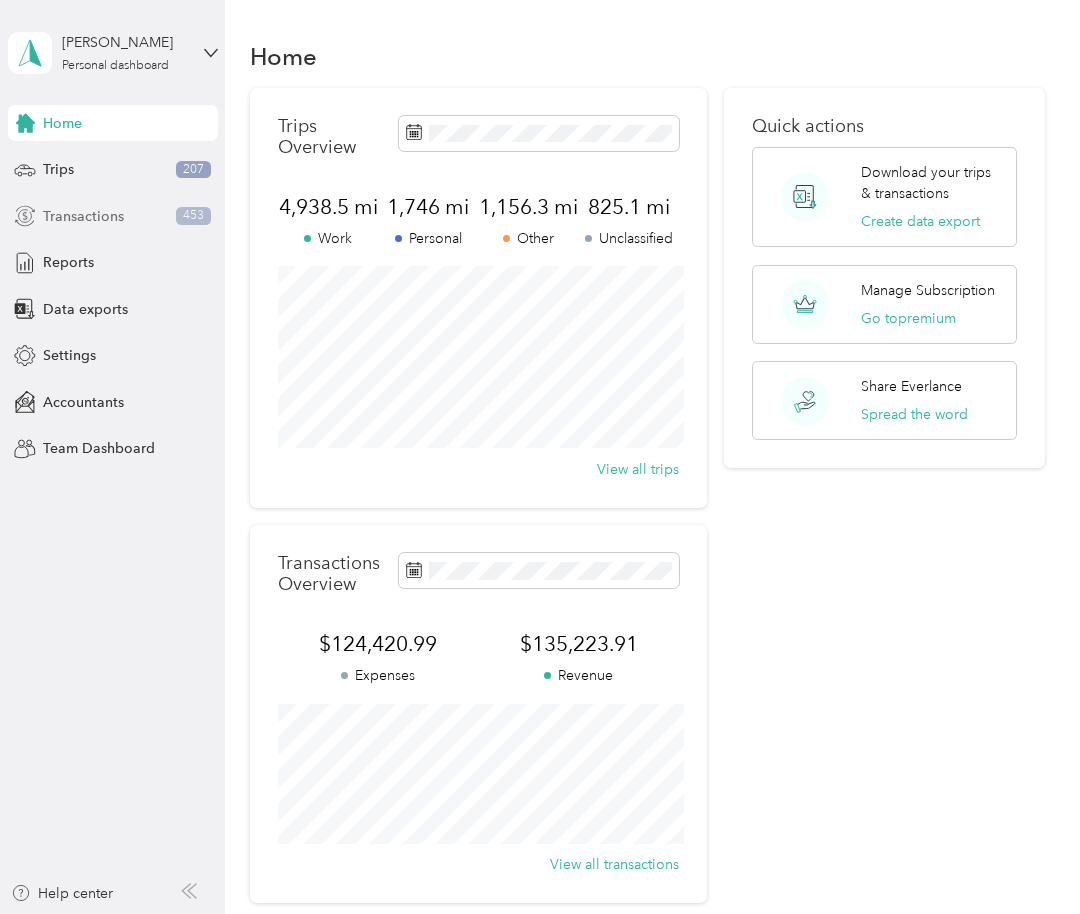 click on "Transactions 453" at bounding box center (113, 216) 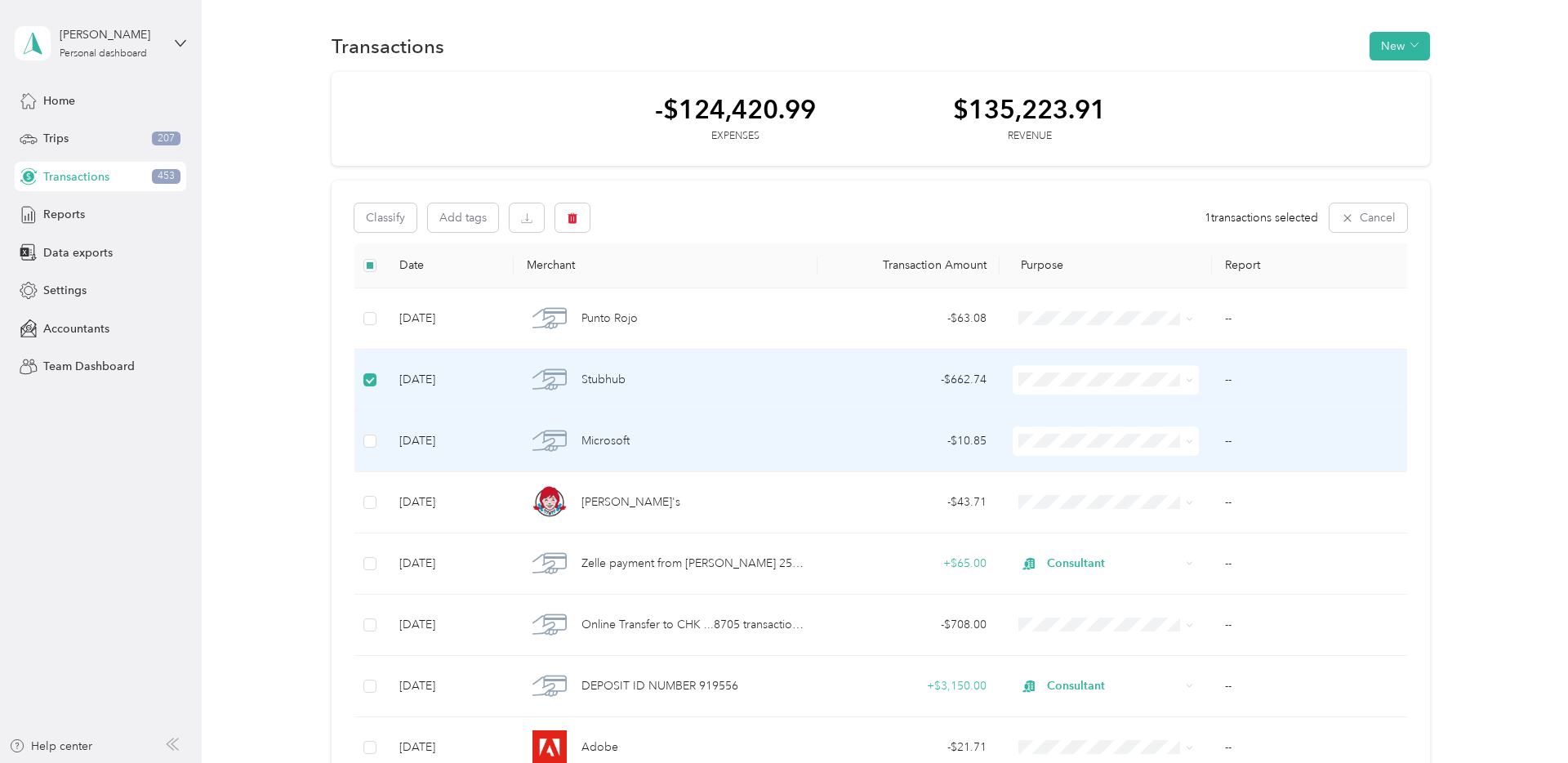 scroll, scrollTop: 0, scrollLeft: 0, axis: both 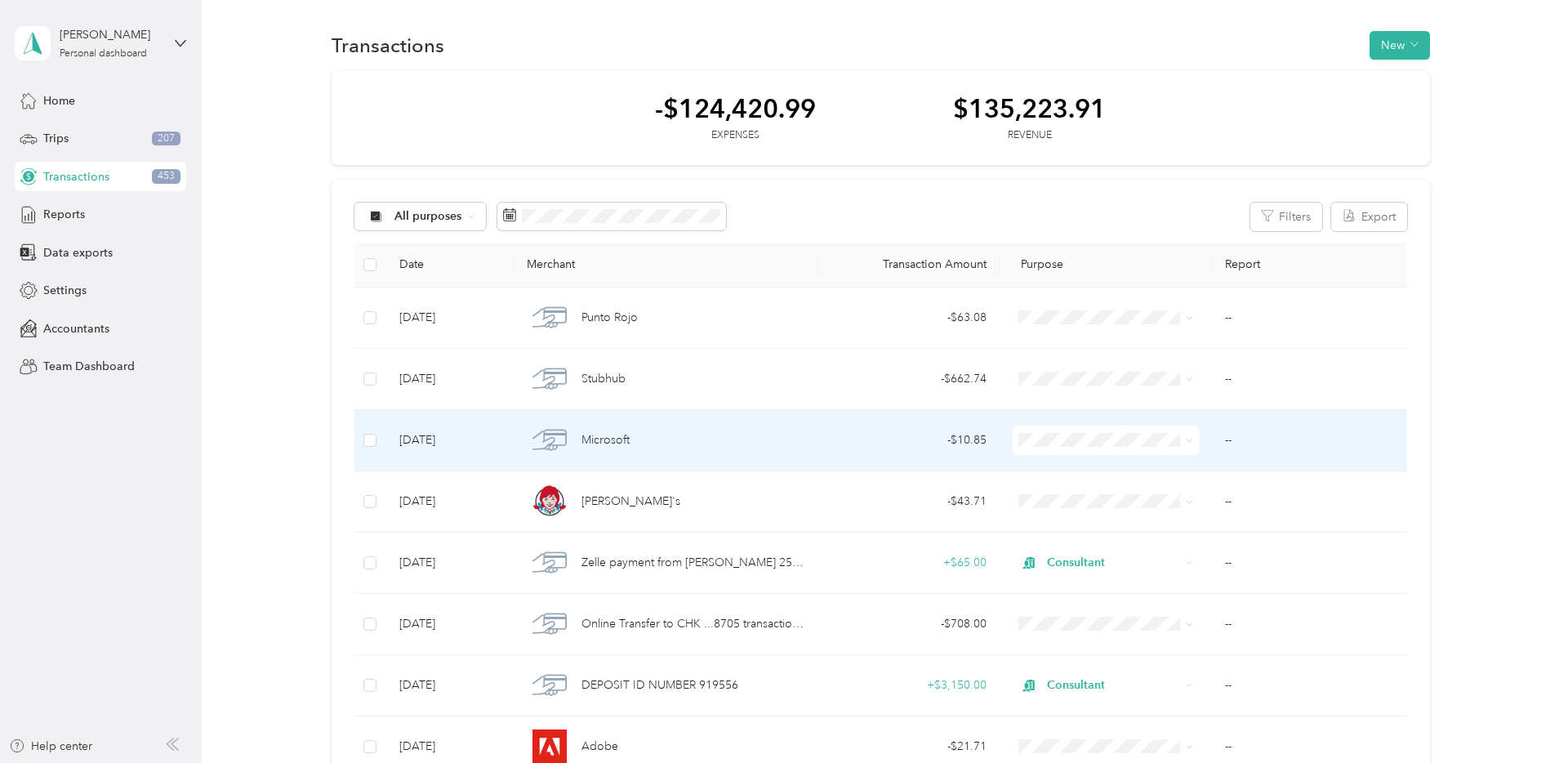 click on "Nypos" at bounding box center [1120, 527] 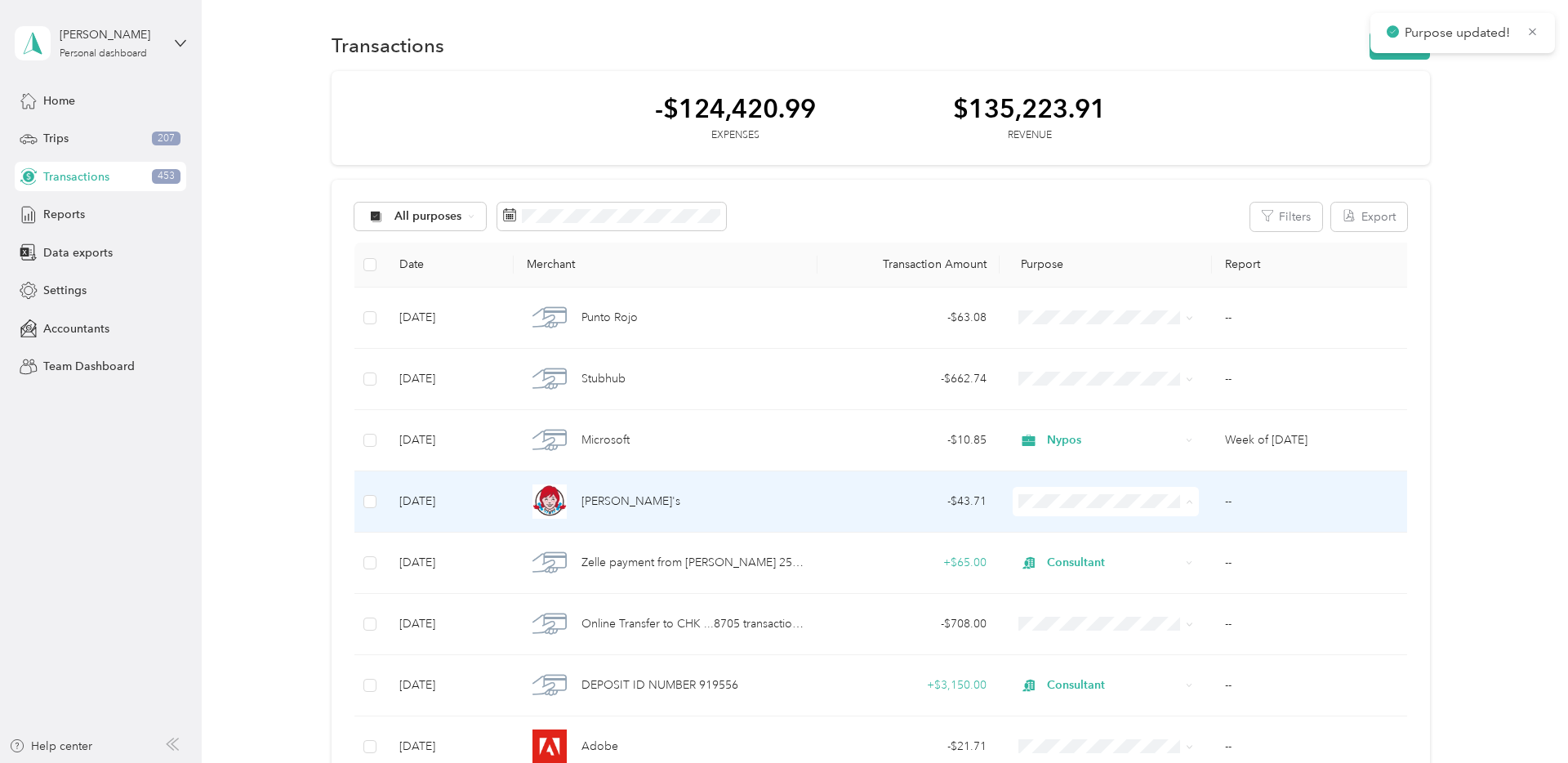 click on "Personal" at bounding box center (1106, 560) 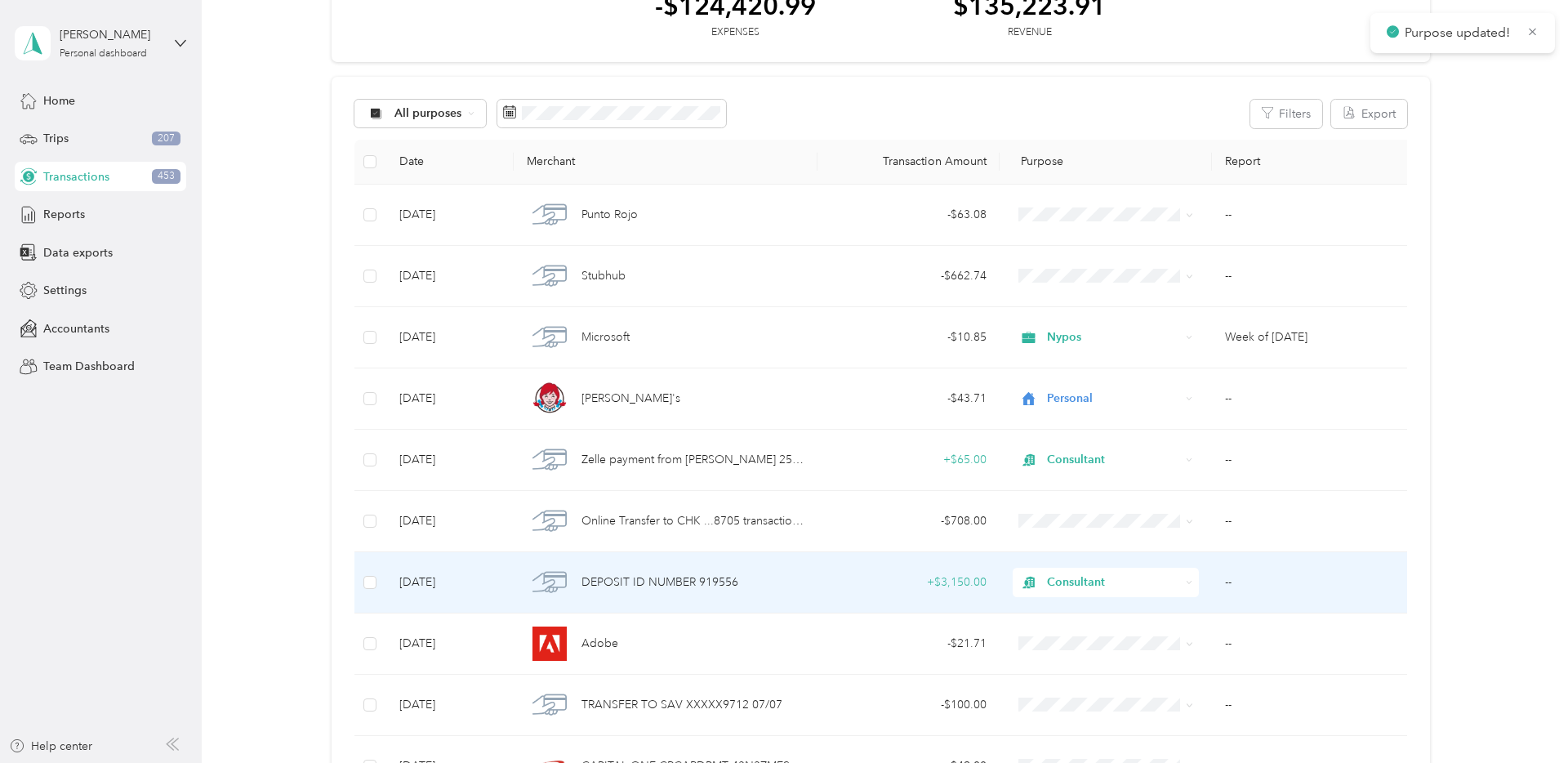 scroll, scrollTop: 109, scrollLeft: 0, axis: vertical 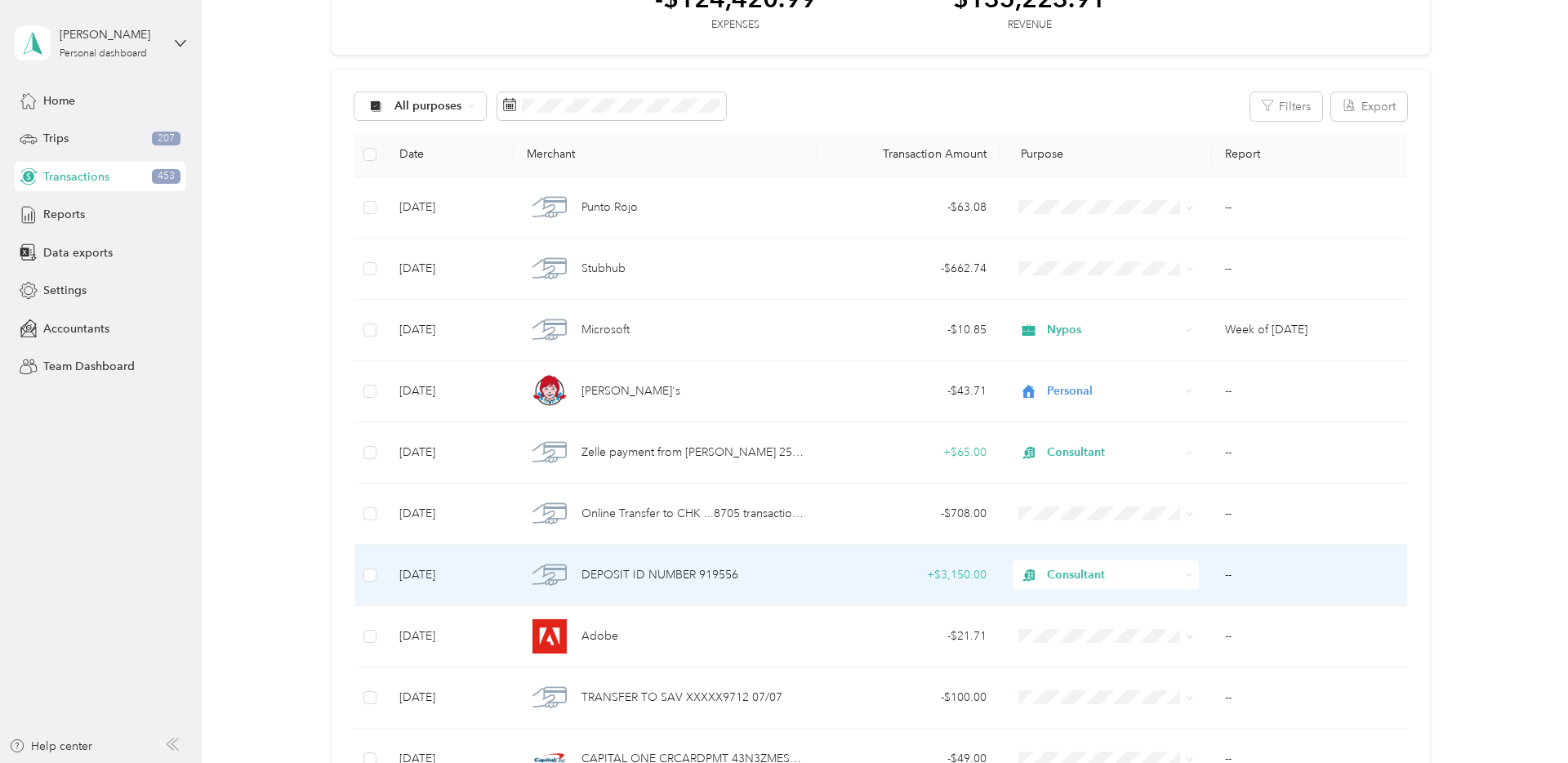 click on "Consultant" at bounding box center [1113, 575] 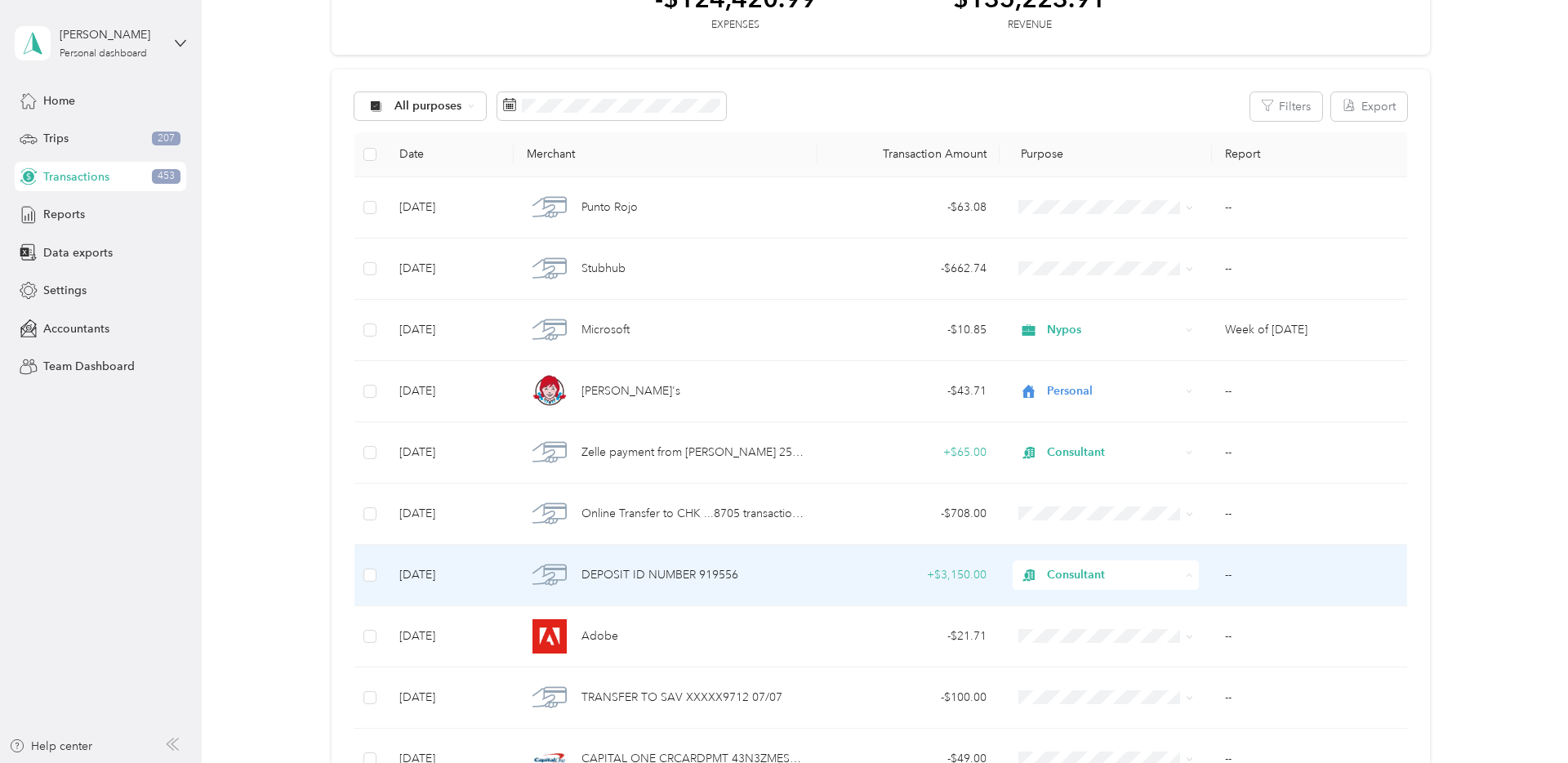 click on "Consultant" at bounding box center (1111, 430) 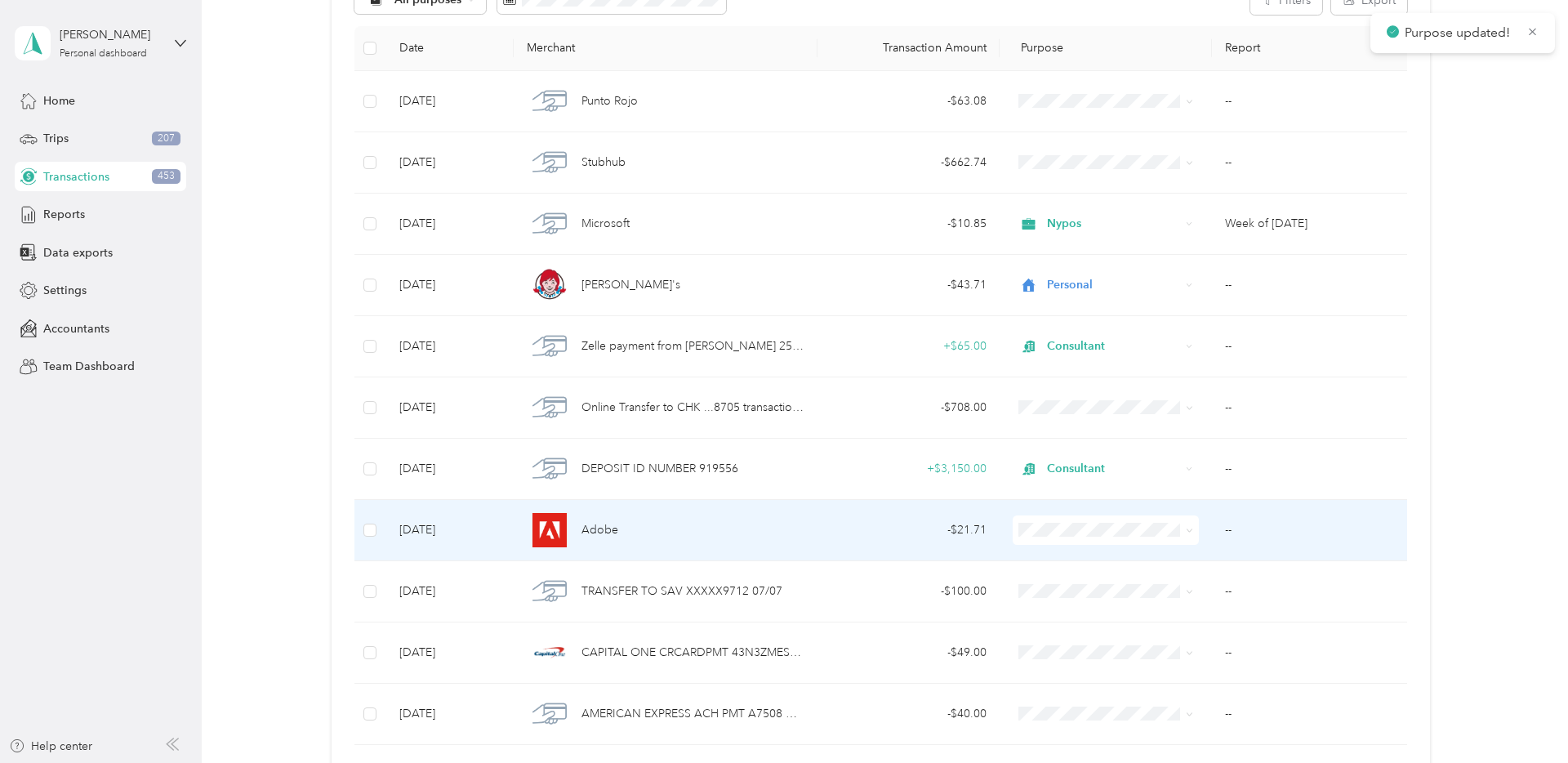 scroll, scrollTop: 221, scrollLeft: 0, axis: vertical 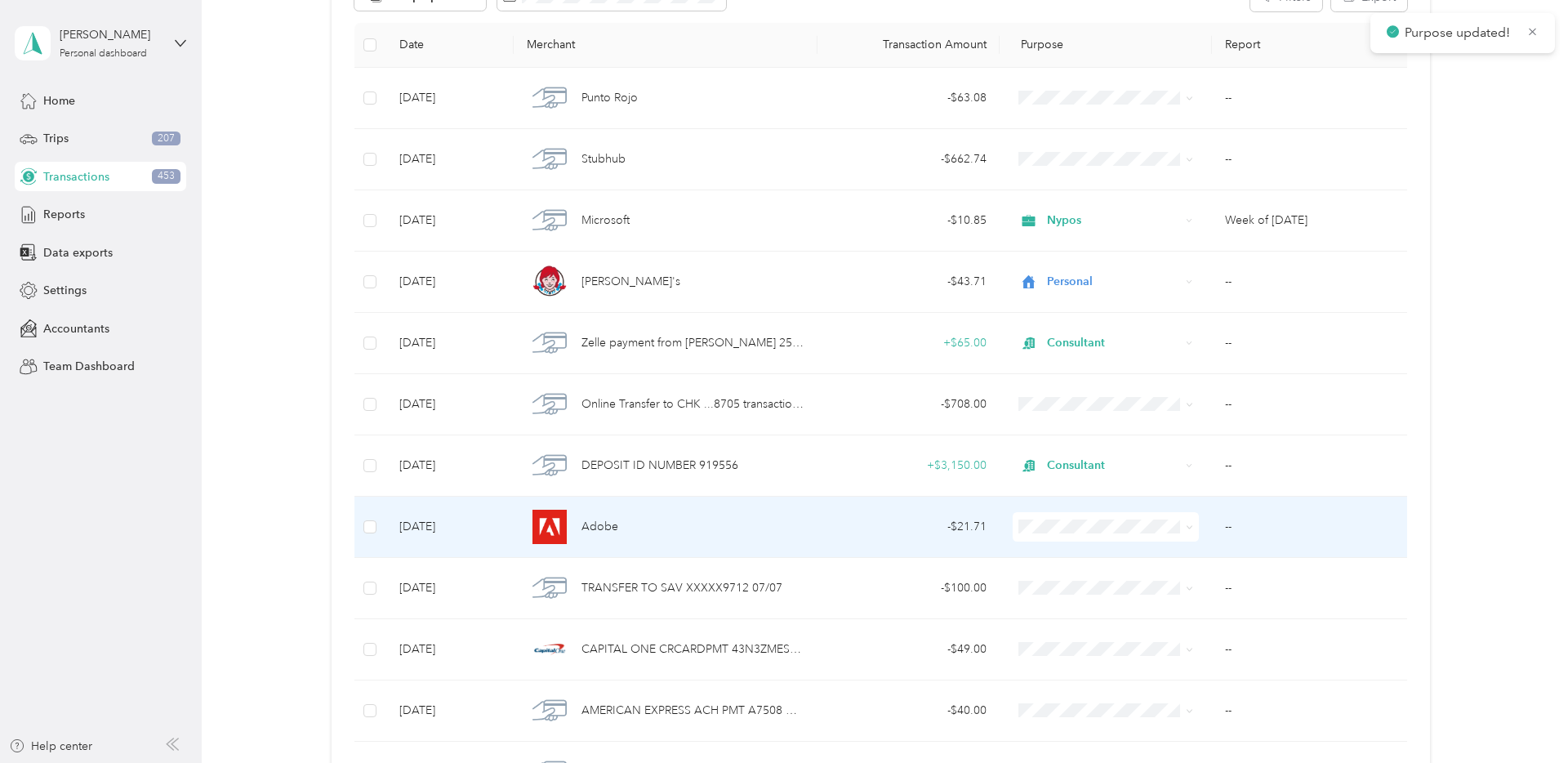 click on "Nypos" at bounding box center [1107, 352] 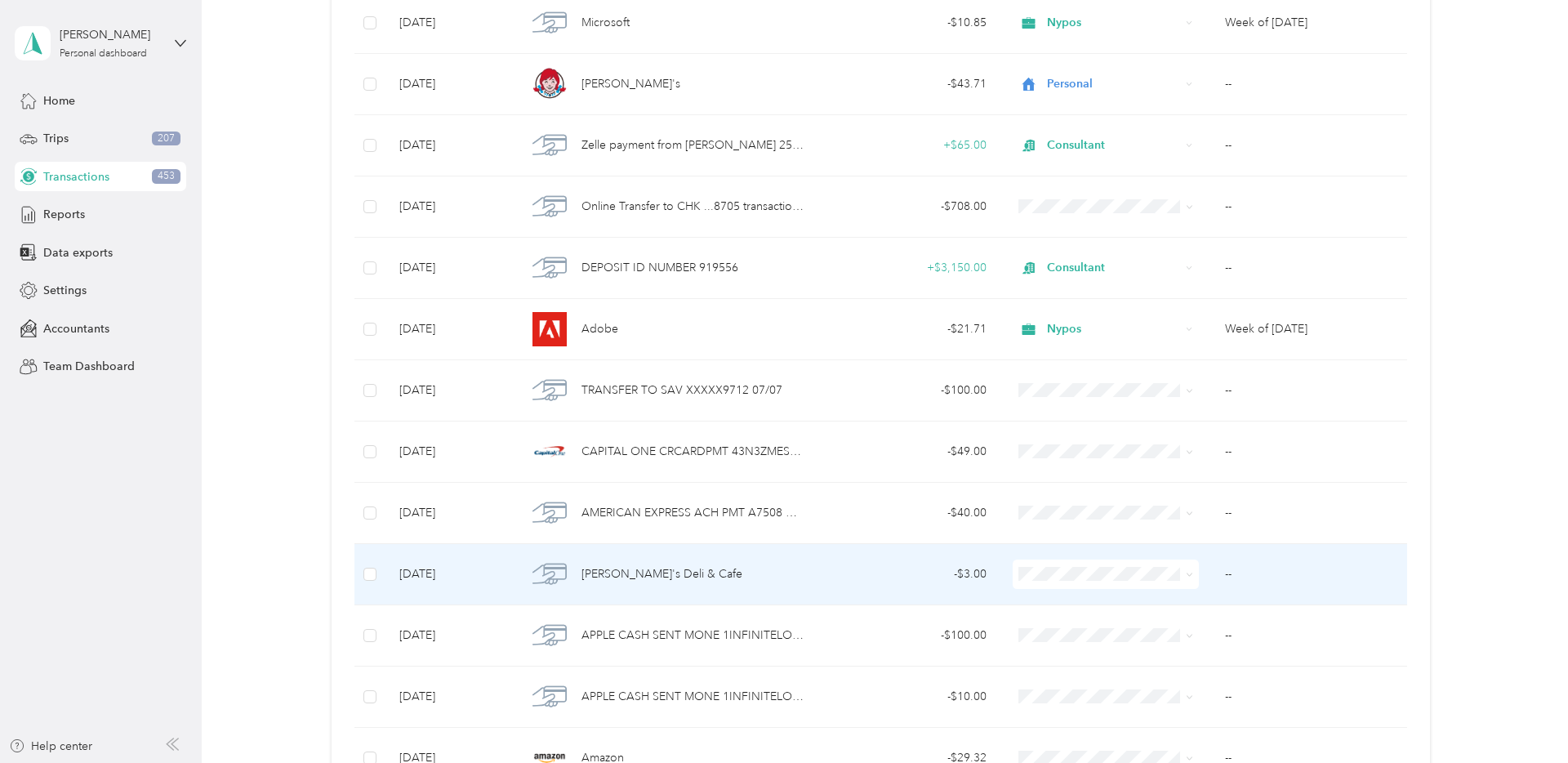 scroll, scrollTop: 420, scrollLeft: 0, axis: vertical 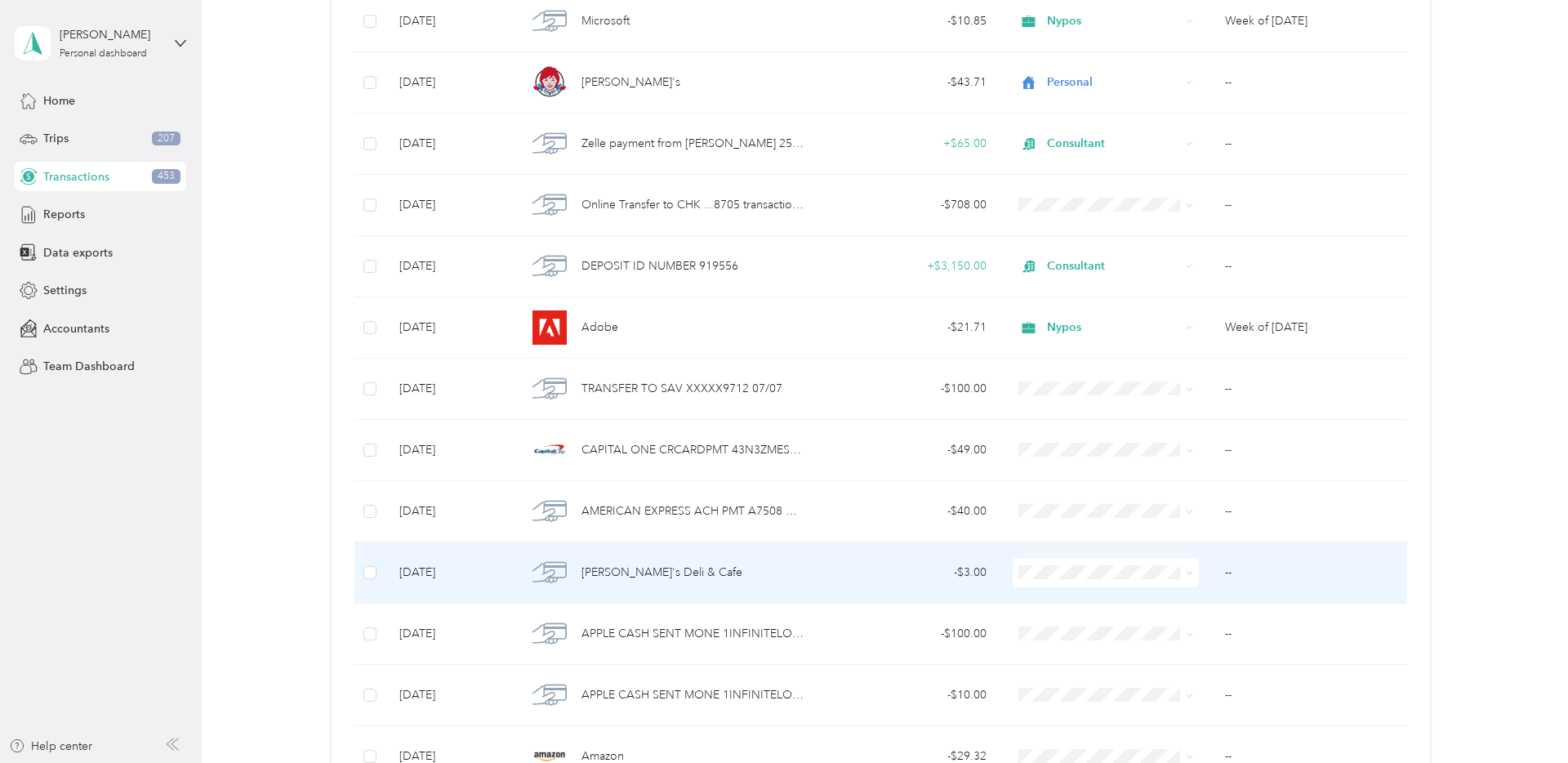 click on "Nypos" at bounding box center [1107, 394] 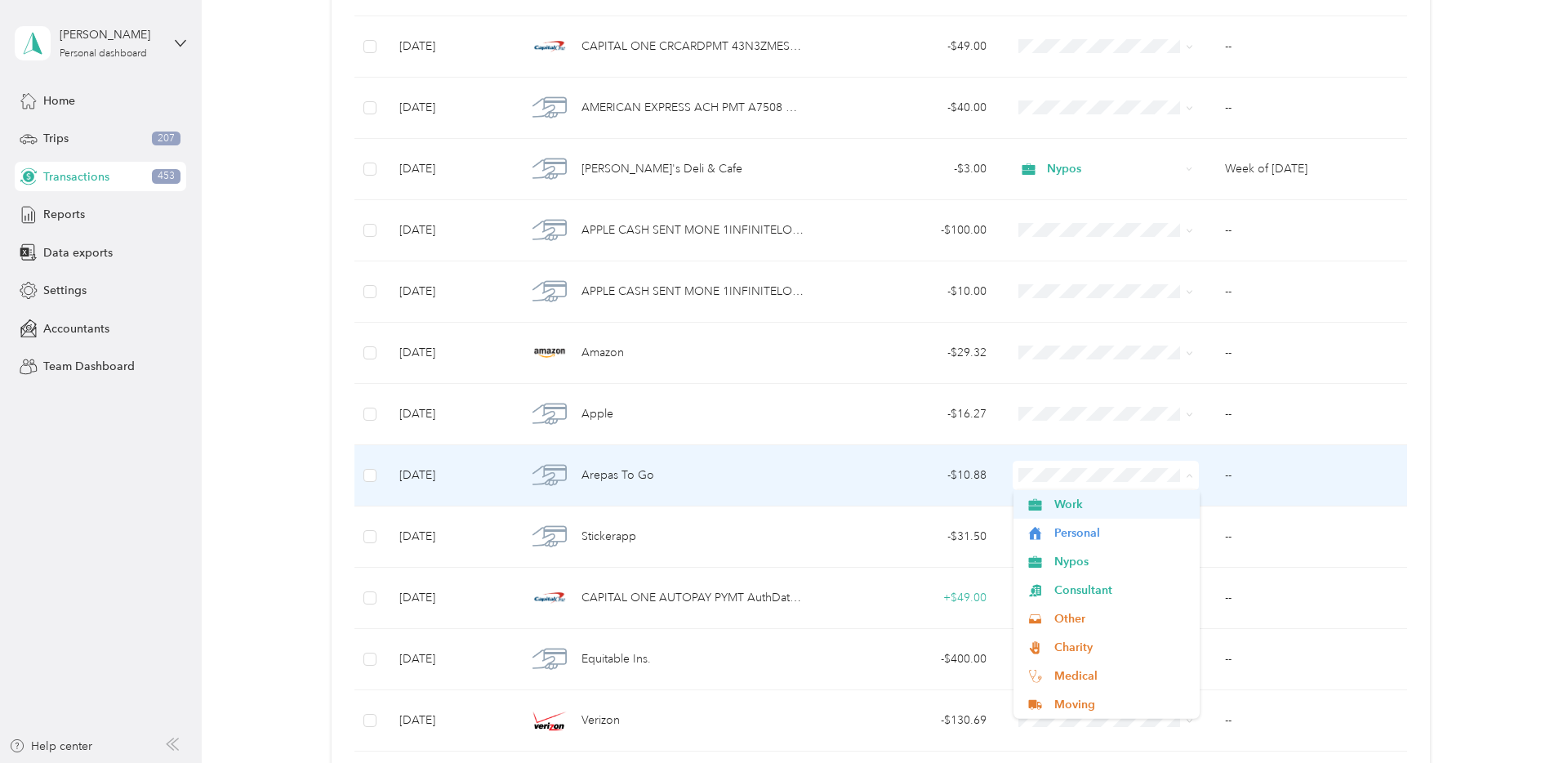 scroll, scrollTop: 825, scrollLeft: 0, axis: vertical 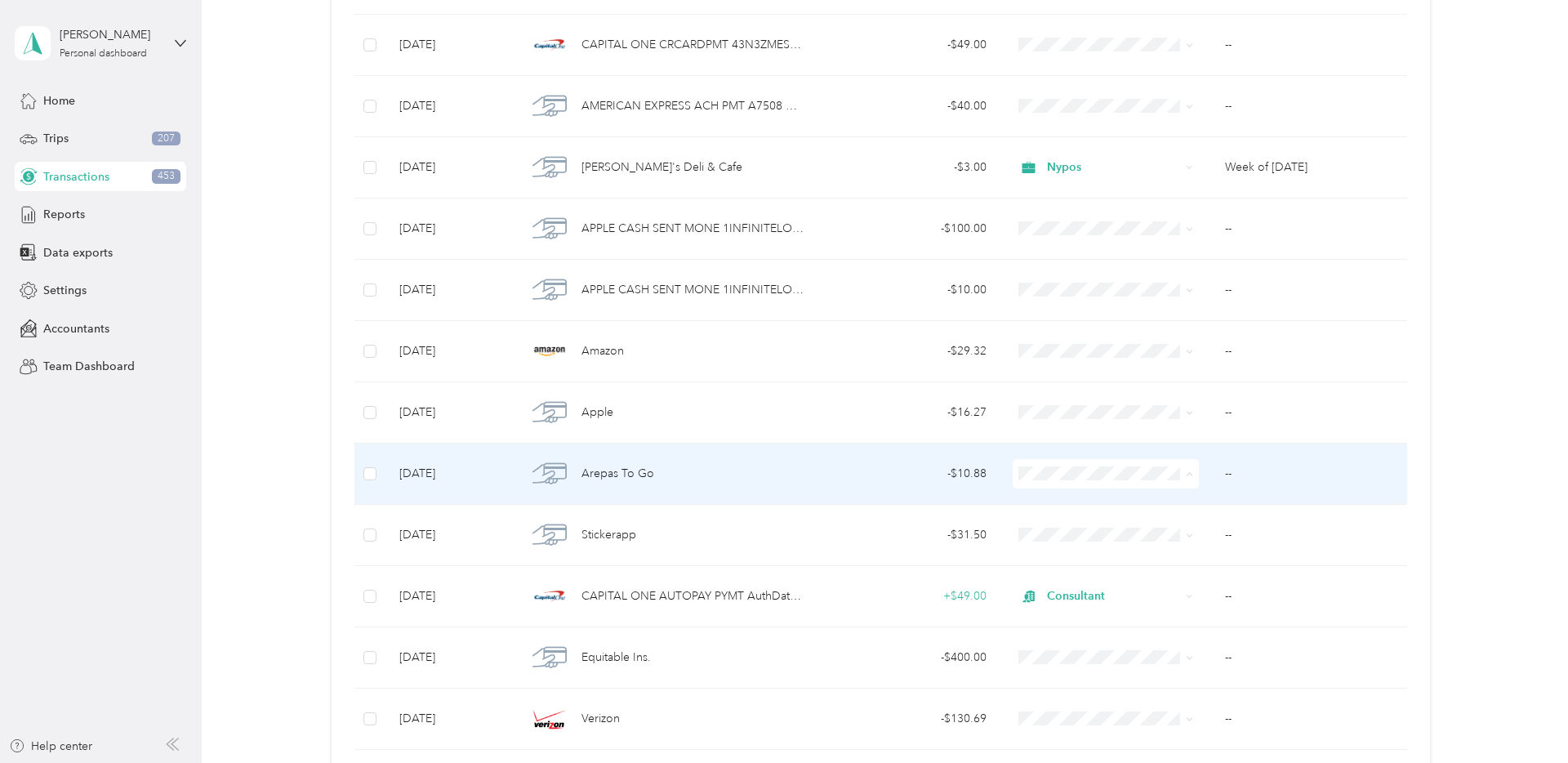 click on "Nypos" at bounding box center (1107, 561) 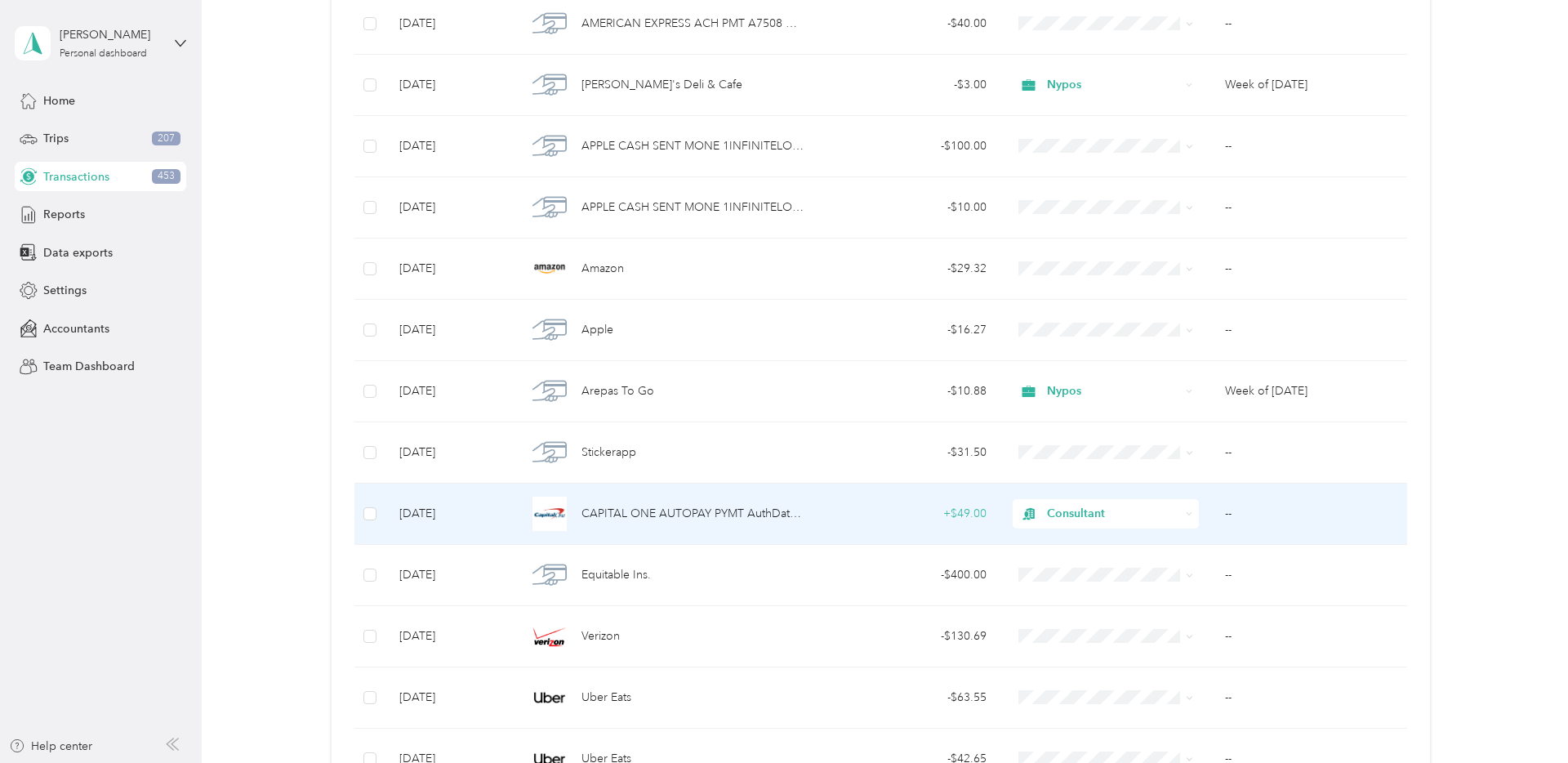 scroll, scrollTop: 915, scrollLeft: 0, axis: vertical 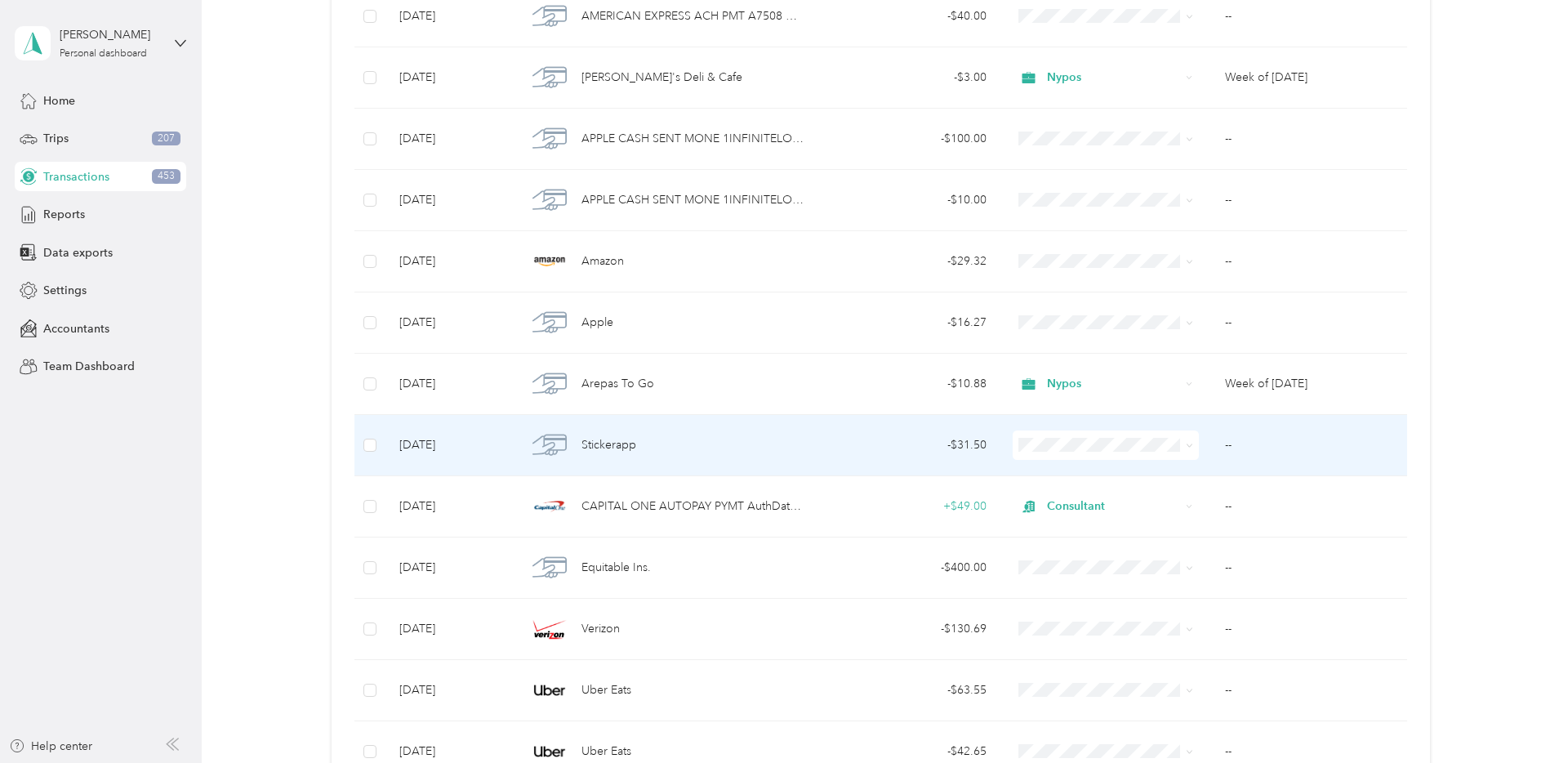 click on "Work Personal Nypos Consultant Other Charity Medical Moving Commute" at bounding box center (1107, 569) 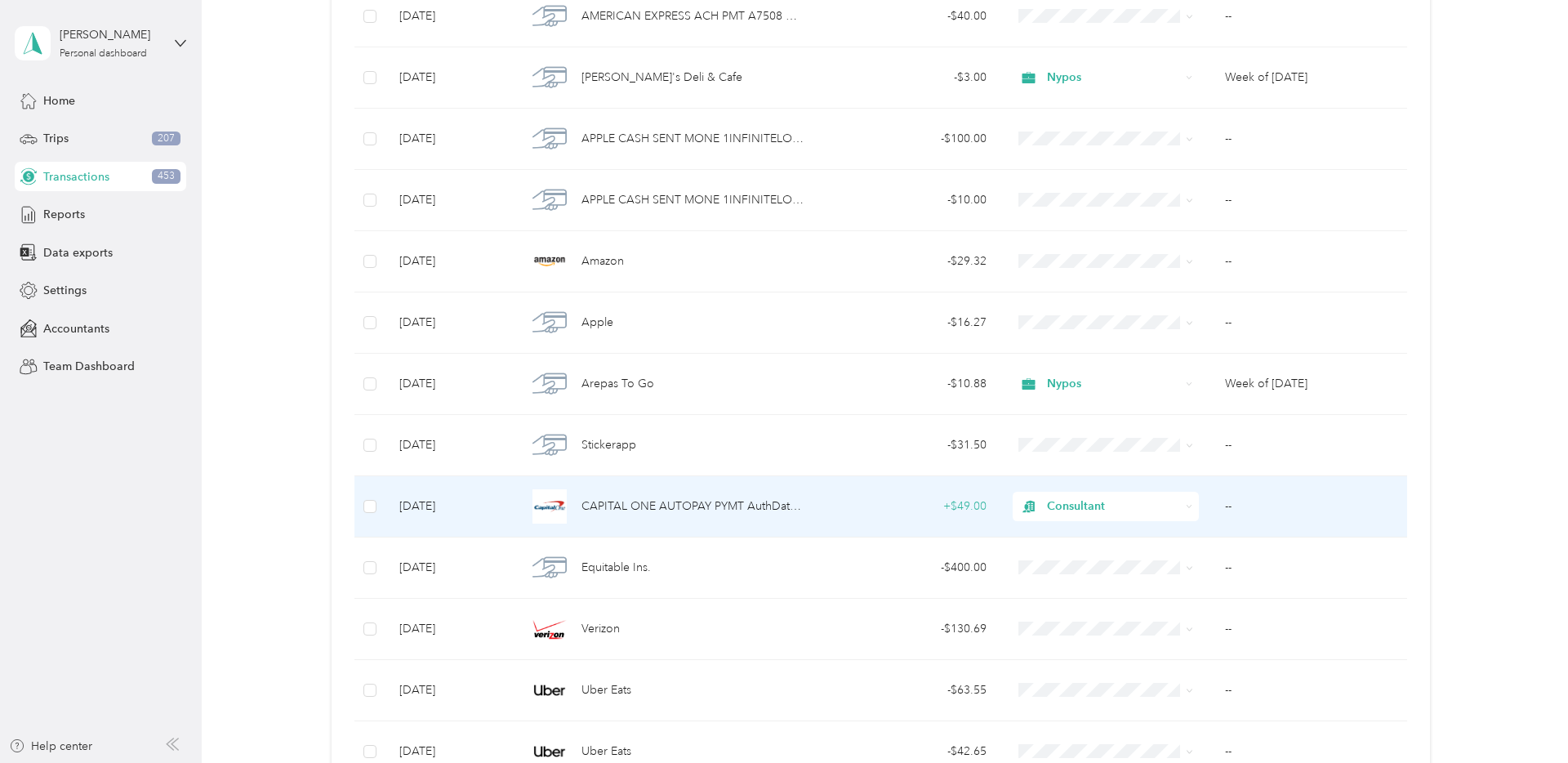 scroll, scrollTop: 0, scrollLeft: 0, axis: both 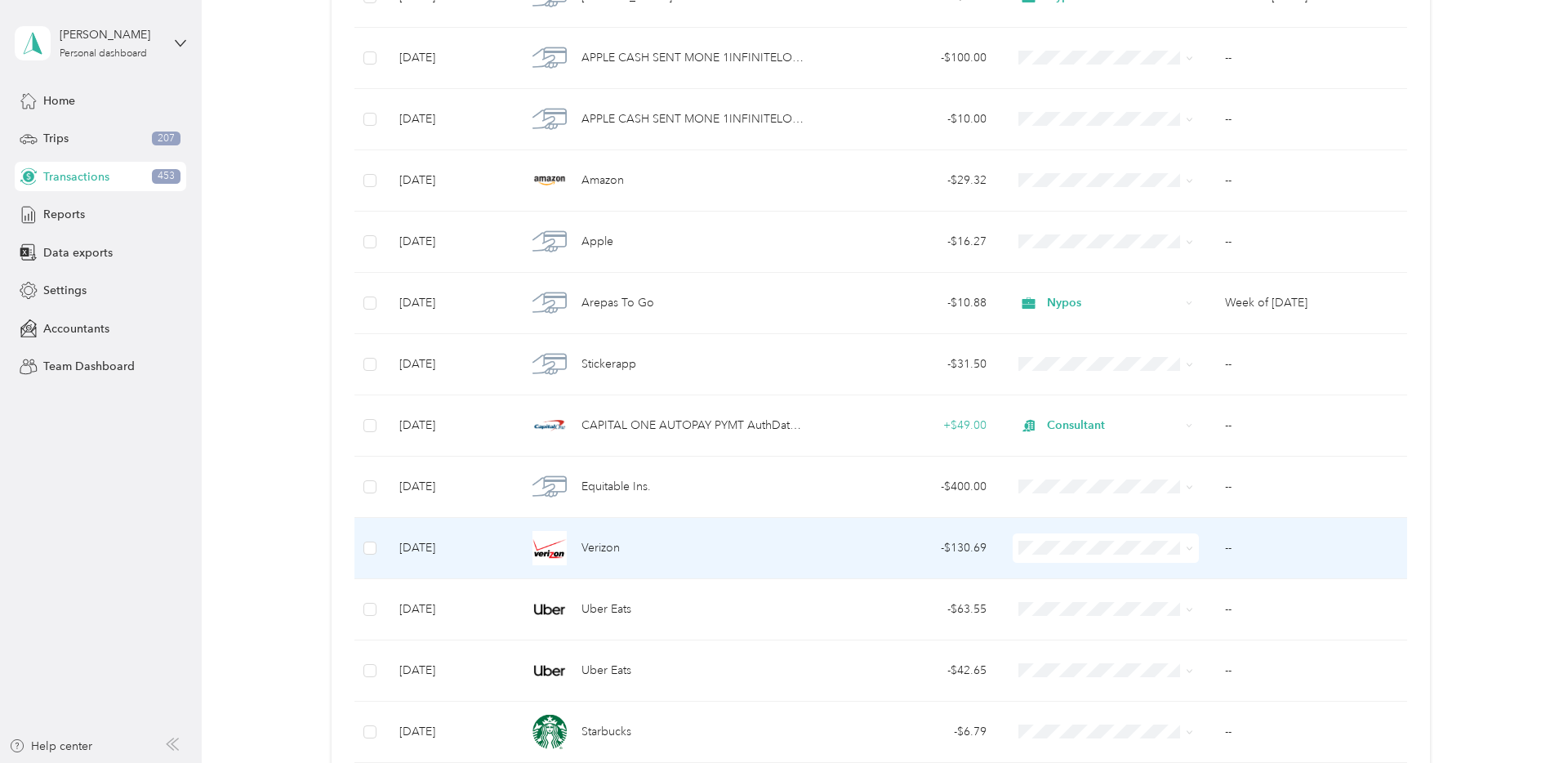 click on "Consultant" at bounding box center (1120, 396) 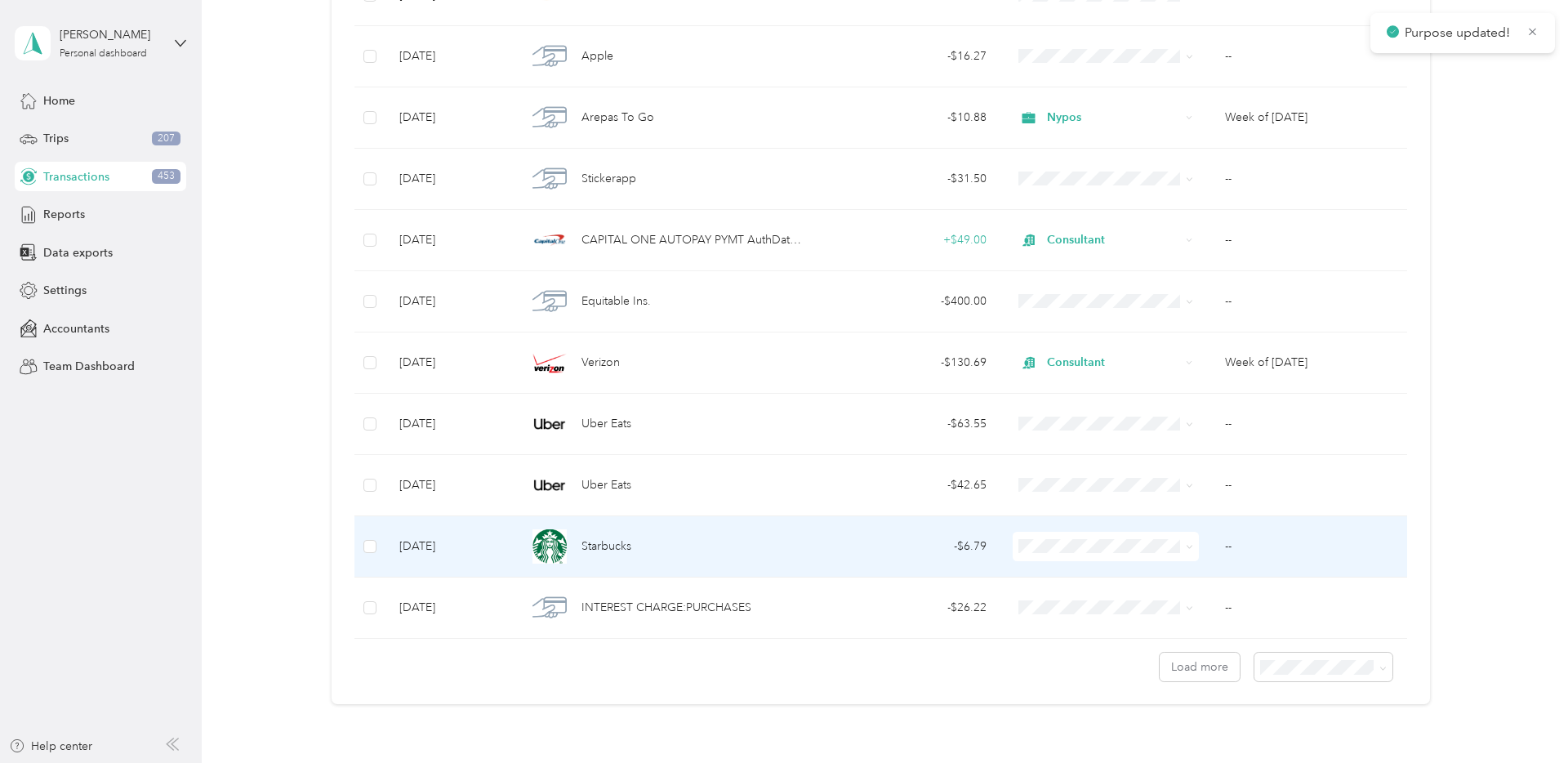 scroll, scrollTop: 1179, scrollLeft: 0, axis: vertical 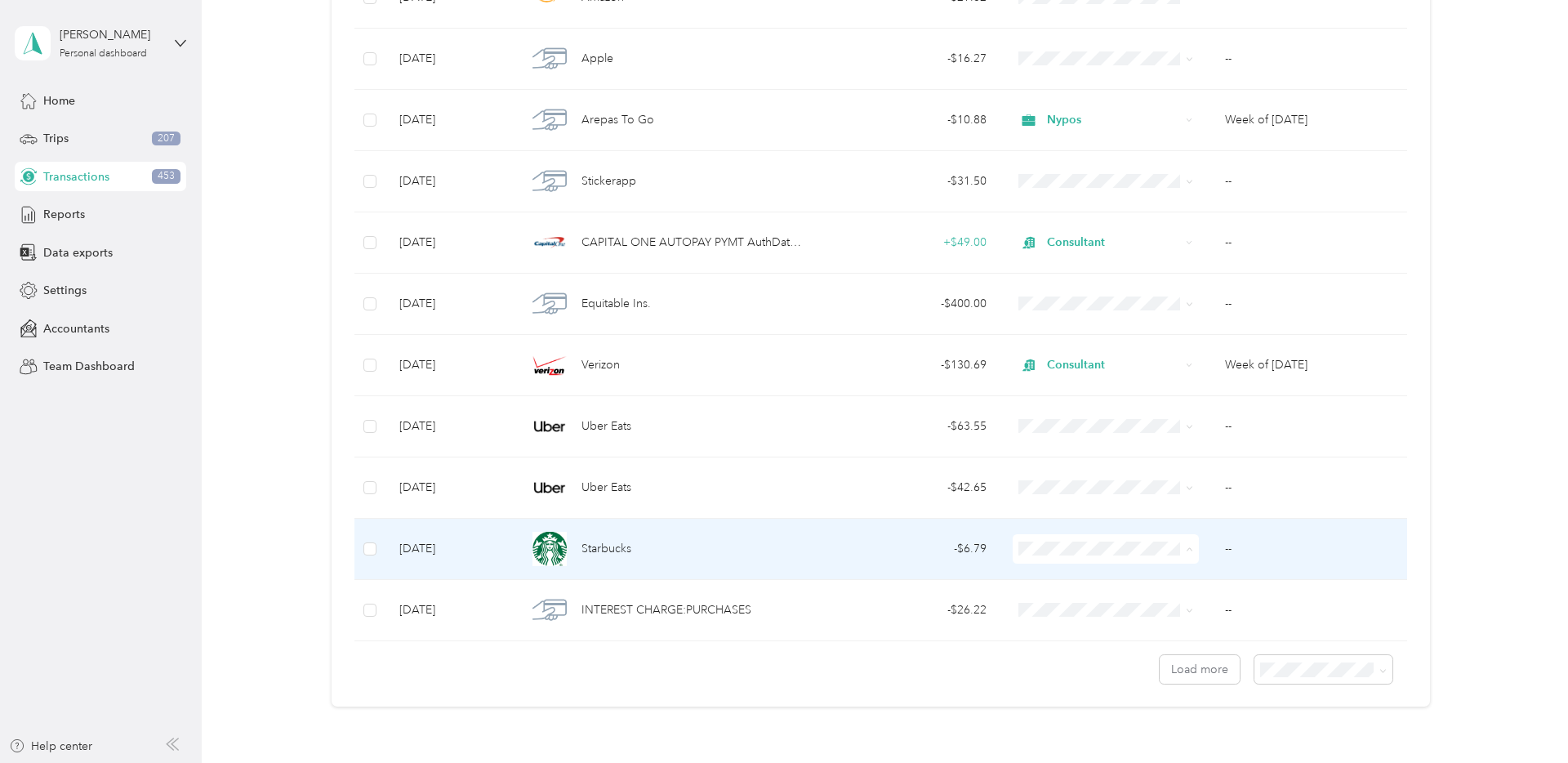 click on "Nypos" at bounding box center [1120, 375] 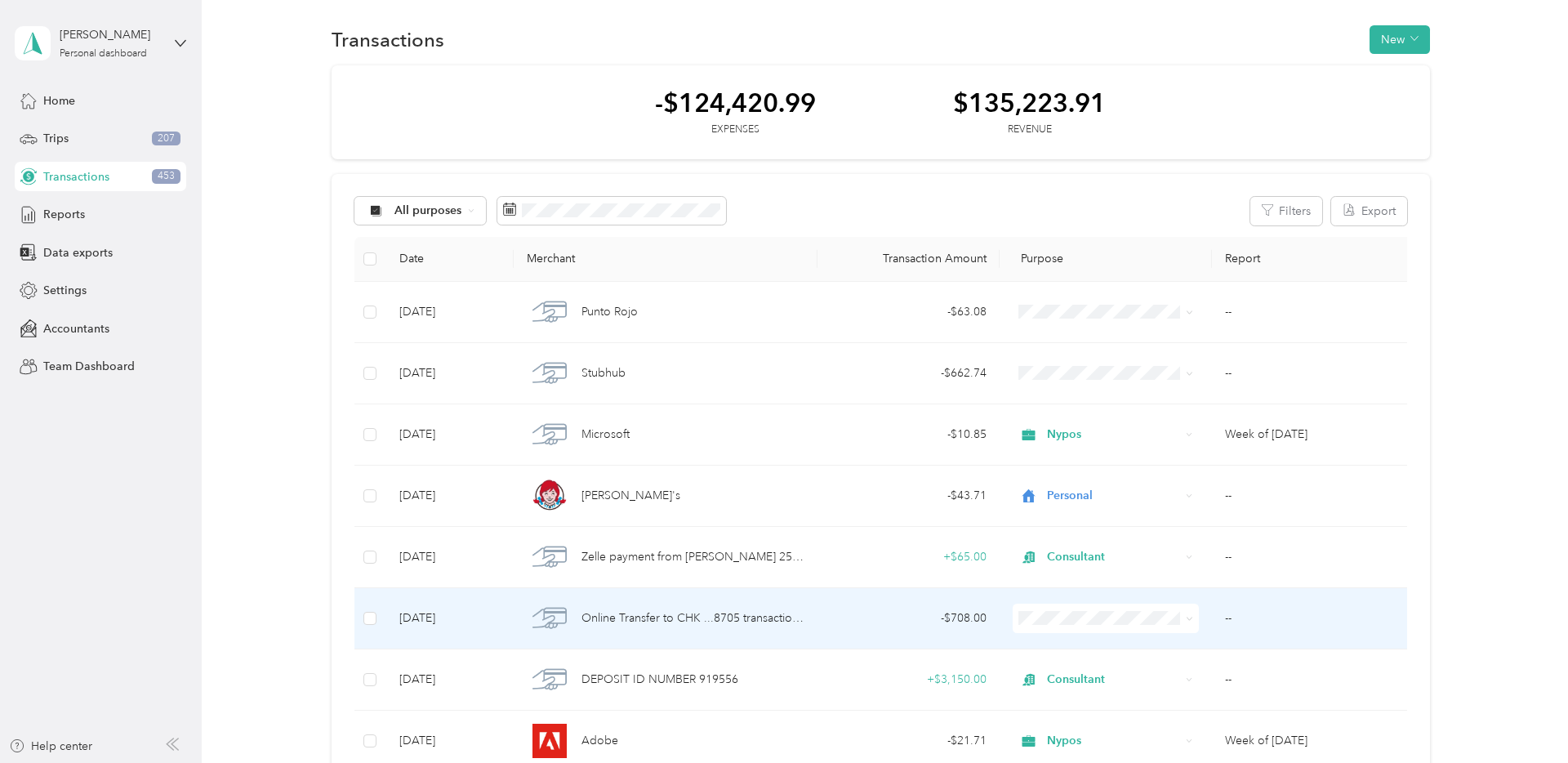 scroll, scrollTop: 0, scrollLeft: 0, axis: both 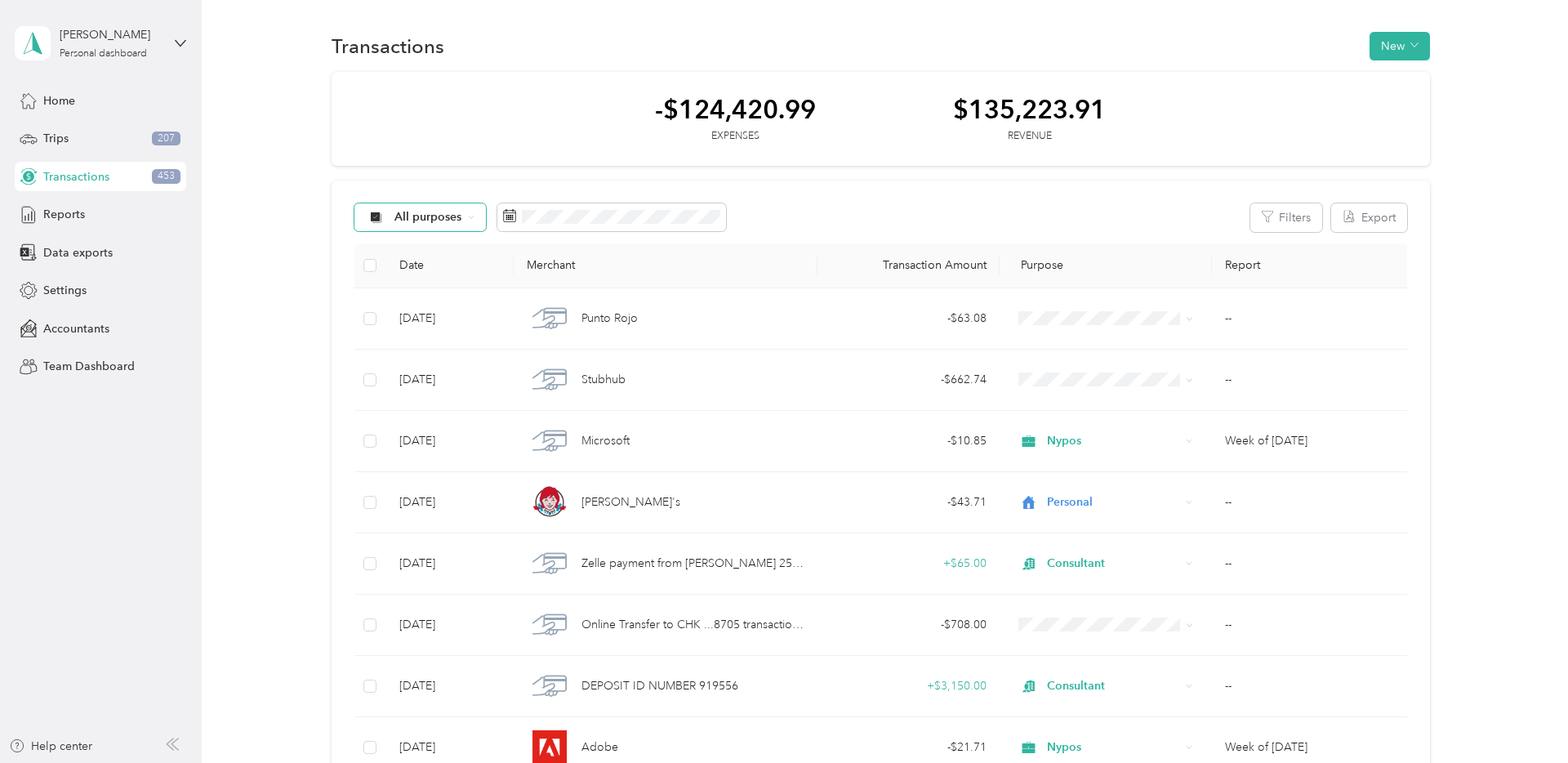 click on "All purposes" at bounding box center (428, 217) 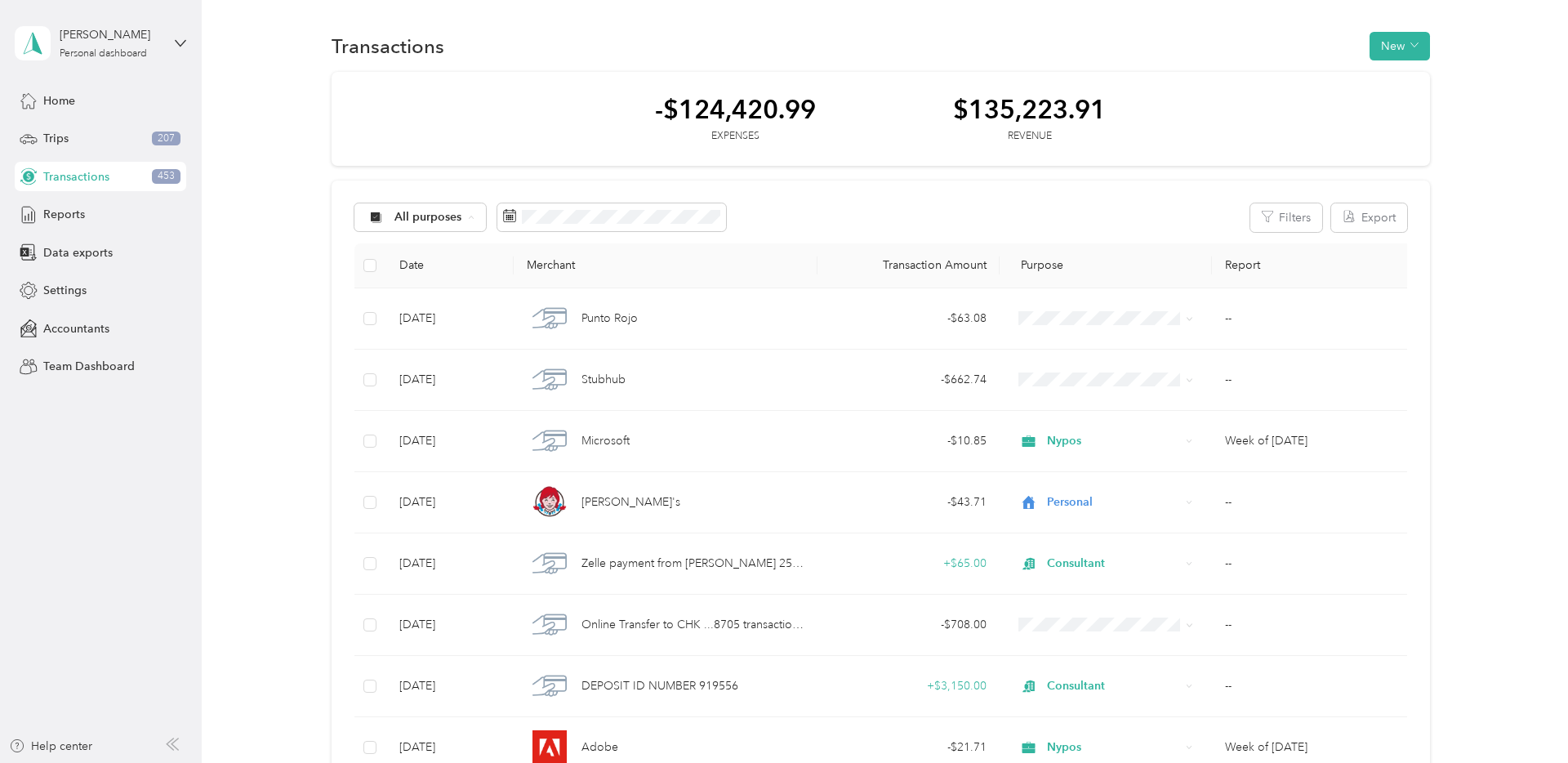 click on "Unclassified" at bounding box center [421, 275] 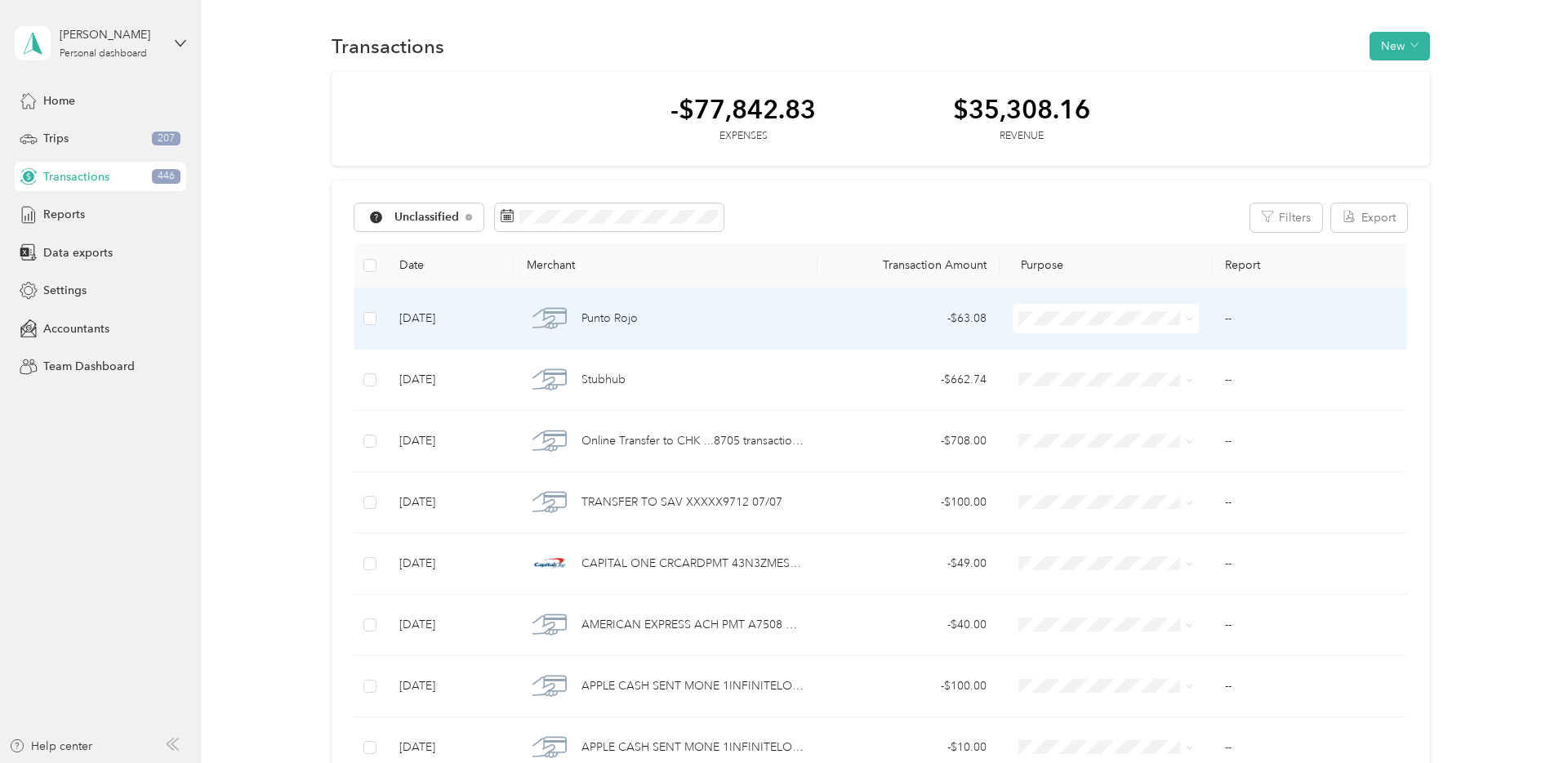 click on "Nypos" at bounding box center (1106, 406) 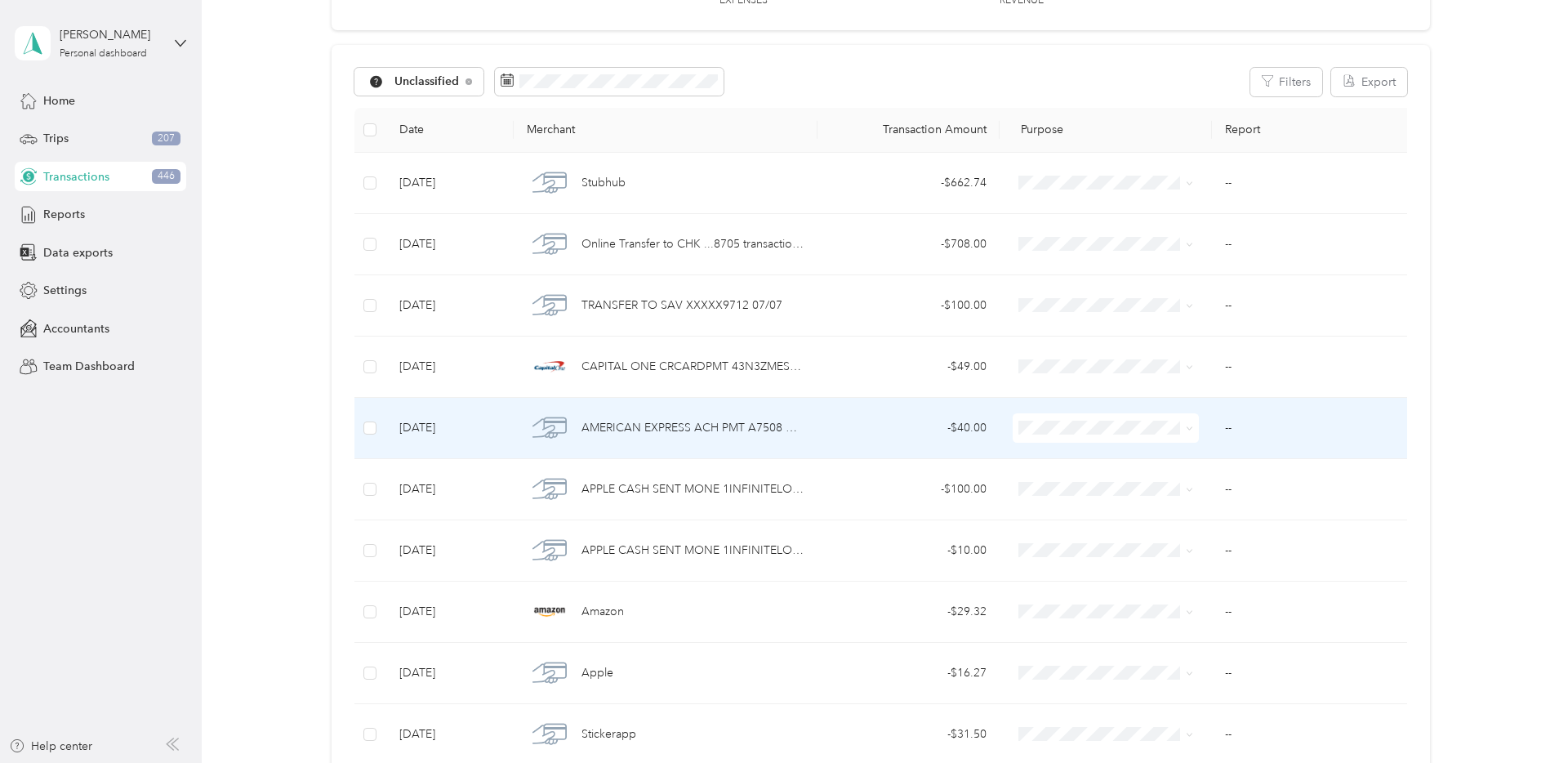scroll, scrollTop: 0, scrollLeft: 0, axis: both 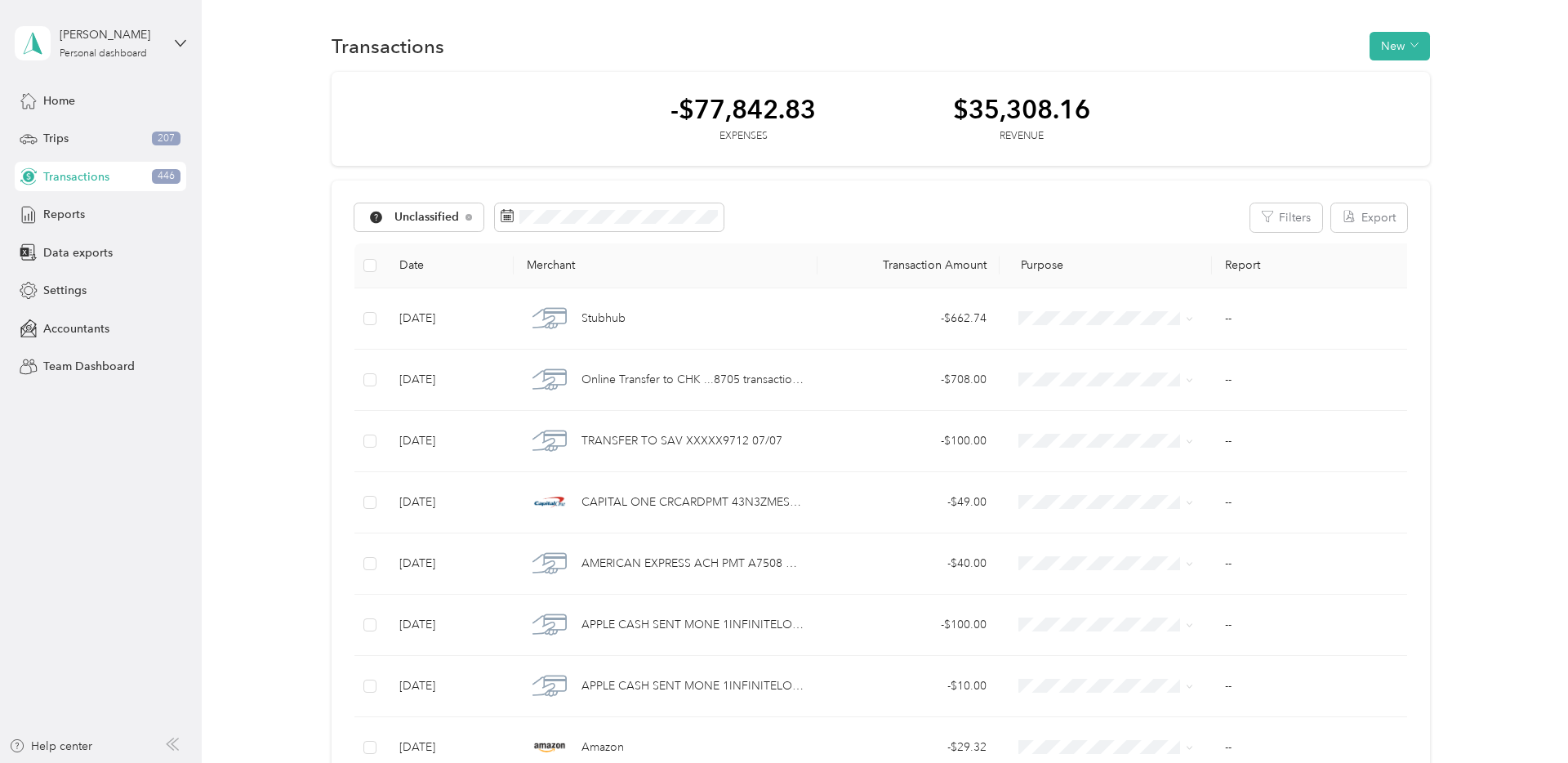 click at bounding box center [371, 265] 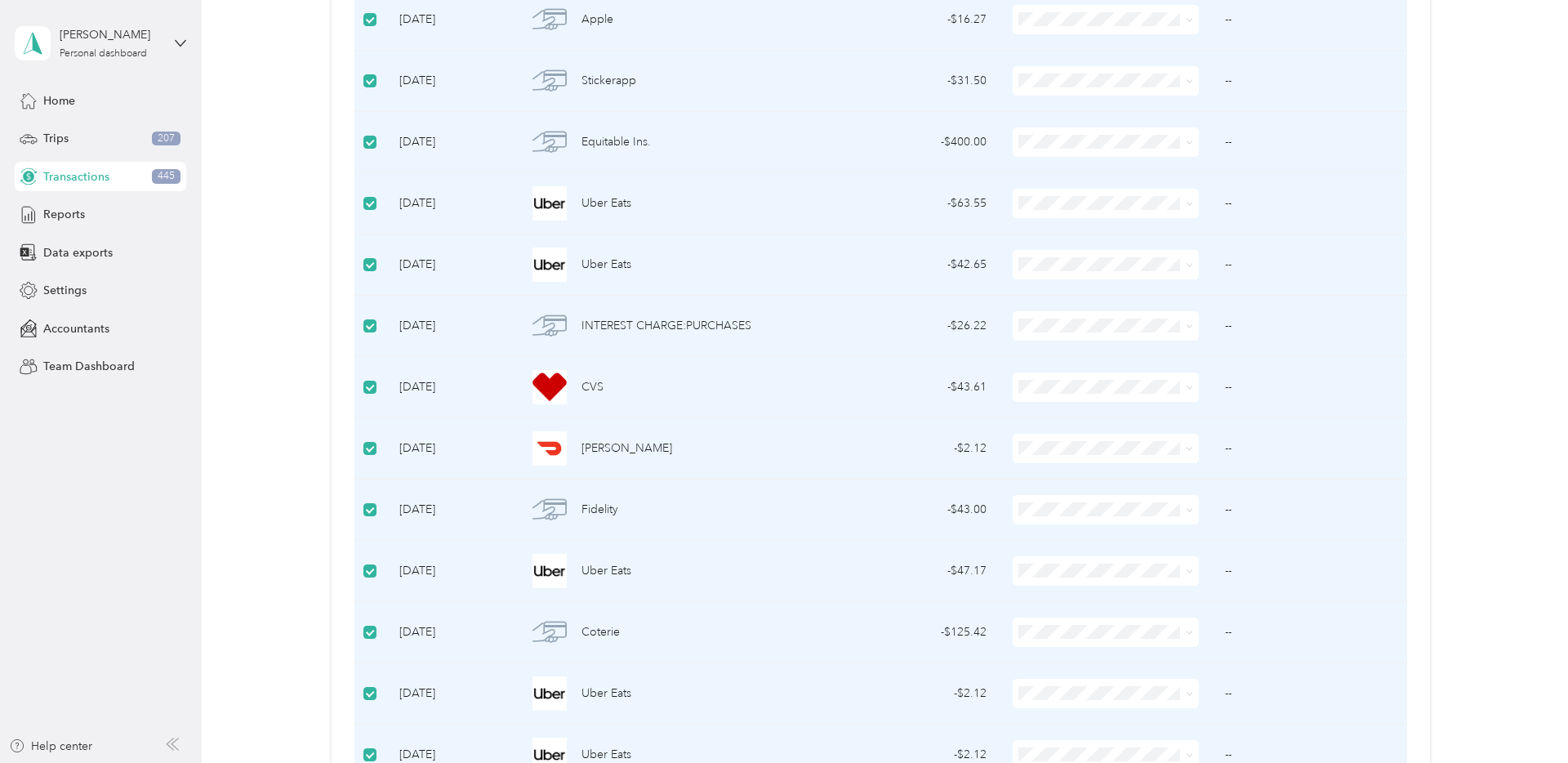 scroll, scrollTop: 792, scrollLeft: 0, axis: vertical 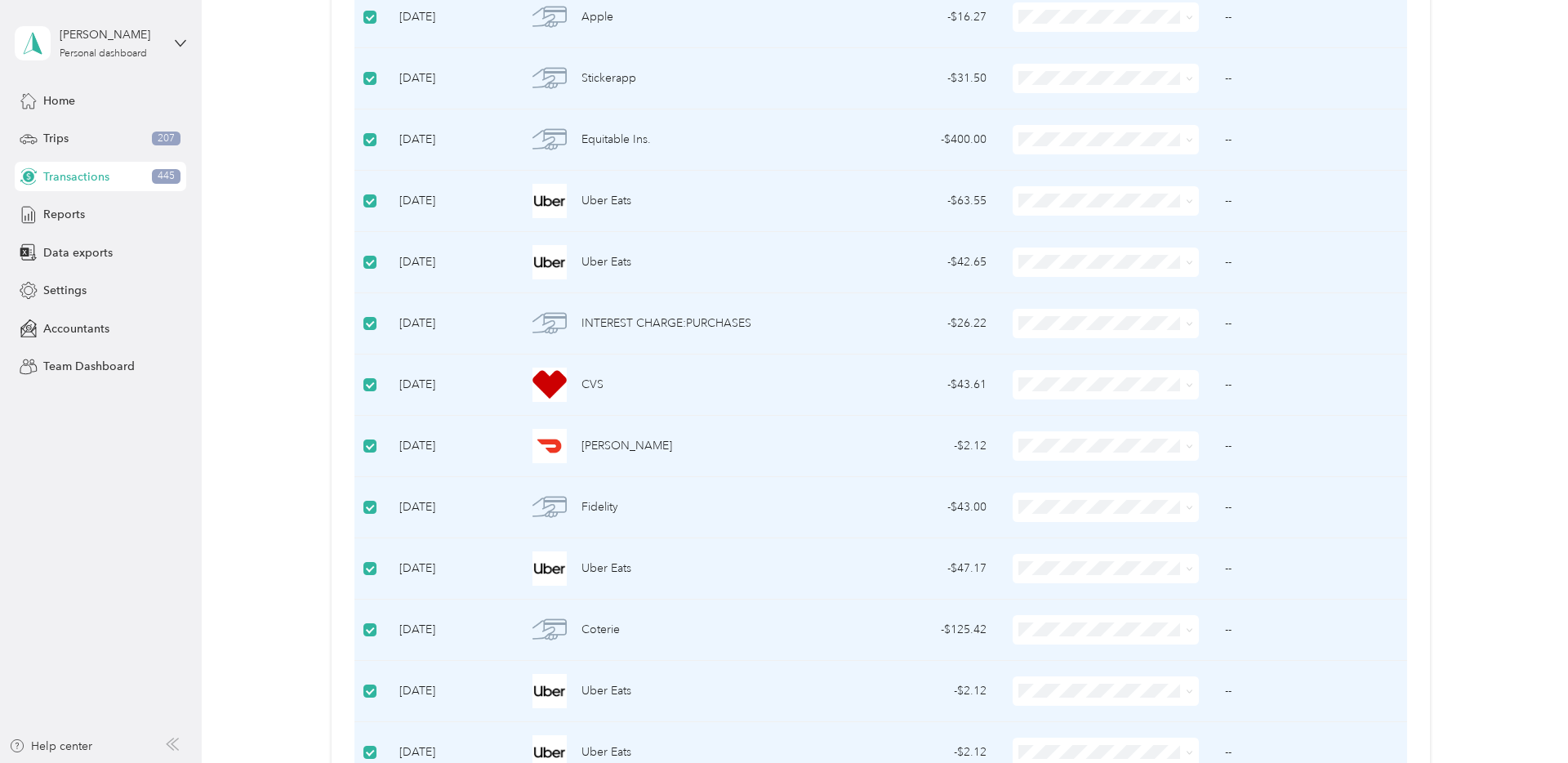 click at bounding box center (1106, 446) 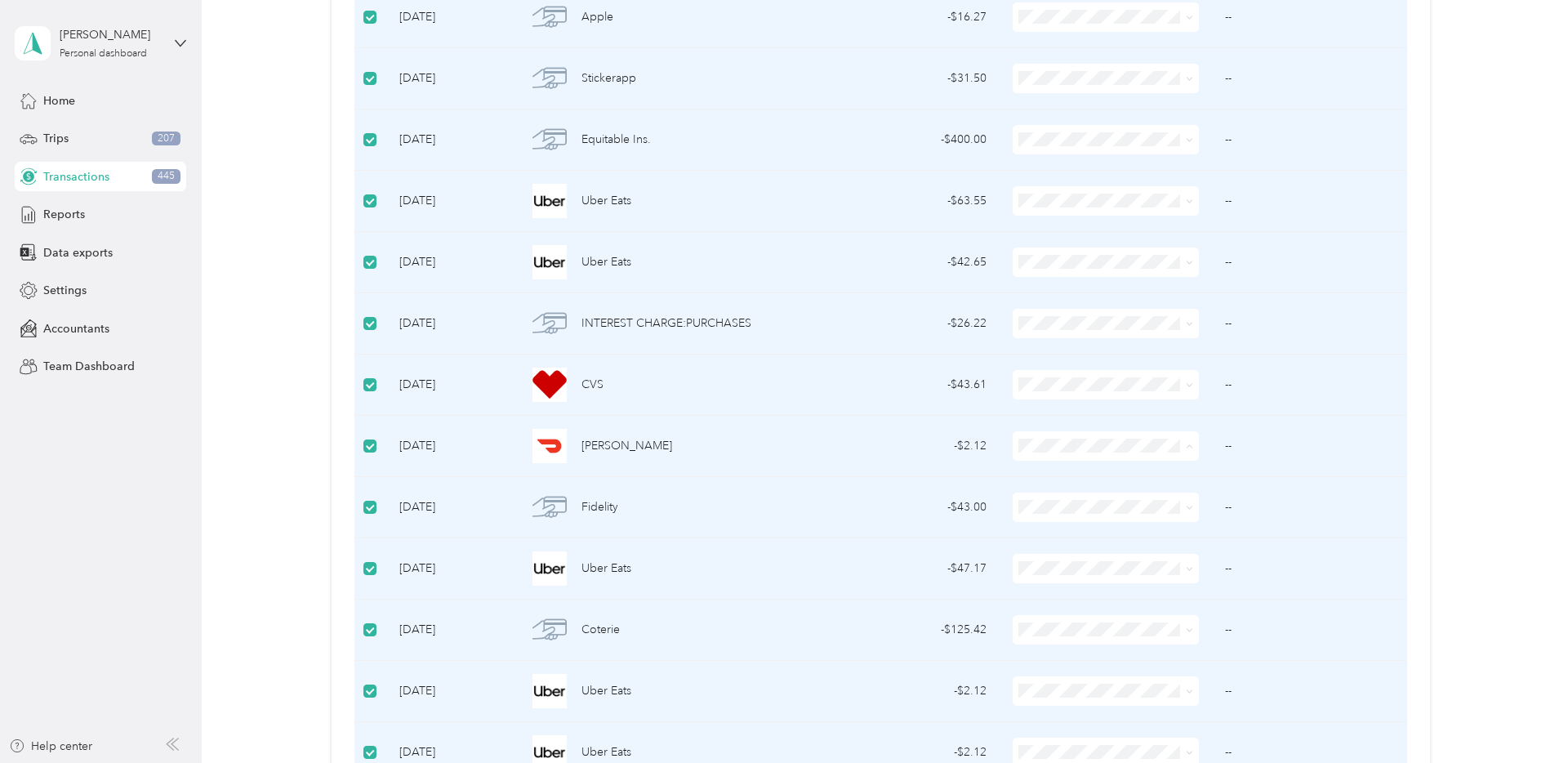 click on "Nypos" at bounding box center (1120, 533) 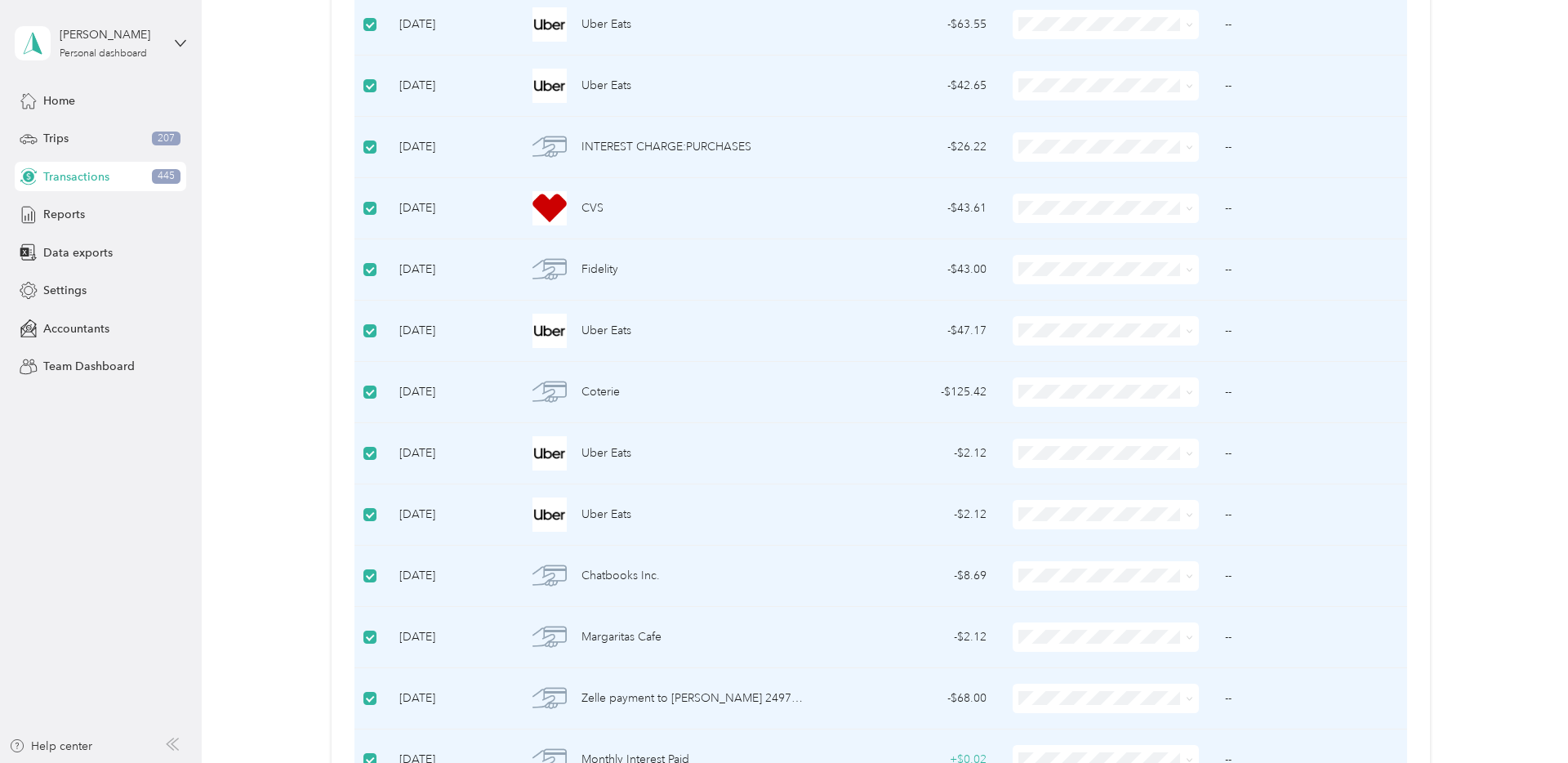 scroll, scrollTop: 970, scrollLeft: 0, axis: vertical 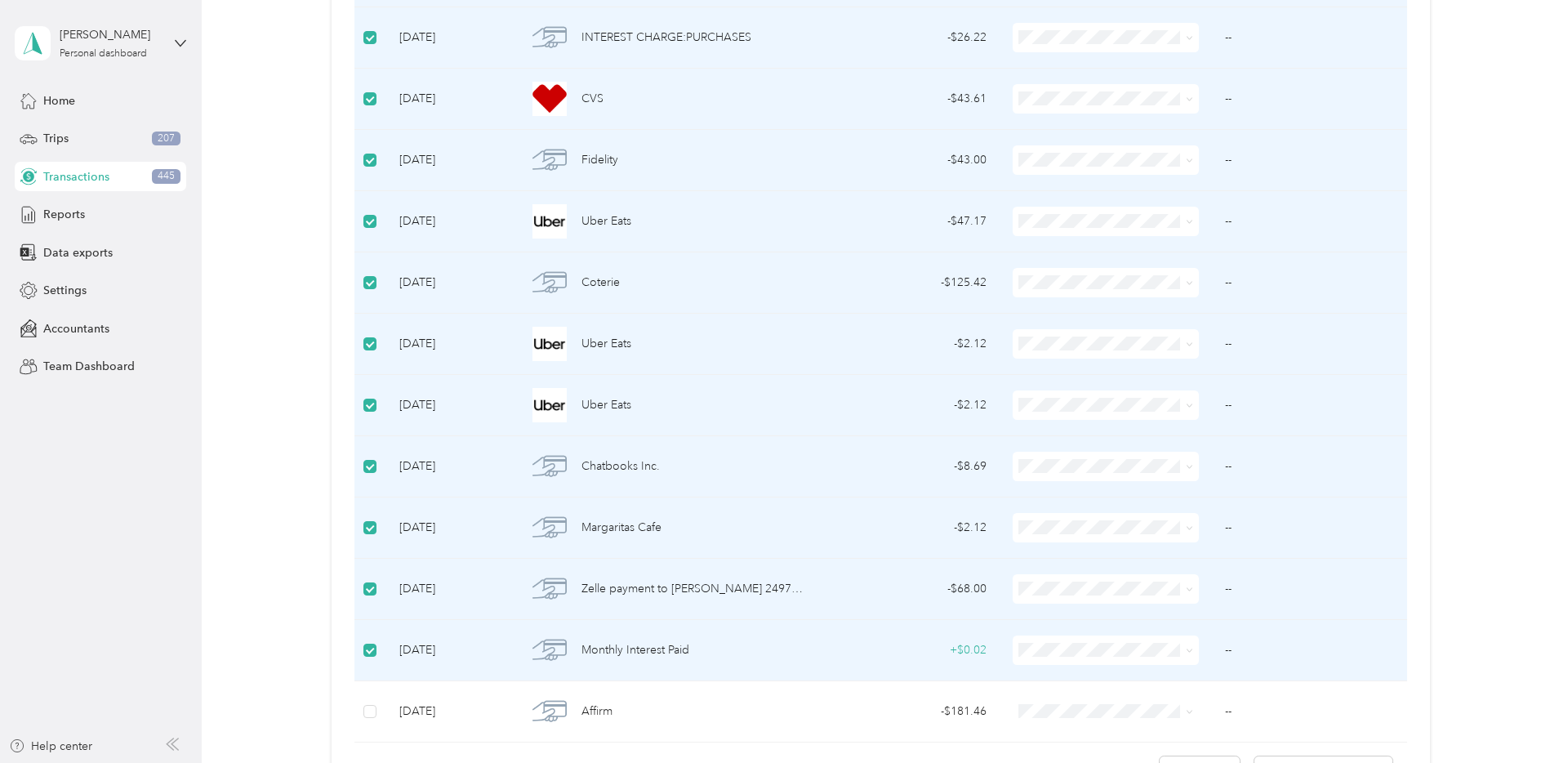 click at bounding box center (1106, 528) 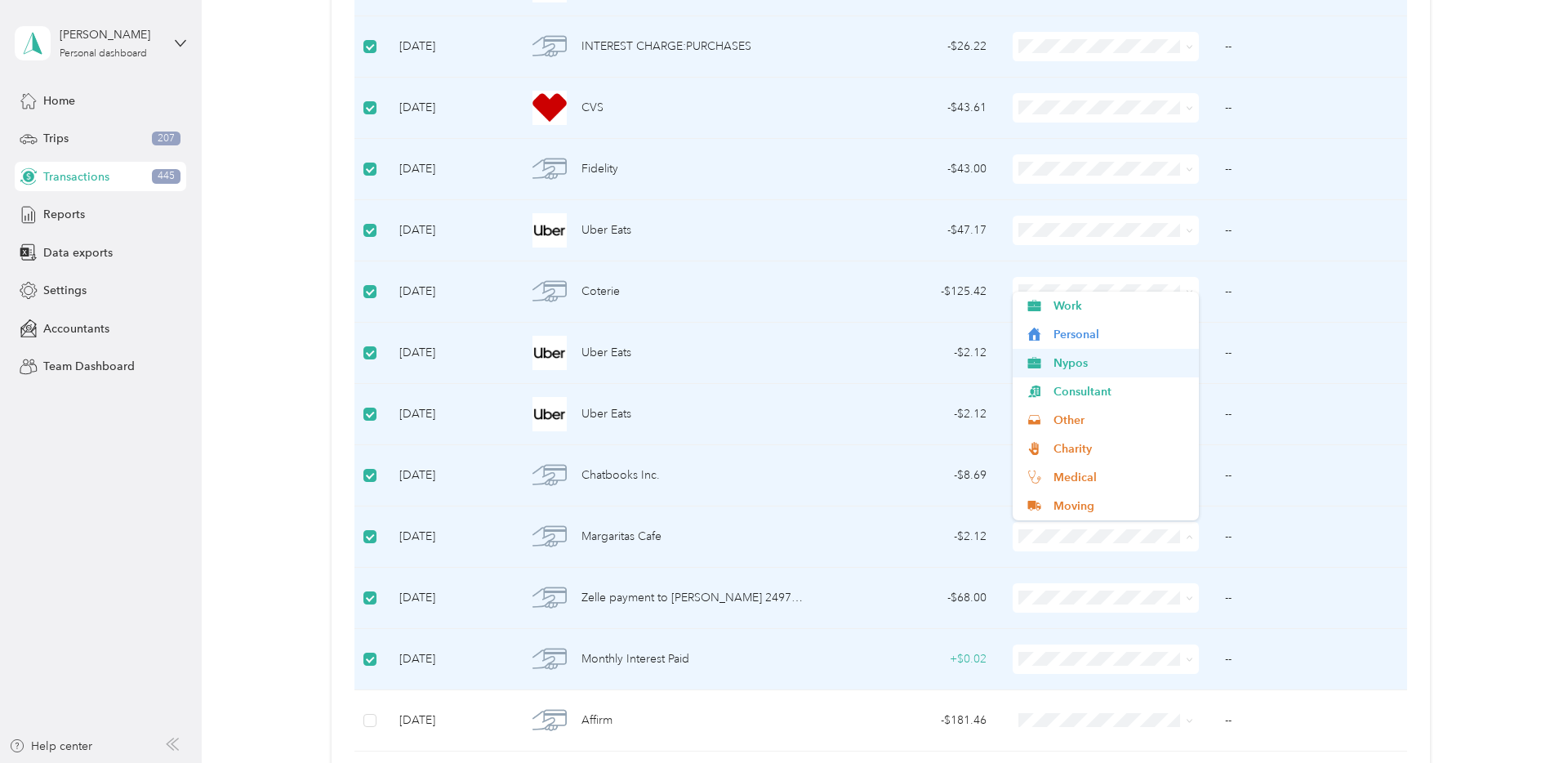 scroll, scrollTop: 1067, scrollLeft: 0, axis: vertical 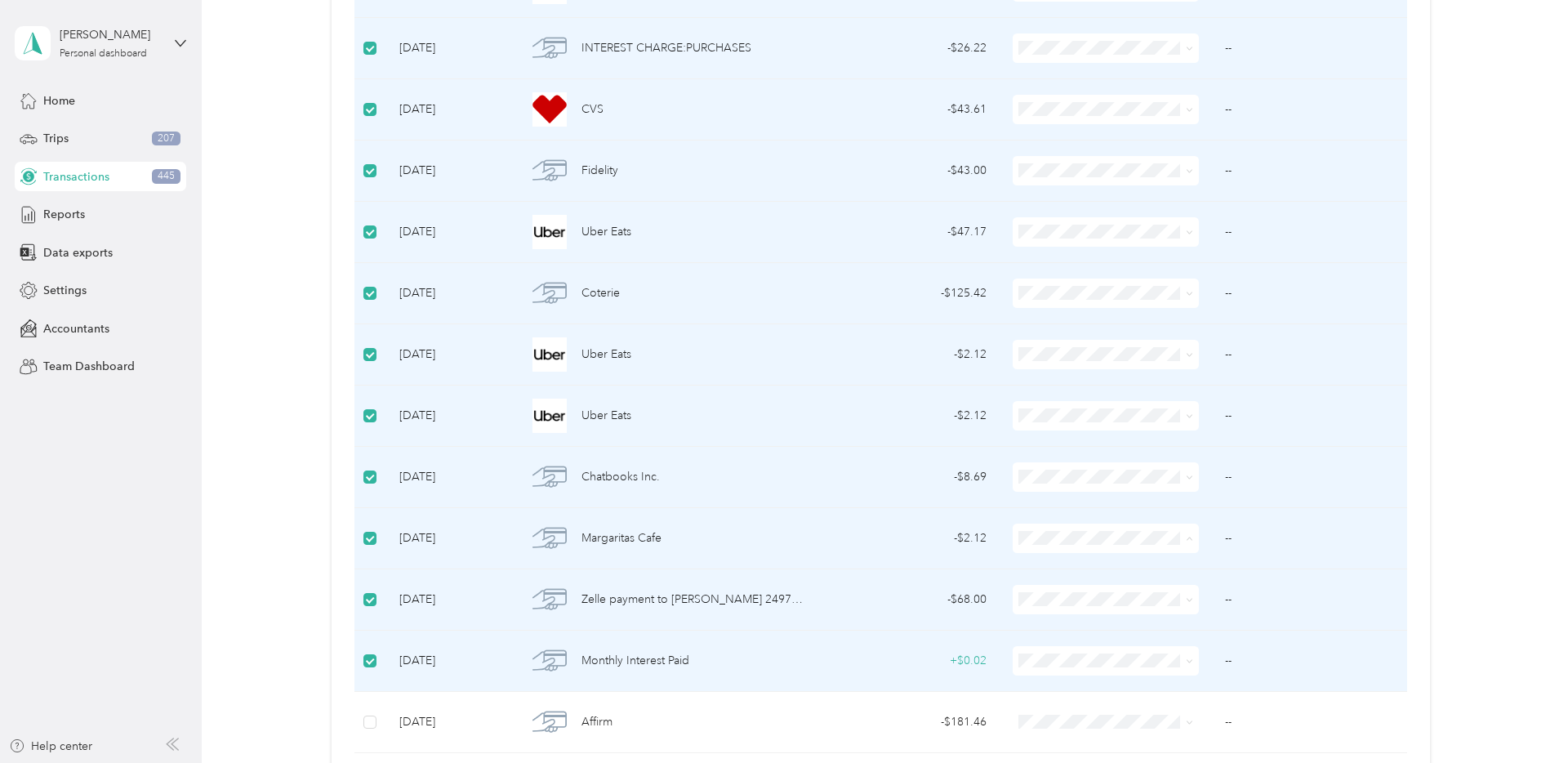 click on "Nypos" at bounding box center [1106, 358] 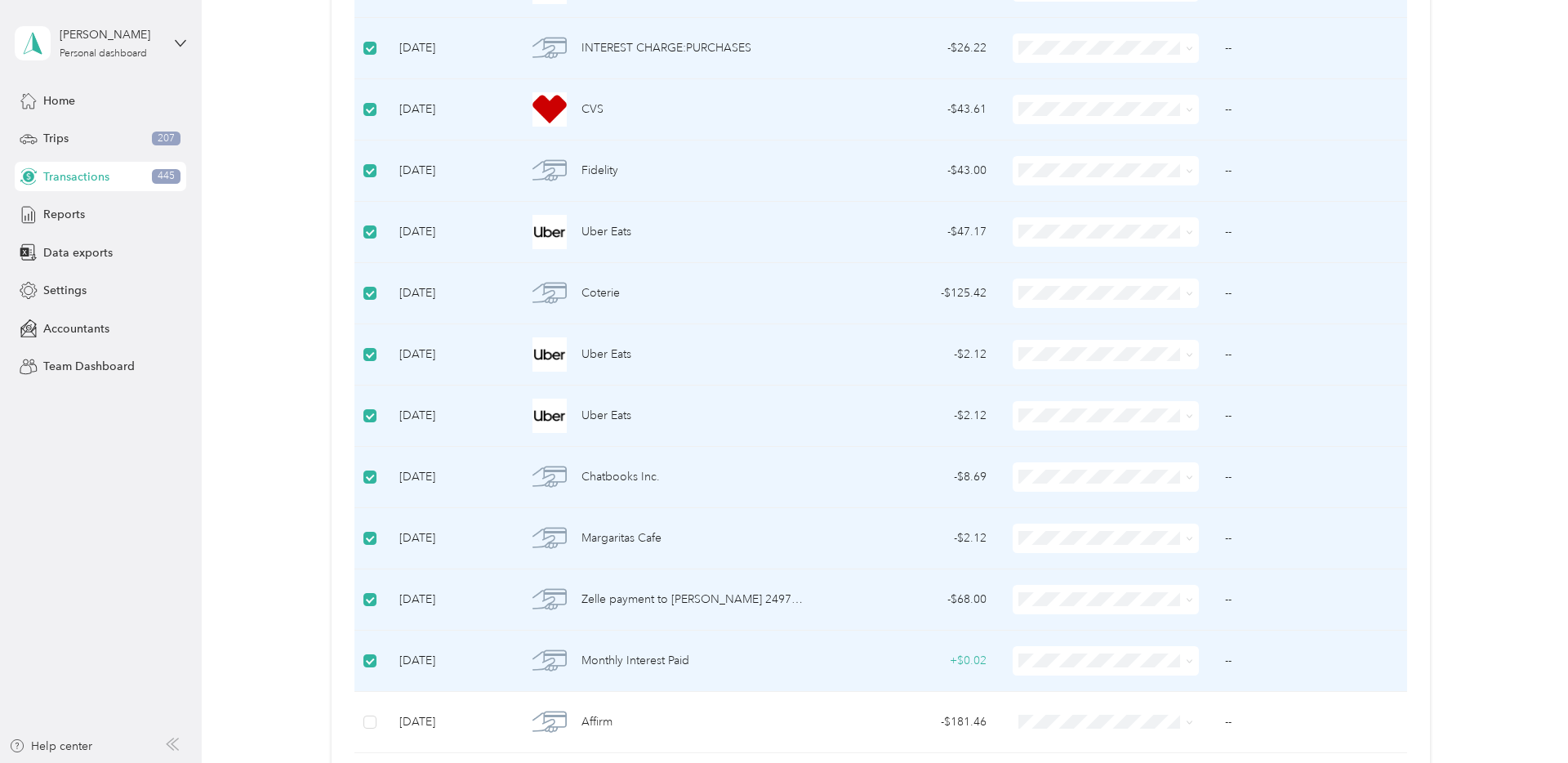 scroll, scrollTop: 10, scrollLeft: 0, axis: vertical 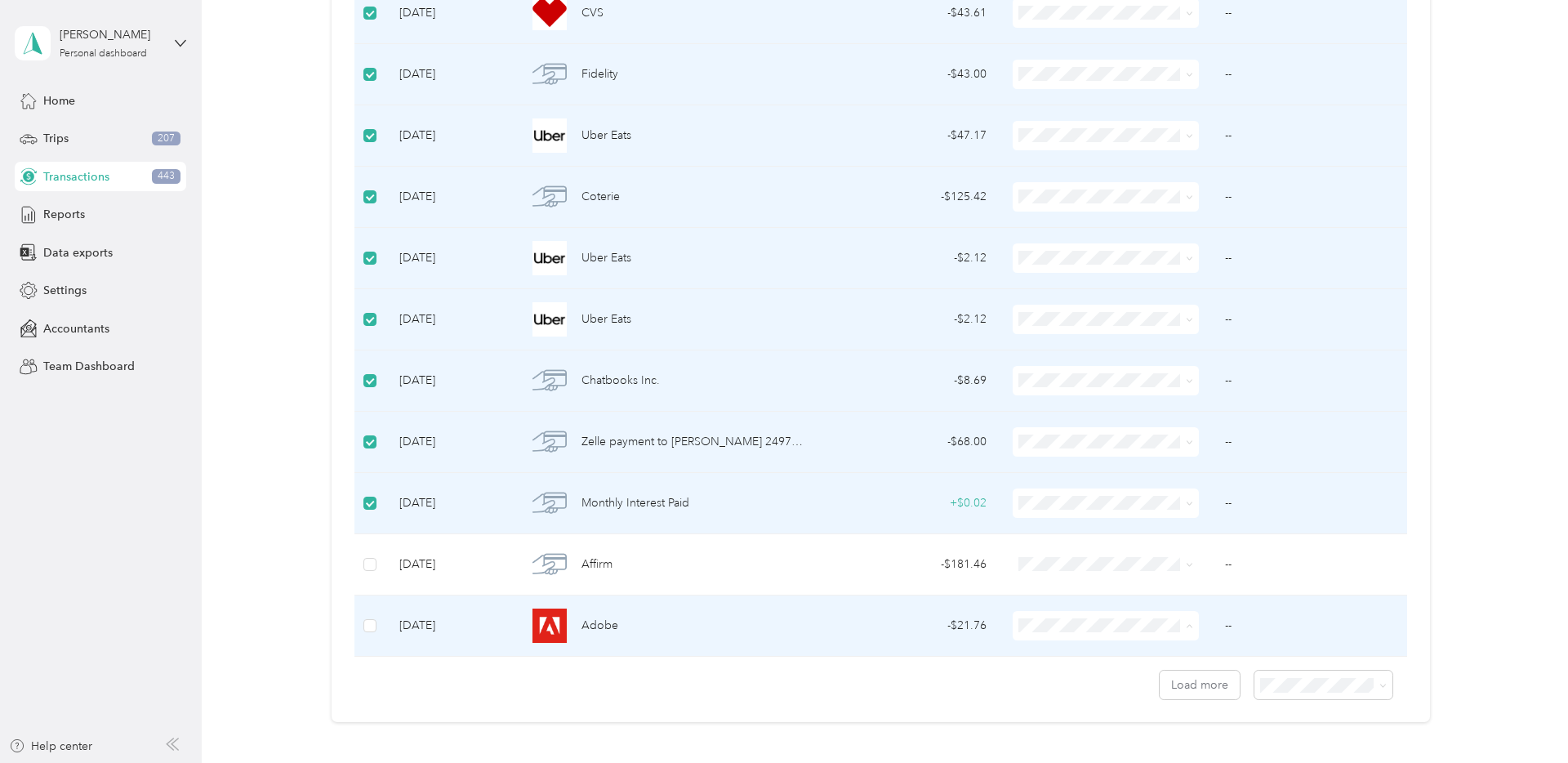 click on "Nypos" at bounding box center (1120, 452) 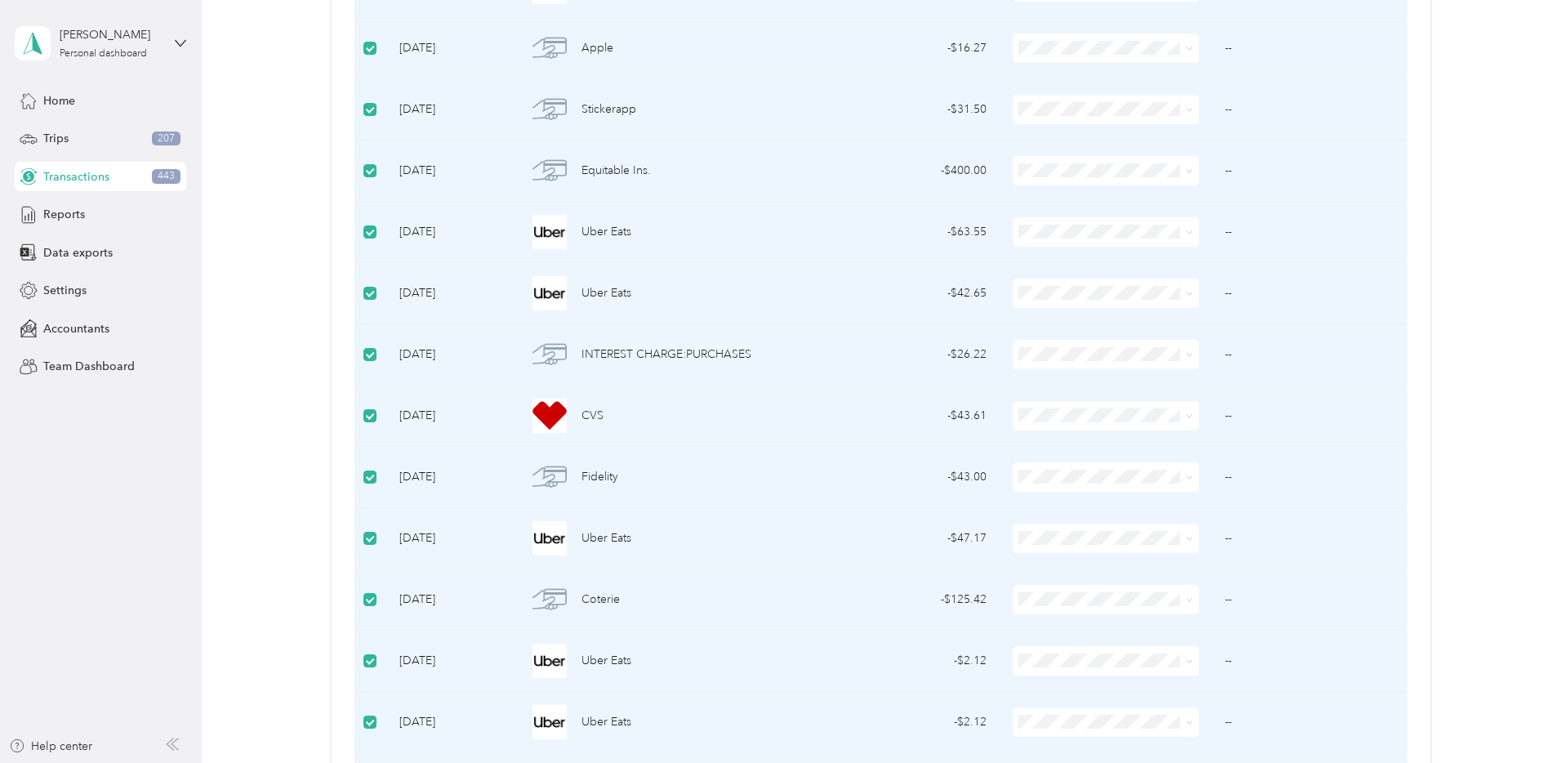 scroll, scrollTop: 766, scrollLeft: 0, axis: vertical 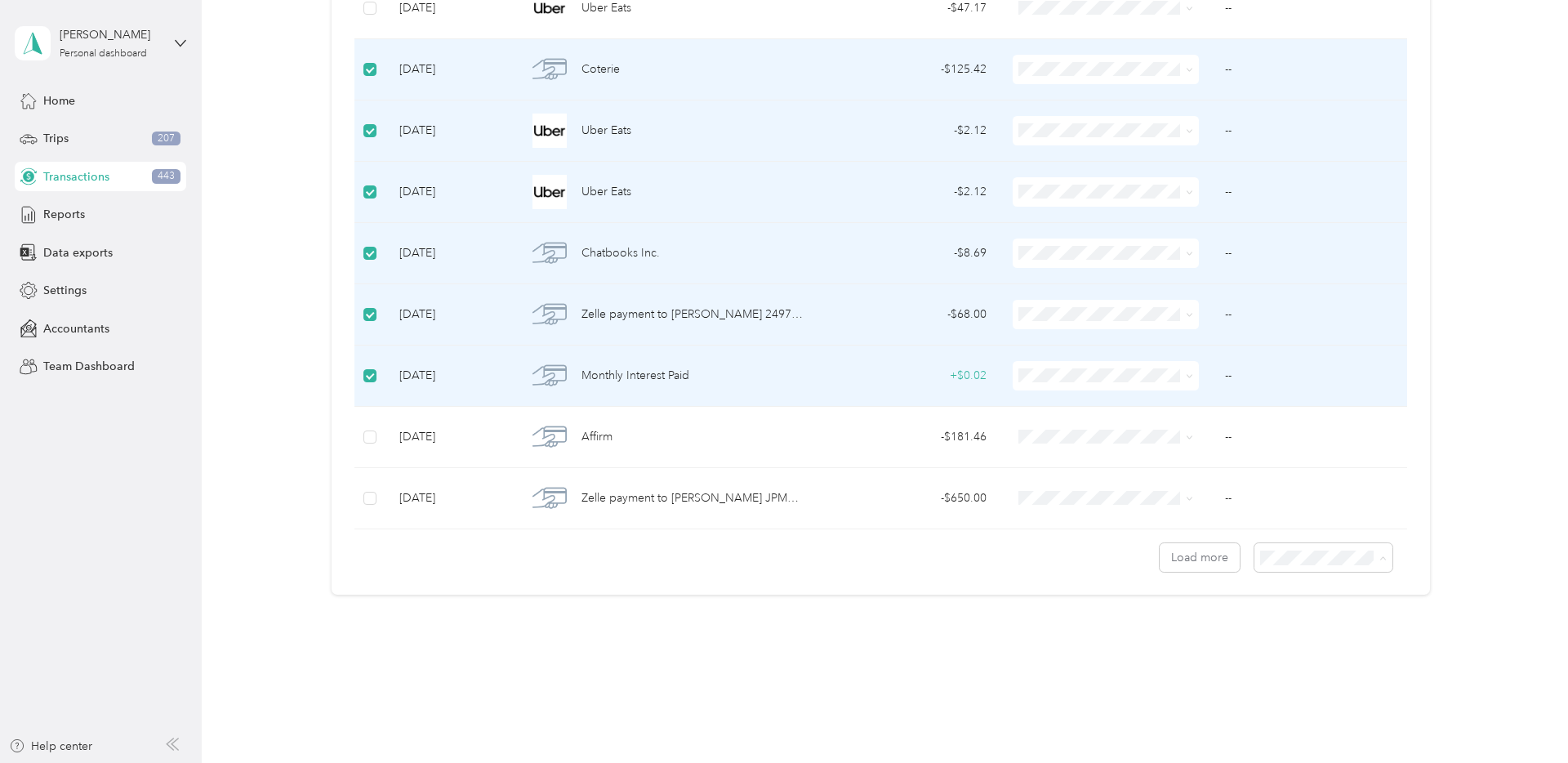drag, startPoint x: 1111, startPoint y: 640, endPoint x: 1065, endPoint y: 600, distance: 60.959 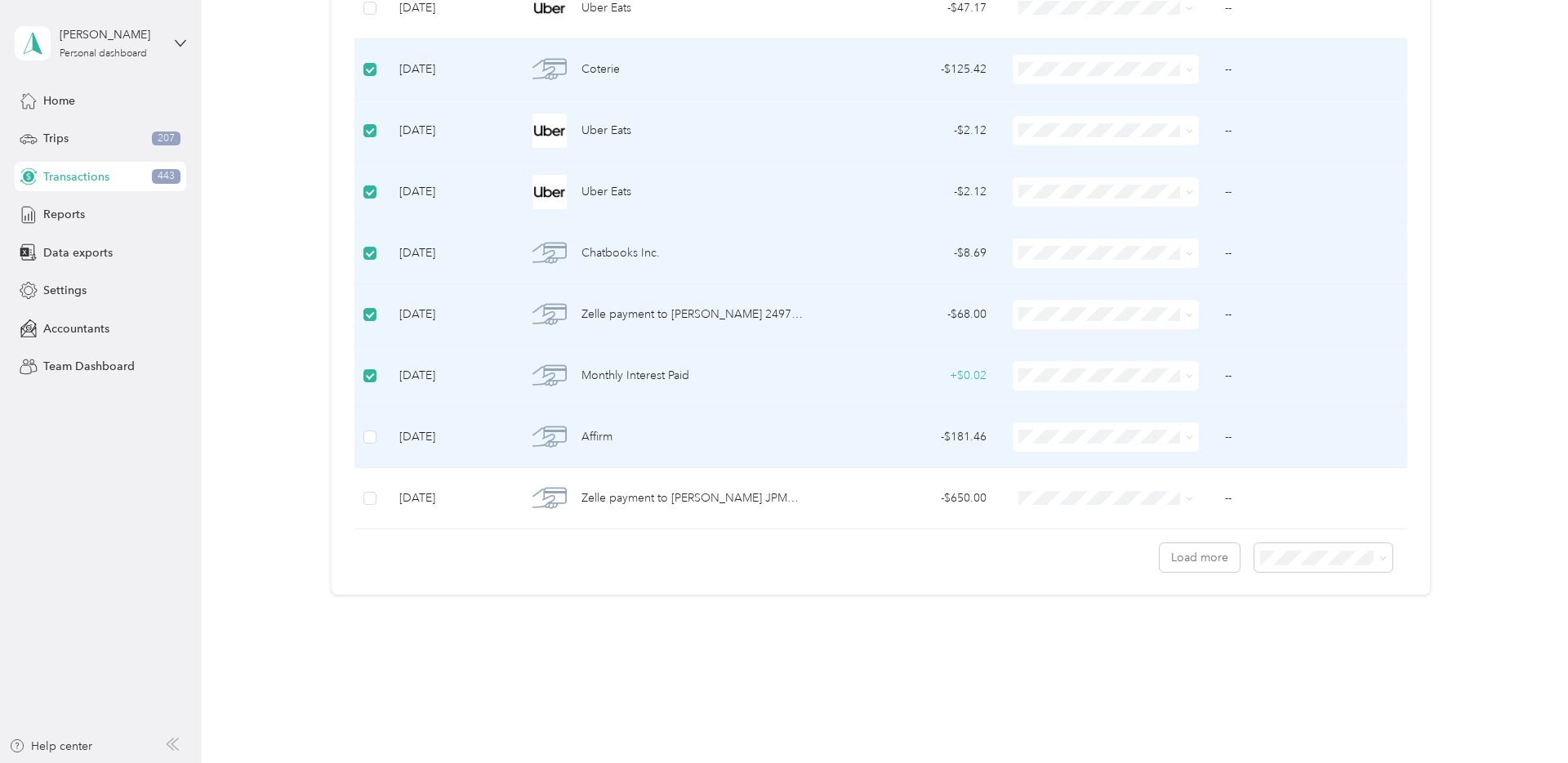 click at bounding box center (371, 437) 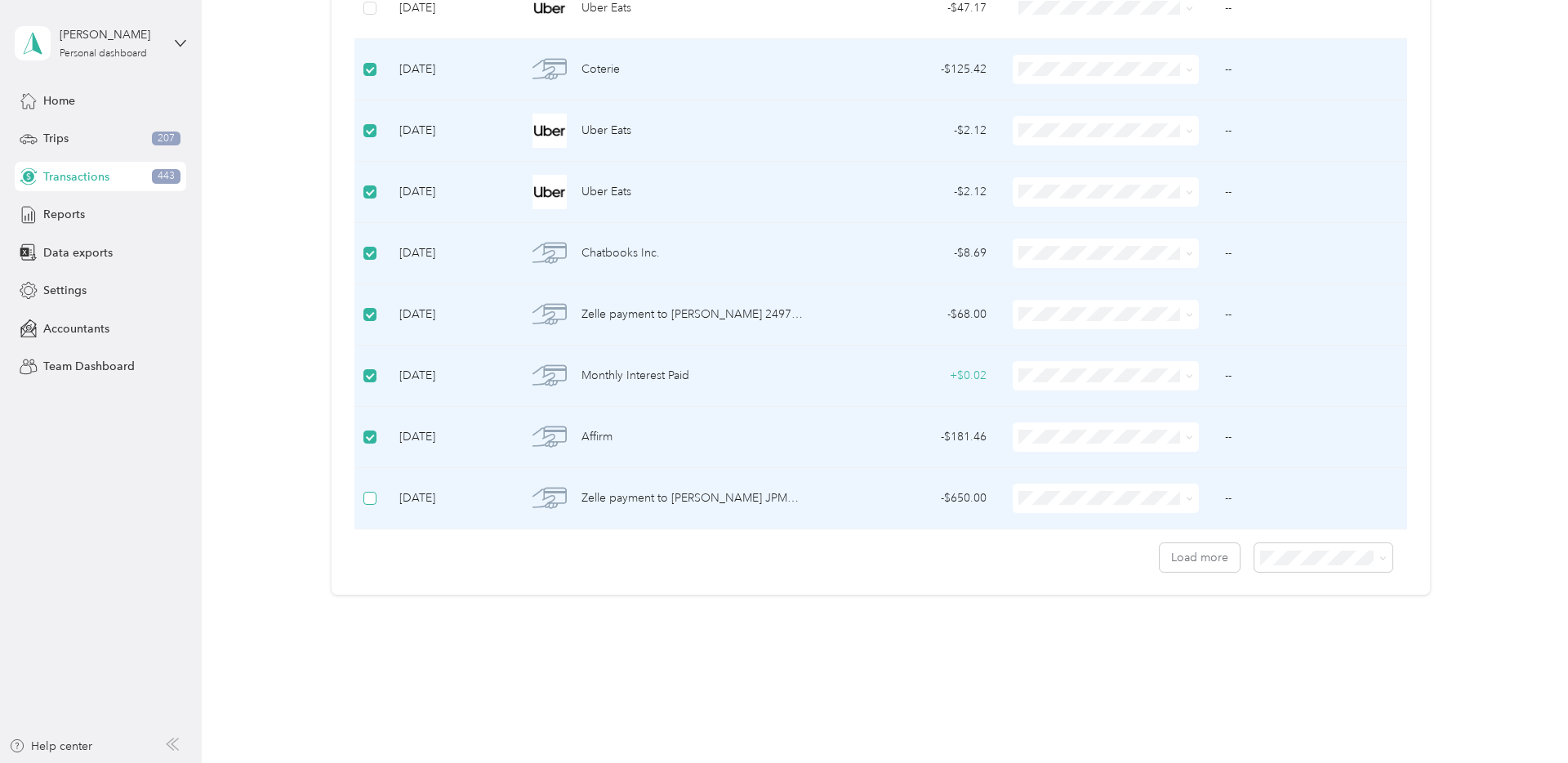 click at bounding box center [371, 498] 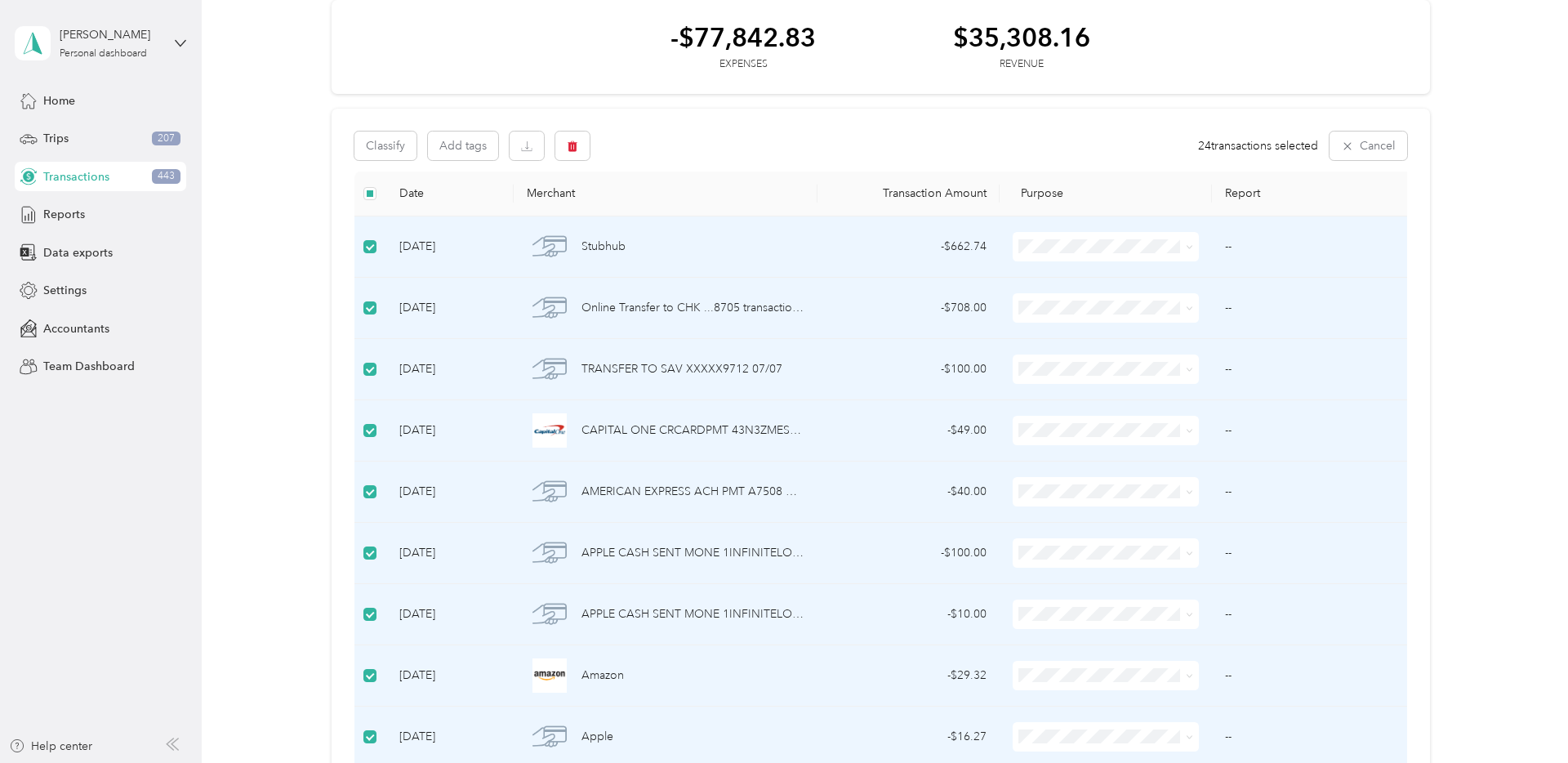scroll, scrollTop: 0, scrollLeft: 0, axis: both 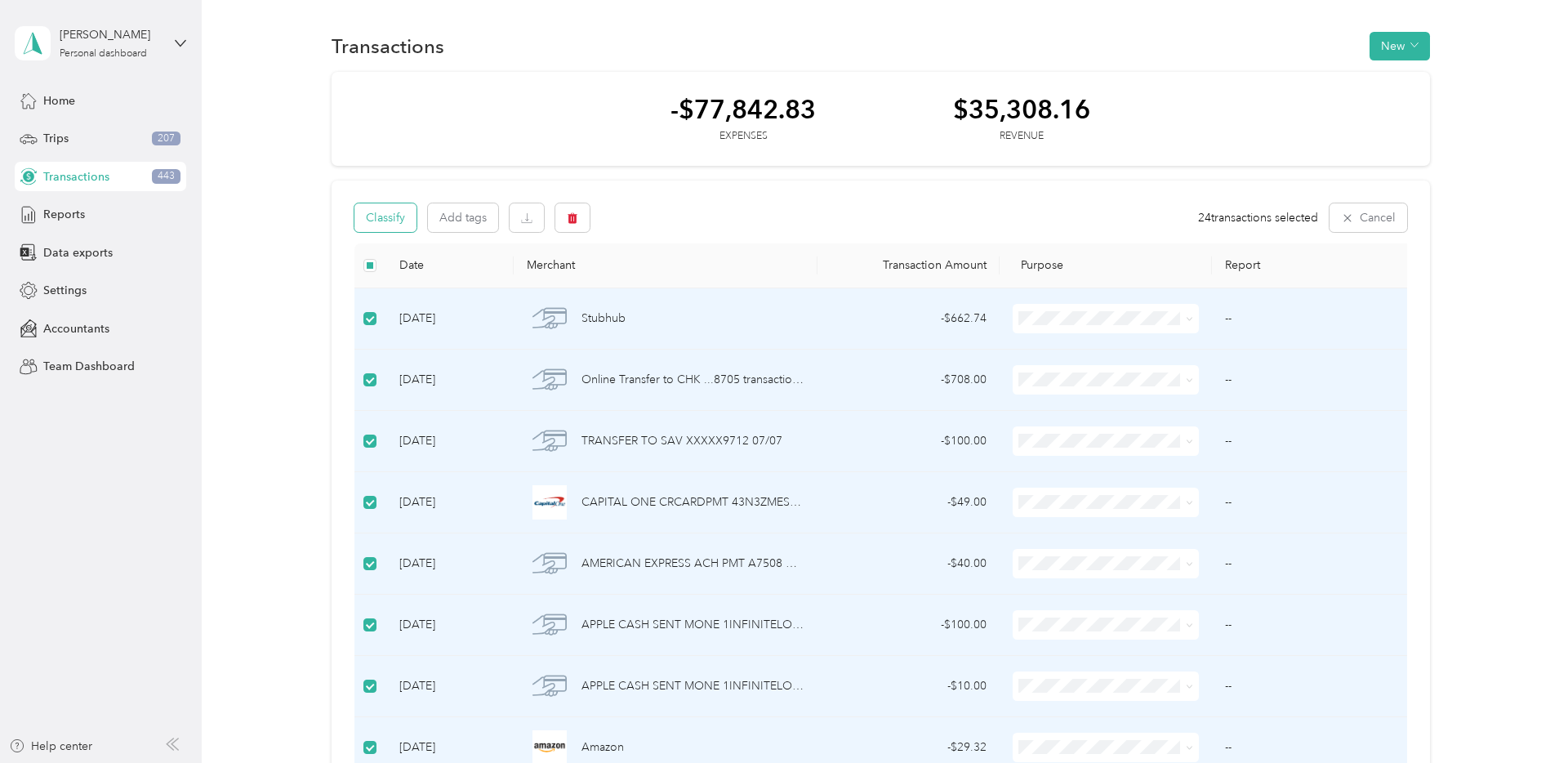 click on "Classify" at bounding box center (385, 217) 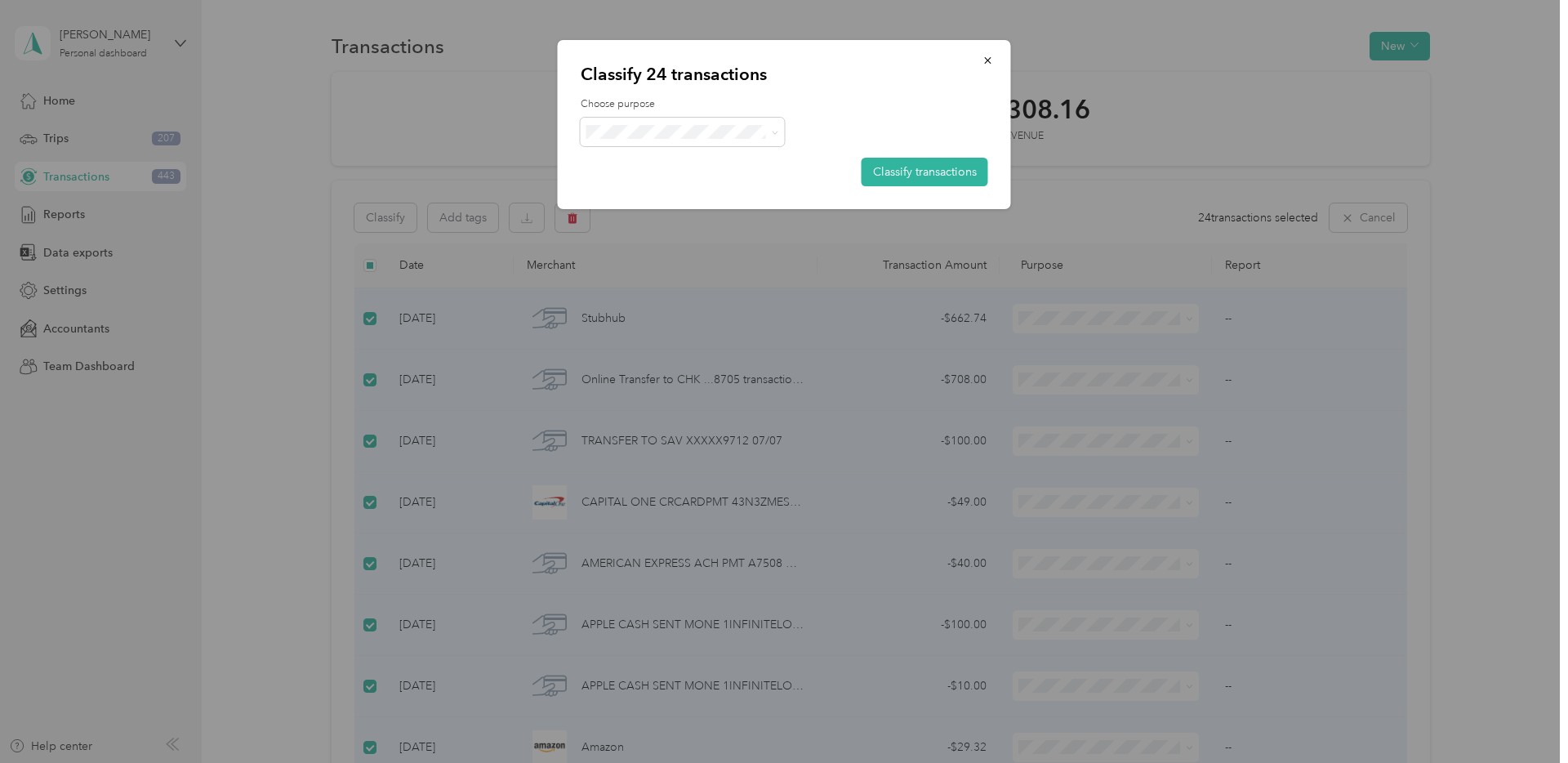 click on "Personal" at bounding box center [697, 187] 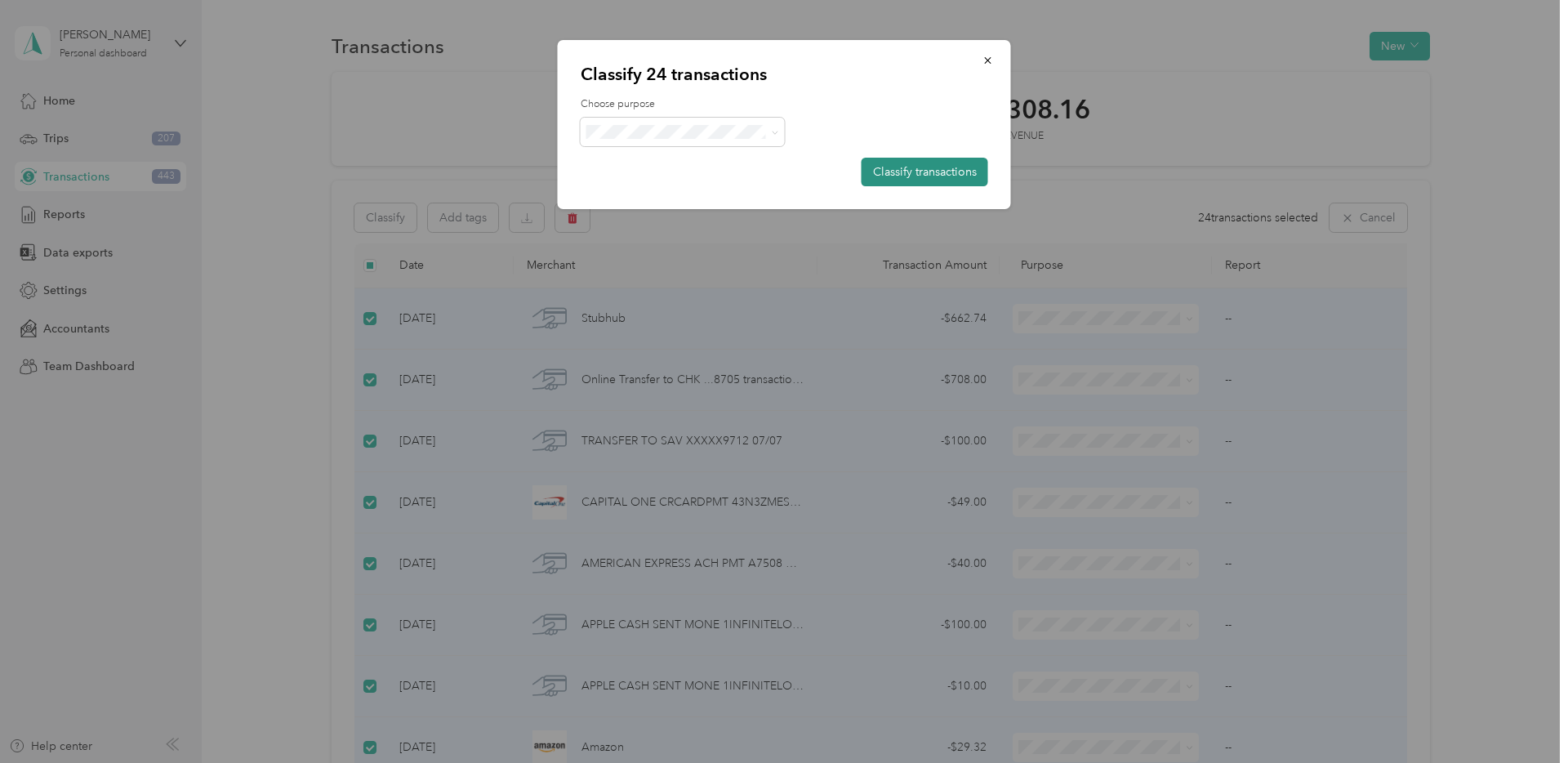 click on "Classify transactions" at bounding box center (924, 172) 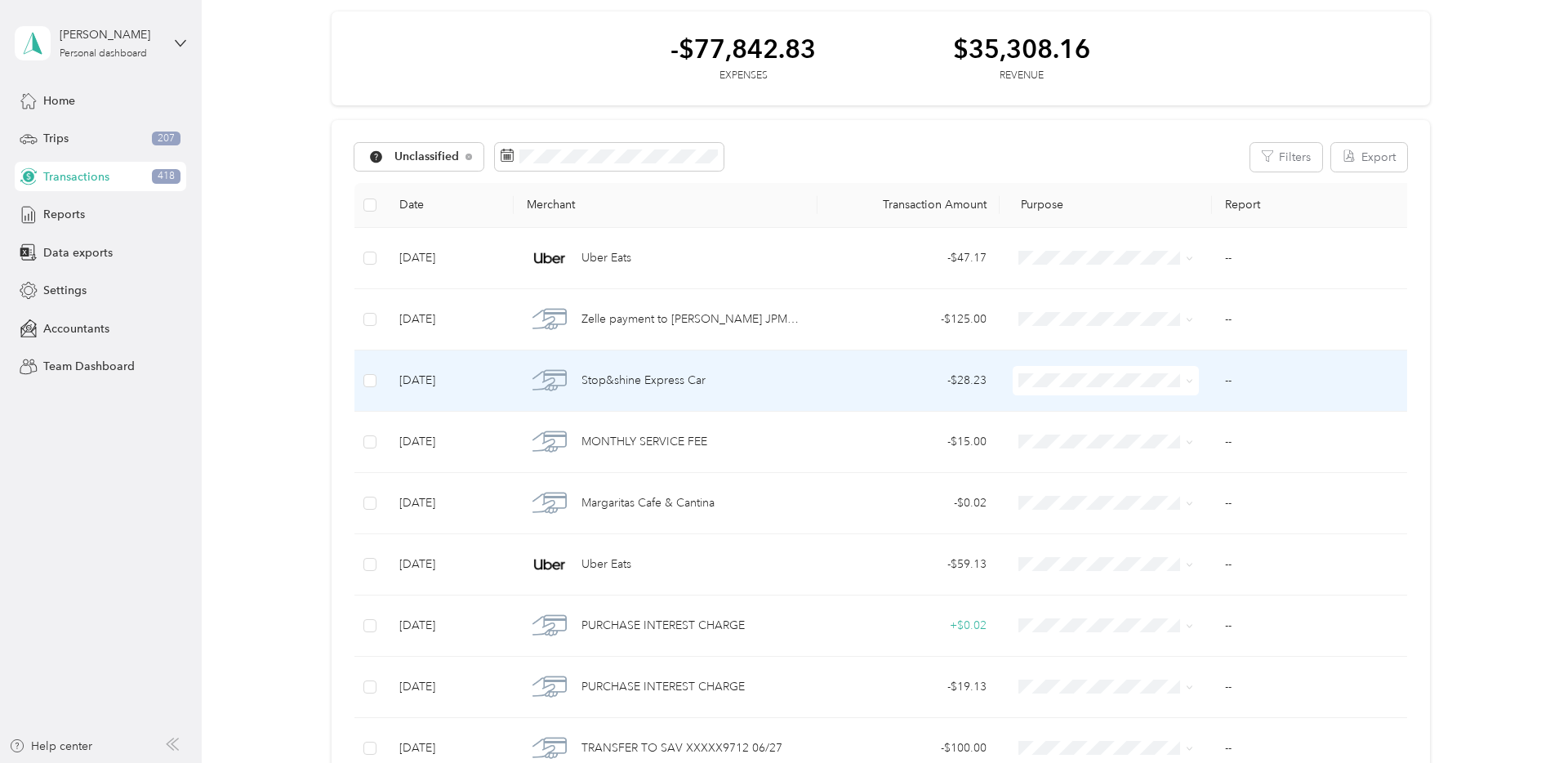 scroll, scrollTop: 63, scrollLeft: 0, axis: vertical 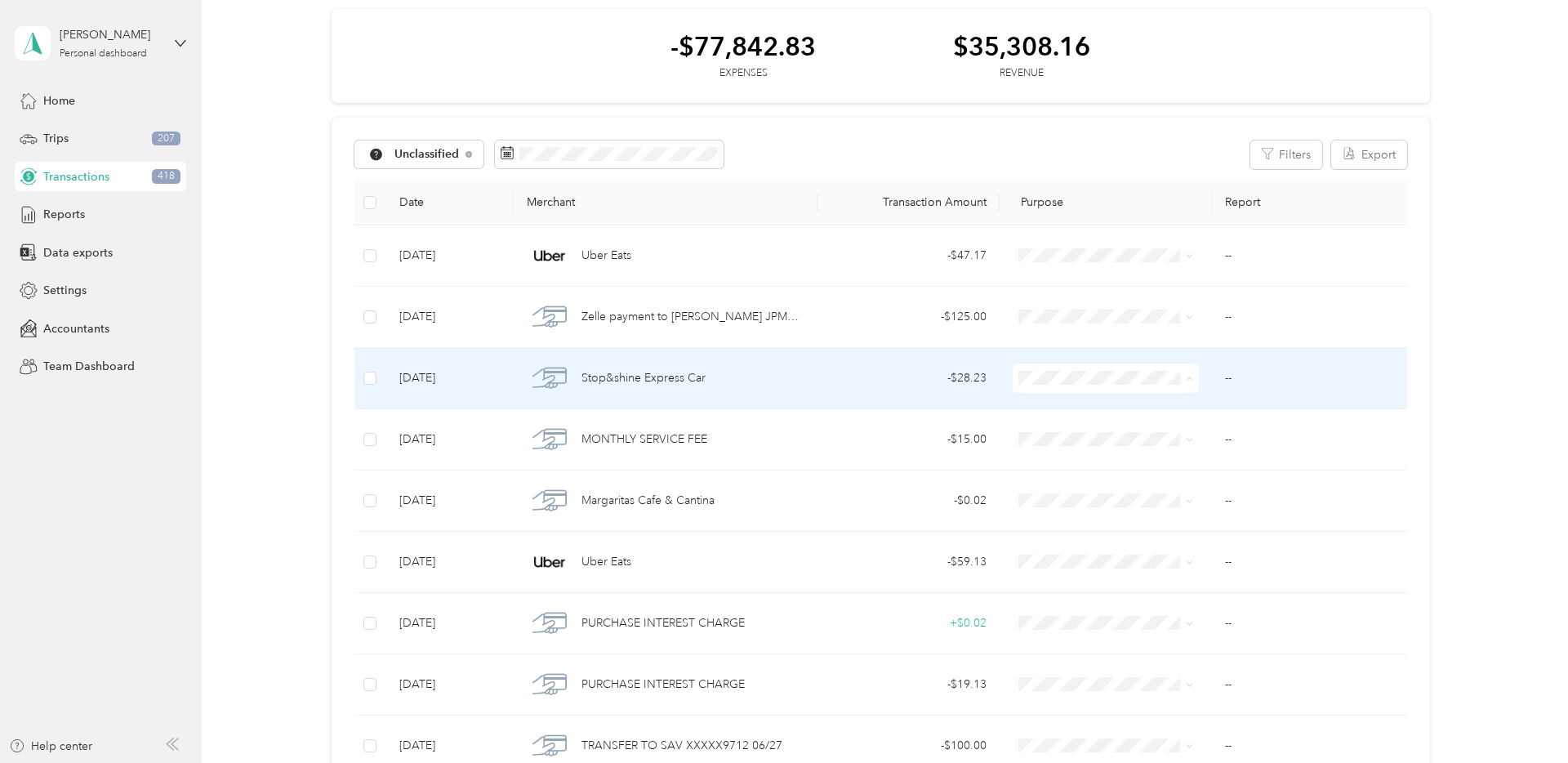 click on "Consultant" at bounding box center (1120, 494) 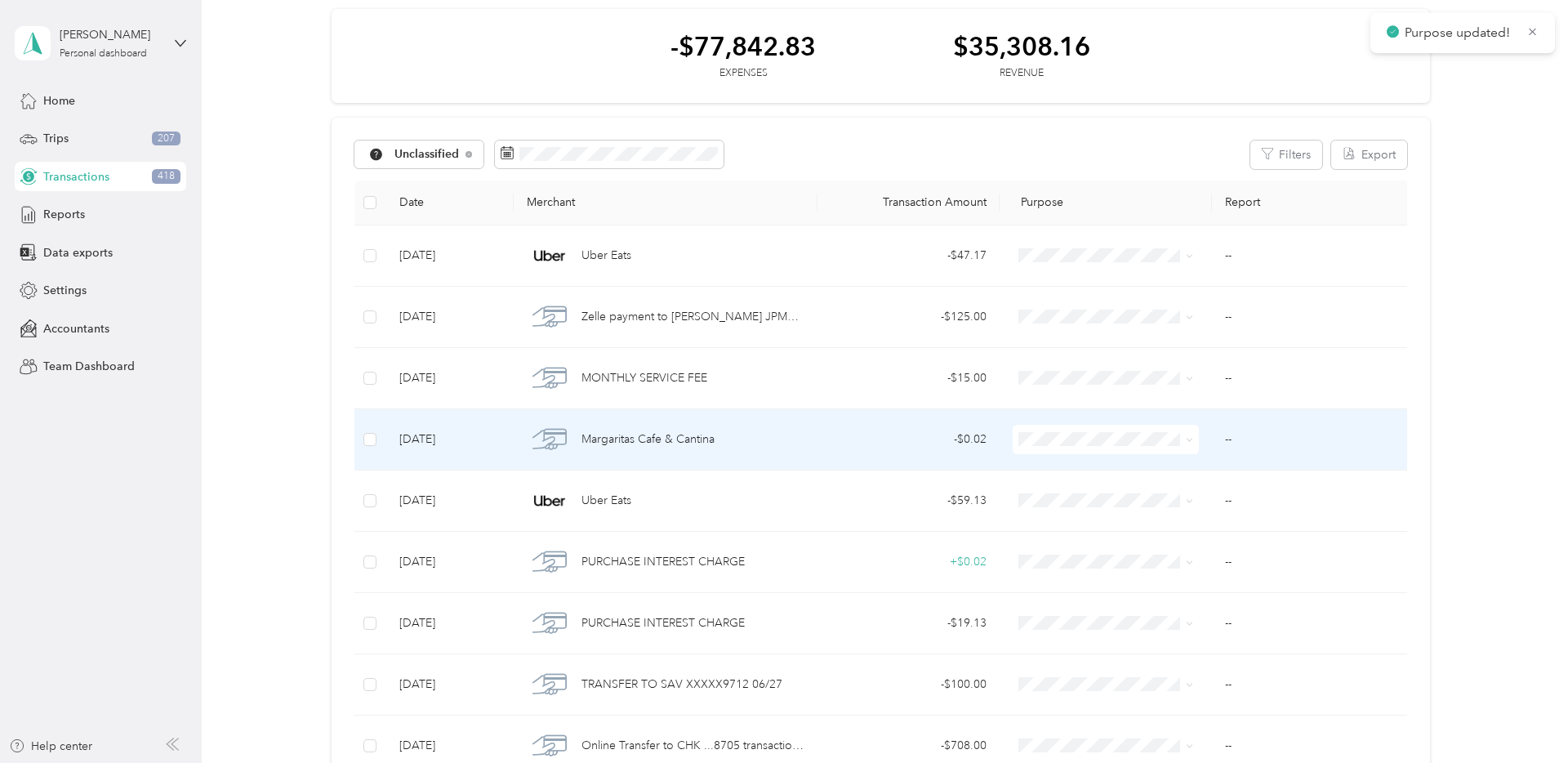 scroll, scrollTop: 0, scrollLeft: 0, axis: both 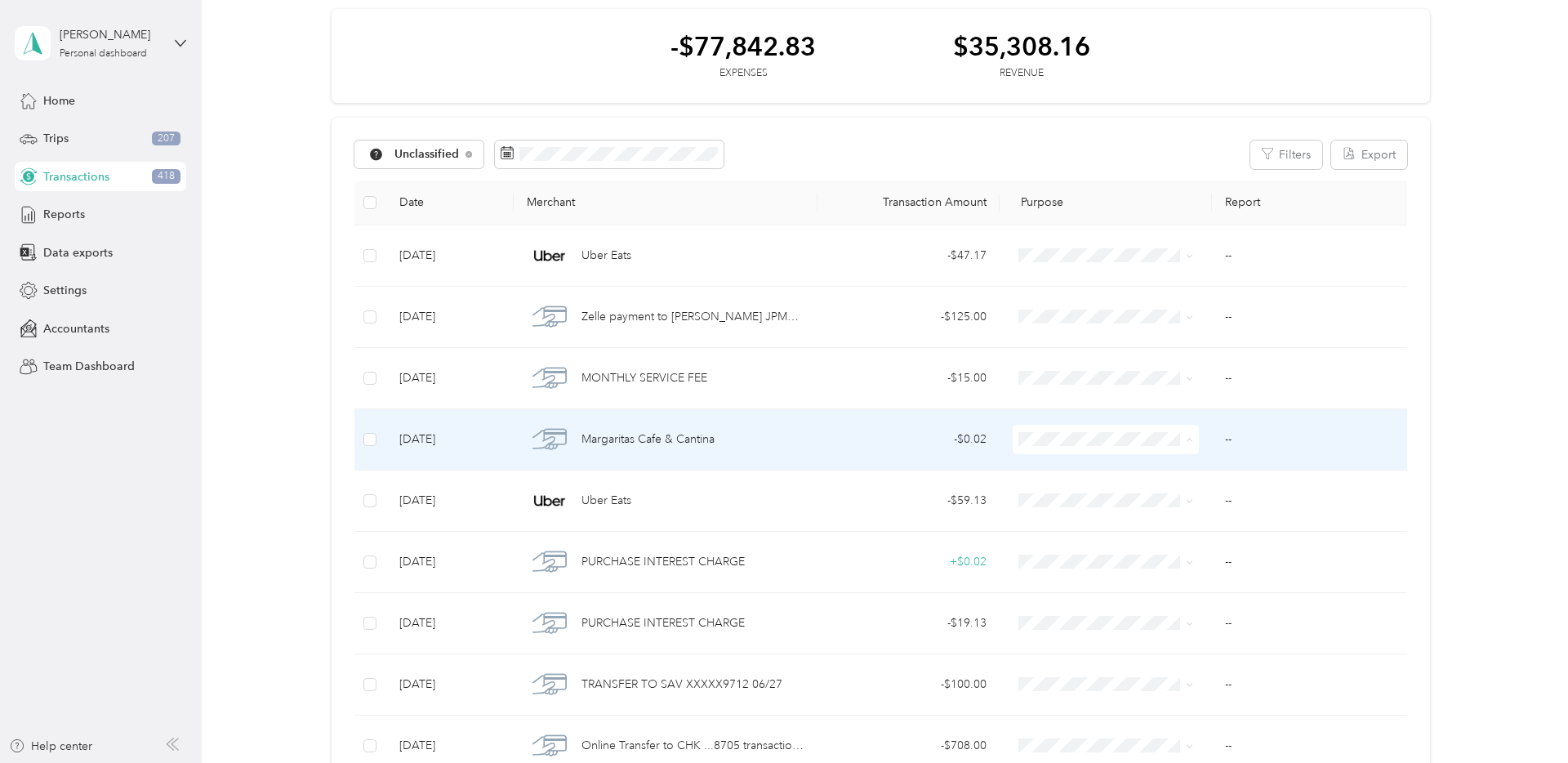 click on "Nypos" at bounding box center (1120, 527) 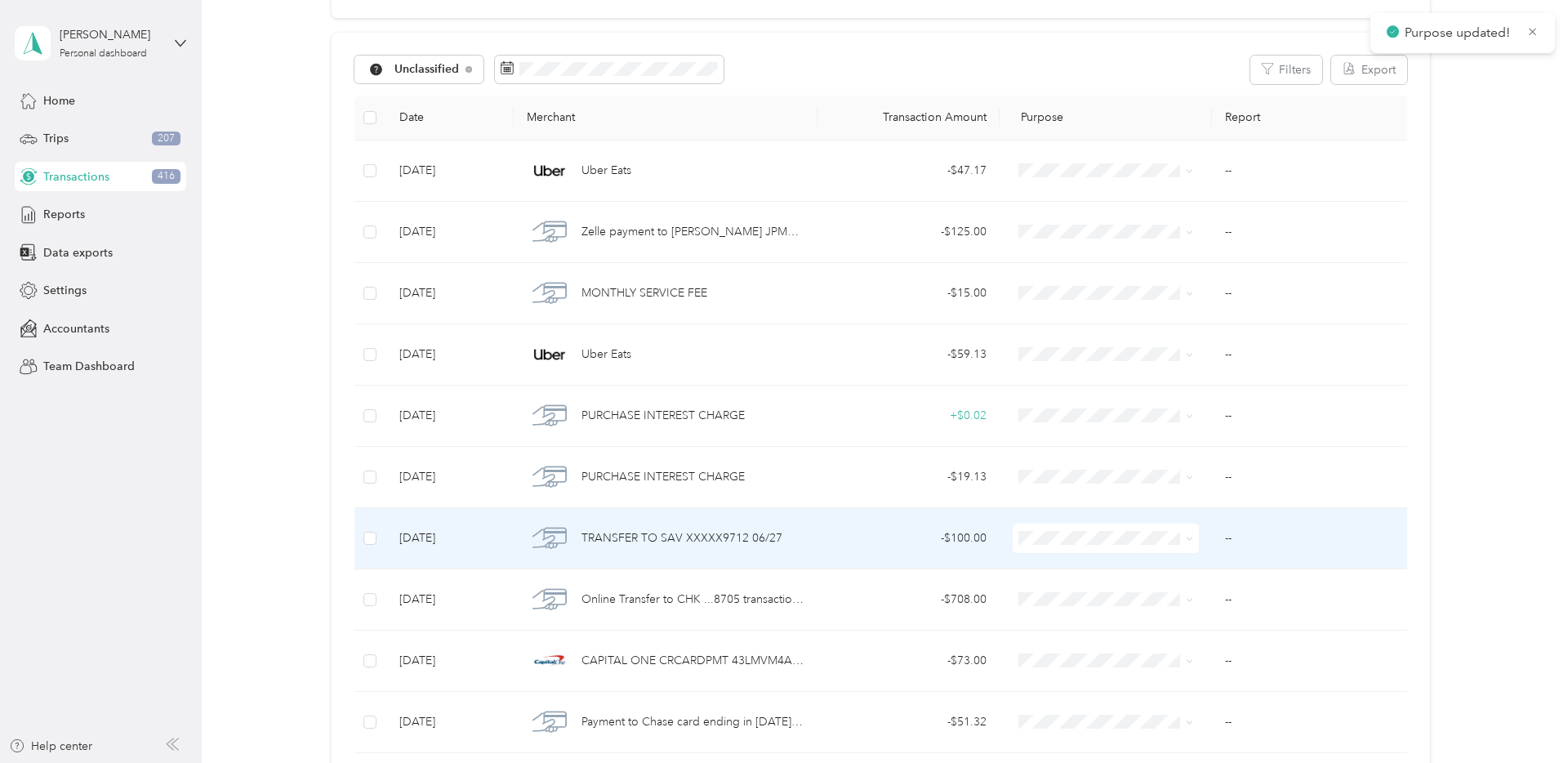 scroll, scrollTop: 218, scrollLeft: 0, axis: vertical 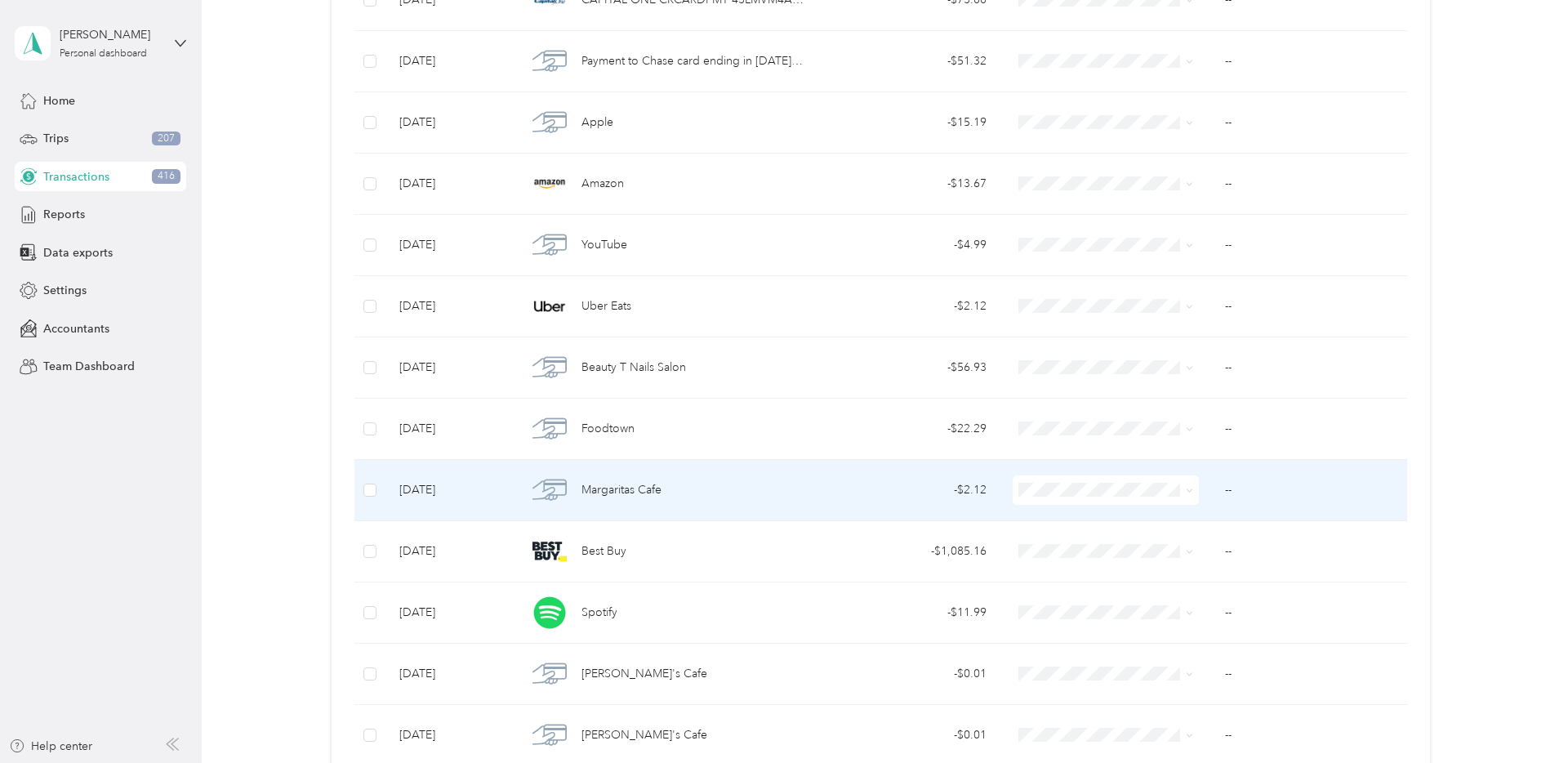 click on "Nypos" at bounding box center (1120, 573) 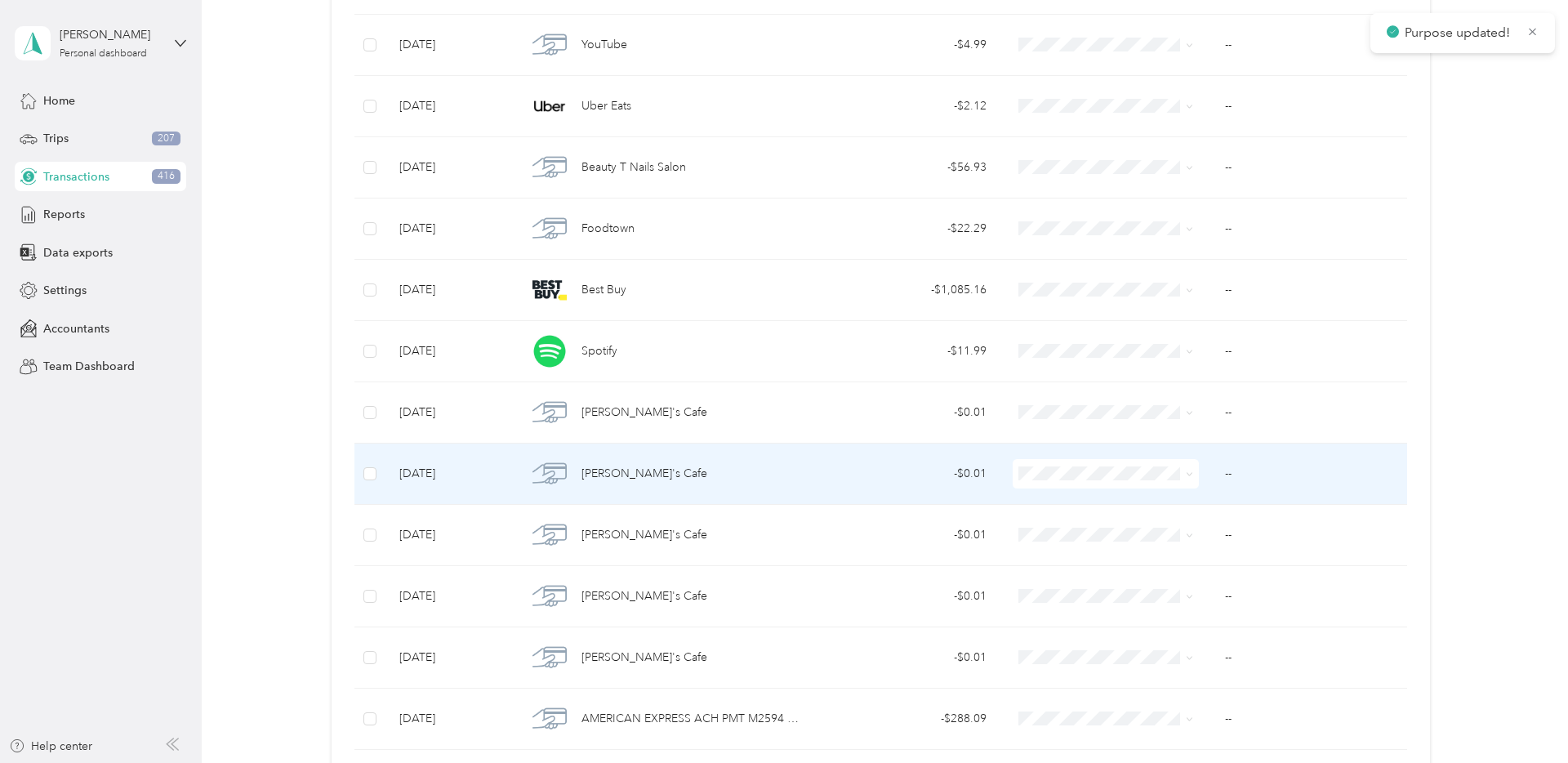 scroll, scrollTop: 988, scrollLeft: 0, axis: vertical 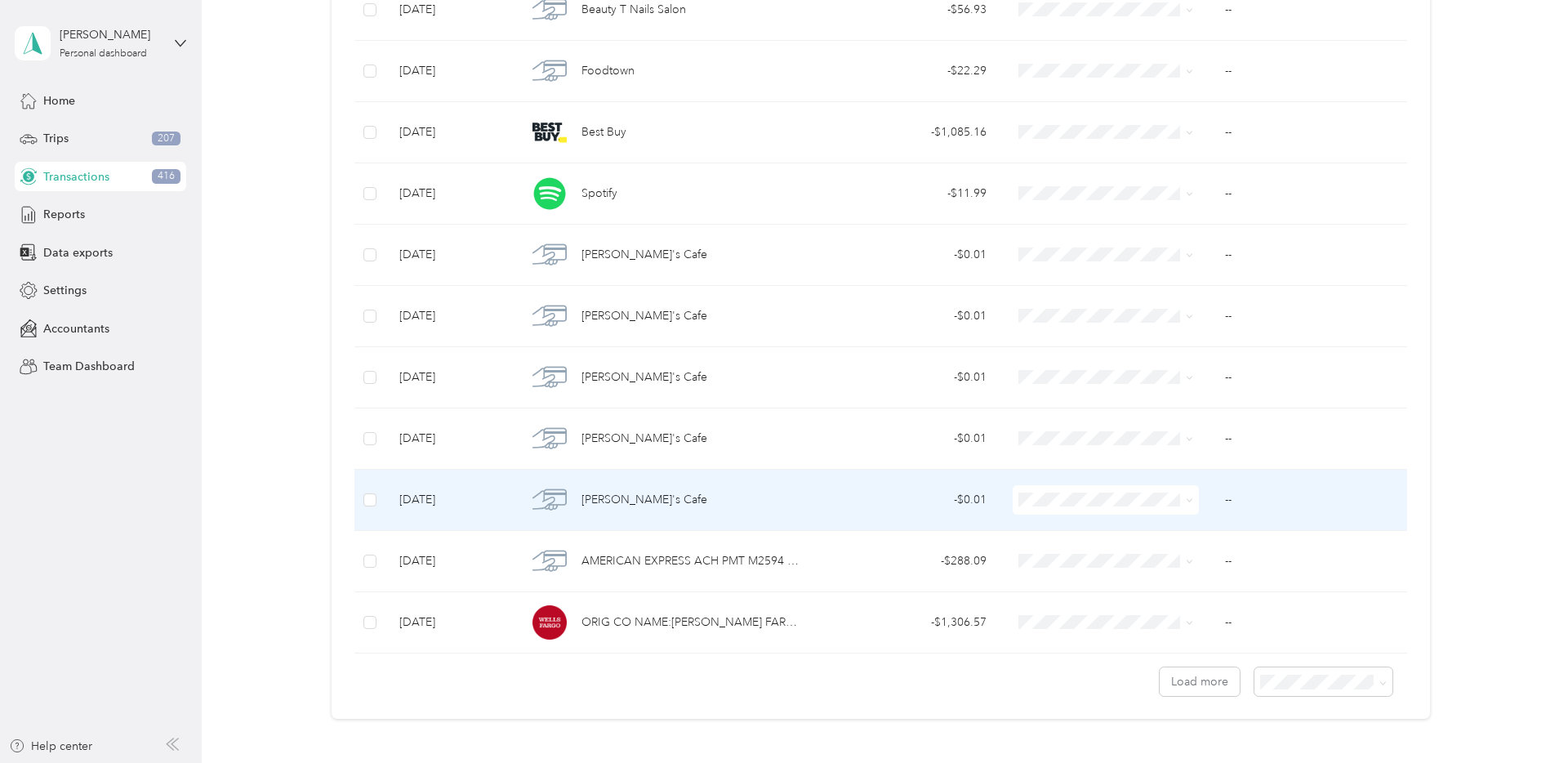 click on "Work Personal Nypos Consultant Other Charity Medical Moving Commute" at bounding box center (1106, 624) 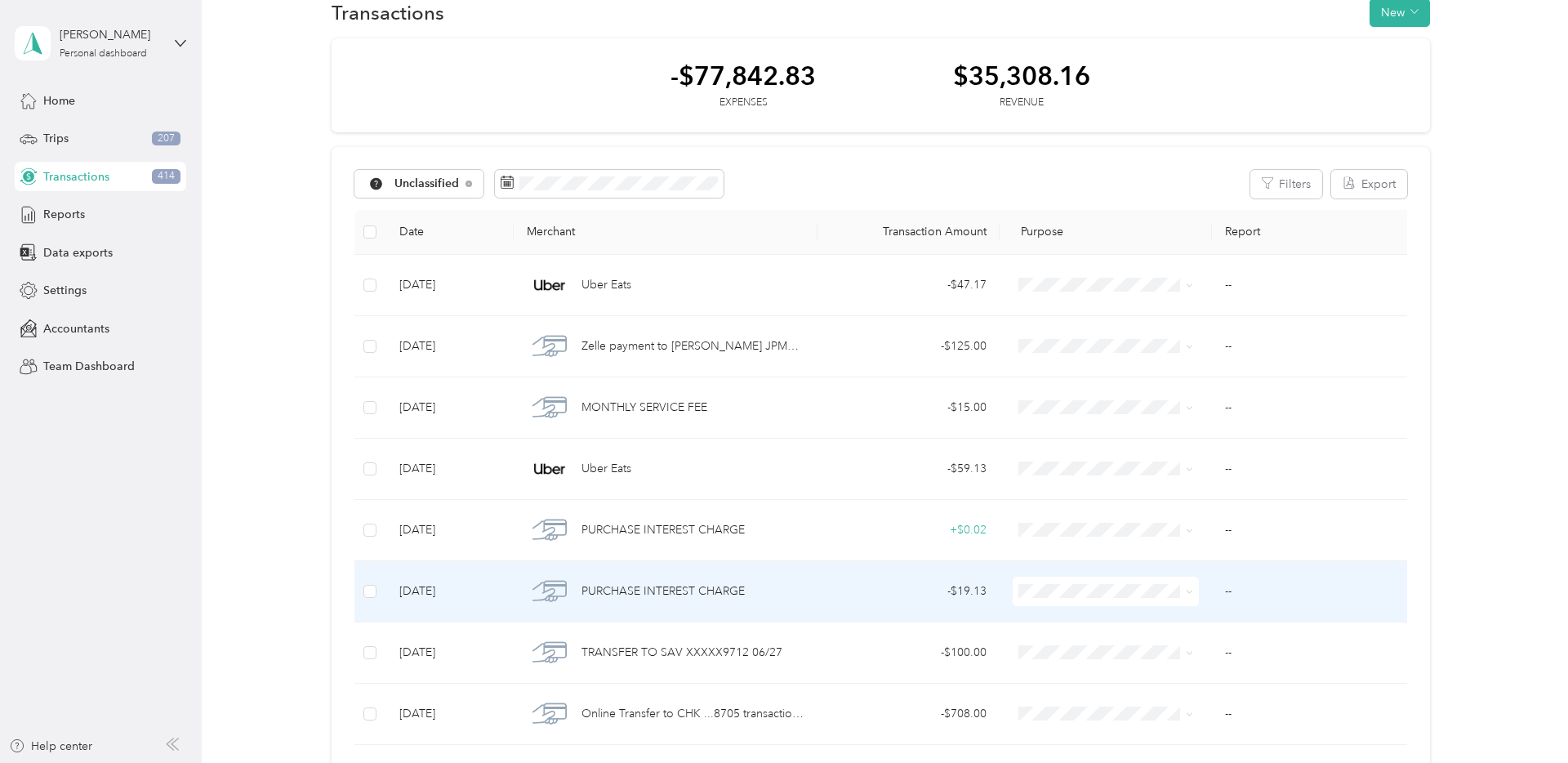 scroll, scrollTop: 0, scrollLeft: 0, axis: both 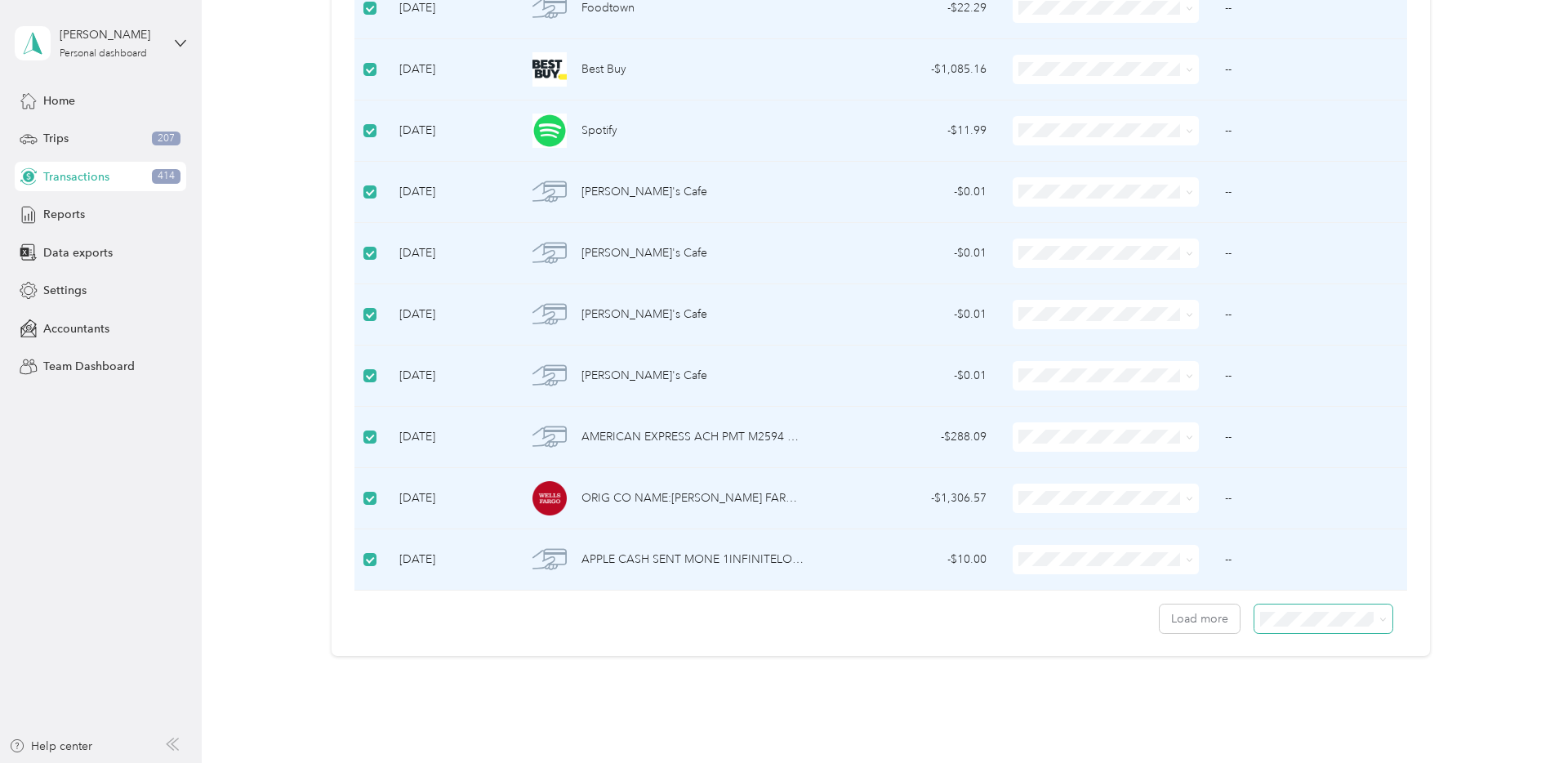 click at bounding box center [1324, 618] 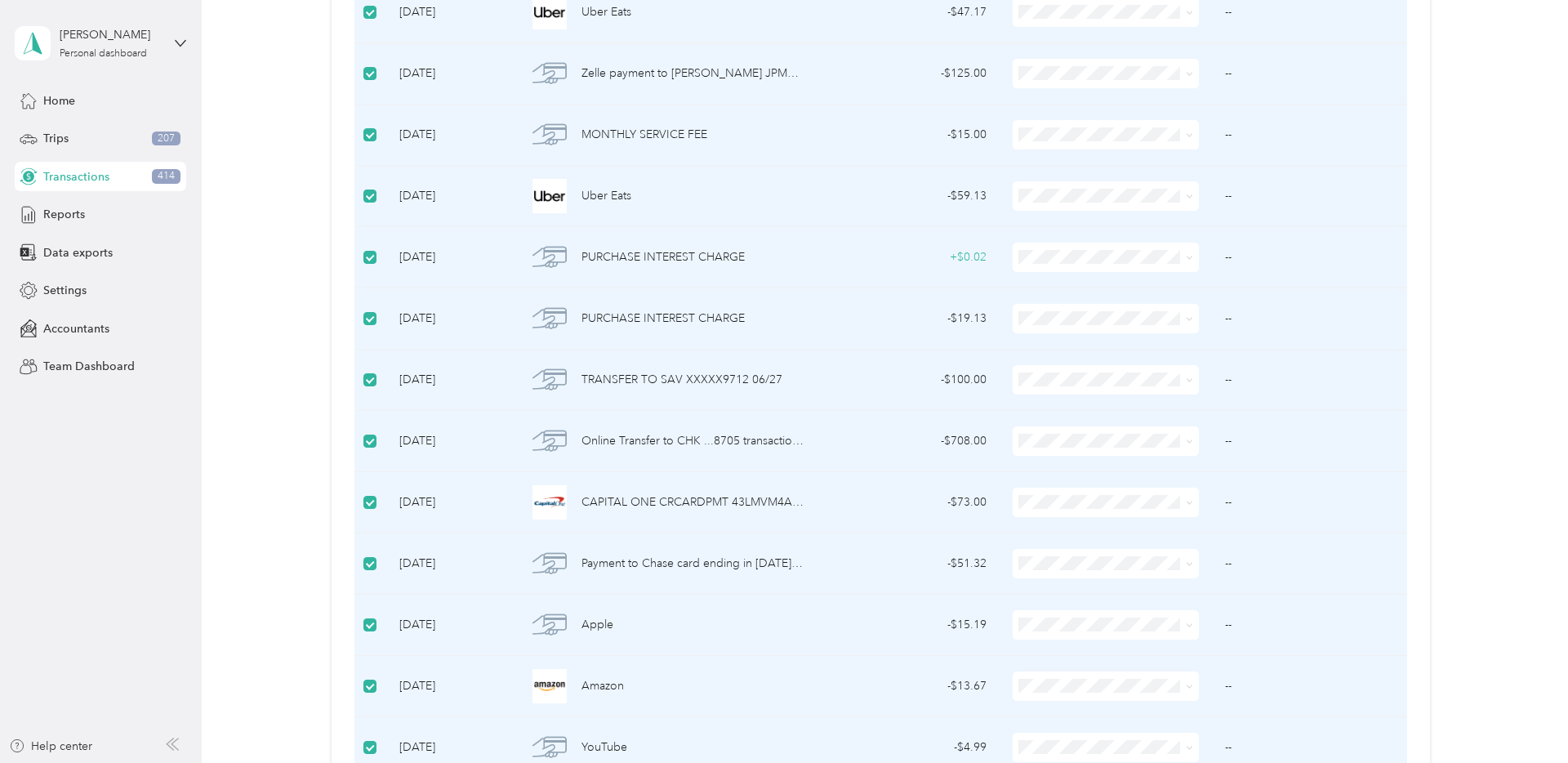 scroll, scrollTop: 0, scrollLeft: 0, axis: both 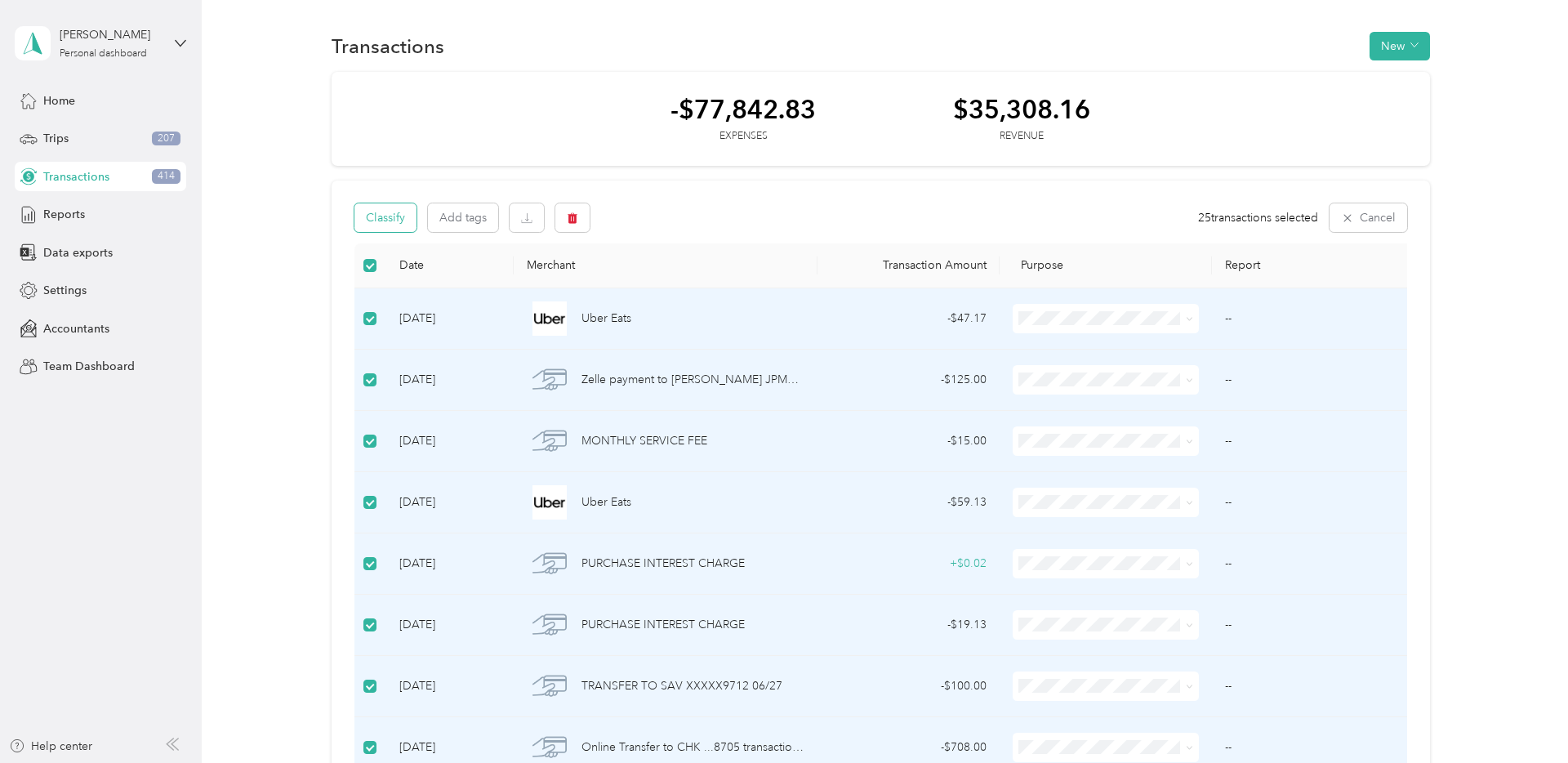 click on "Classify" at bounding box center [385, 217] 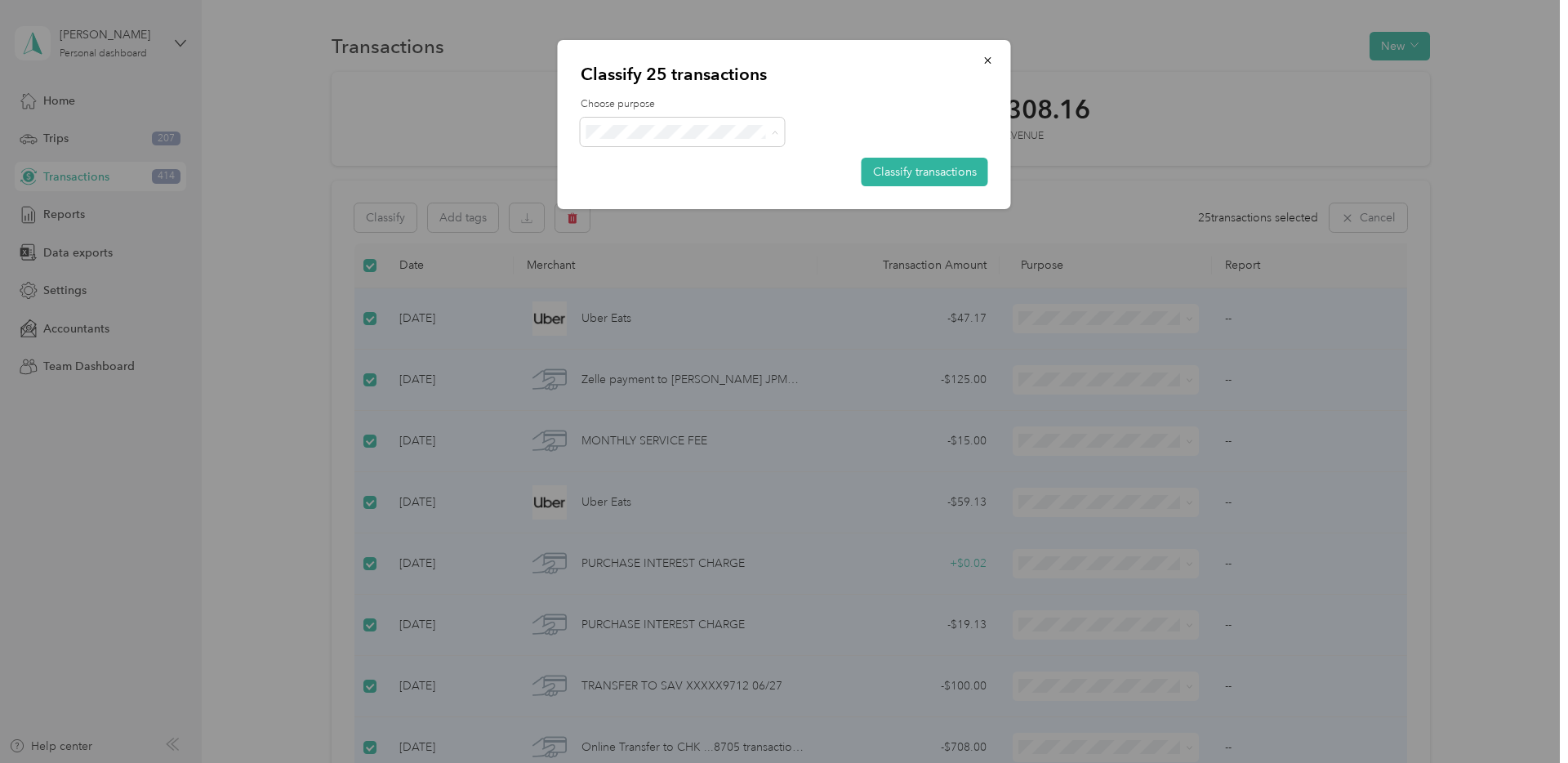 click on "Personal" at bounding box center (688, 190) 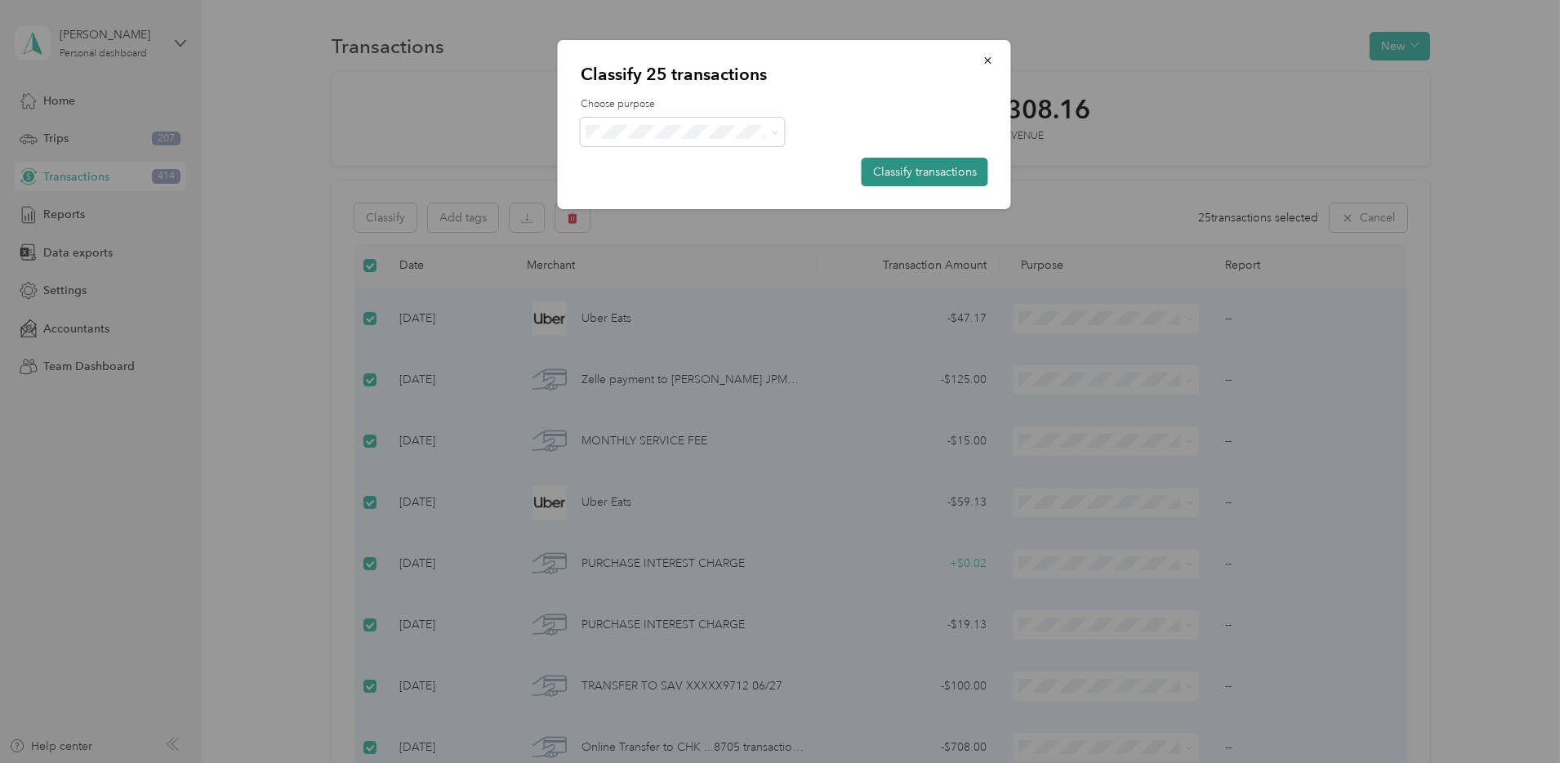click on "Classify transactions" at bounding box center [924, 172] 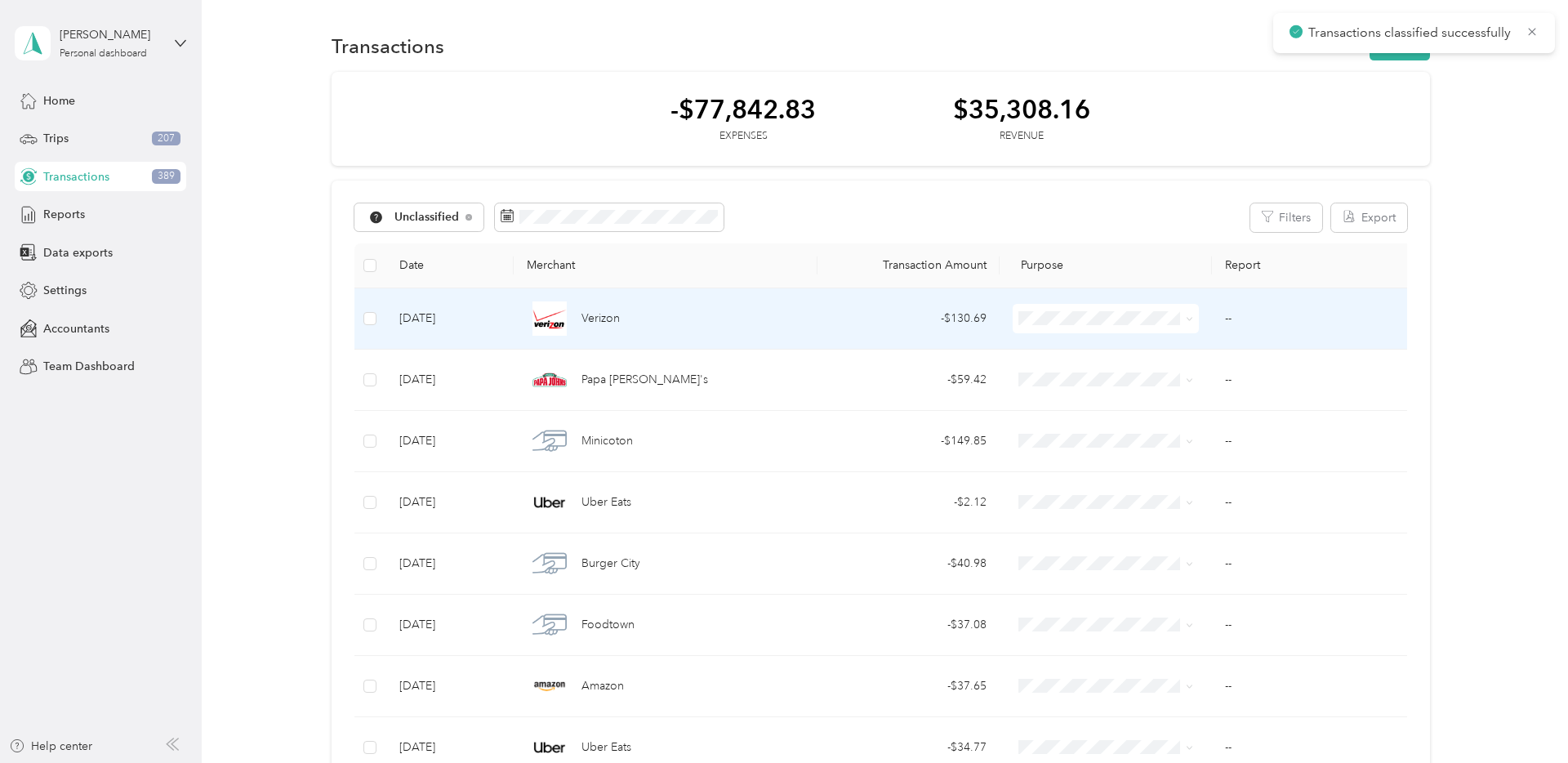 click on "Consultant" at bounding box center [1120, 435] 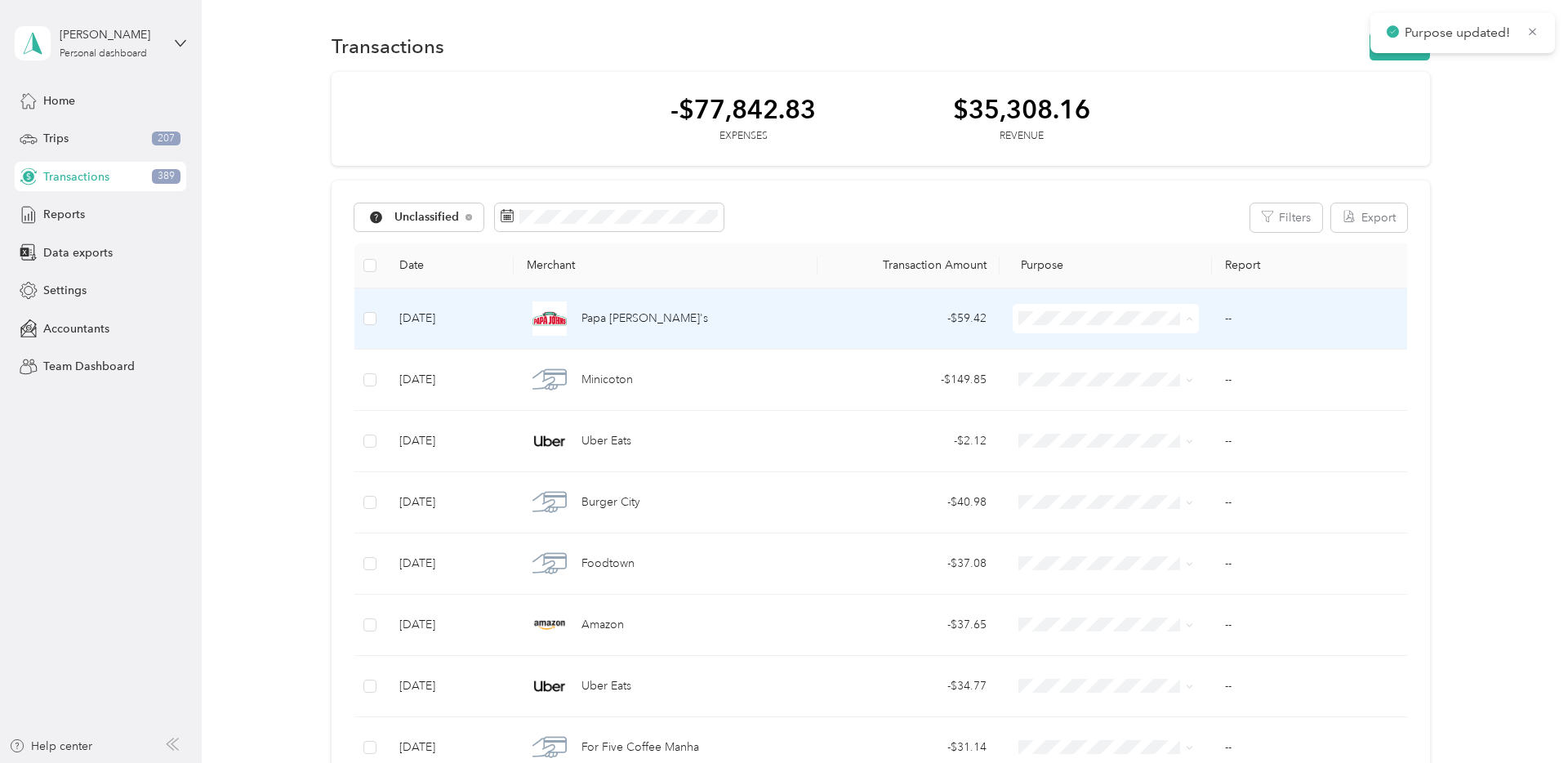 click on "Consultant" at bounding box center (1106, 435) 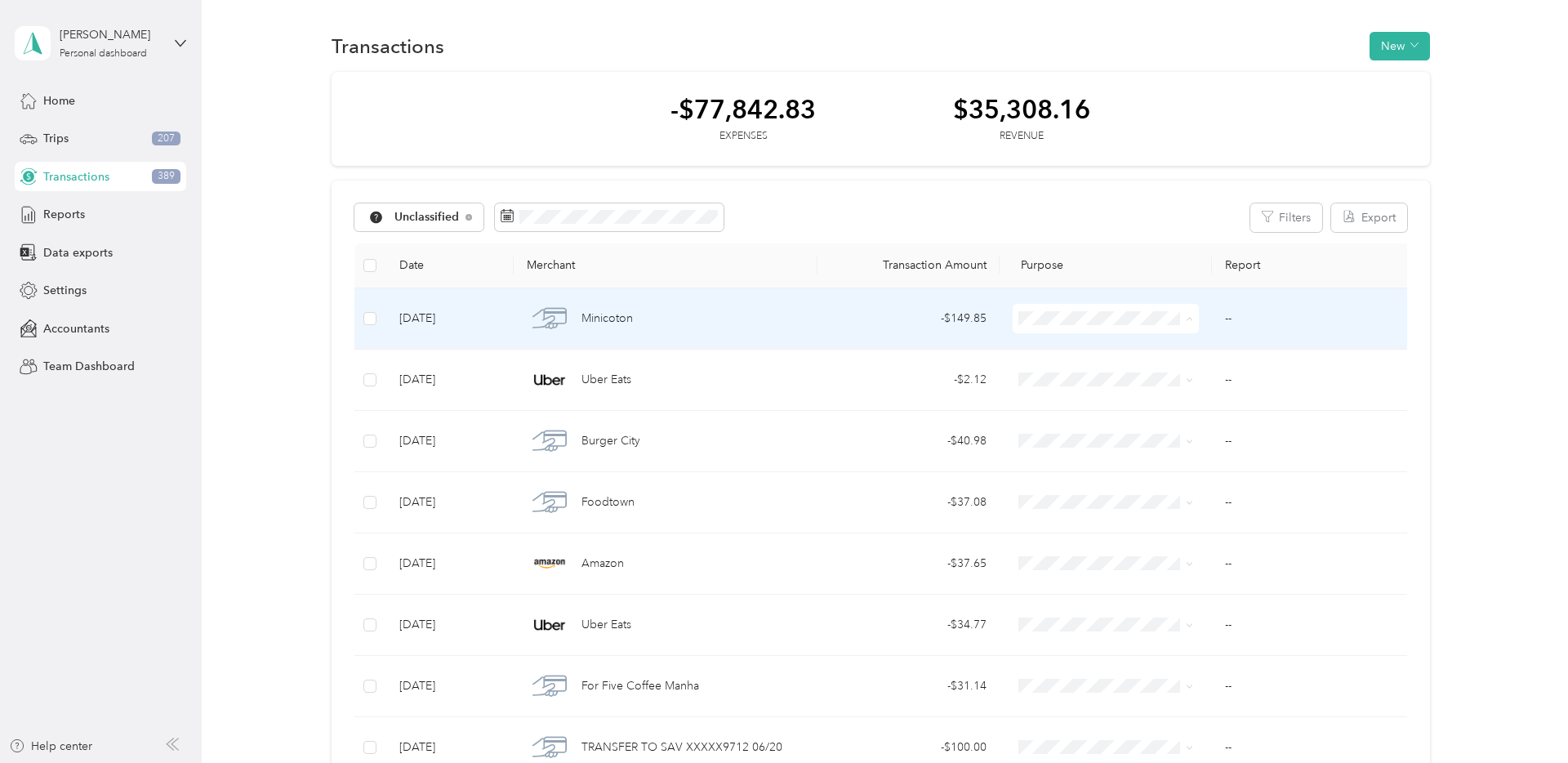 click on "Personal" at bounding box center [1120, 377] 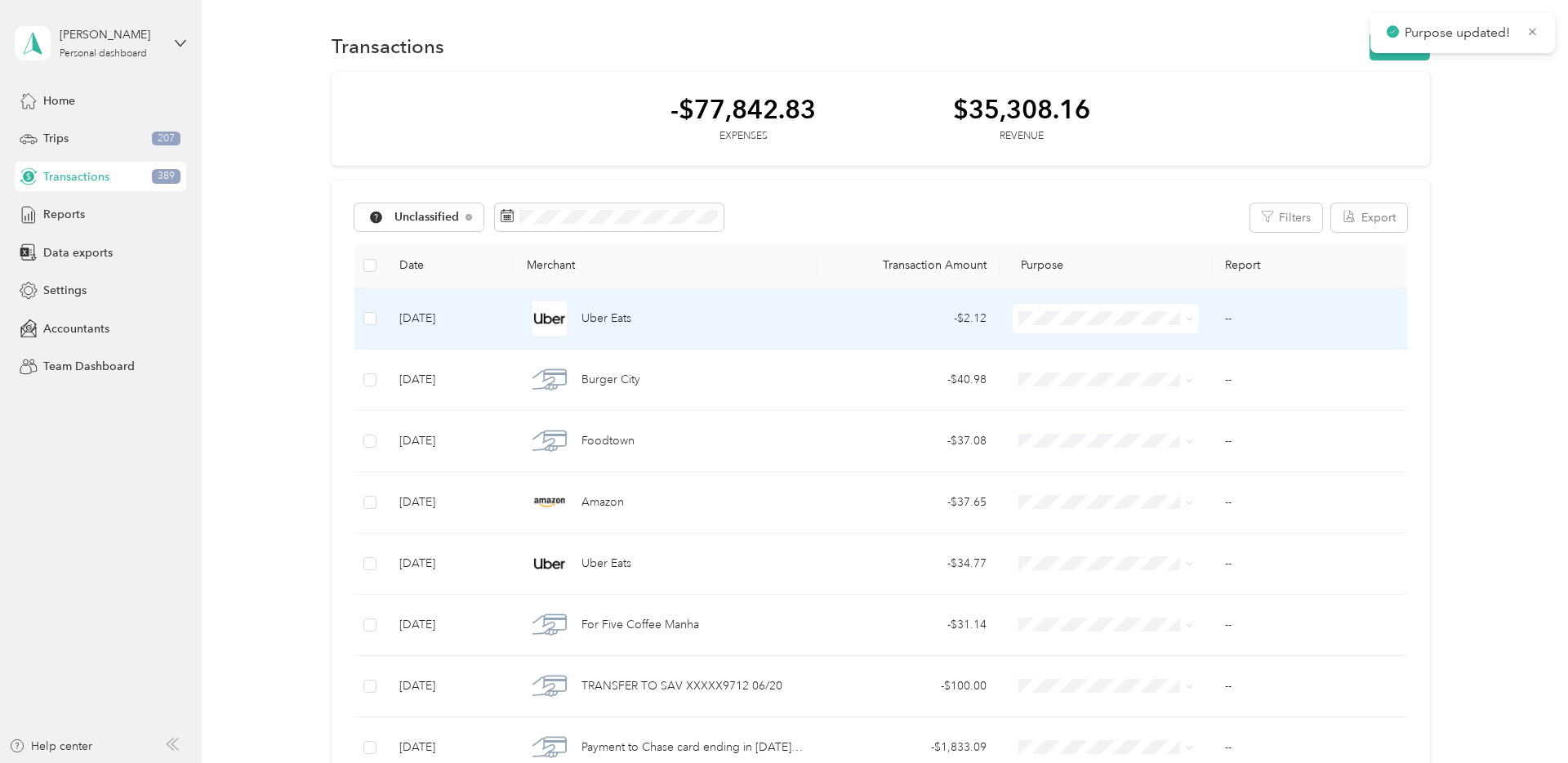 click on "Consultant" at bounding box center [1106, 430] 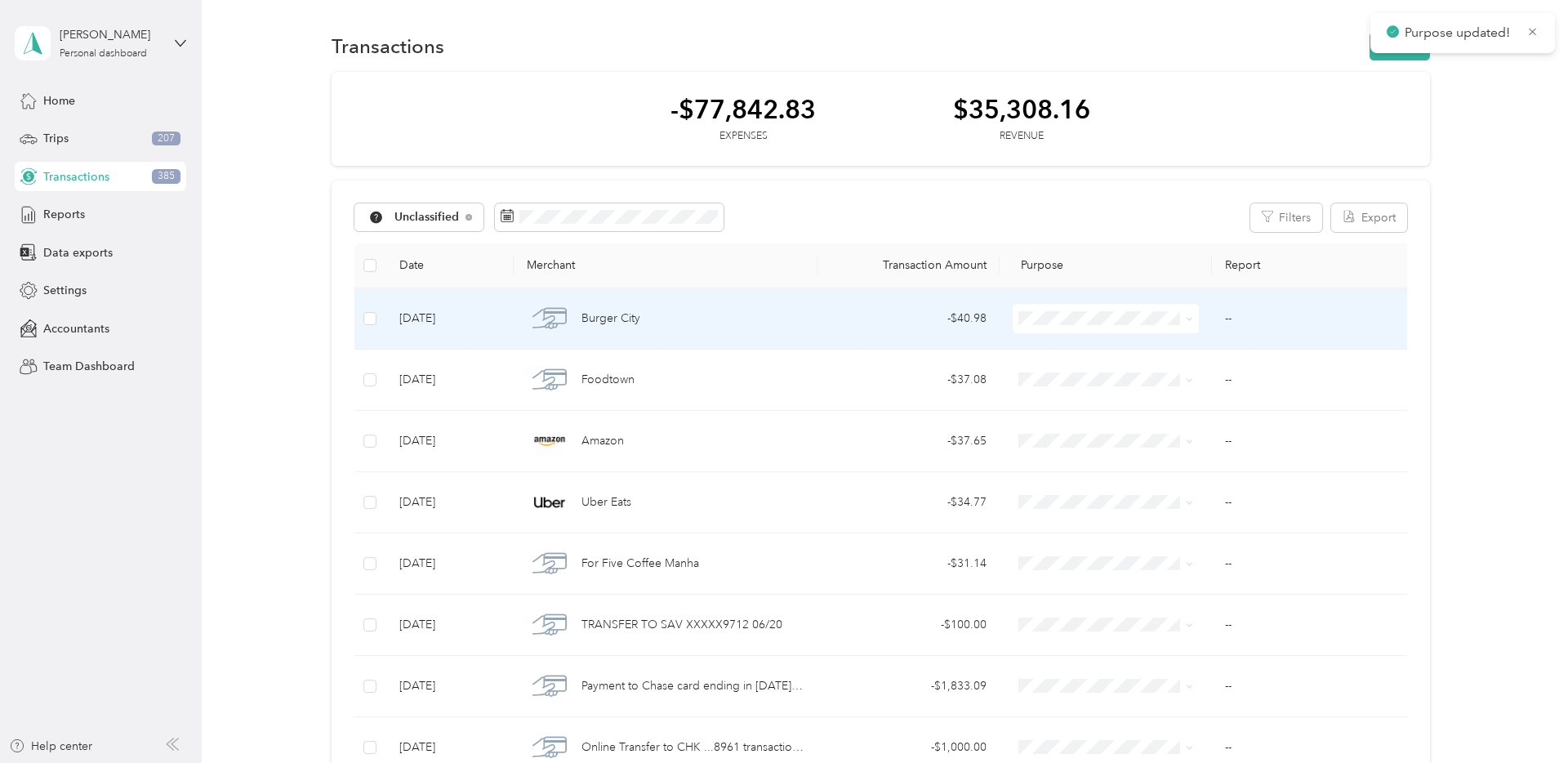 click on "Nypos" at bounding box center (1106, 399) 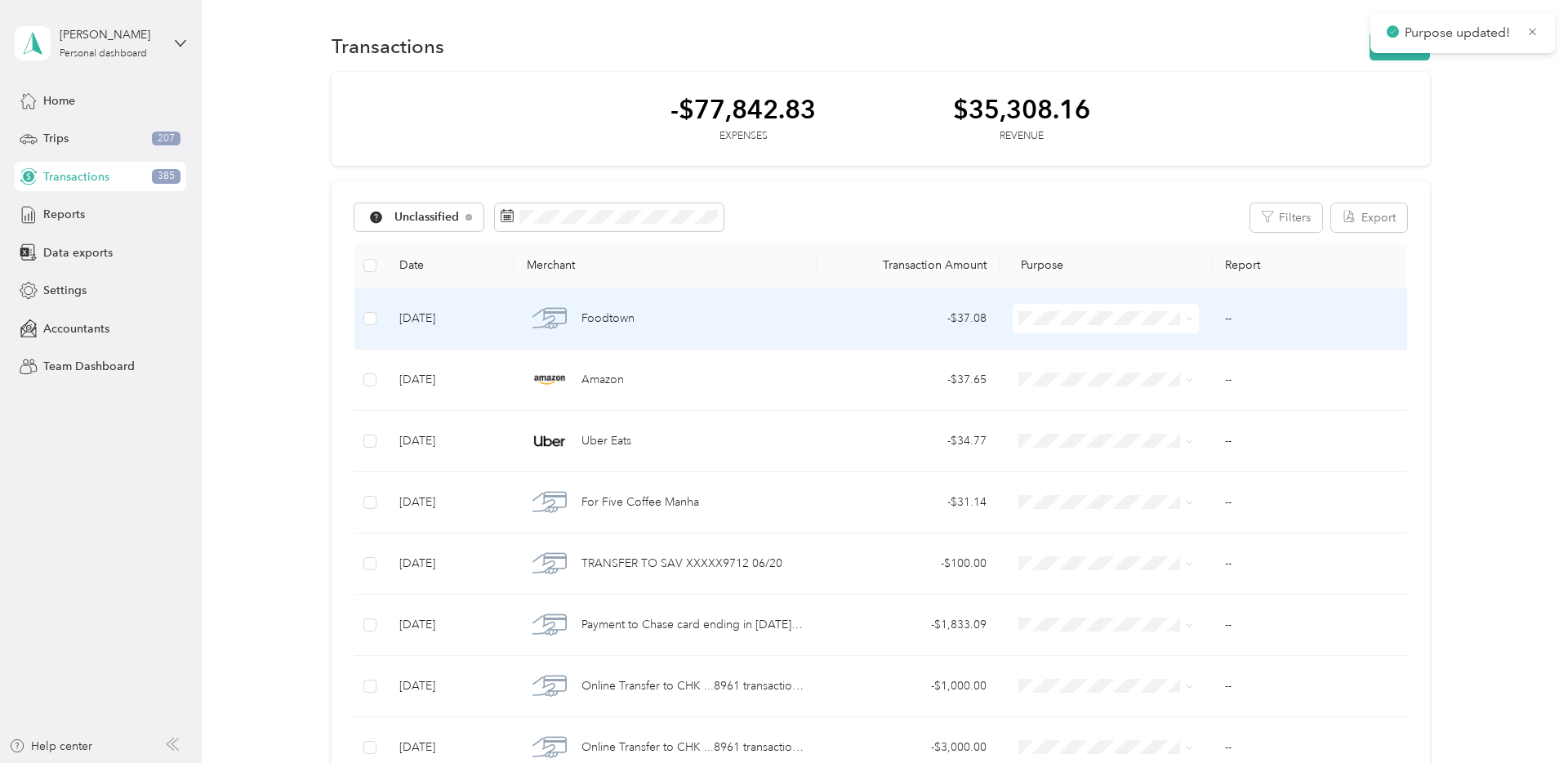 click on "Consultant" at bounding box center [1120, 435] 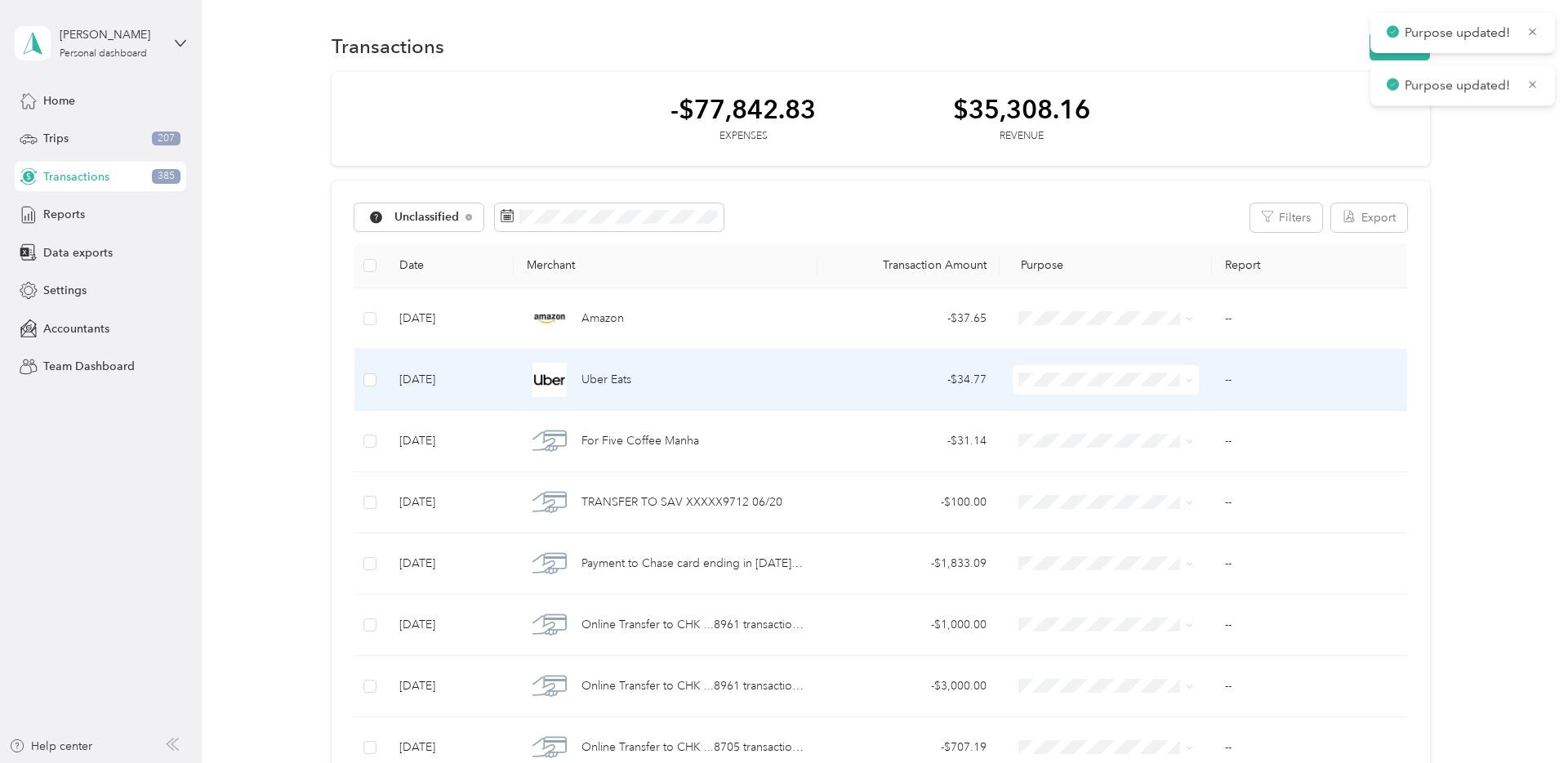 click at bounding box center (1106, 319) 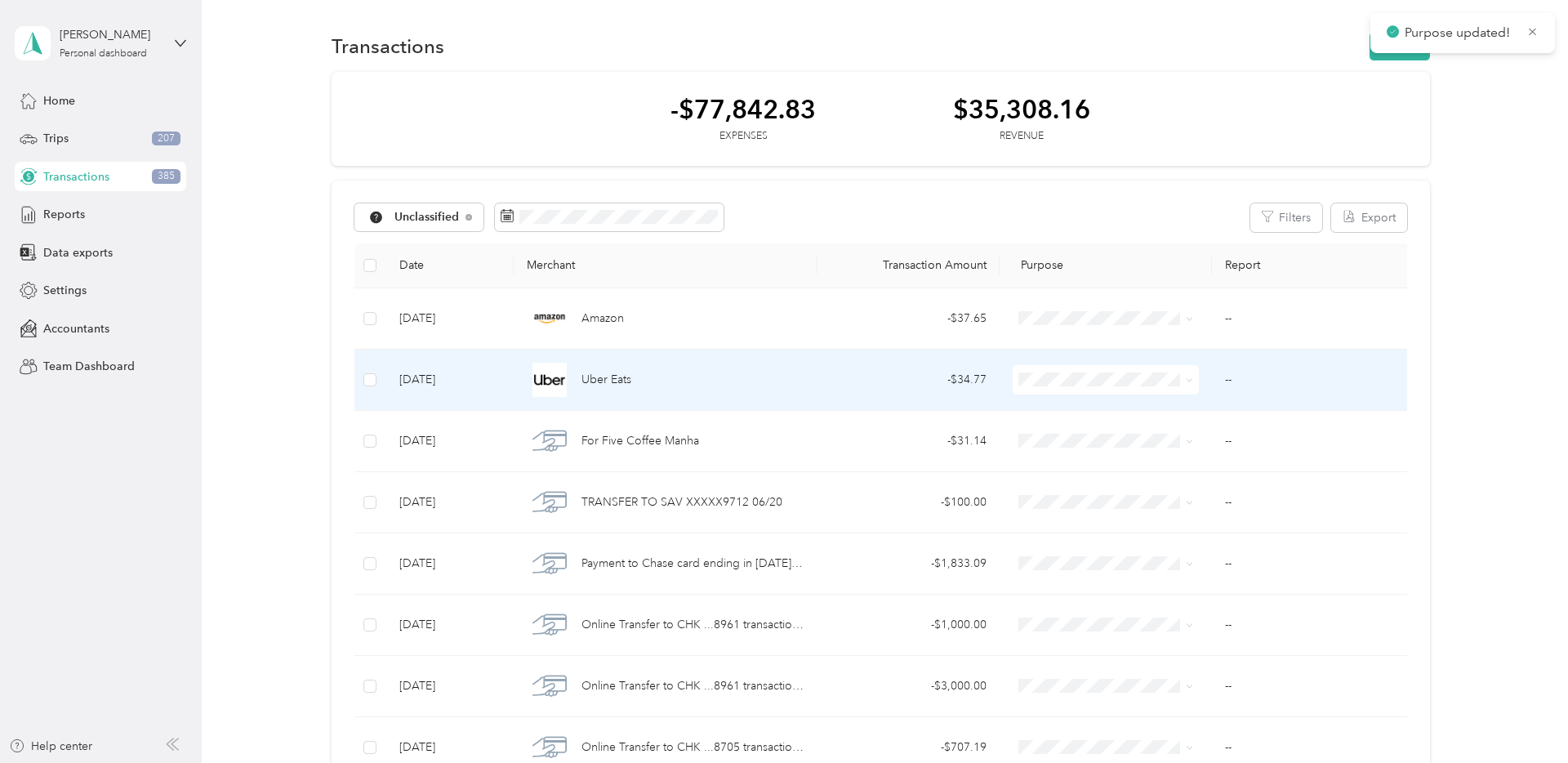 click on "Consultant" at bounding box center (1106, 434) 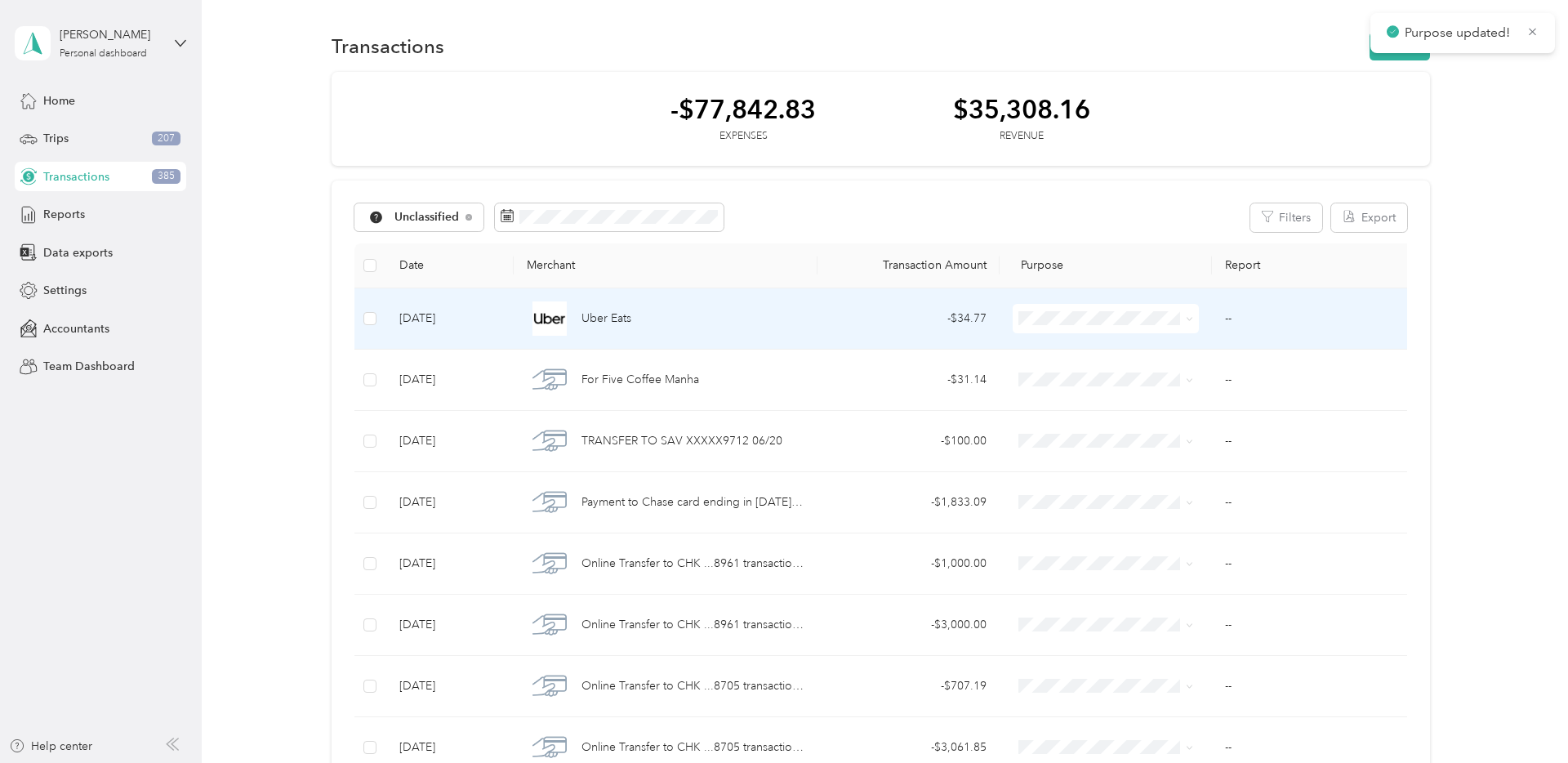 click at bounding box center (1106, 319) 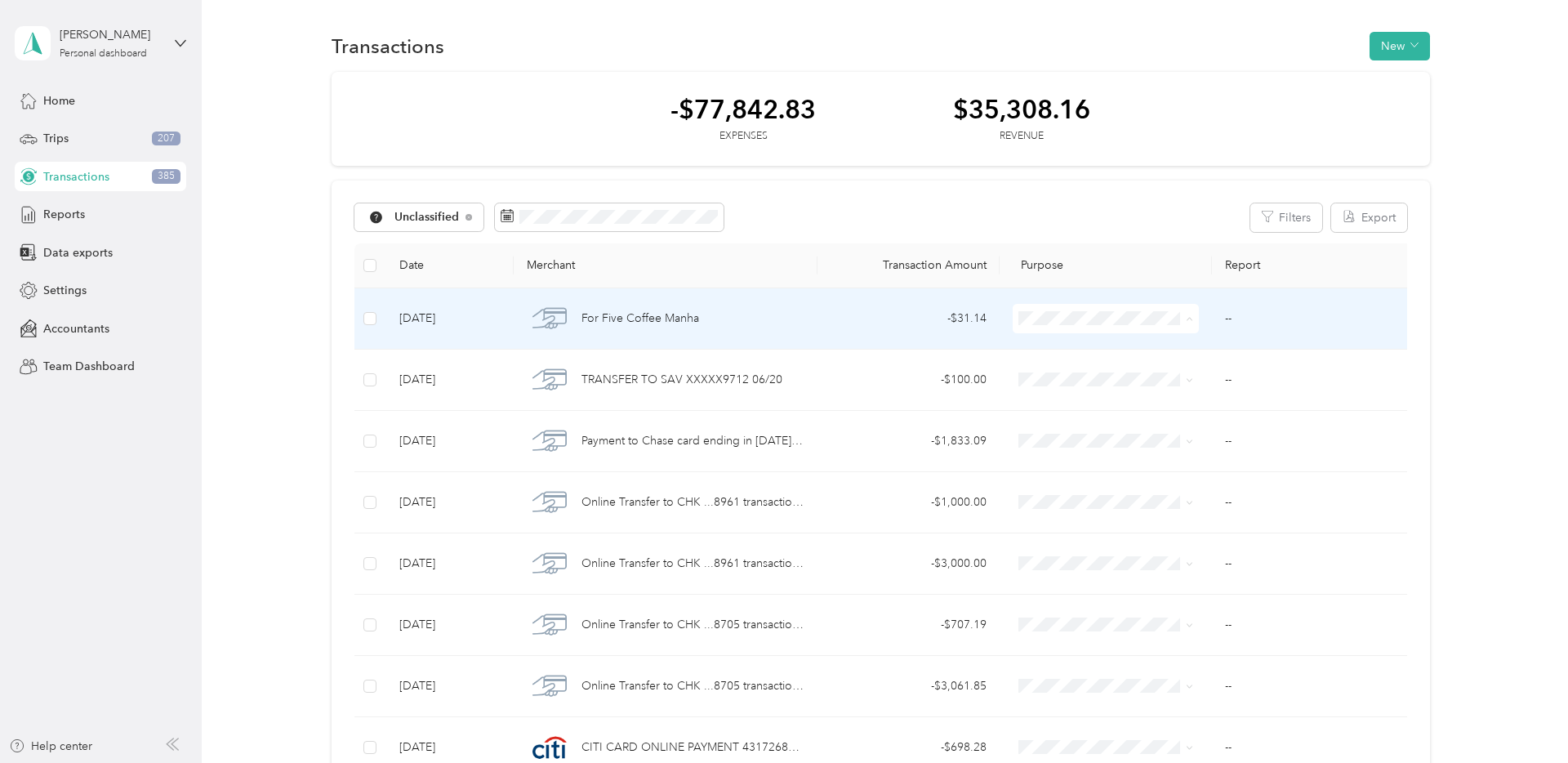 click on "Nypos" at bounding box center (1120, 406) 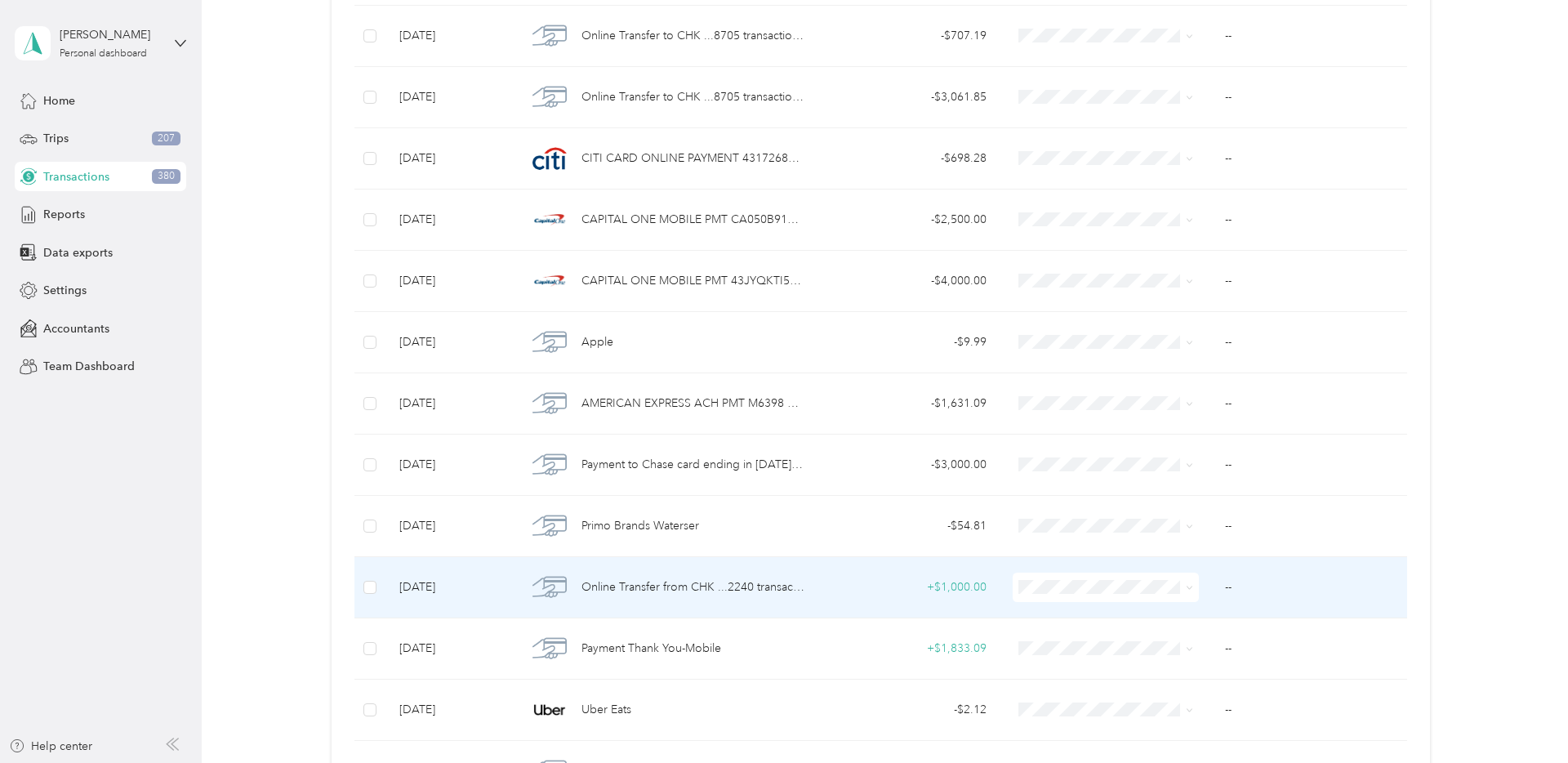 scroll, scrollTop: 530, scrollLeft: 0, axis: vertical 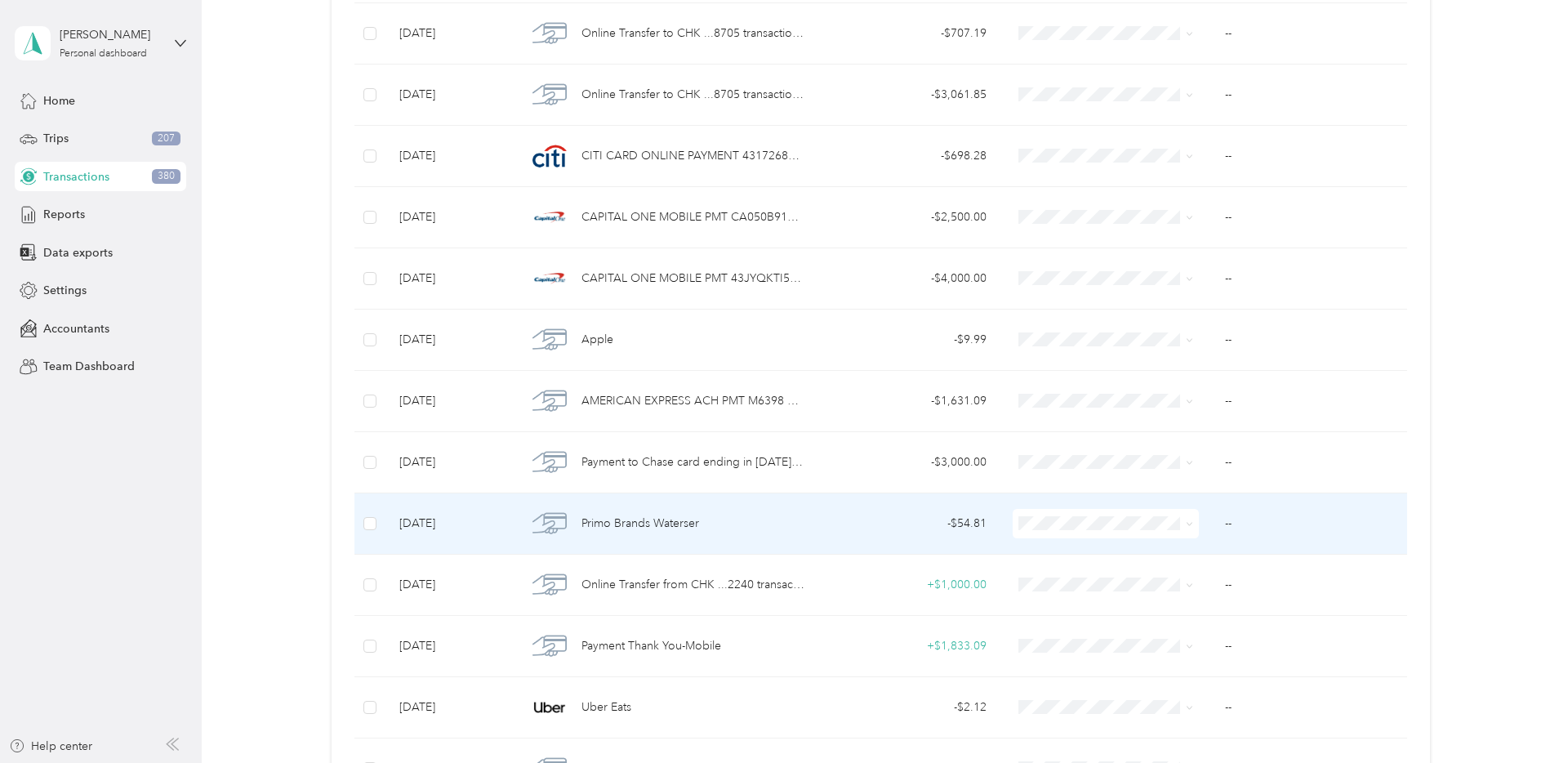 click on "Consultant" at bounding box center (1120, 377) 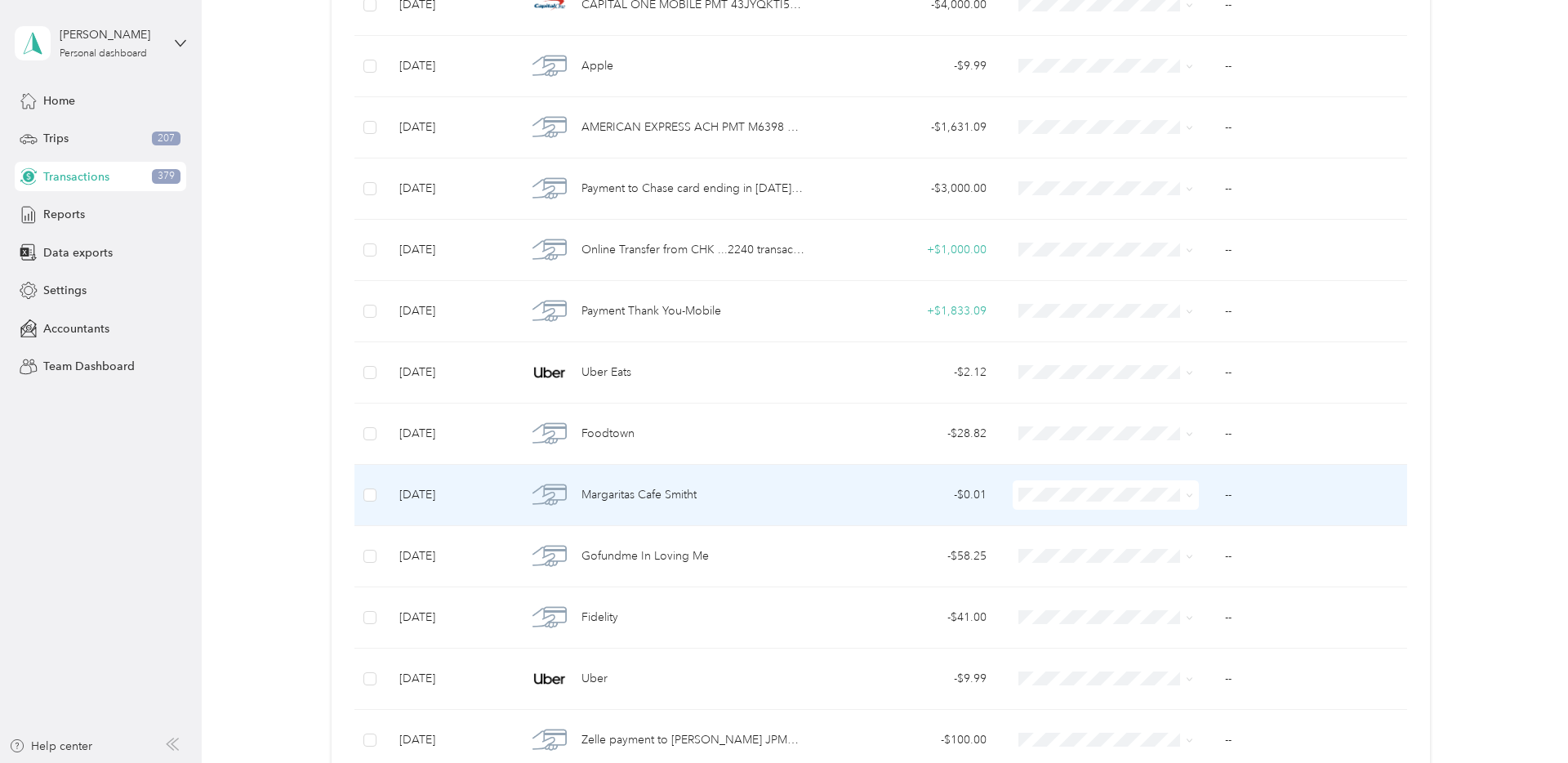 click at bounding box center (1106, 495) 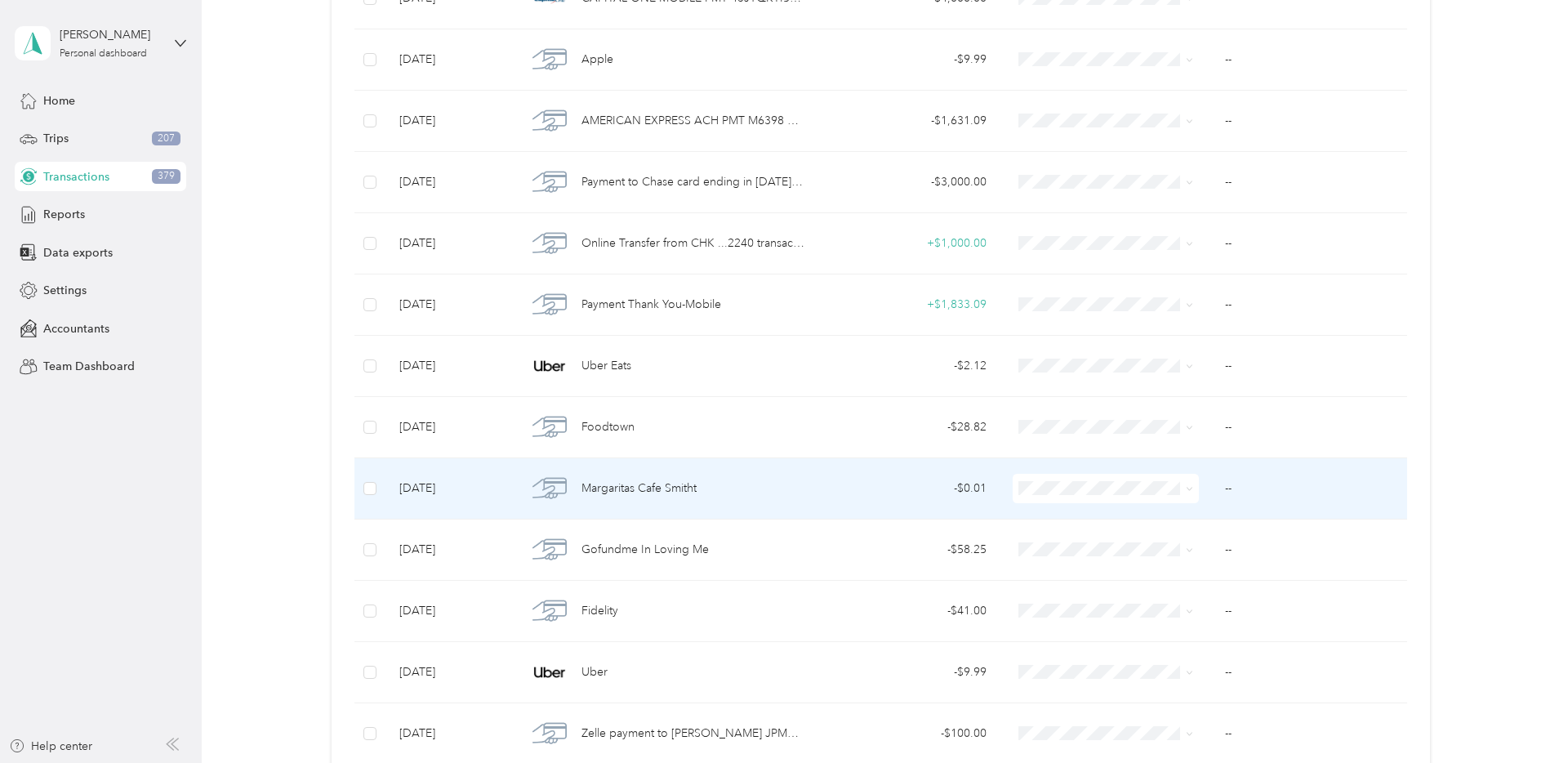 scroll, scrollTop: 816, scrollLeft: 0, axis: vertical 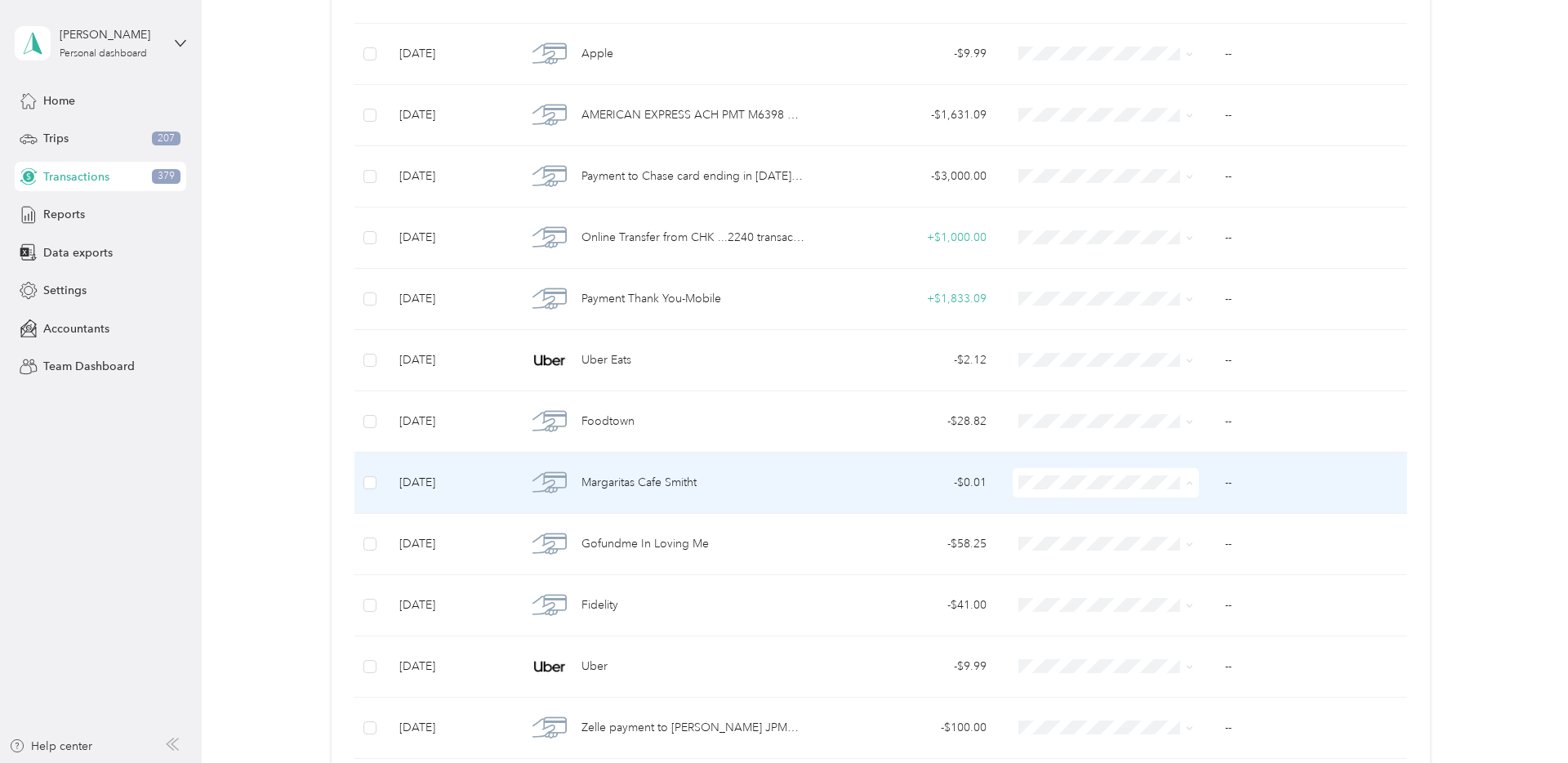 click on "Nypos" at bounding box center [1120, 570] 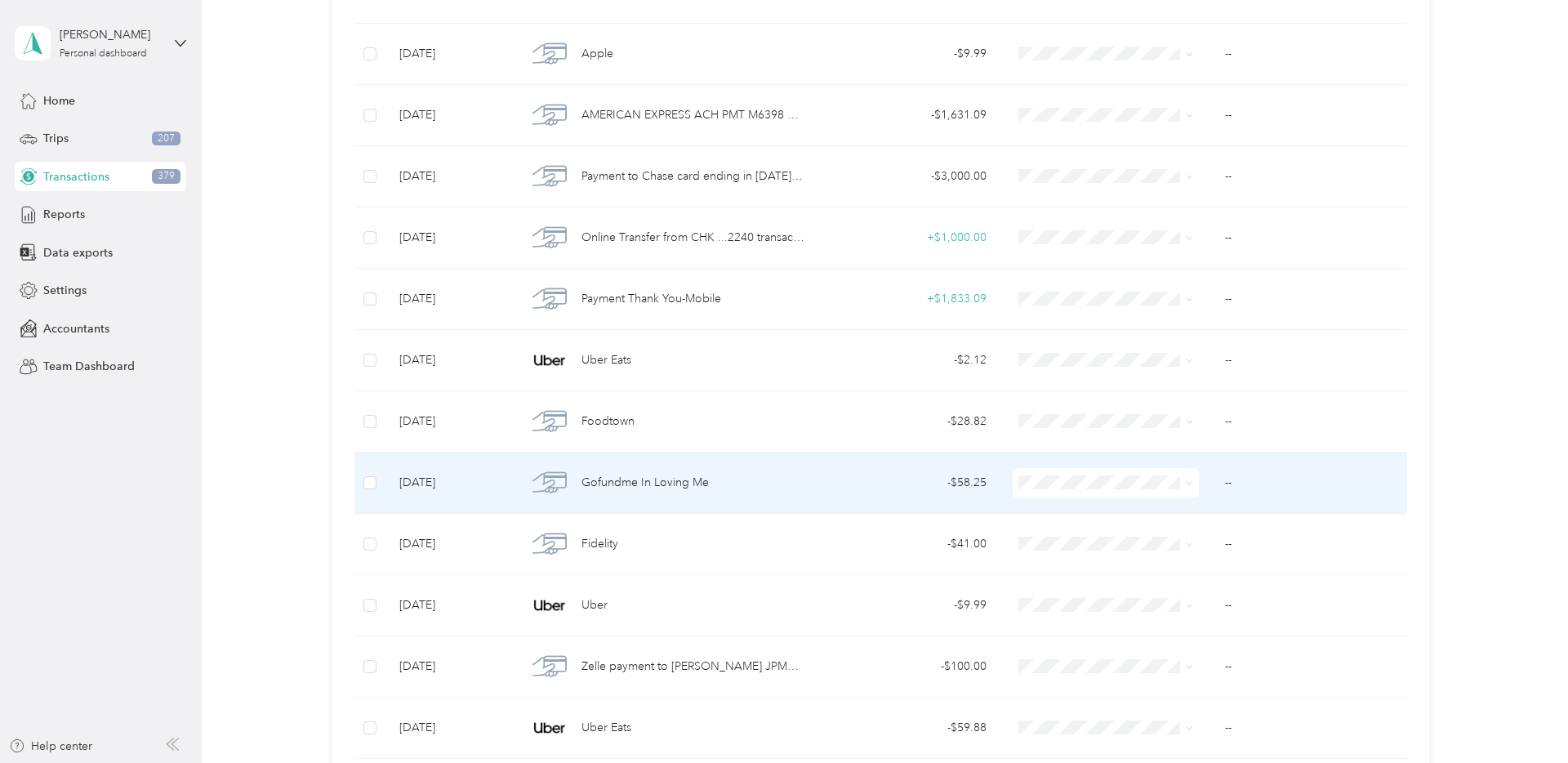 click on "Personal" at bounding box center [1120, 542] 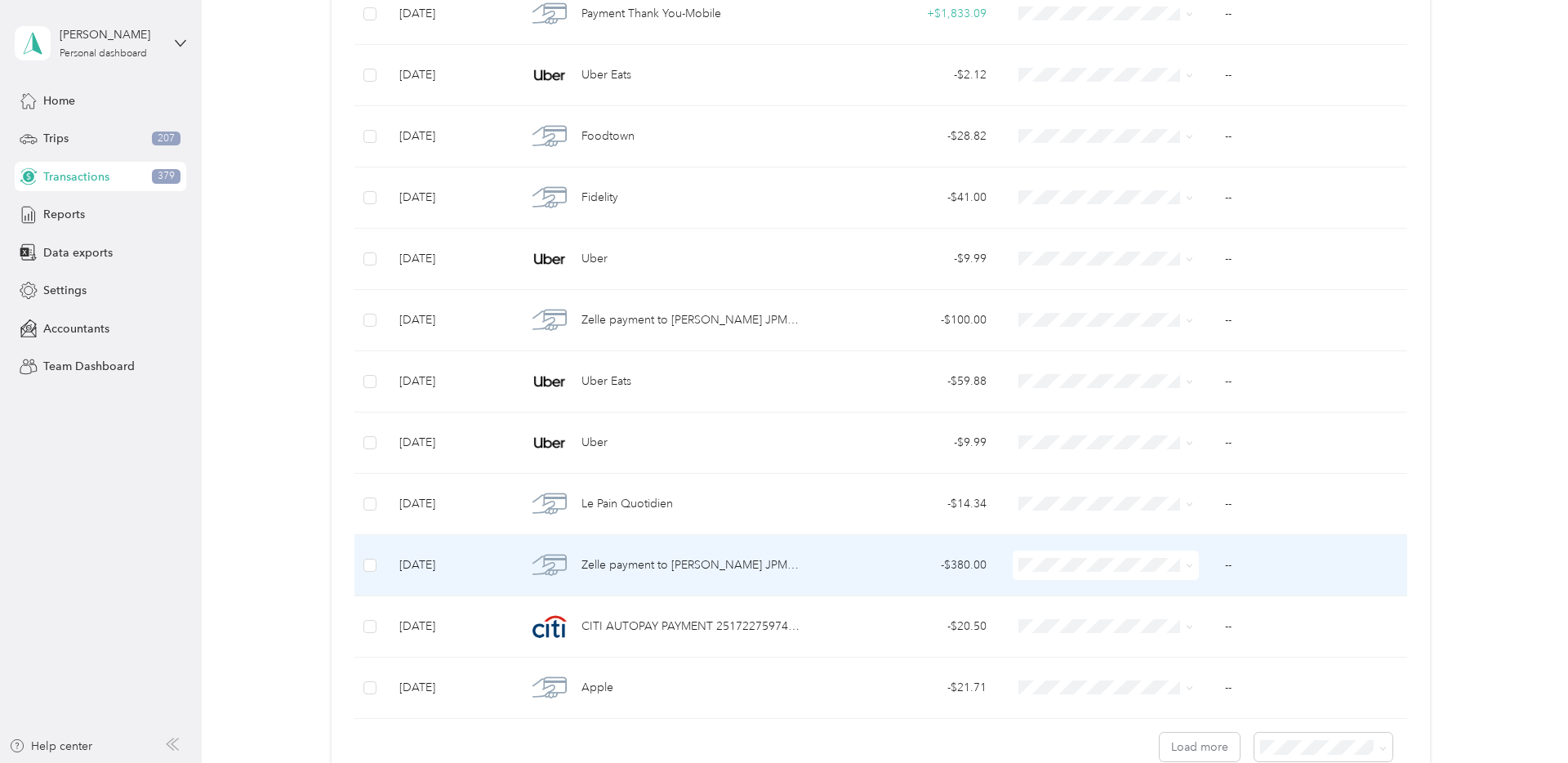 scroll, scrollTop: 1097, scrollLeft: 0, axis: vertical 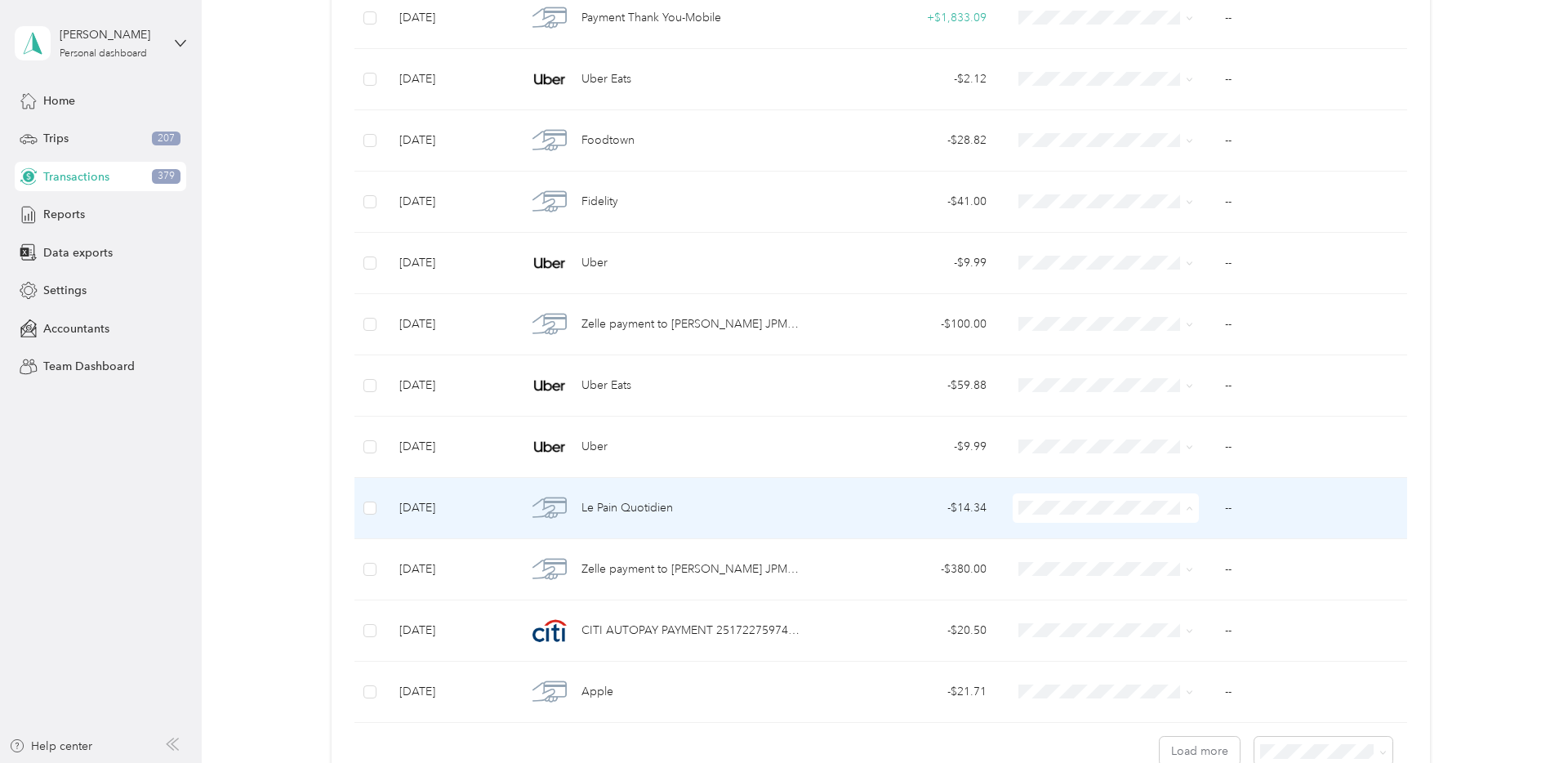 click on "Nypos" at bounding box center [1120, 596] 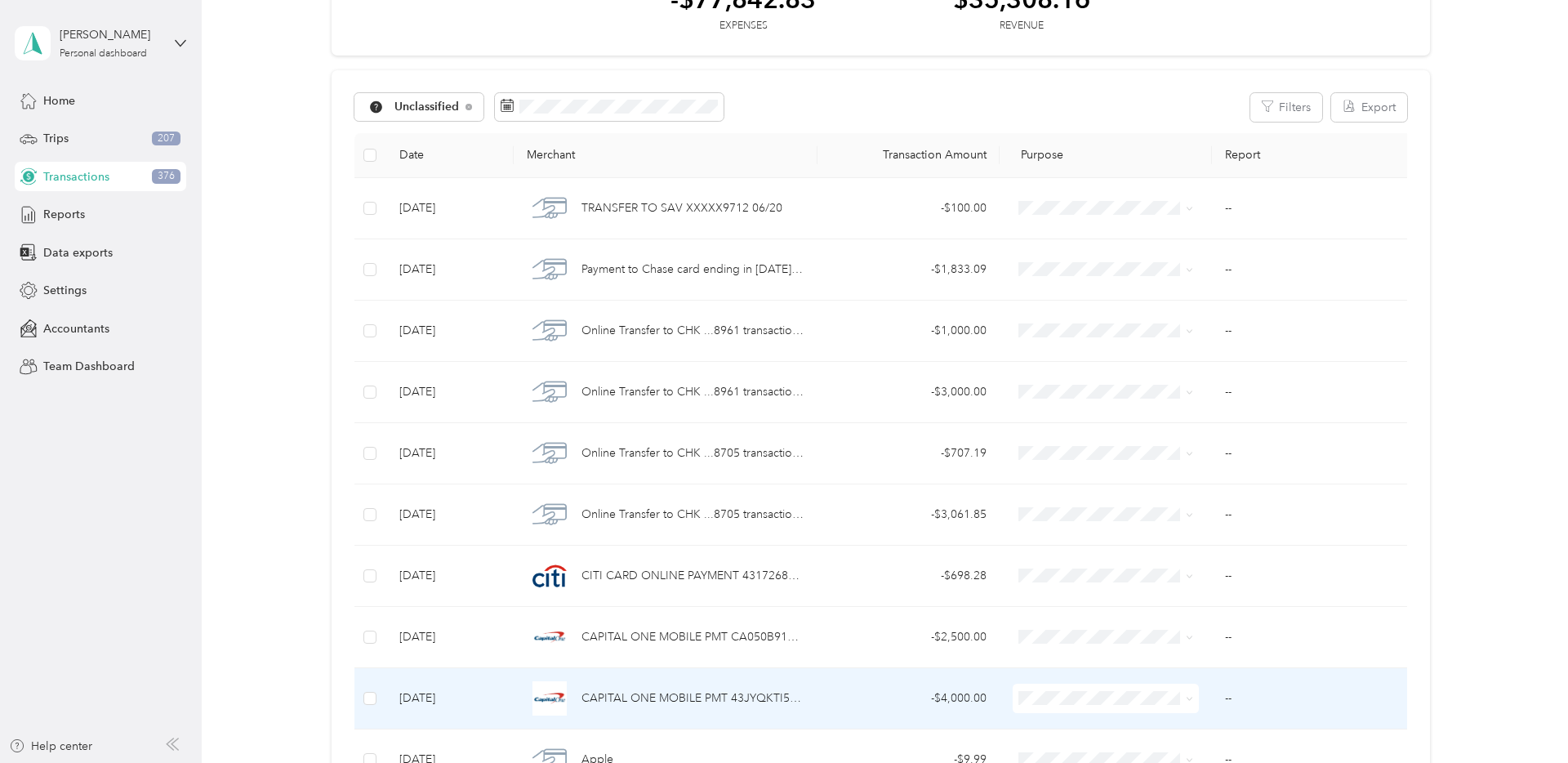scroll, scrollTop: 0, scrollLeft: 0, axis: both 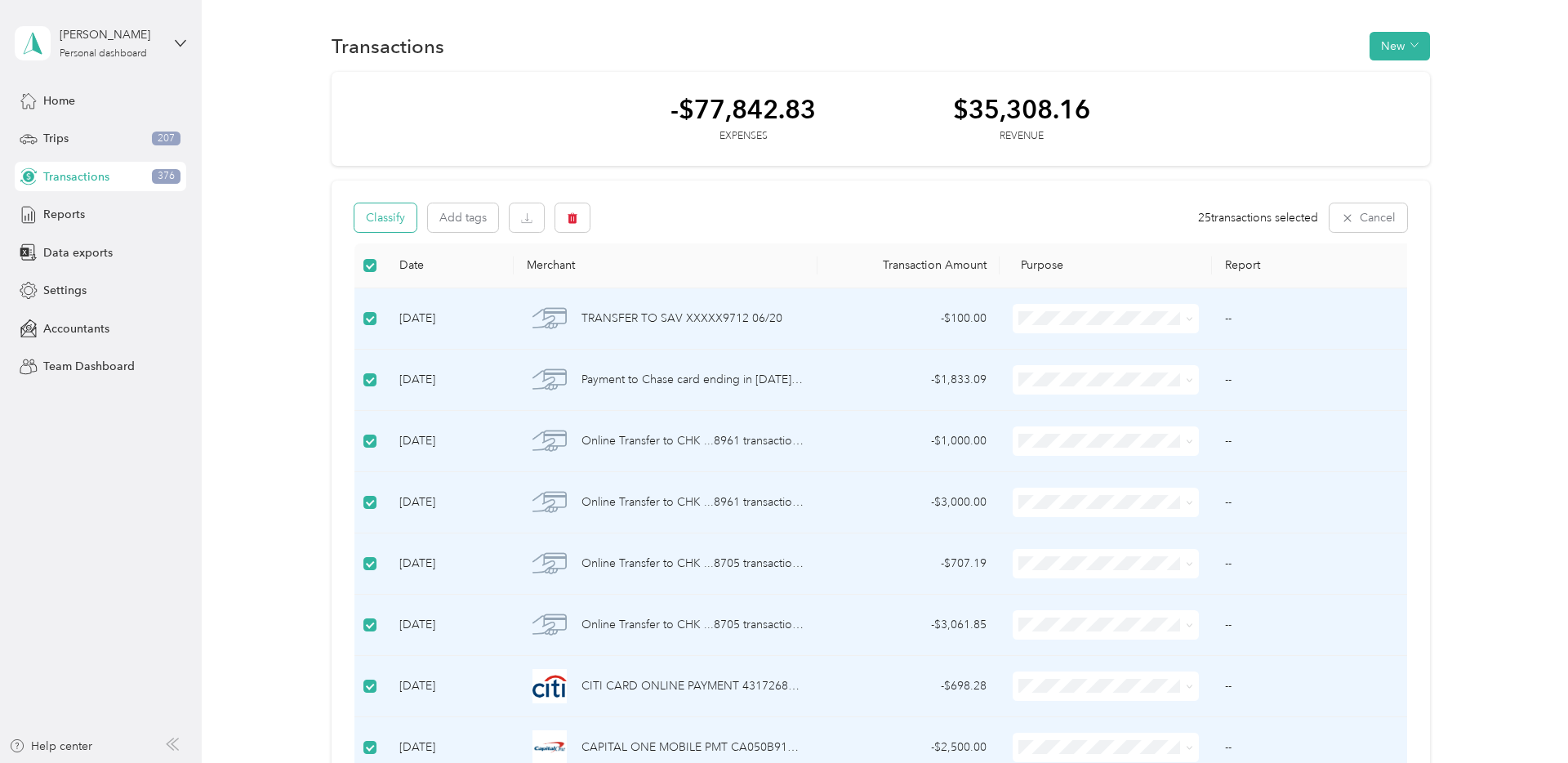 click on "Classify" at bounding box center [385, 217] 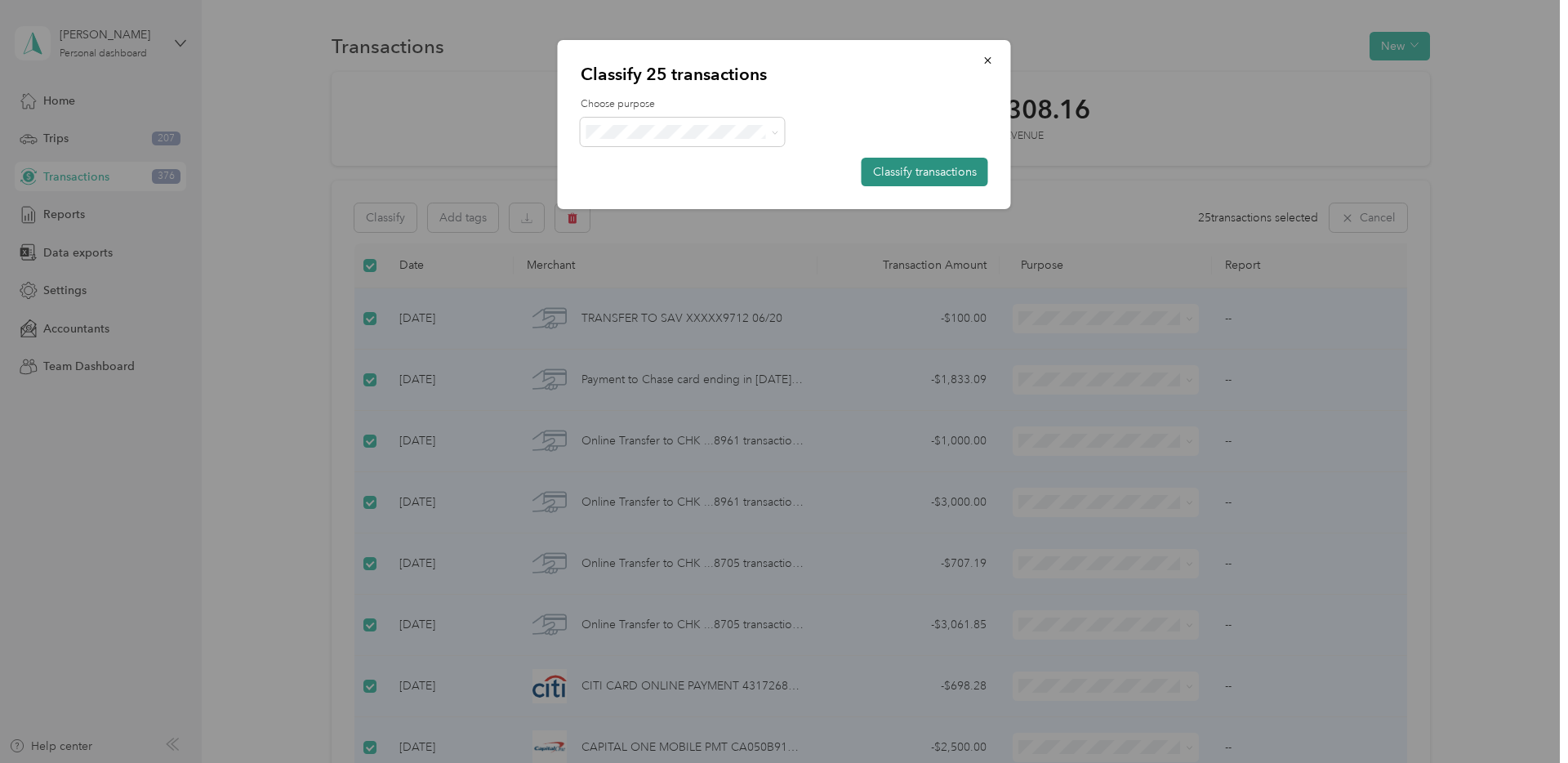 click on "Classify transactions" at bounding box center (924, 172) 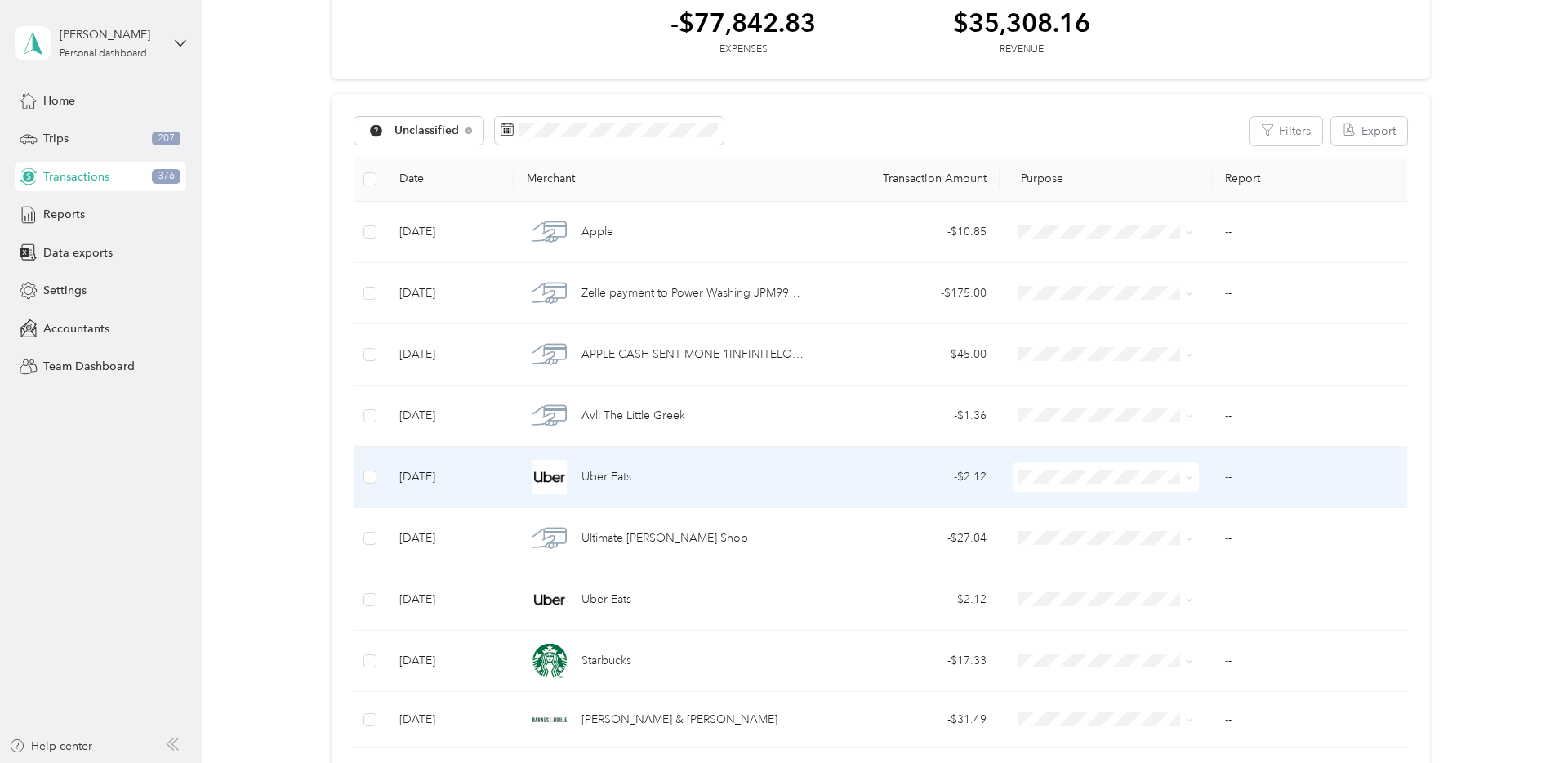 scroll, scrollTop: 90, scrollLeft: 0, axis: vertical 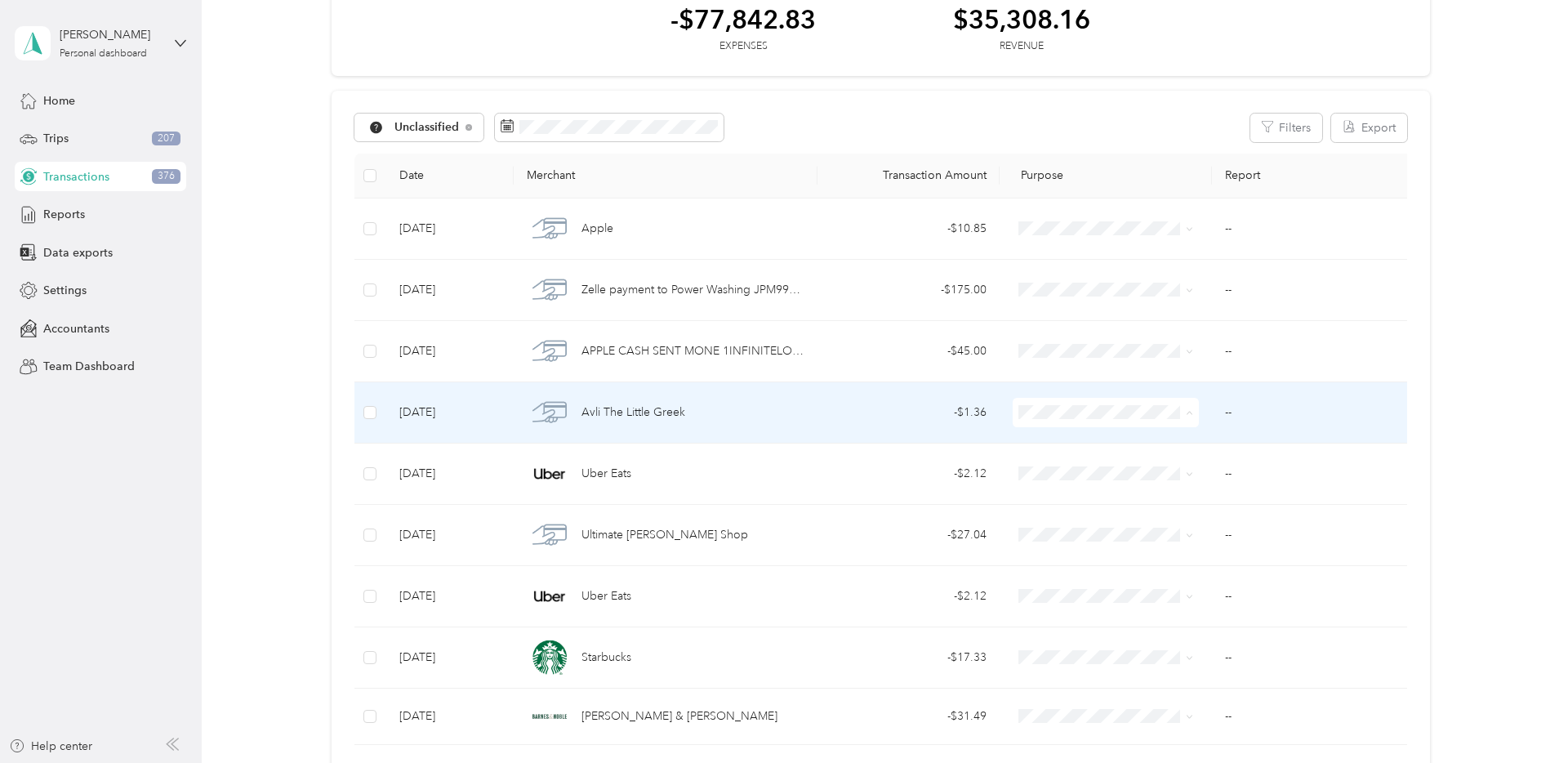 click on "Nypos" at bounding box center (1120, 498) 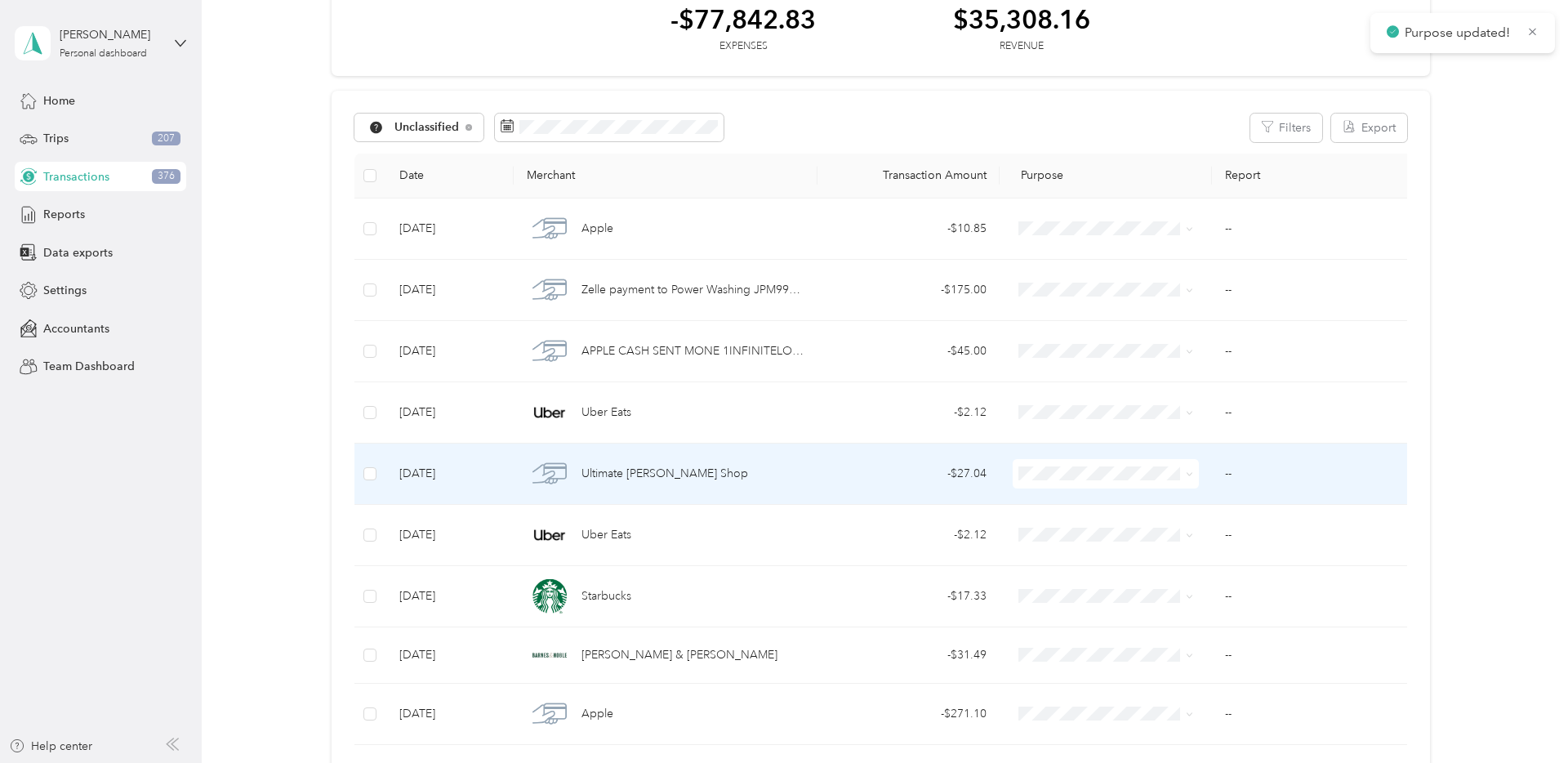 scroll, scrollTop: 0, scrollLeft: 0, axis: both 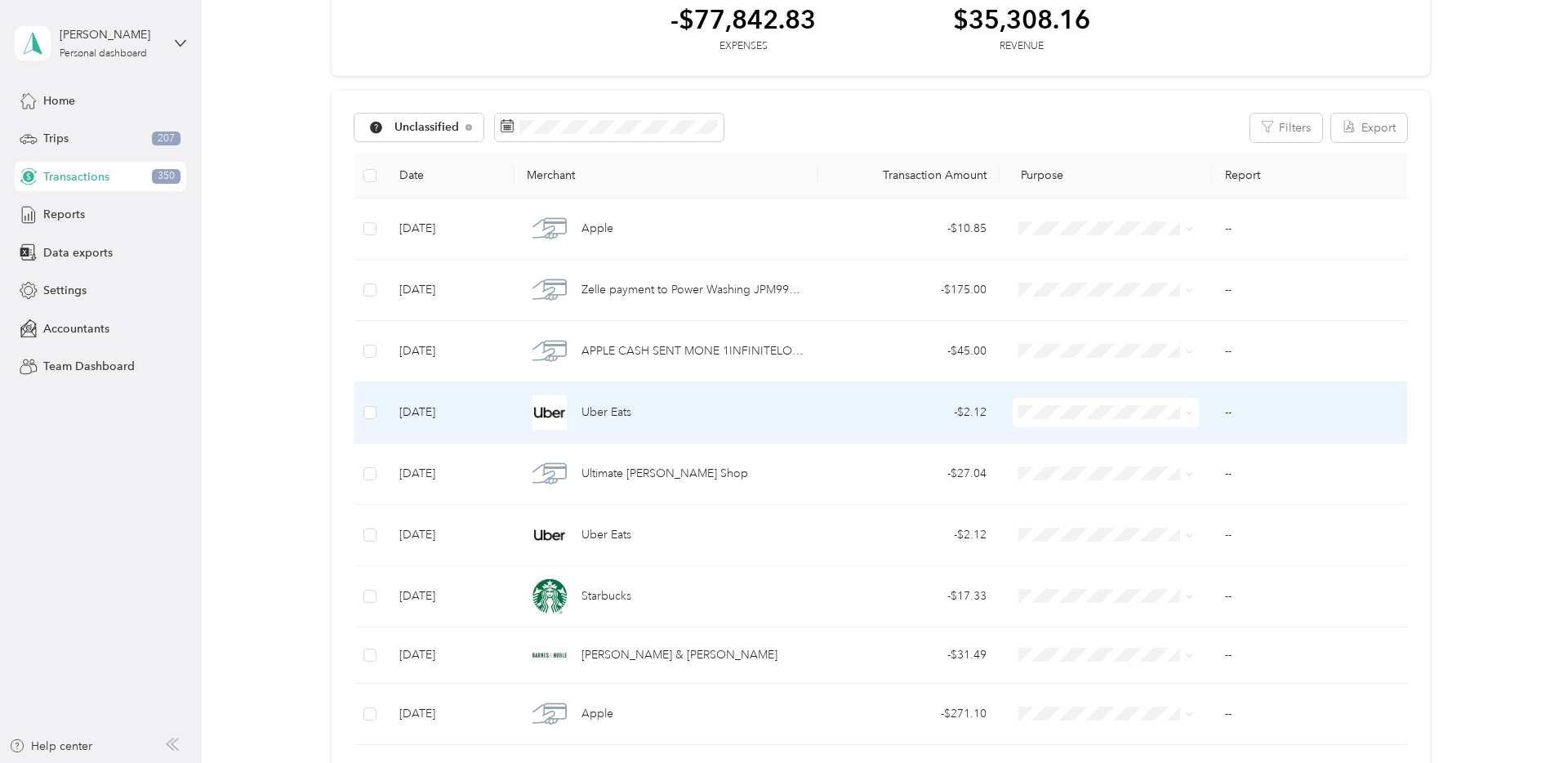 click on "Consultant" at bounding box center (1120, 528) 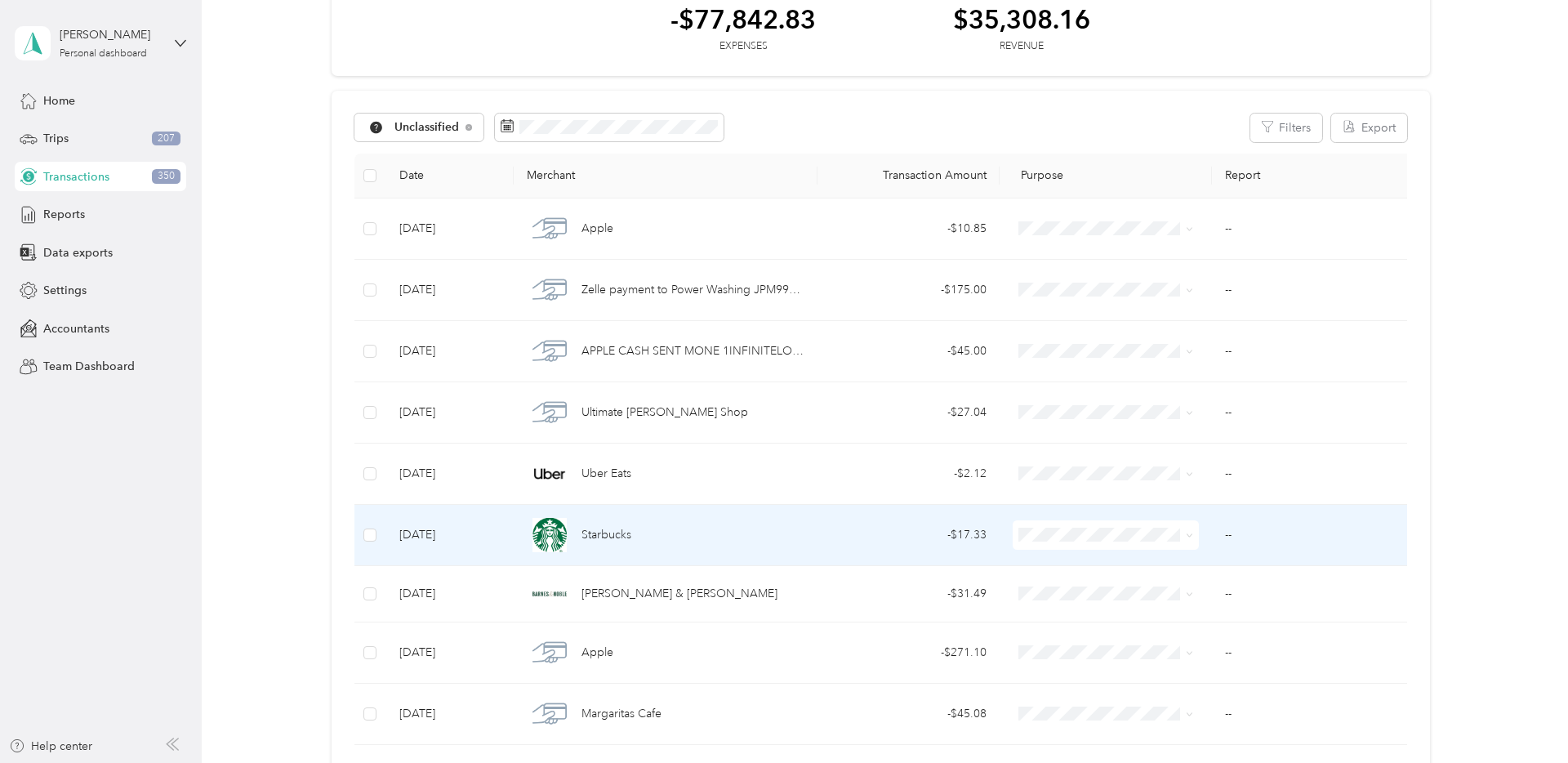 click on "Work Personal Nypos Consultant Other Charity Medical Moving Commute" at bounding box center [1107, 397] 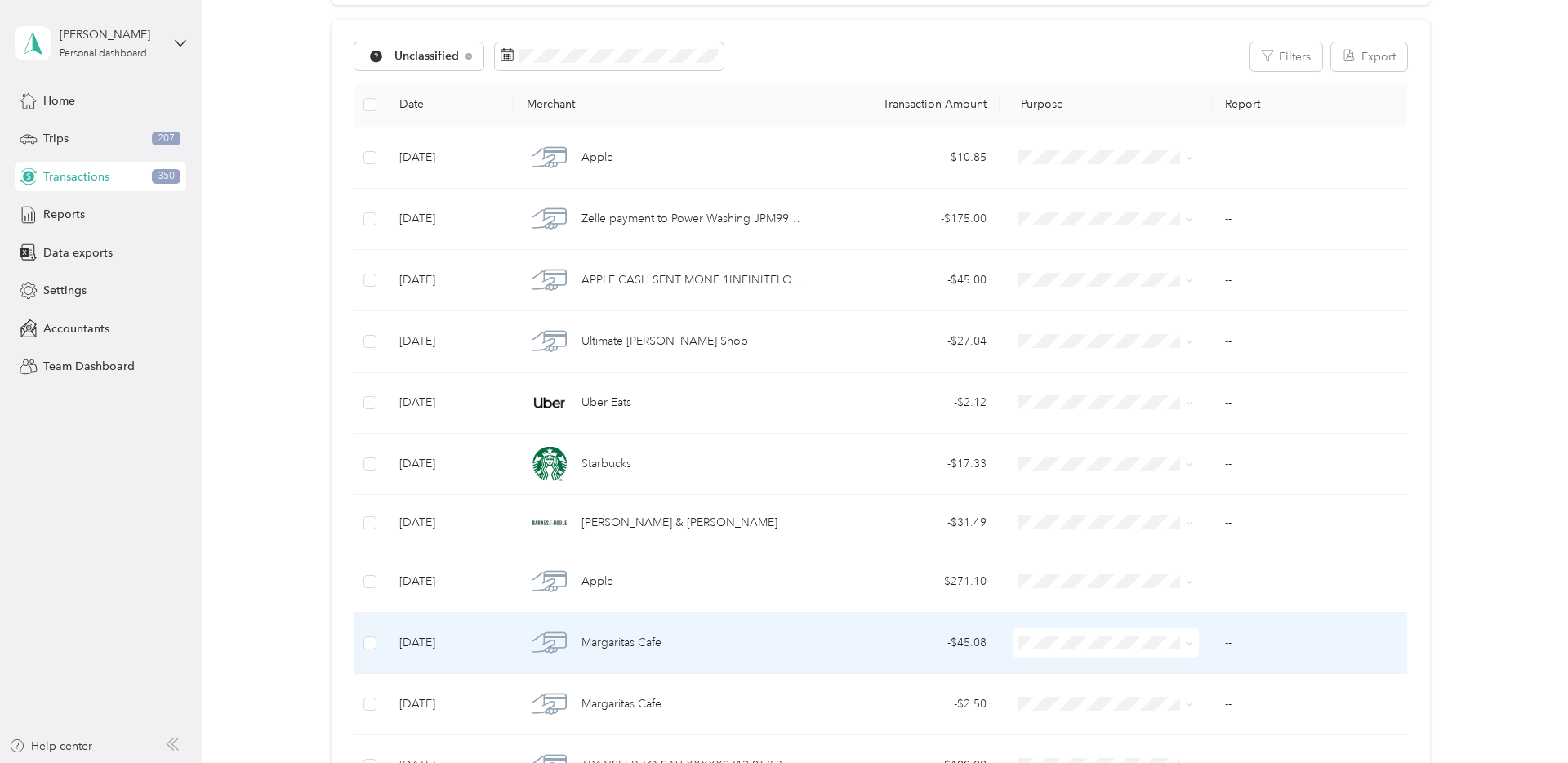 scroll, scrollTop: 163, scrollLeft: 0, axis: vertical 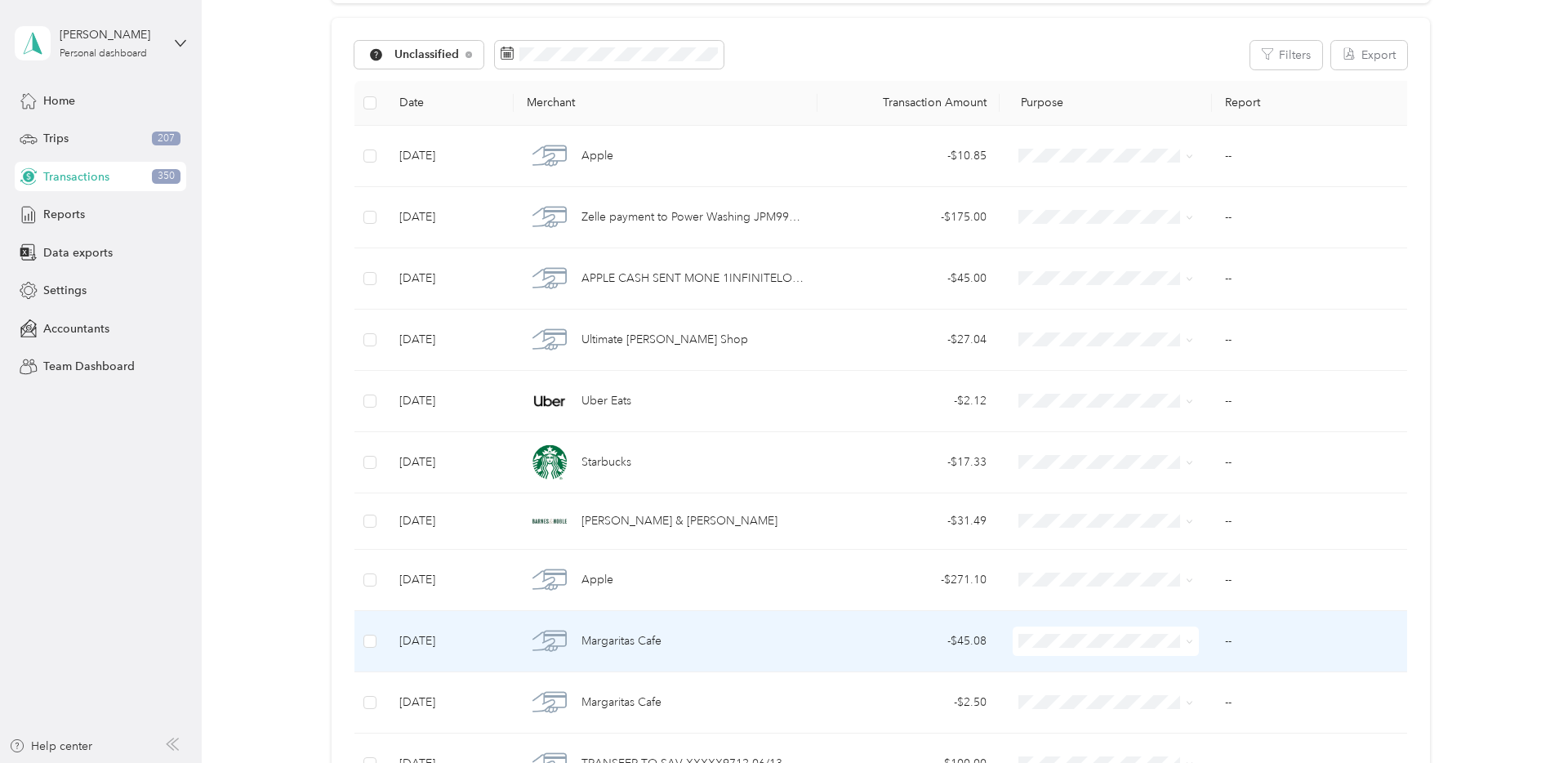 click on "Nypos" at bounding box center [1107, 464] 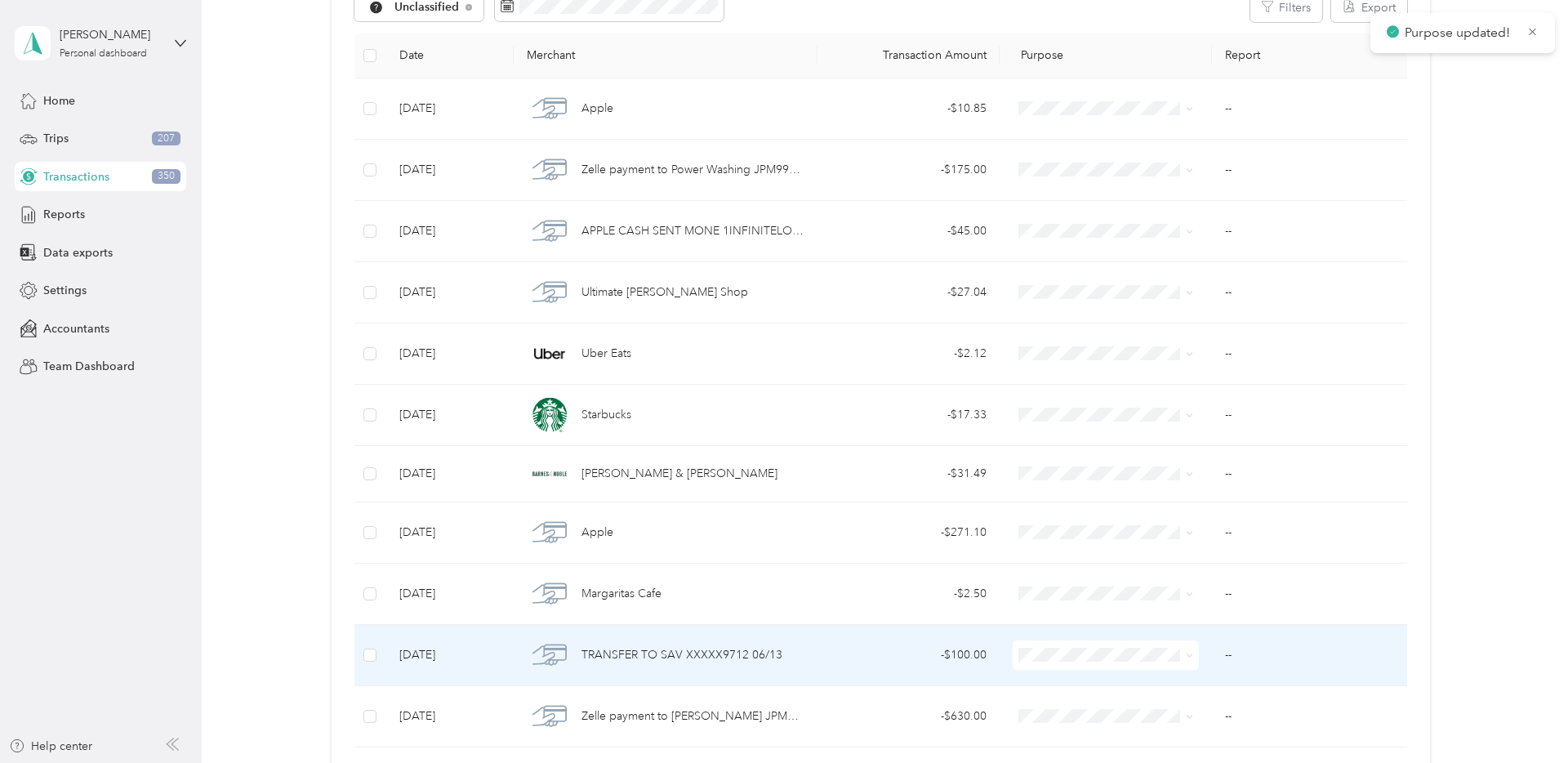 scroll, scrollTop: 208, scrollLeft: 0, axis: vertical 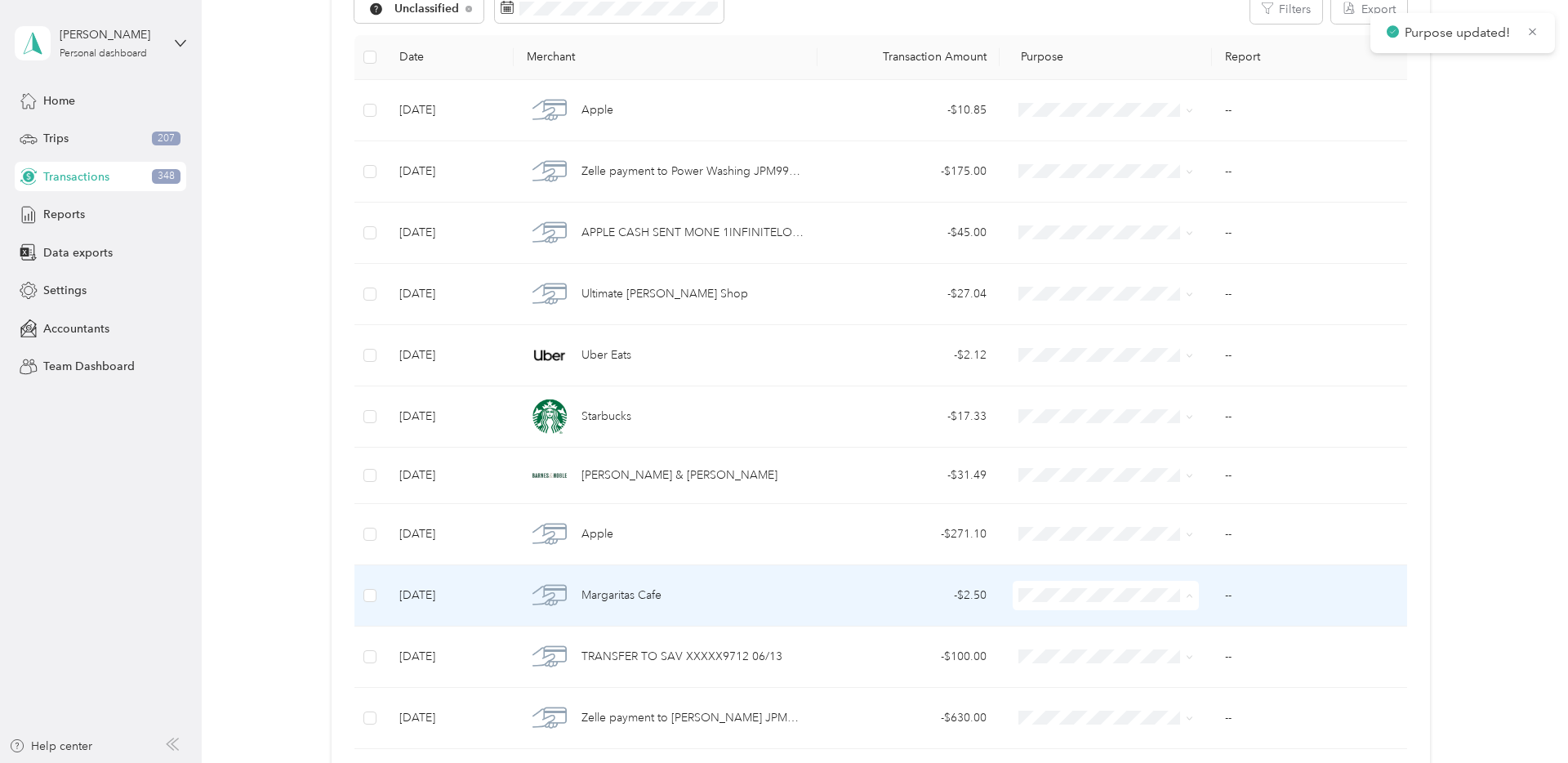 click on "Nypos" at bounding box center (1107, 422) 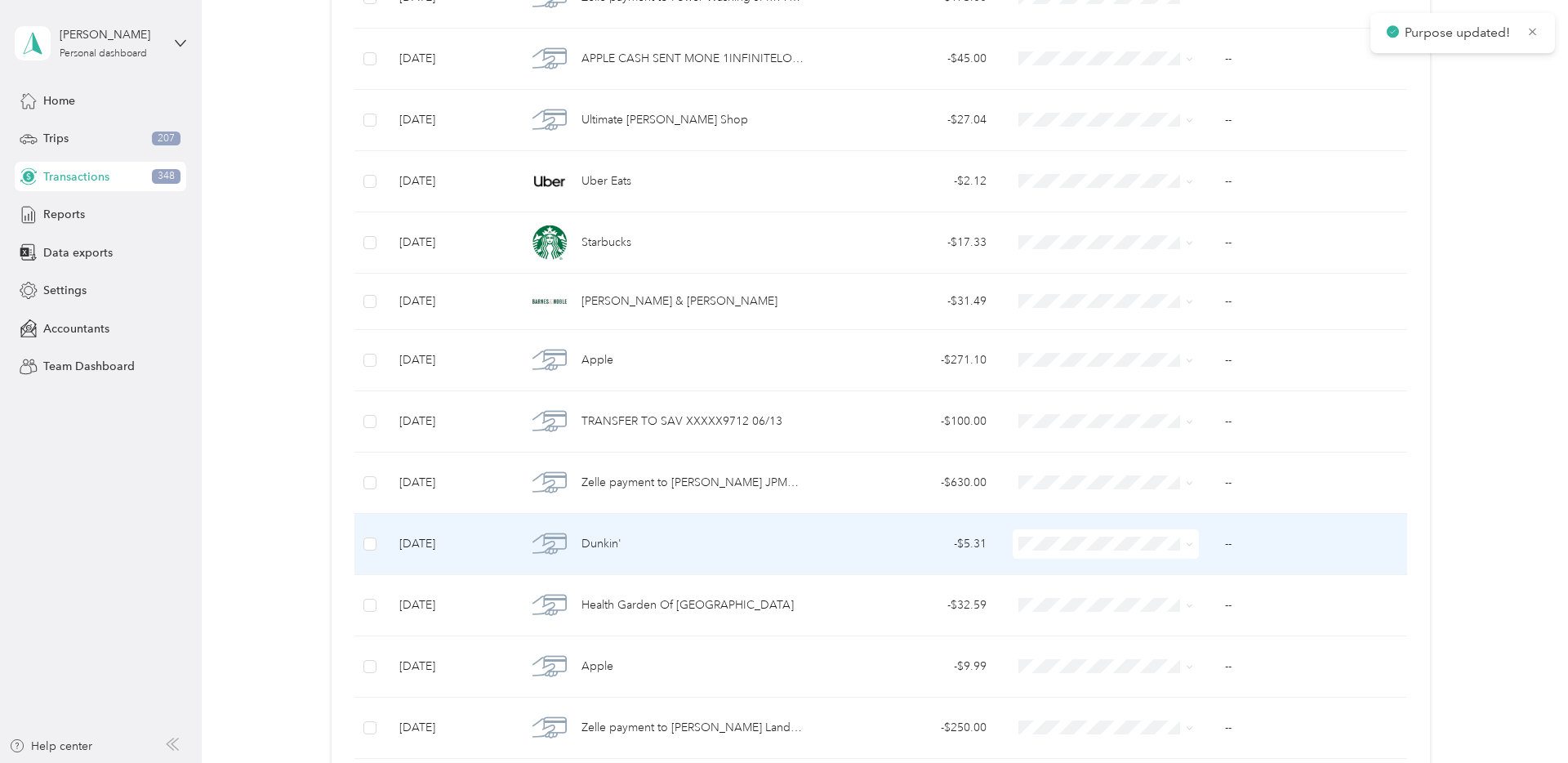 scroll, scrollTop: 383, scrollLeft: 0, axis: vertical 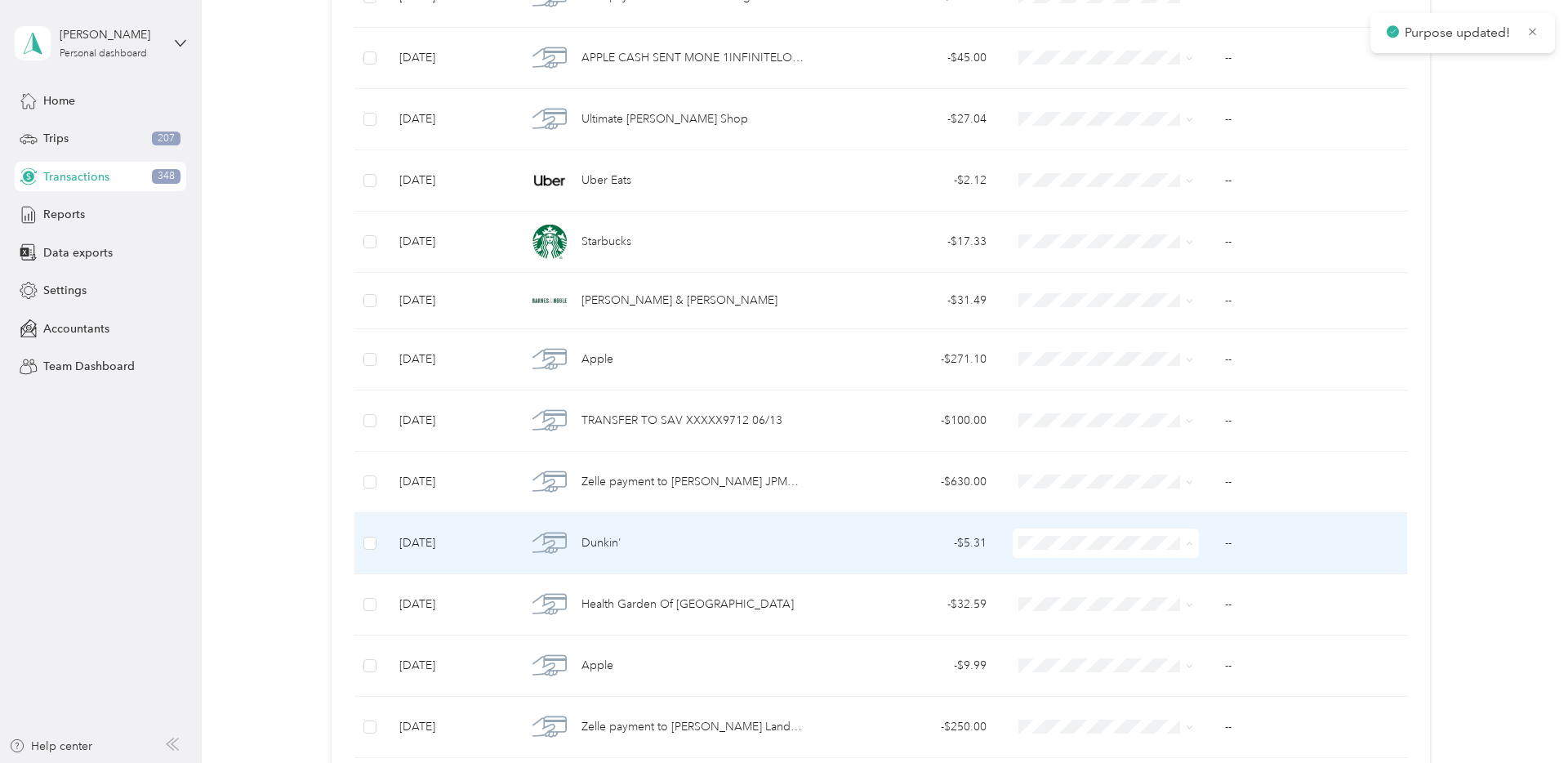 click on "Nypos" at bounding box center [1120, 369] 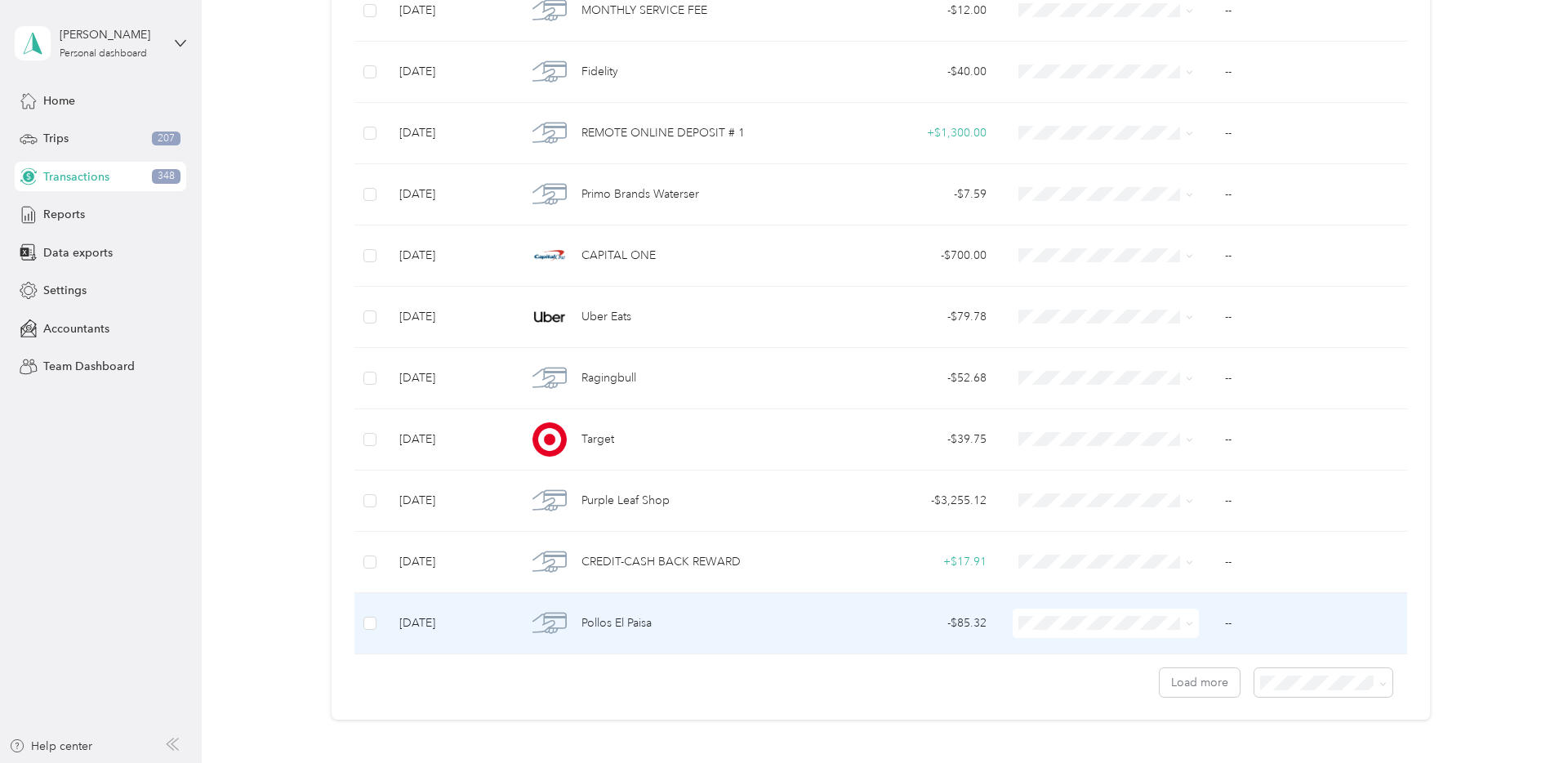 scroll, scrollTop: 1162, scrollLeft: 0, axis: vertical 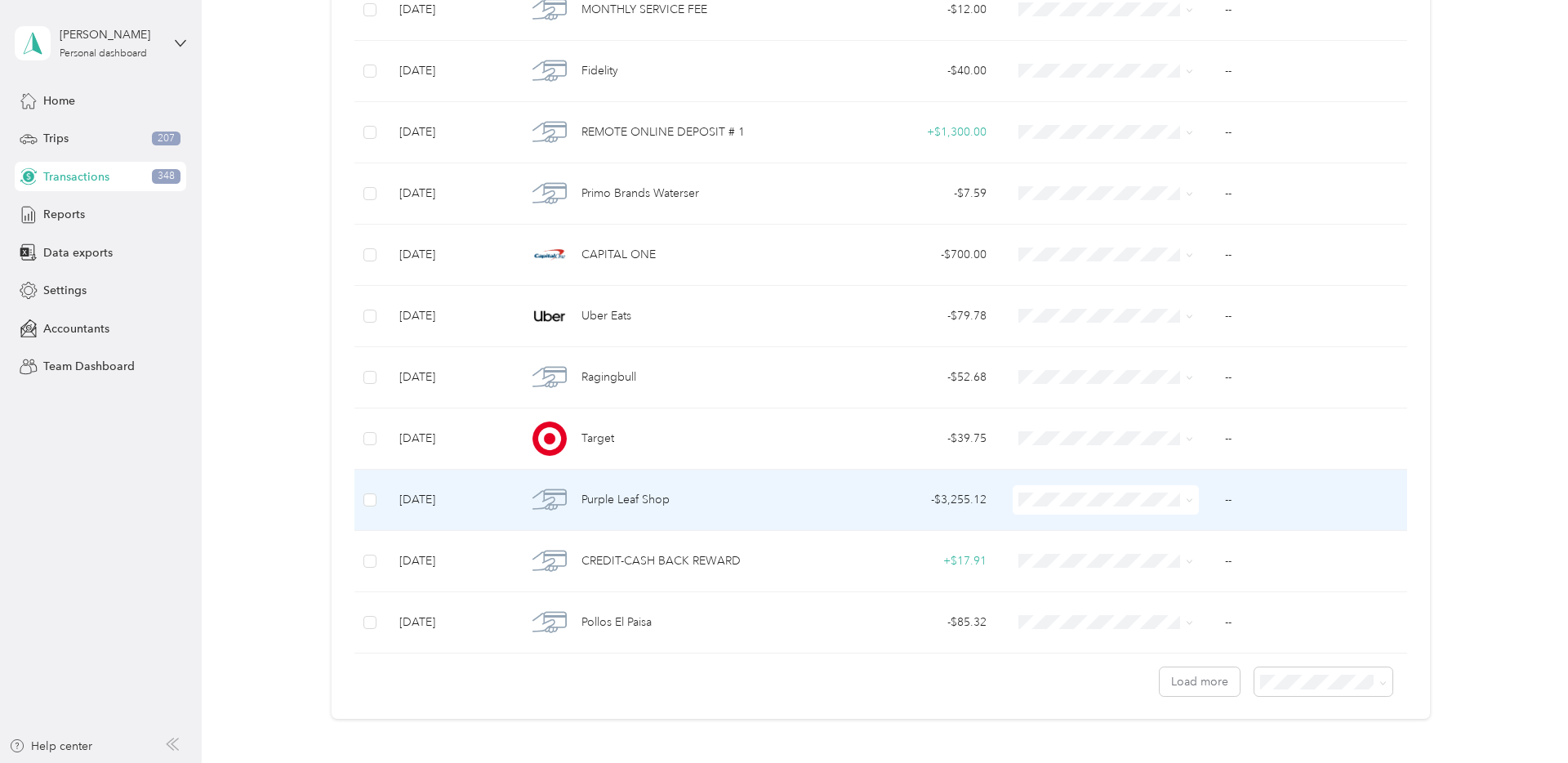 click at bounding box center [1106, 500] 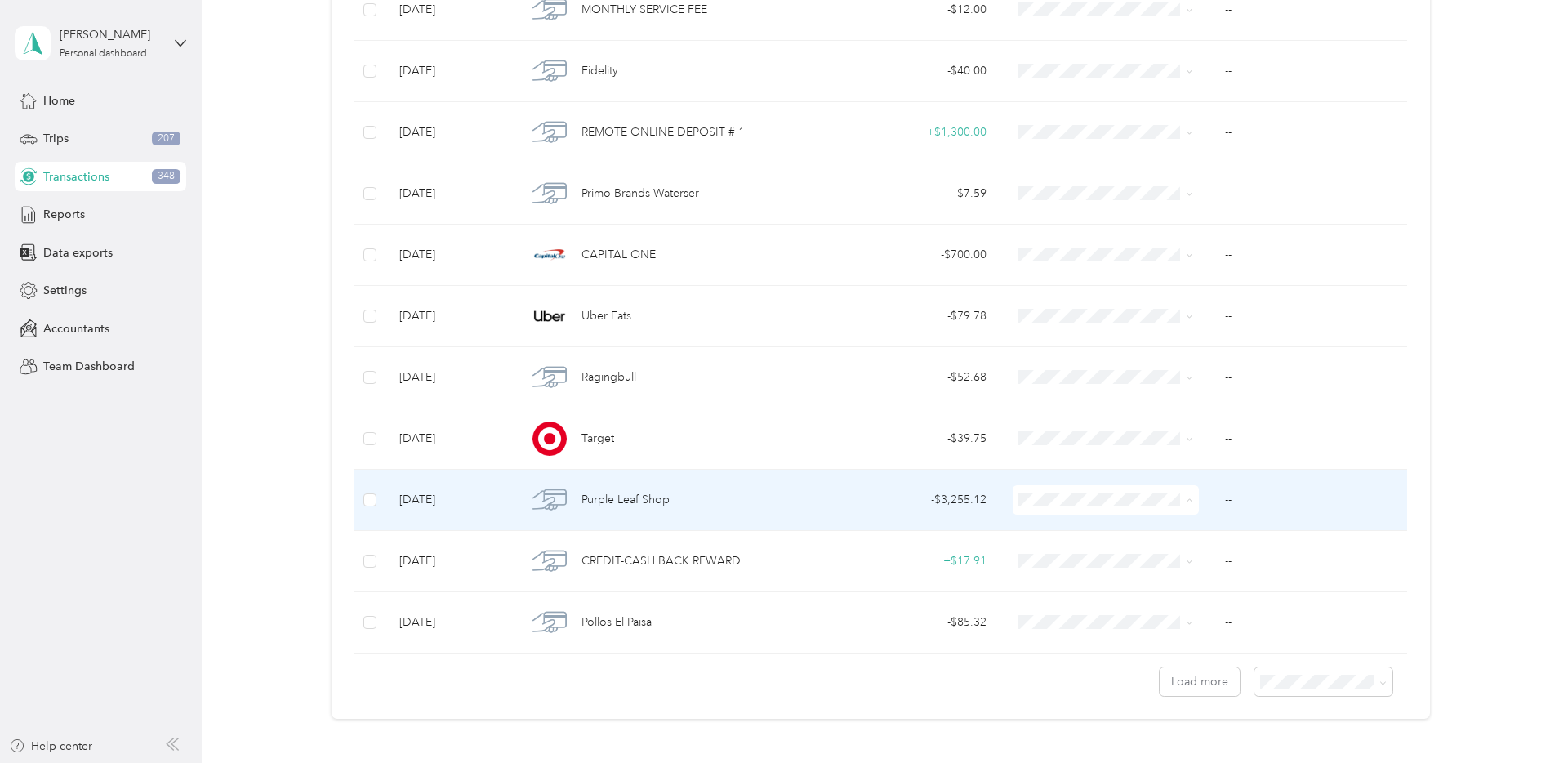 click on "Personal" at bounding box center (1107, 559) 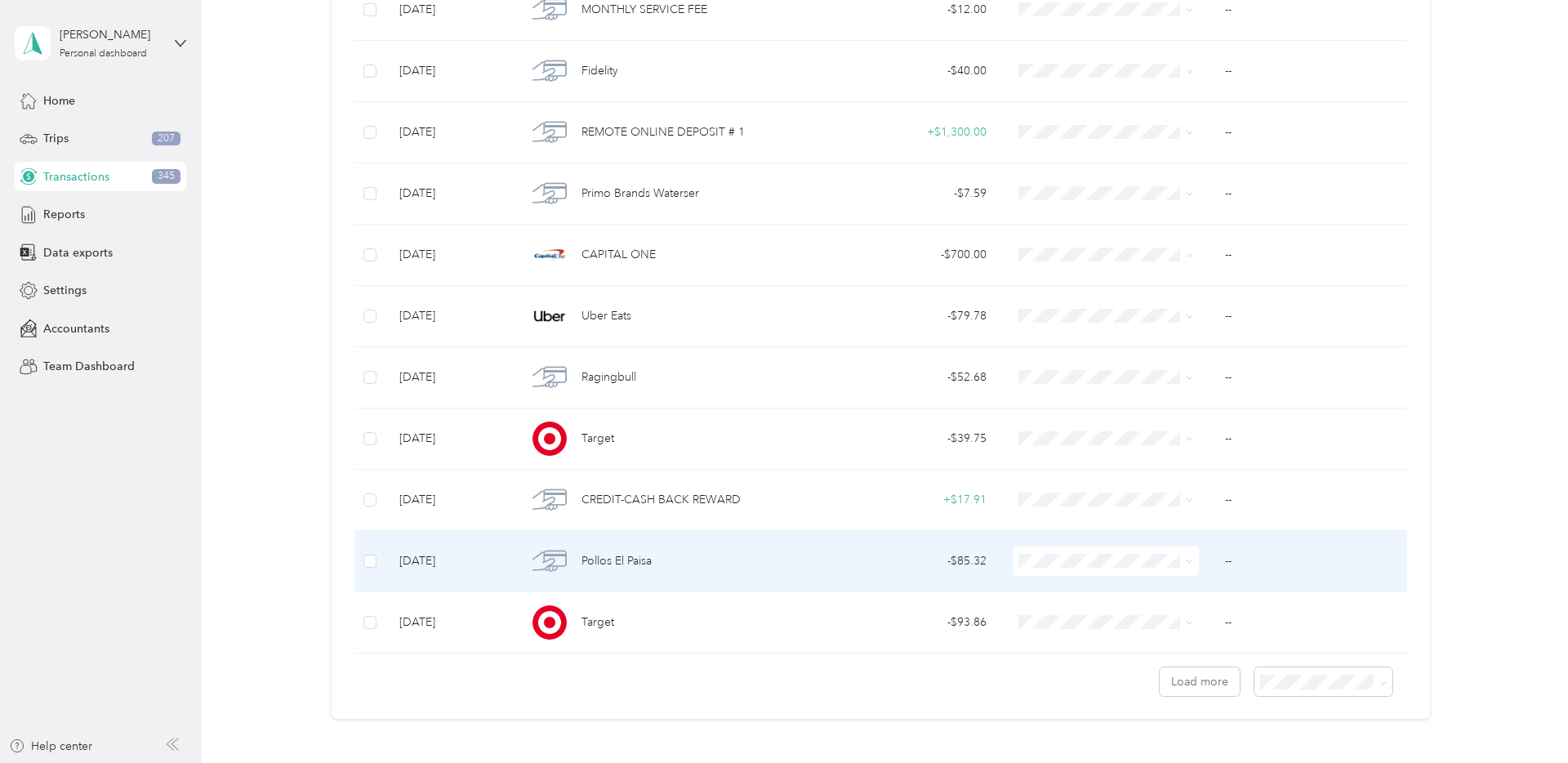 click on "Nypos" at bounding box center (1107, 384) 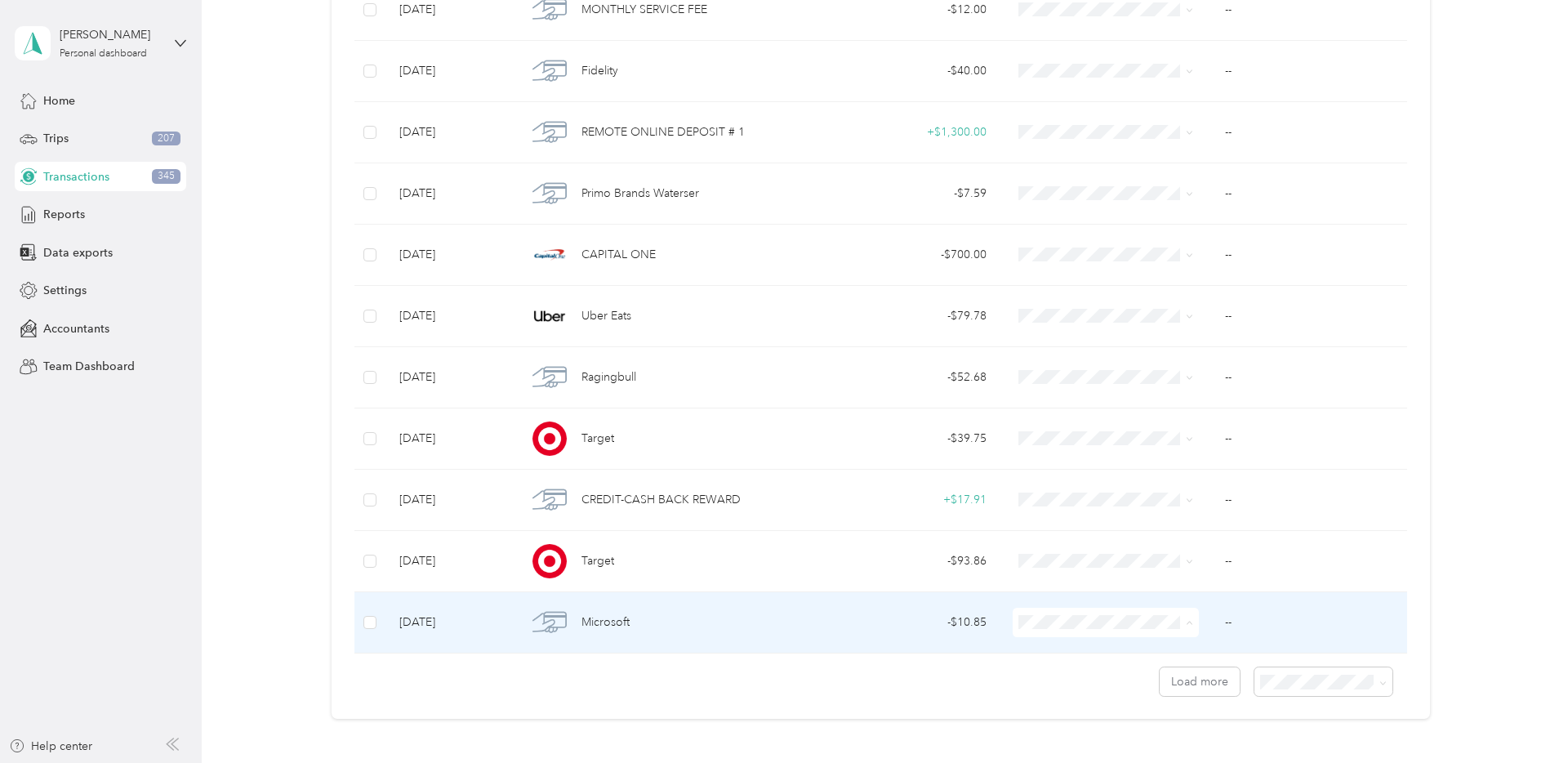 click on "Work Personal Nypos Consultant Other Charity Medical Moving Commute" at bounding box center [1107, 492] 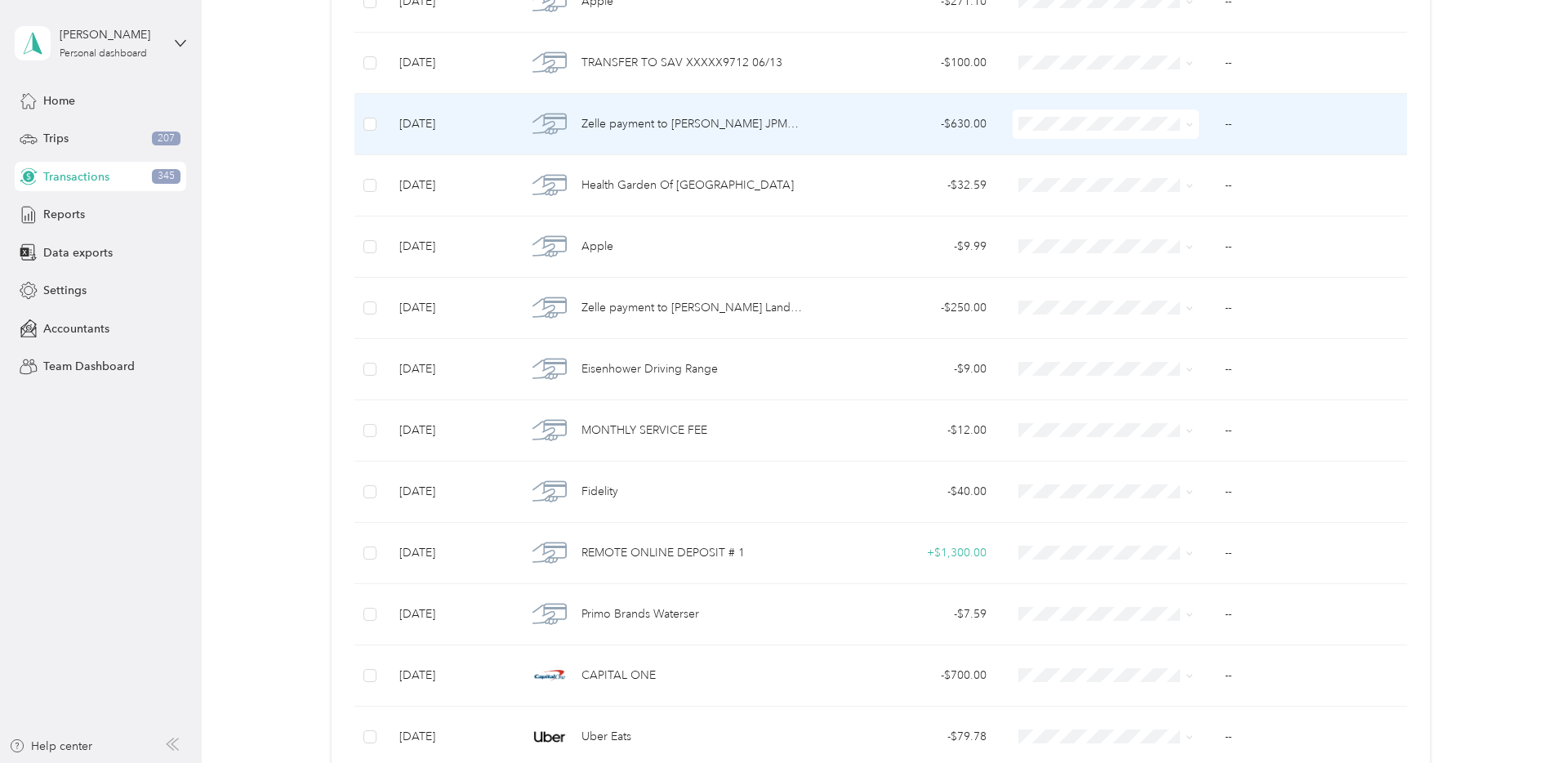 scroll, scrollTop: 0, scrollLeft: 0, axis: both 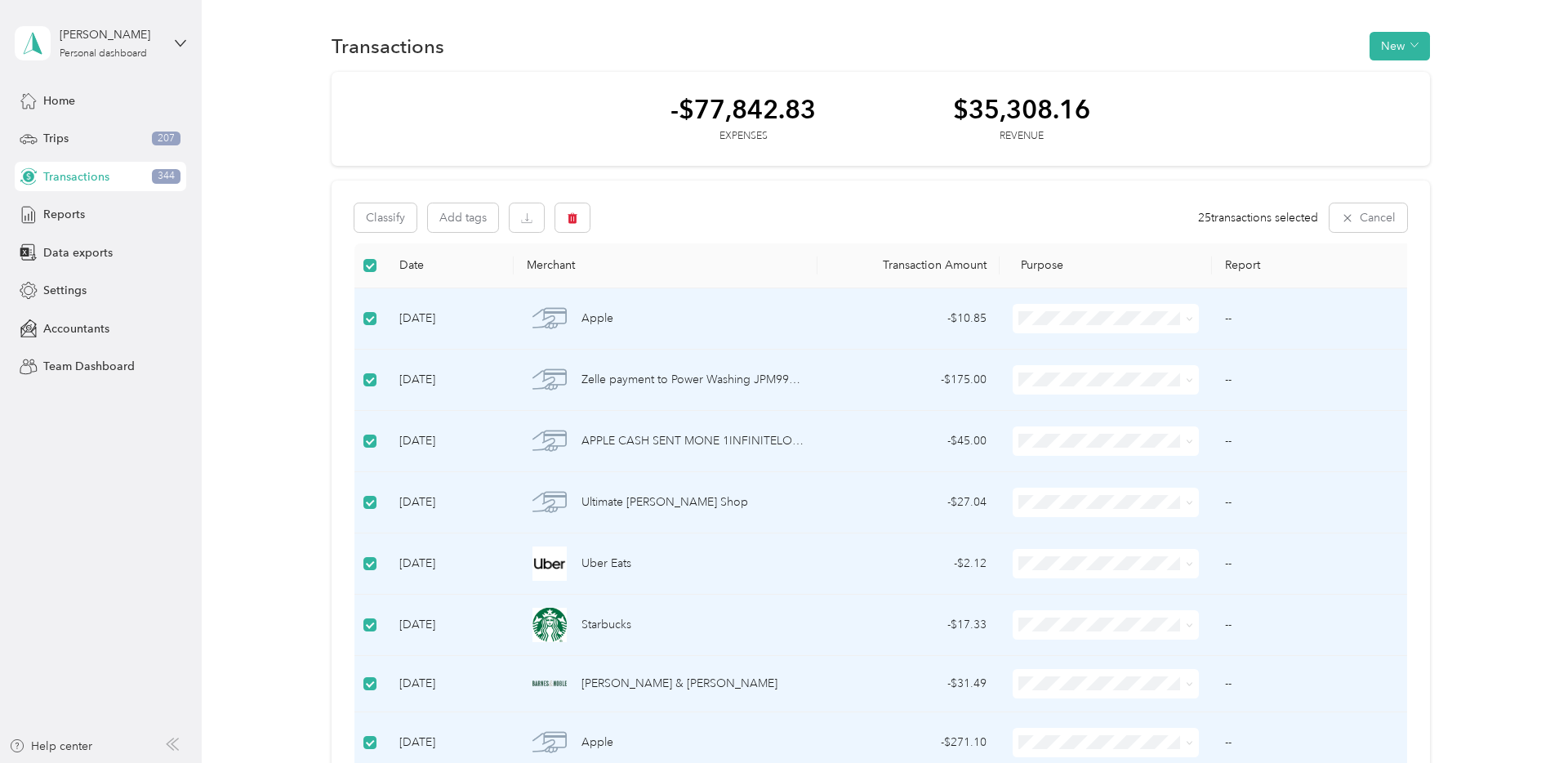 click on "Work Personal Nypos Consultant Other Charity Medical Moving Commute" at bounding box center (1107, 507) 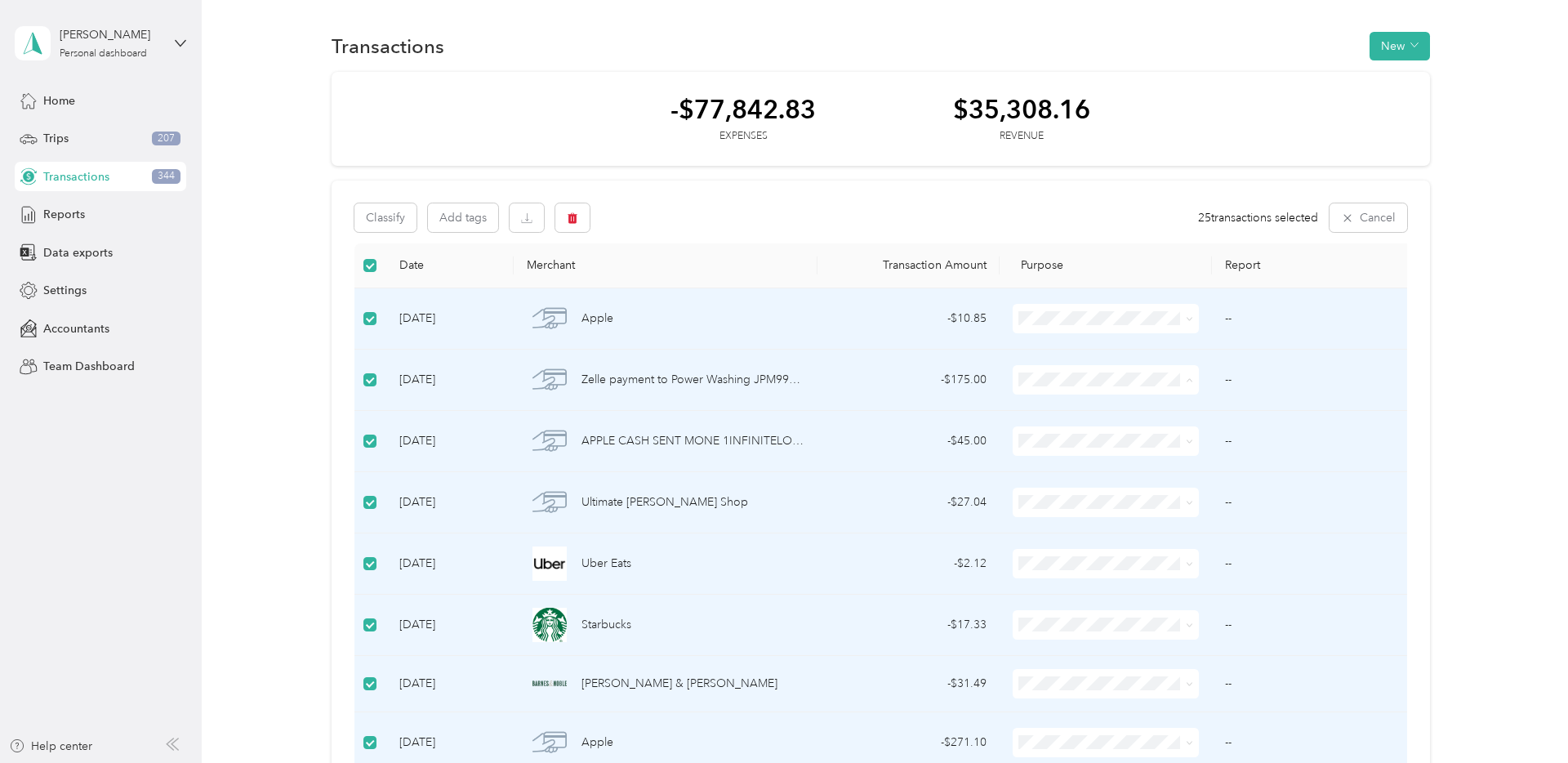 click on "Consultant" at bounding box center [1120, 496] 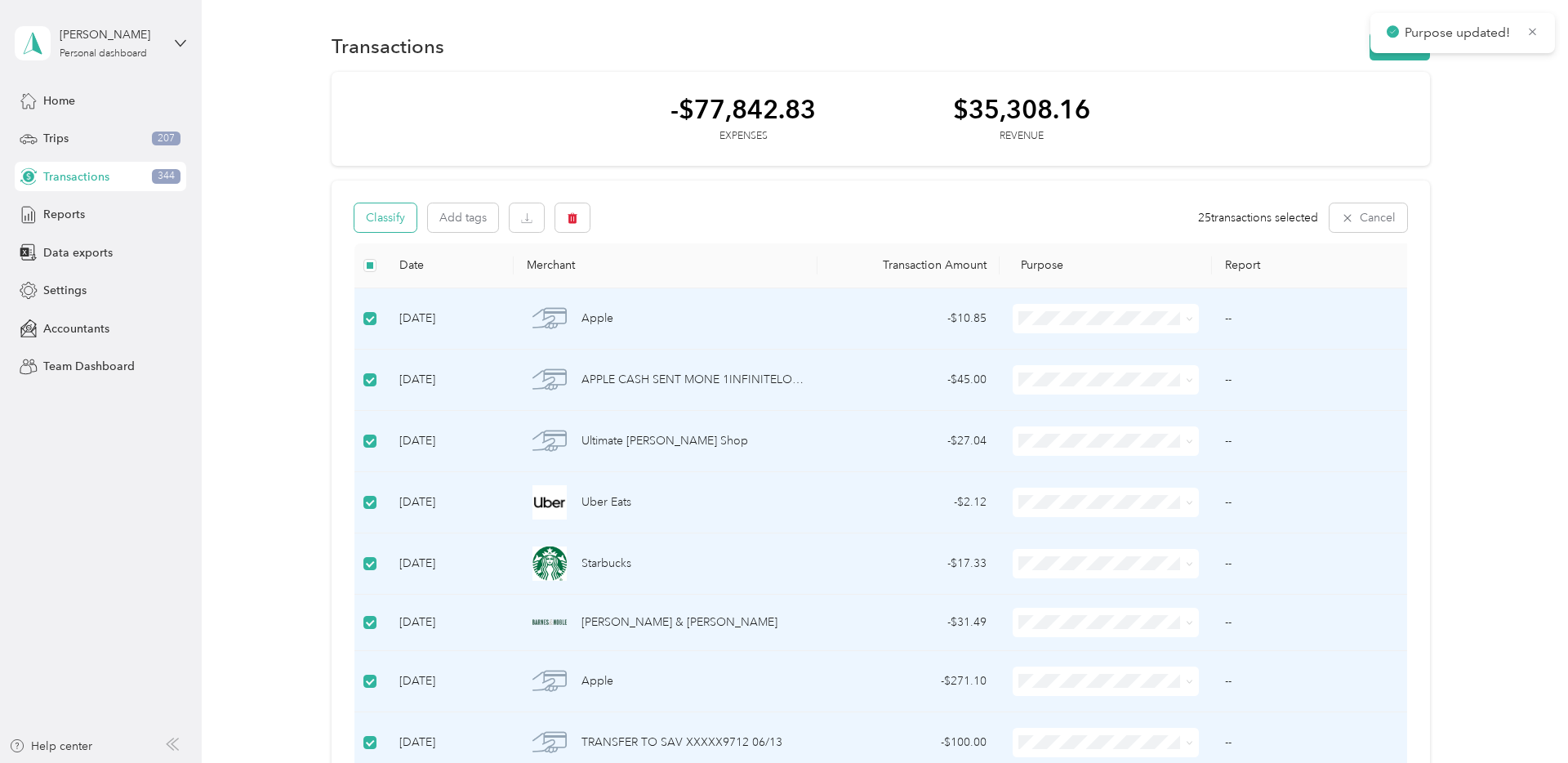 click on "Classify" at bounding box center (385, 217) 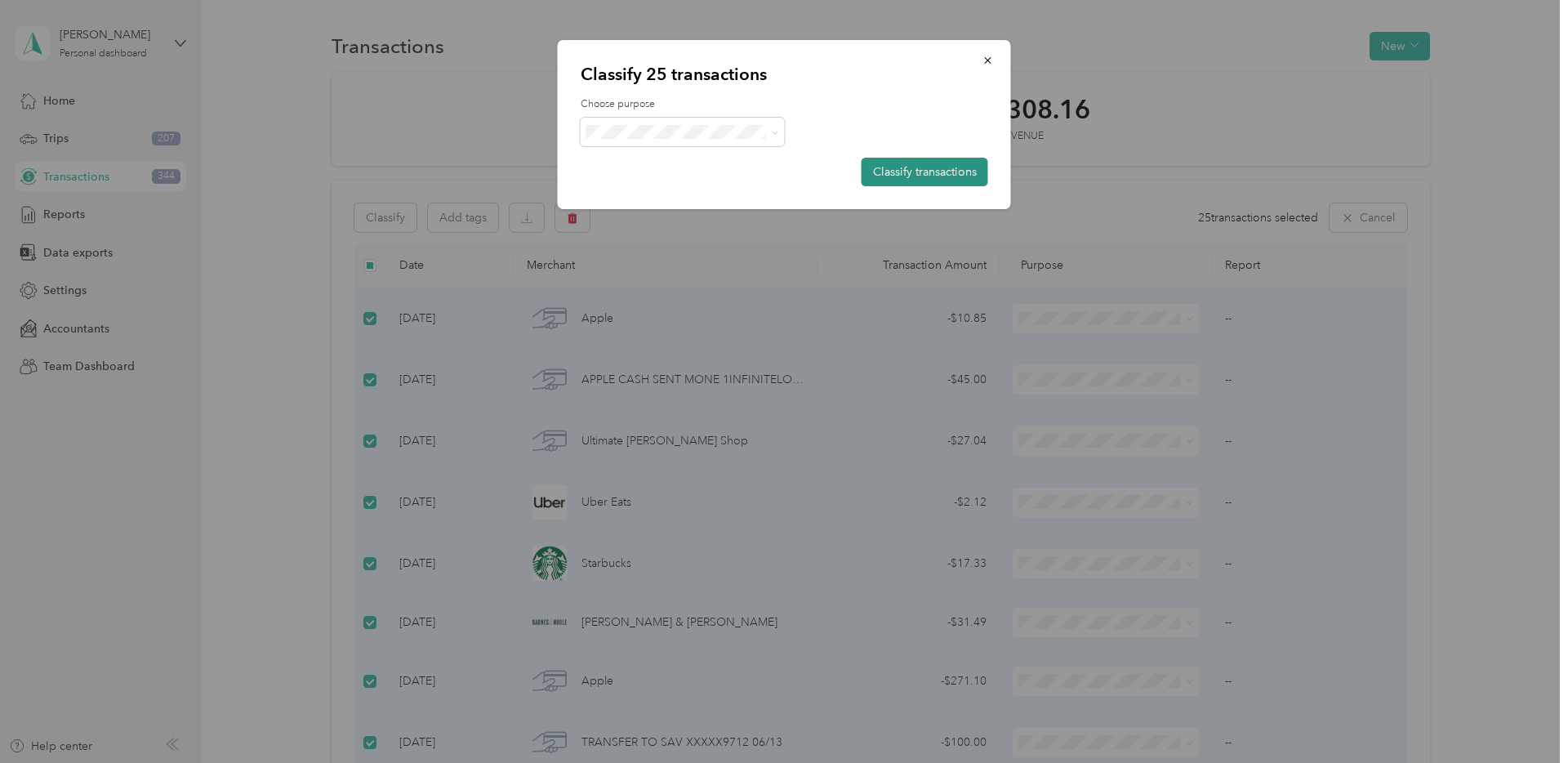 click on "Classify transactions" at bounding box center (924, 172) 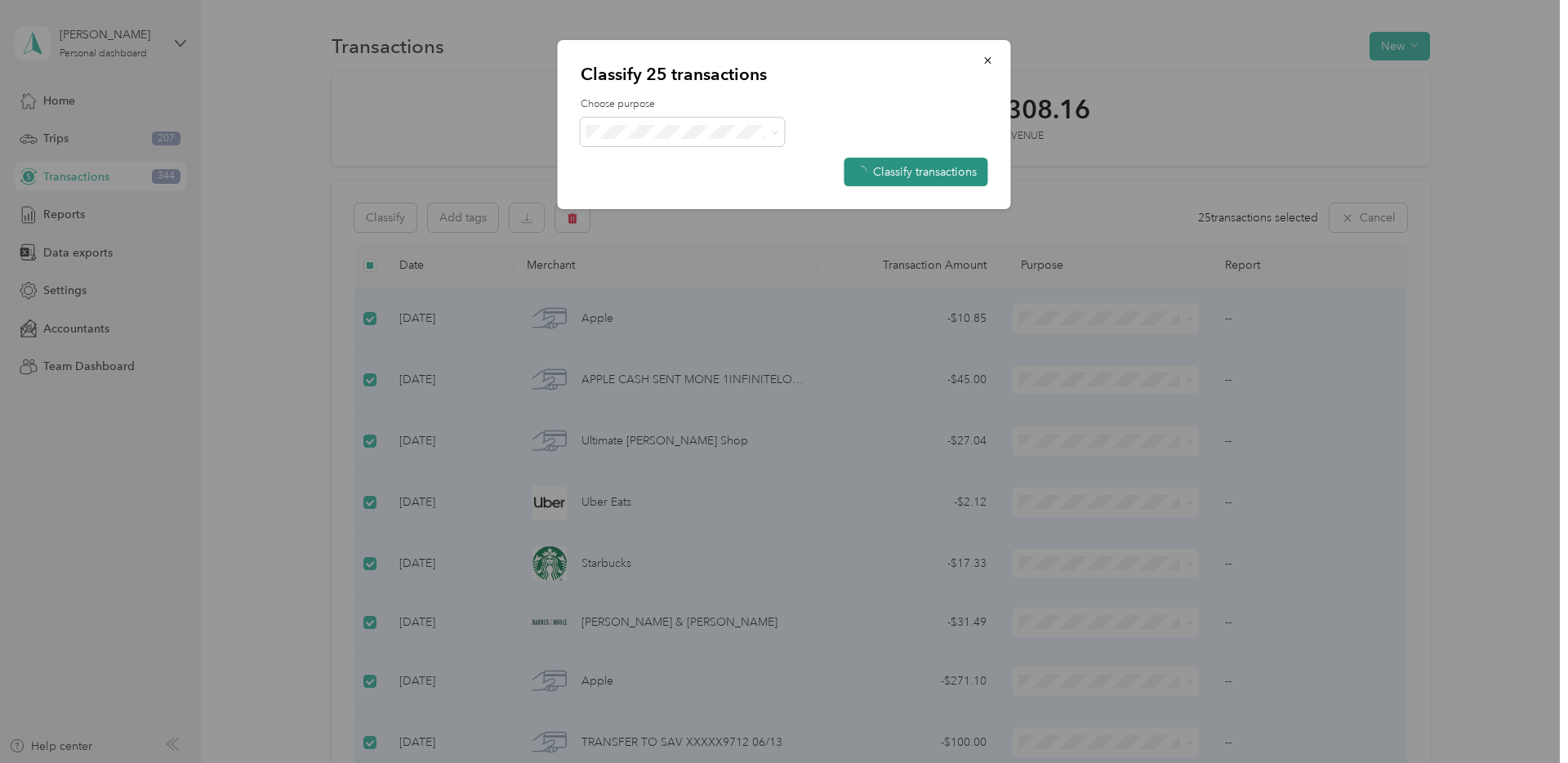 click on "Classify transactions" at bounding box center (916, 172) 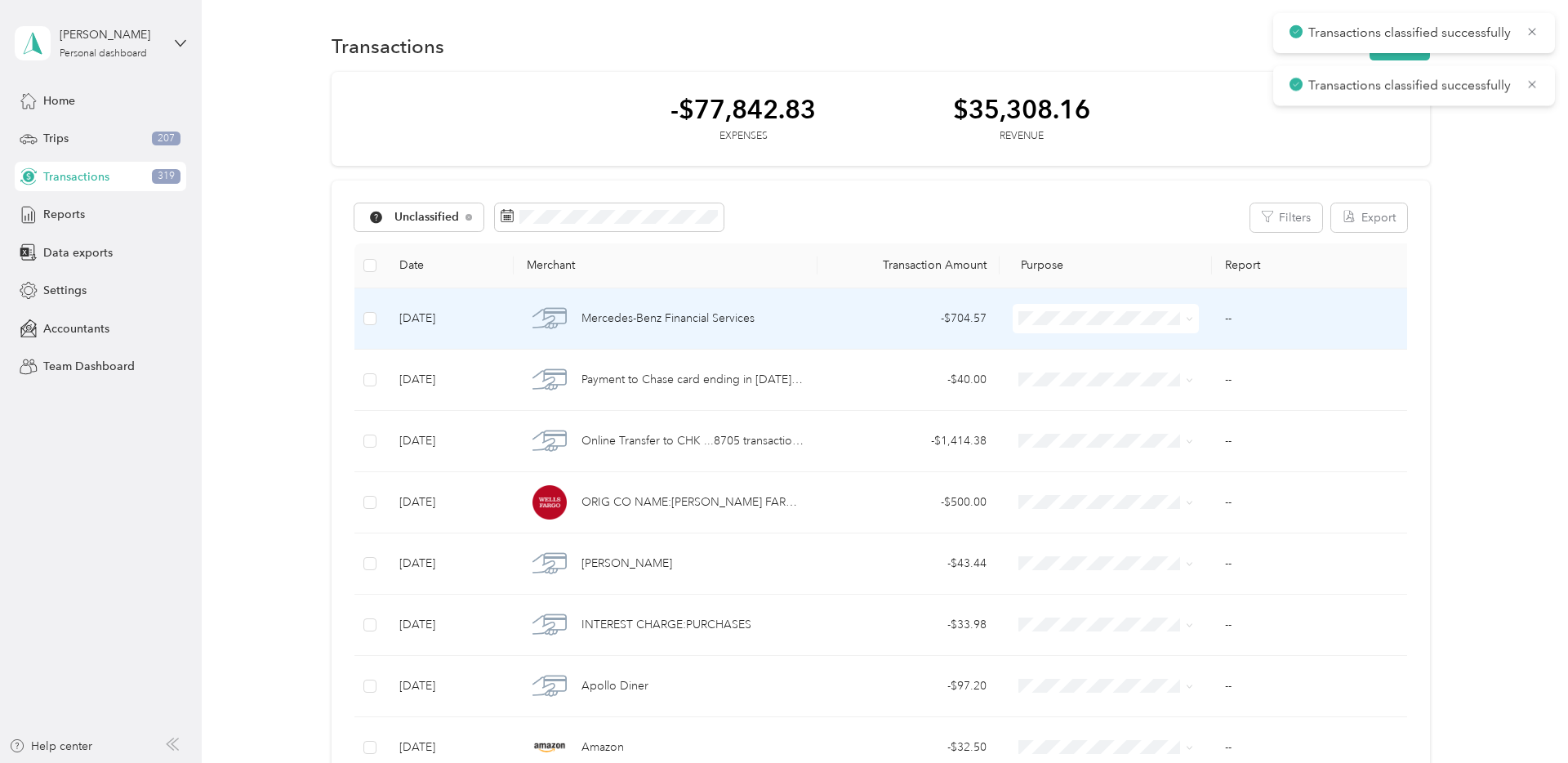 click on "Consultant" at bounding box center (1120, 434) 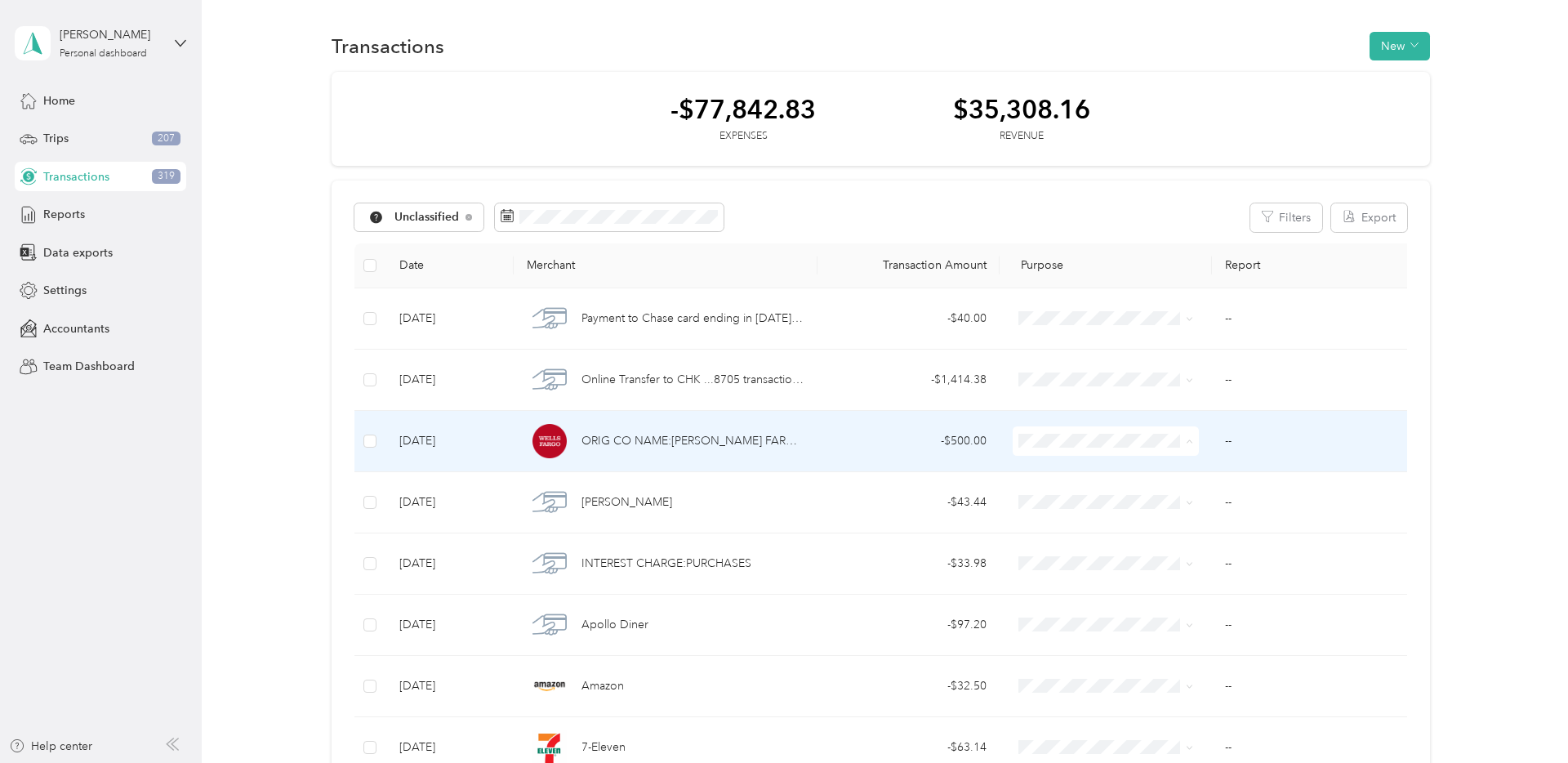 click on "Personal" at bounding box center (1120, 500) 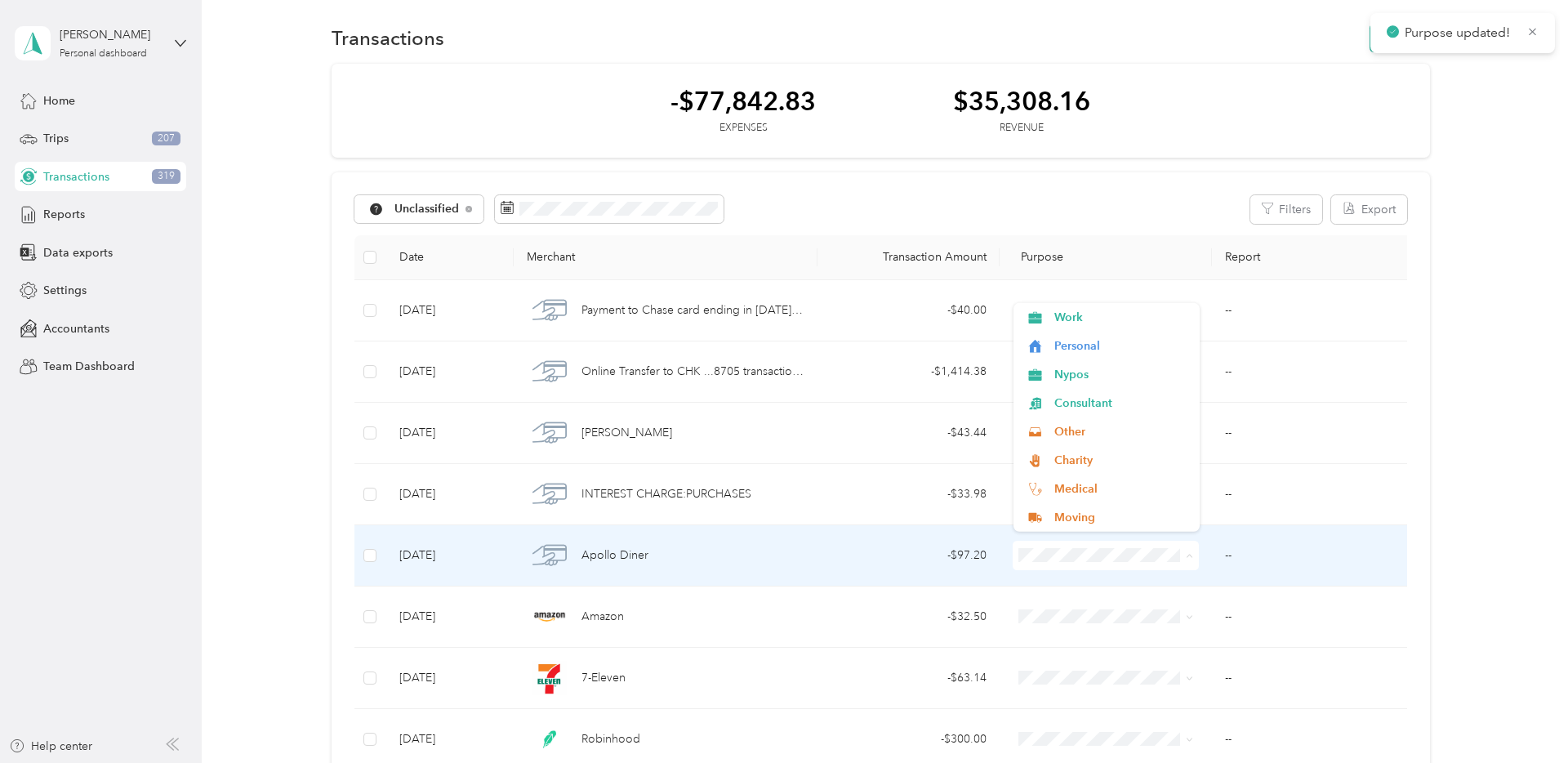 scroll, scrollTop: 11, scrollLeft: 0, axis: vertical 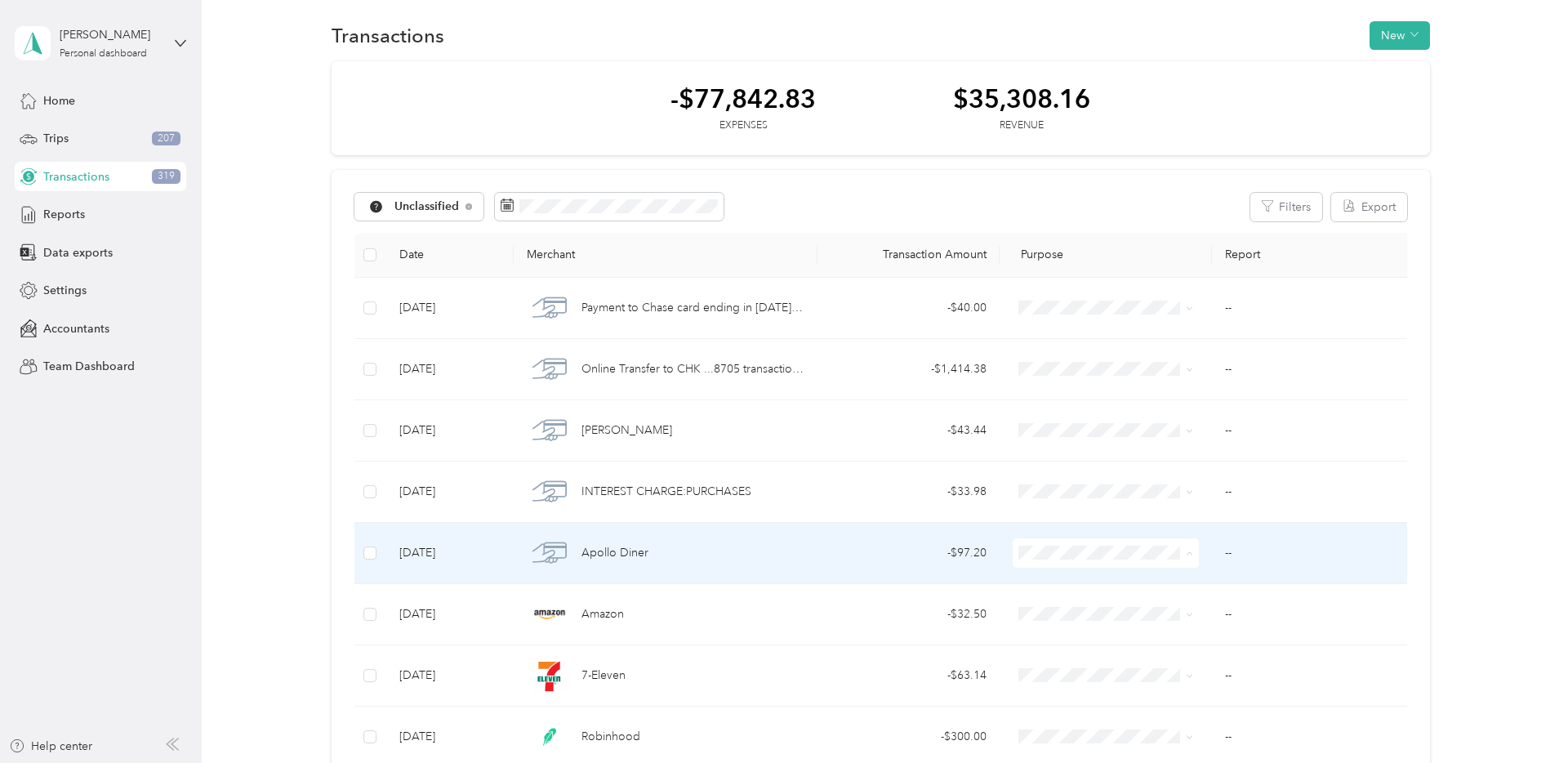 click on "Nypos" at bounding box center (1120, 379) 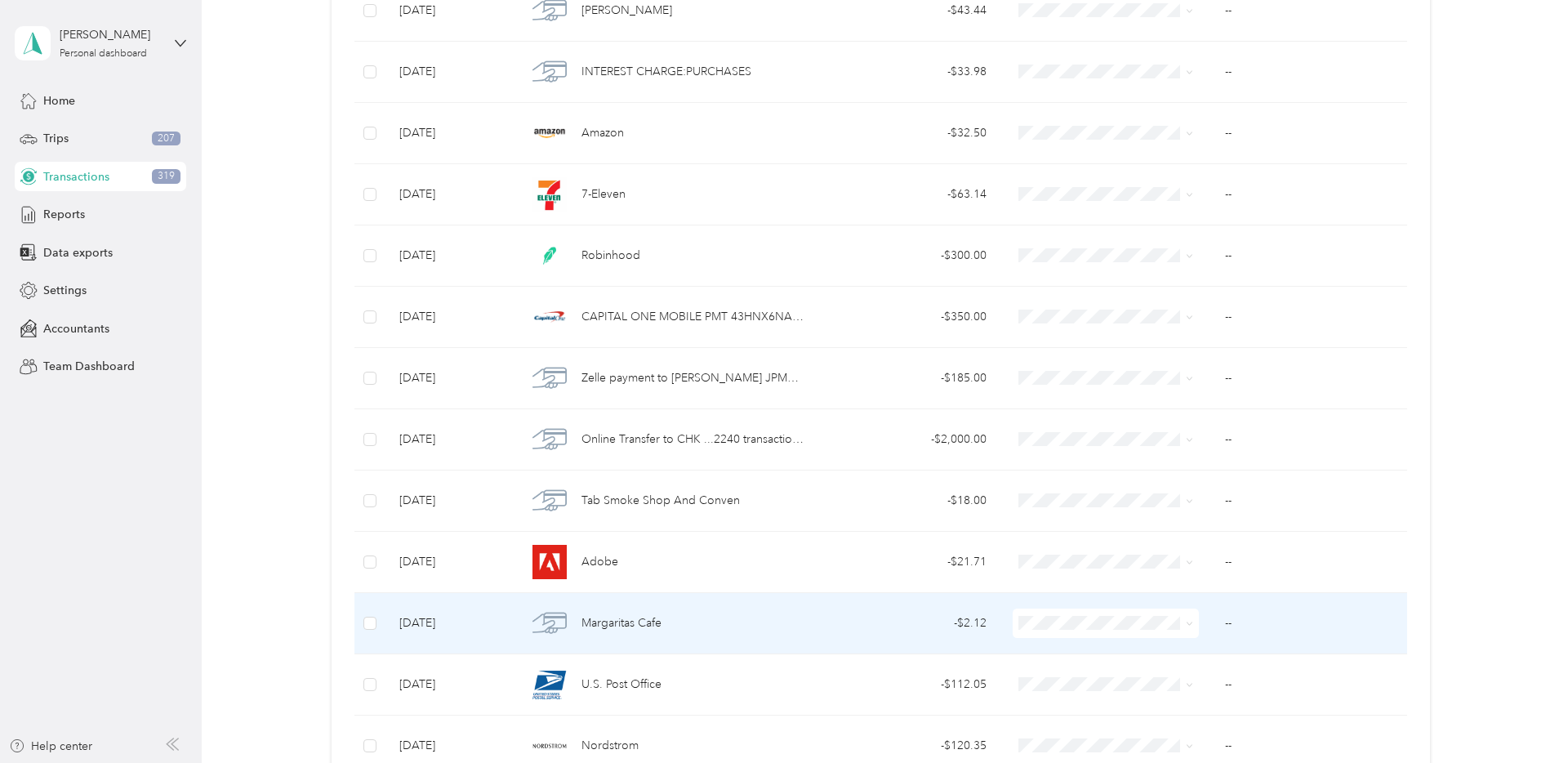scroll, scrollTop: 454, scrollLeft: 0, axis: vertical 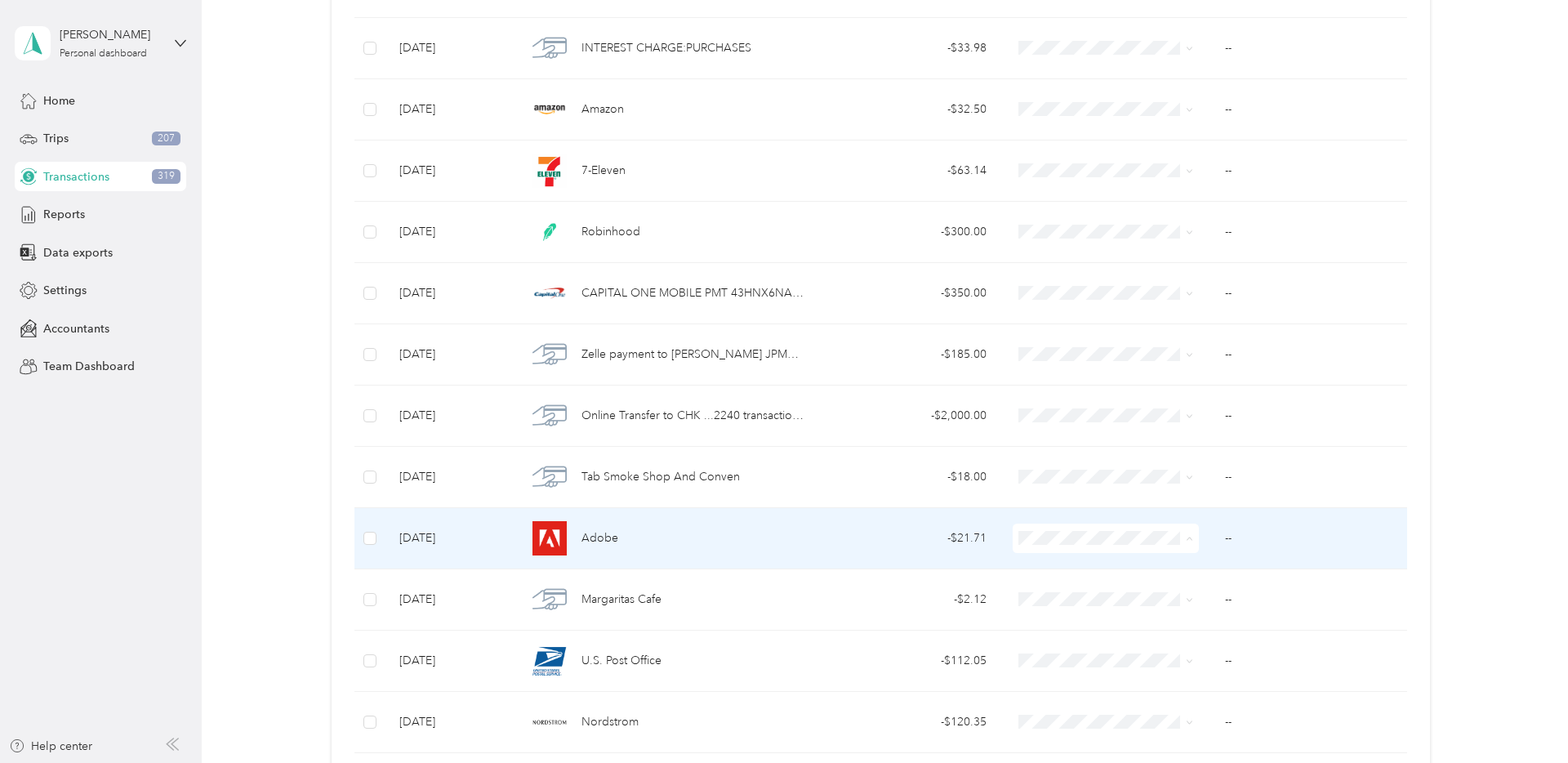 click on "Nypos" at bounding box center [1120, 364] 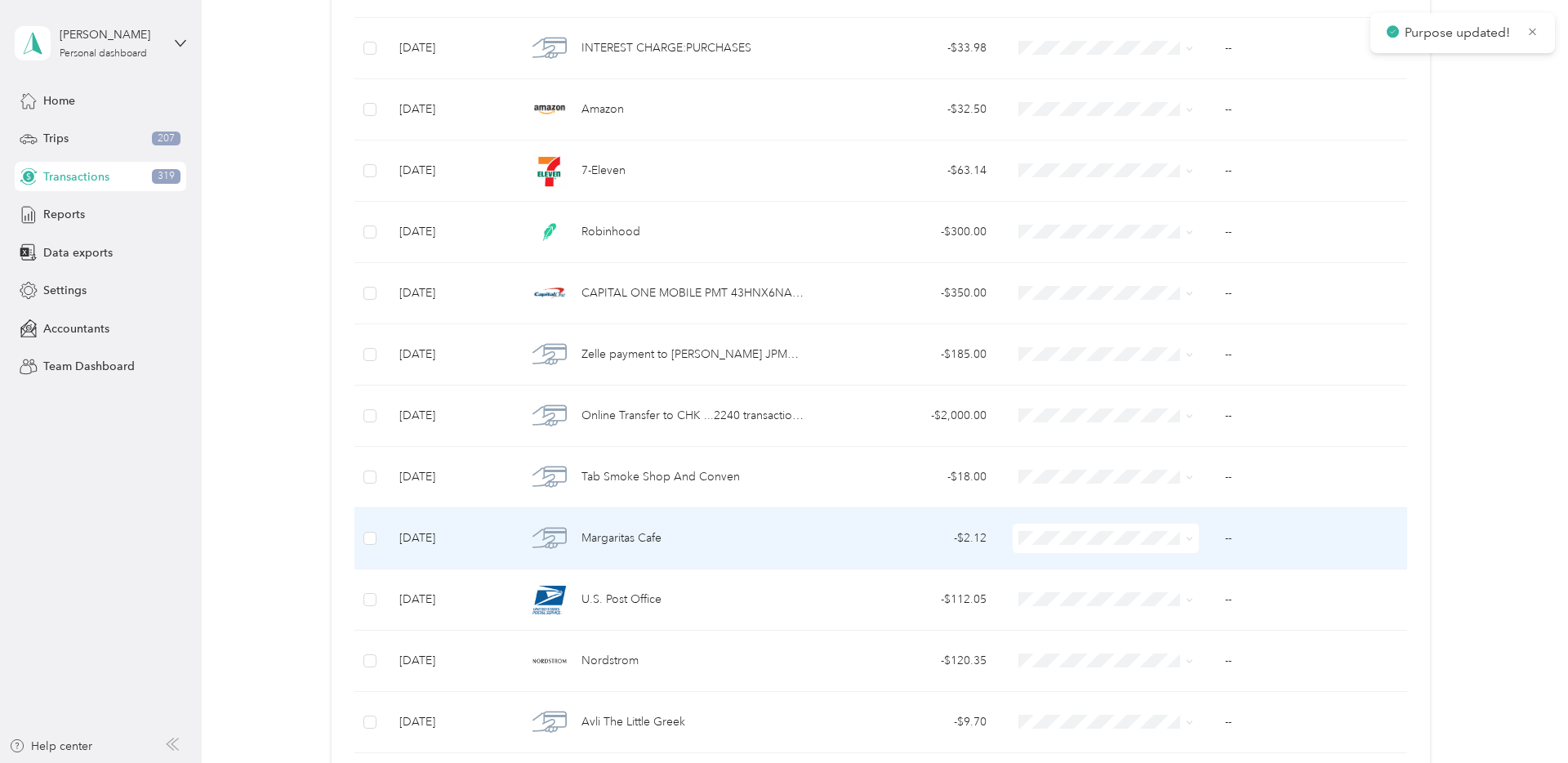 click at bounding box center [1106, 538] 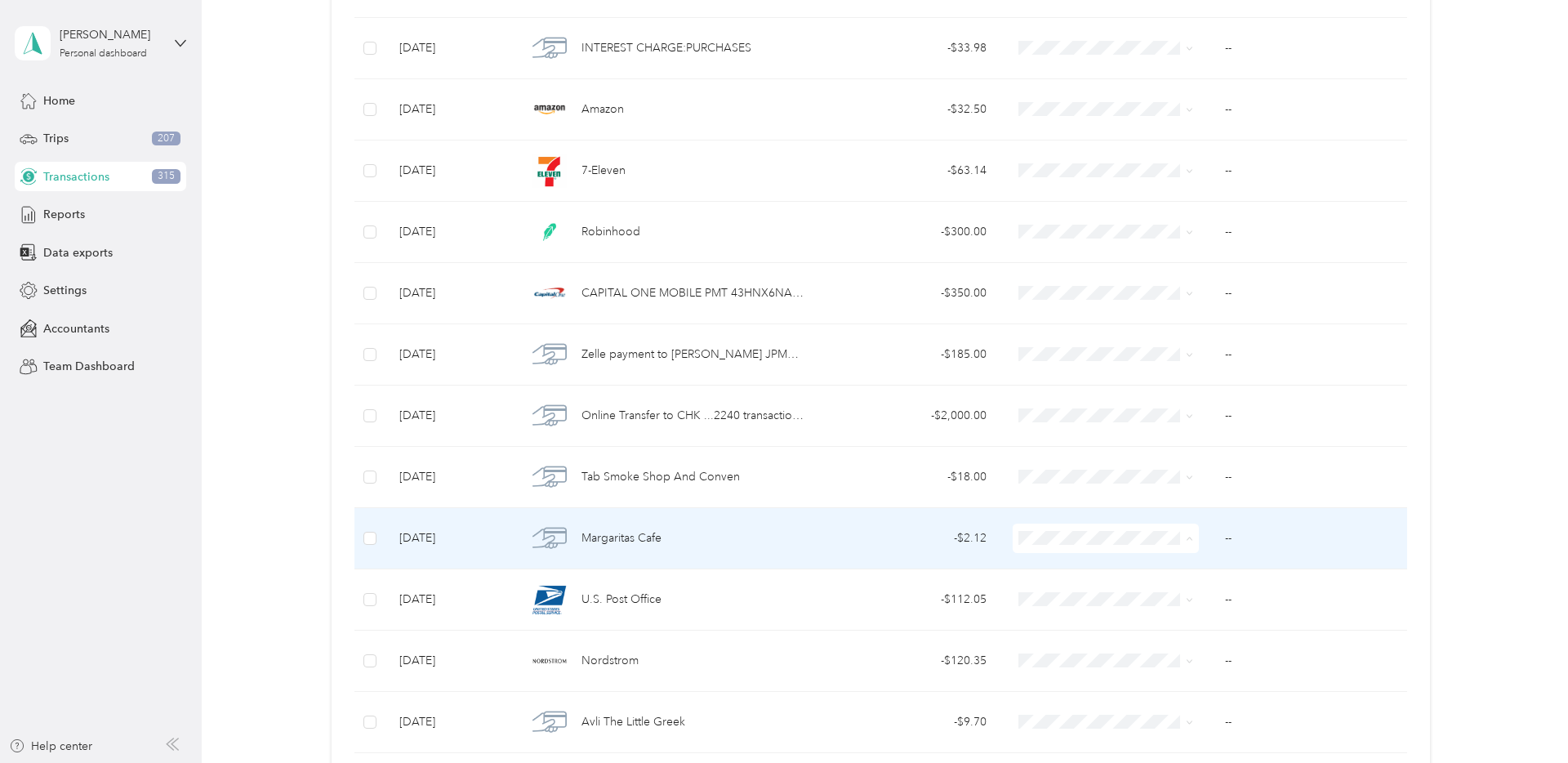 click on "Nypos" at bounding box center (1107, 364) 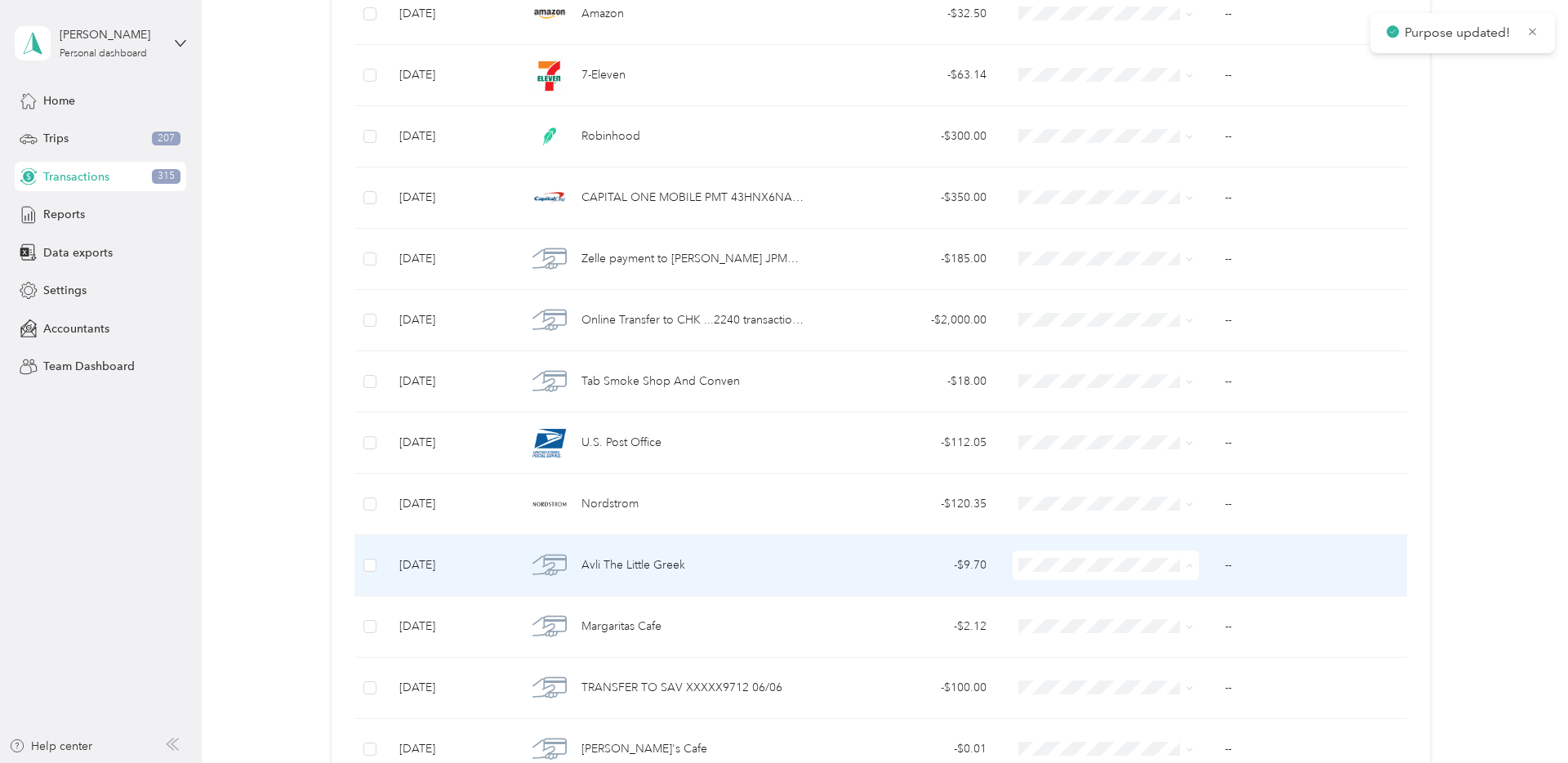 scroll, scrollTop: 551, scrollLeft: 0, axis: vertical 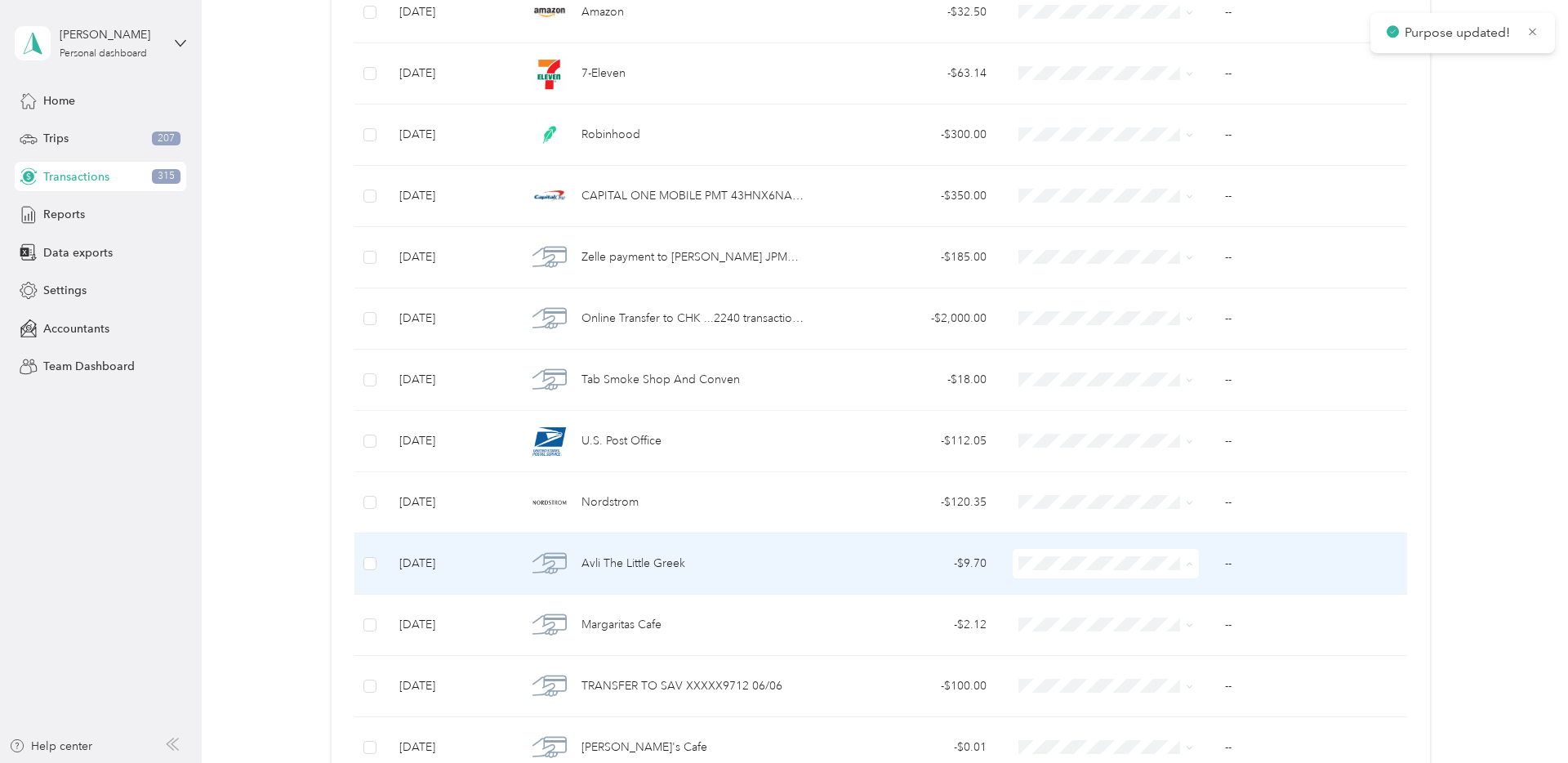 click on "Nypos" at bounding box center [1120, 391] 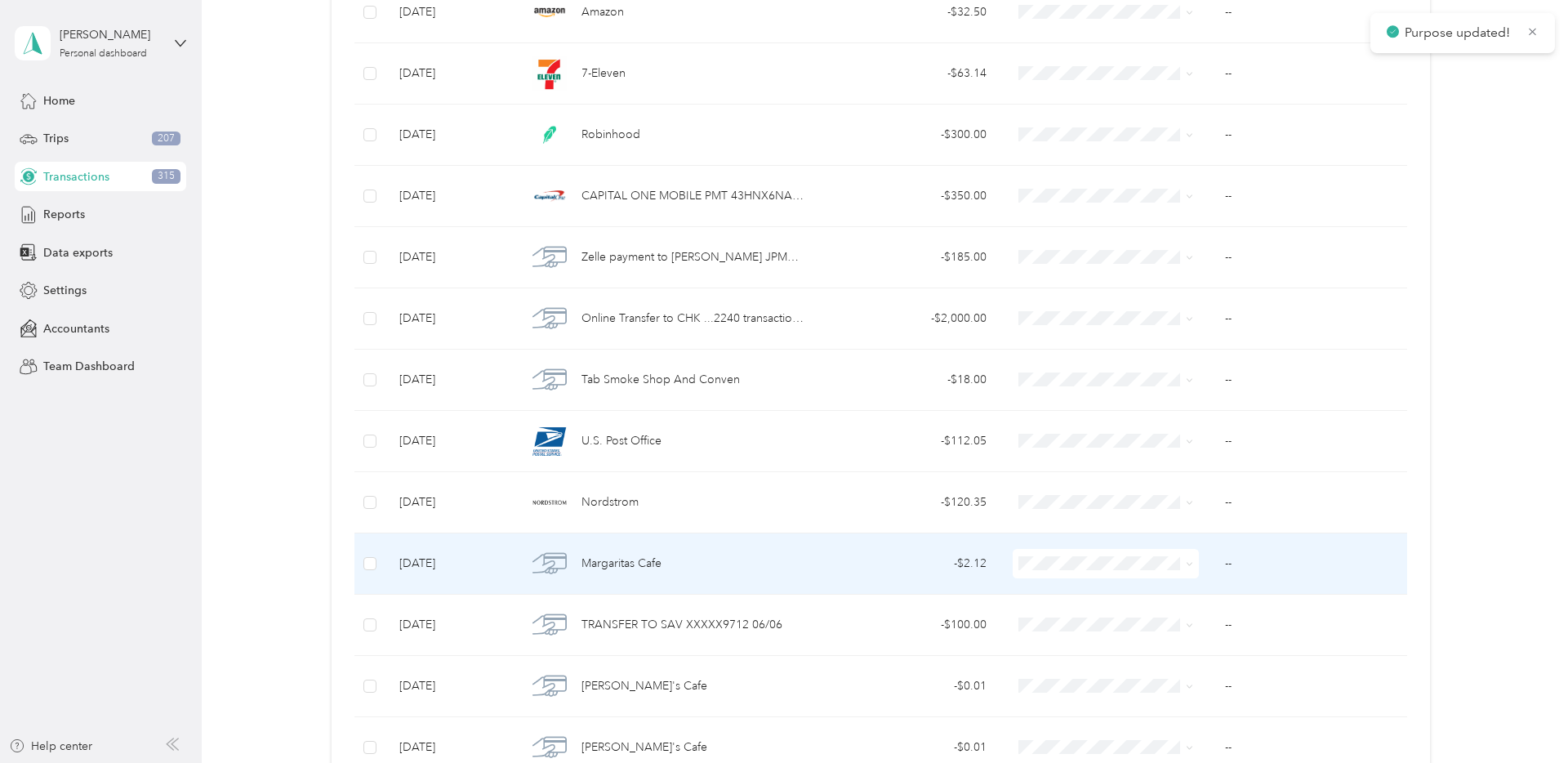 scroll, scrollTop: 0, scrollLeft: 0, axis: both 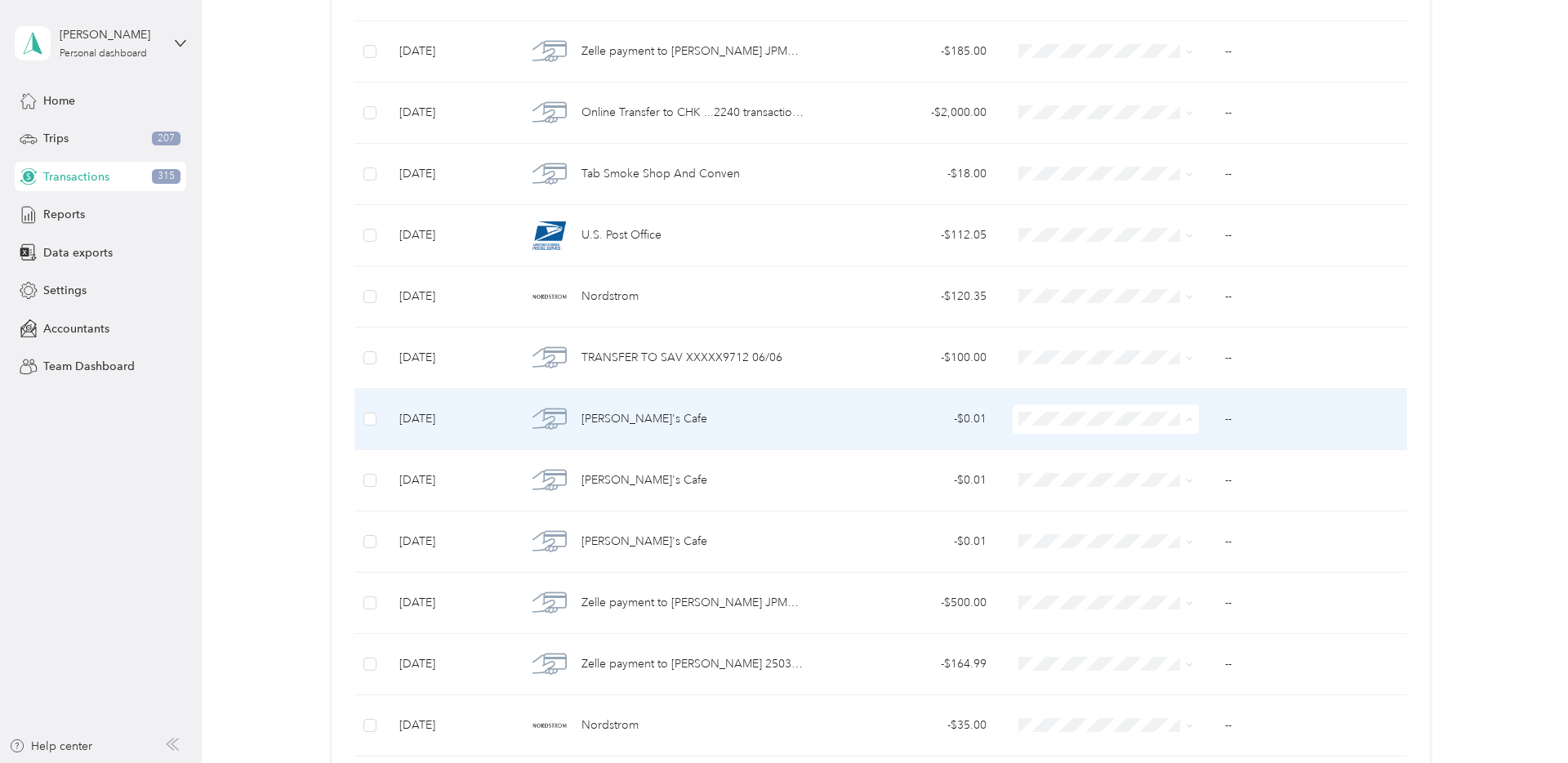 click on "Nypos" at bounding box center [1120, 506] 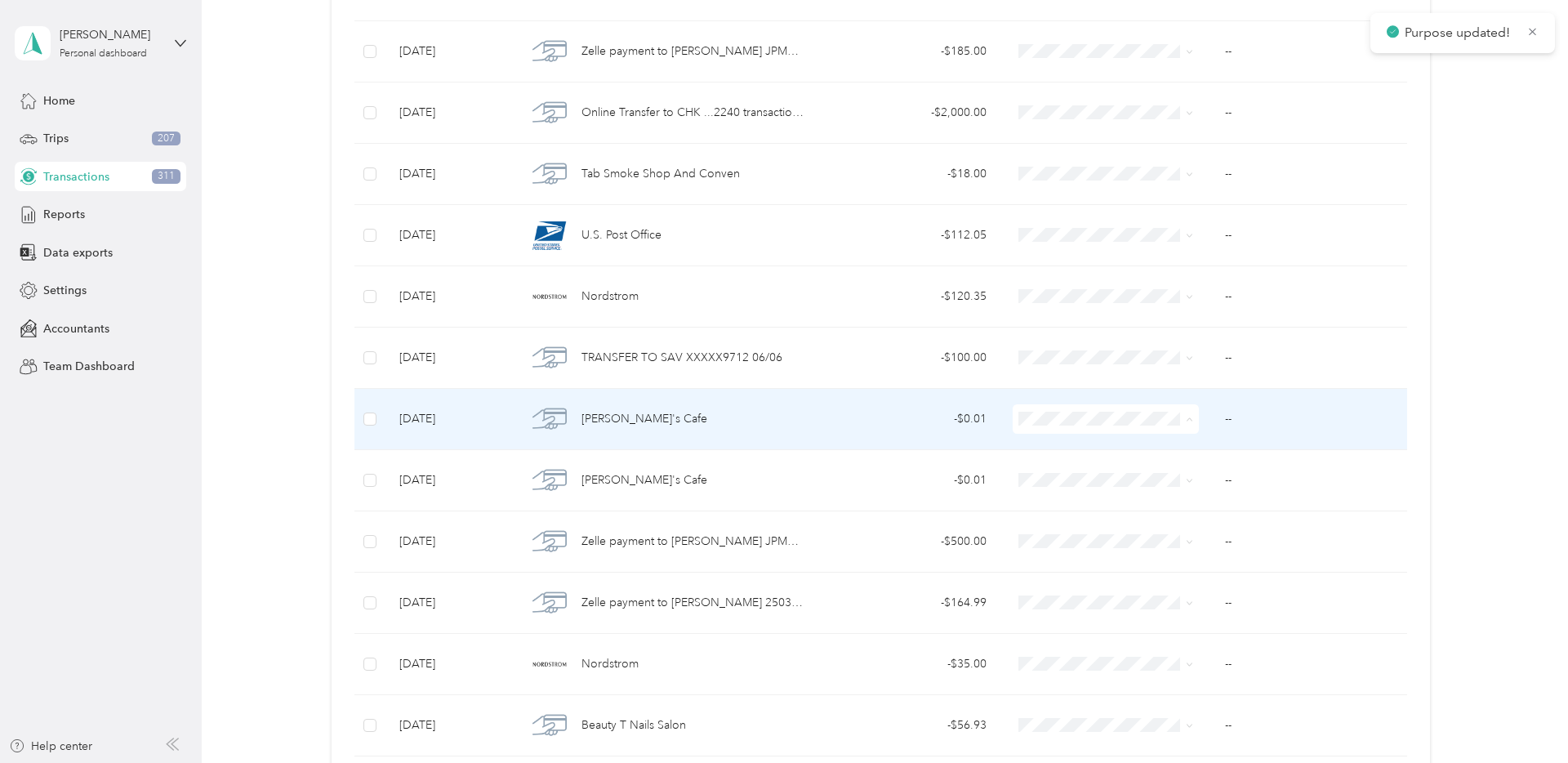 click on "Nypos" at bounding box center [1120, 506] 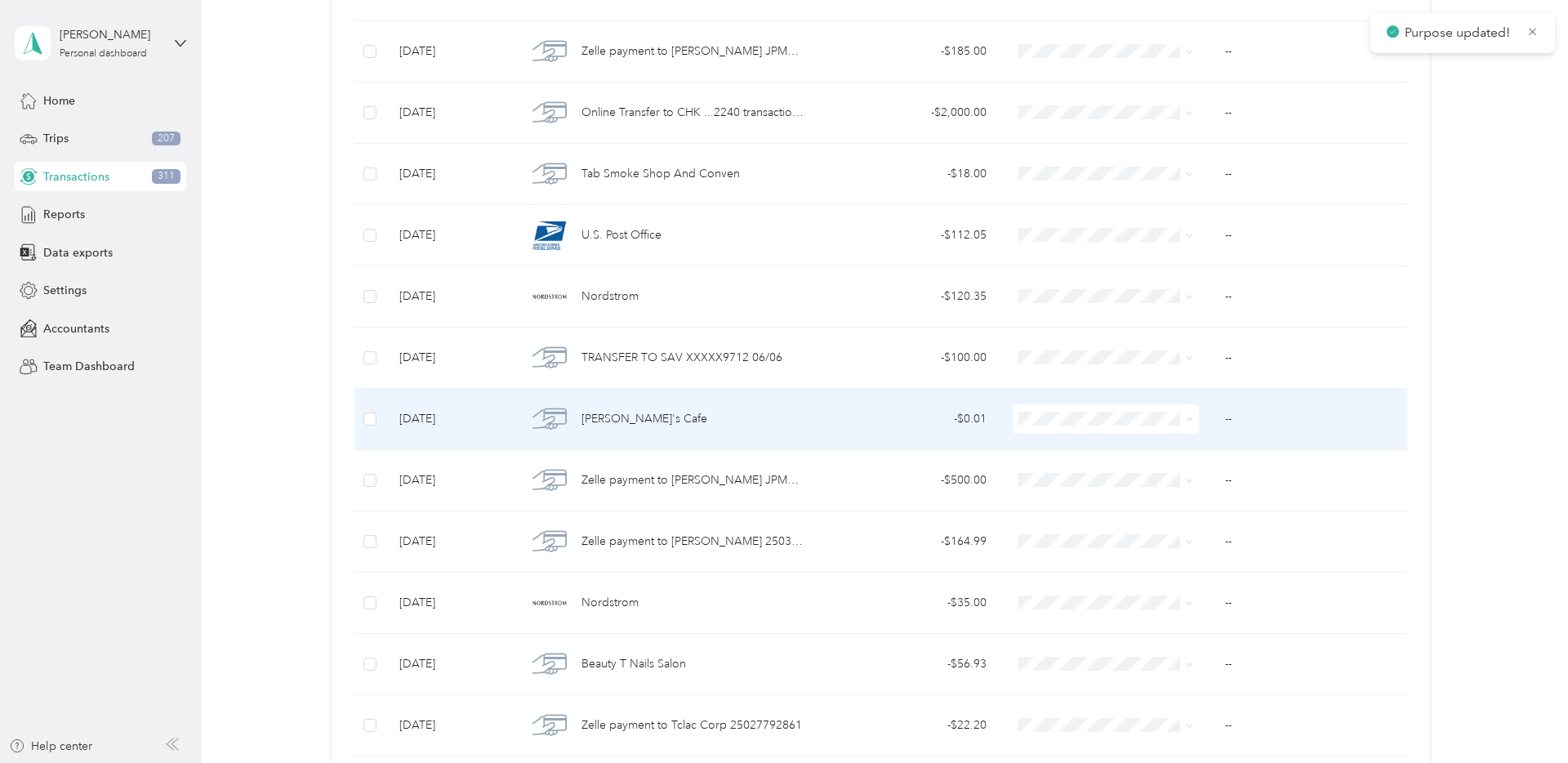 click on "Nypos" at bounding box center [1120, 506] 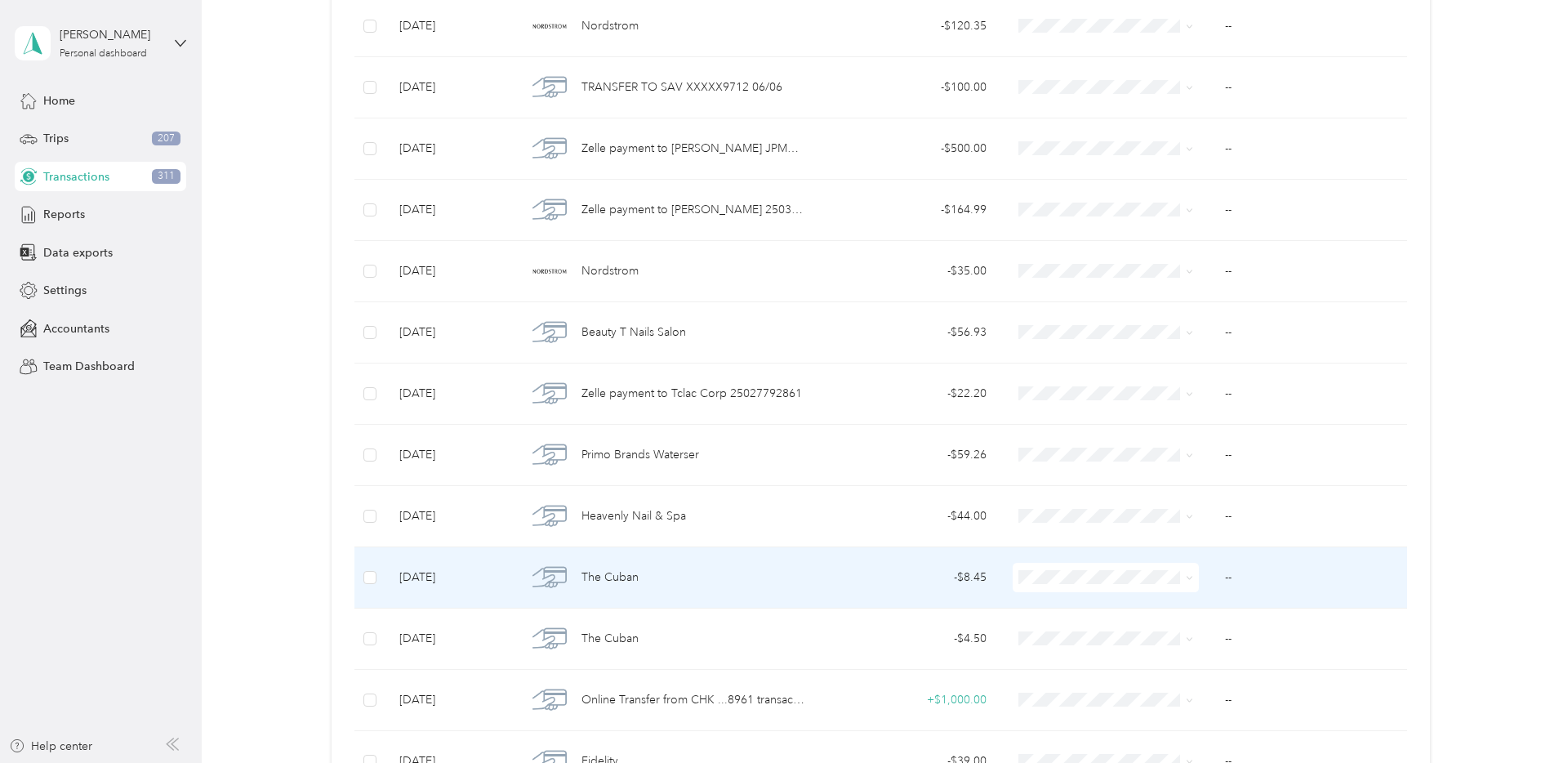 scroll, scrollTop: 1028, scrollLeft: 0, axis: vertical 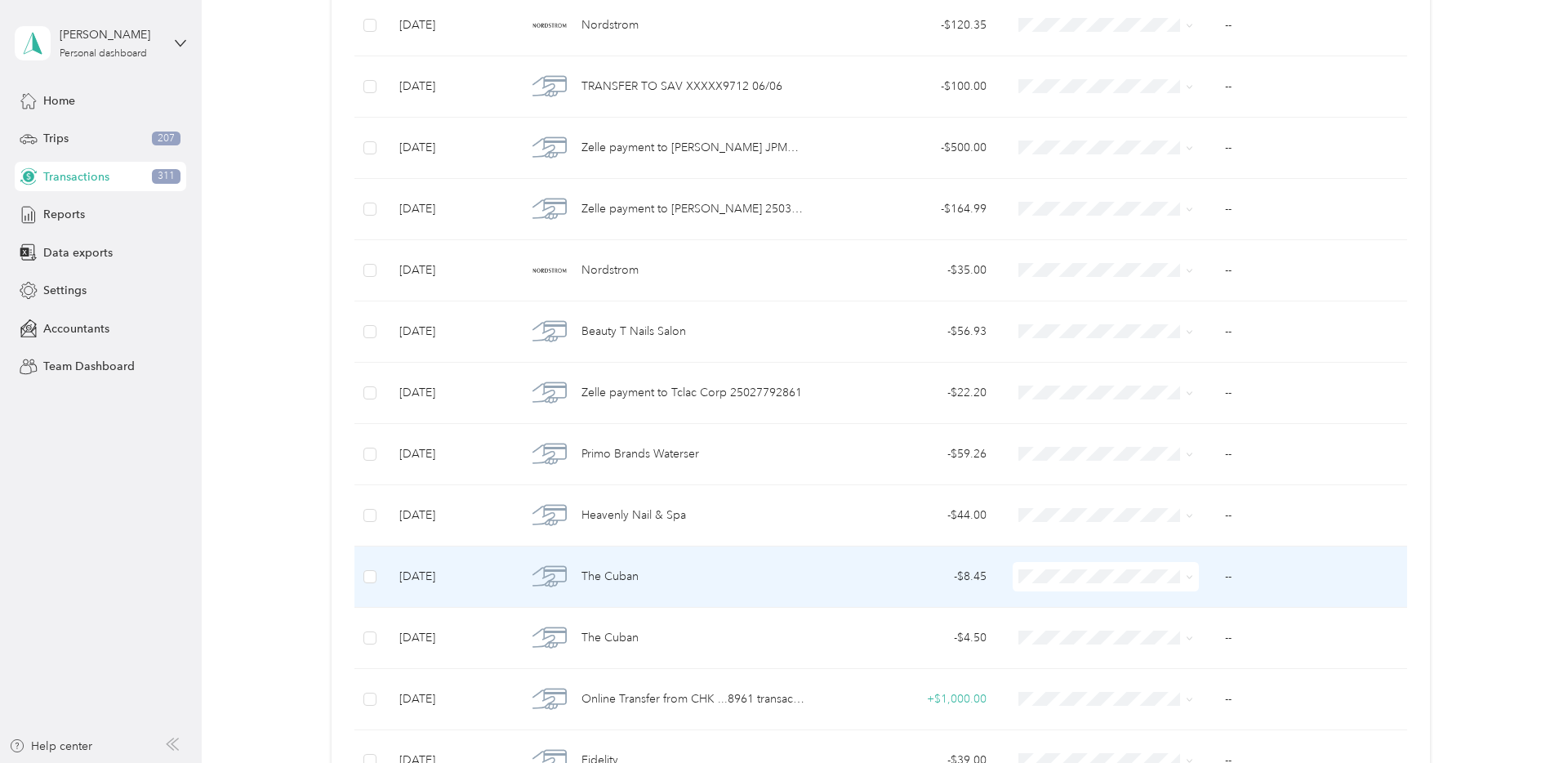 click at bounding box center [1106, 577] 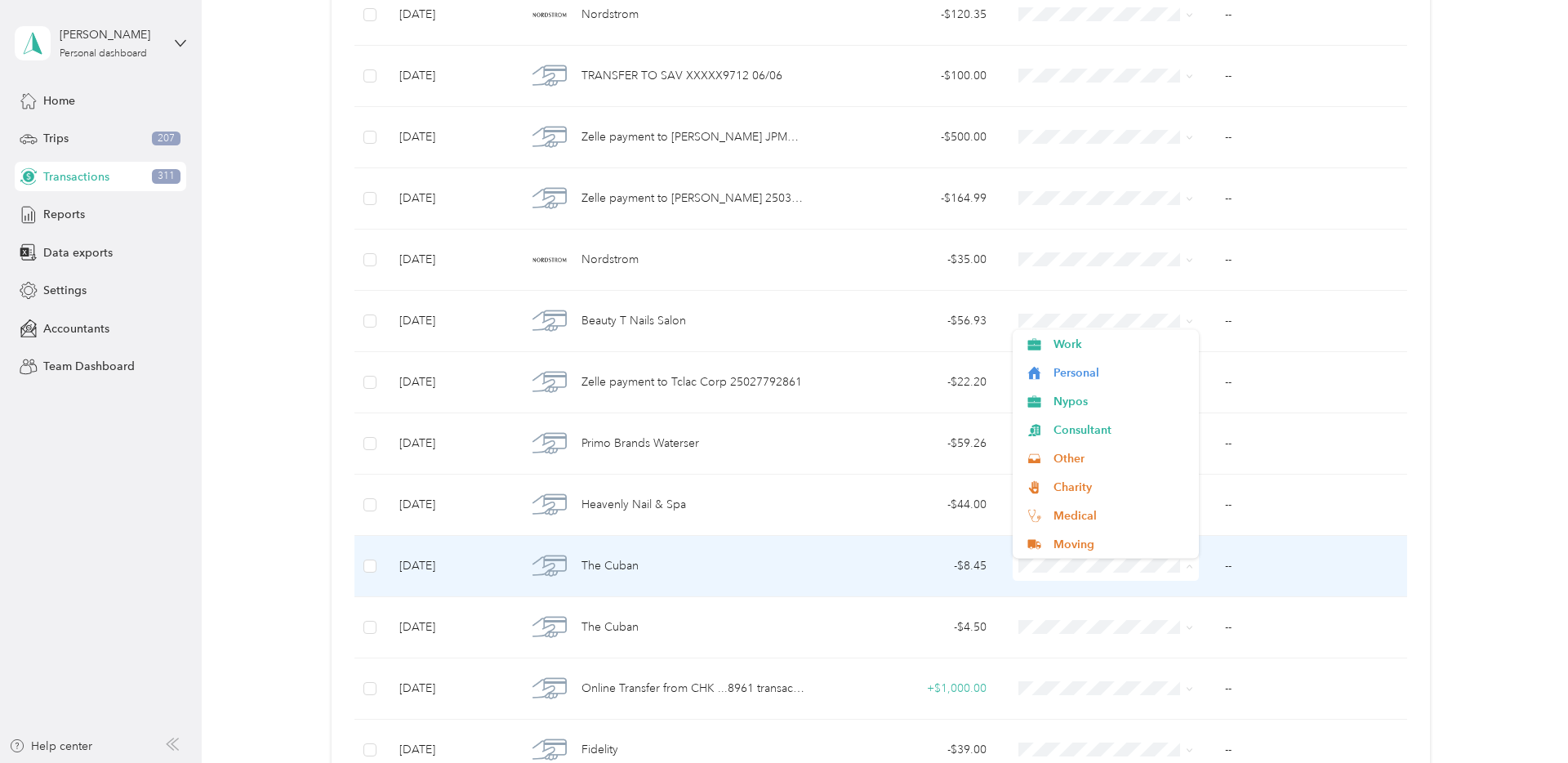 scroll, scrollTop: 1043, scrollLeft: 0, axis: vertical 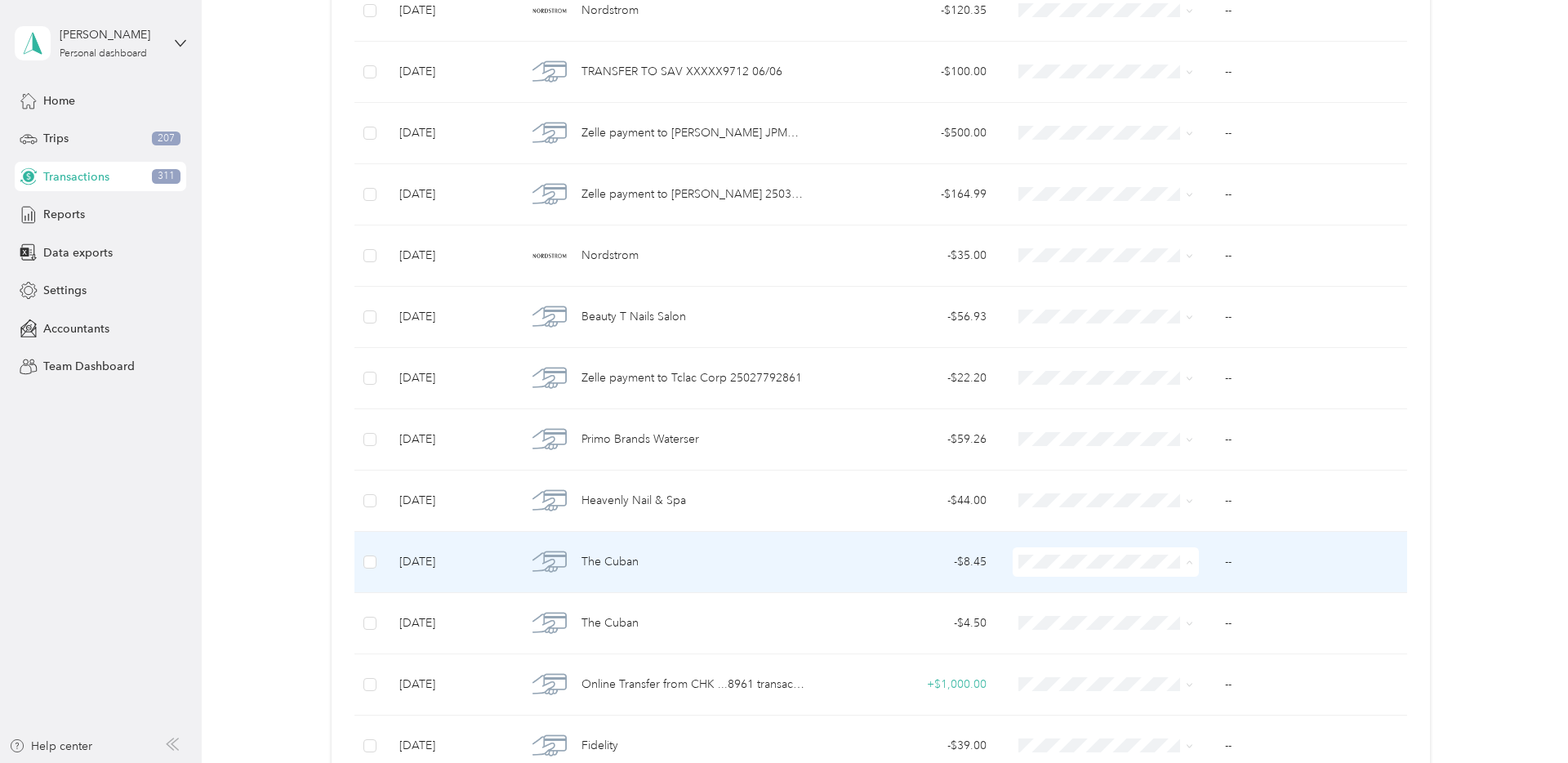 click on "Nypos" at bounding box center [1106, 388] 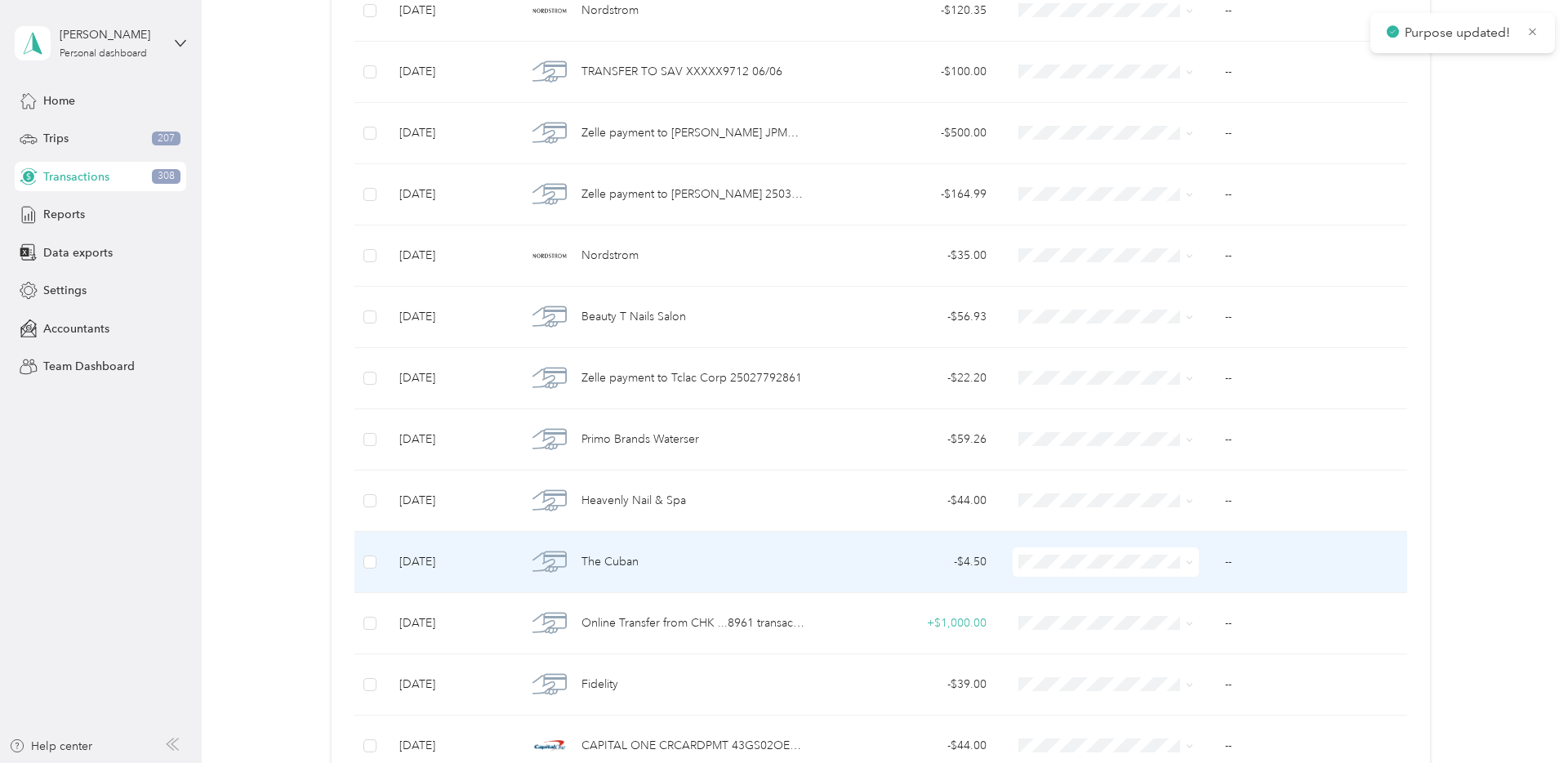 click on "Nypos" at bounding box center [1106, 381] 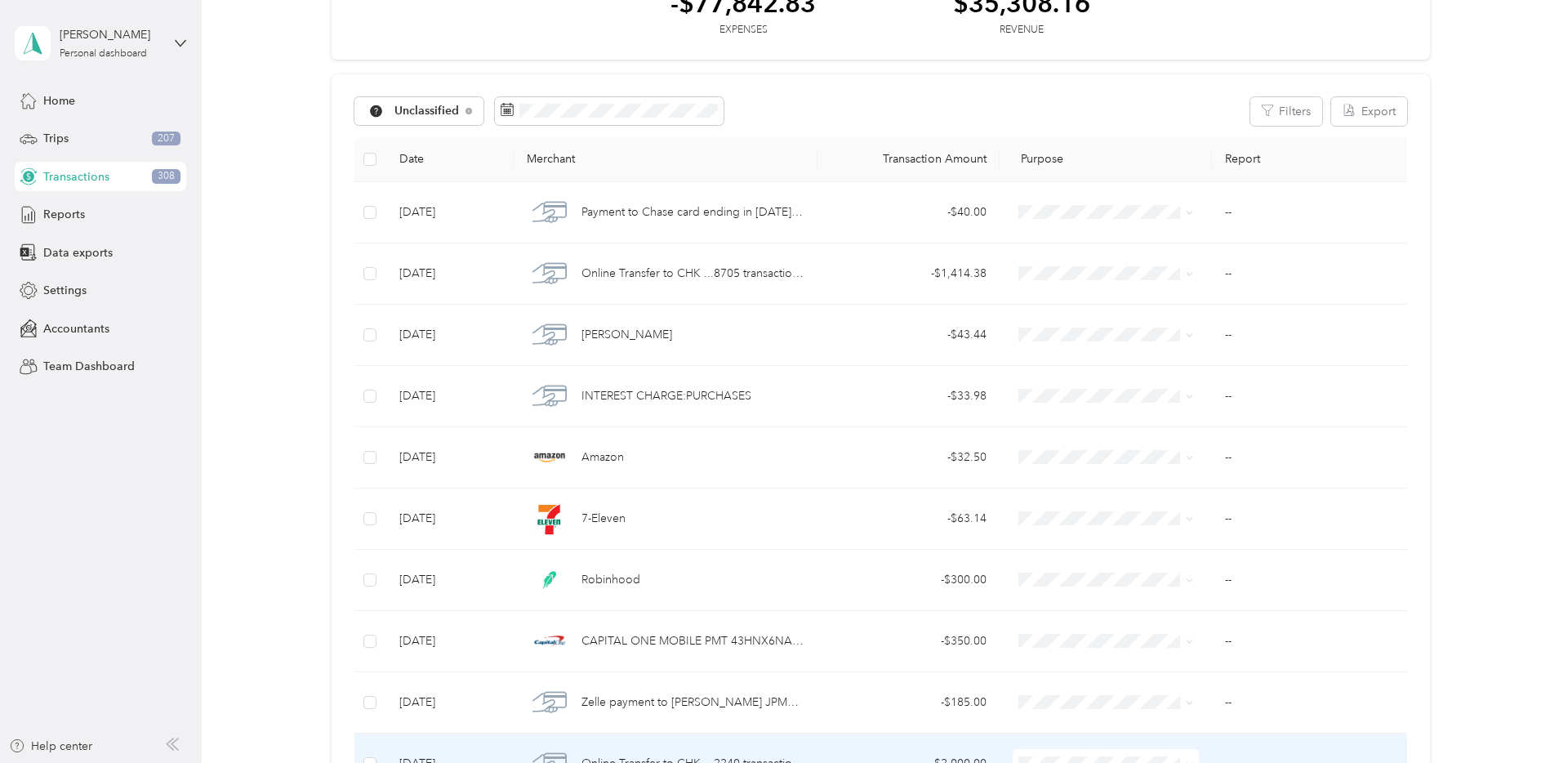scroll, scrollTop: 0, scrollLeft: 0, axis: both 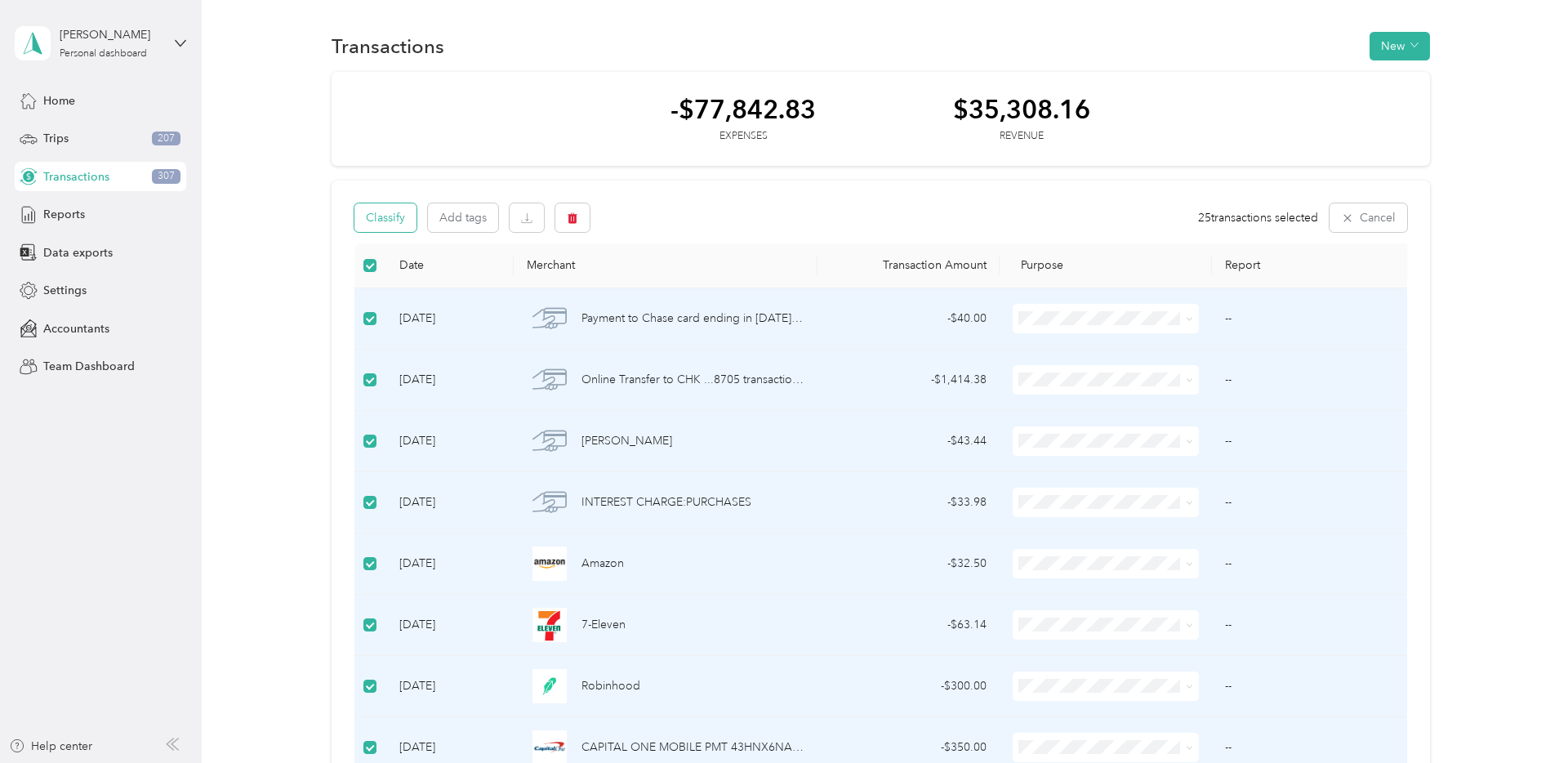 click on "Classify" at bounding box center (385, 217) 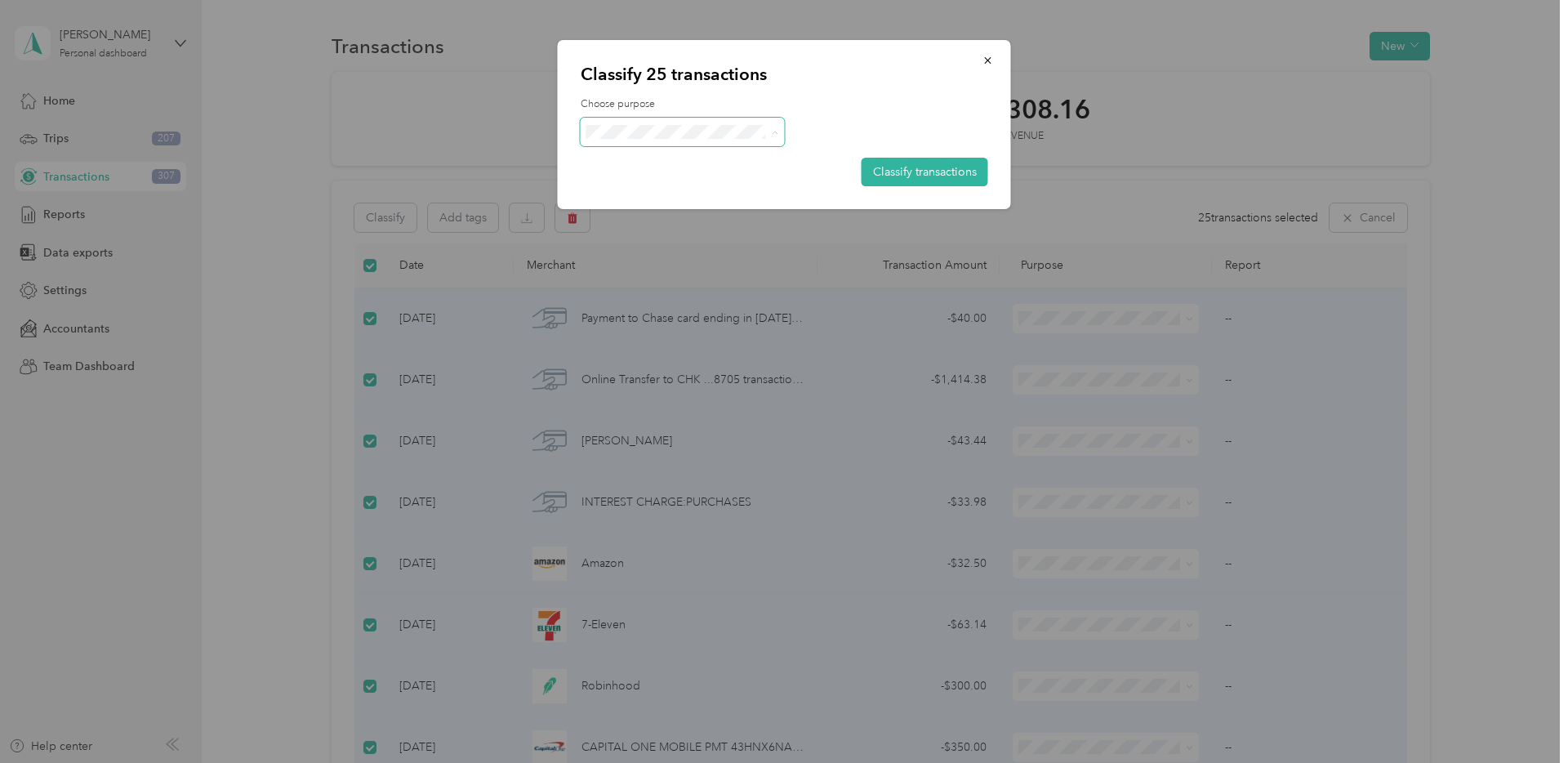 click at bounding box center (683, 132) 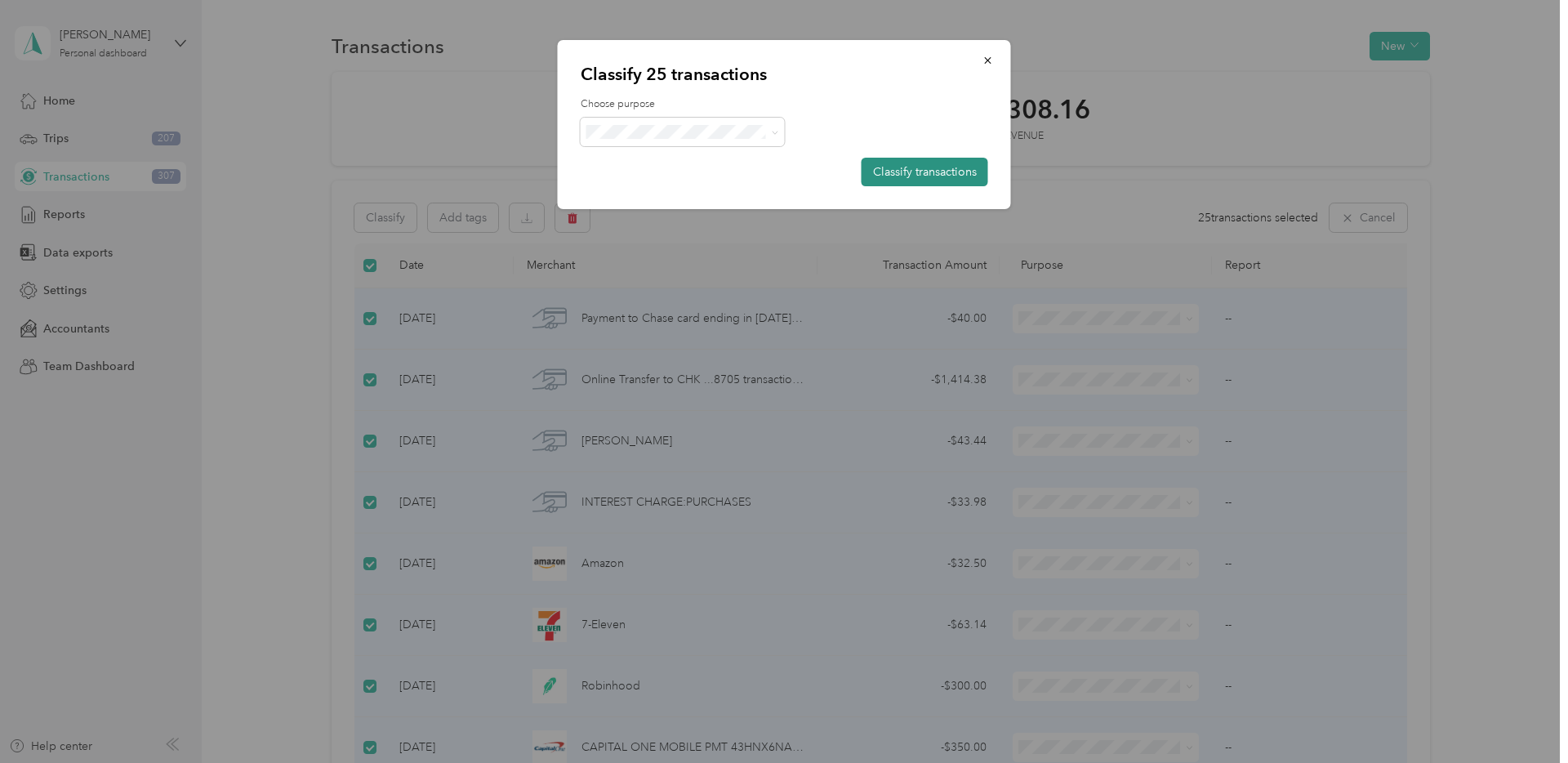 click on "Classify transactions" at bounding box center (924, 172) 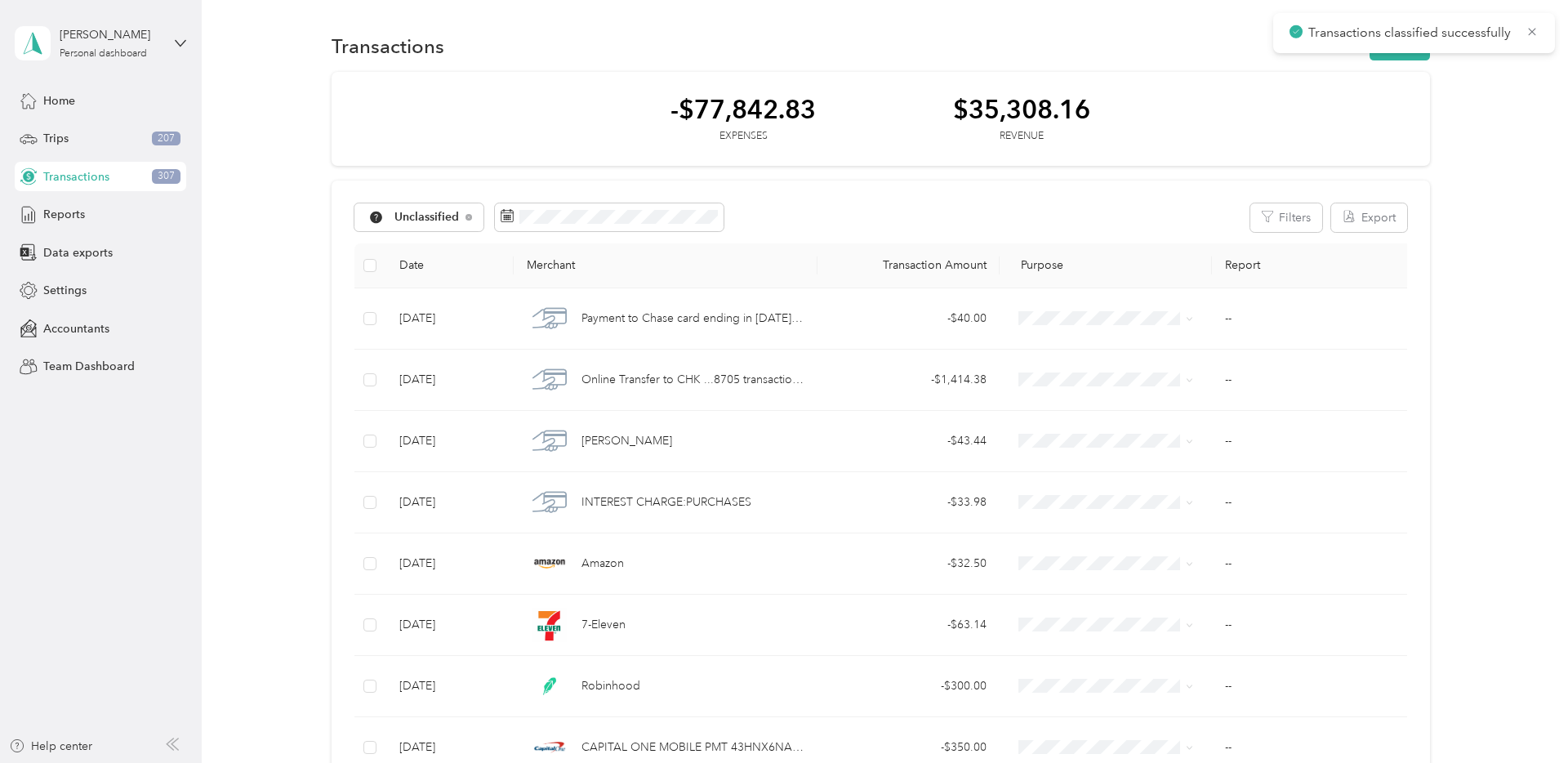 click on "Classify 25 transactions Choose purpose Classify transactions" at bounding box center (780, 763) 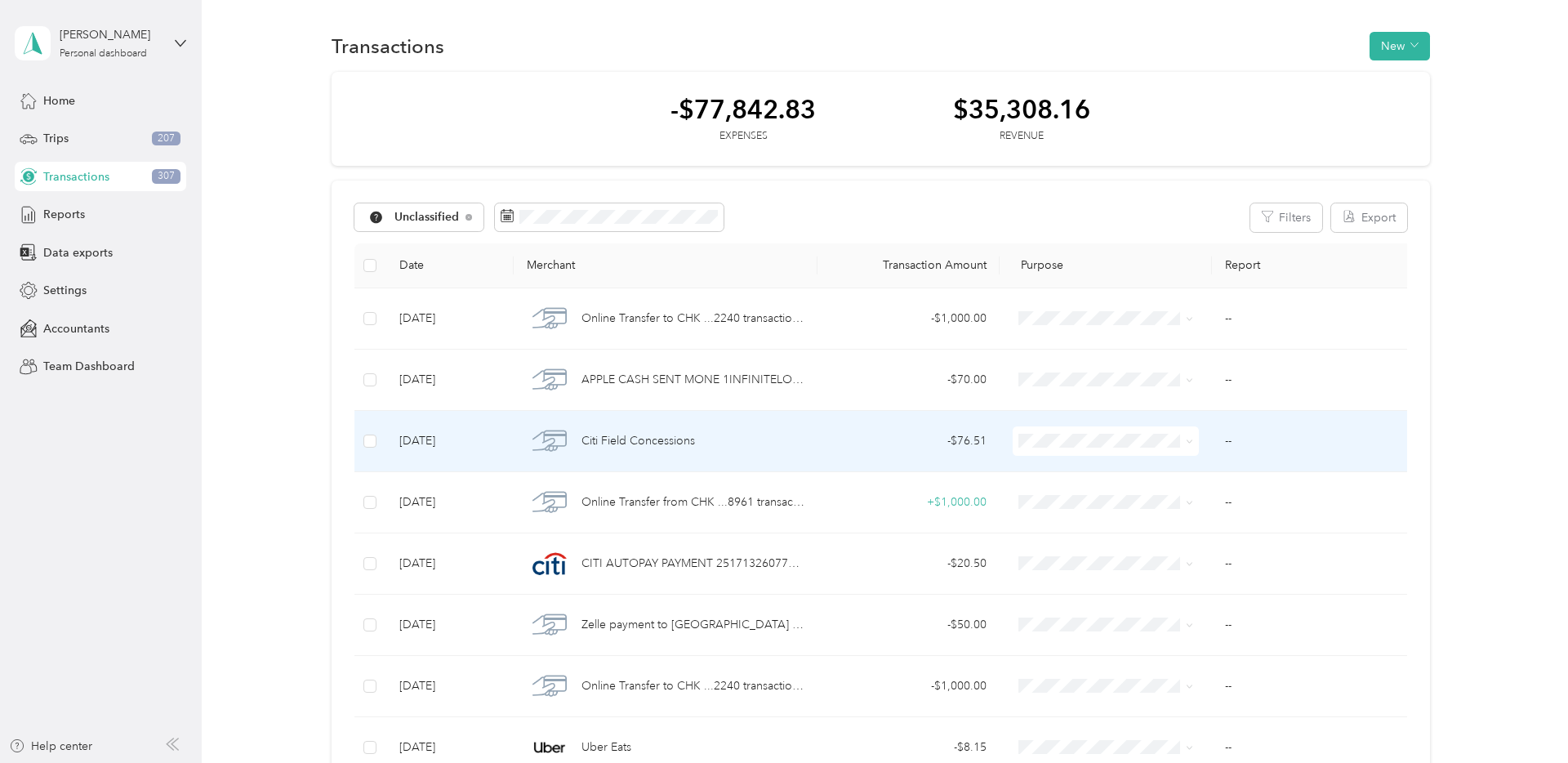 scroll, scrollTop: 7, scrollLeft: 0, axis: vertical 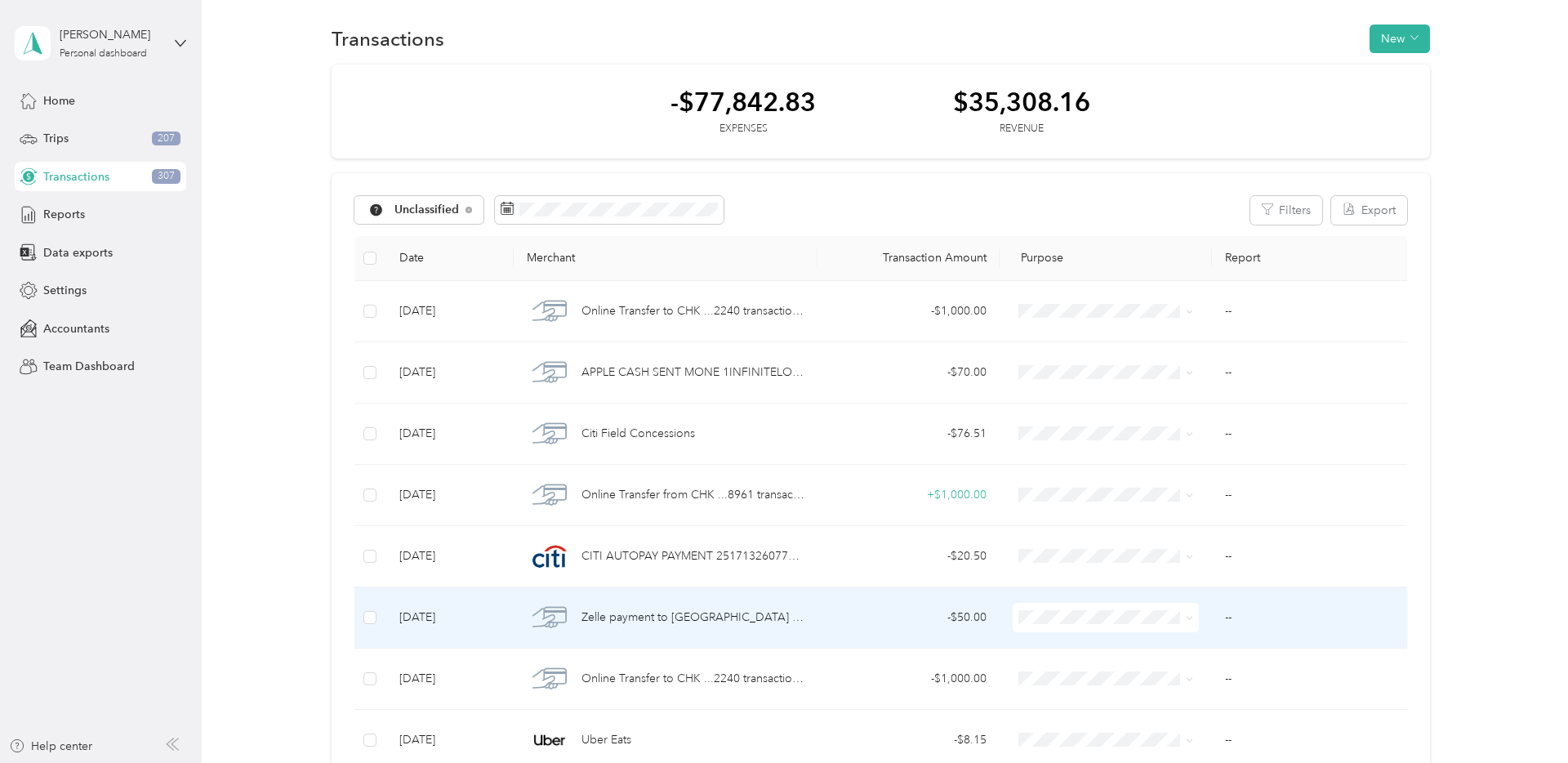 click at bounding box center (1106, 618) 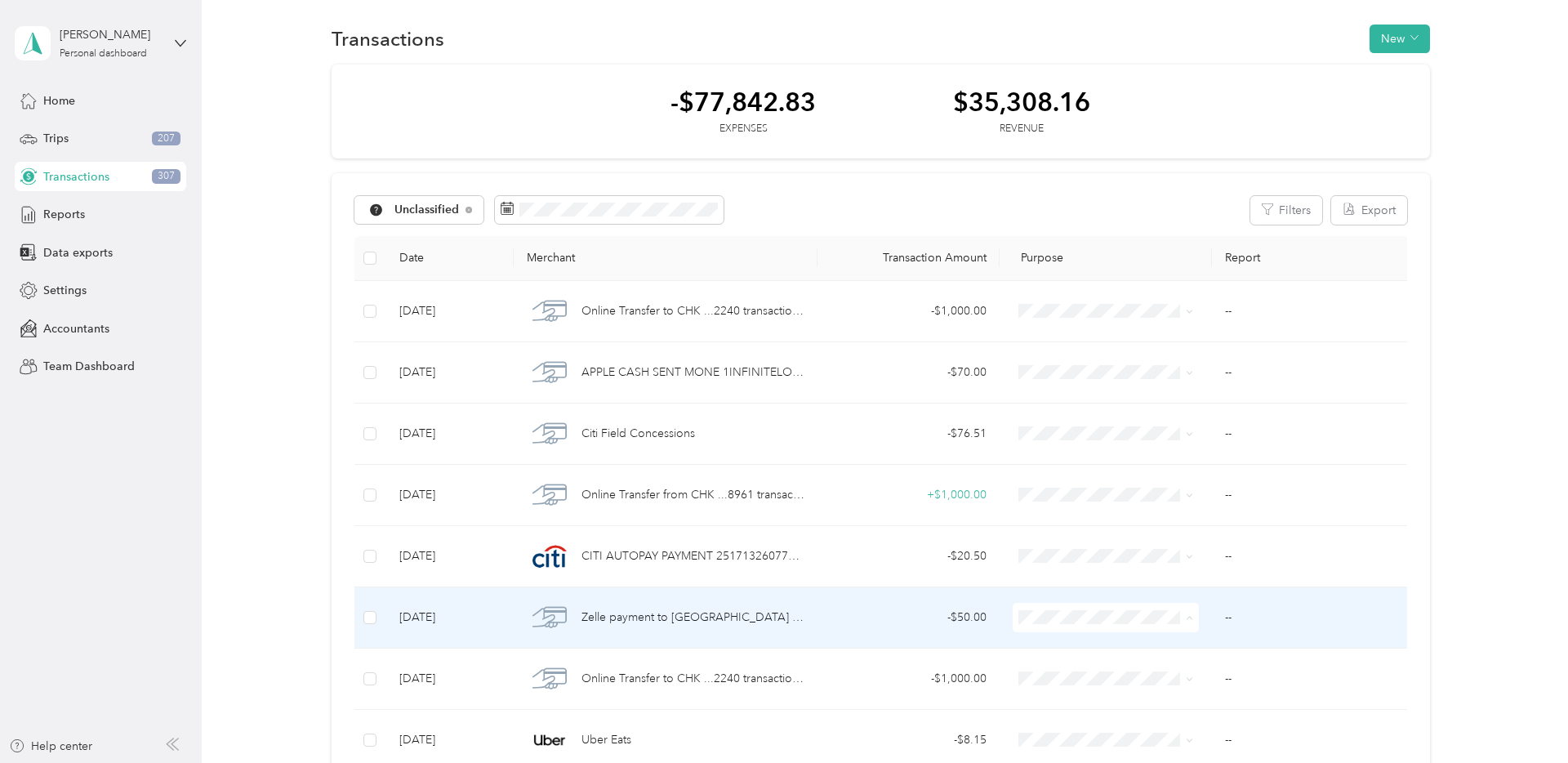 click on "Nypos" at bounding box center (1120, 444) 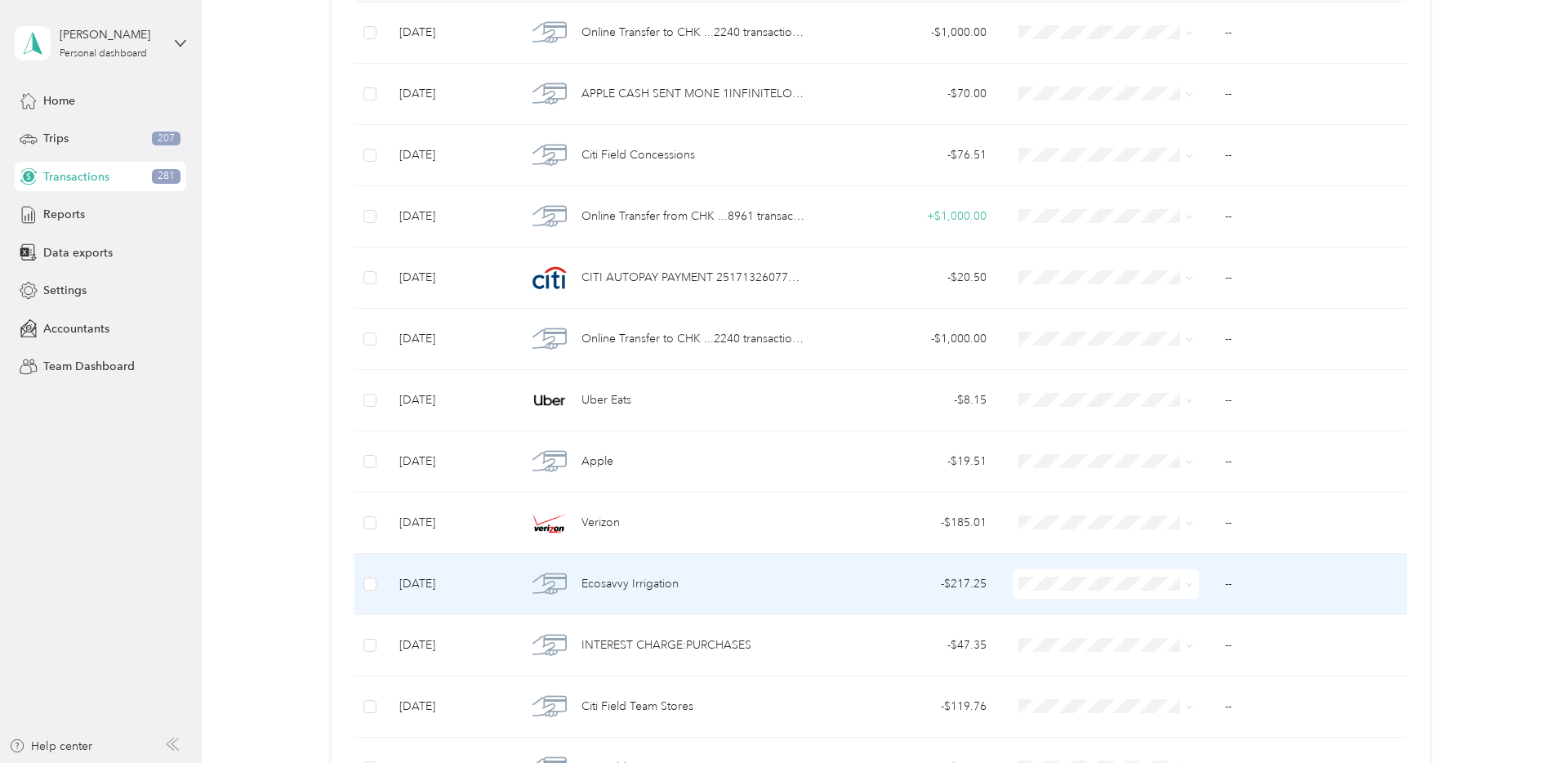 scroll, scrollTop: 290, scrollLeft: 0, axis: vertical 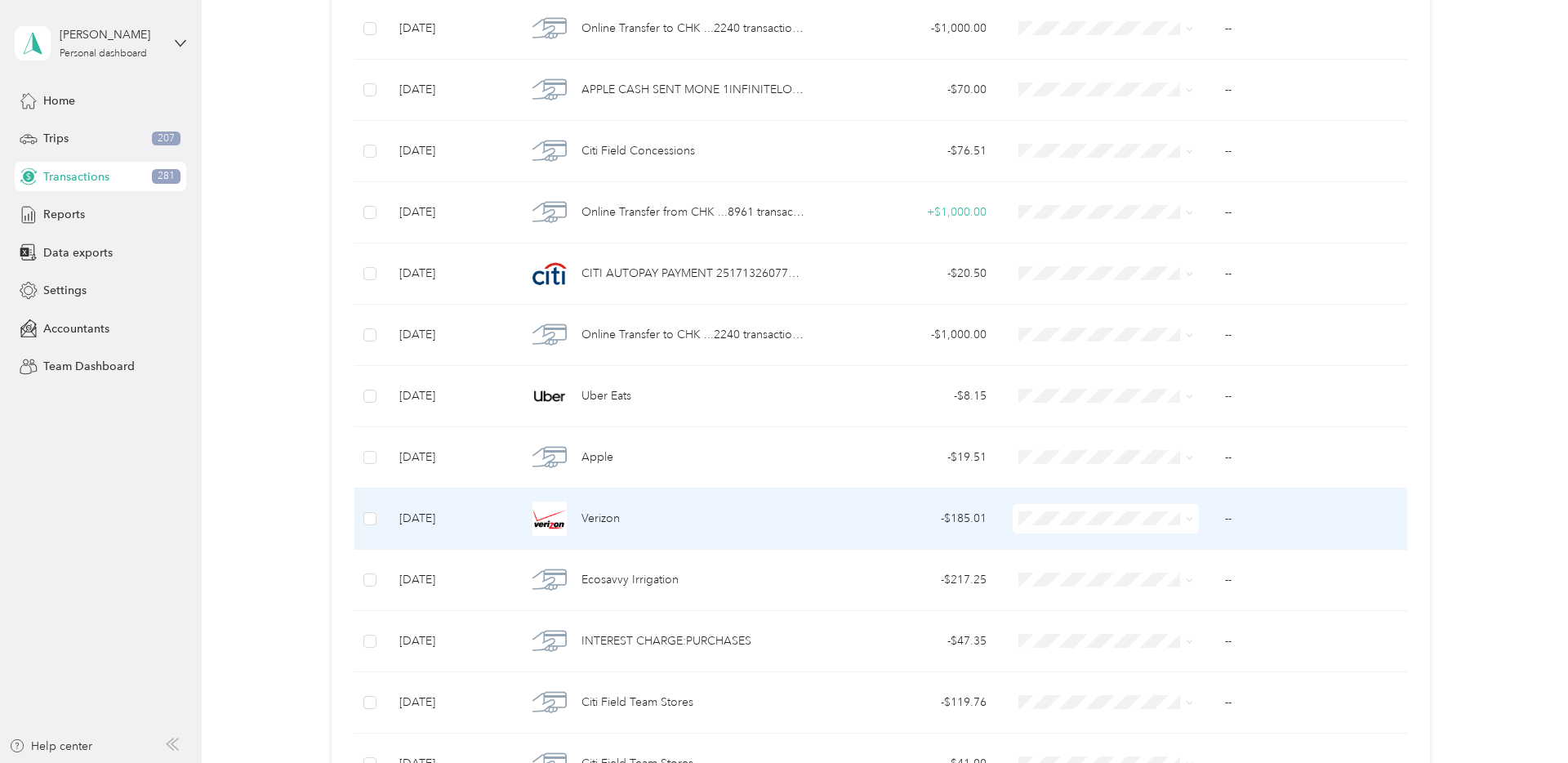 click on "Consultant" at bounding box center [1120, 373] 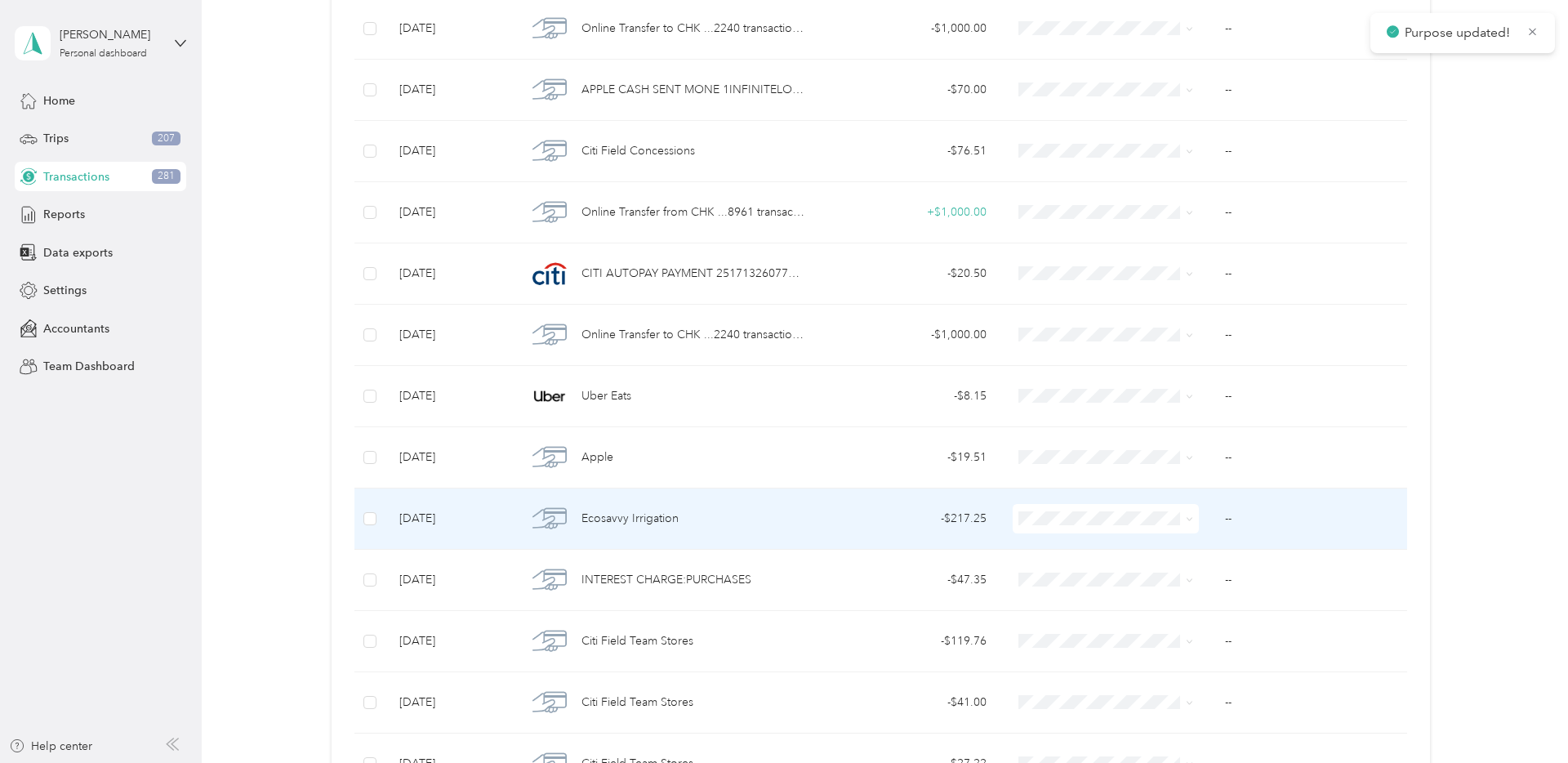 click on "Consultant" at bounding box center [1106, 366] 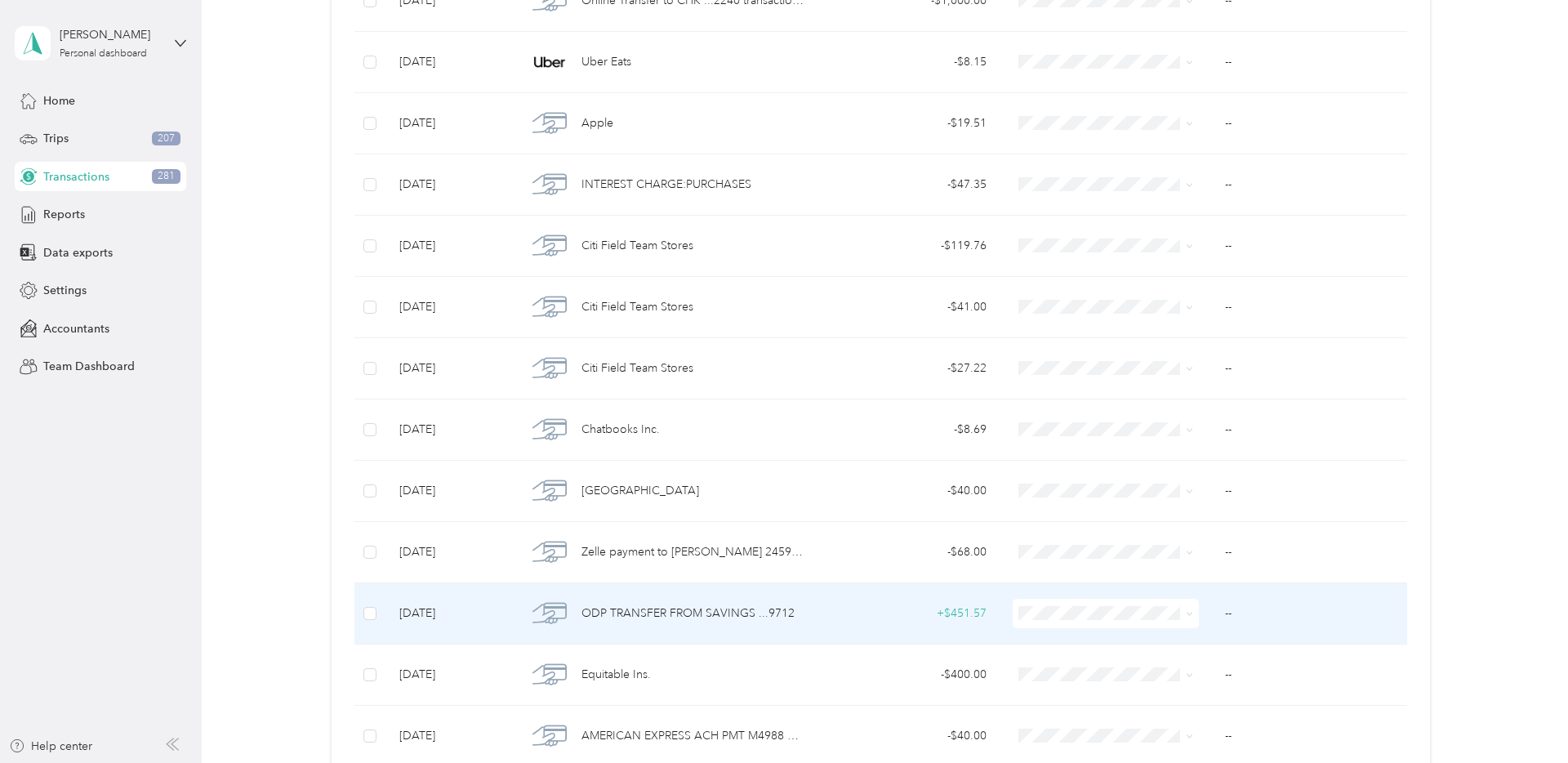 scroll, scrollTop: 654, scrollLeft: 0, axis: vertical 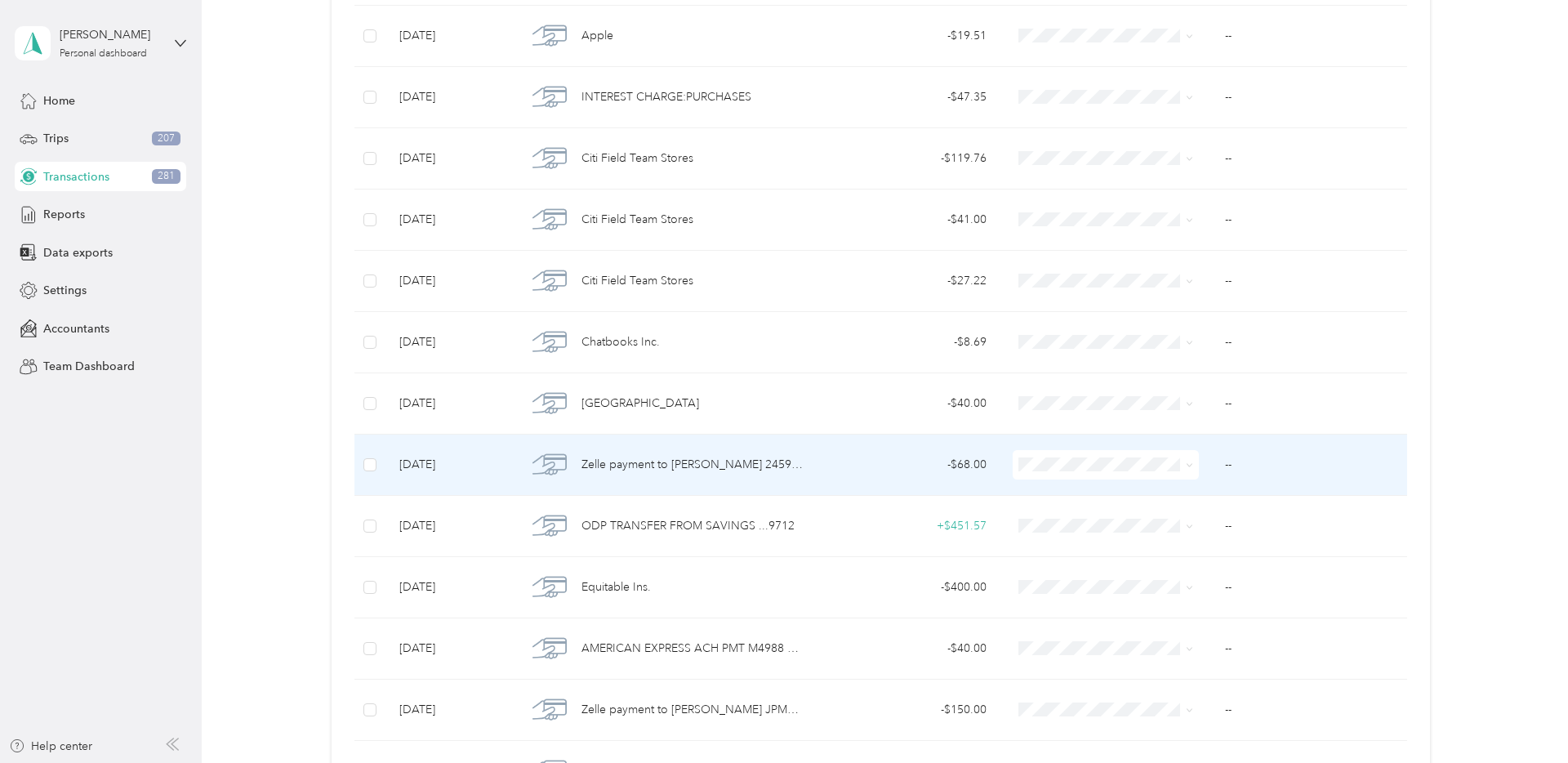 click on "Consultant" at bounding box center [1106, 577] 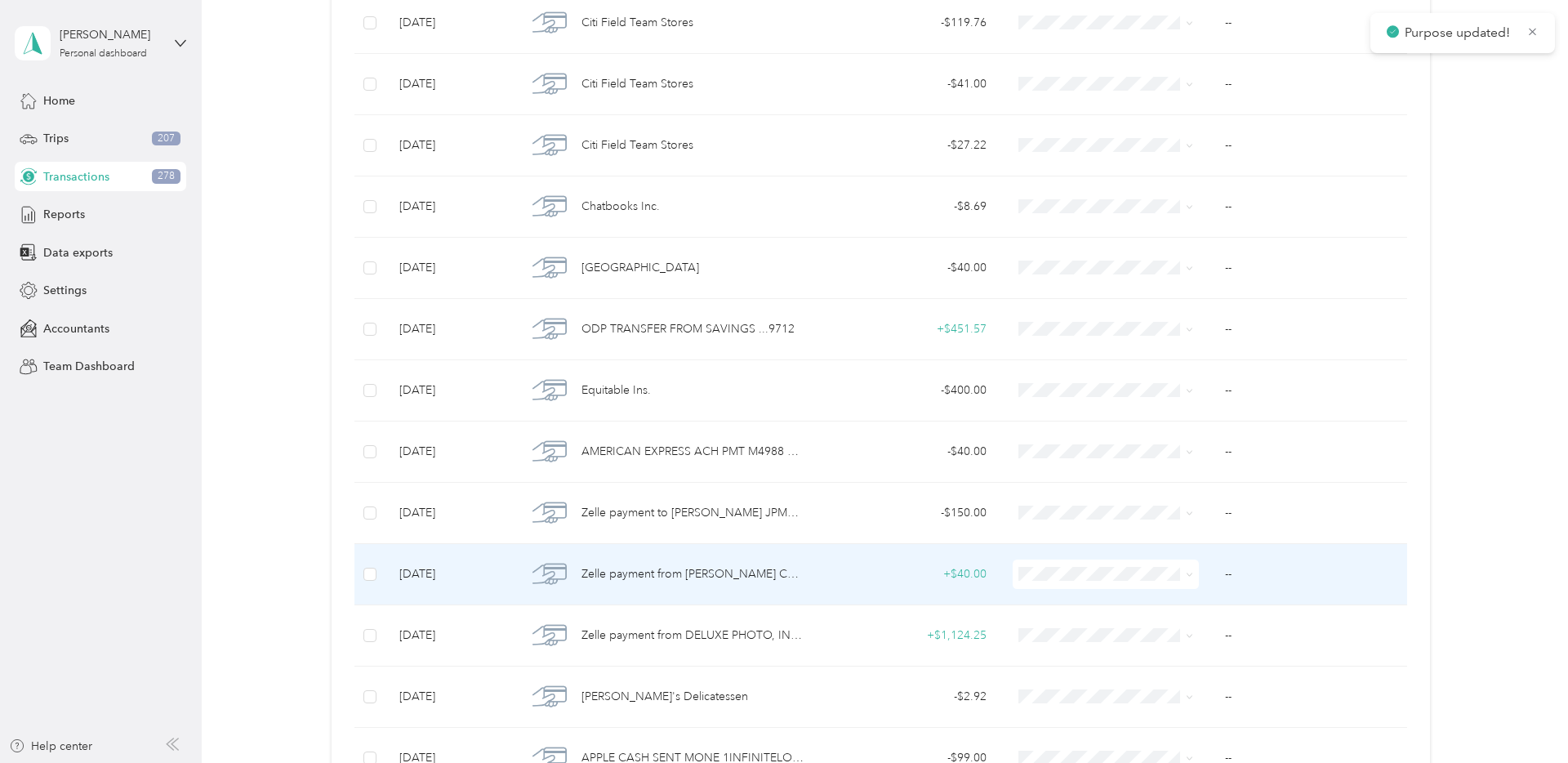 scroll, scrollTop: 858, scrollLeft: 0, axis: vertical 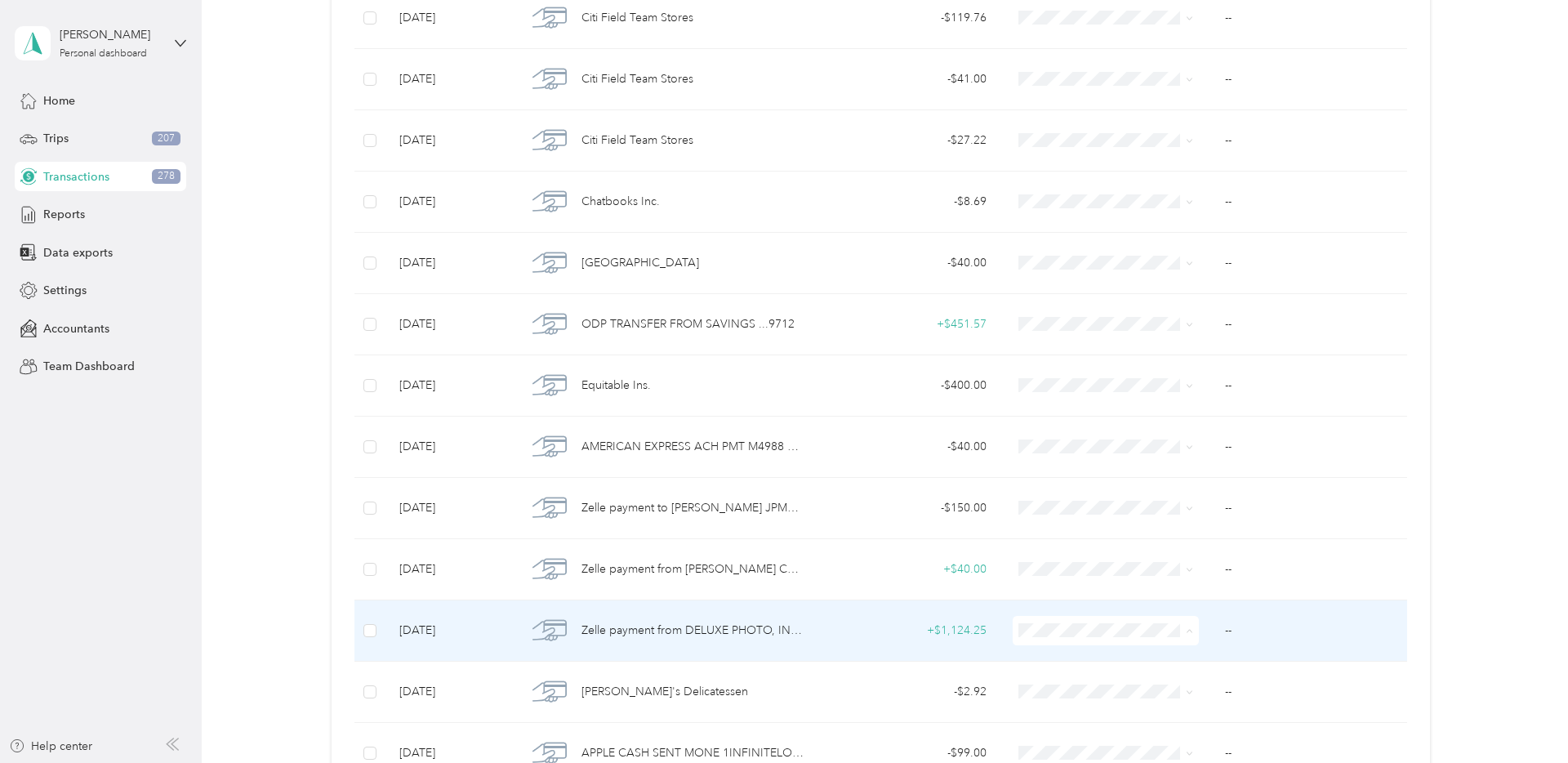 click on "Consultant" at bounding box center (1120, 485) 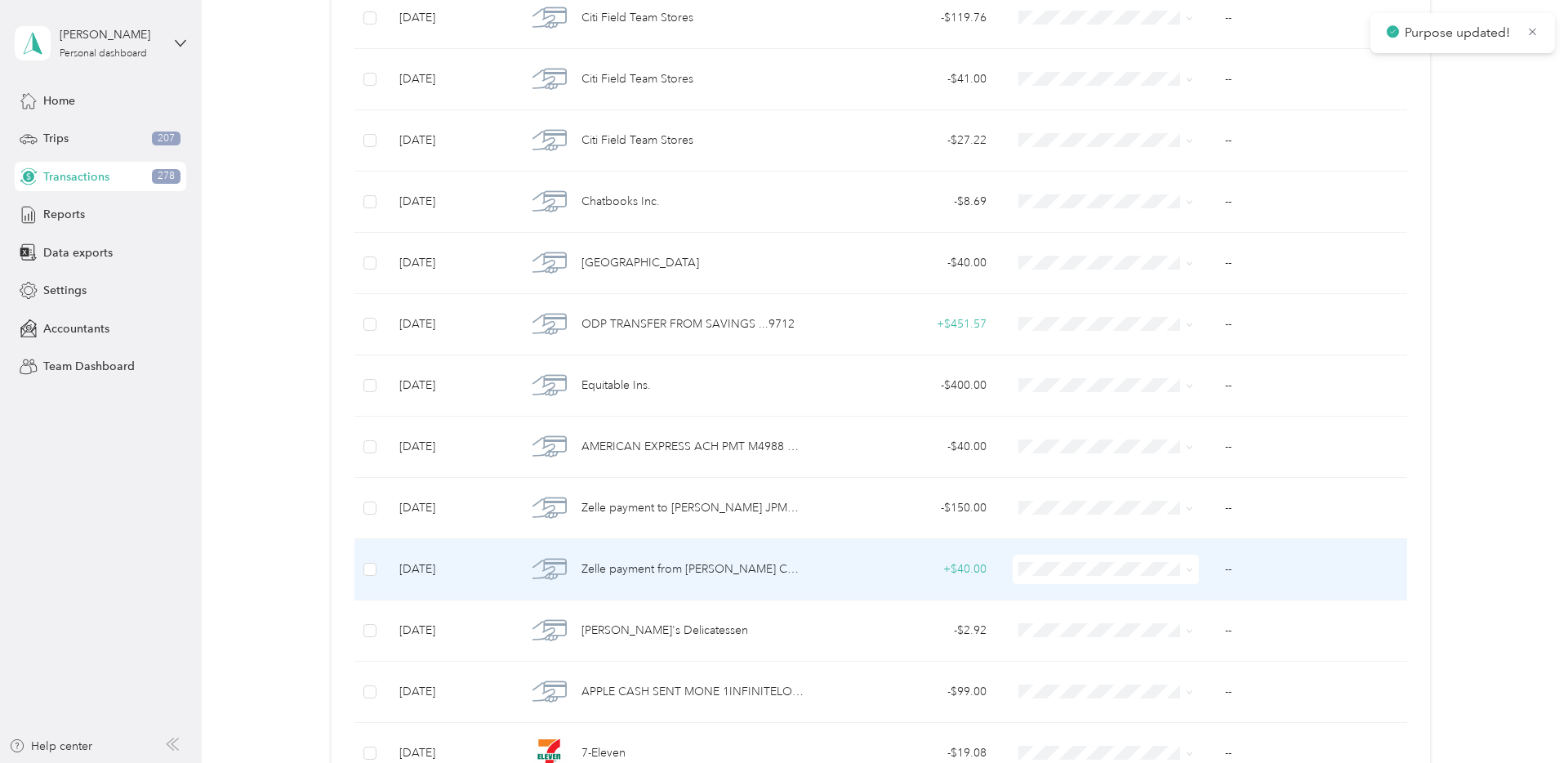 click at bounding box center (1106, 569) 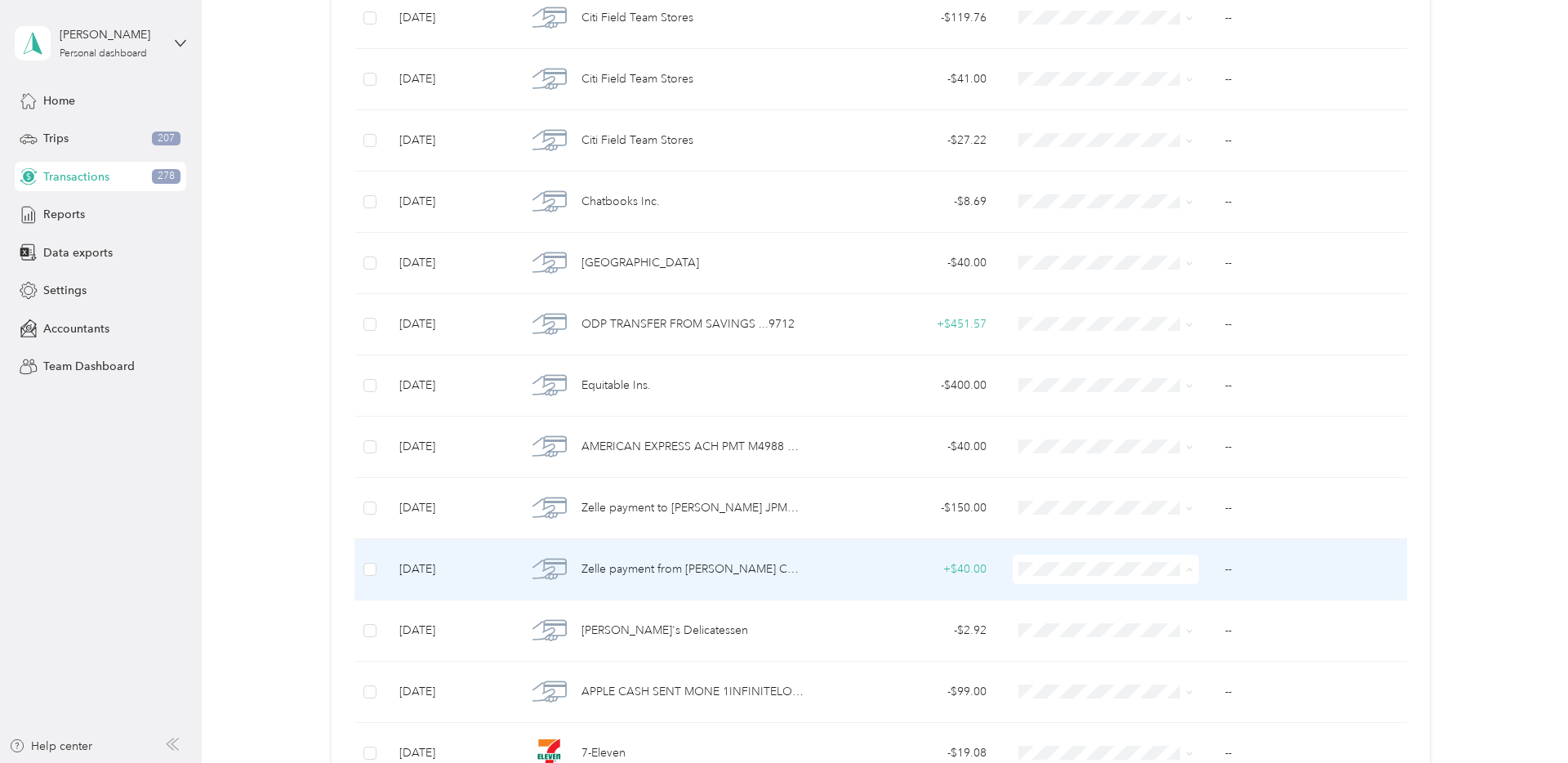 click on "Personal" at bounding box center [1120, 367] 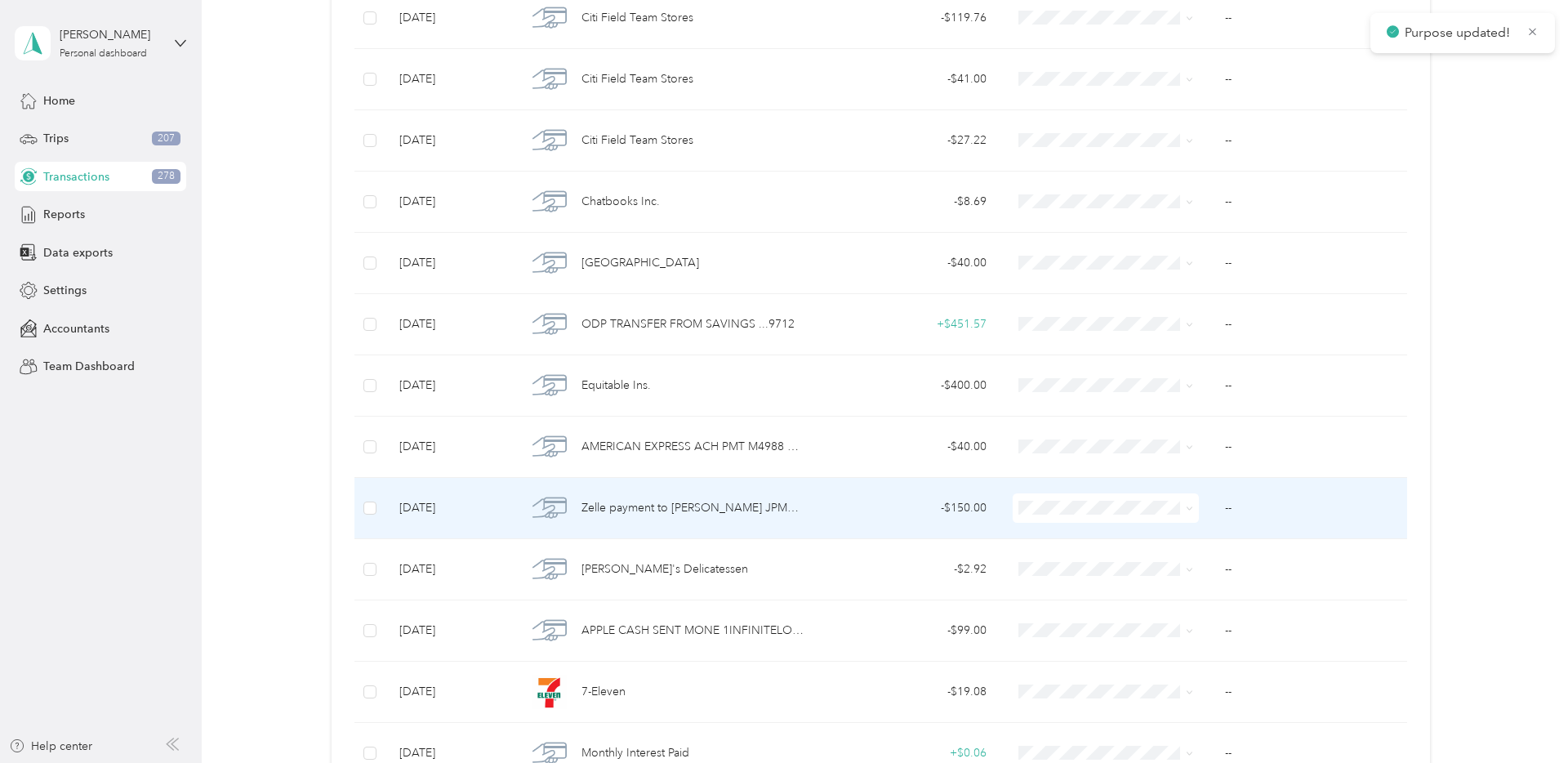 click on "Consultant" at bounding box center (1106, 619) 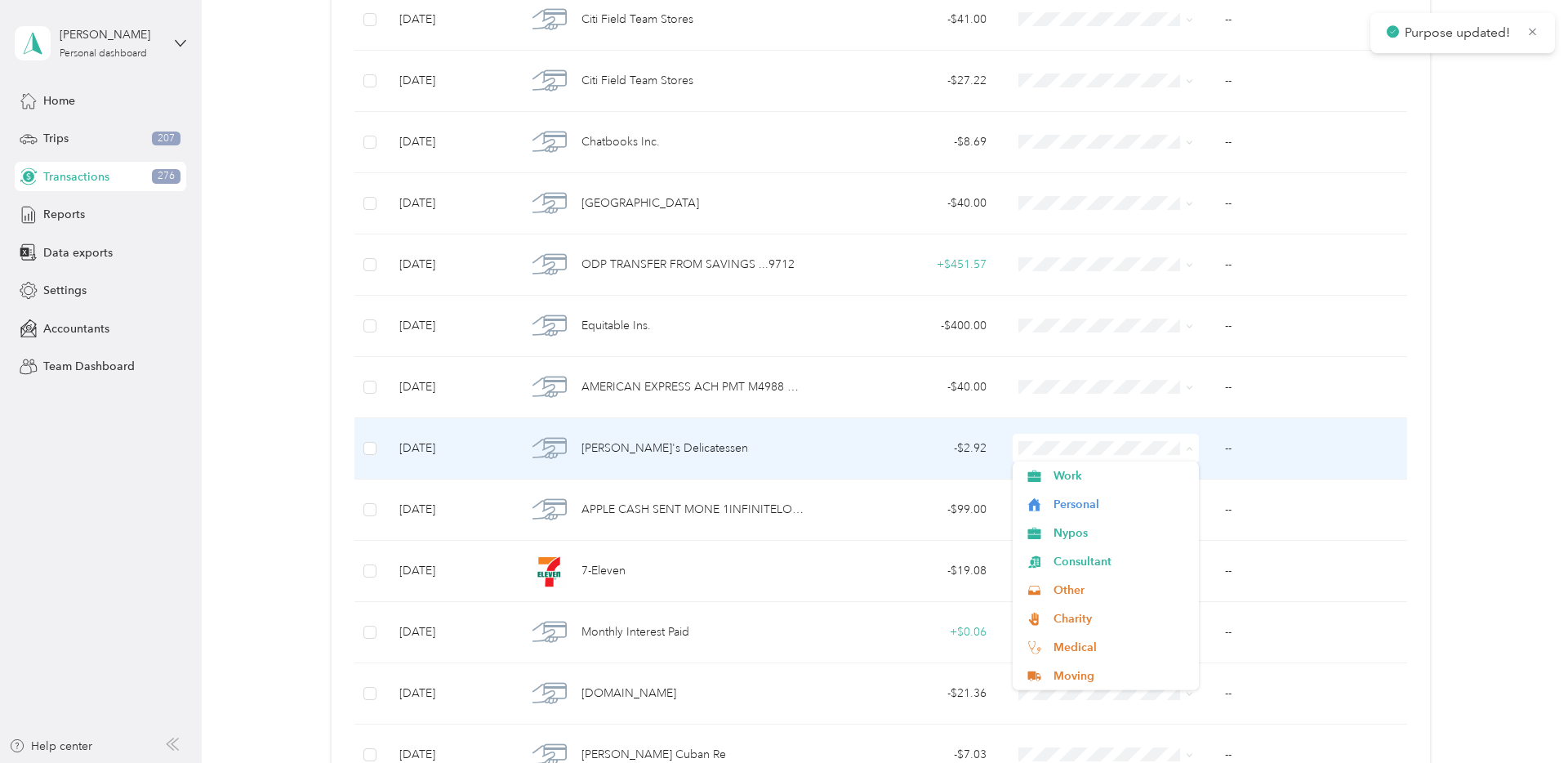 scroll, scrollTop: 912, scrollLeft: 0, axis: vertical 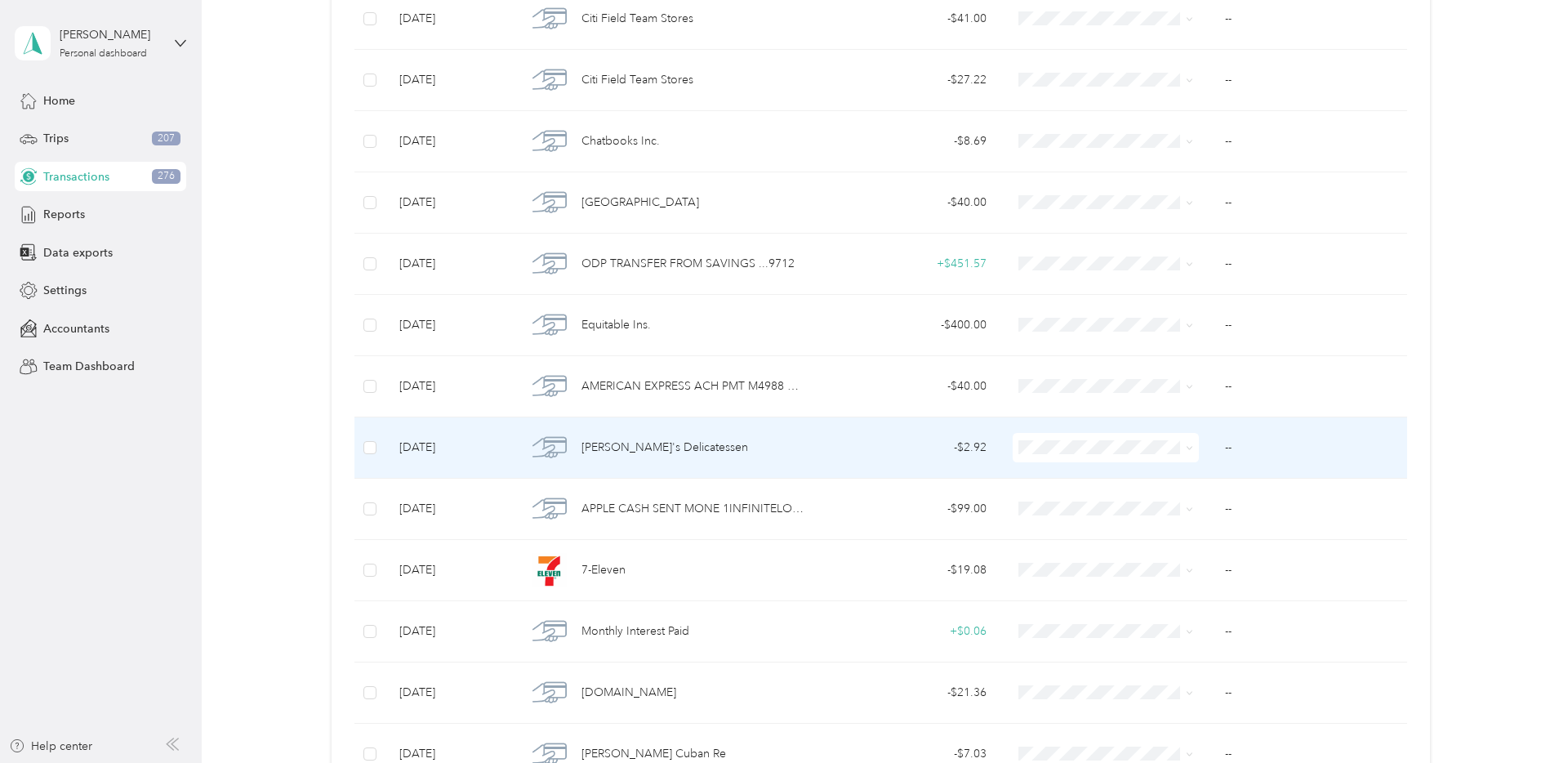 click on "Nypos" at bounding box center [1120, 534] 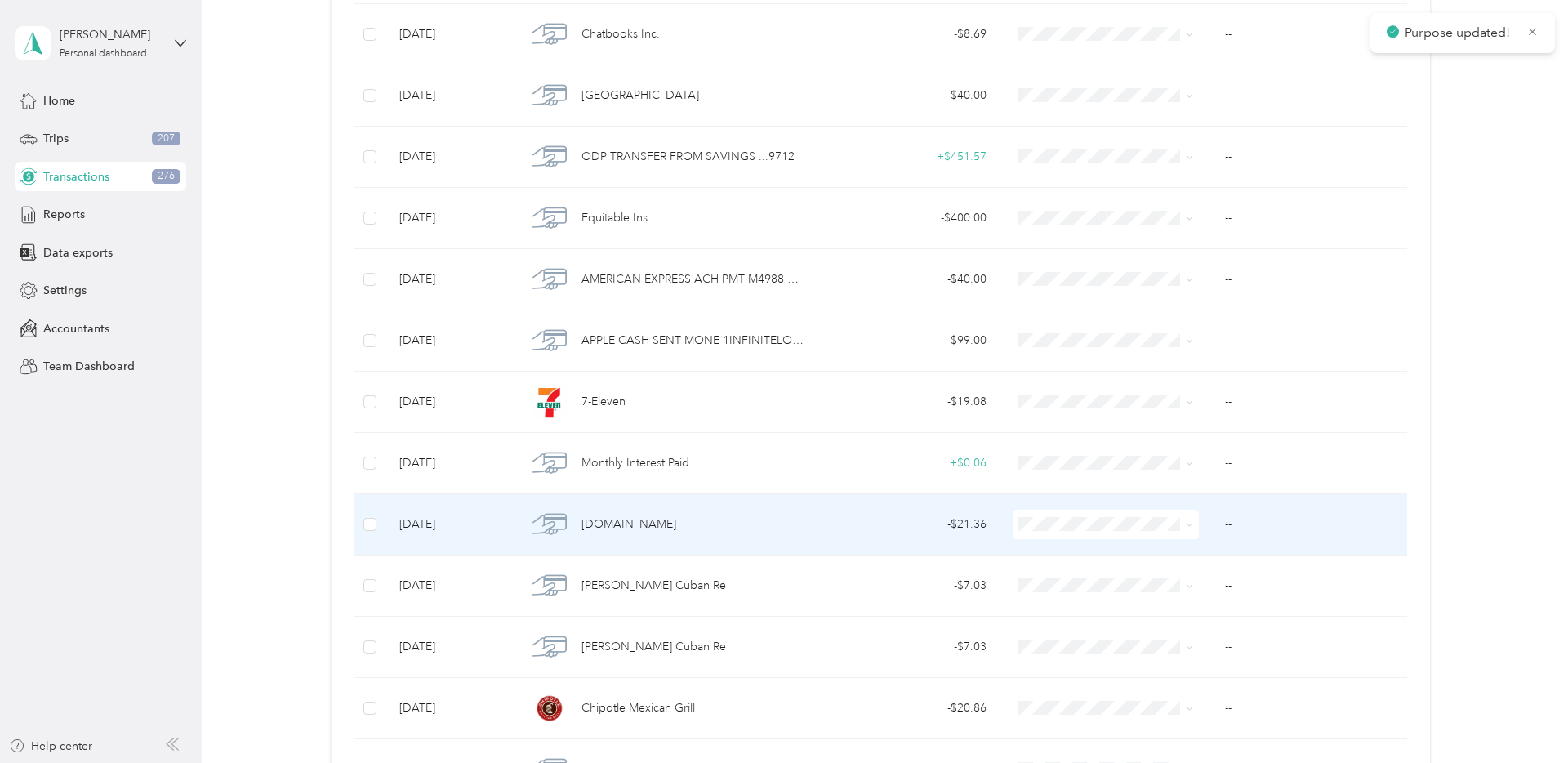scroll, scrollTop: 1024, scrollLeft: 0, axis: vertical 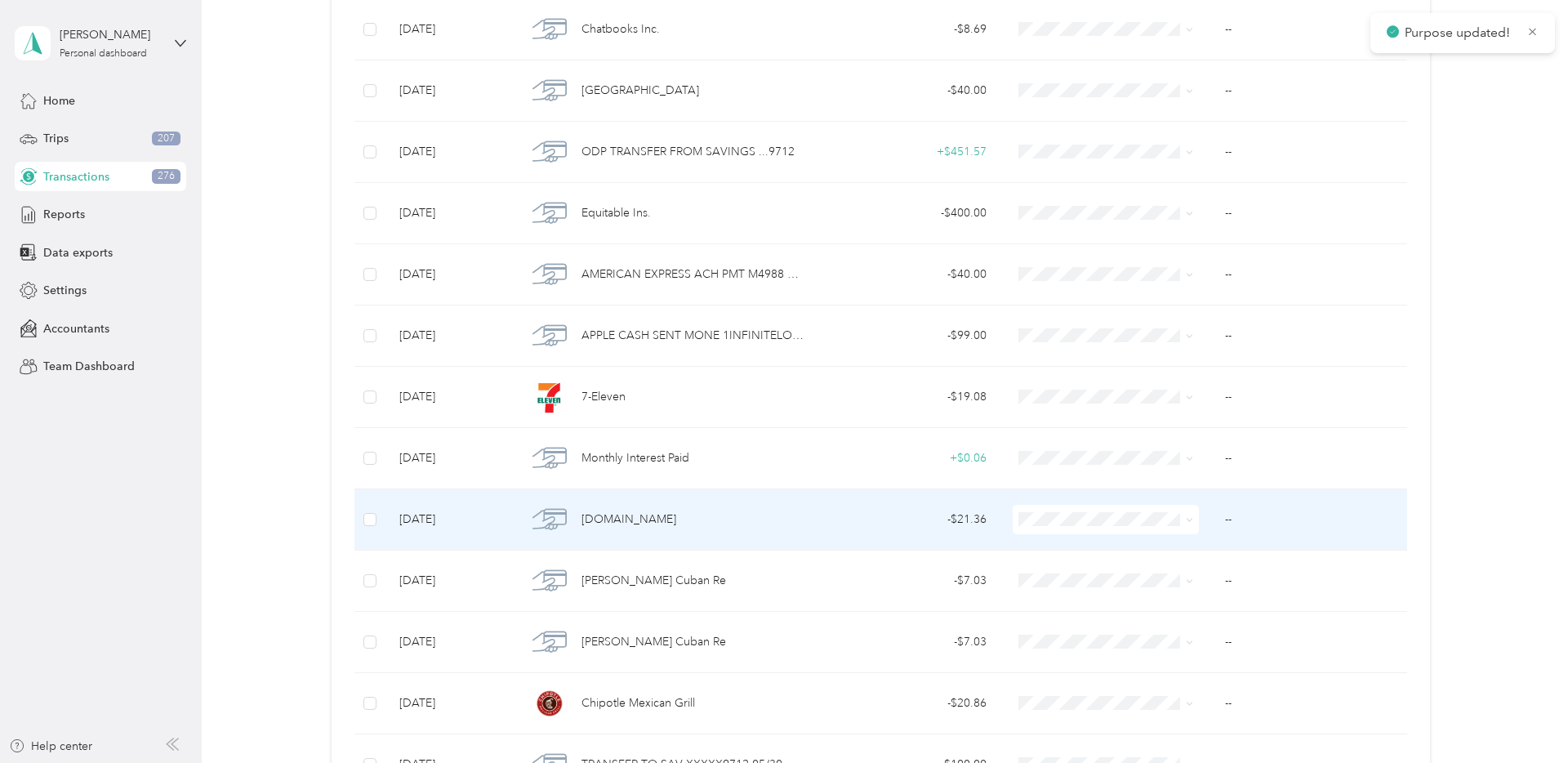 click at bounding box center [1106, 520] 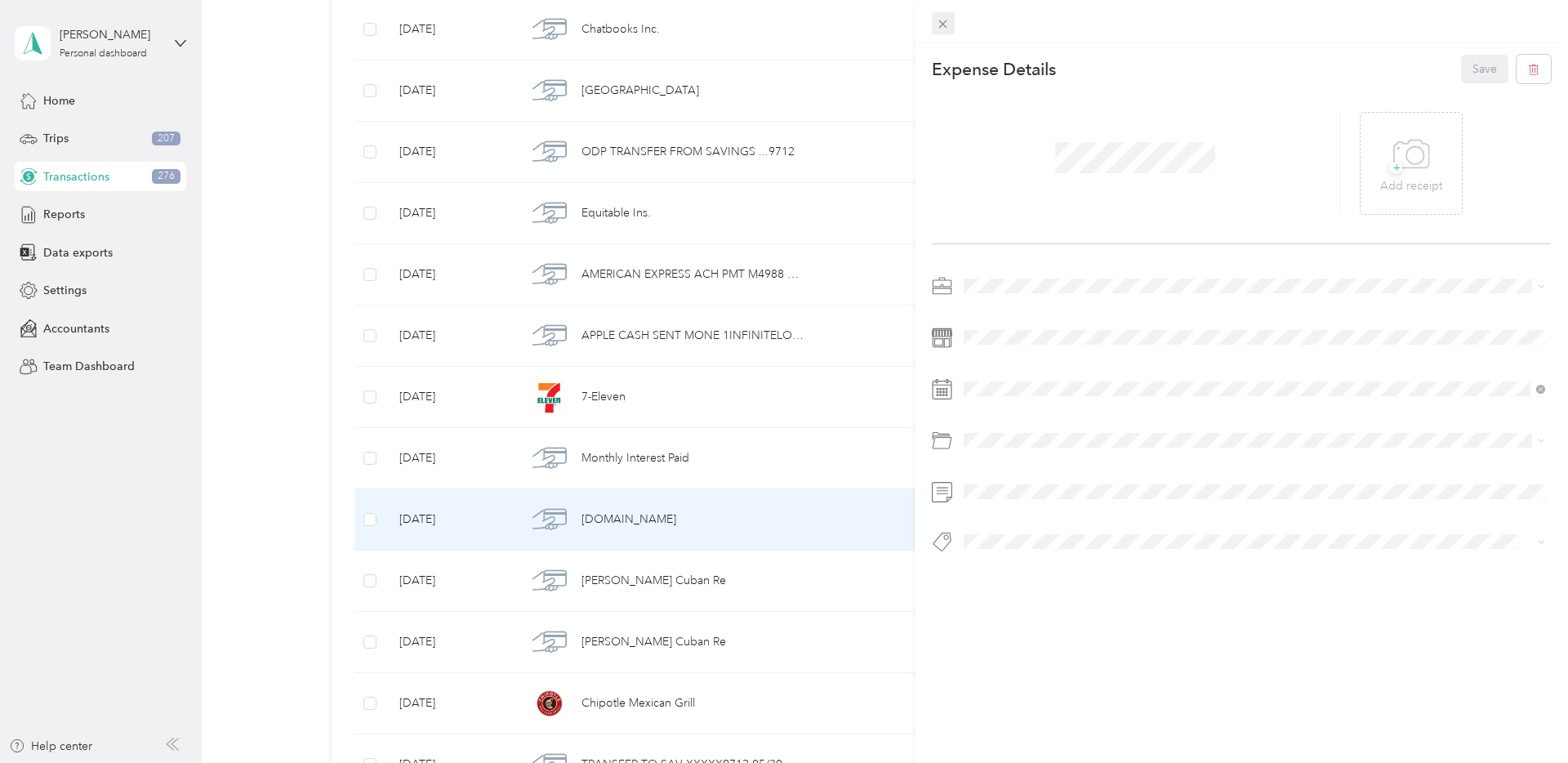 click at bounding box center [1241, 21] 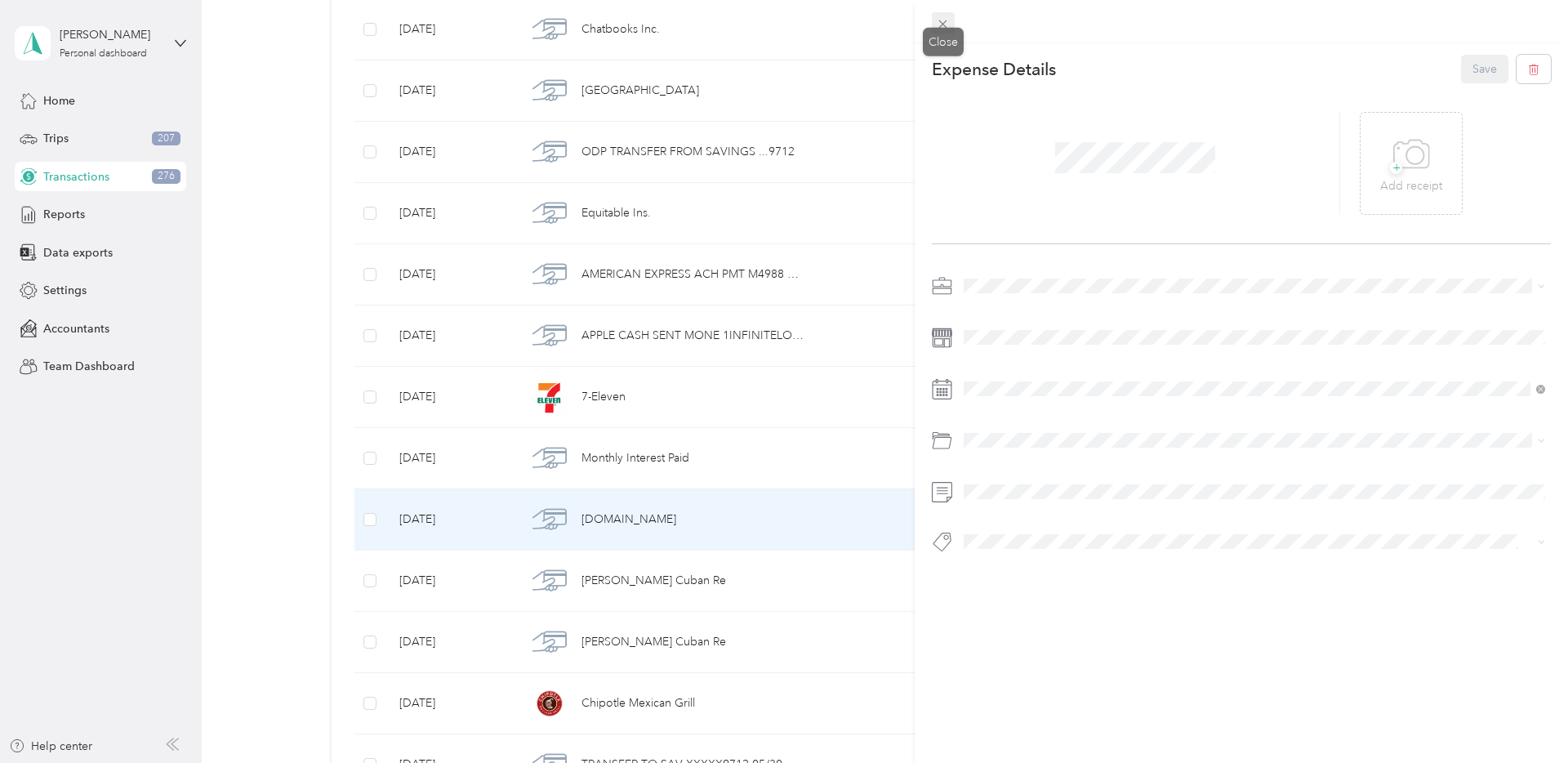 click 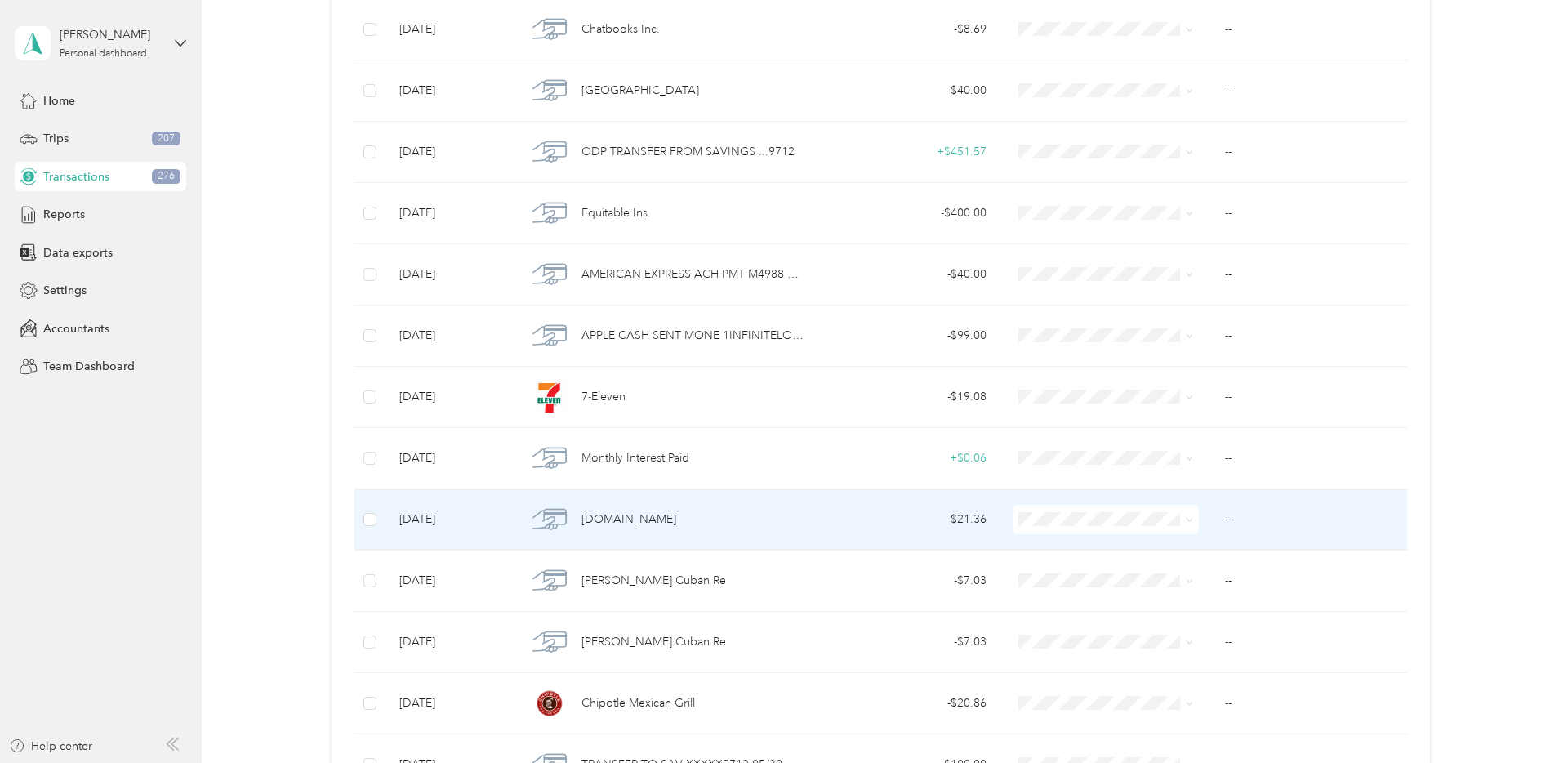 click on "Nypos" at bounding box center (1106, 337) 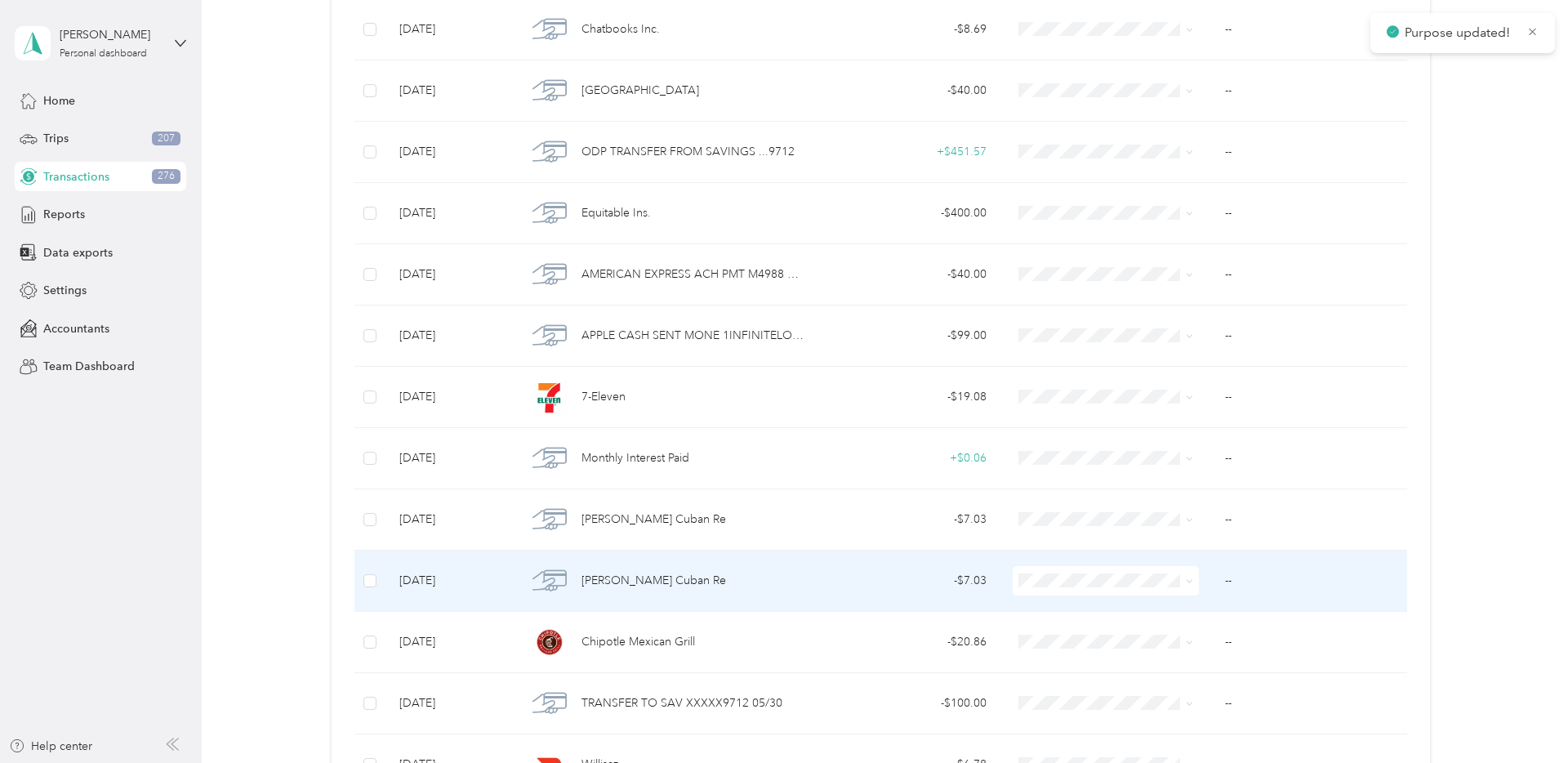 click at bounding box center (1106, 581) 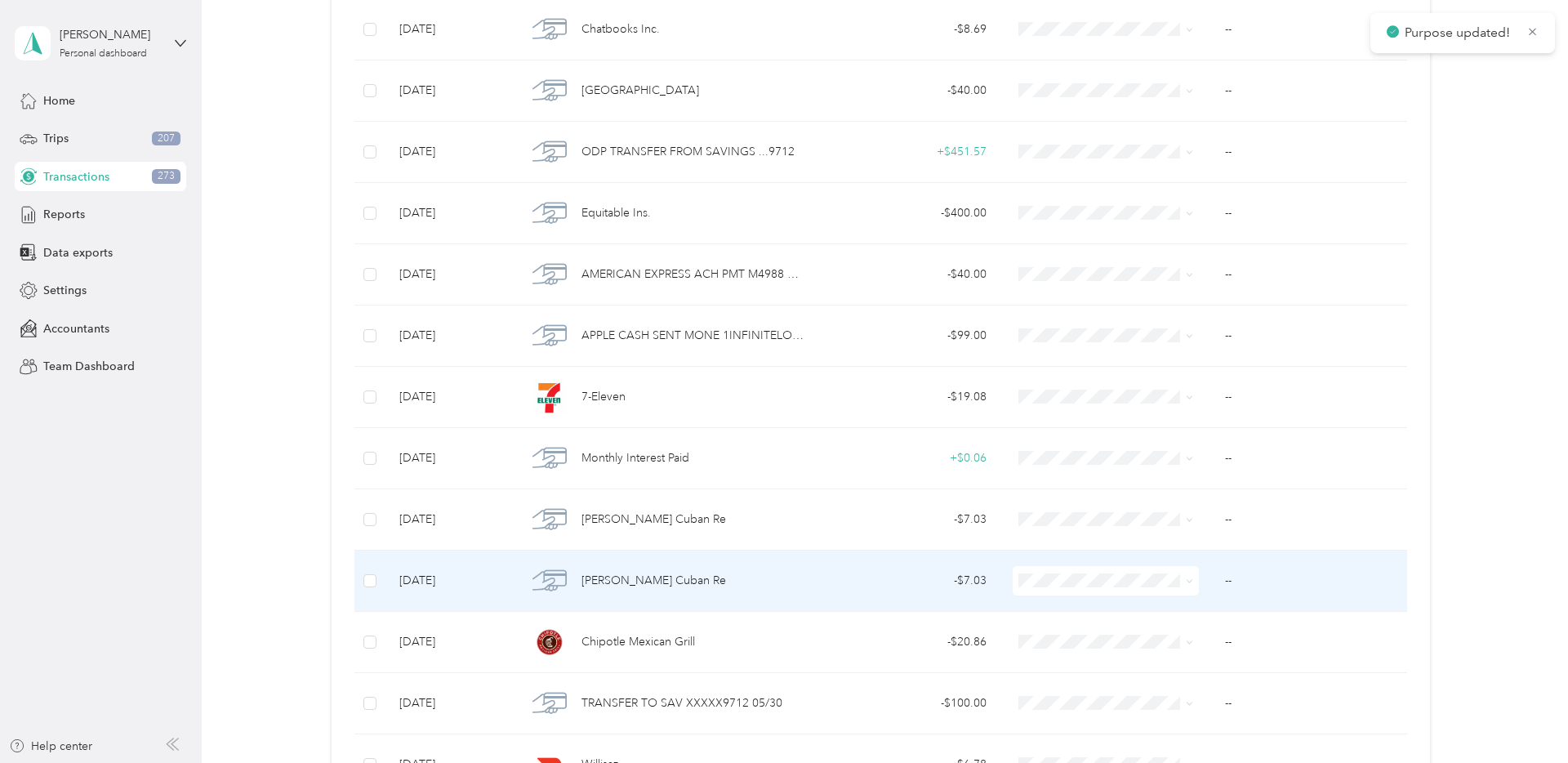 click at bounding box center [1106, 581] 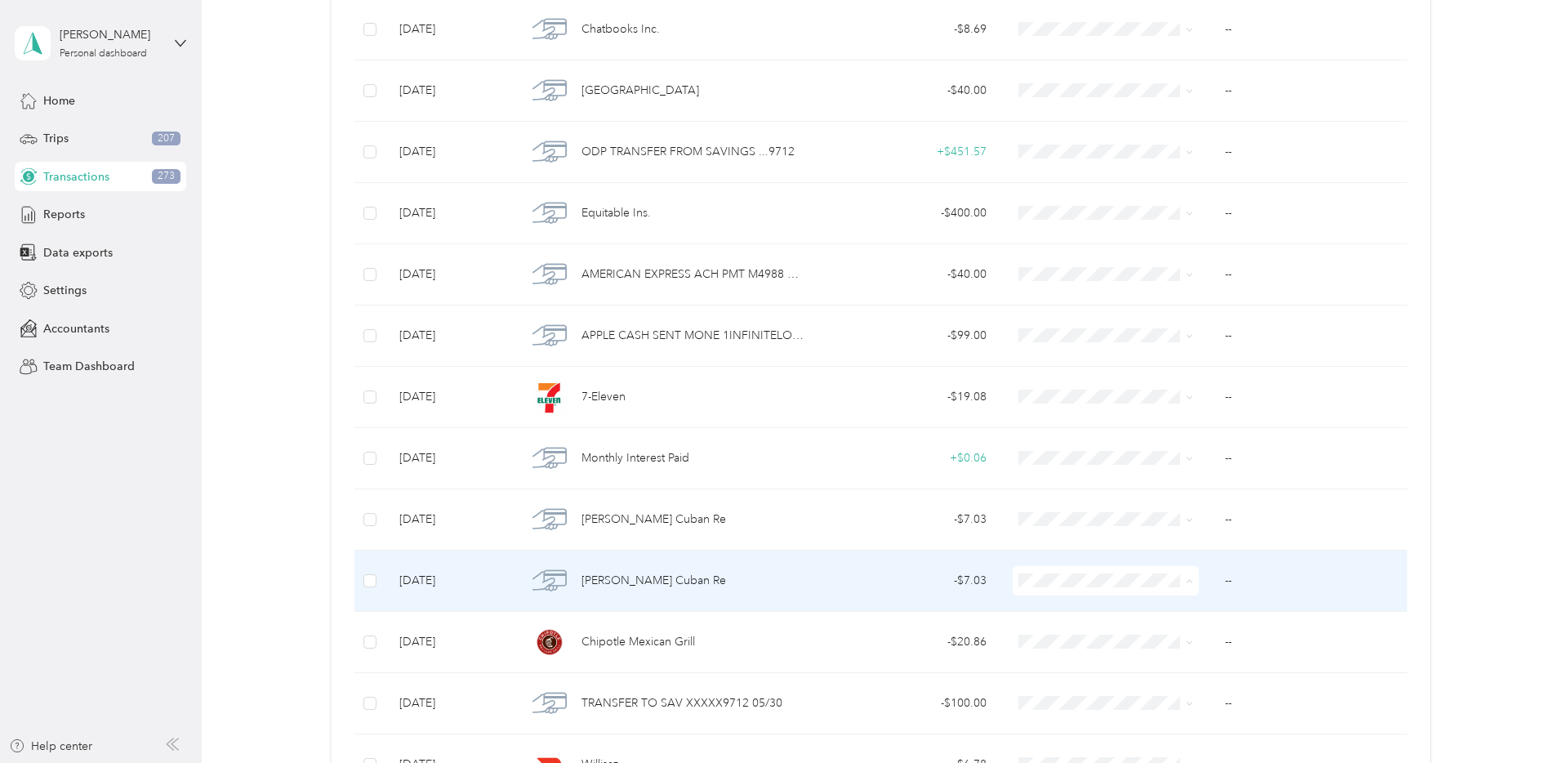 click on "Nypos" at bounding box center (1106, 407) 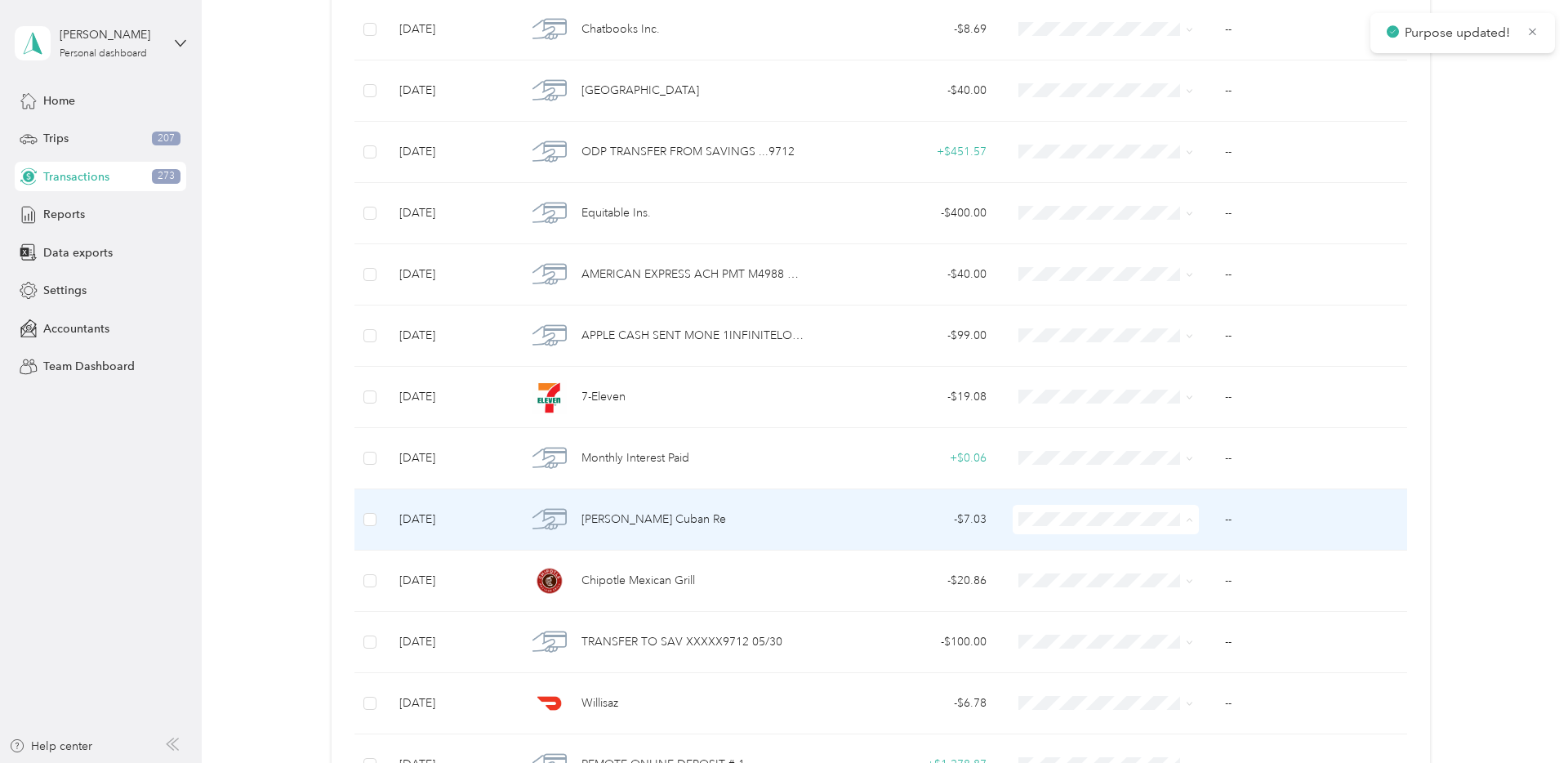 click on "Nypos" at bounding box center (1106, 346) 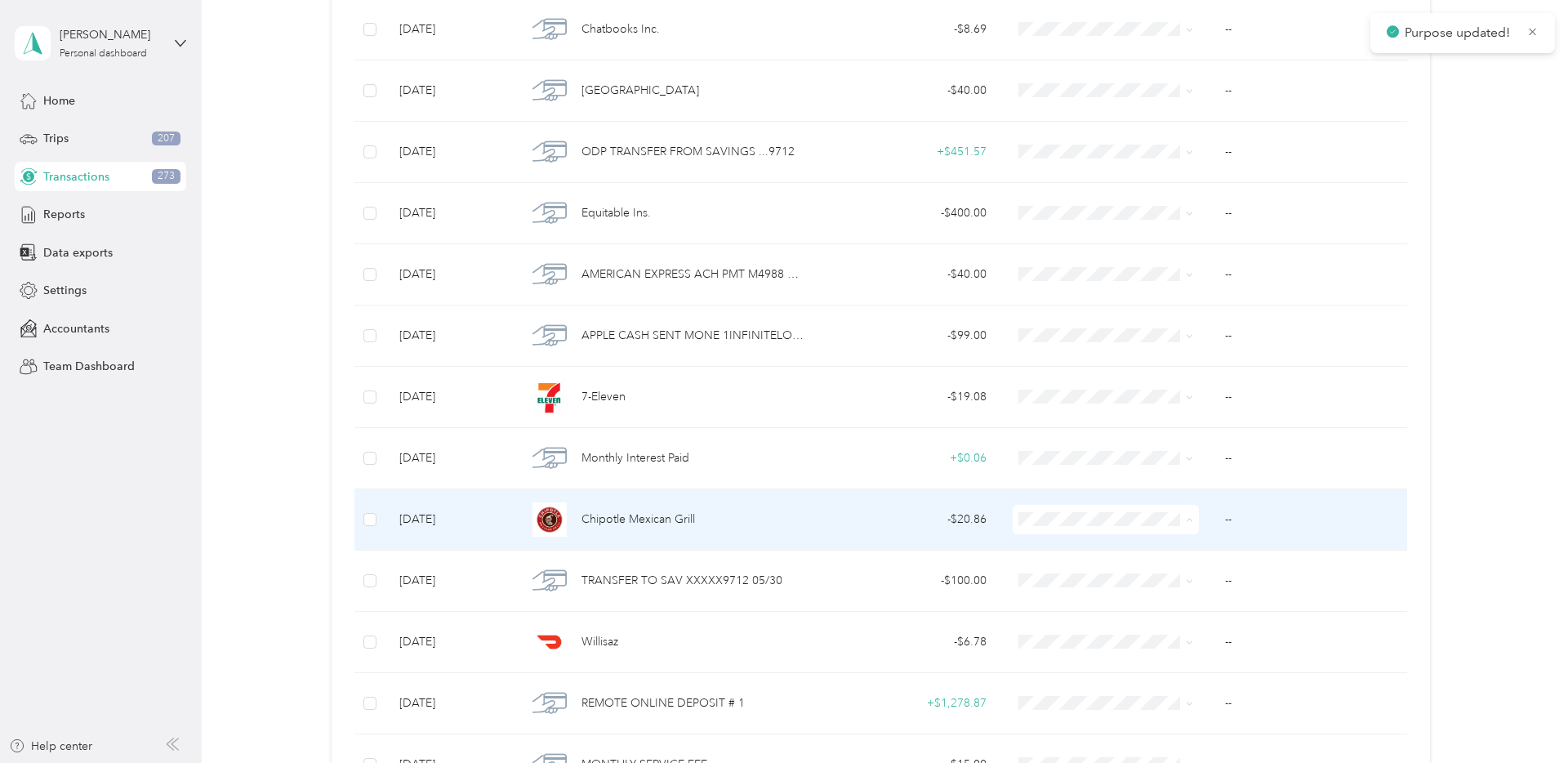 click on "Work Personal Nypos Consultant Other Charity Medical Moving Commute" at bounding box center (1106, 389) 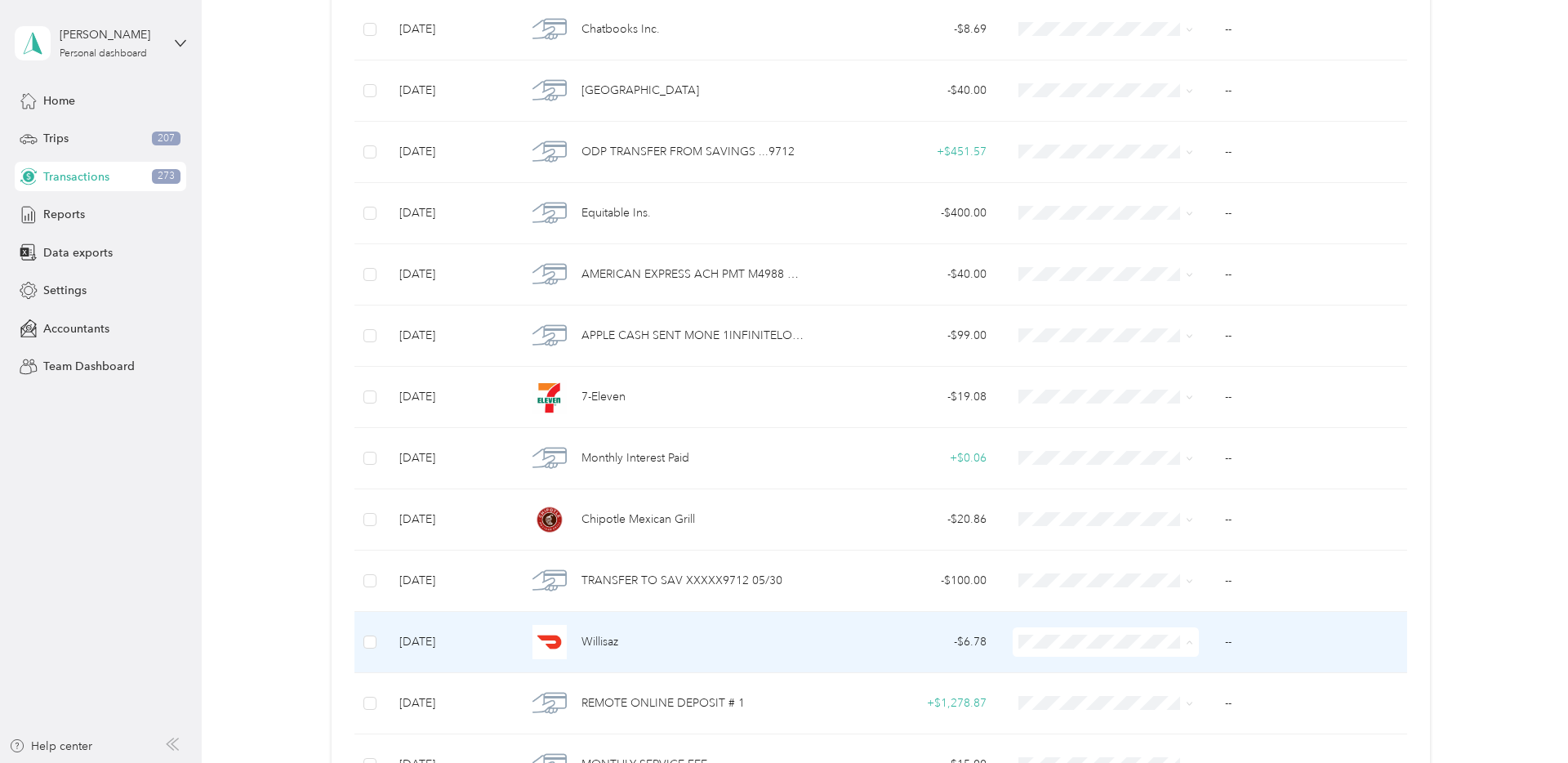 click on "Nypos" at bounding box center [1120, 468] 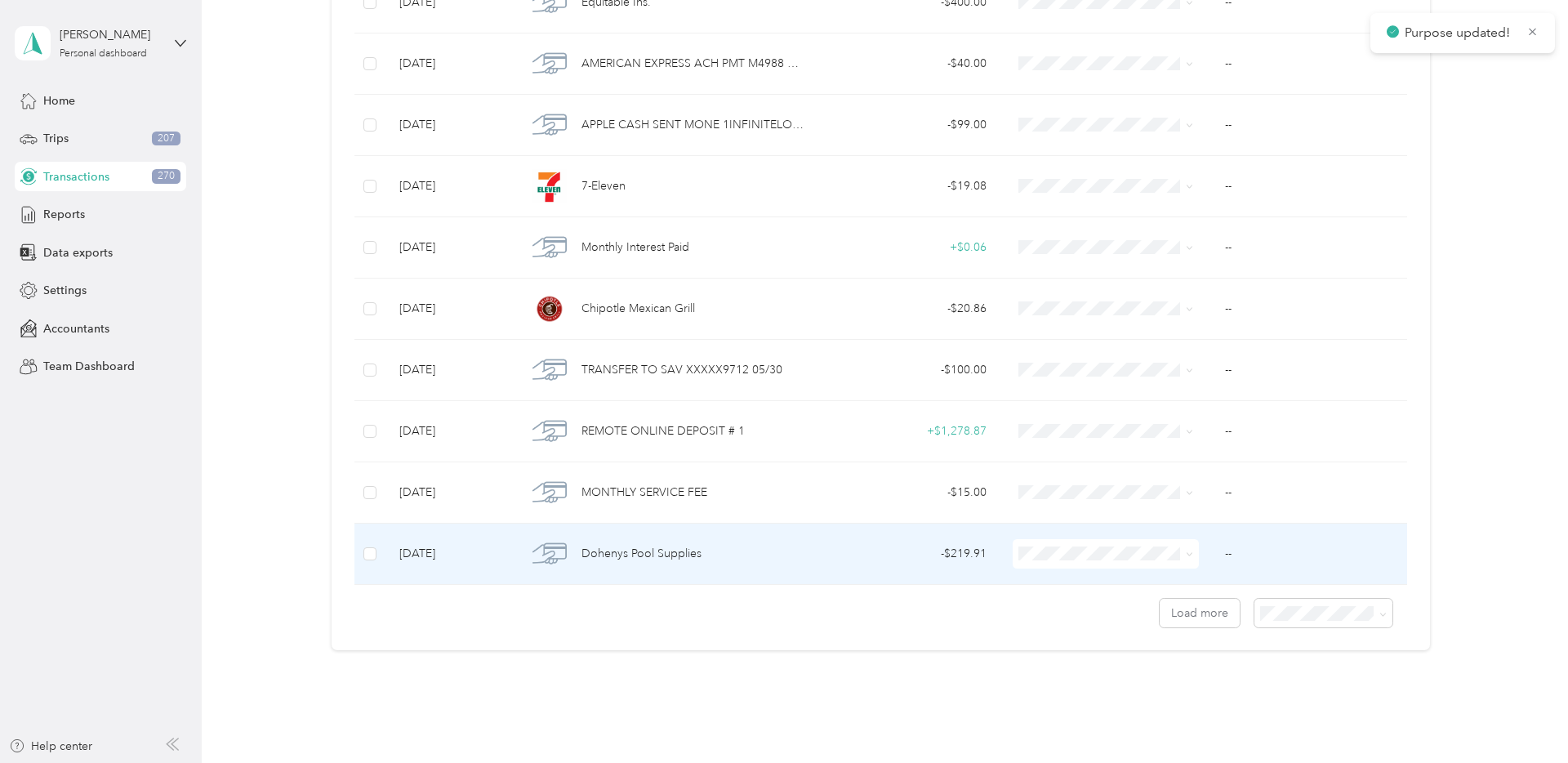 scroll, scrollTop: 1234, scrollLeft: 0, axis: vertical 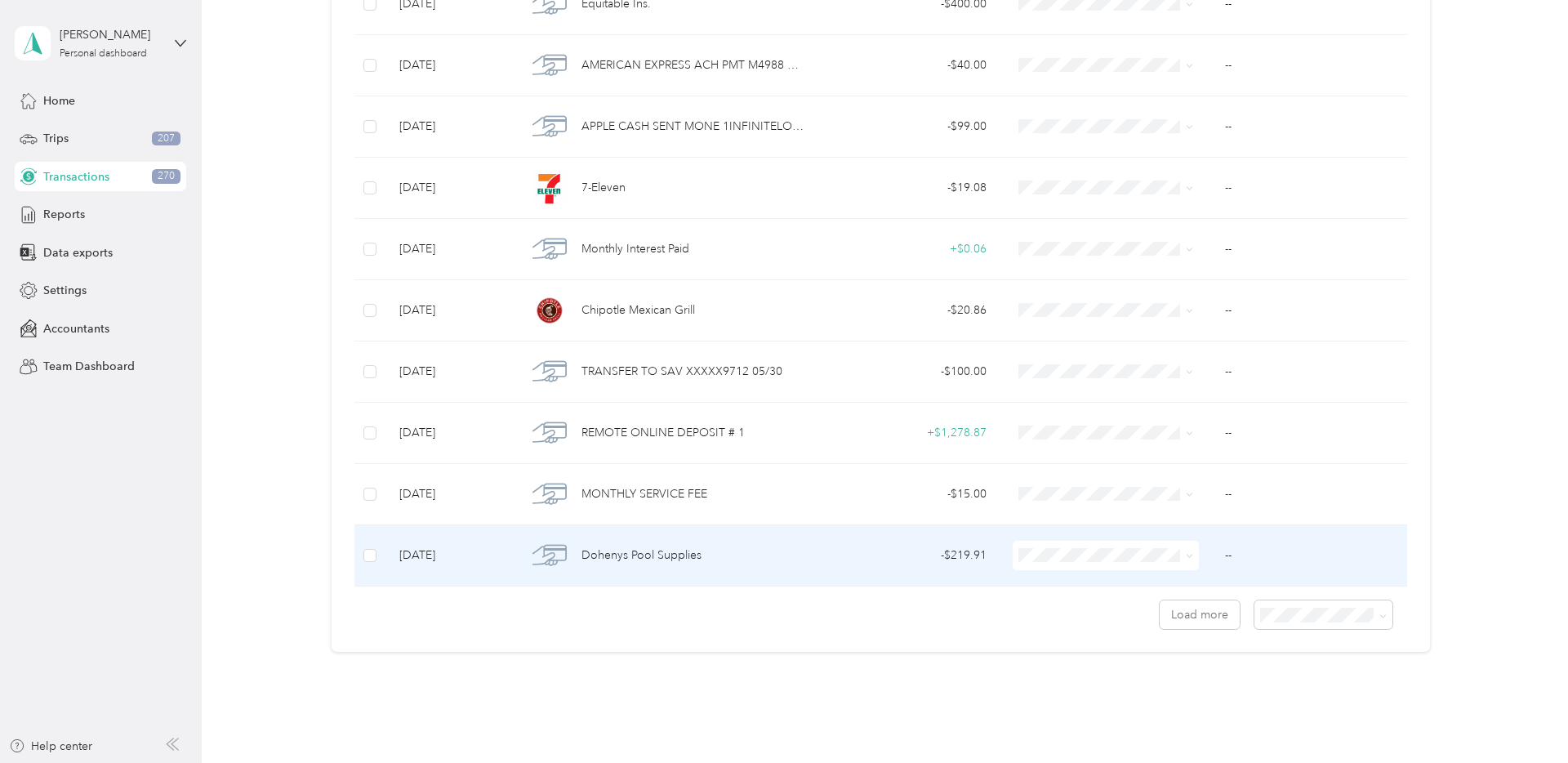 click on "Personal" at bounding box center (1120, 352) 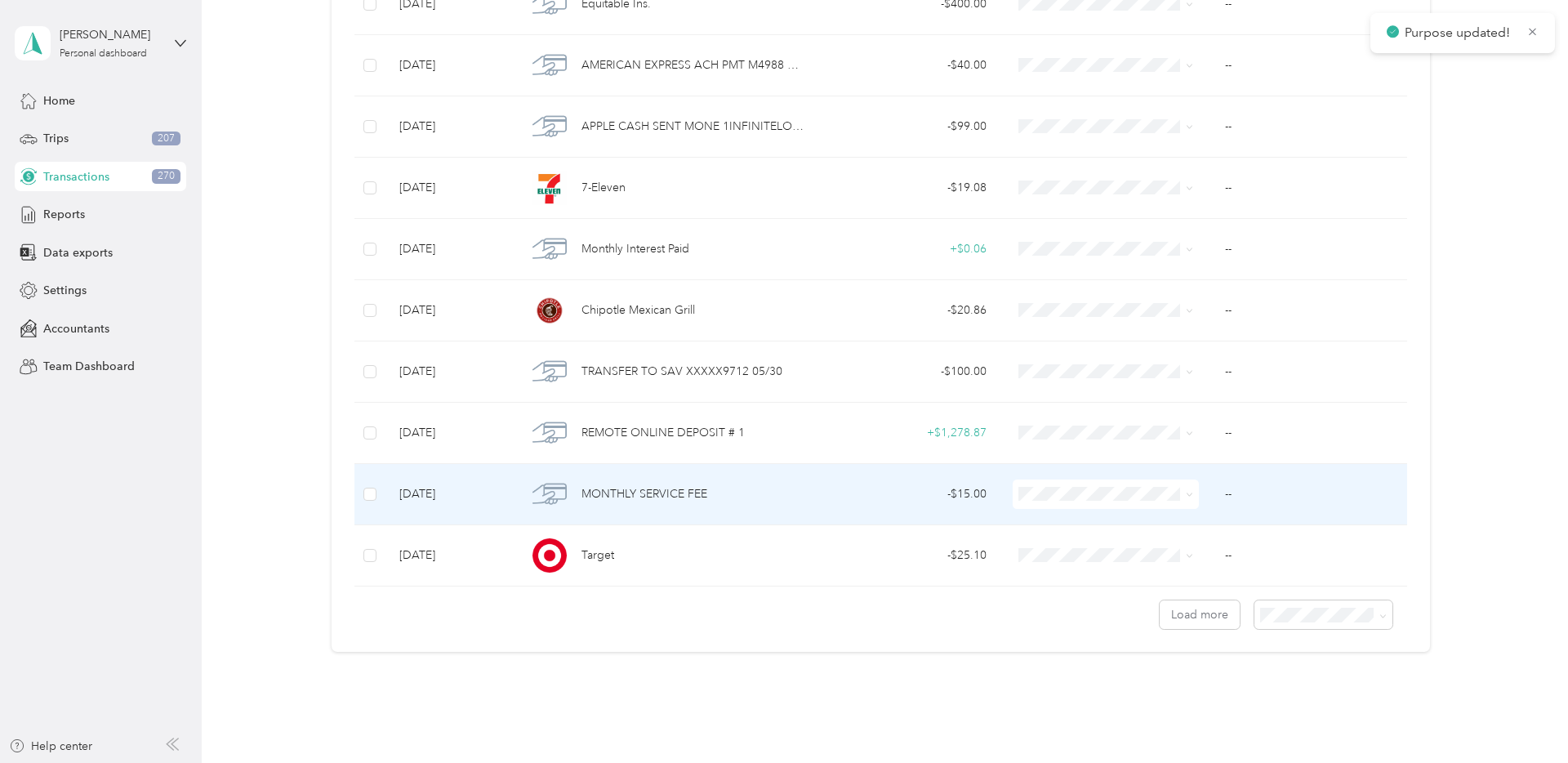 scroll, scrollTop: 0, scrollLeft: 0, axis: both 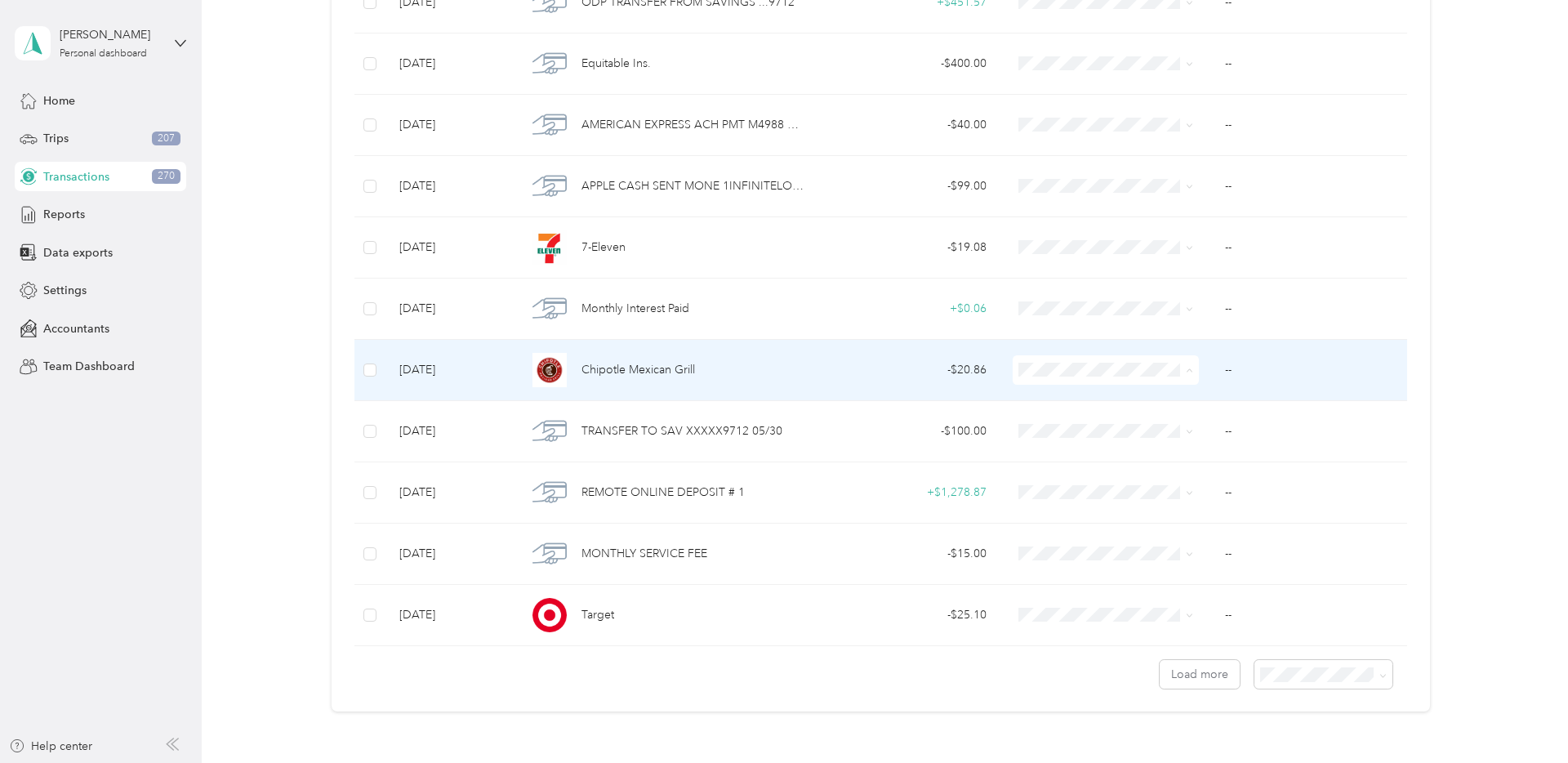 click on "Nypos" at bounding box center [1120, 457] 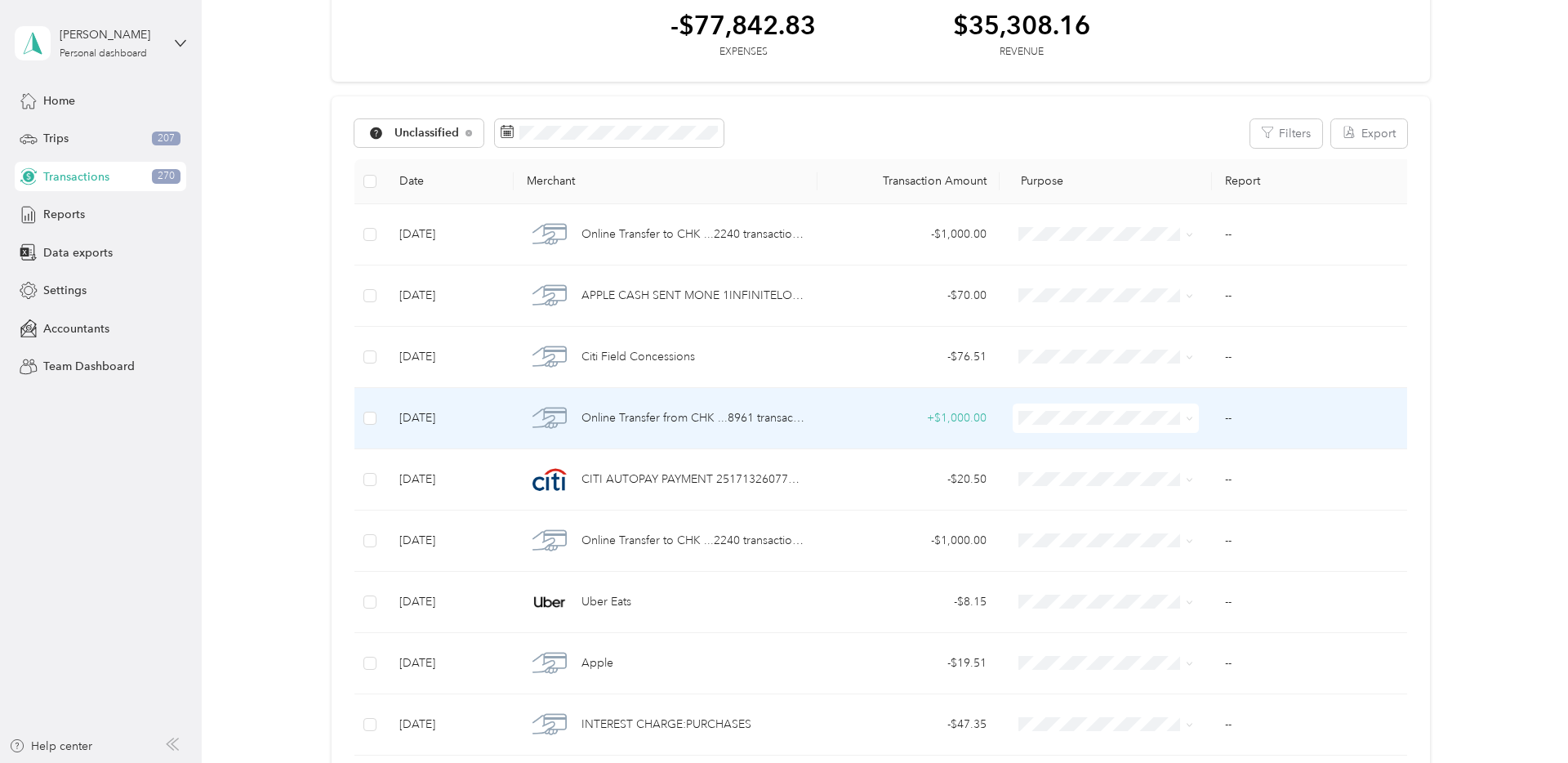 scroll, scrollTop: 82, scrollLeft: 0, axis: vertical 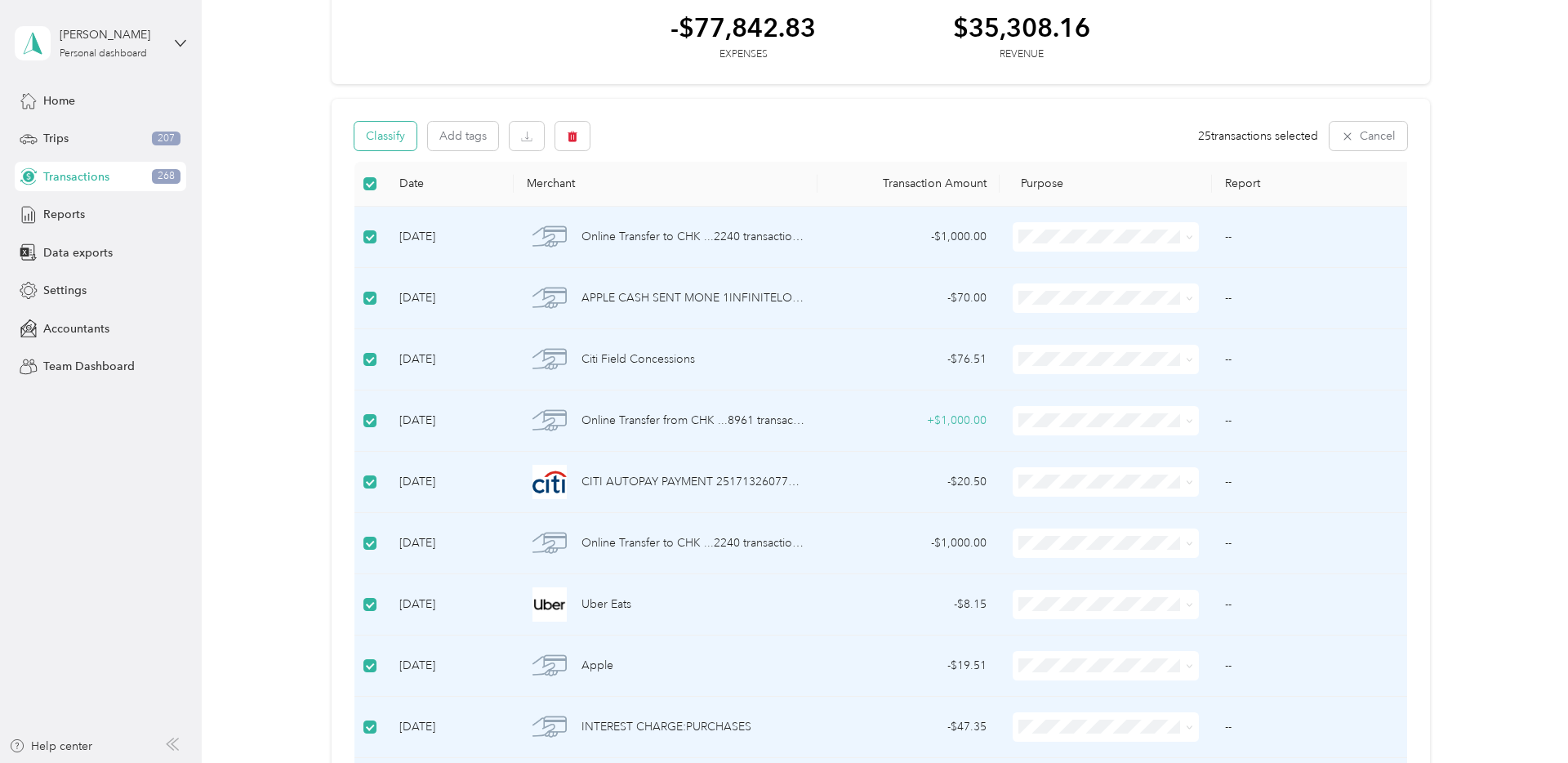 click on "Classify" at bounding box center (385, 136) 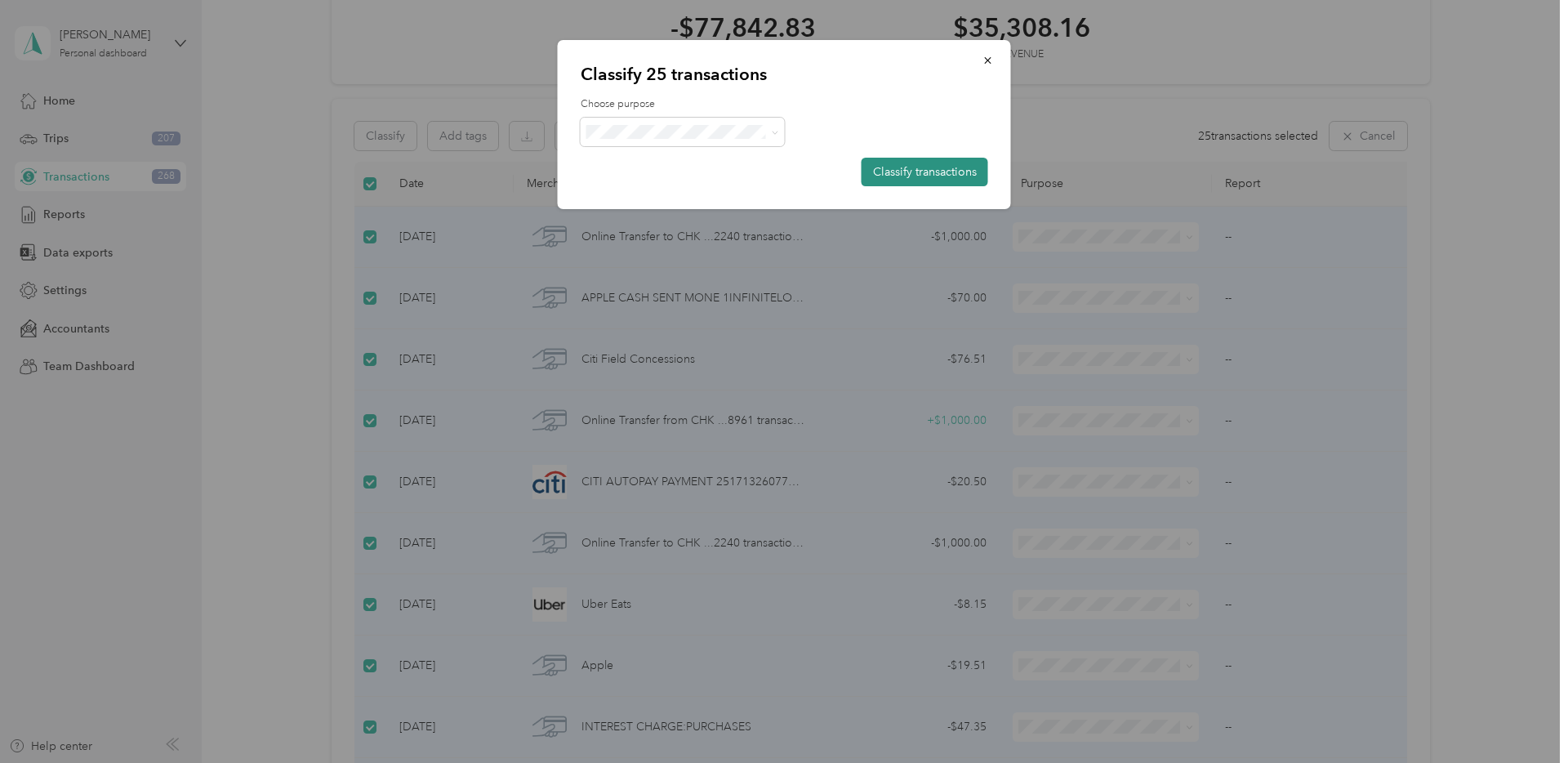 click on "Classify transactions" at bounding box center [924, 172] 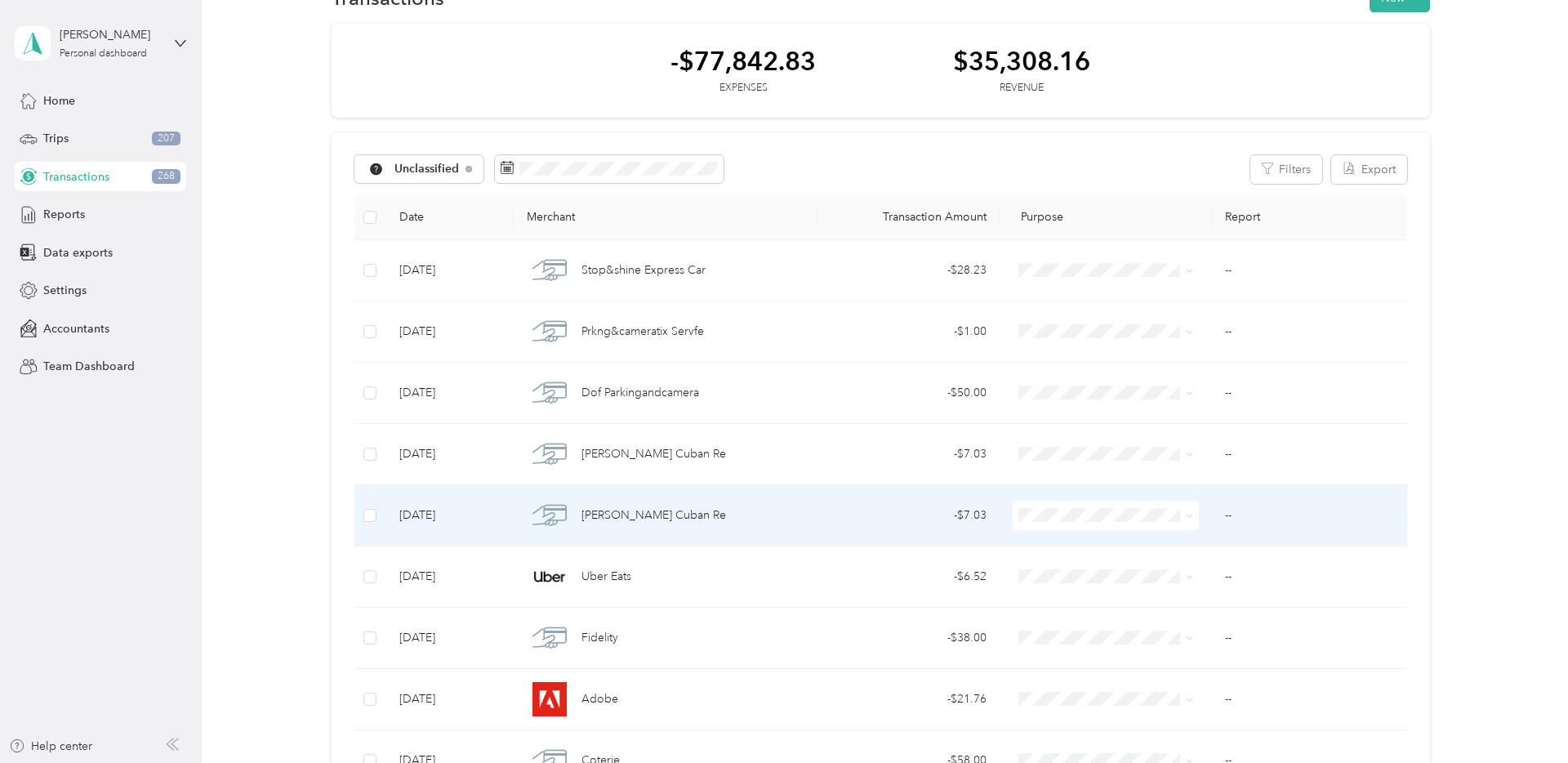 scroll, scrollTop: 0, scrollLeft: 0, axis: both 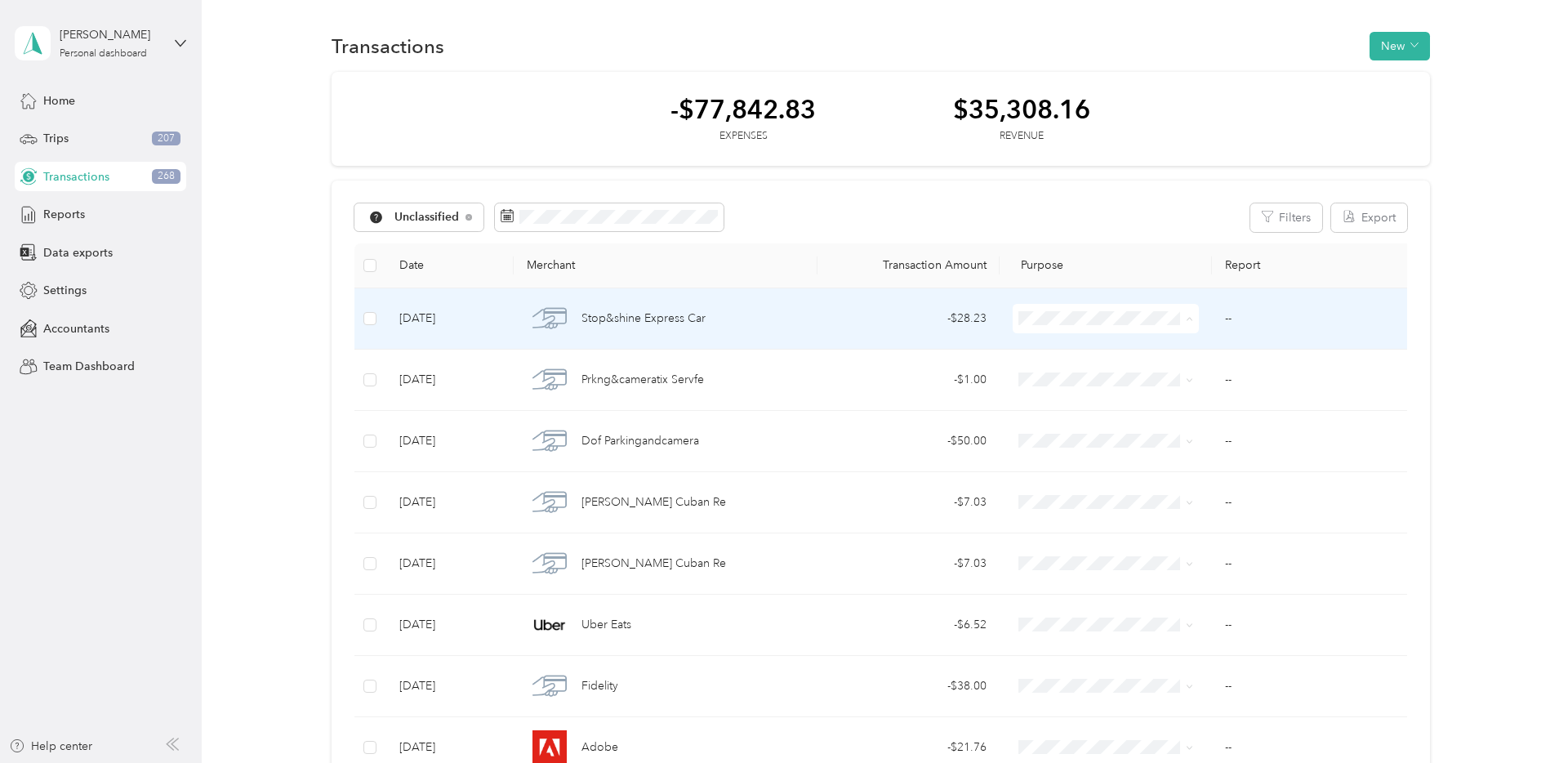 click on "Consultant" at bounding box center (1107, 435) 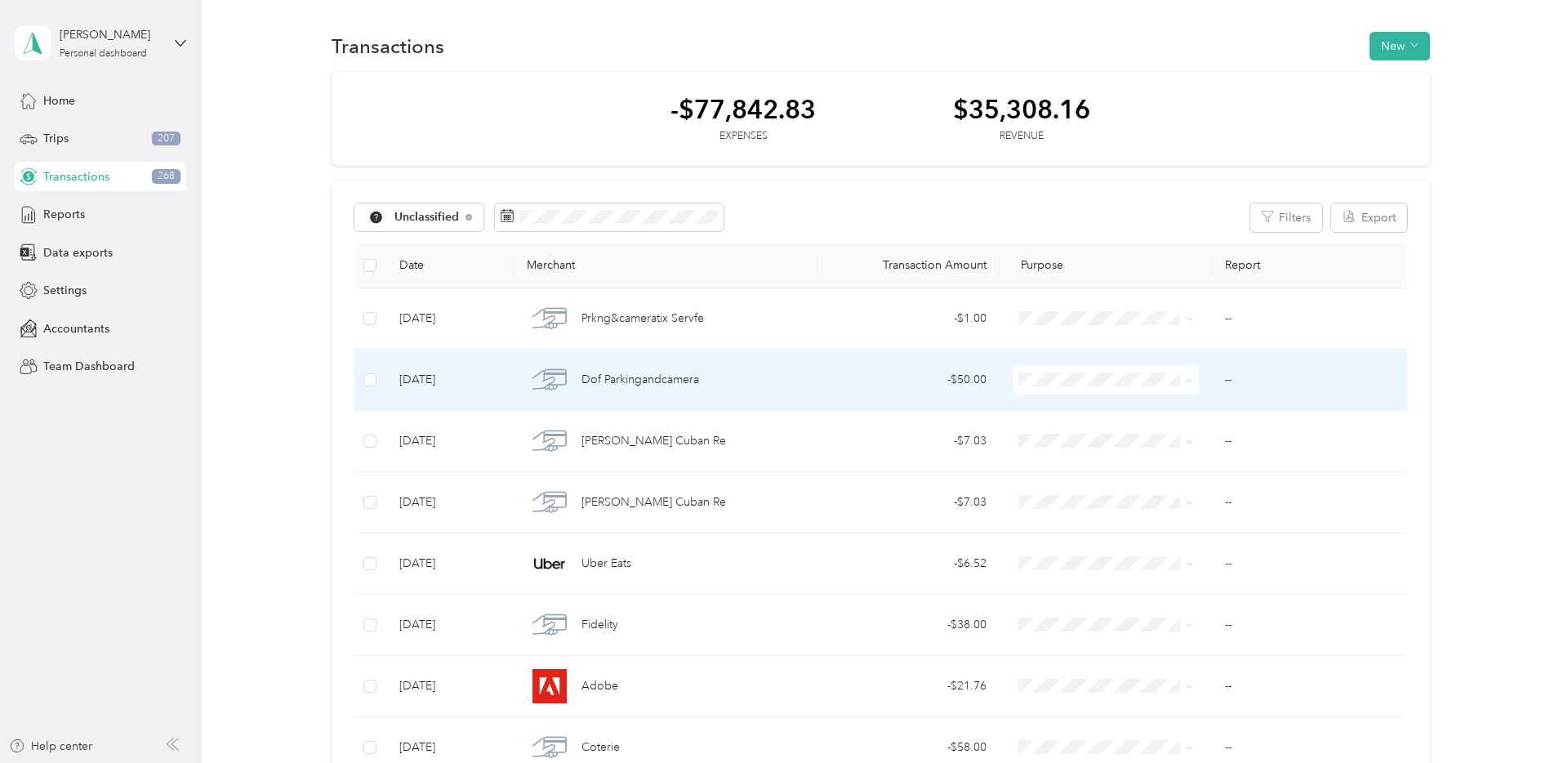 click on "Consultant" at bounding box center (1120, 496) 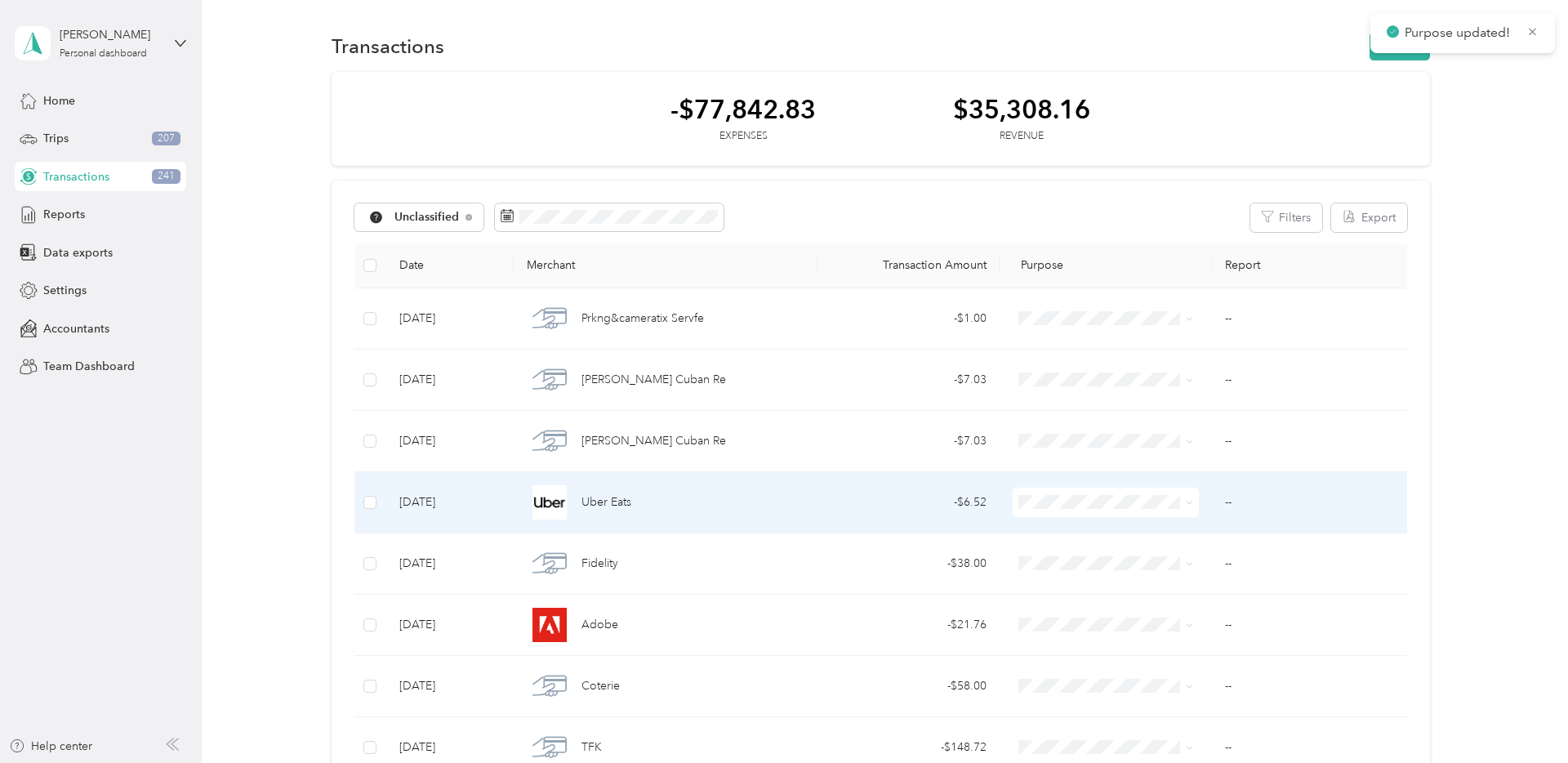 drag, startPoint x: 1090, startPoint y: 490, endPoint x: 951, endPoint y: 488, distance: 139.0144 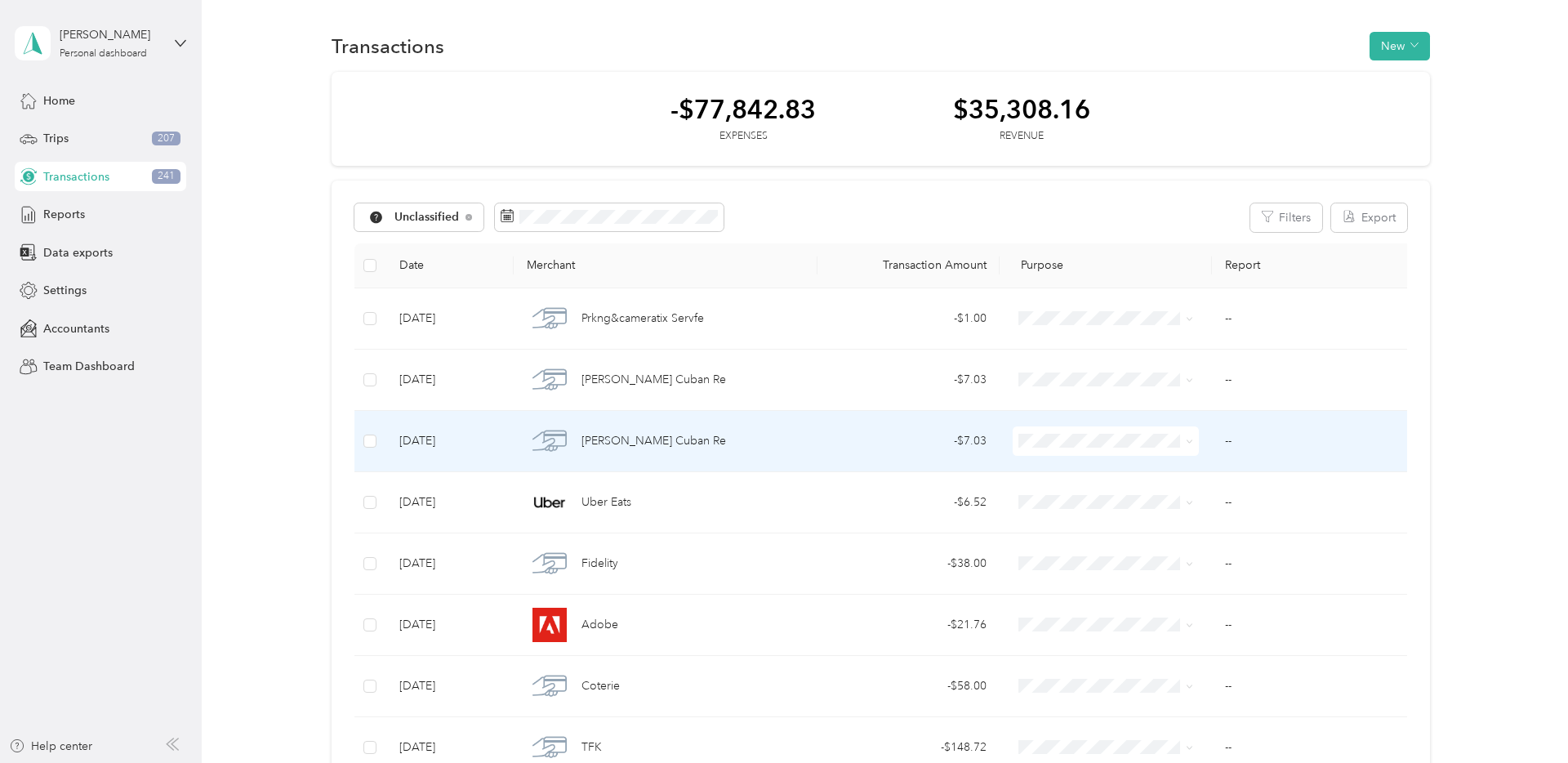 click at bounding box center (1106, 441) 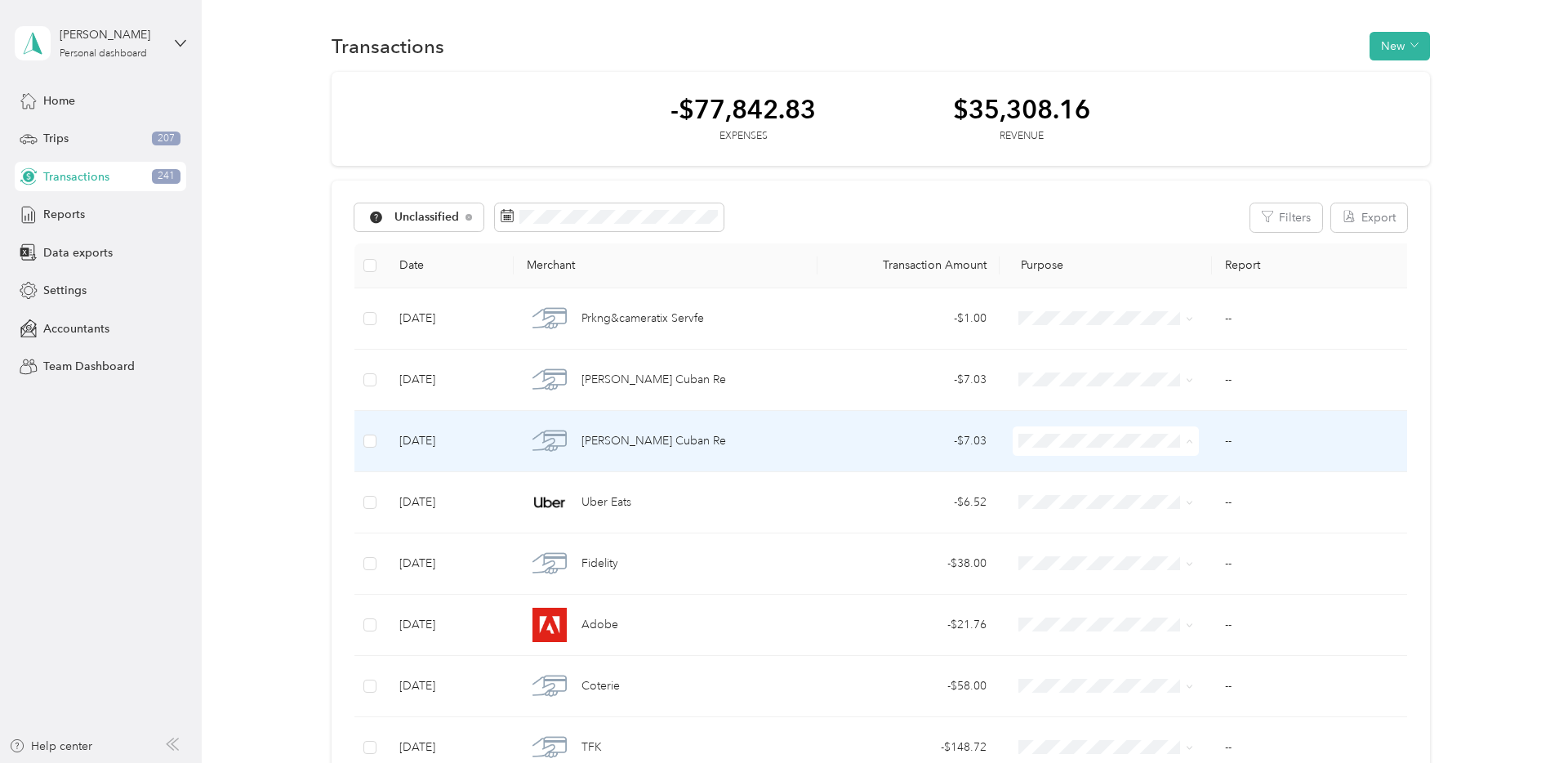 click on "Nypos" at bounding box center [1120, 529] 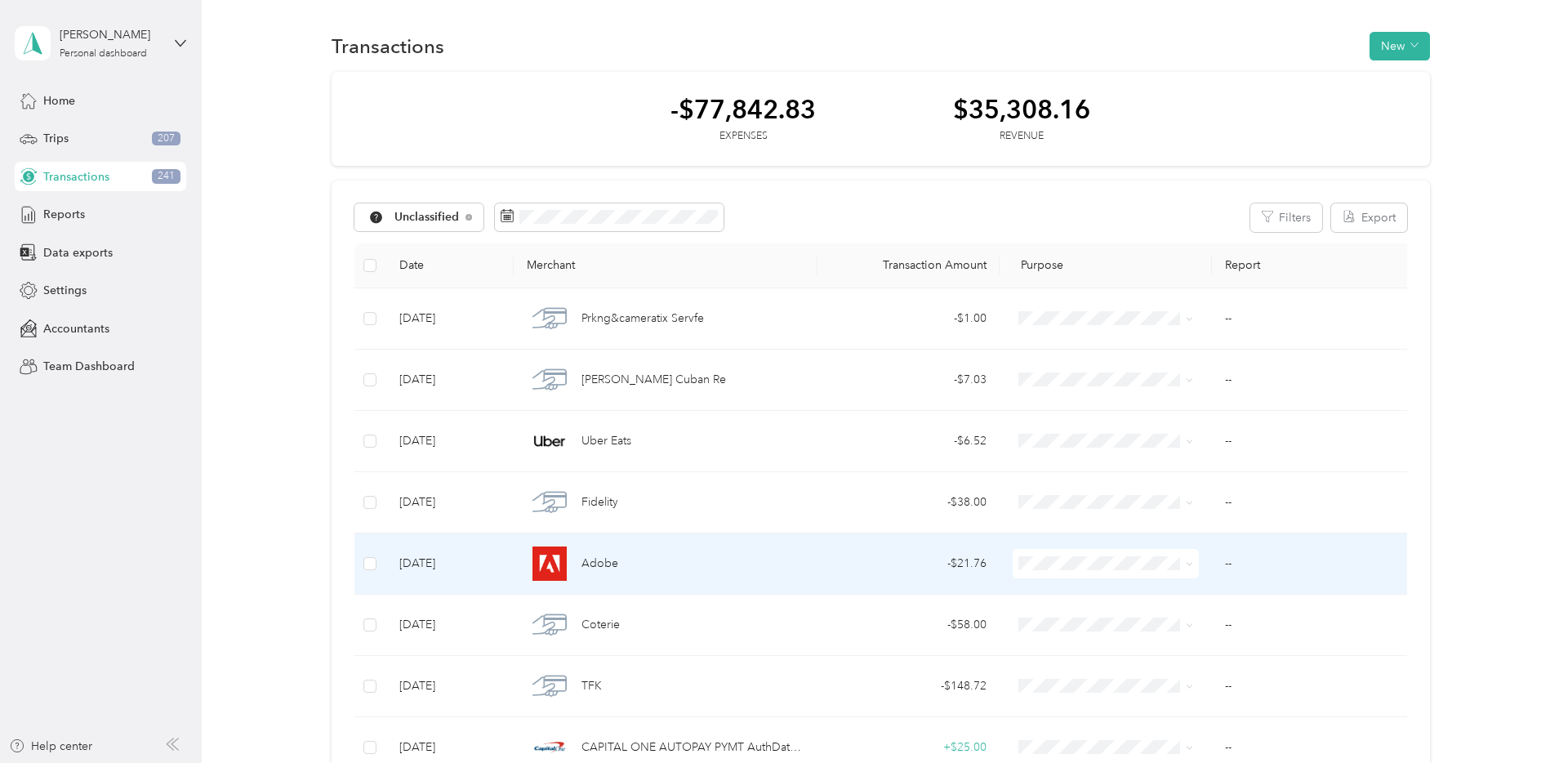 click on "Nypos" at bounding box center [1120, 385] 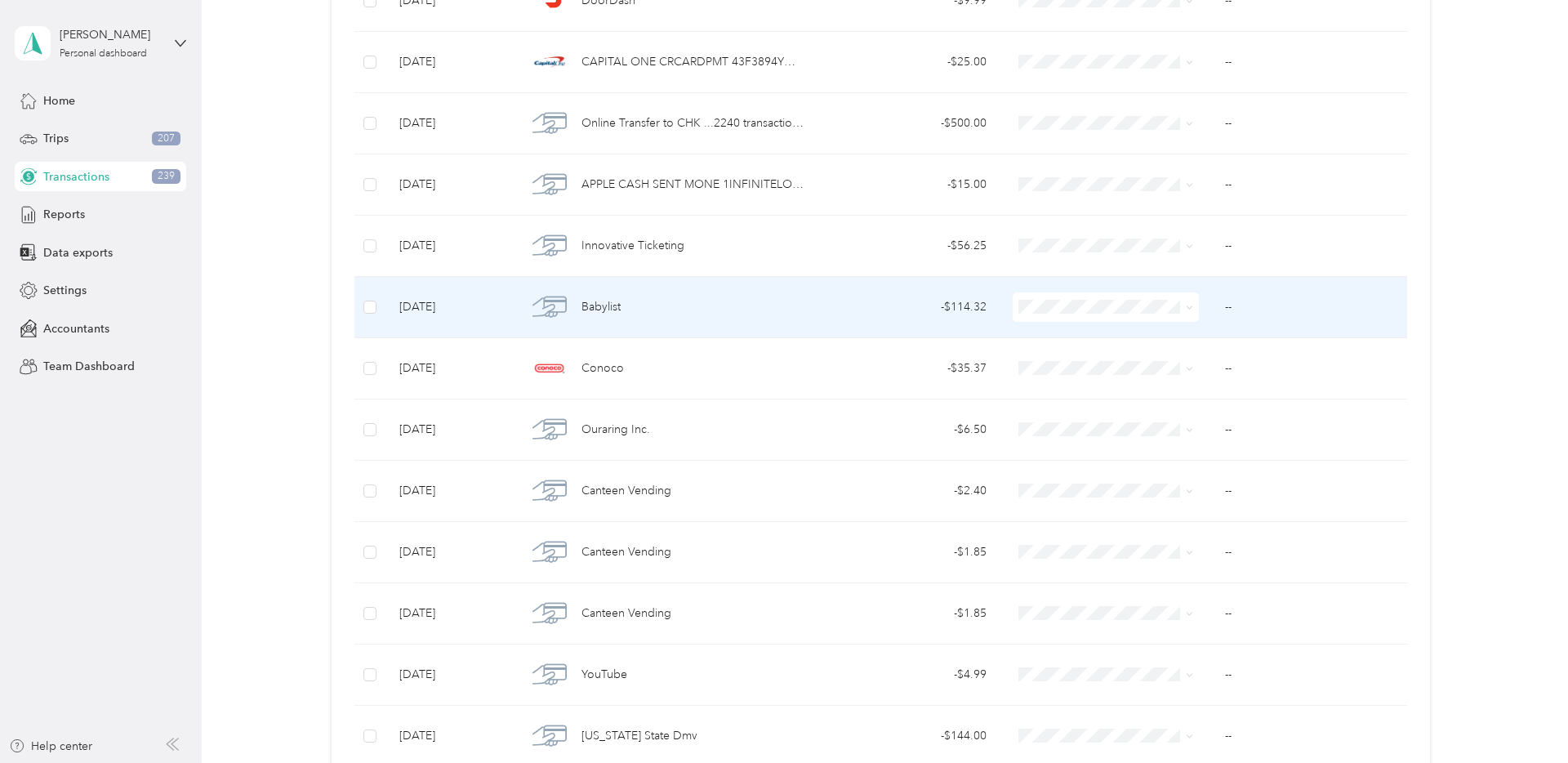 scroll, scrollTop: 930, scrollLeft: 0, axis: vertical 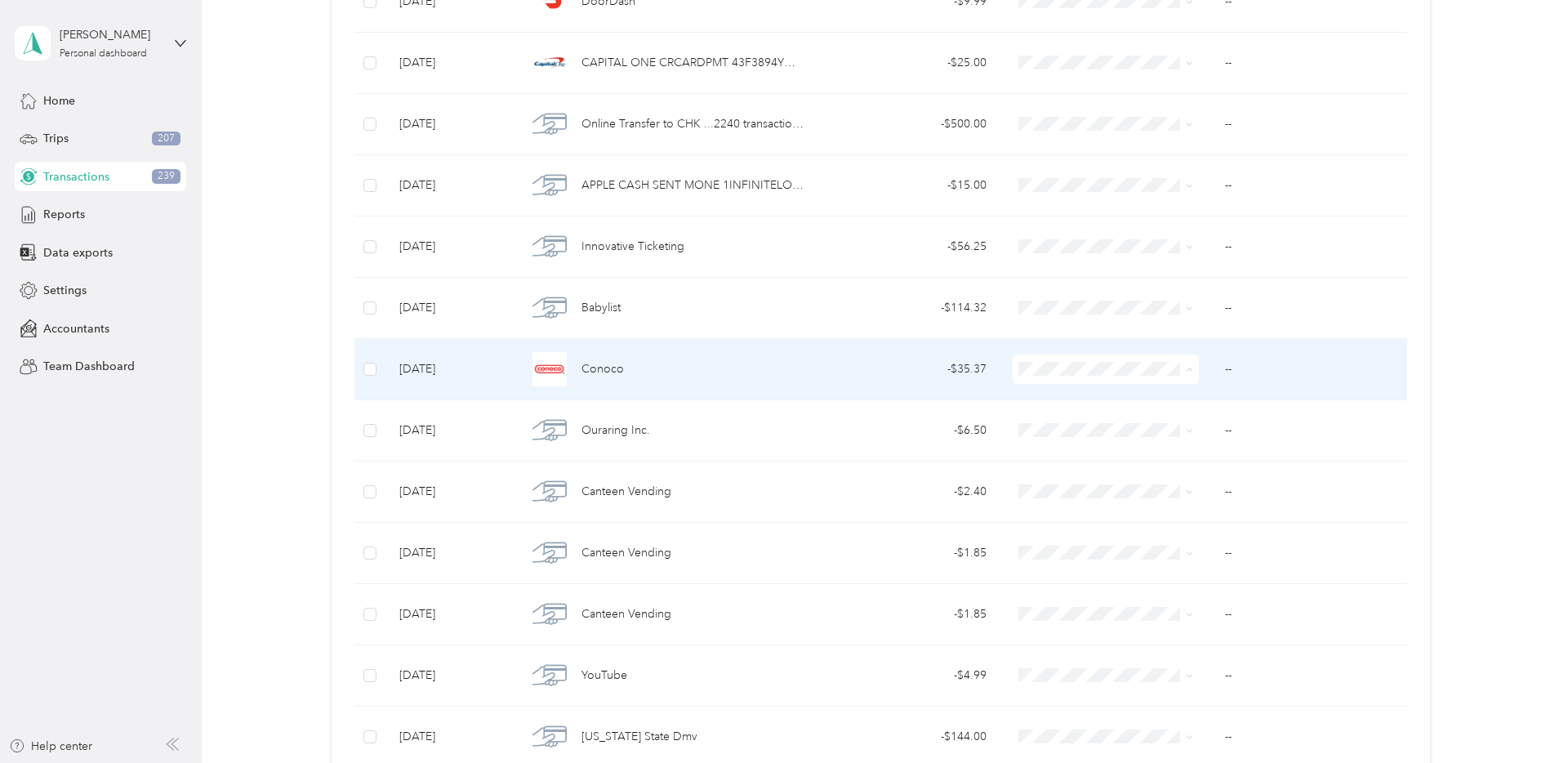 click on "Consultant" at bounding box center (1120, 485) 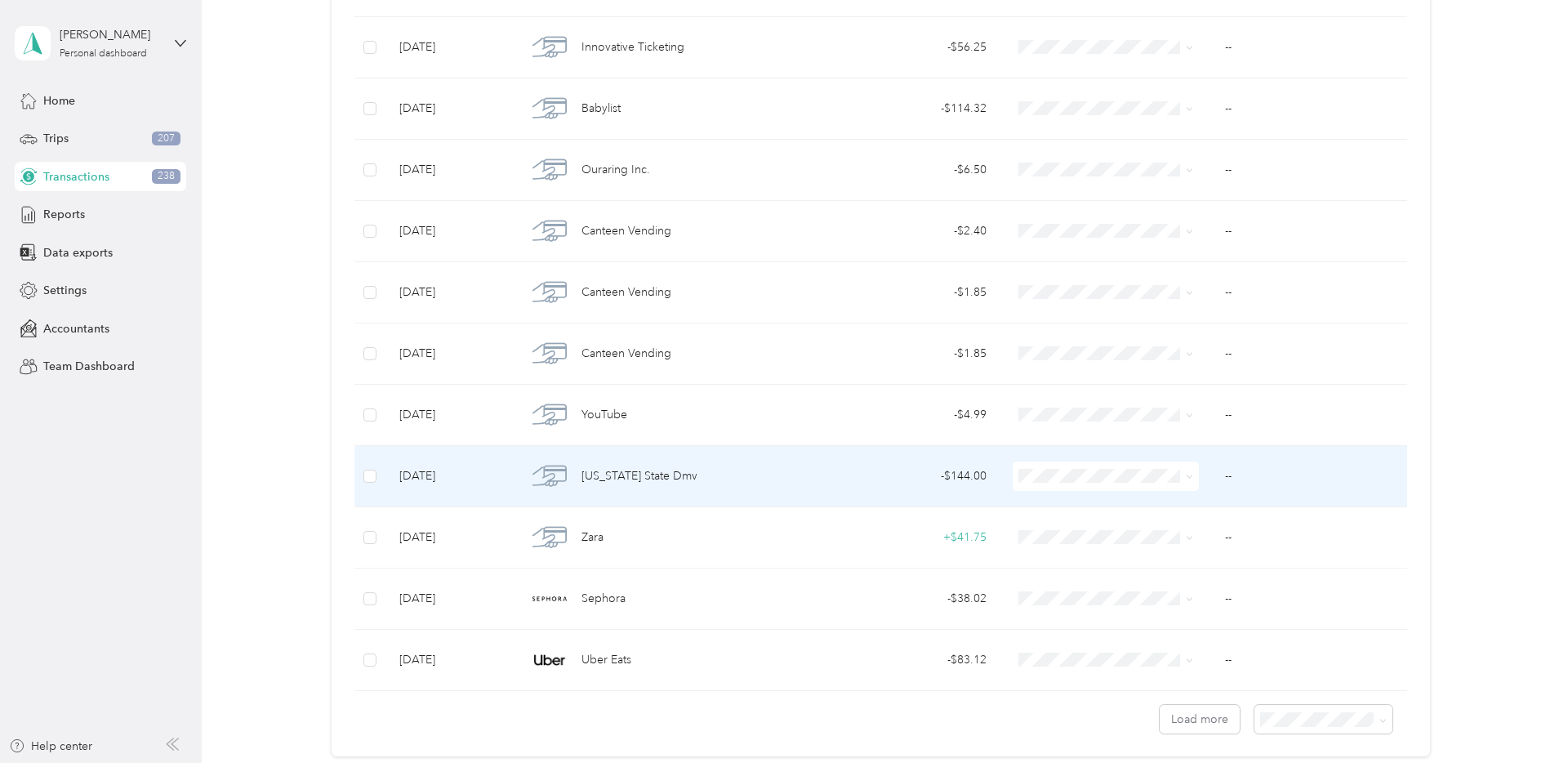 scroll, scrollTop: 1132, scrollLeft: 0, axis: vertical 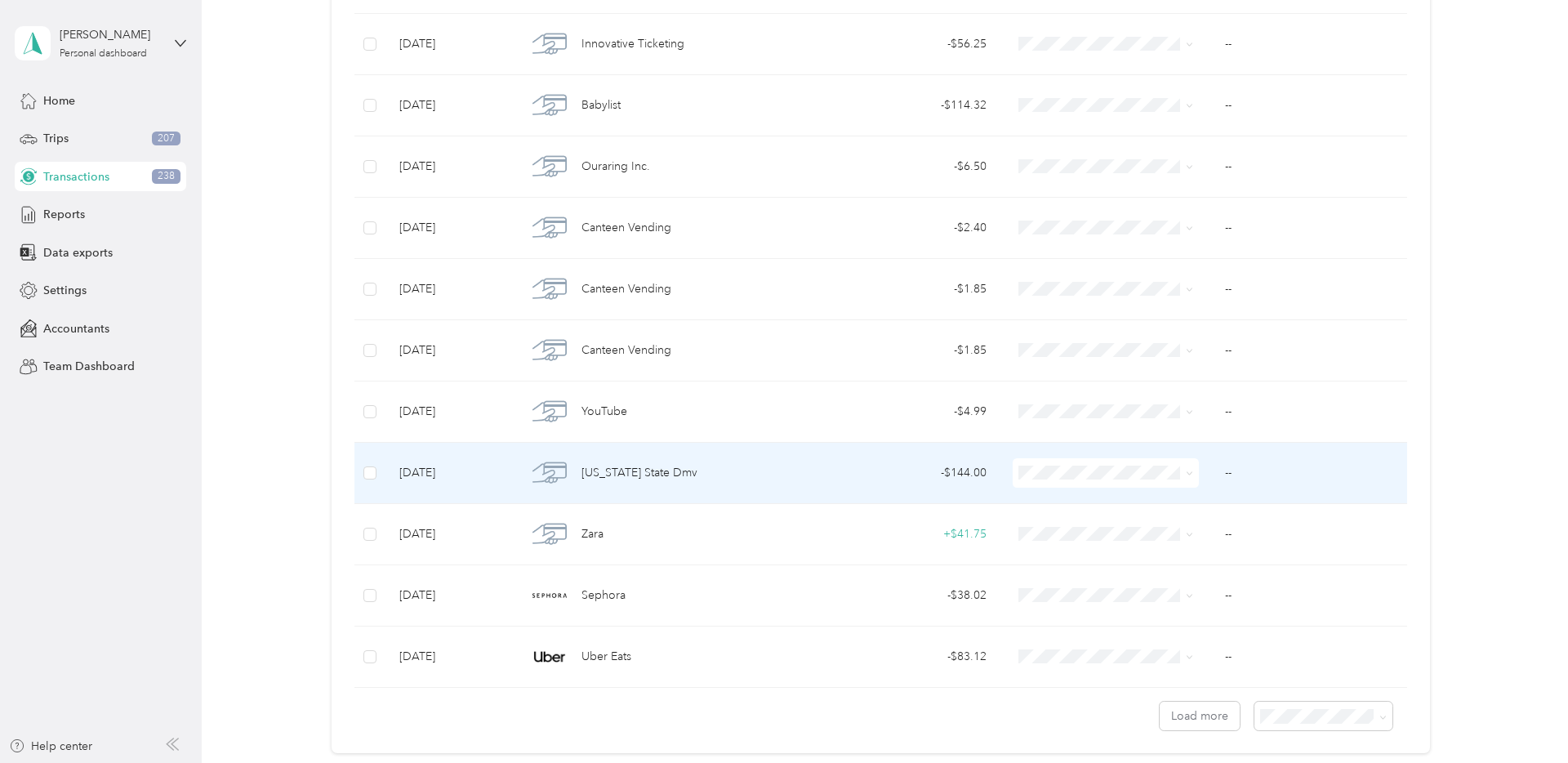click at bounding box center [1106, 473] 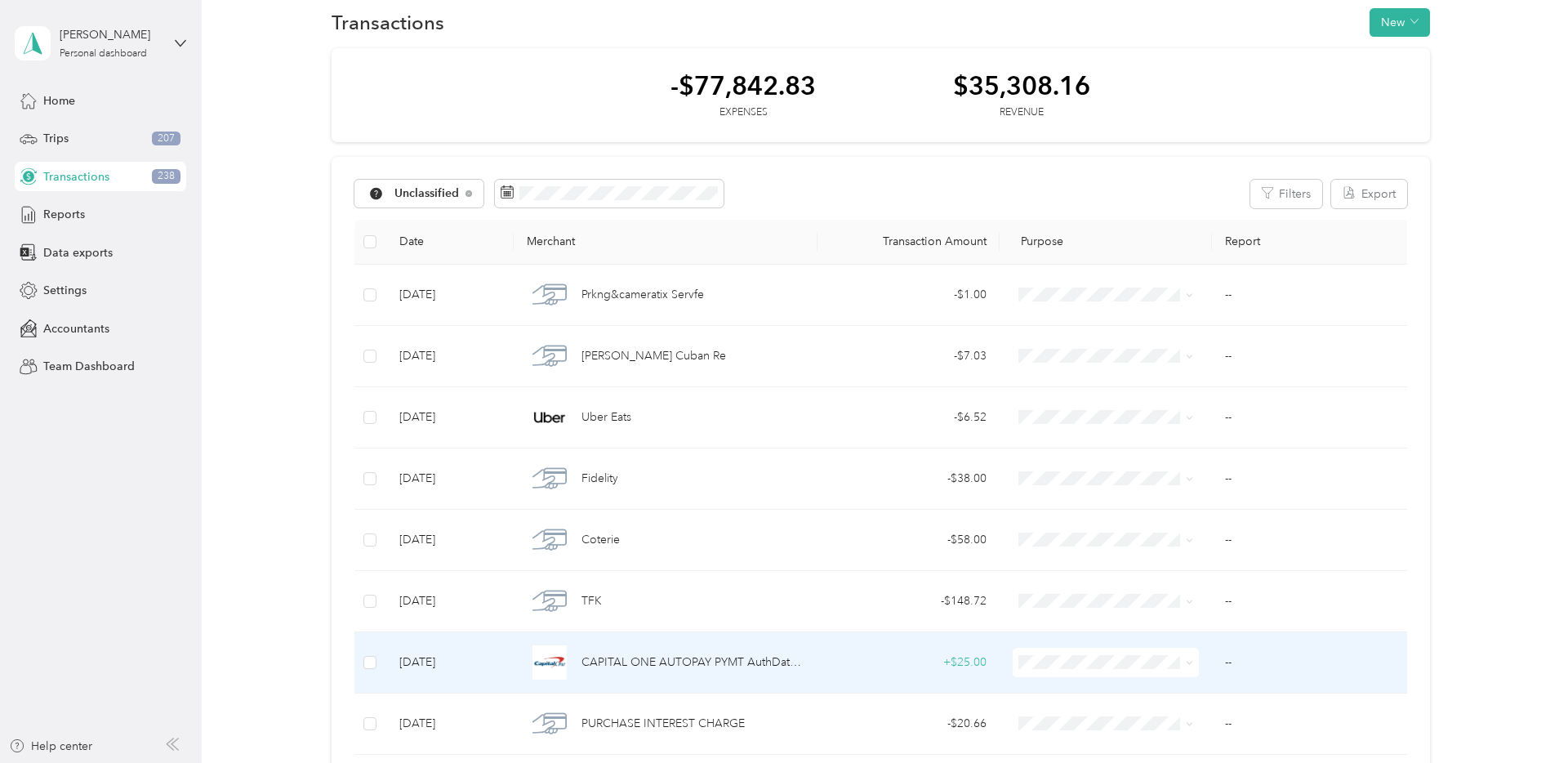 scroll, scrollTop: 0, scrollLeft: 0, axis: both 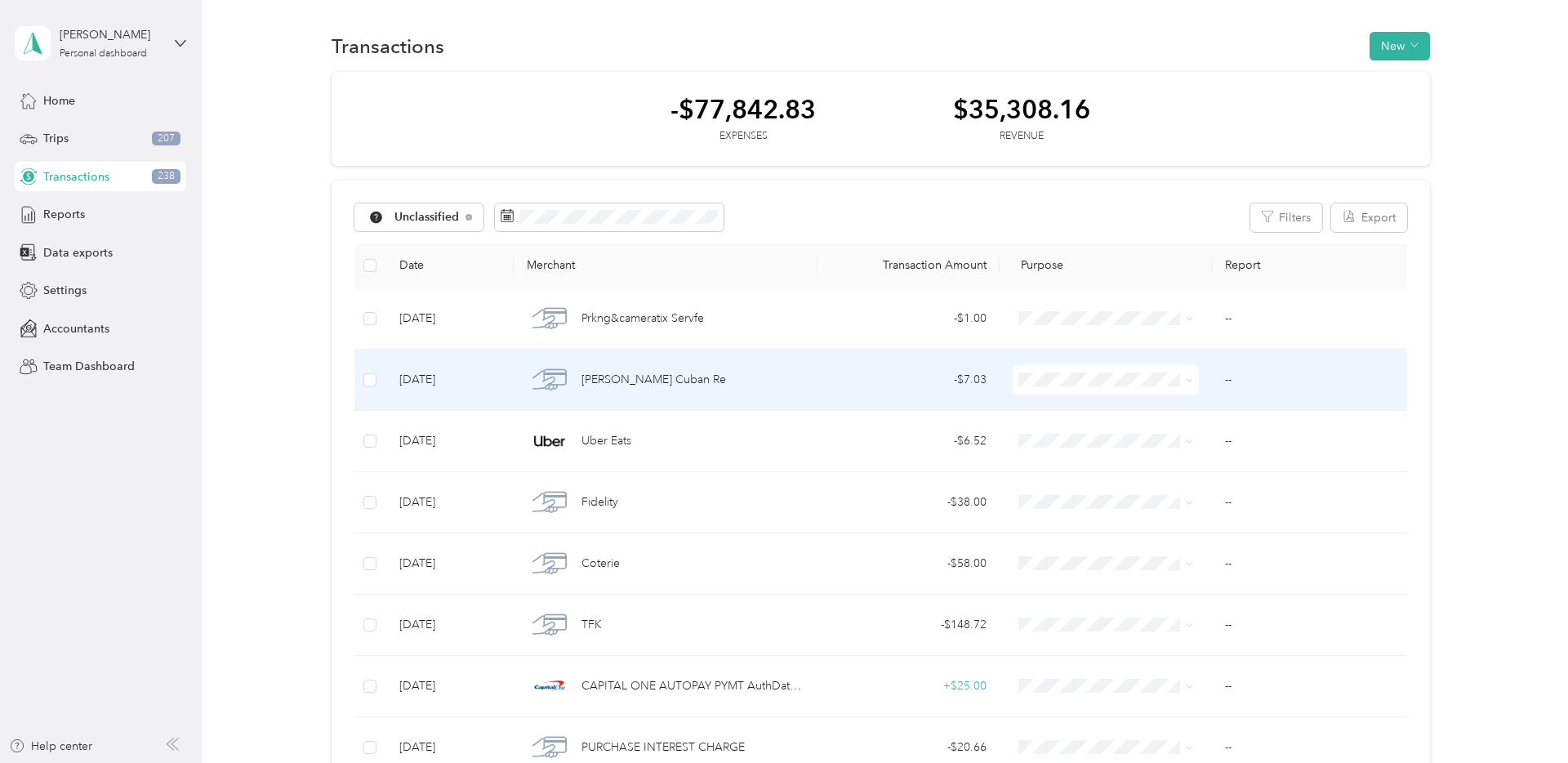click at bounding box center [1106, 380] 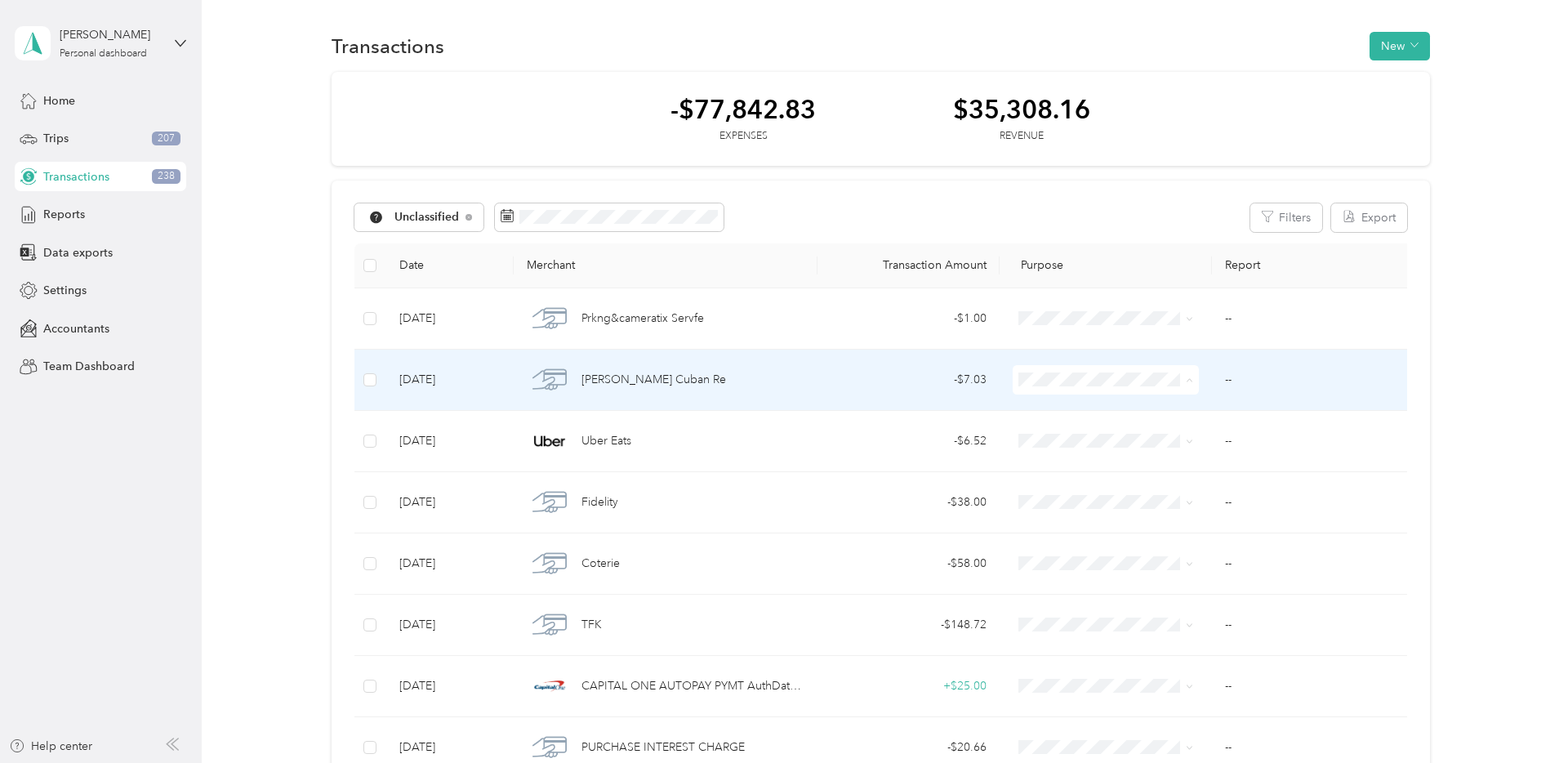 click on "Nypos" at bounding box center (1107, 467) 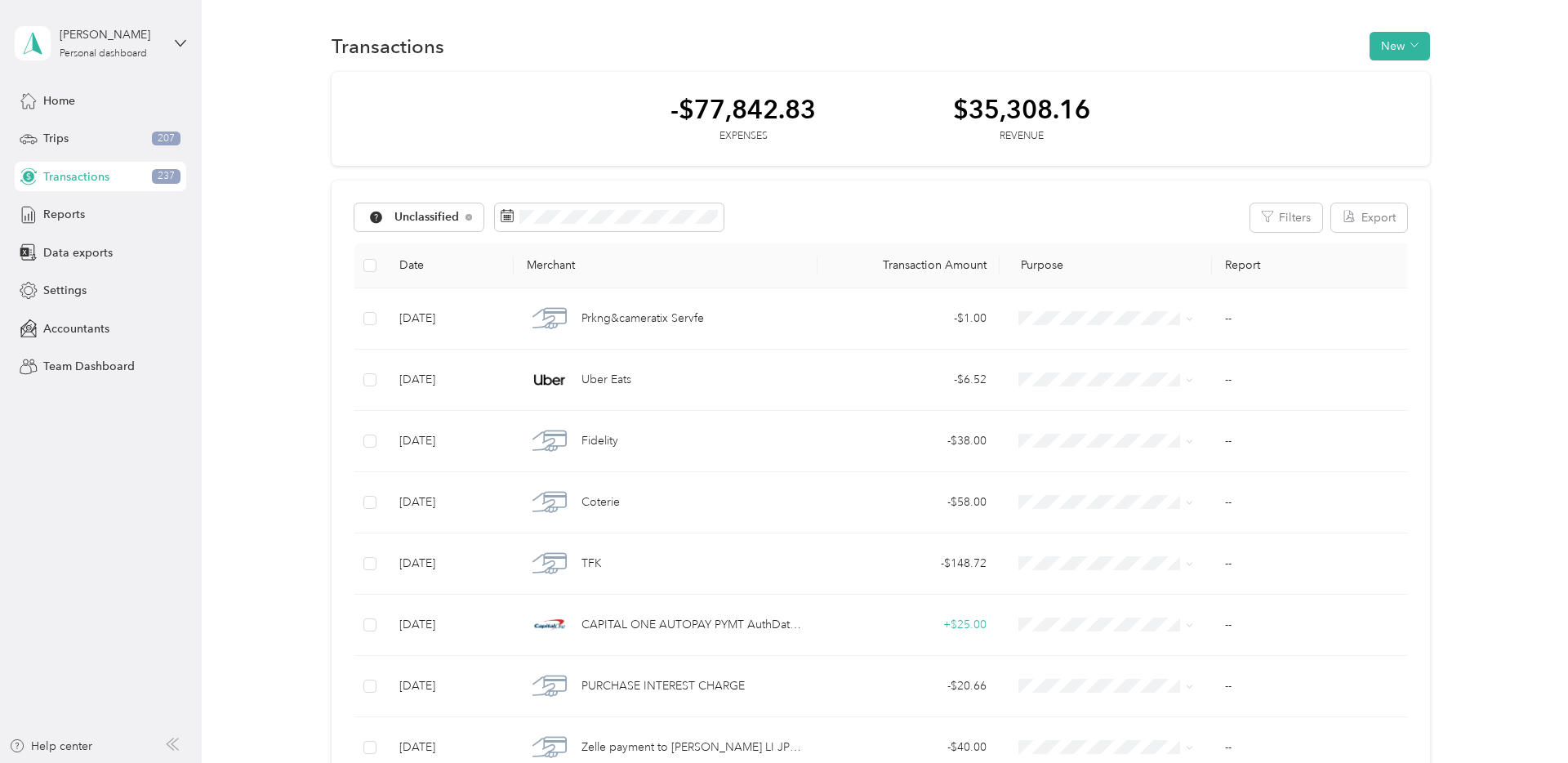 click at bounding box center [371, 265] 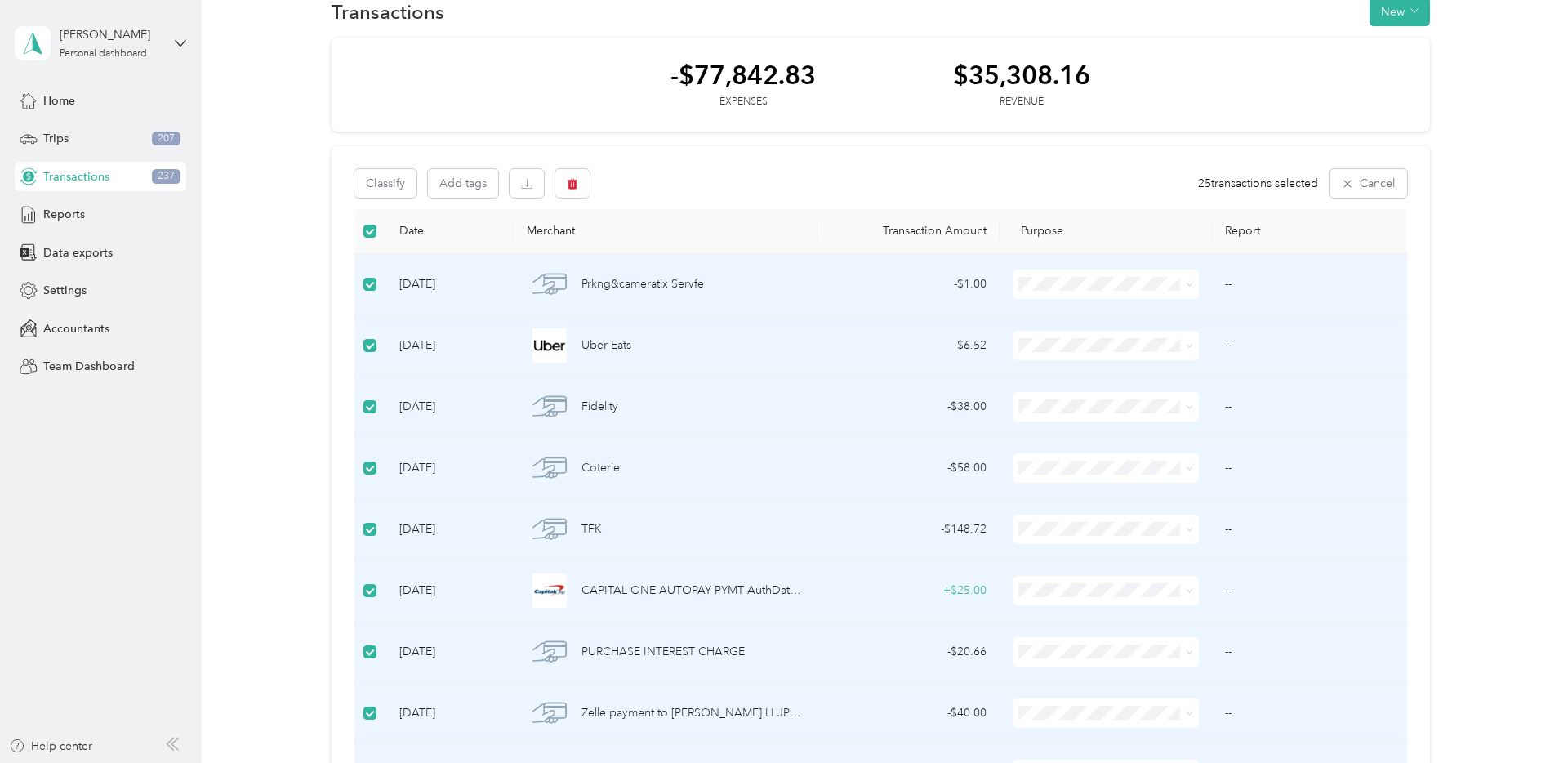 scroll, scrollTop: 0, scrollLeft: 0, axis: both 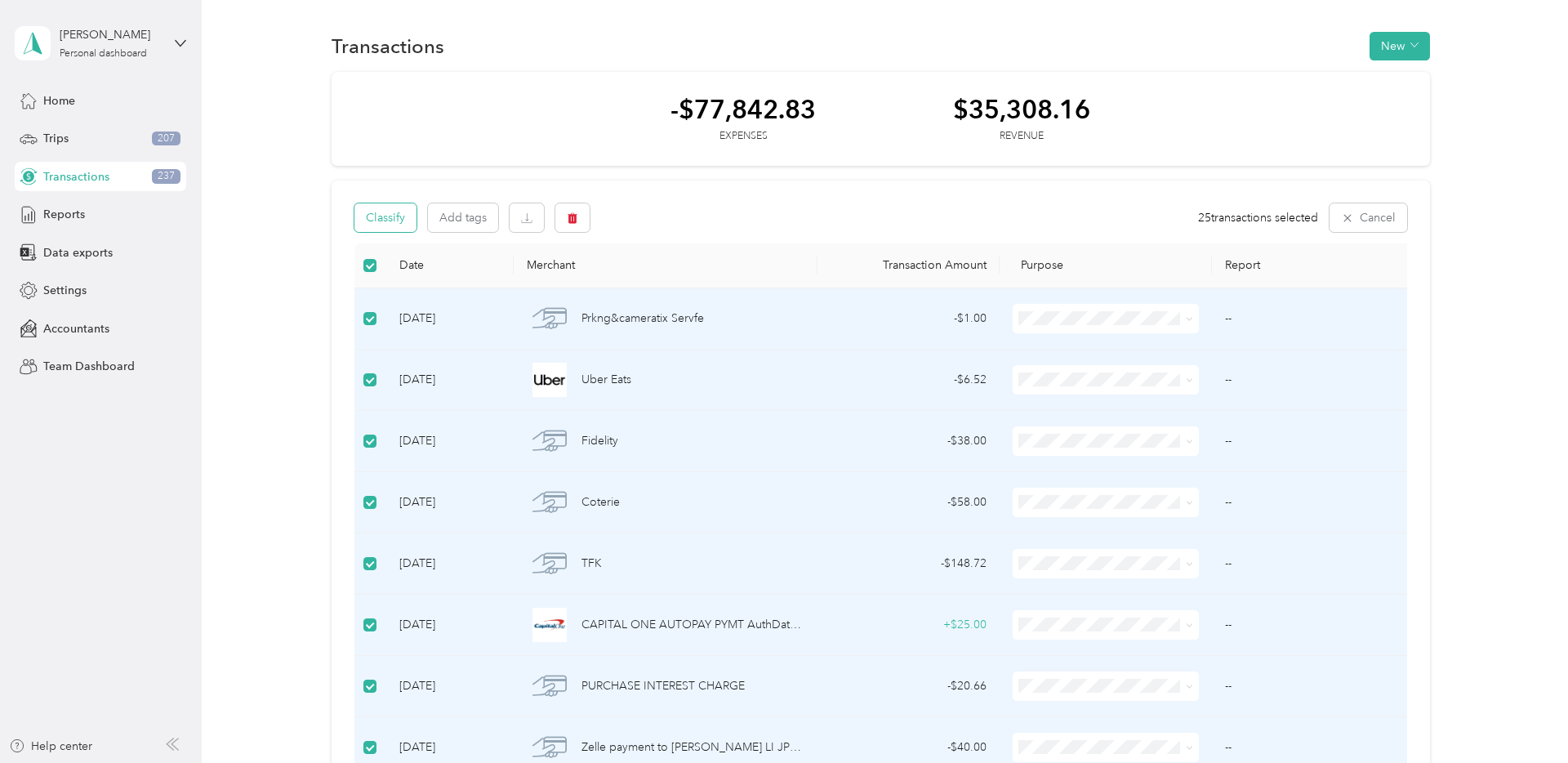 click on "Classify" at bounding box center [385, 217] 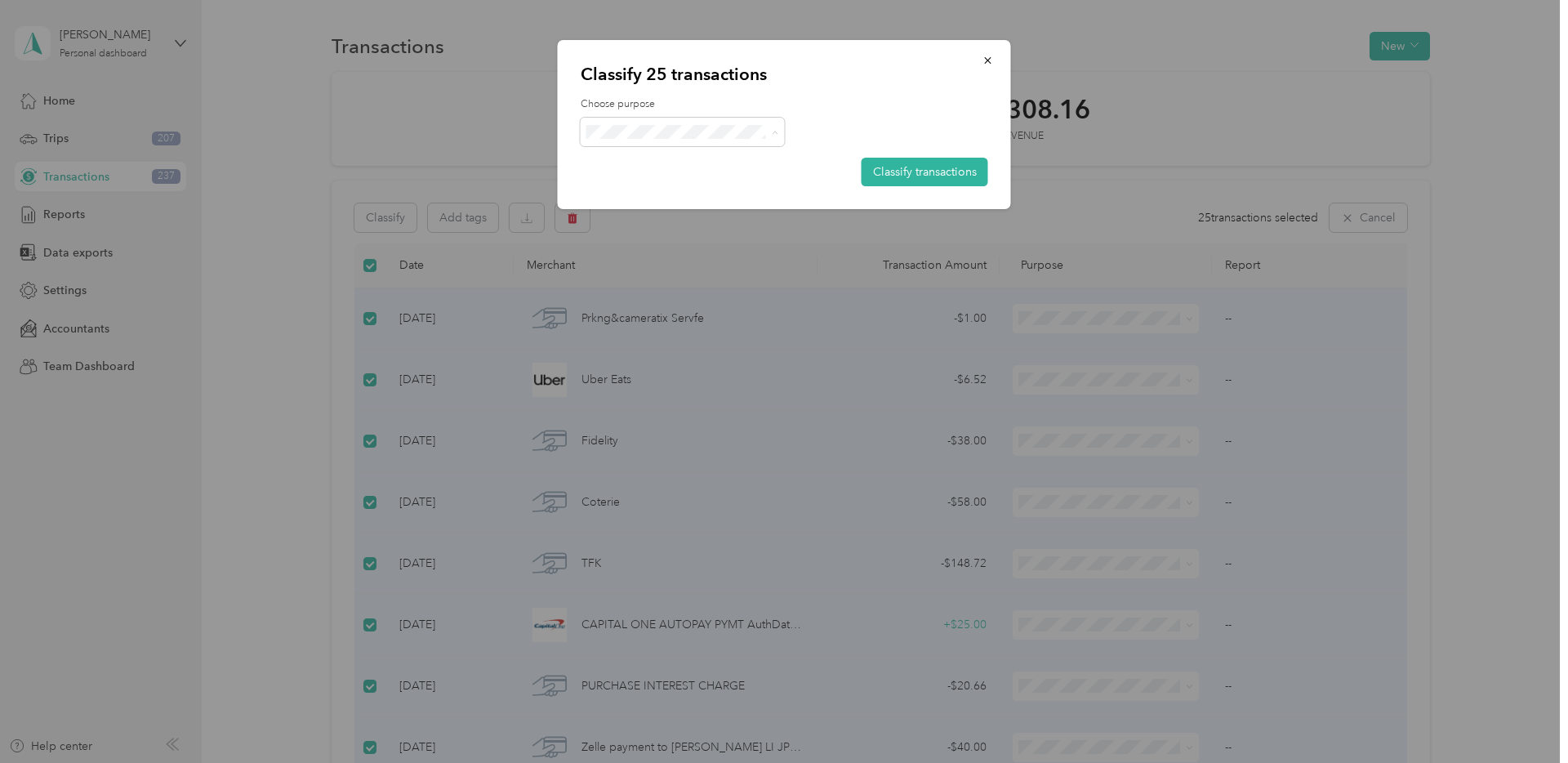 click on "Personal" at bounding box center [688, 190] 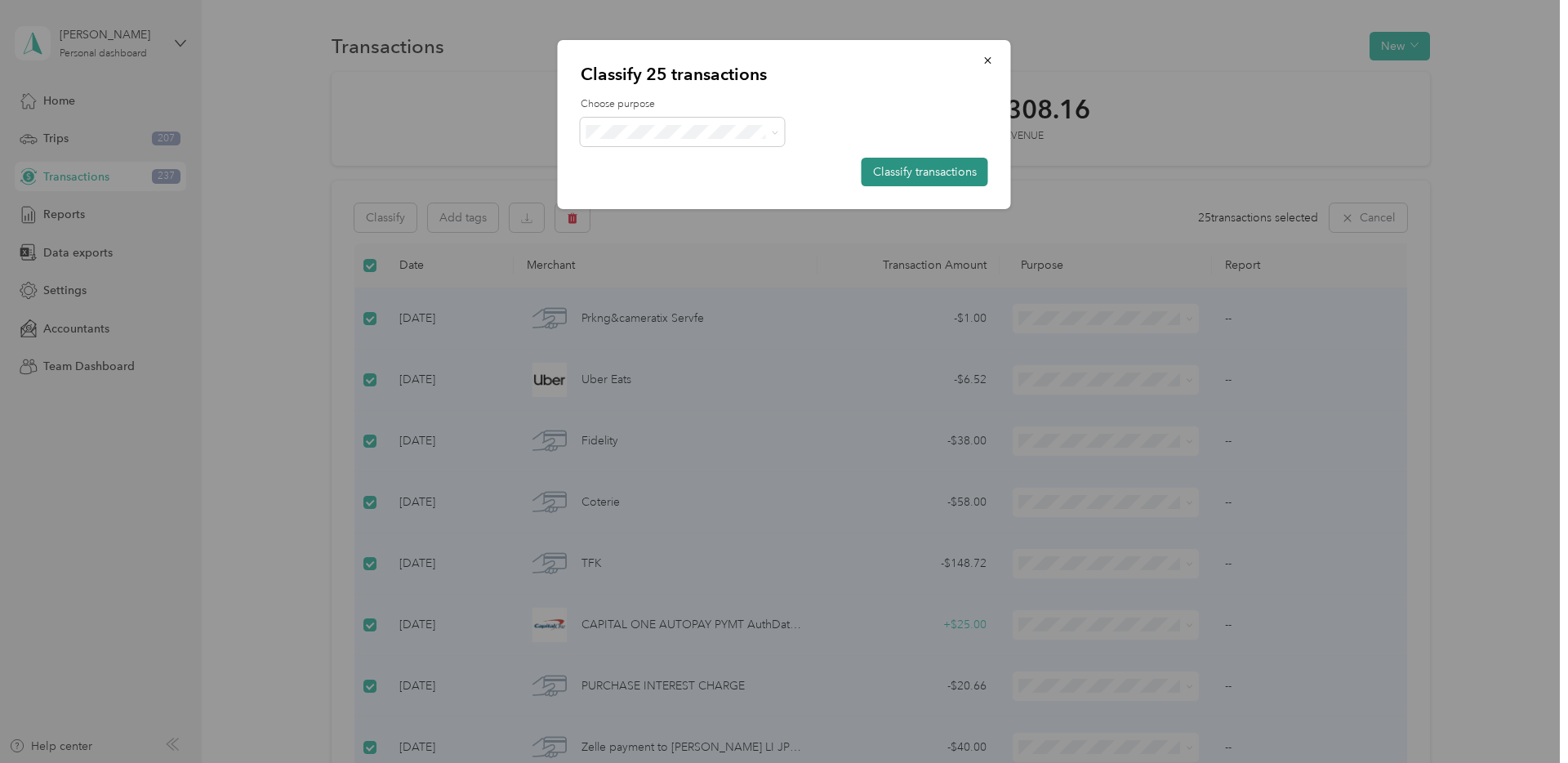 click on "Classify transactions" at bounding box center [924, 172] 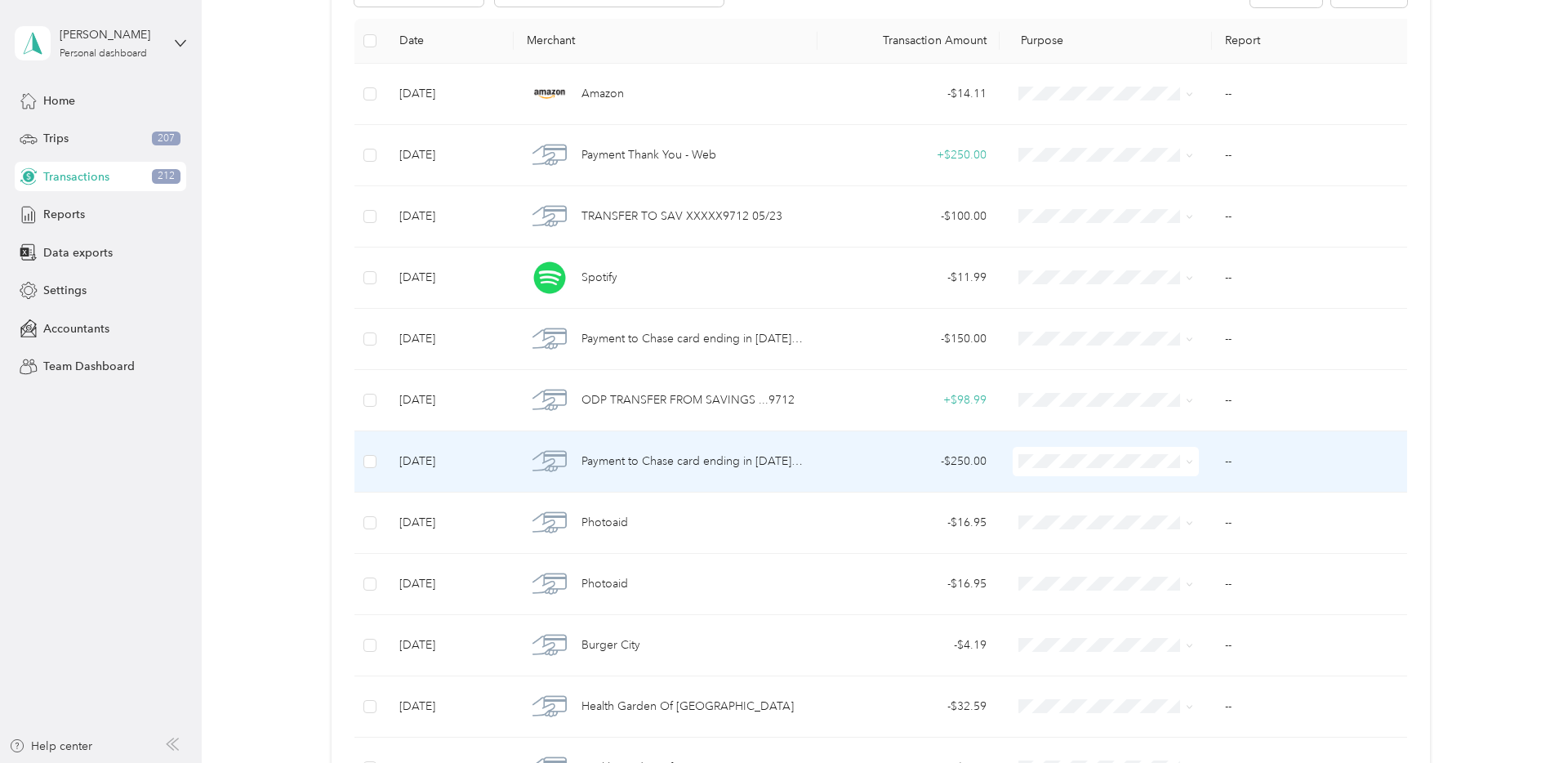 scroll, scrollTop: 0, scrollLeft: 0, axis: both 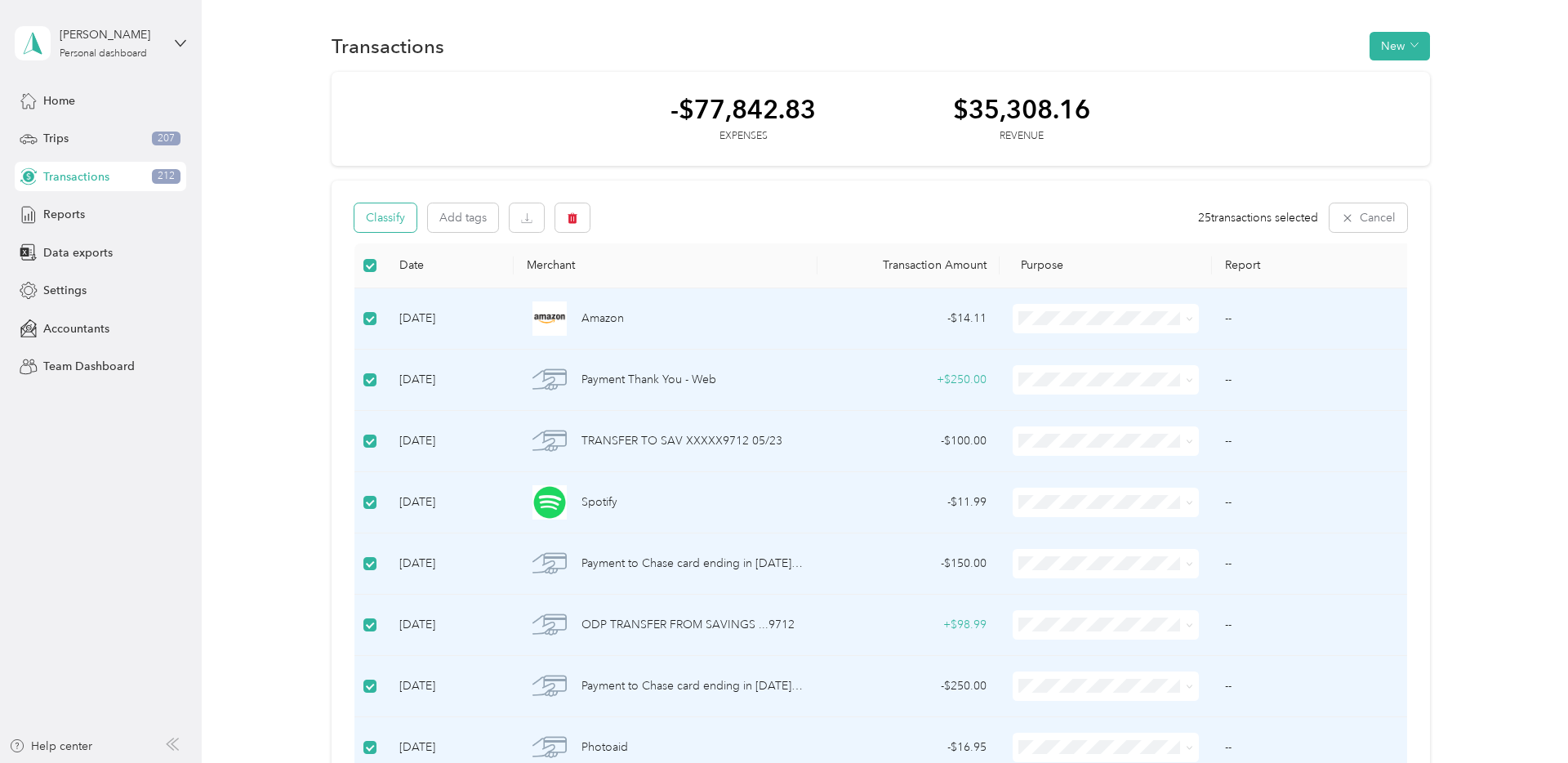 click on "Classify" at bounding box center [385, 217] 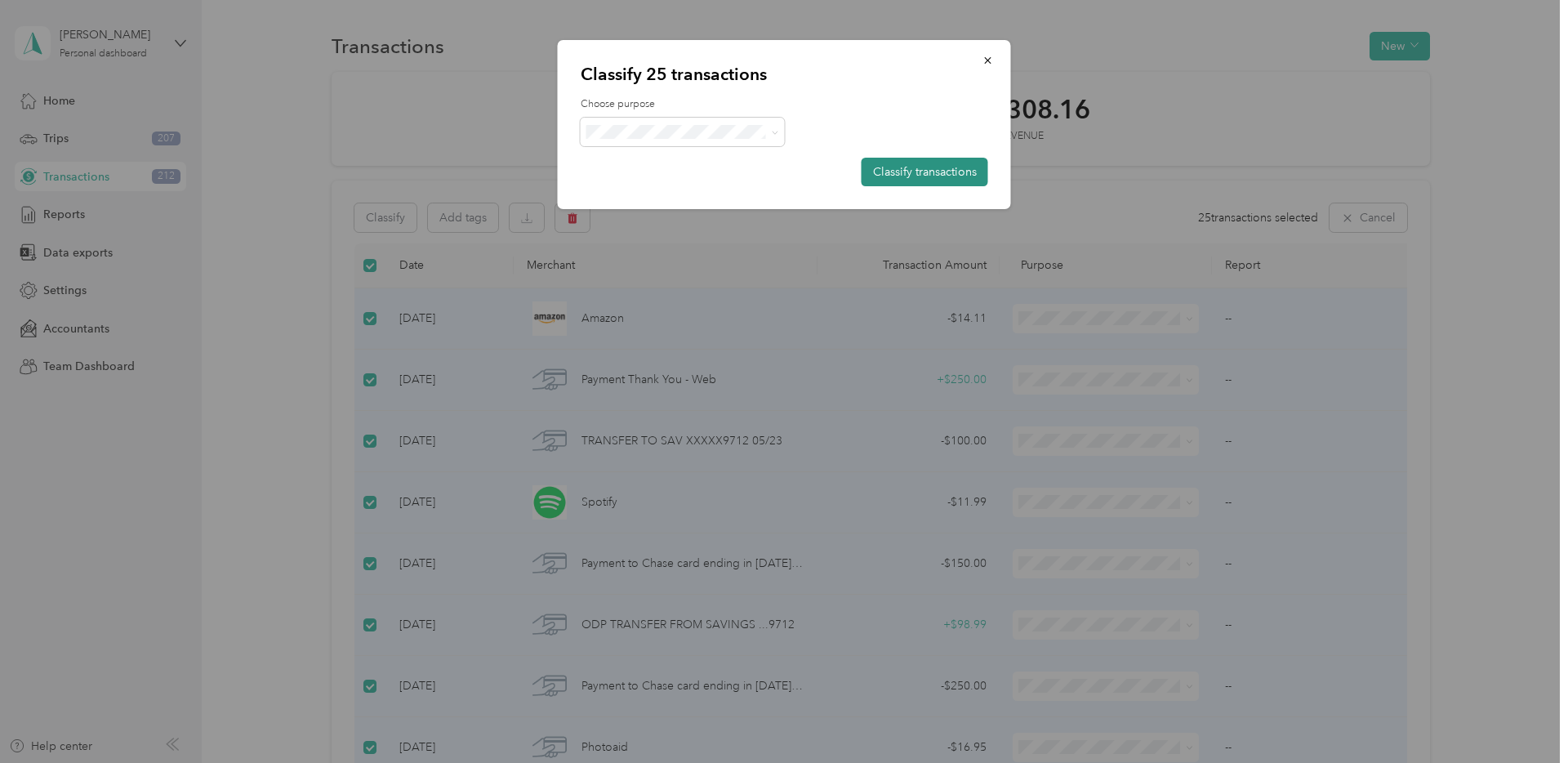 click on "Classify transactions" at bounding box center [924, 172] 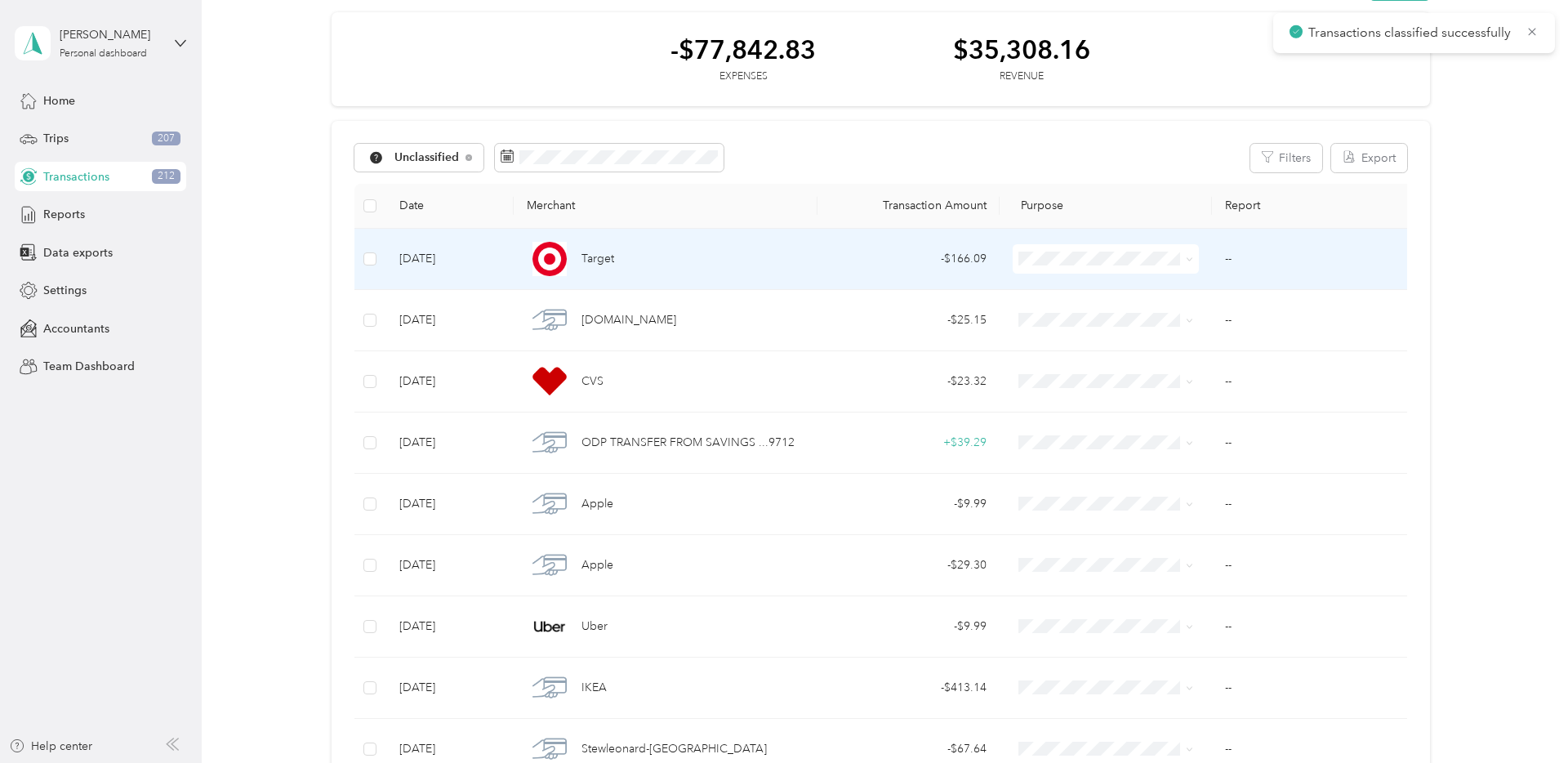 scroll, scrollTop: 60, scrollLeft: 0, axis: vertical 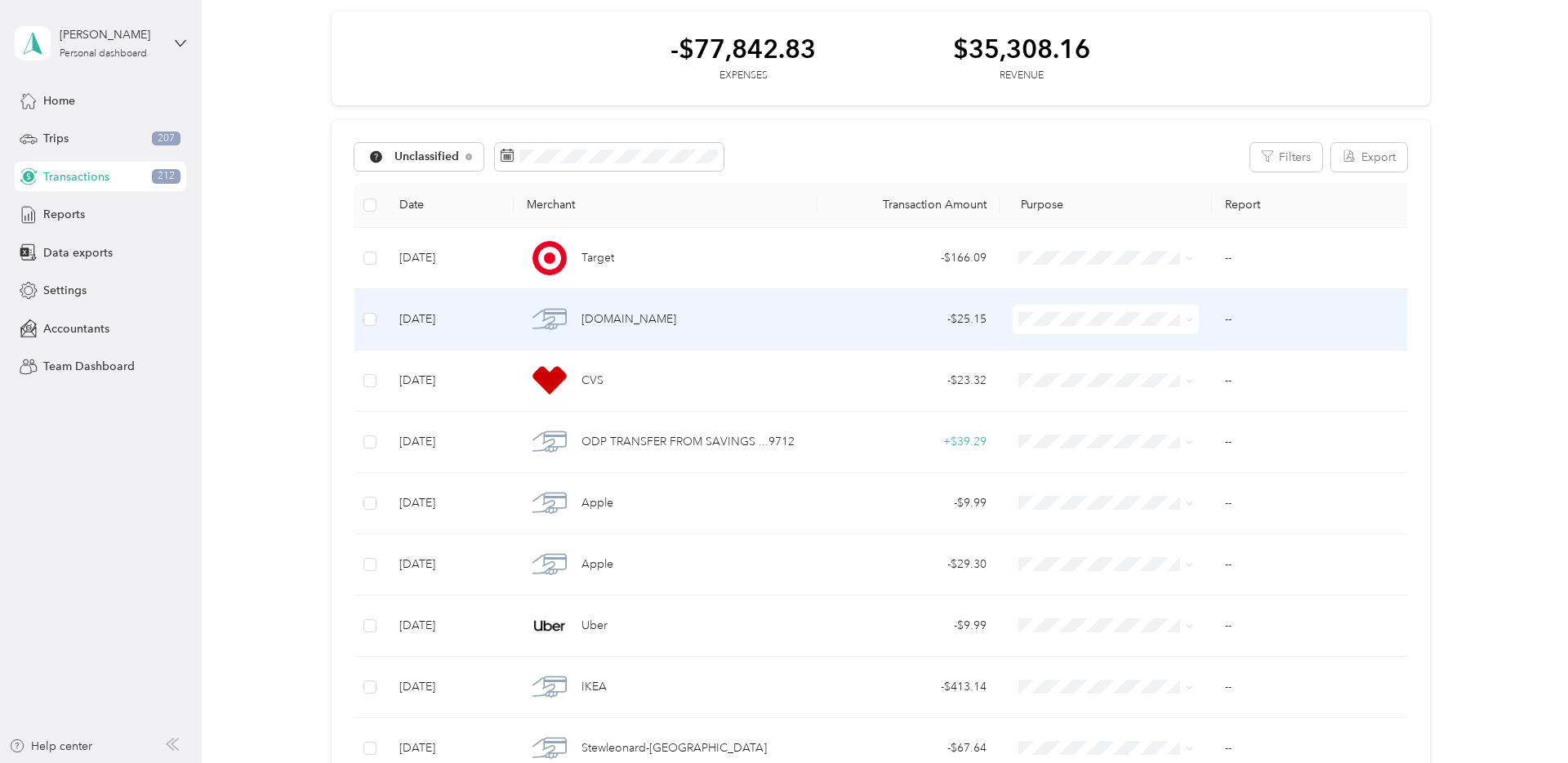 click on "Nypos" at bounding box center (1107, 401) 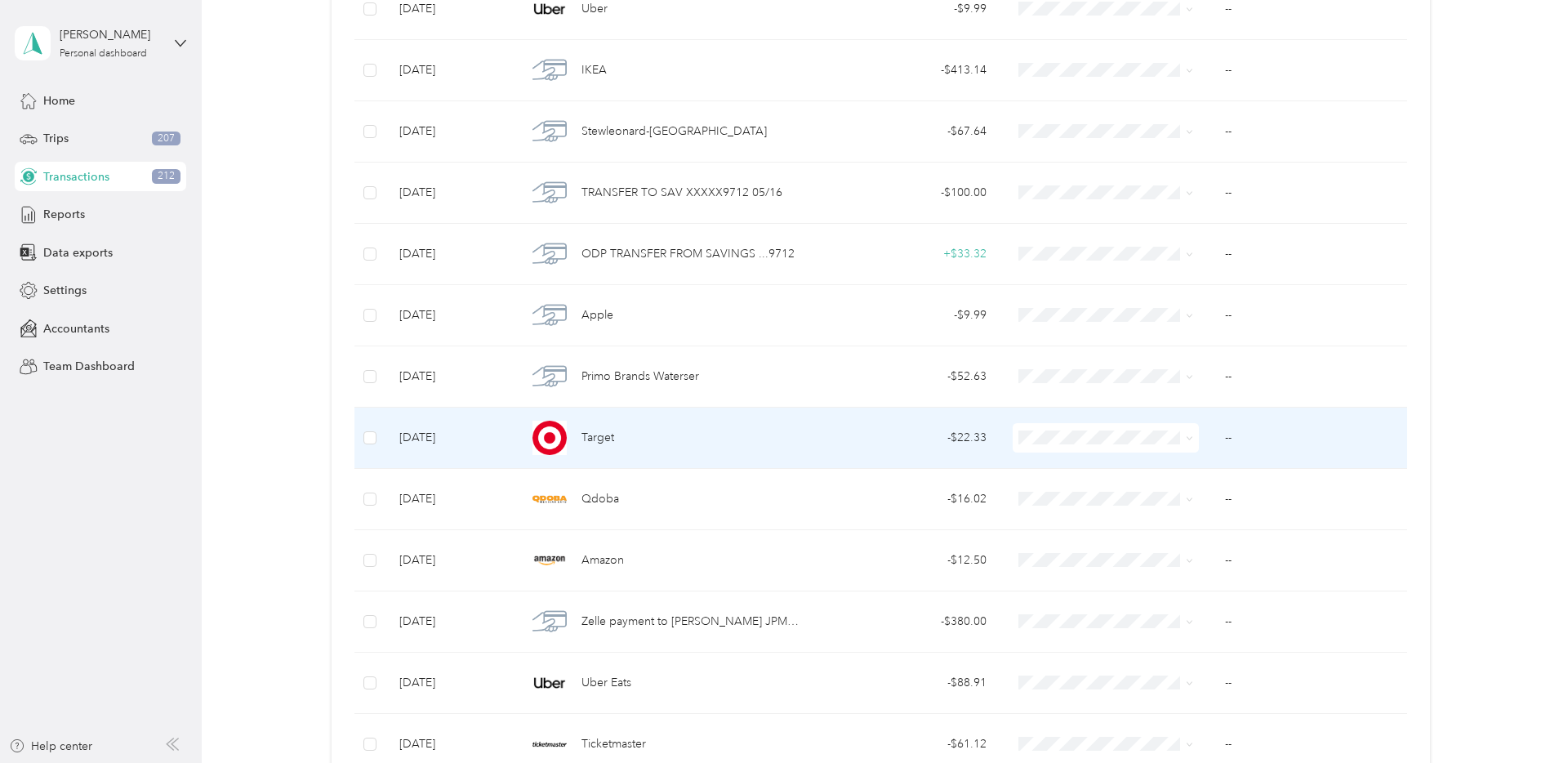 scroll, scrollTop: 618, scrollLeft: 0, axis: vertical 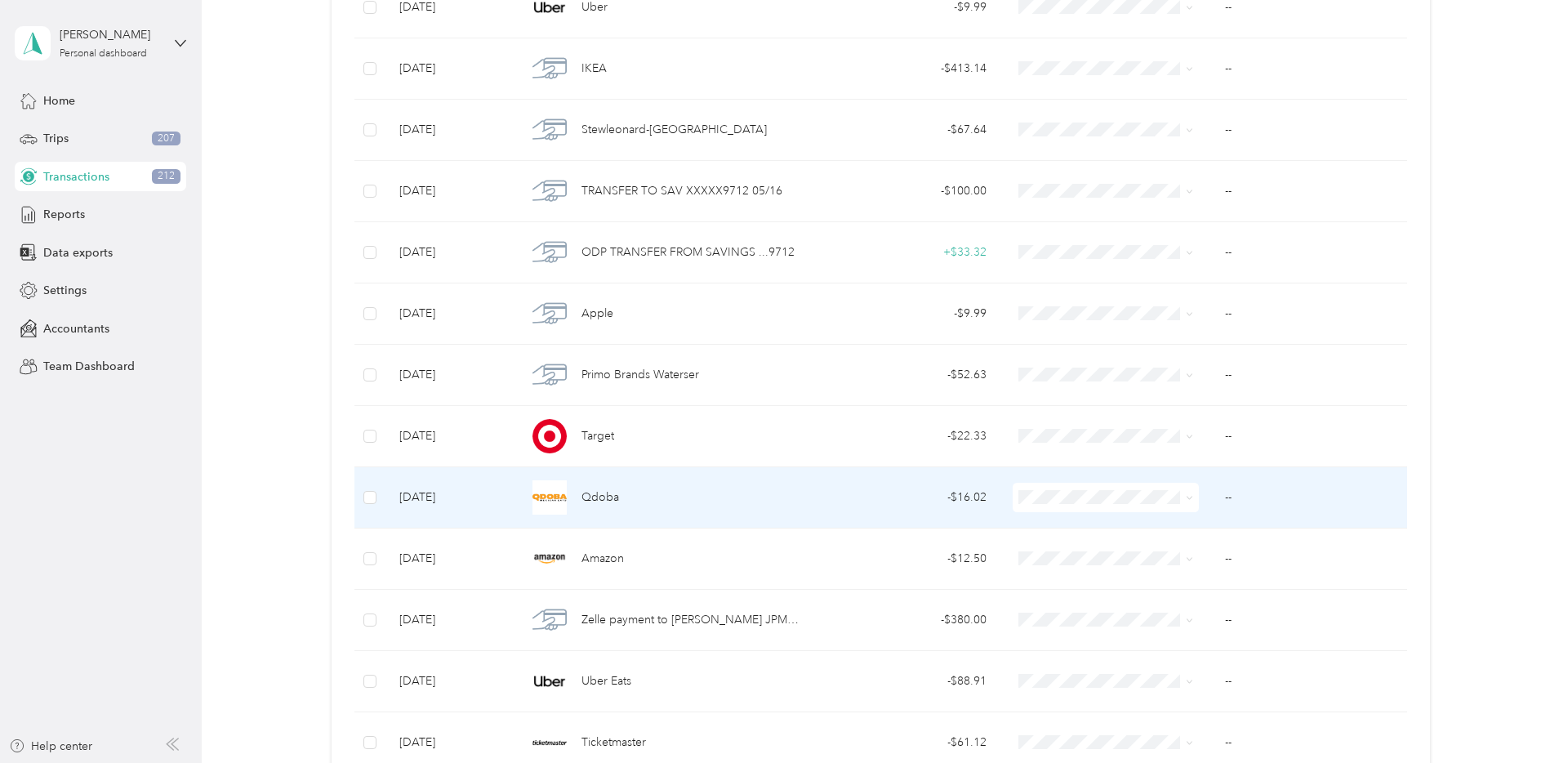 click at bounding box center [1106, 498] 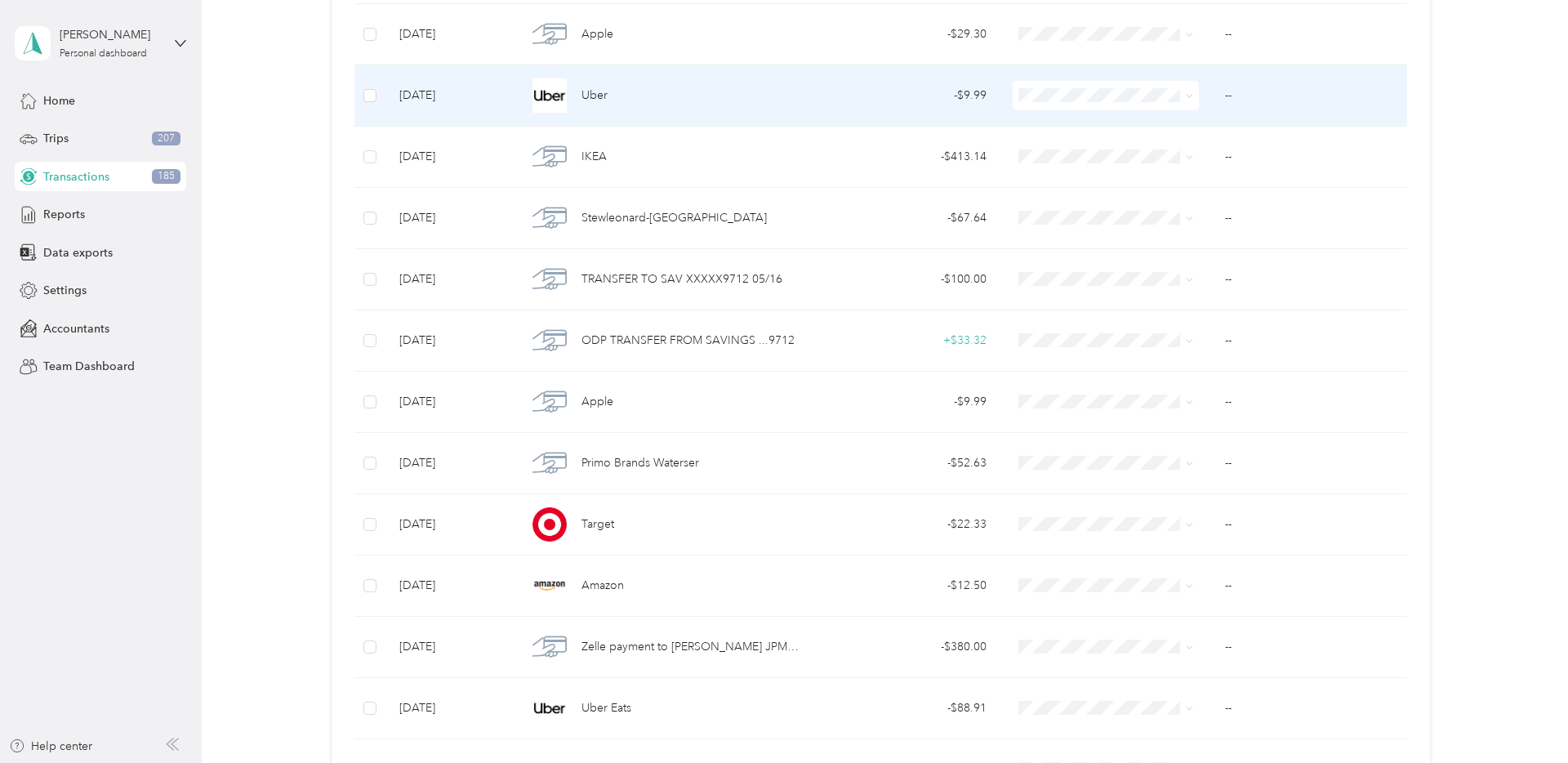 scroll, scrollTop: 0, scrollLeft: 0, axis: both 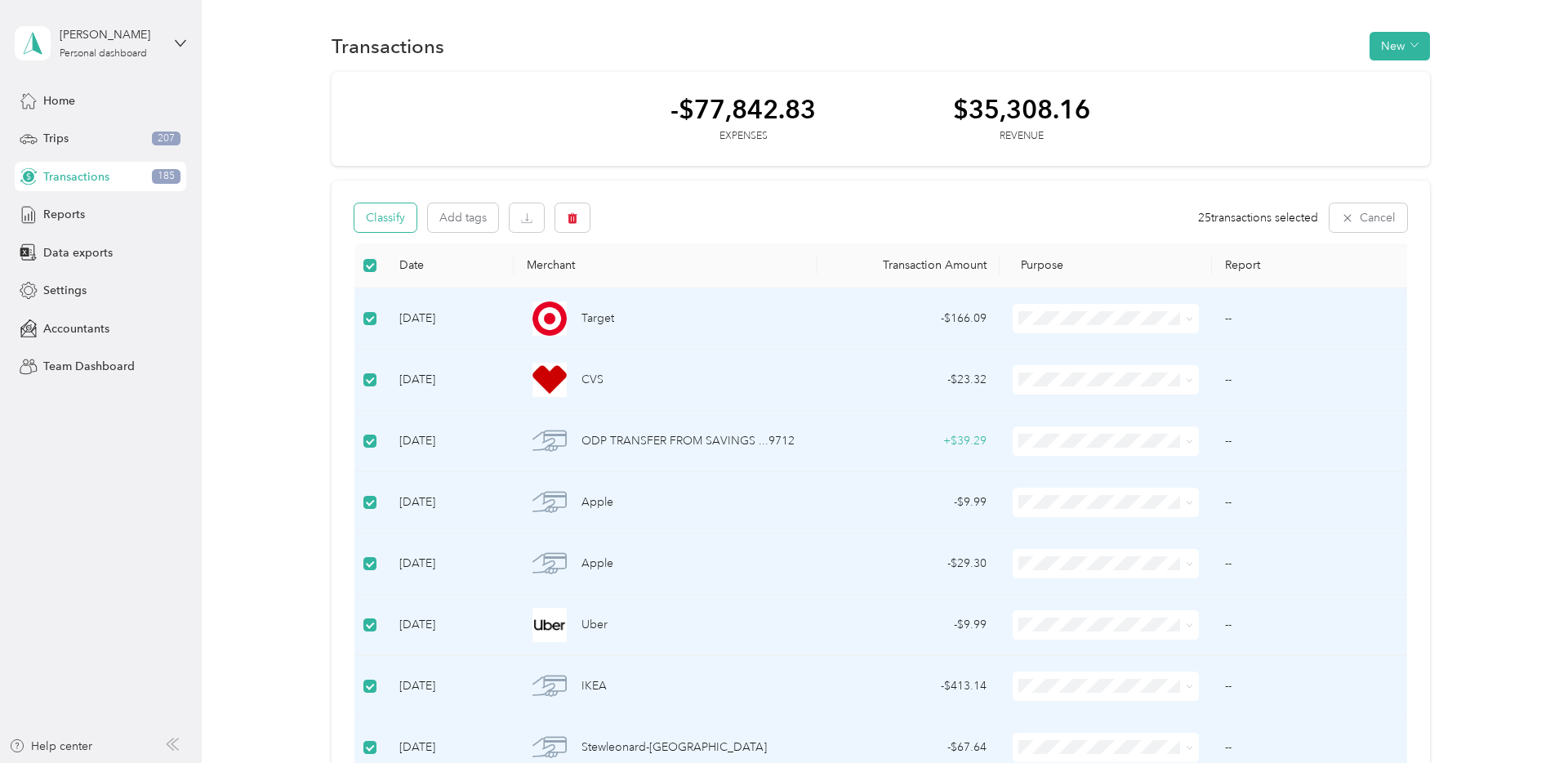 click on "Classify" at bounding box center (385, 217) 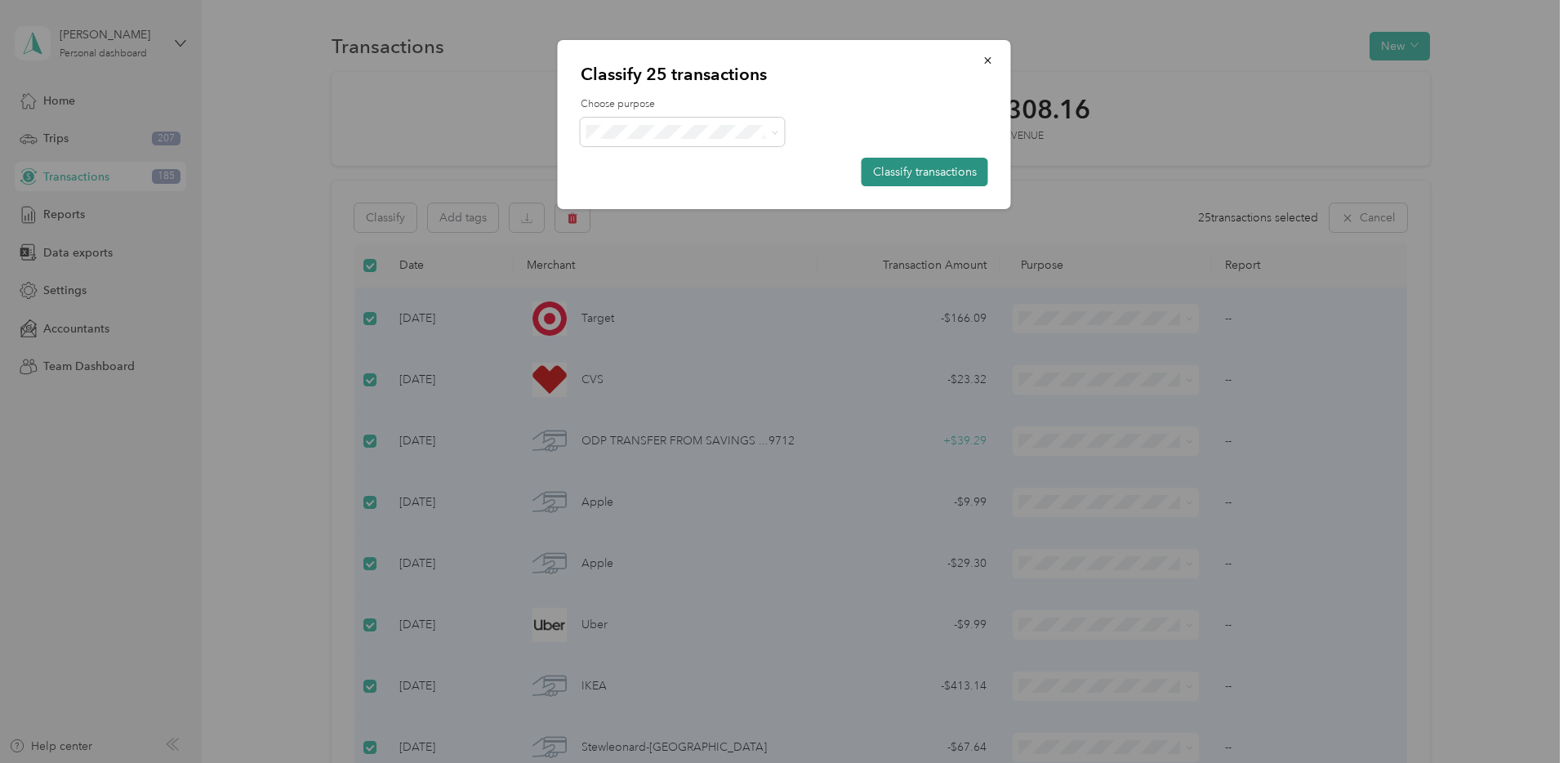 click on "Classify transactions" at bounding box center (924, 172) 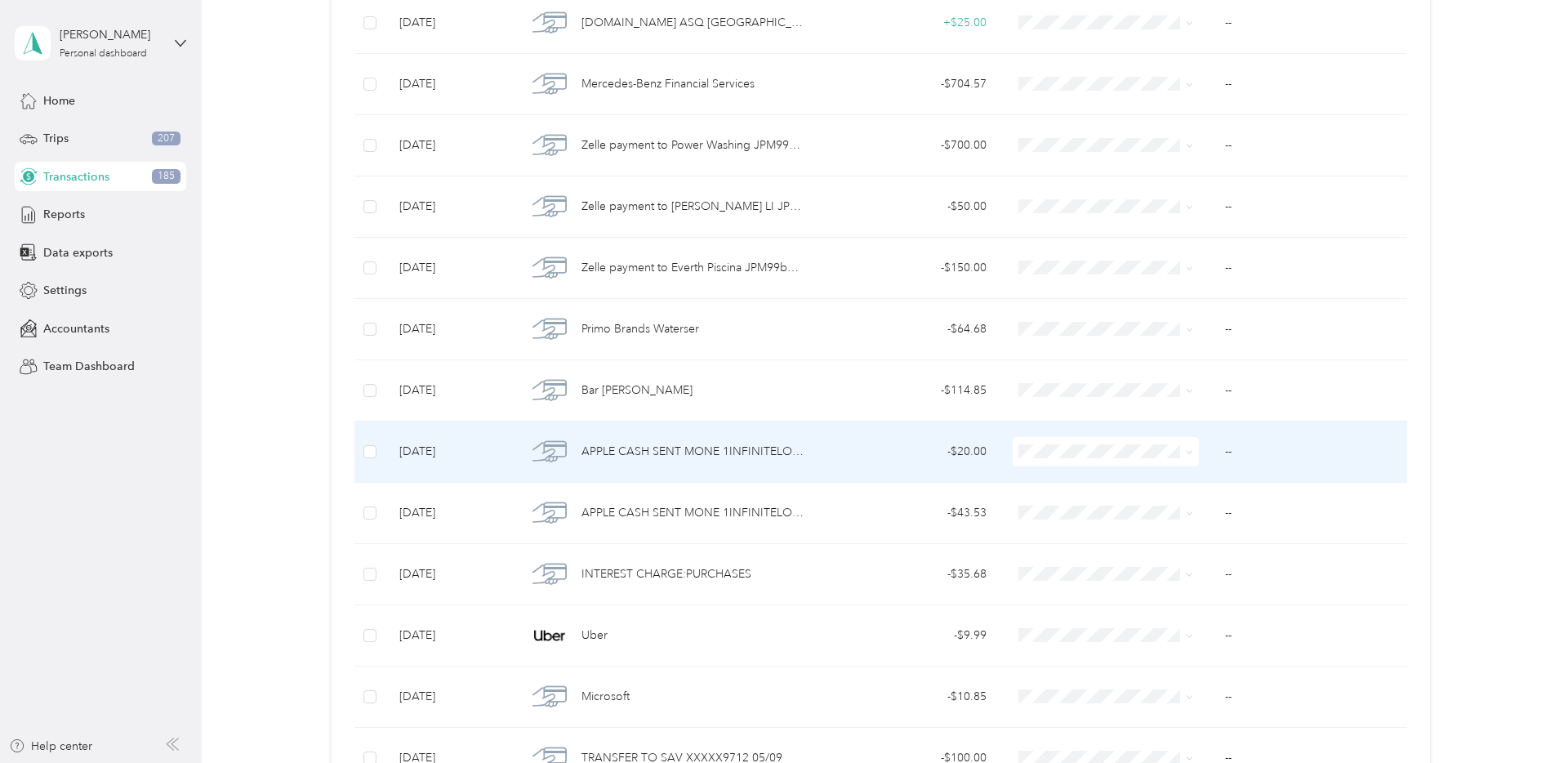 scroll, scrollTop: 0, scrollLeft: 0, axis: both 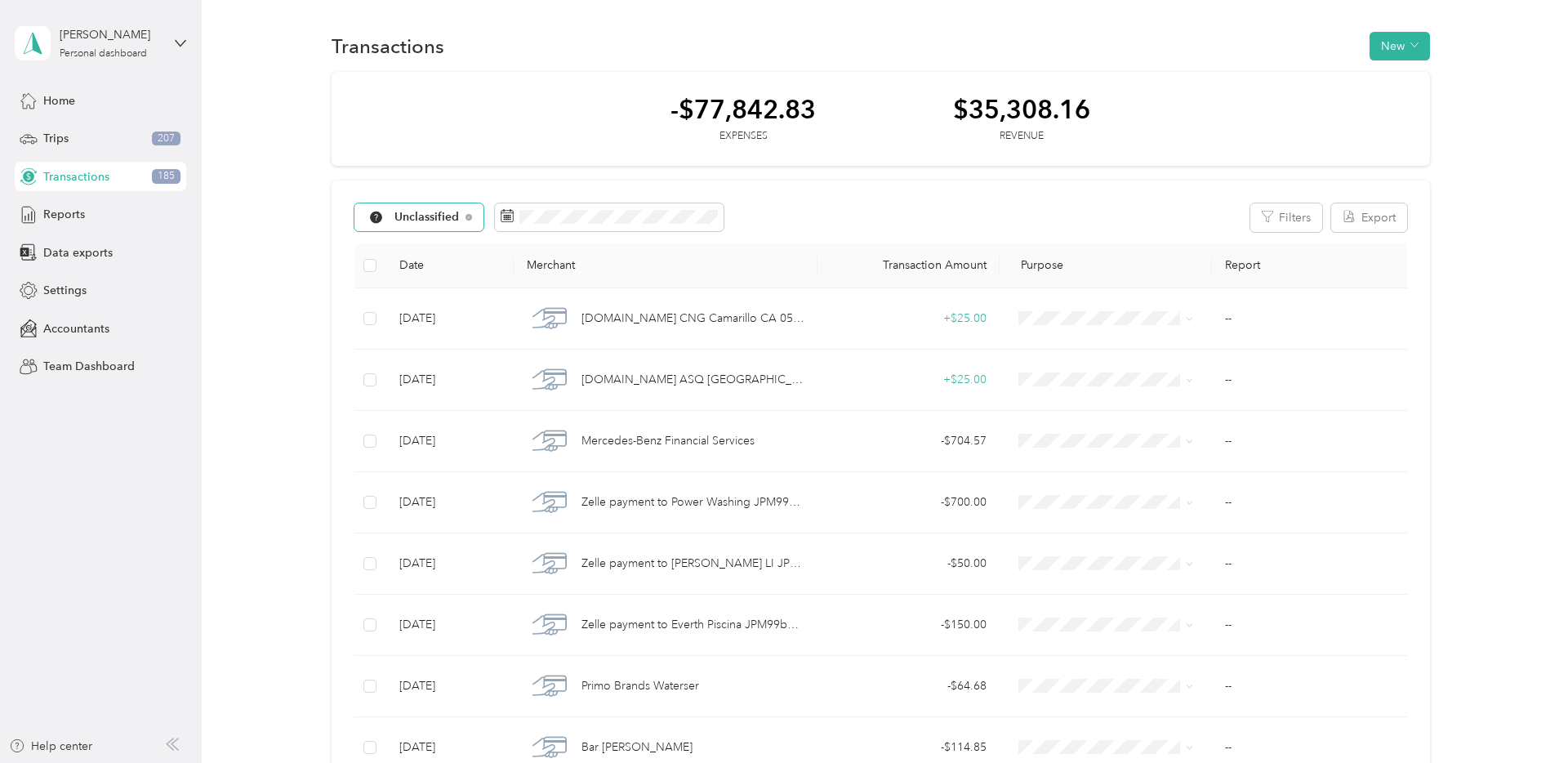click on "Unclassified" at bounding box center (419, 217) 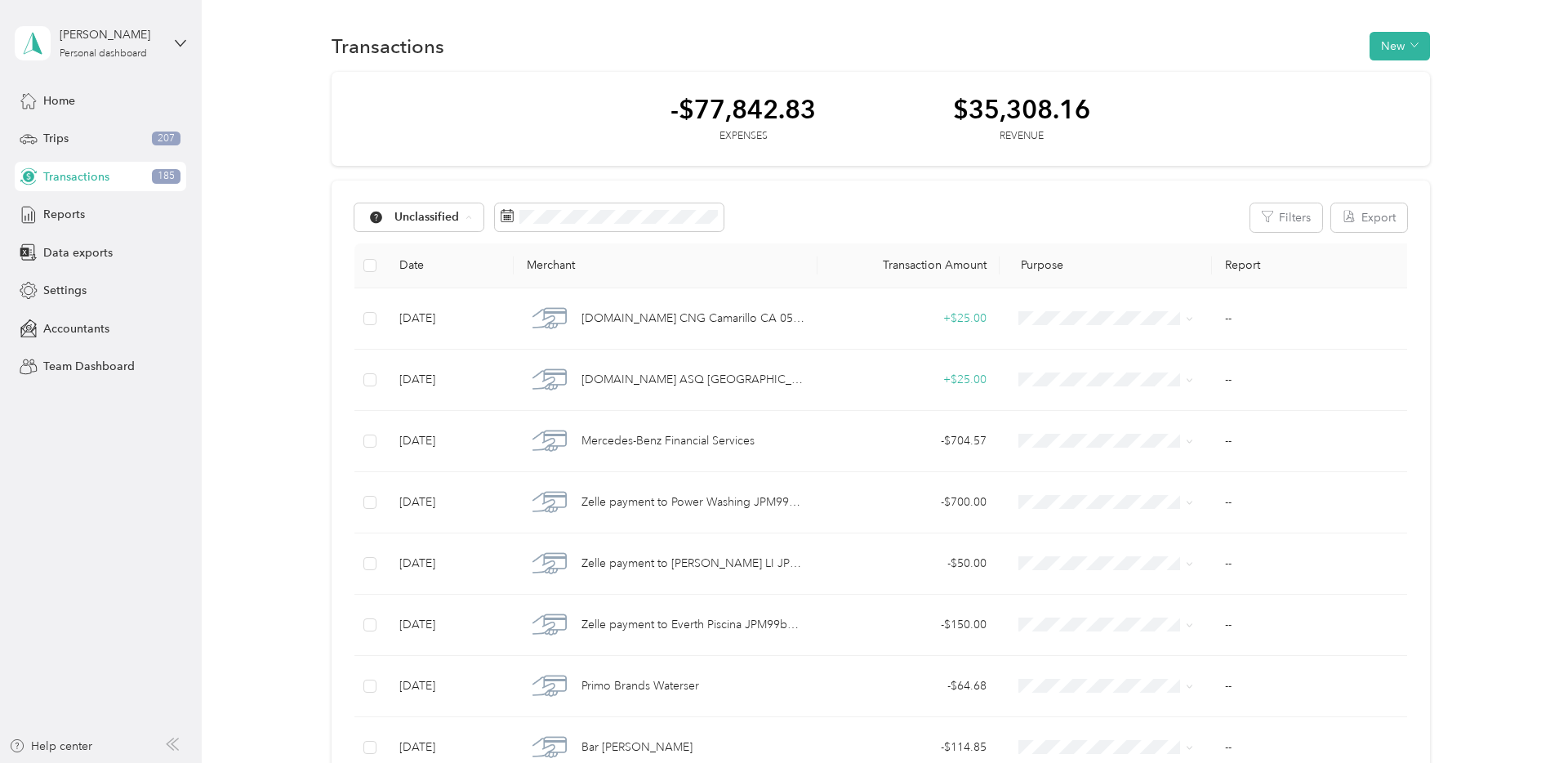 click on "All purposes Unclassified Work Personal Nypos Consultant Other Charity Medical Moving Commute" at bounding box center [423, 347] 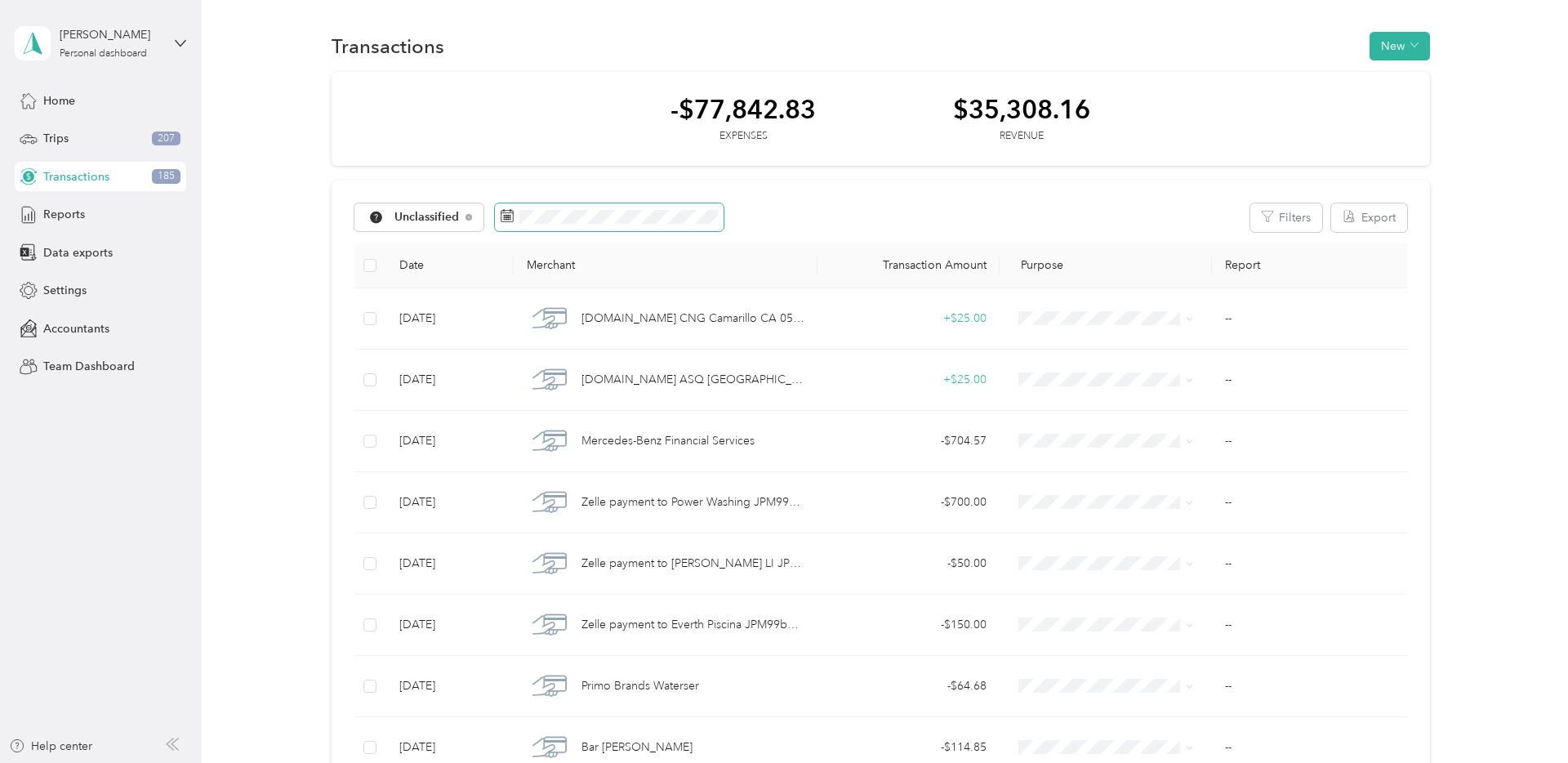 scroll, scrollTop: 4, scrollLeft: 0, axis: vertical 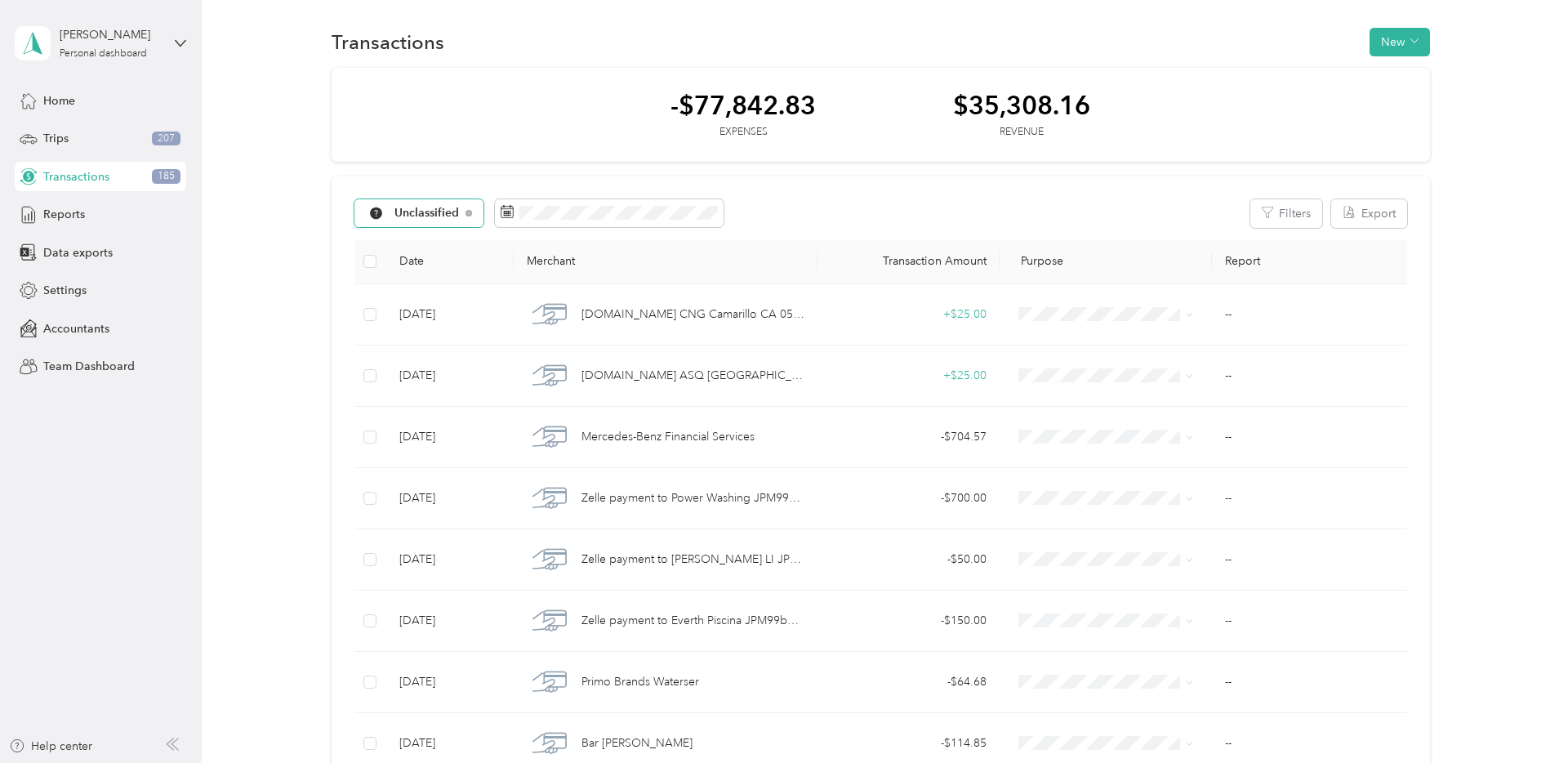click on "Unclassified" at bounding box center (419, 213) 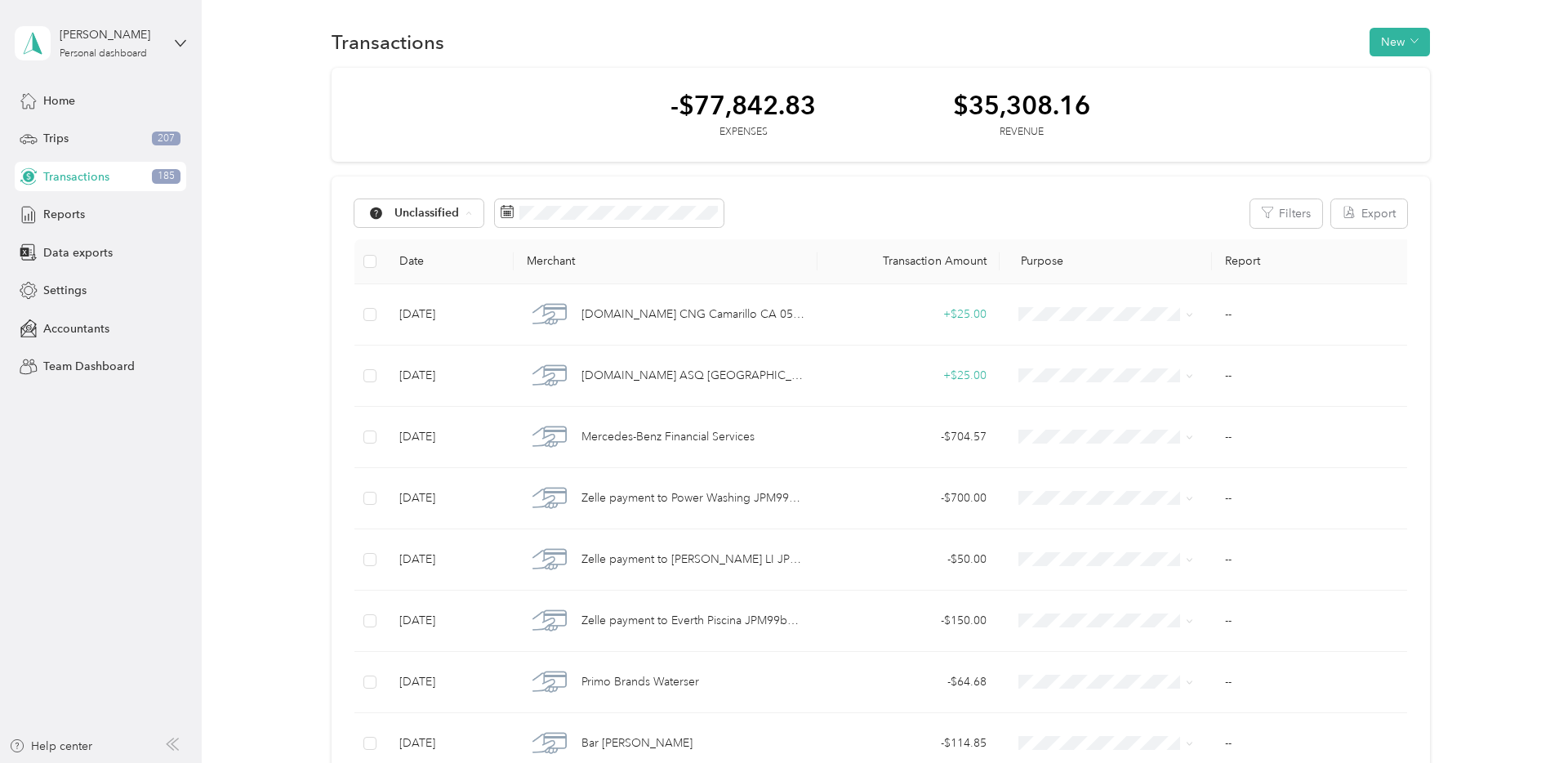 click on "Nypos" at bounding box center (423, 357) 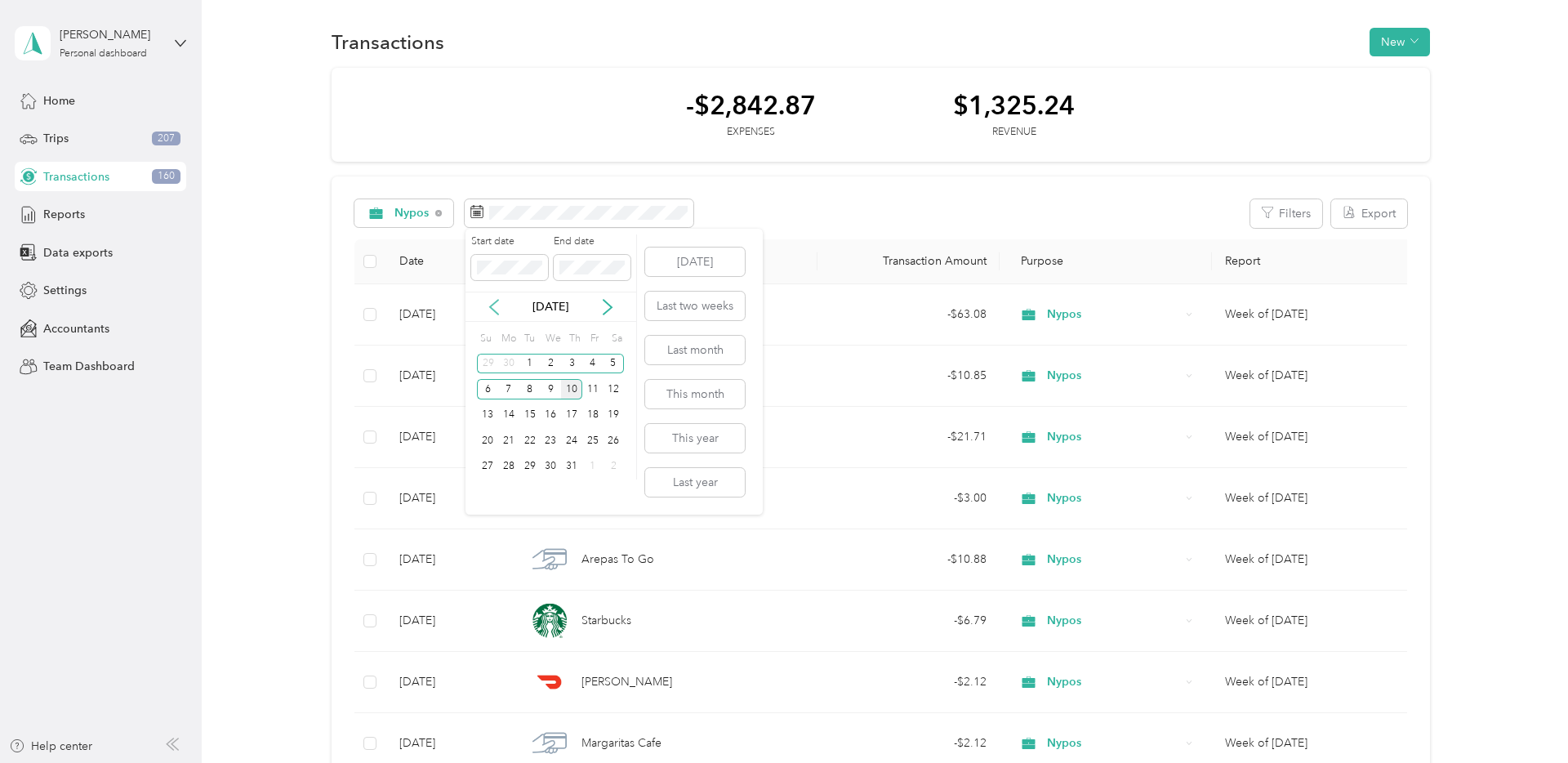click 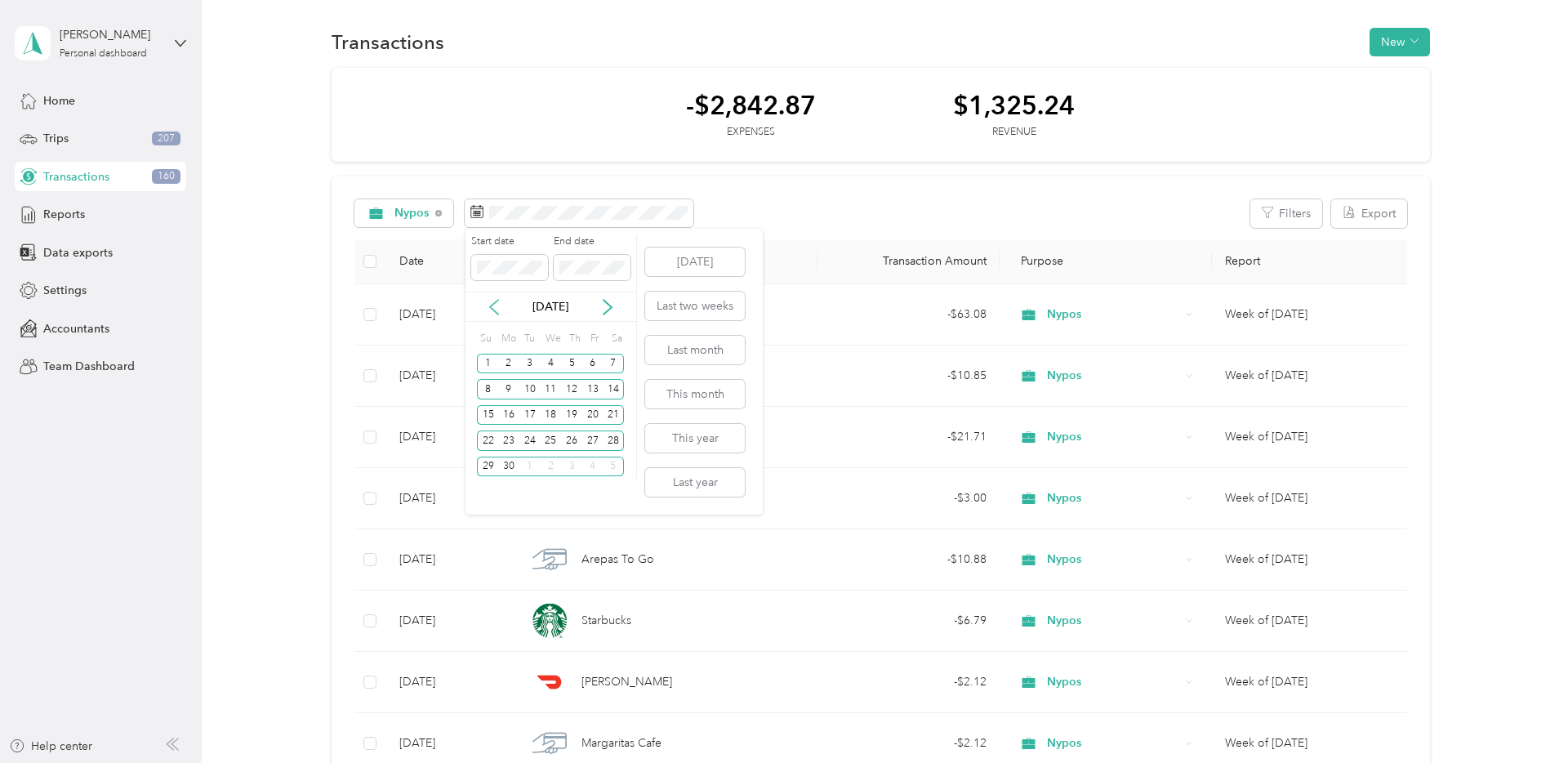 click 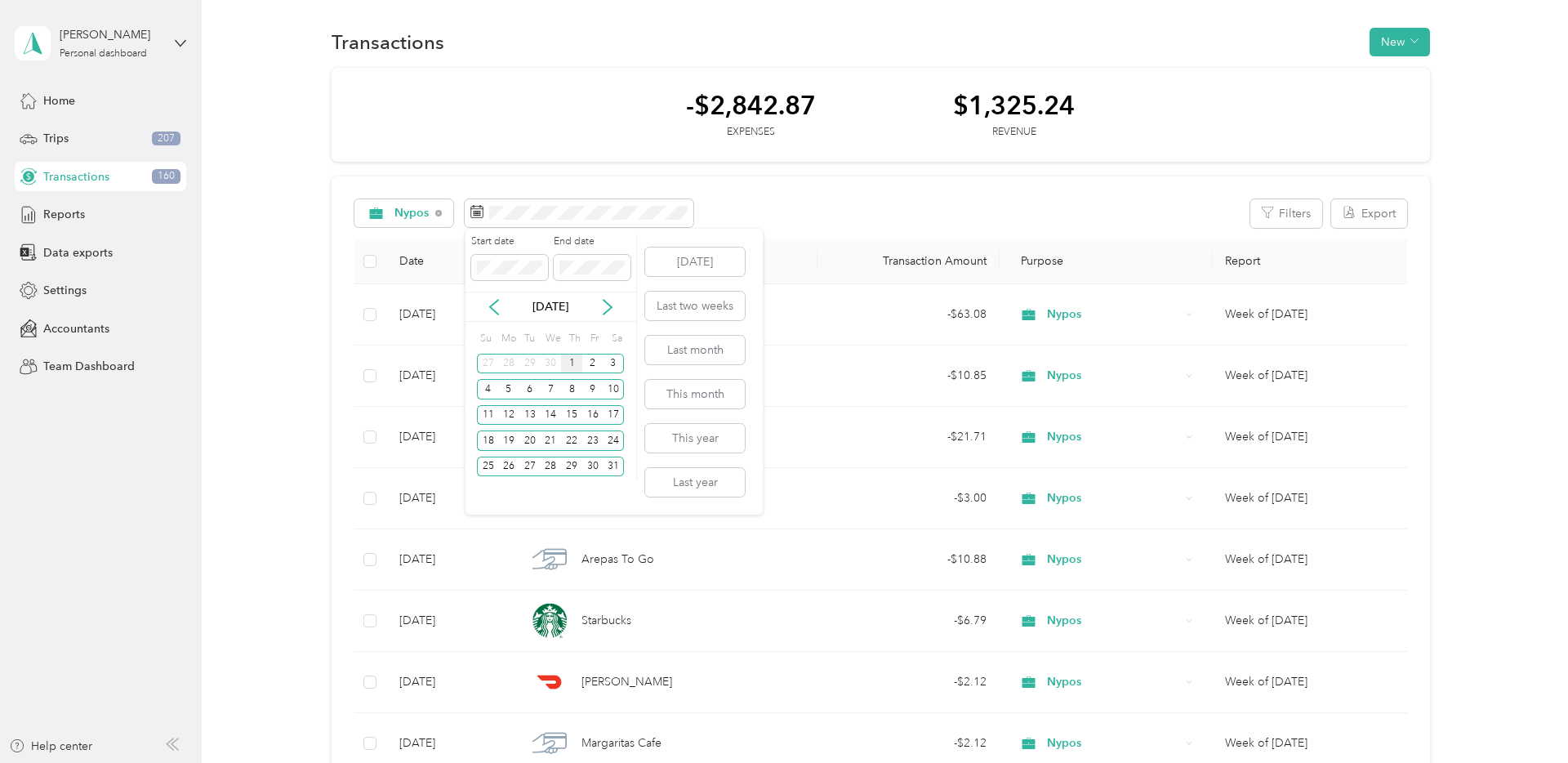 click on "1" at bounding box center (572, 364) 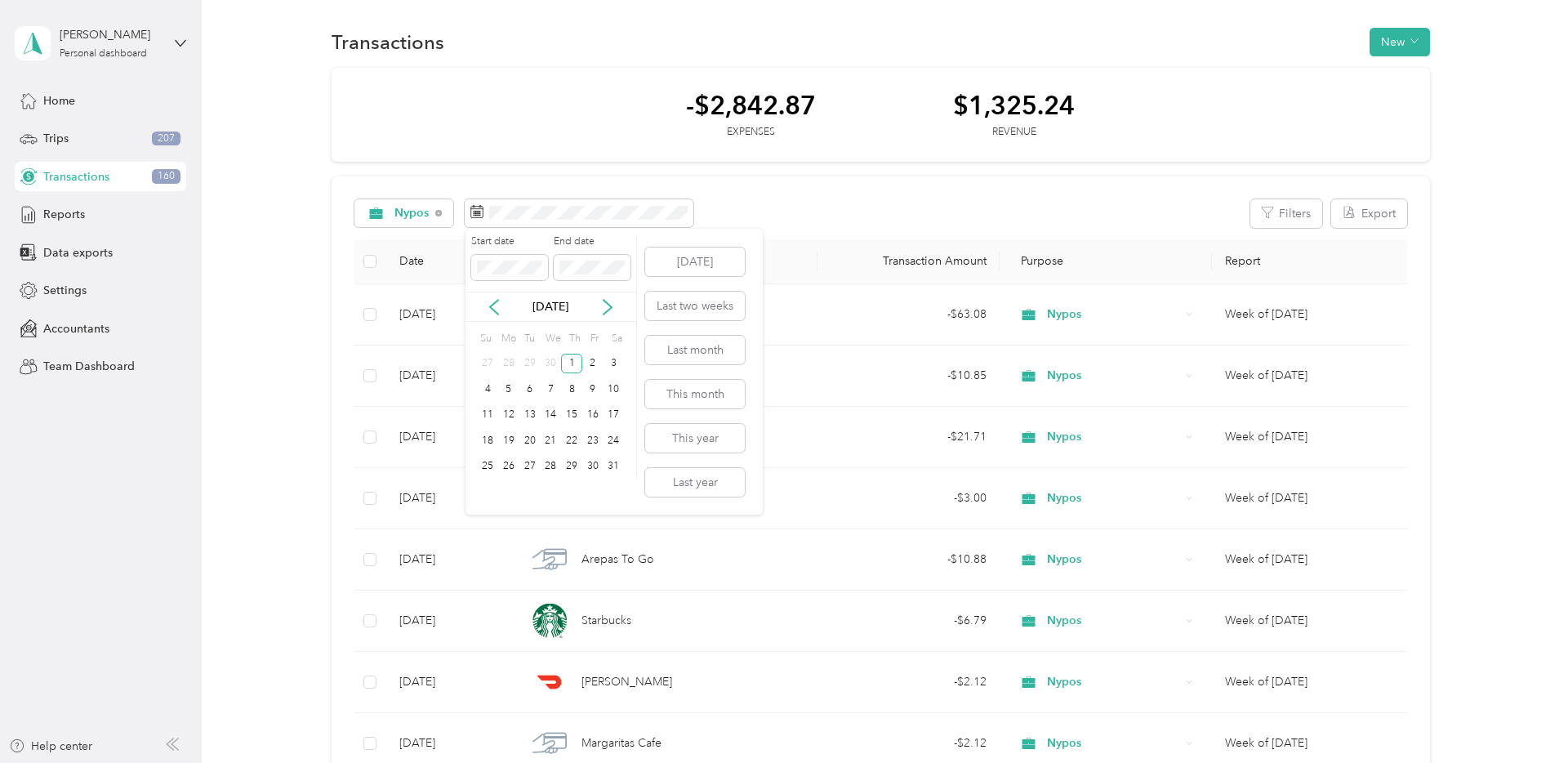 click on "29" at bounding box center (572, 466) 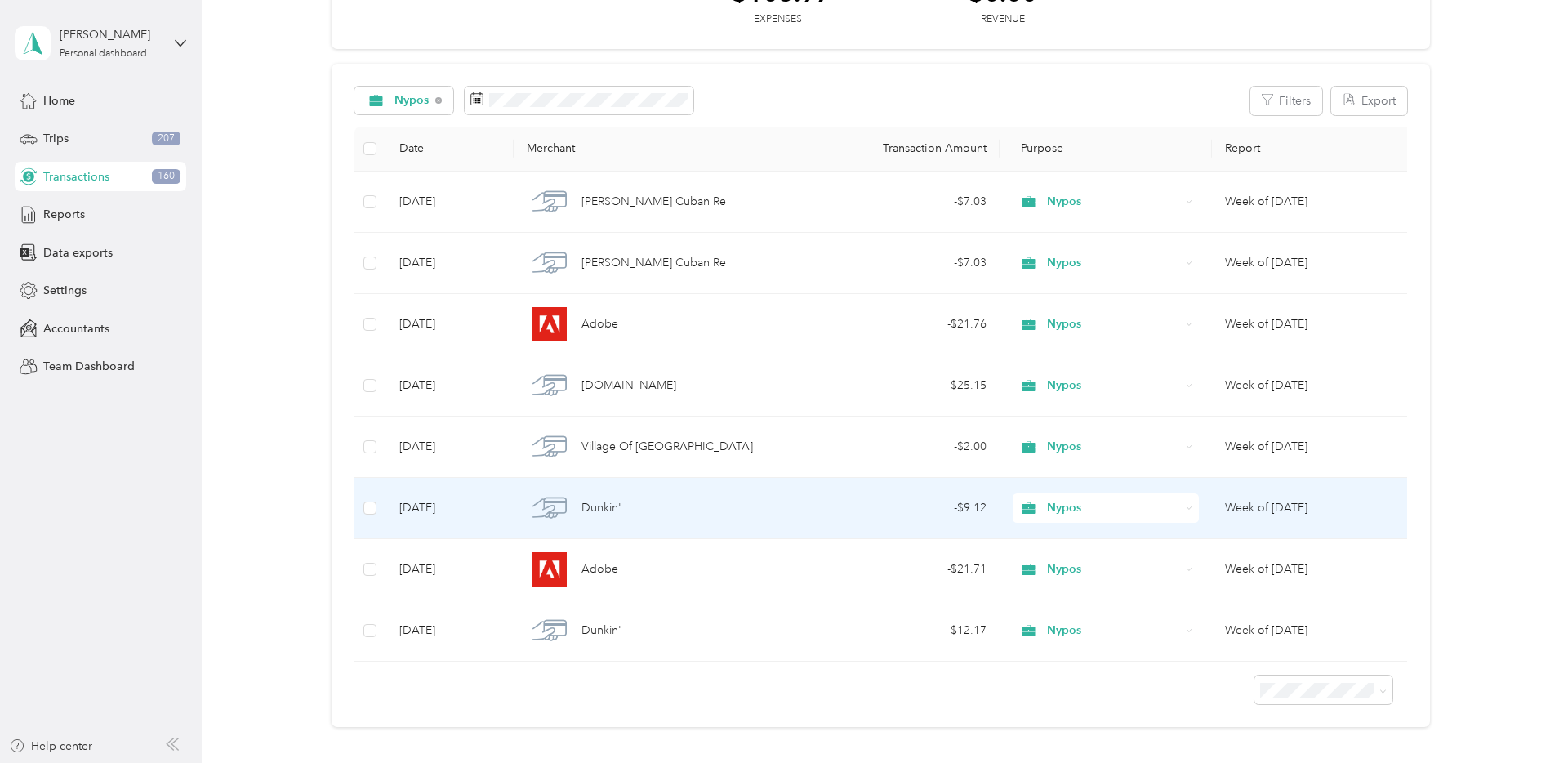 scroll, scrollTop: 250, scrollLeft: 0, axis: vertical 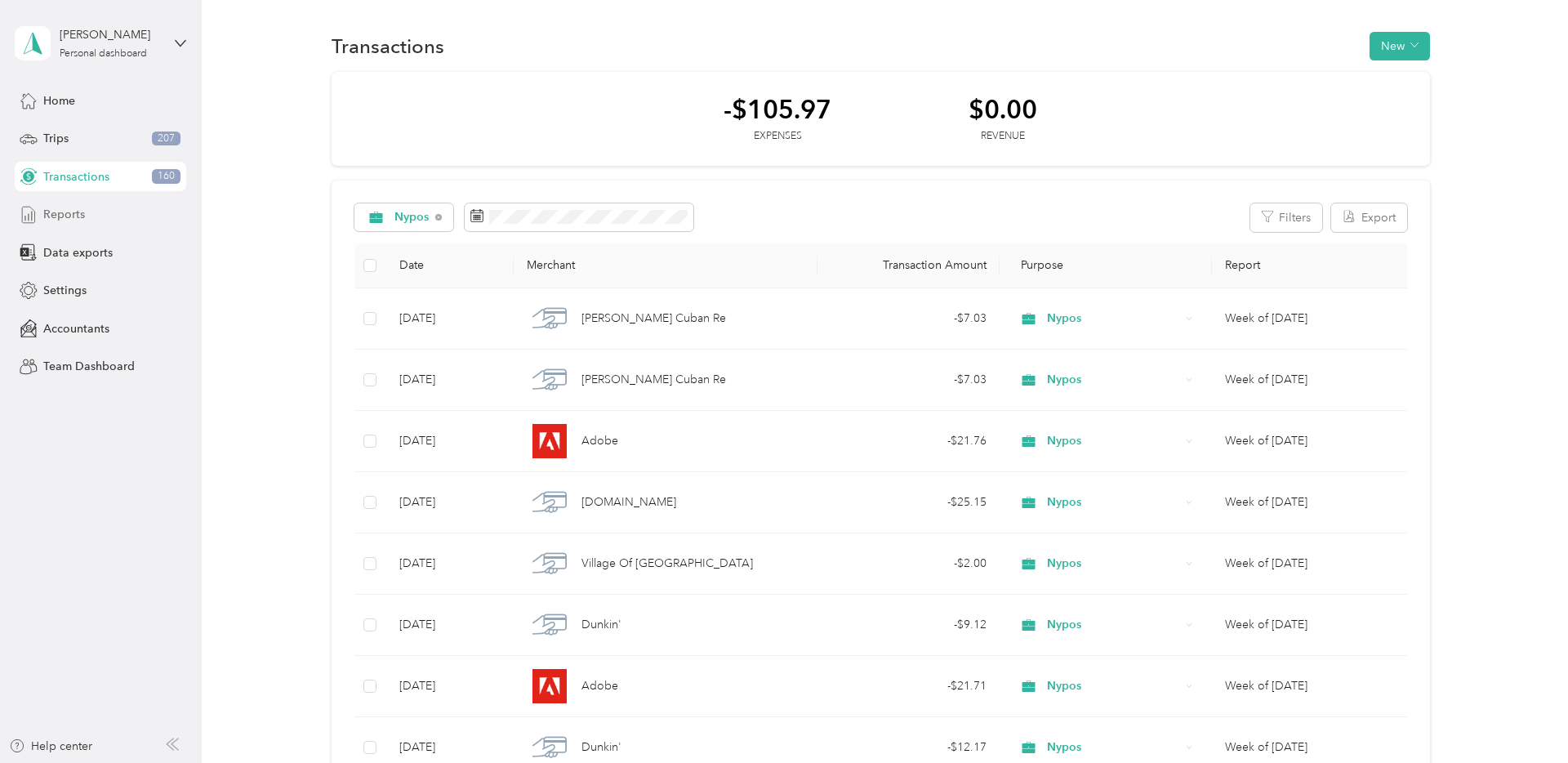 click on "Reports" at bounding box center (100, 215) 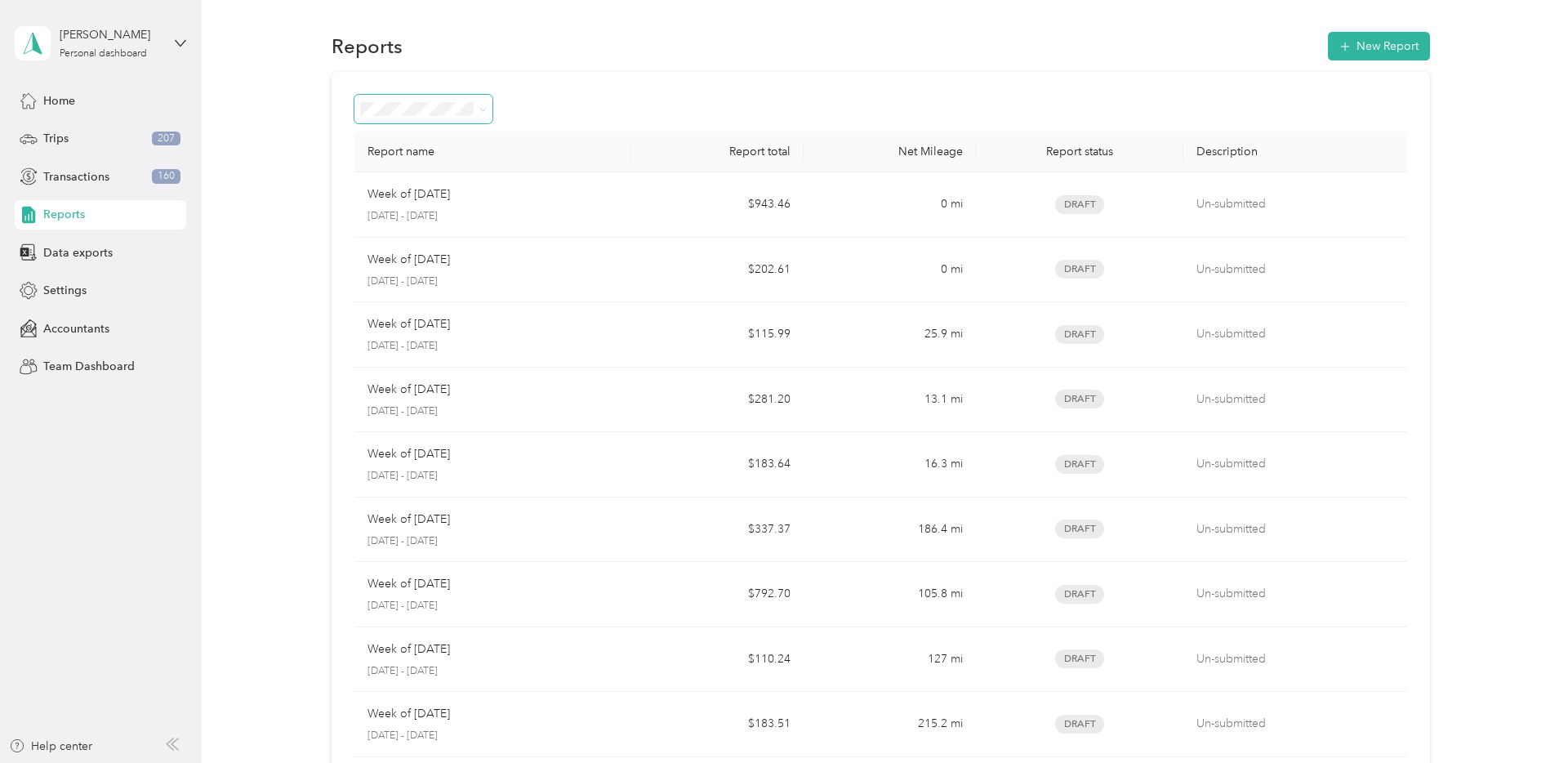 click 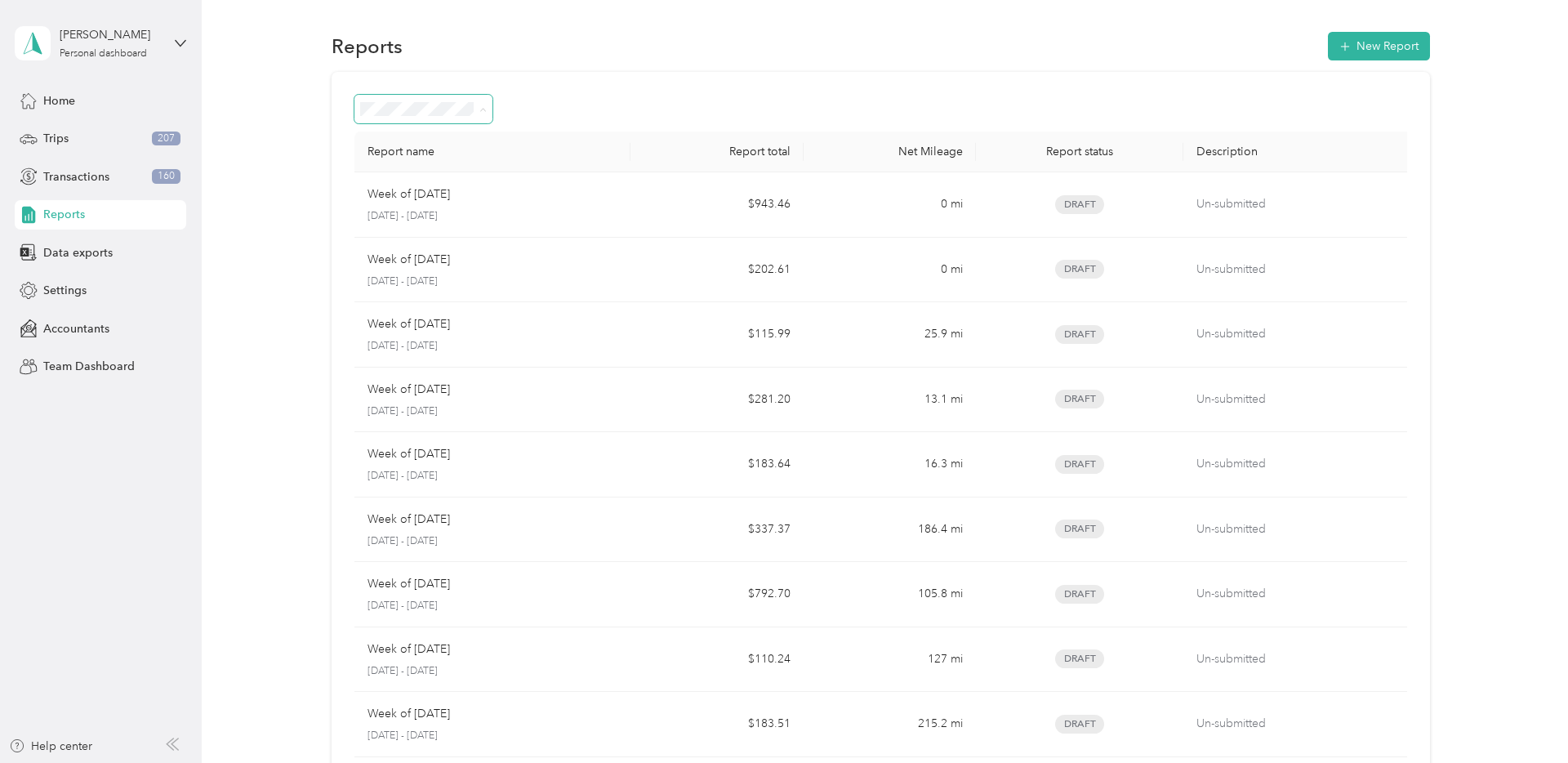 click on "Report name Report total Net Mileage Report status Description           Week of [DATE] [DATE] - [DATE] $943.46 0 mi Draft Un-submitted Week of [DATE] [DATE] - [DATE] $202.61 0 mi Draft Un-submitted Week of [DATE] [DATE] - [DATE] $115.99 25.9 mi Draft Un-submitted Week of [DATE] [DATE] - [DATE] $281.20 13.1 mi Draft Un-submitted Week of [DATE] [DATE] - [DATE] $183.64 16.3 mi Draft Un-submitted Week of [DATE] [DATE] - [DATE] $337.37 186.4 mi Draft Un-submitted Week of [DATE] [DATE] - [DATE] $792.70 105.8 mi Draft Un-submitted Week of [DATE] [DATE] - [DATE] $110.24 127 mi Draft Un-submitted Week of [DATE] [DATE] - [DATE] $183.51 215.2 mi Draft Un-submitted Week of [DATE] [DATE] - [DATE] $58.42 21 mi Draft Un-submitted Showing  10  out of   20 Load more" at bounding box center [880, 481] 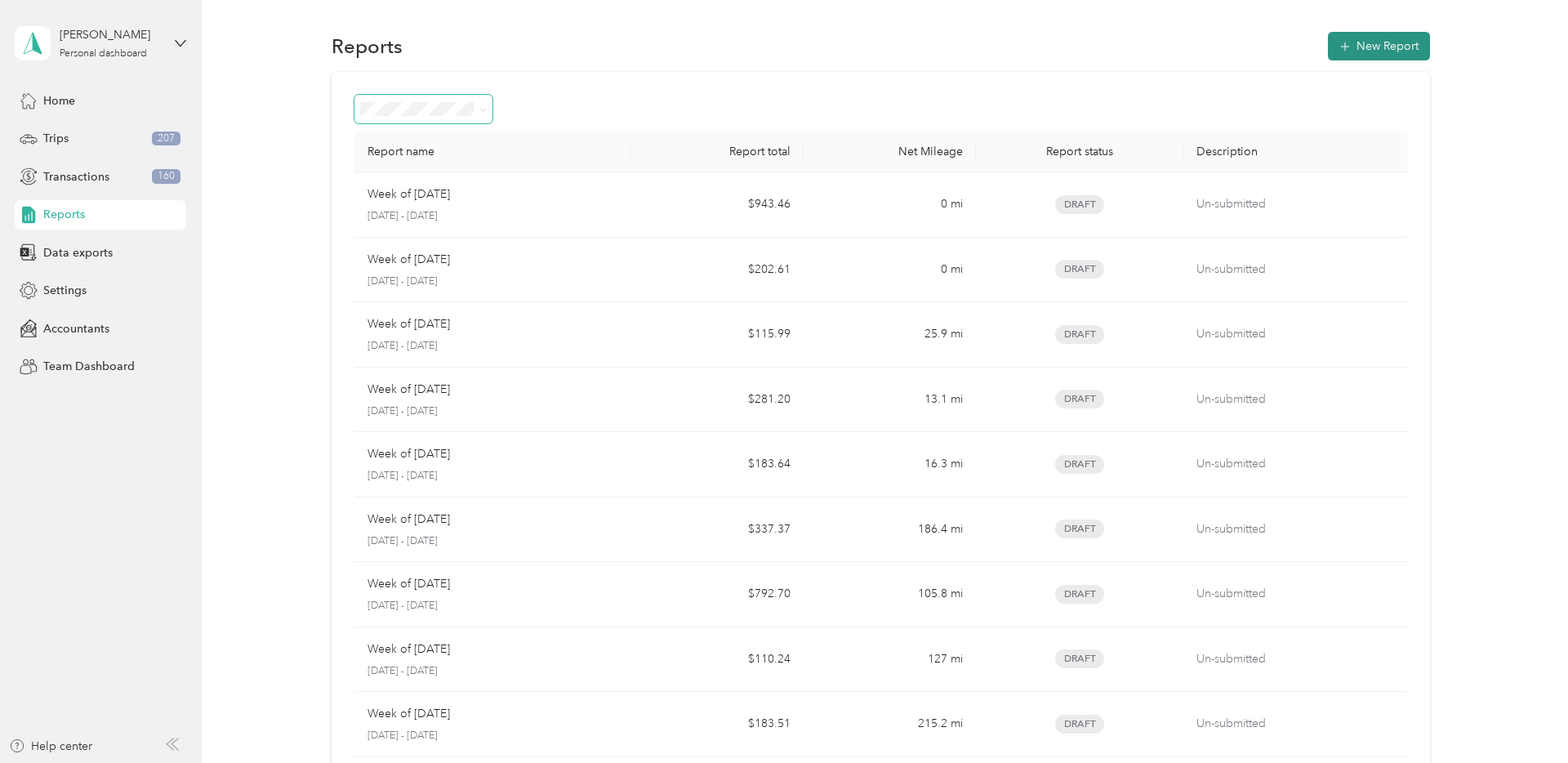 click on "New Report" at bounding box center [1379, 46] 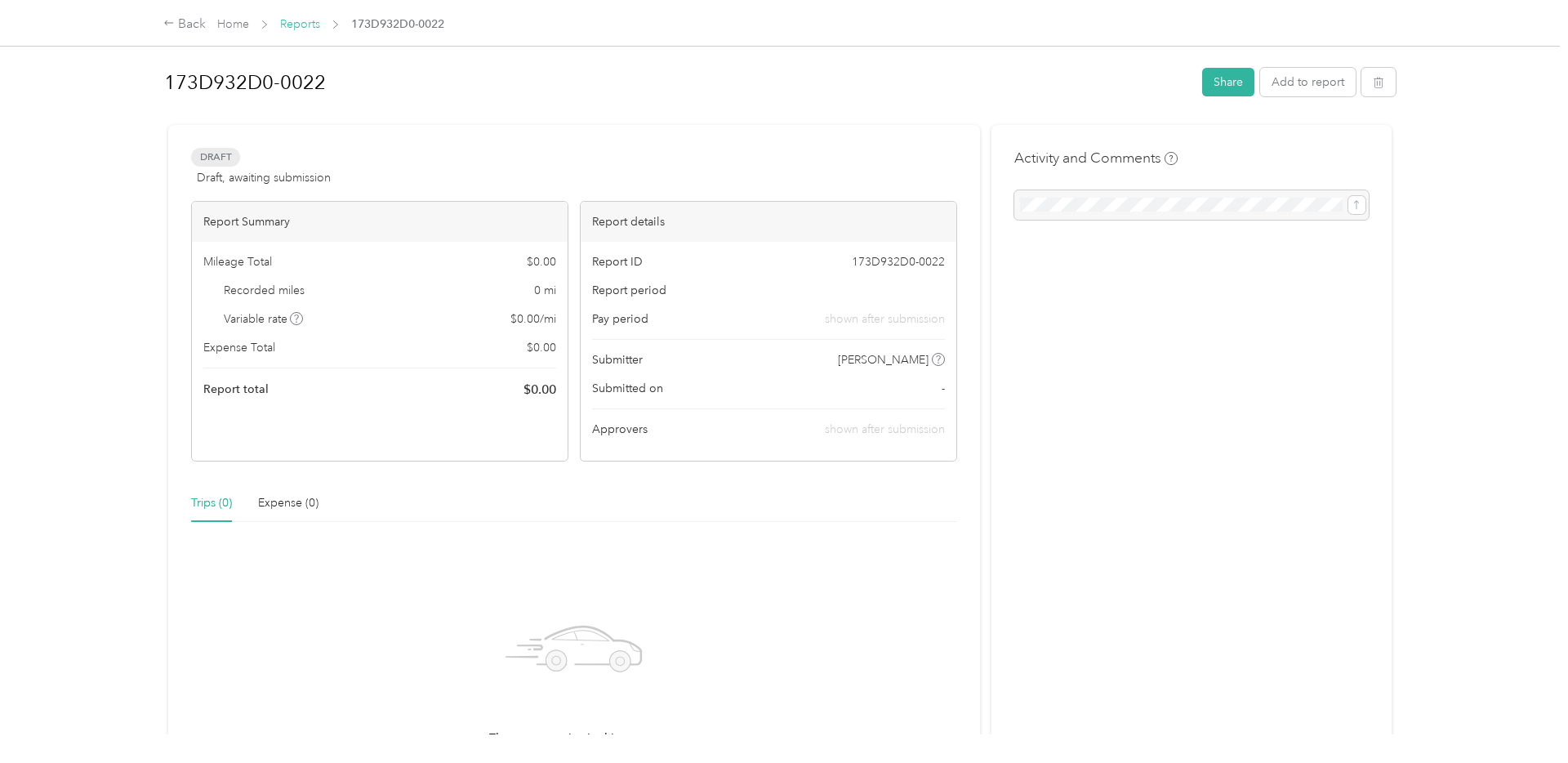 click on "Reports" at bounding box center [300, 24] 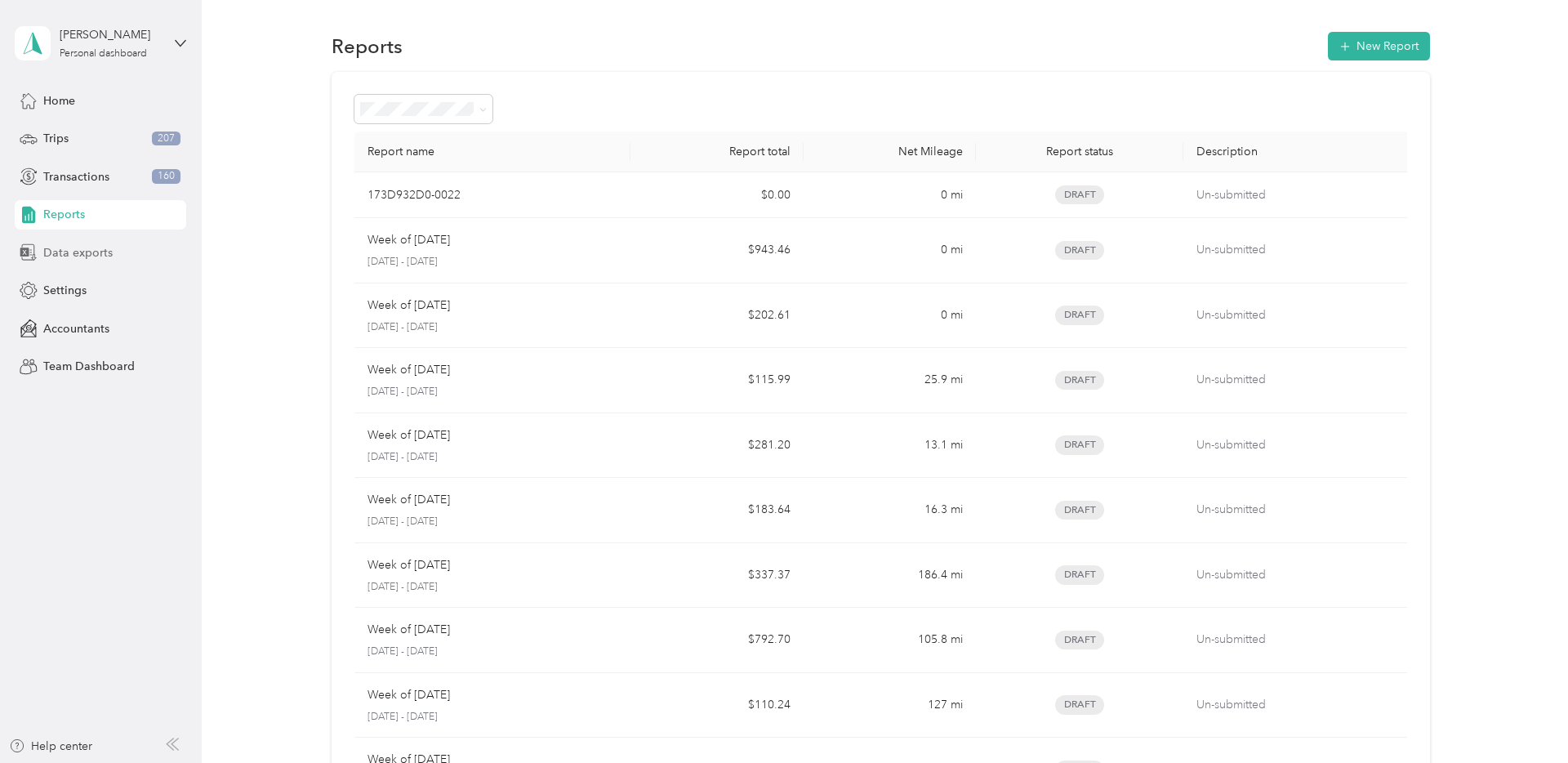 click on "Data exports" at bounding box center [78, 252] 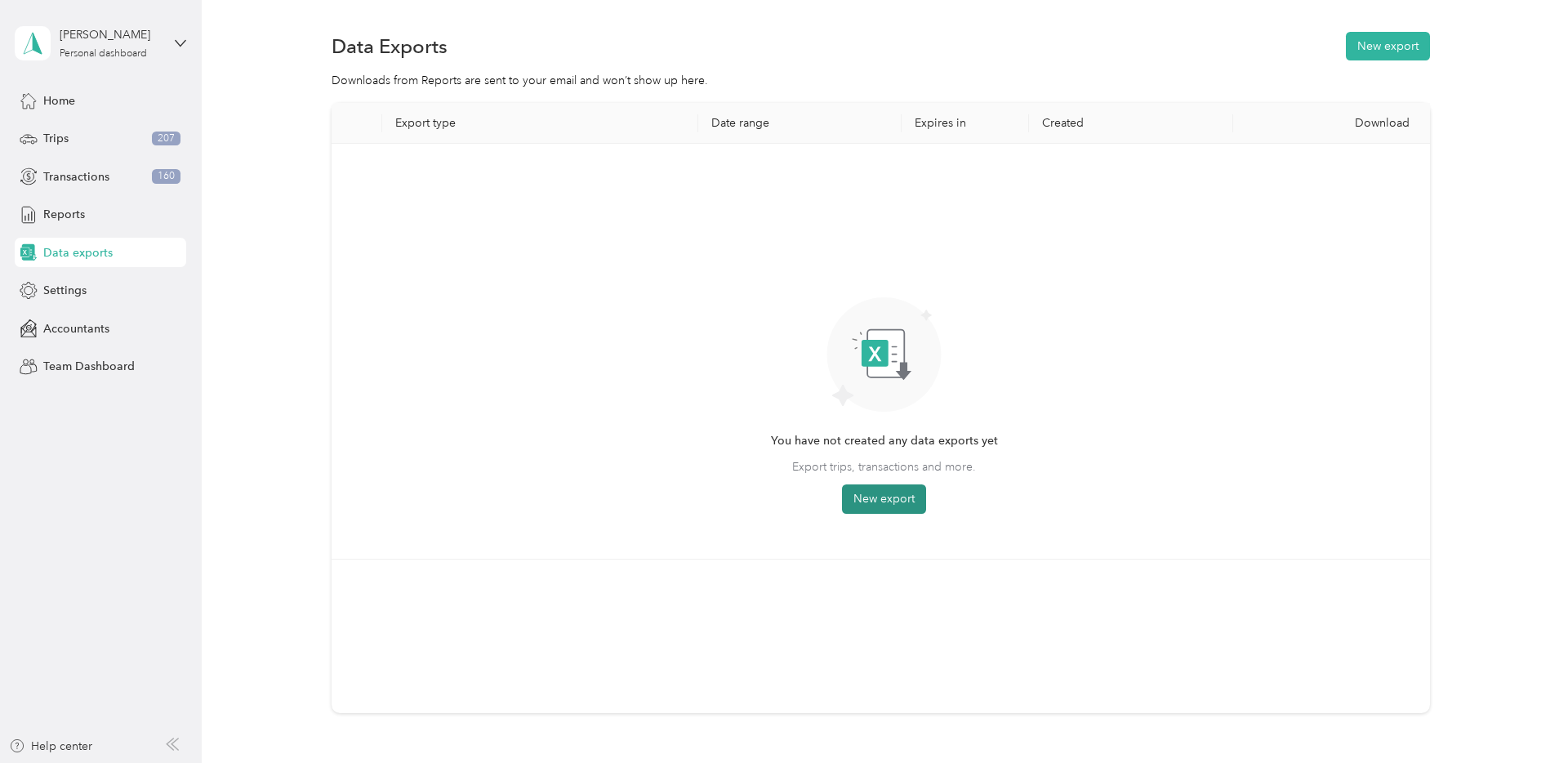 click on "New export" at bounding box center (884, 499) 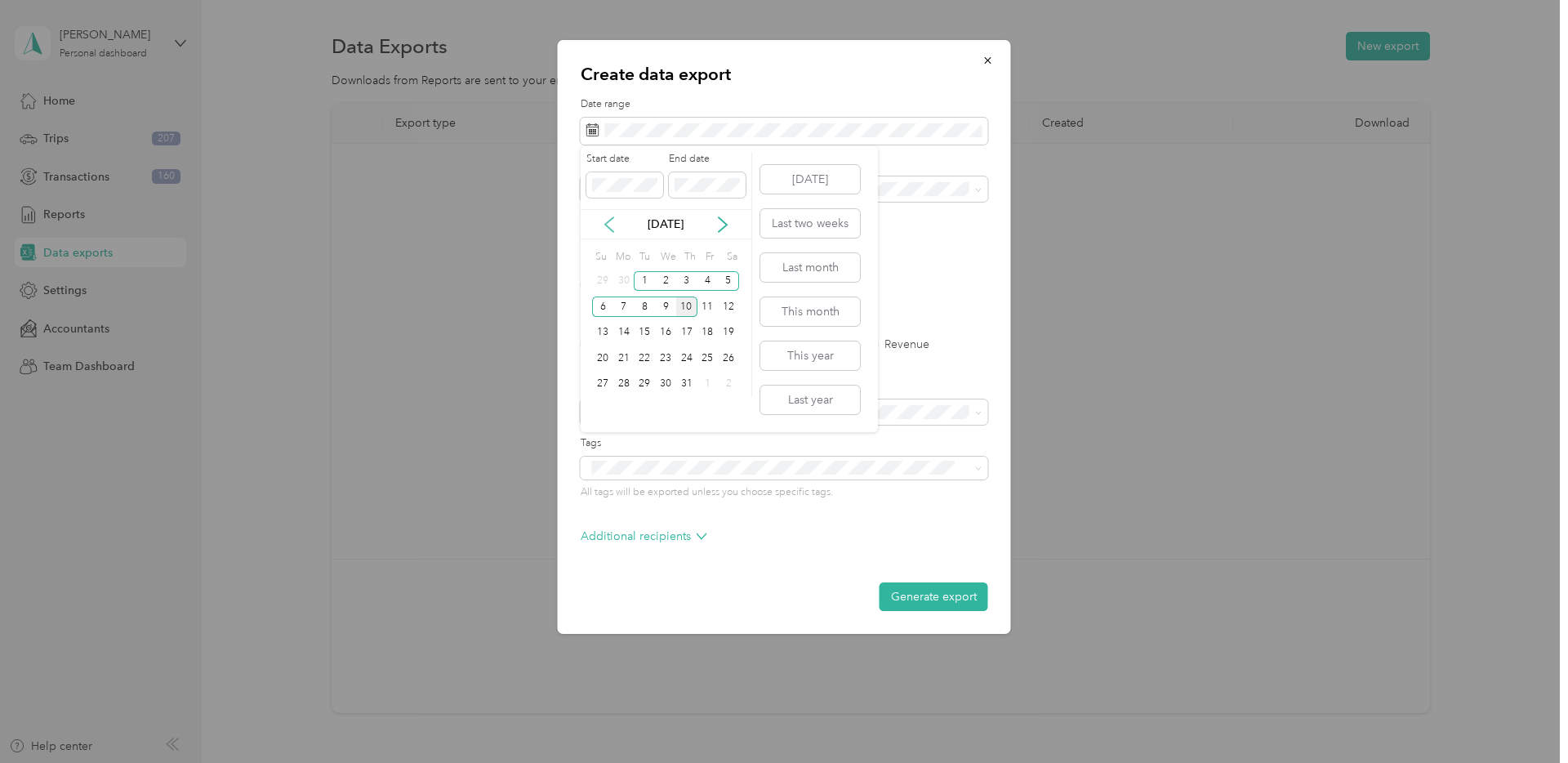 click 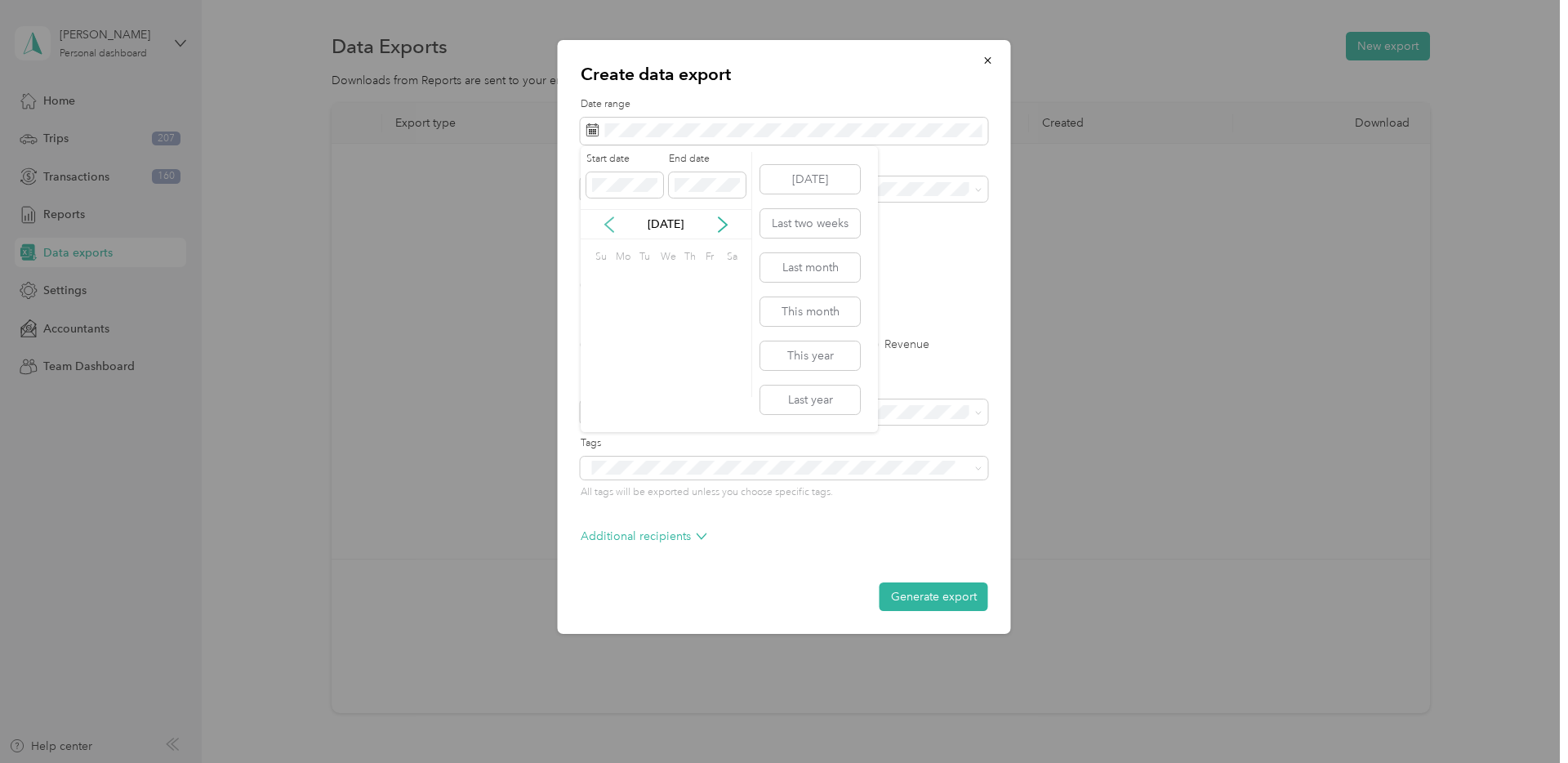 click 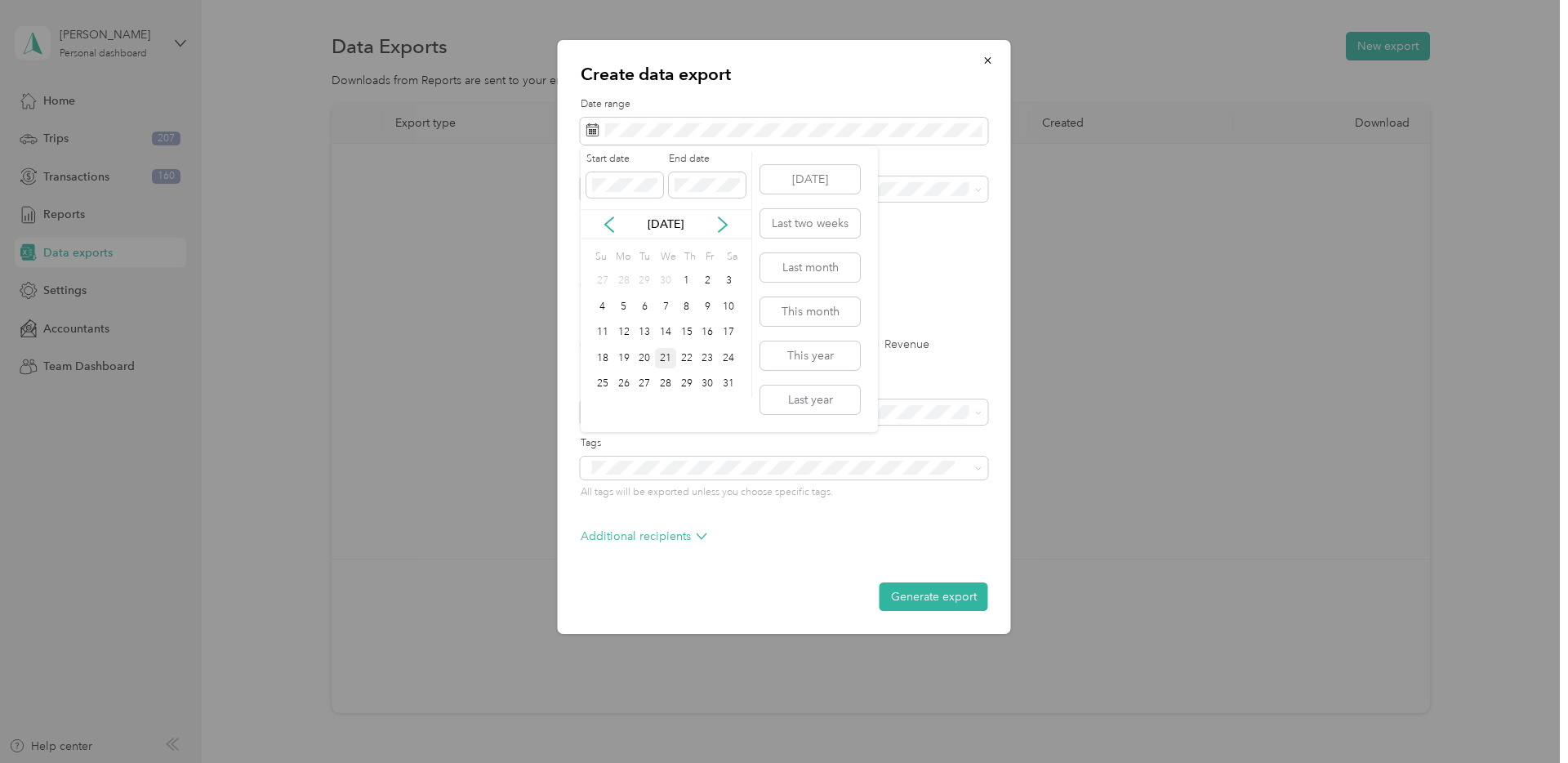 click on "21" at bounding box center [666, 358] 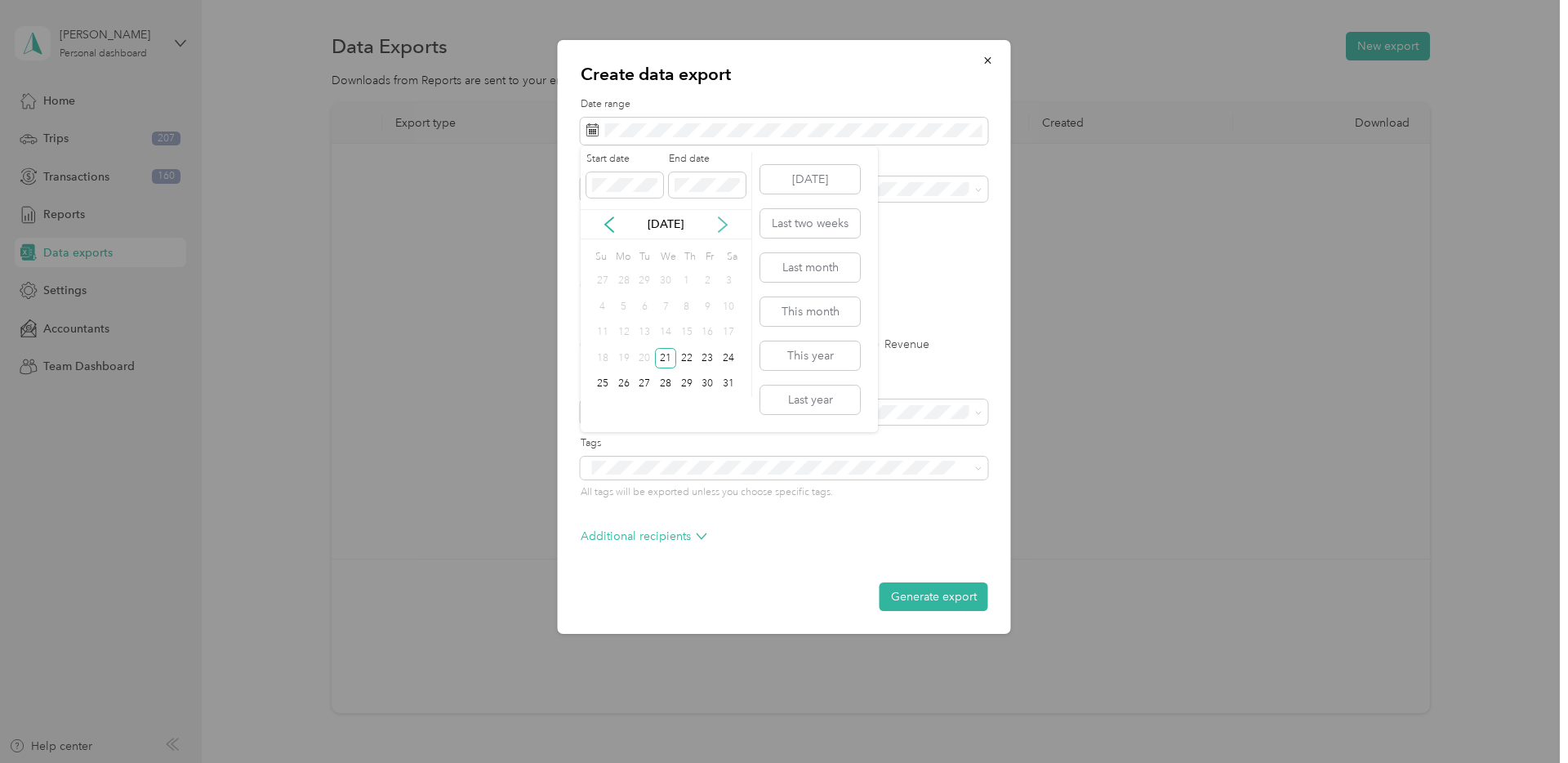 click 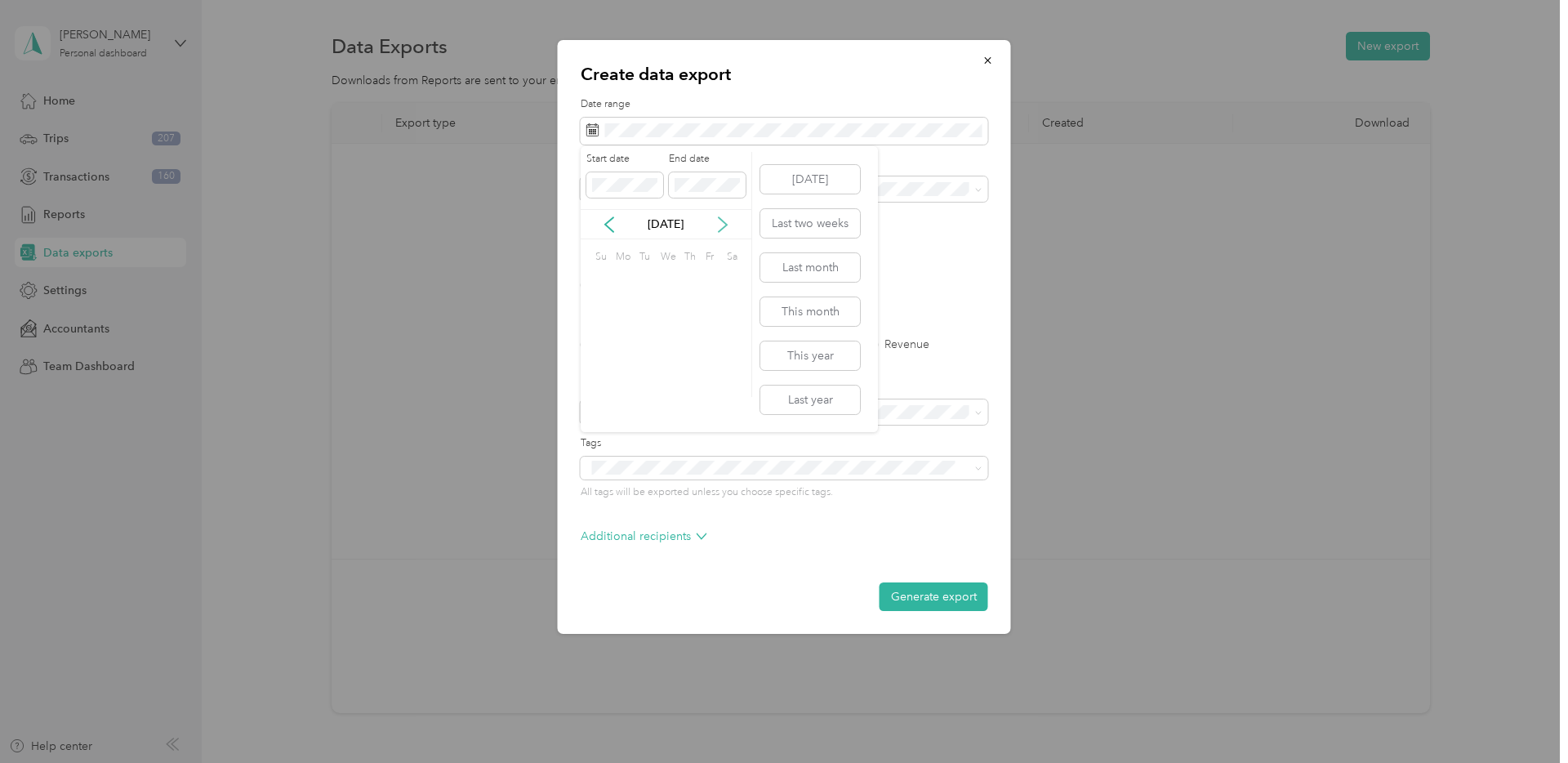 click 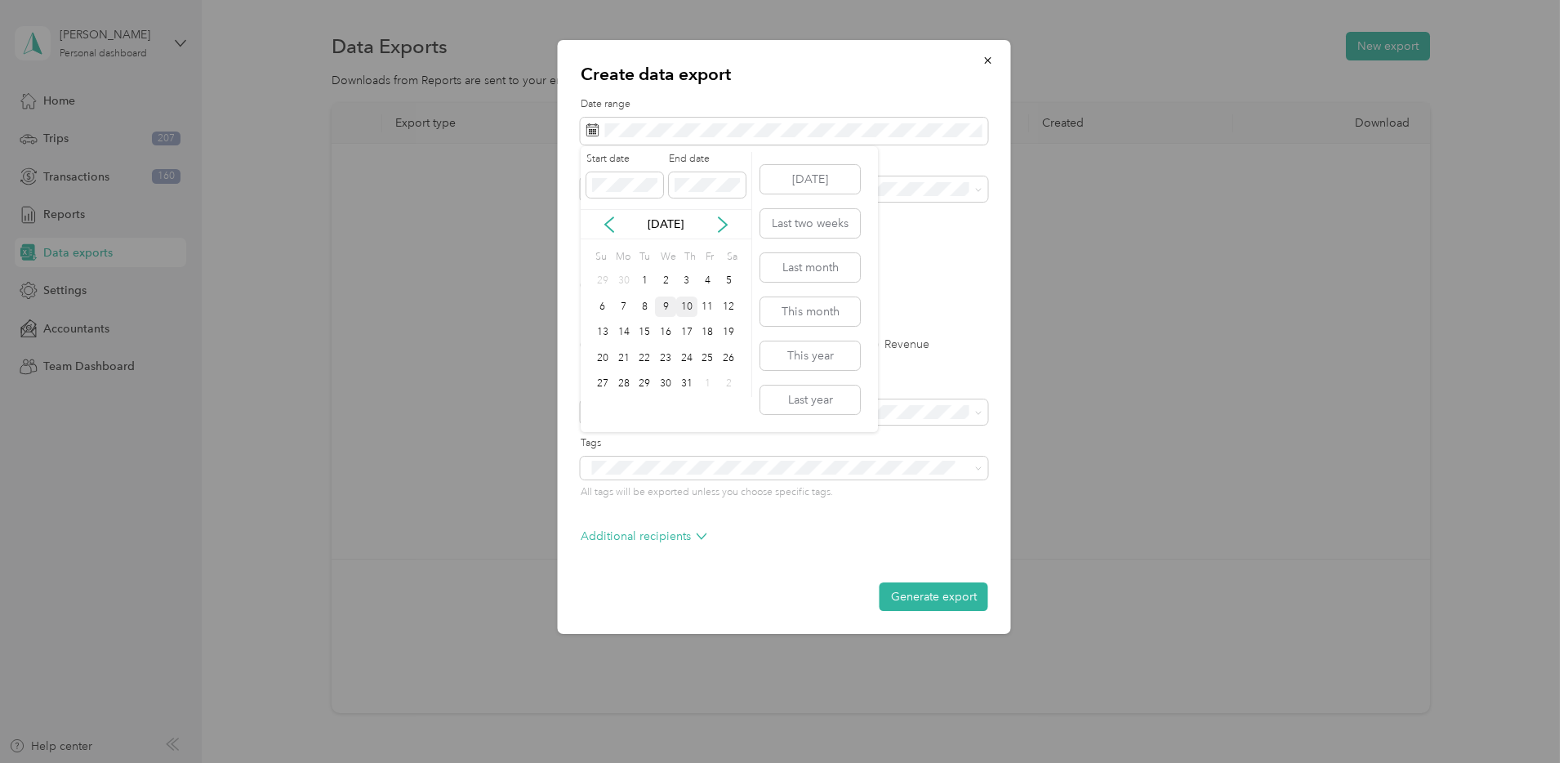 click on "9" at bounding box center [666, 306] 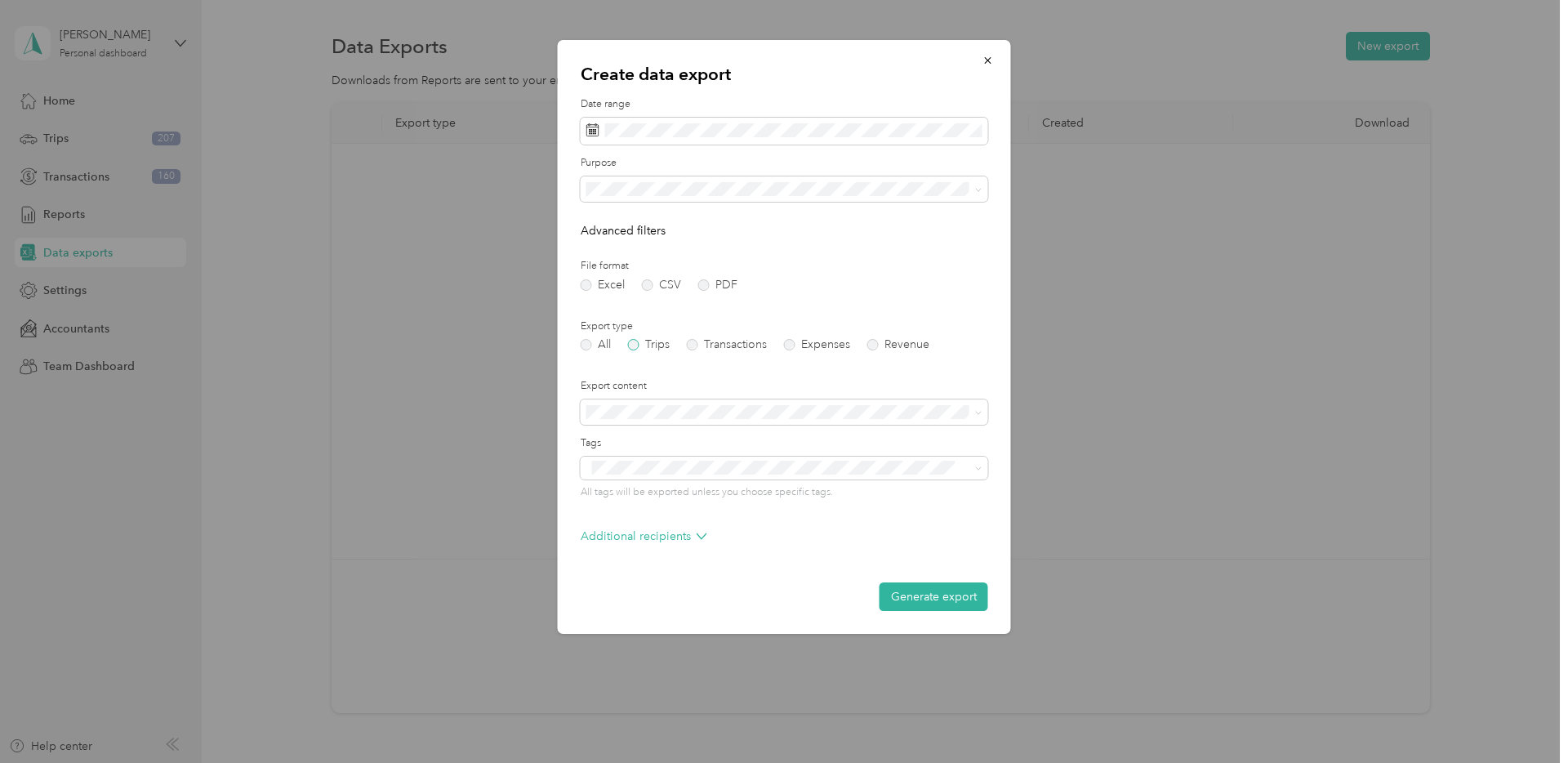 click on "Trips" at bounding box center [648, 345] 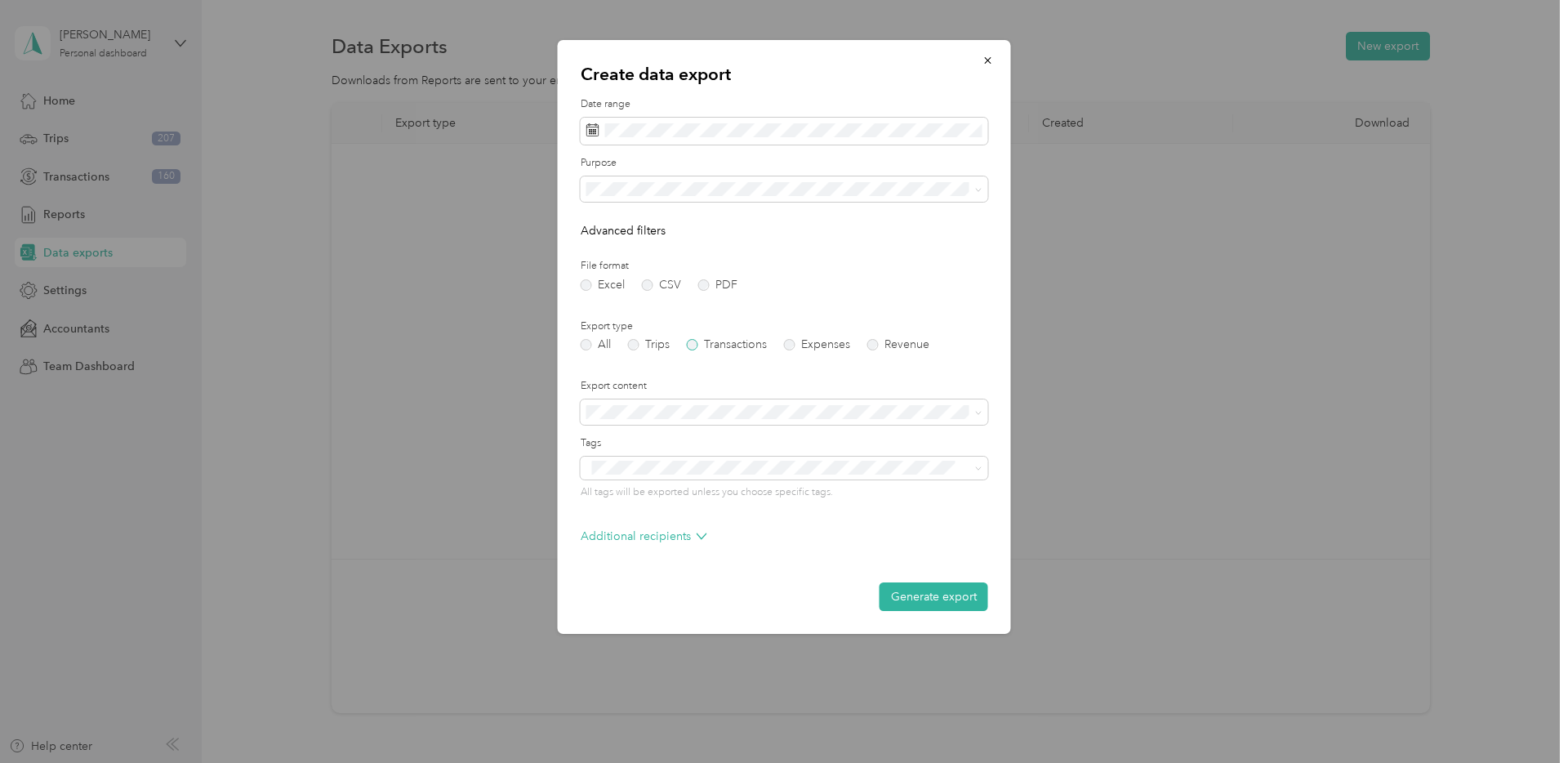 click on "Transactions" at bounding box center (727, 345) 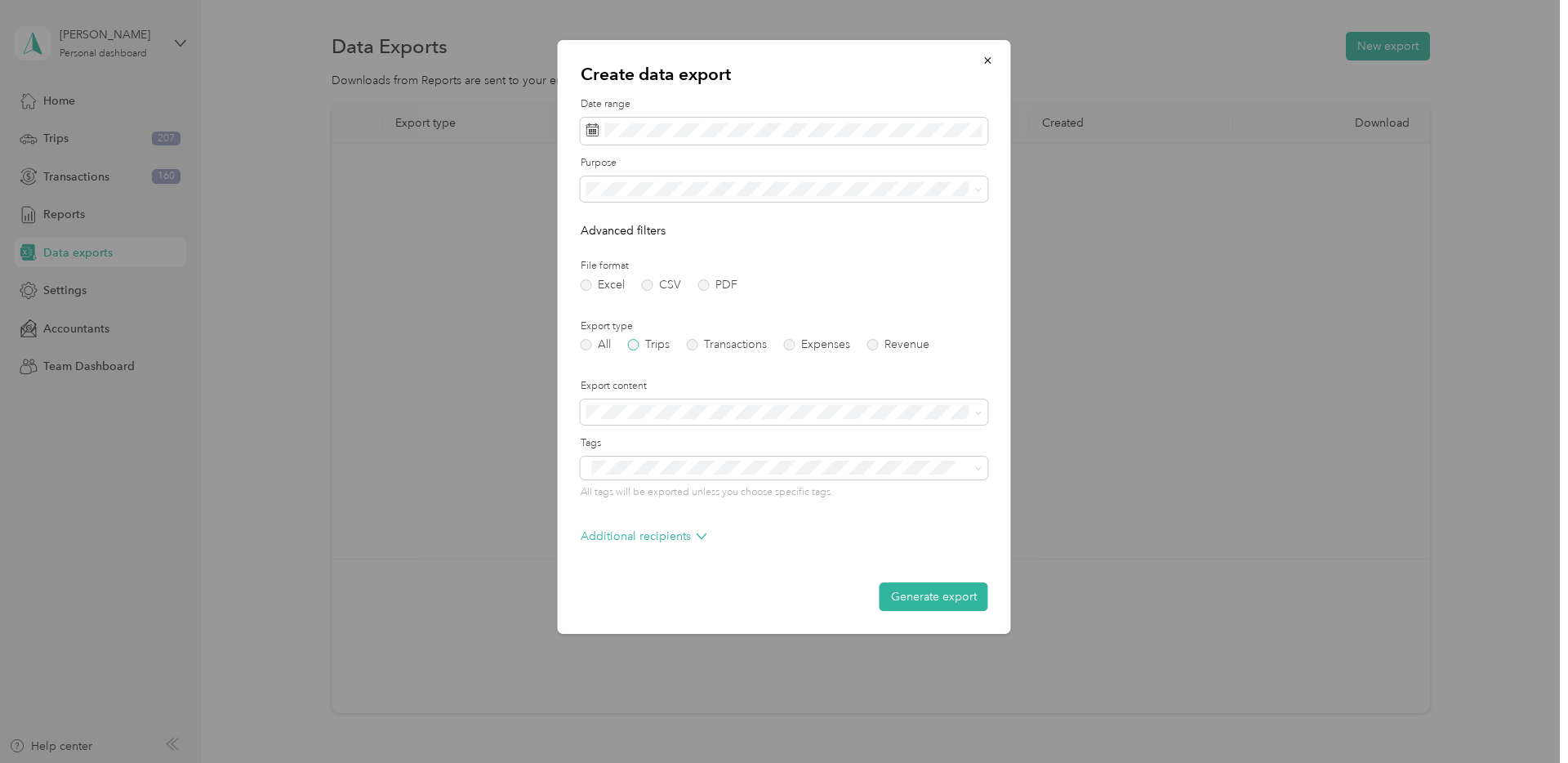 click on "Trips" at bounding box center [648, 345] 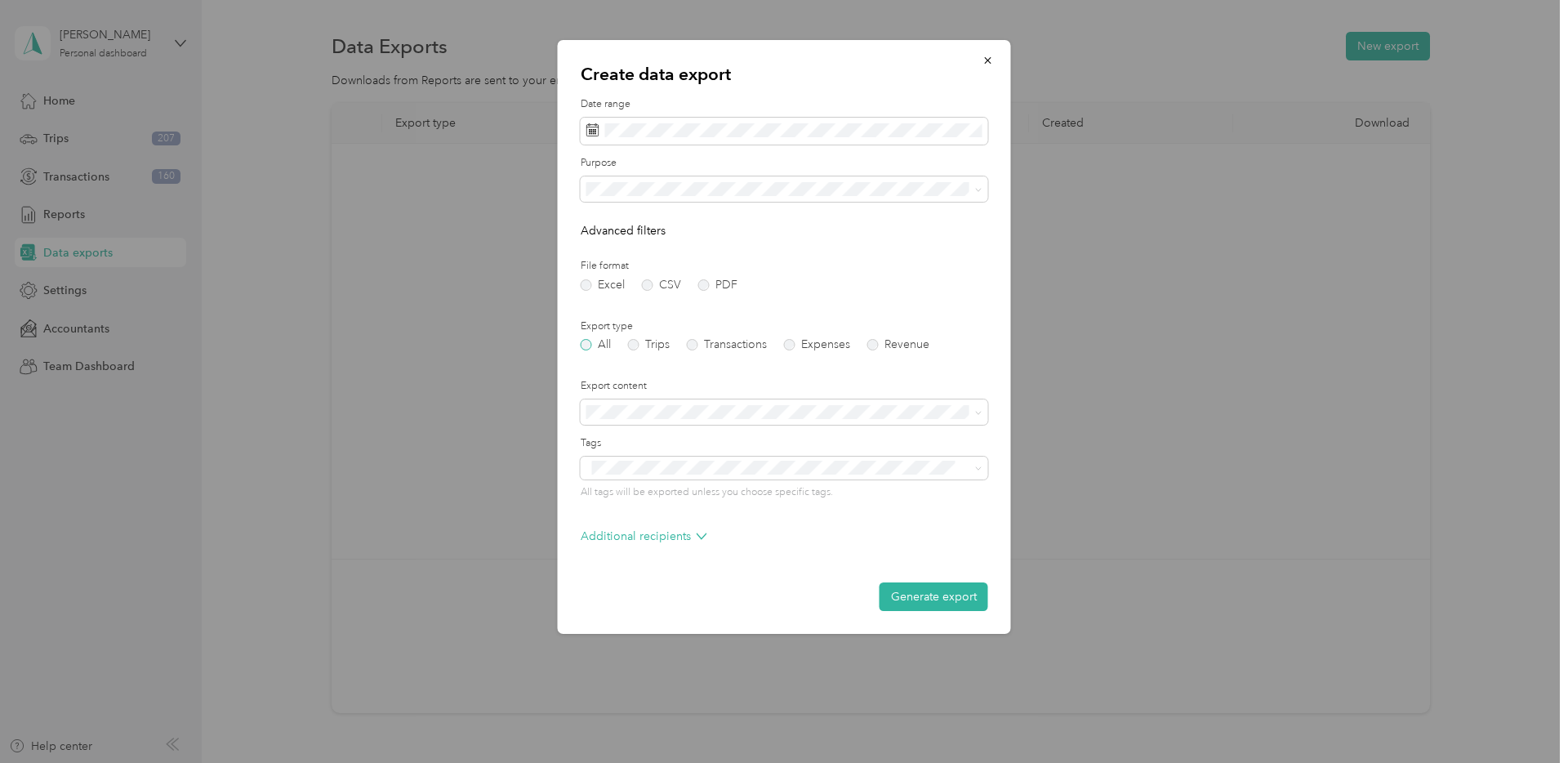 click on "All" at bounding box center [595, 345] 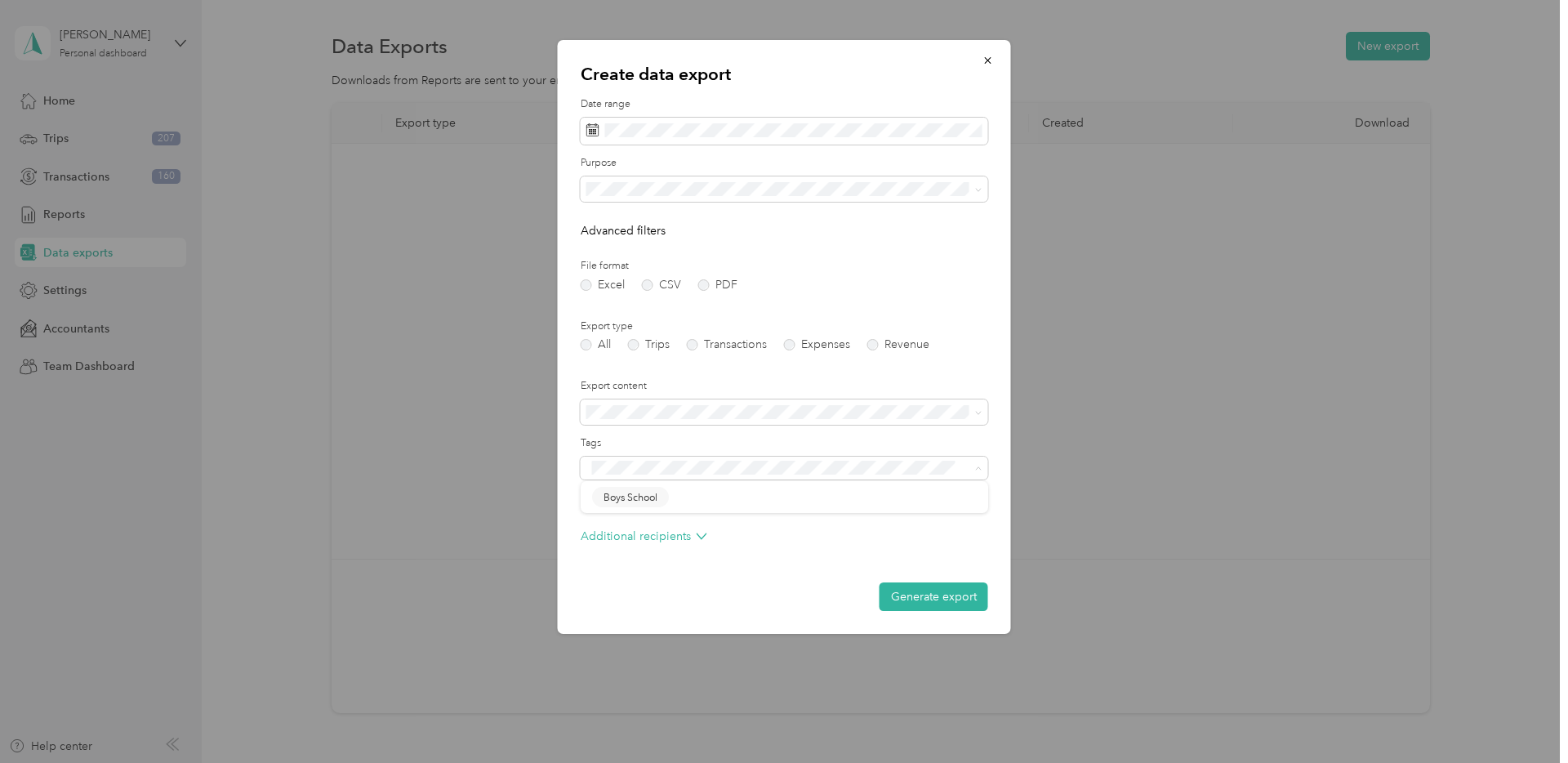click on "Date range   Purpose   Advanced filters   File format   Excel CSV PDF Export type   All Trips Transactions Expenses Revenue Export content   Tags   All tags will be exported unless you choose specific tags. Additional recipients Generate export" at bounding box center [784, 354] 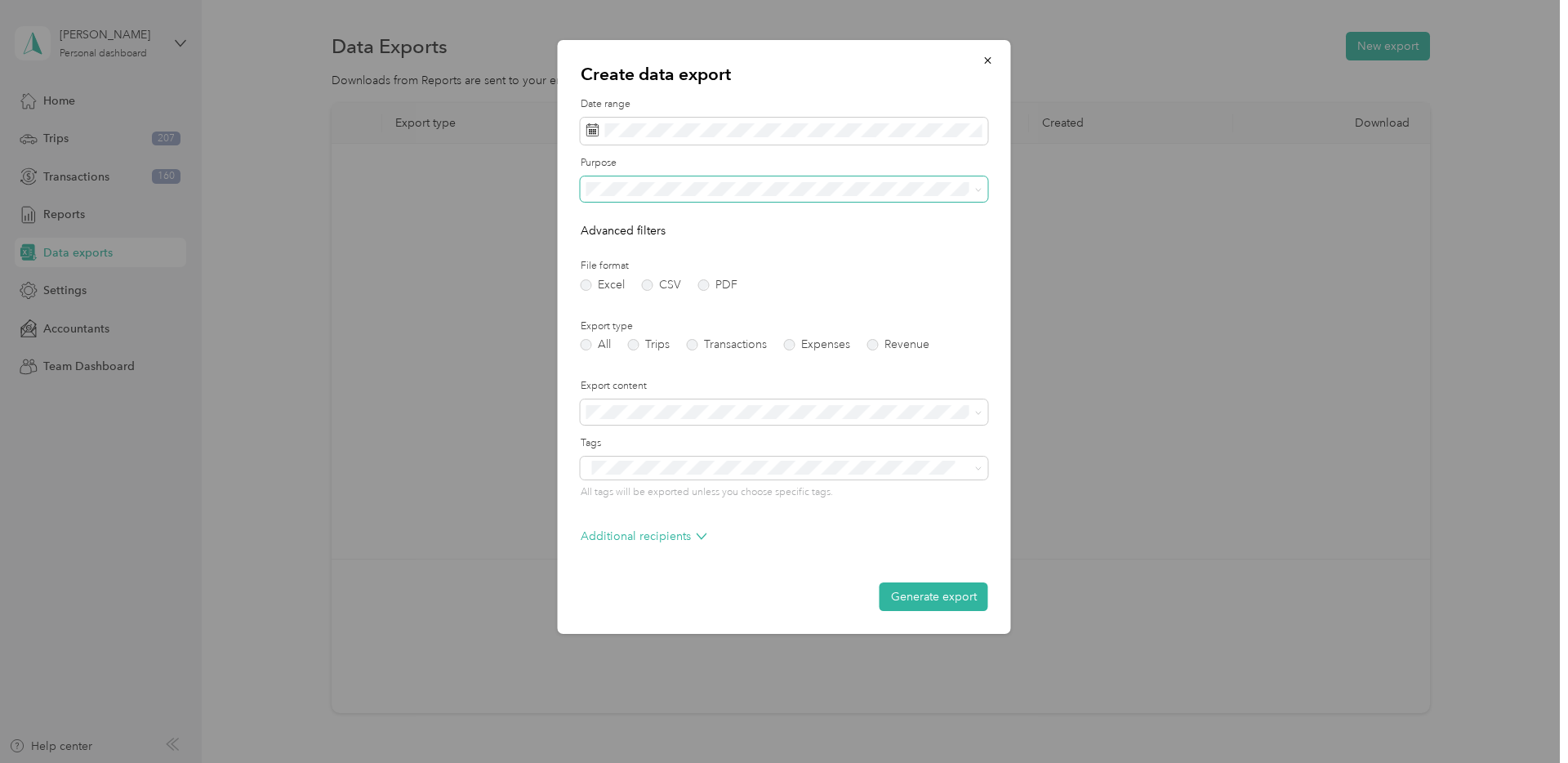 click at bounding box center (784, 190) 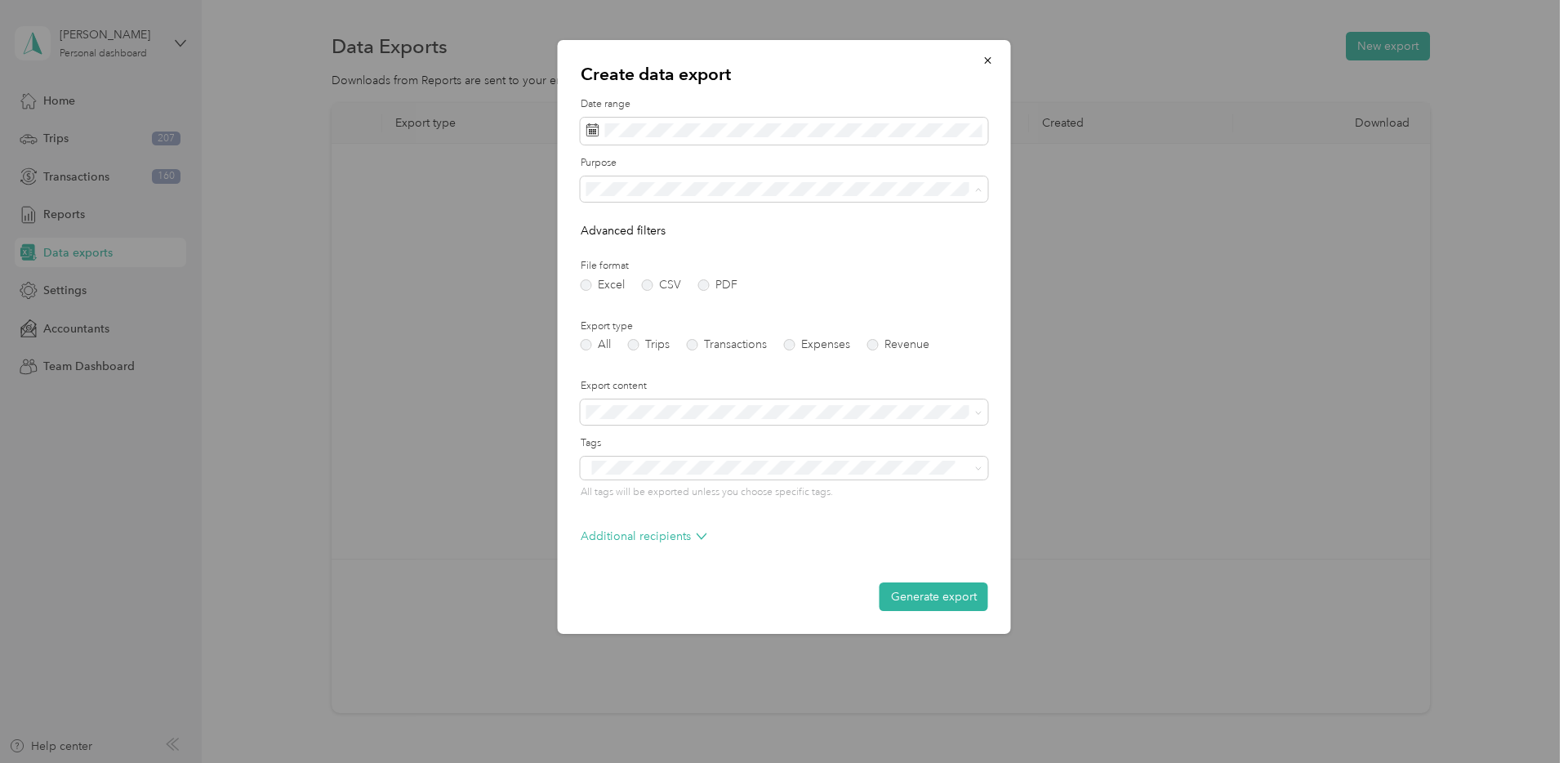 click on "Nypos" at bounding box center (784, 303) 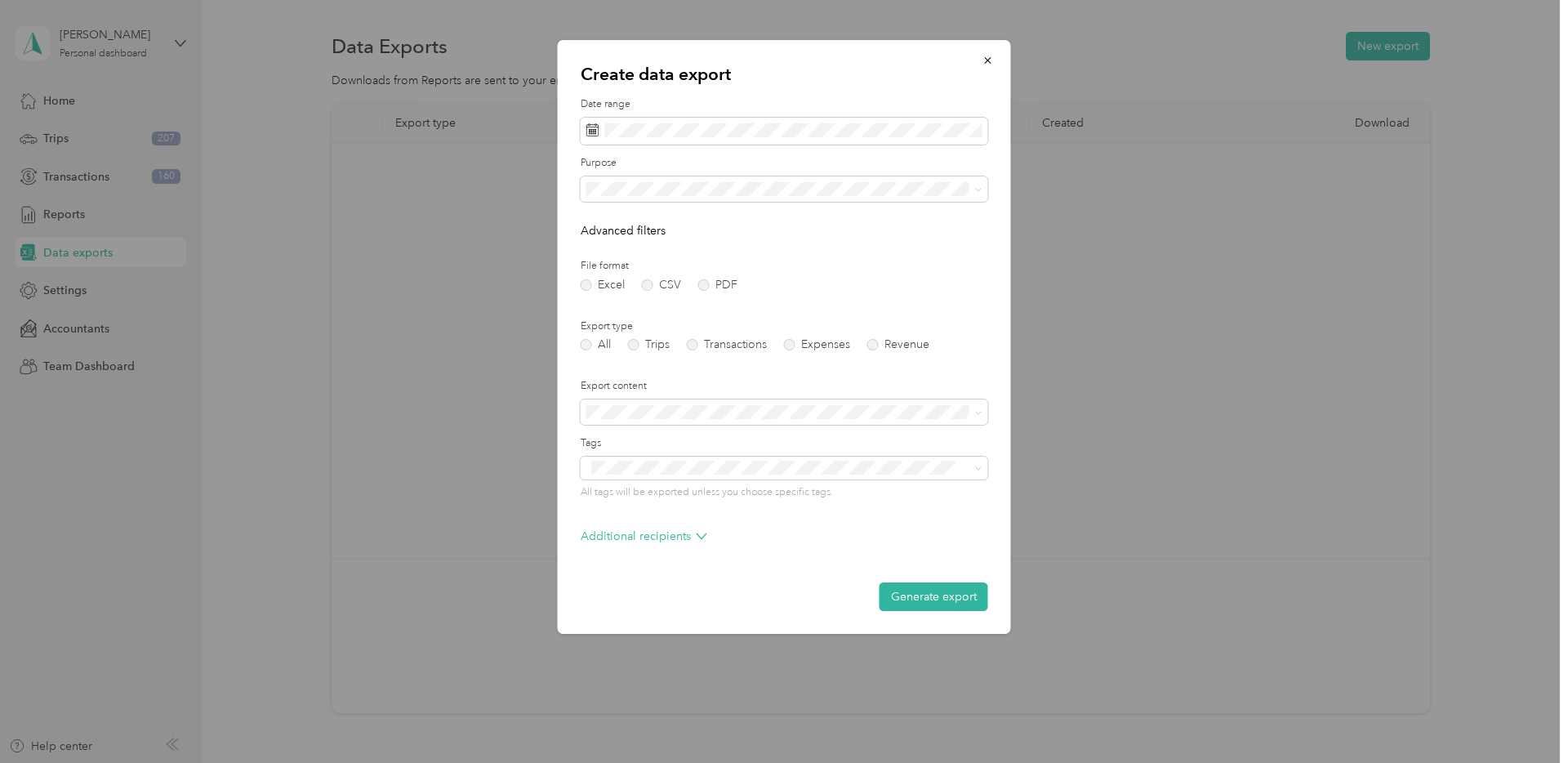 scroll, scrollTop: 4, scrollLeft: 0, axis: vertical 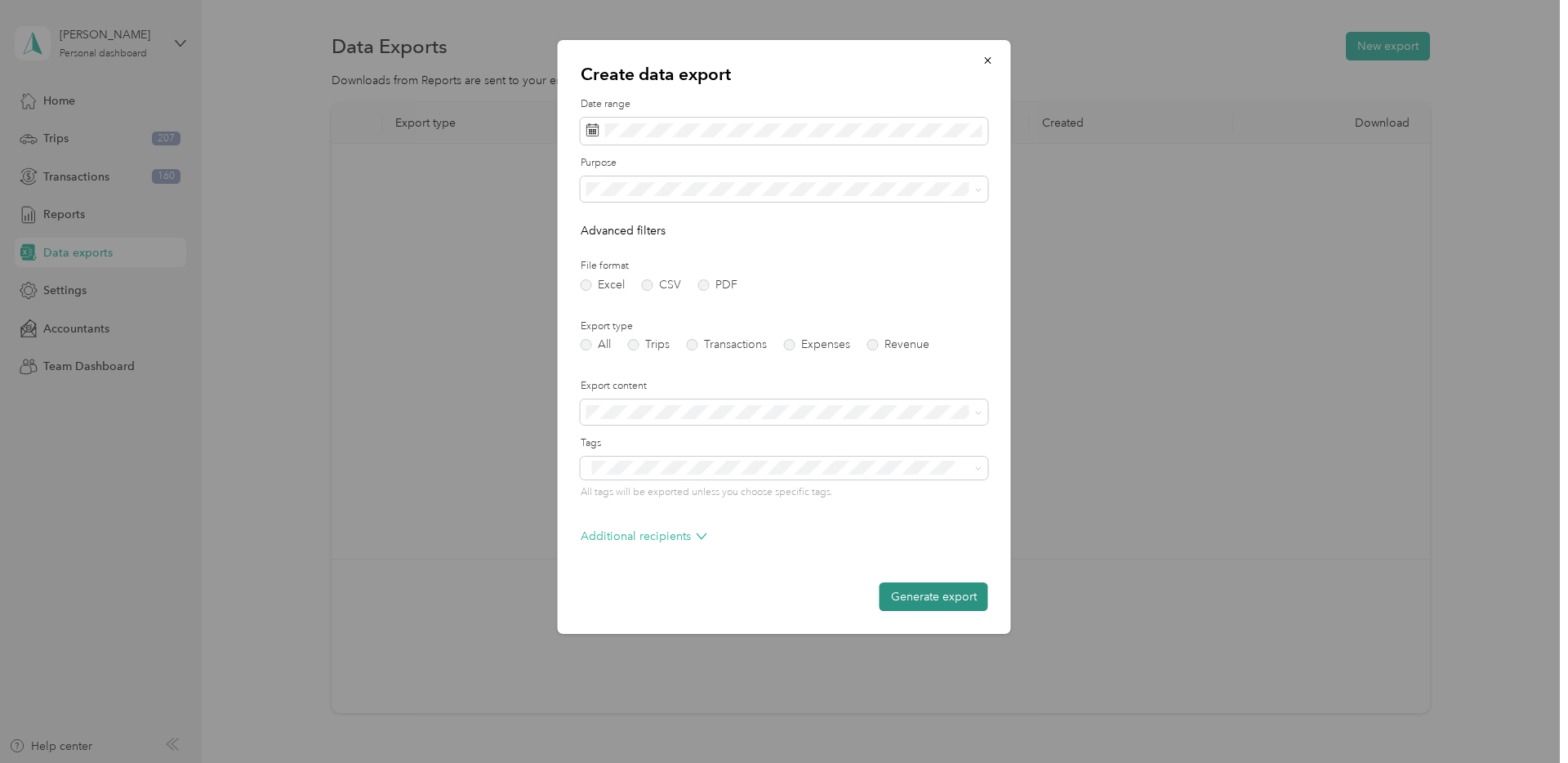 click on "Generate export" at bounding box center (933, 596) 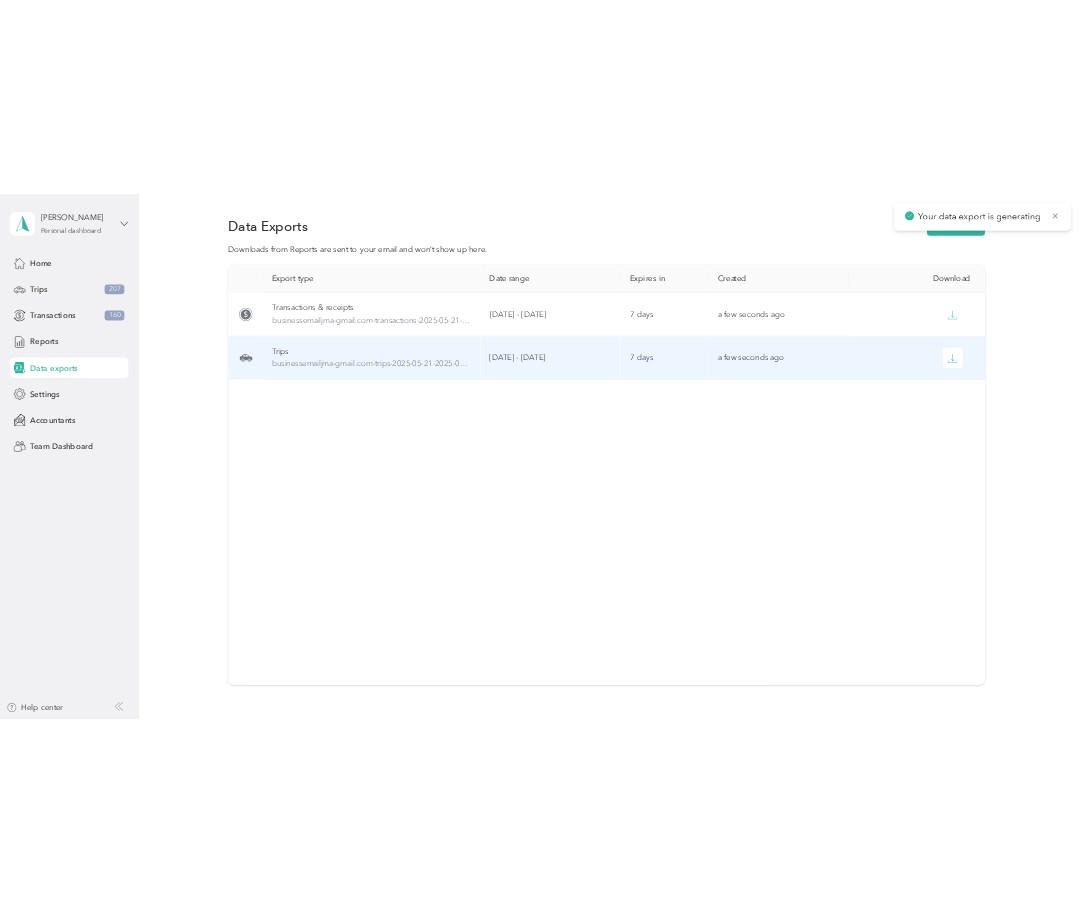 scroll, scrollTop: 0, scrollLeft: 0, axis: both 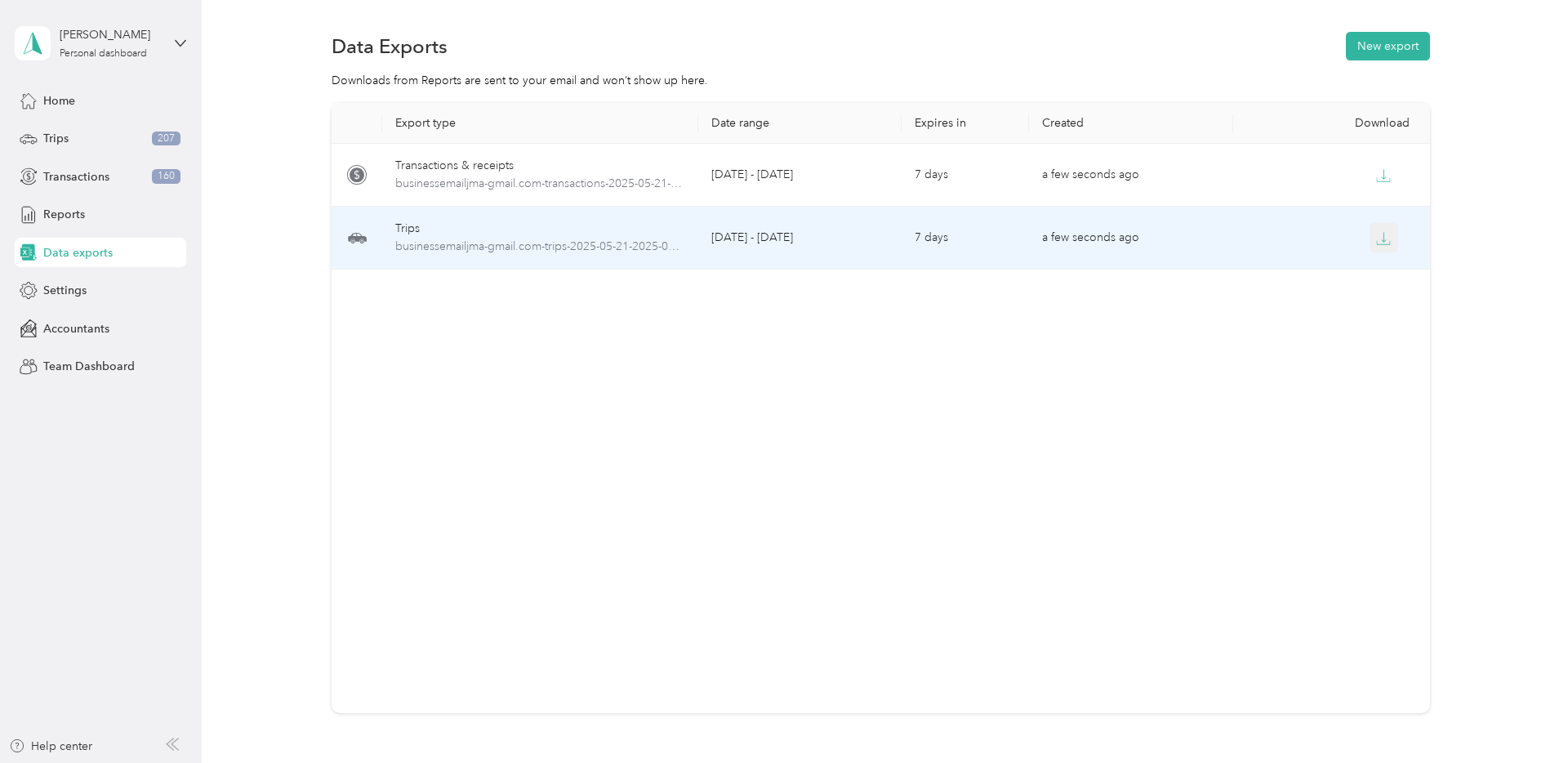 click at bounding box center [1384, 238] 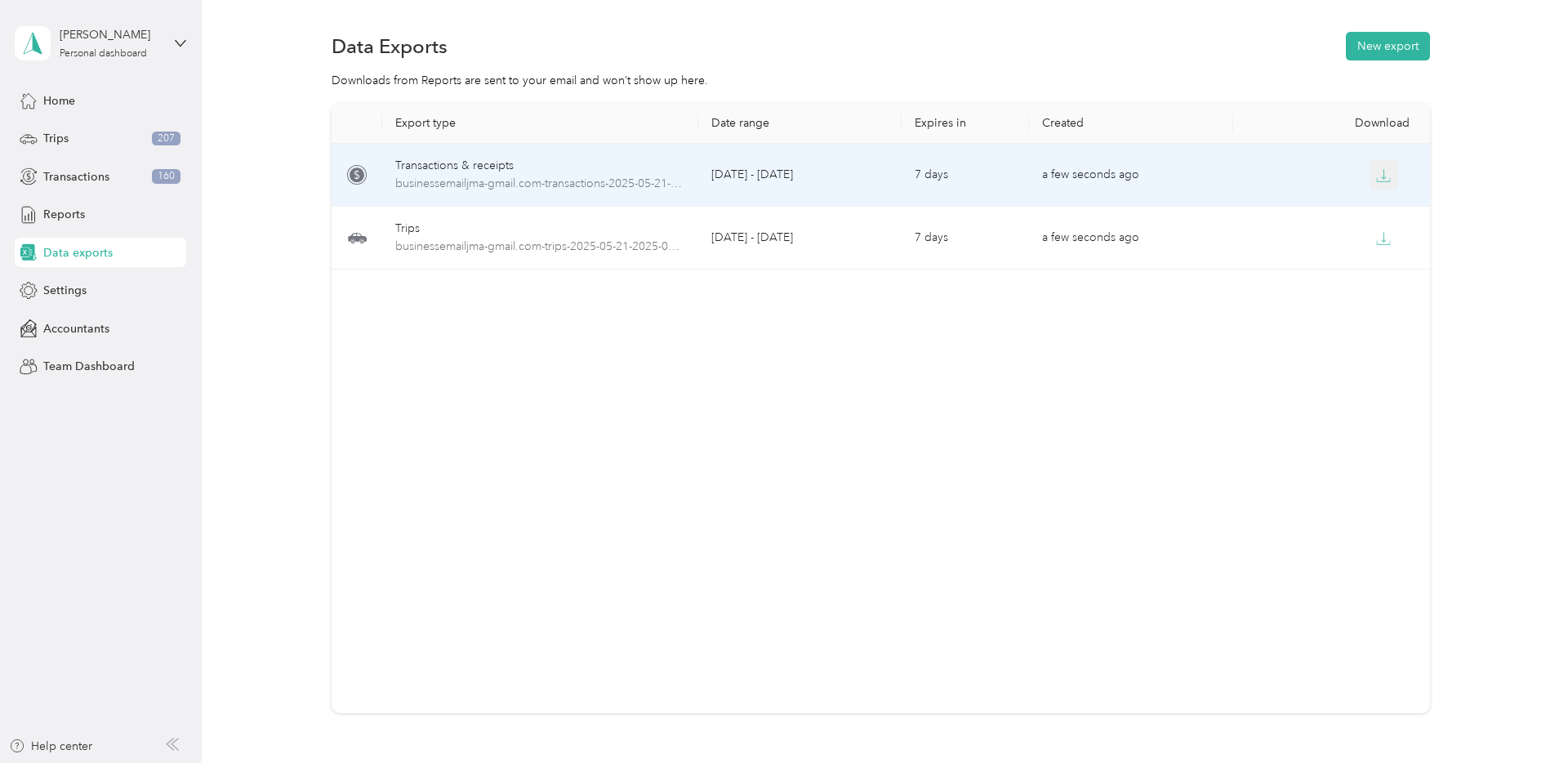 click 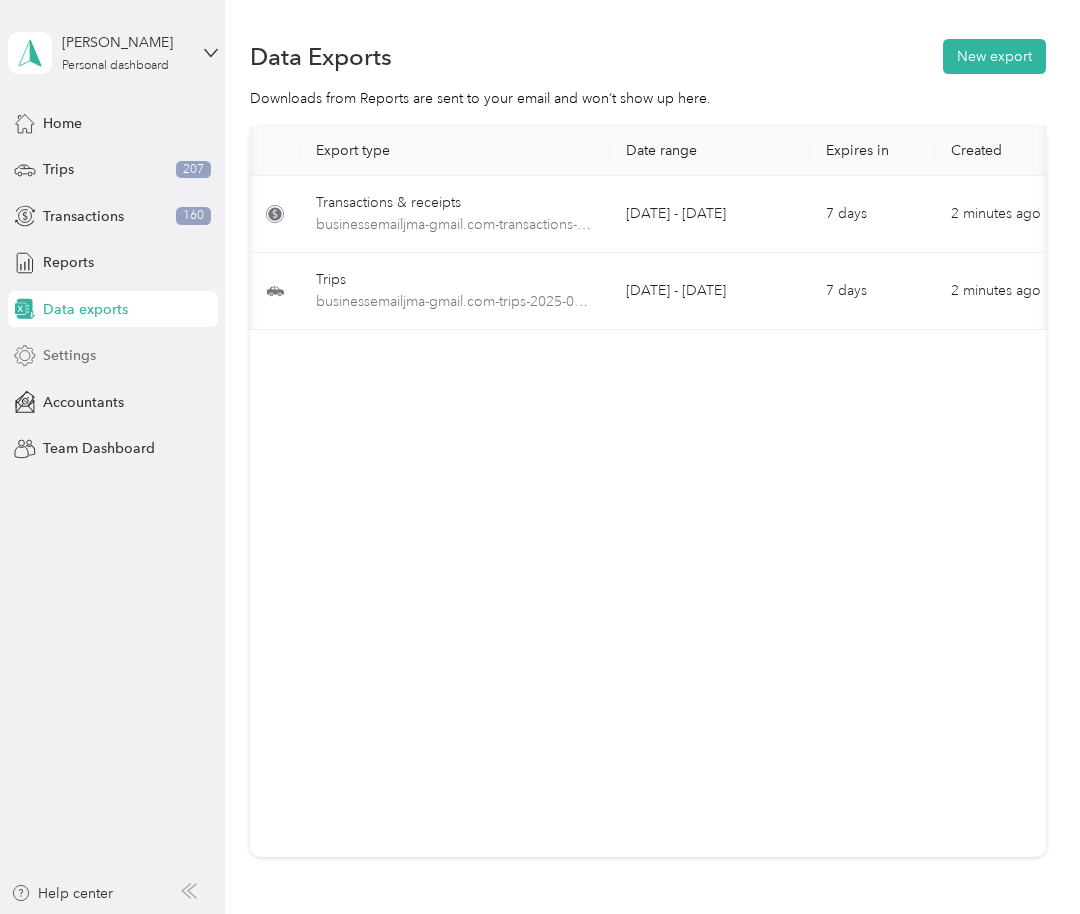 click on "Settings" at bounding box center [113, 356] 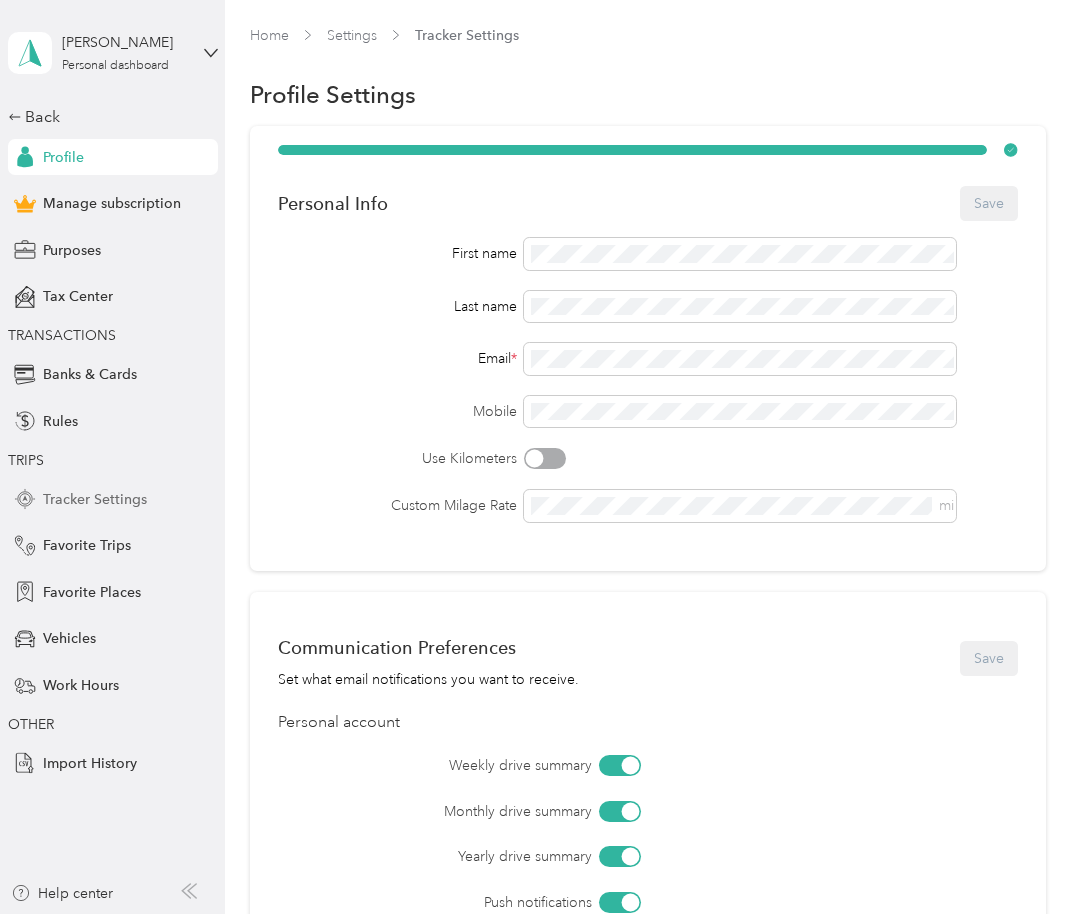click on "Tracker Settings" at bounding box center [95, 499] 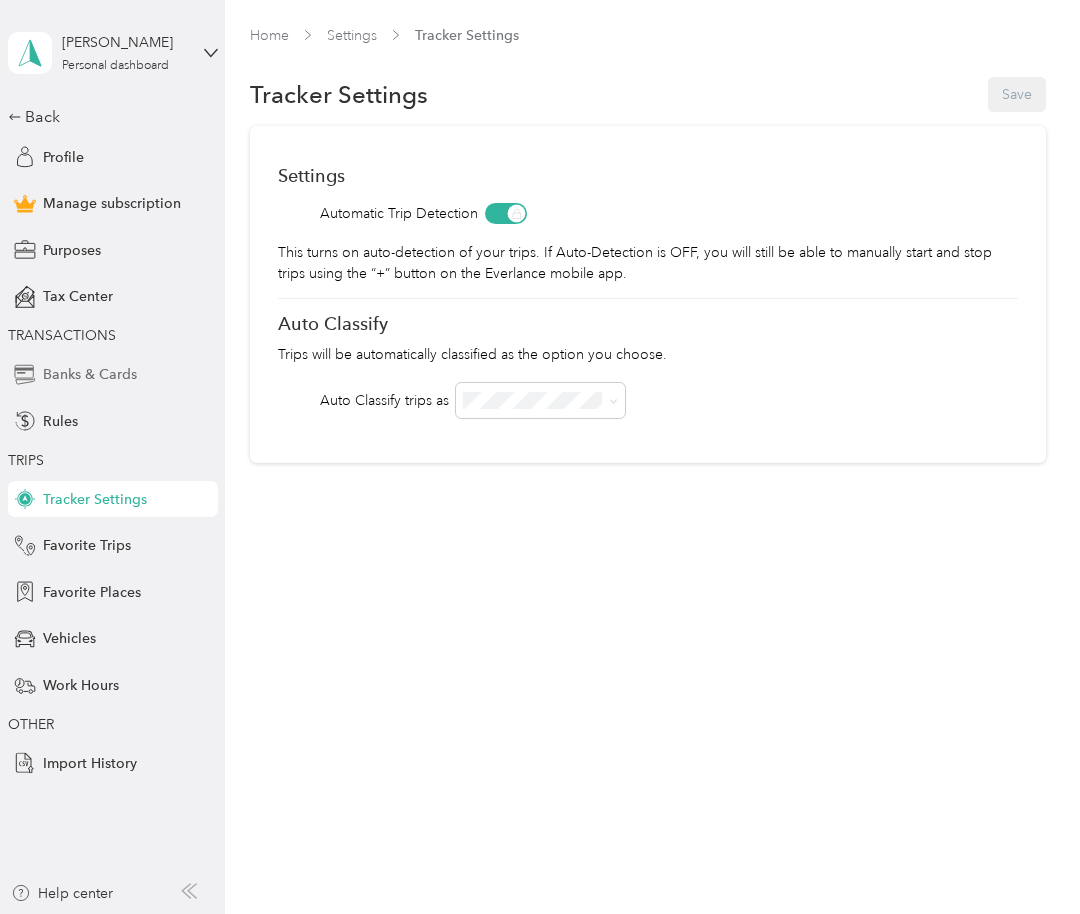 click on "Banks & Cards" at bounding box center [90, 374] 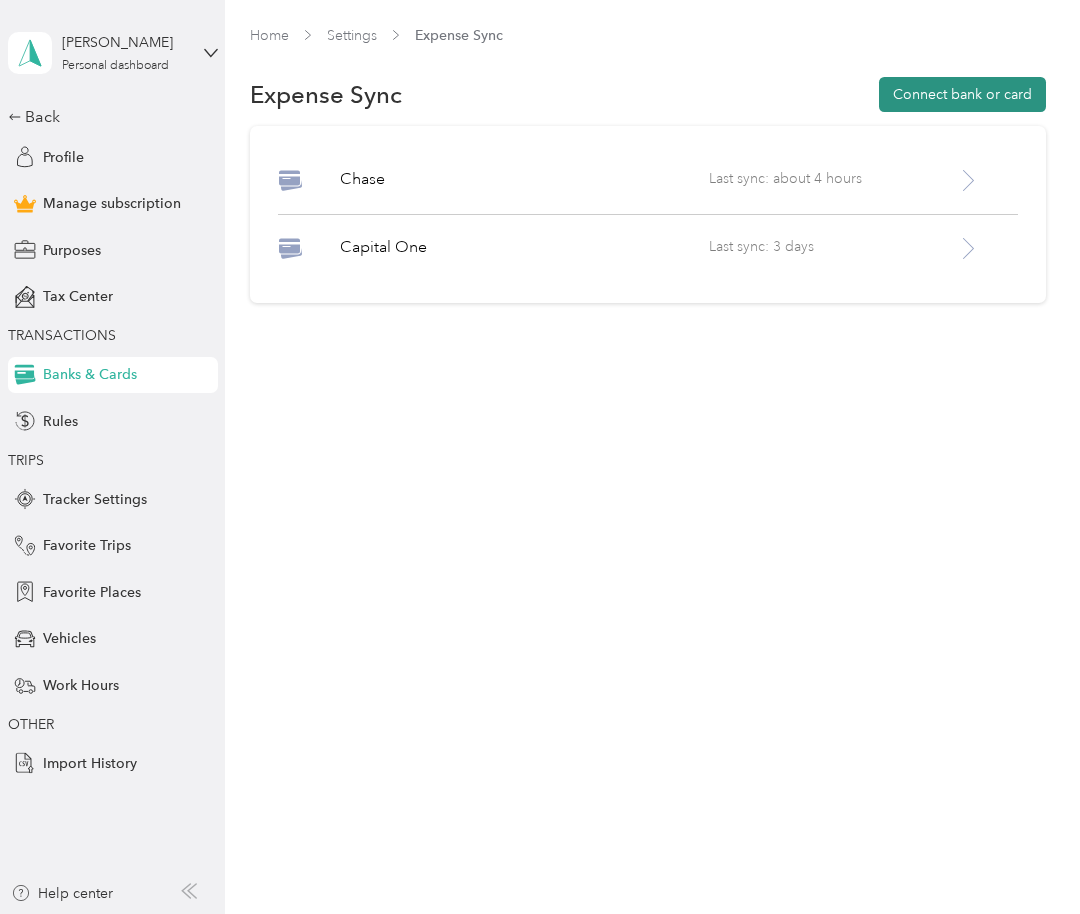 click on "Connect bank or card" at bounding box center (962, 94) 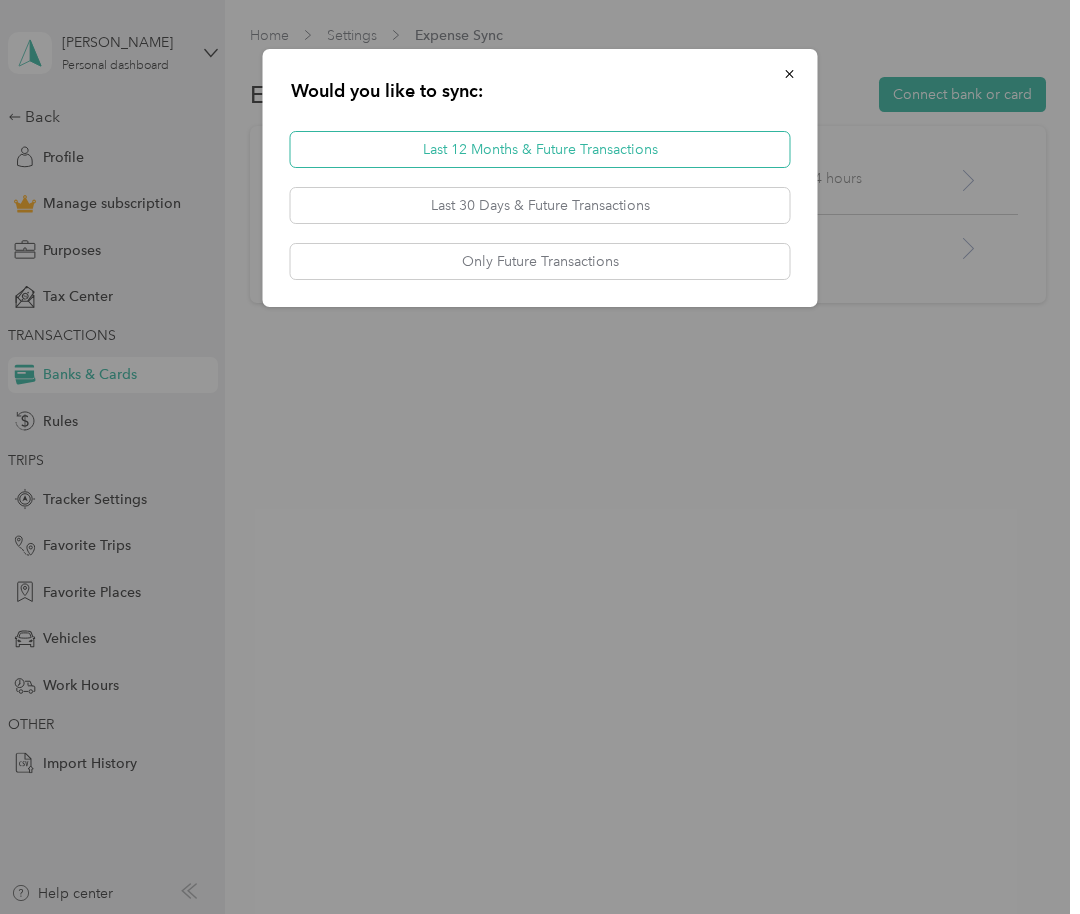 click on "Last 12 Months & Future Transactions" at bounding box center (540, 149) 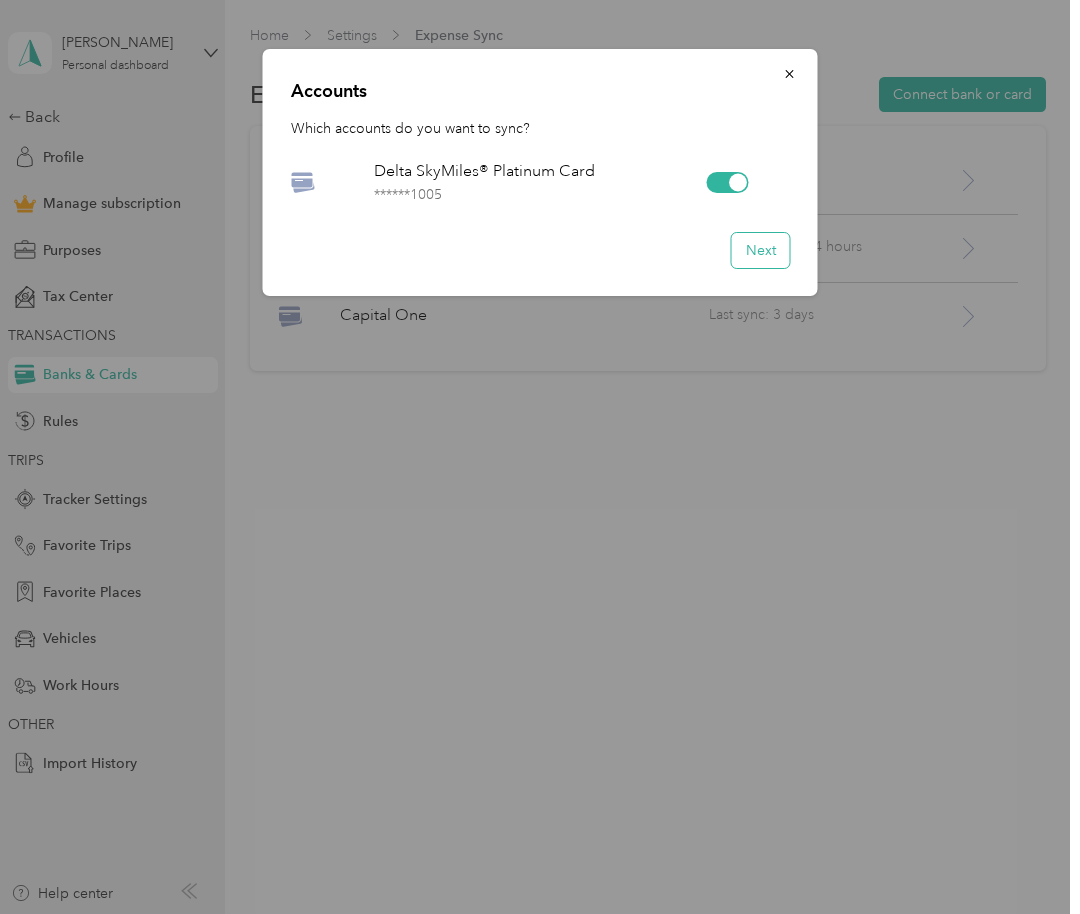 click on "Next" at bounding box center [761, 250] 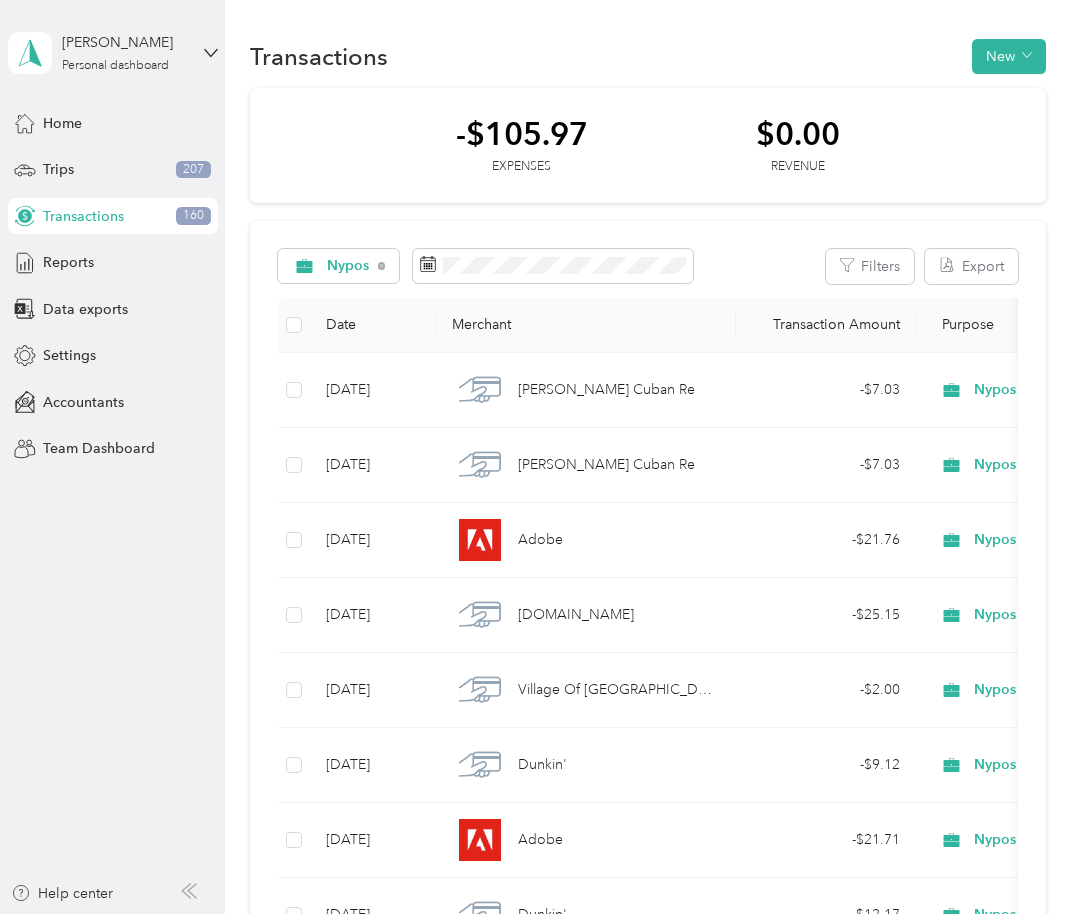 scroll, scrollTop: 4, scrollLeft: 0, axis: vertical 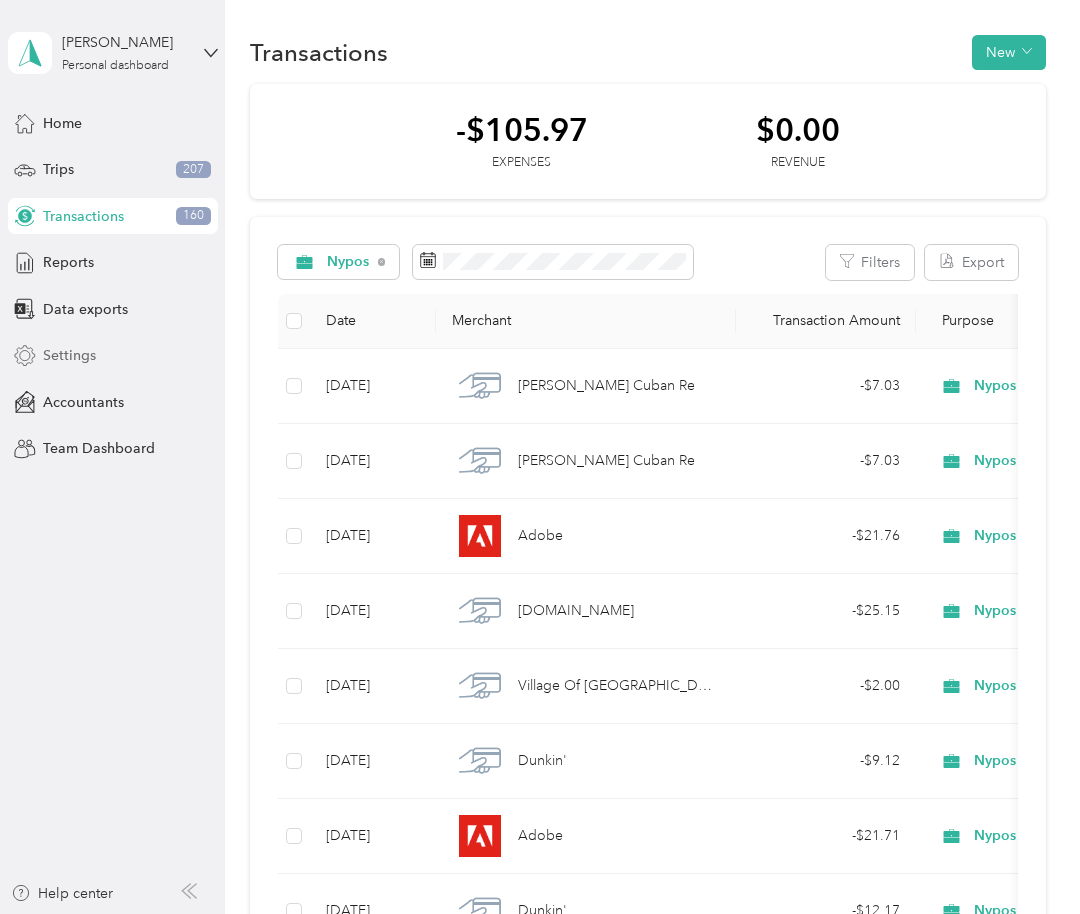 click on "Settings" at bounding box center (69, 355) 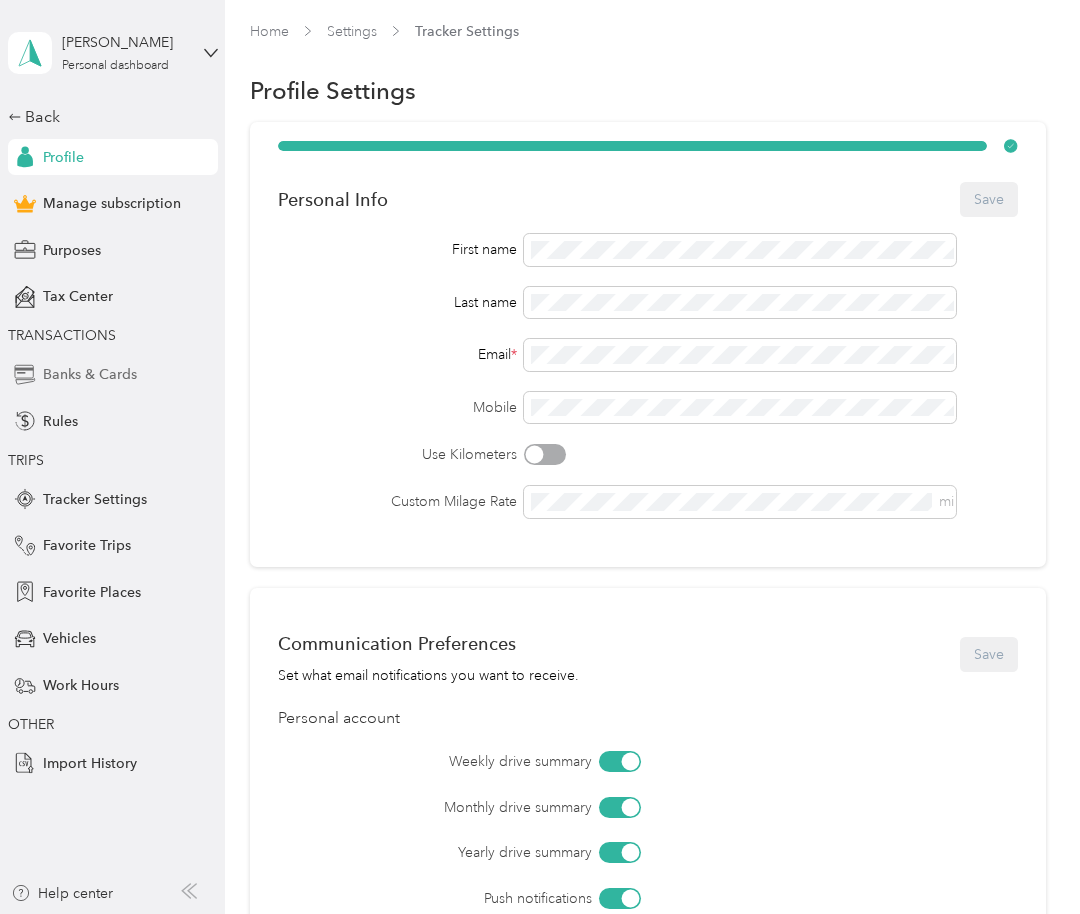 click on "Banks & Cards" at bounding box center (90, 374) 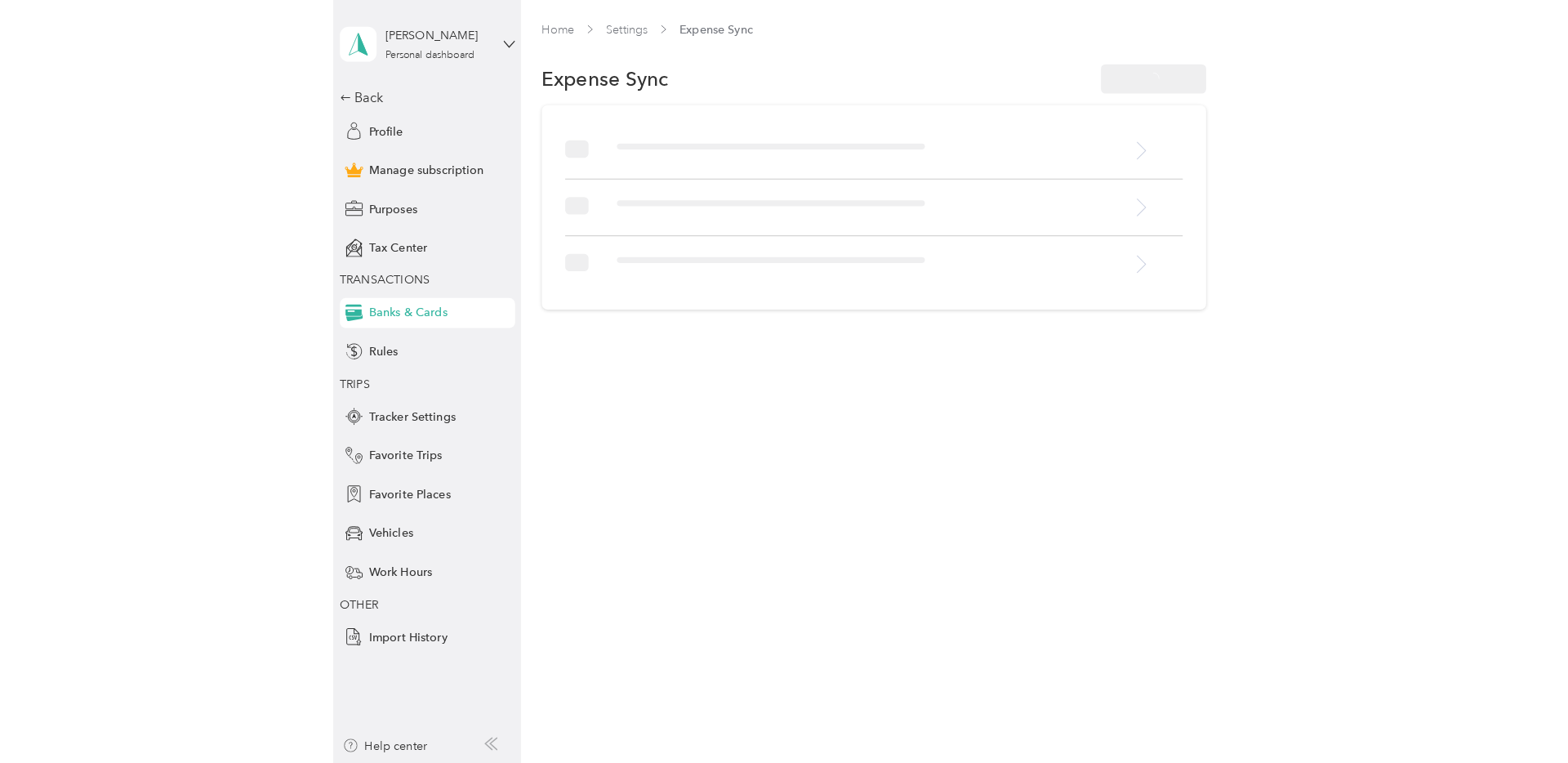 scroll, scrollTop: 0, scrollLeft: 0, axis: both 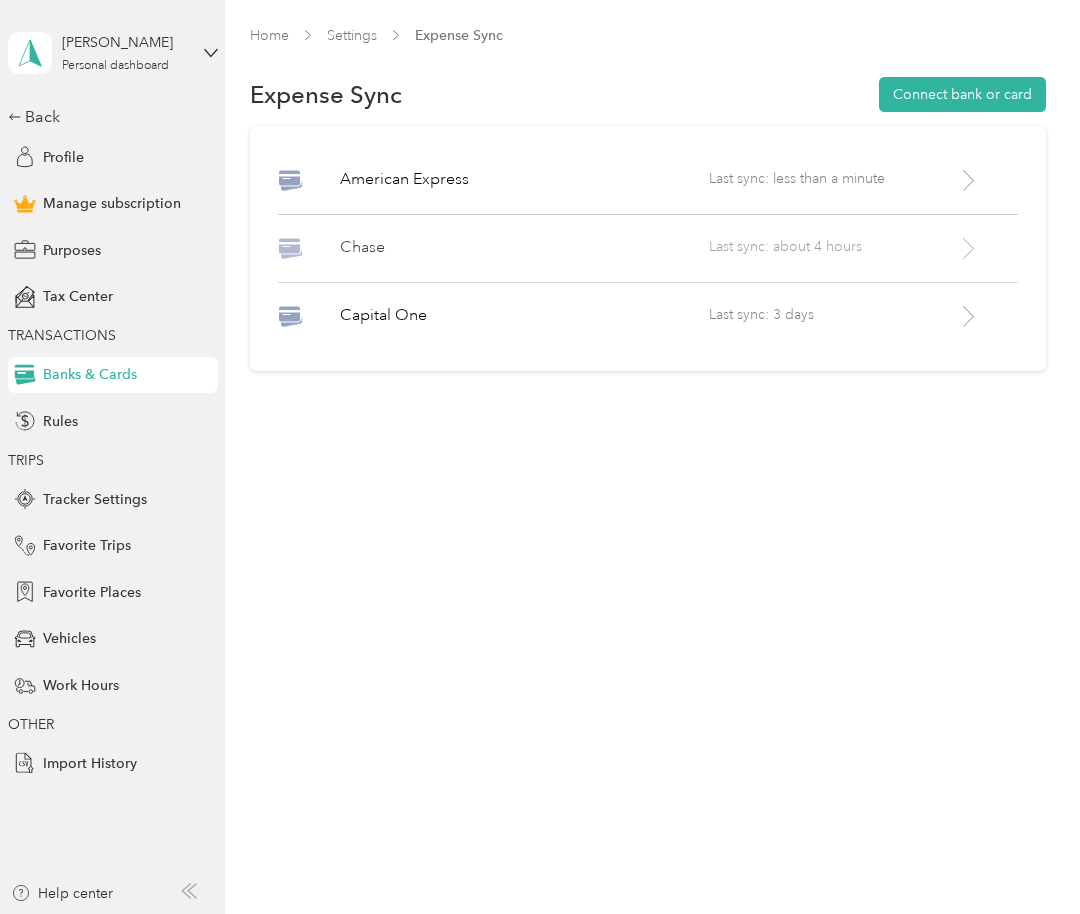 click on "Last sync: about 4 hours" at bounding box center [832, 248] 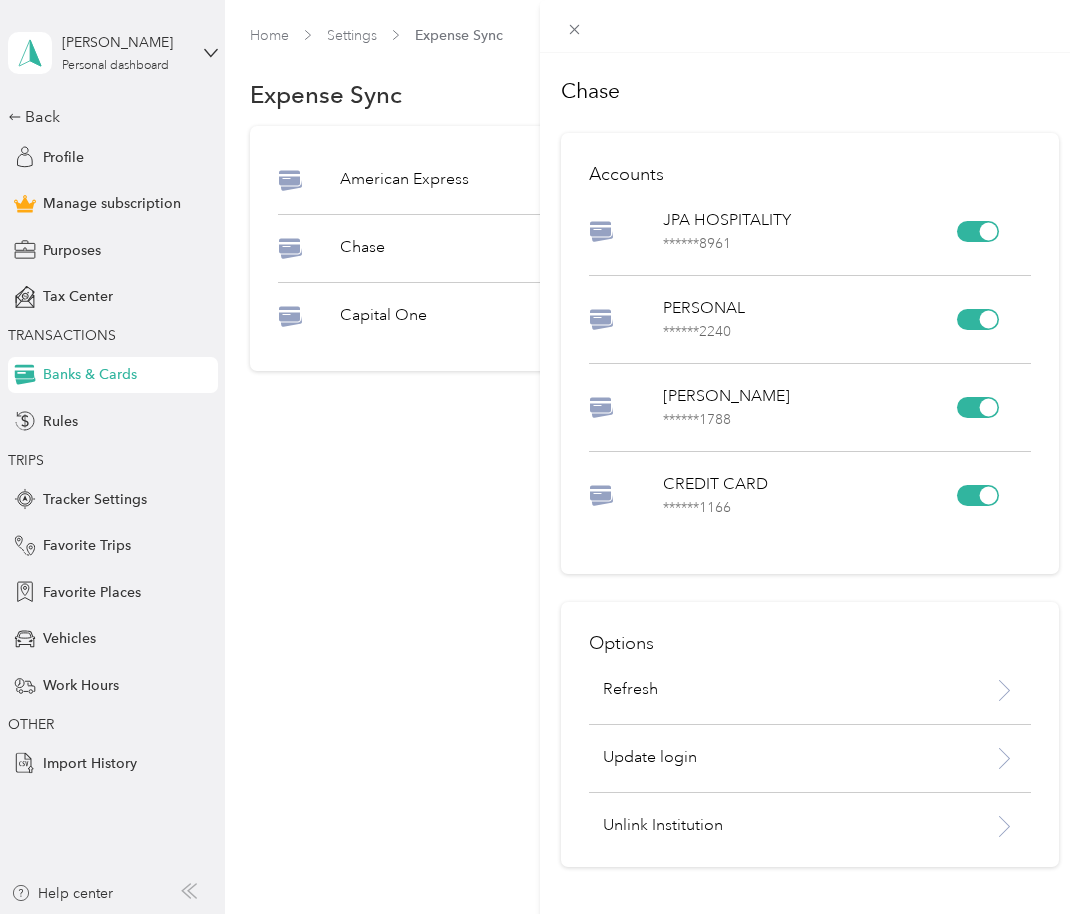click on "Chase Accounts JPA HOSPITALITY ******  8961 PERSONAL ******  2240 [PERSON_NAME] ******  1788 CREDIT CARD ******  1166 Options Refresh Update login Unlink Institution" at bounding box center [540, 457] 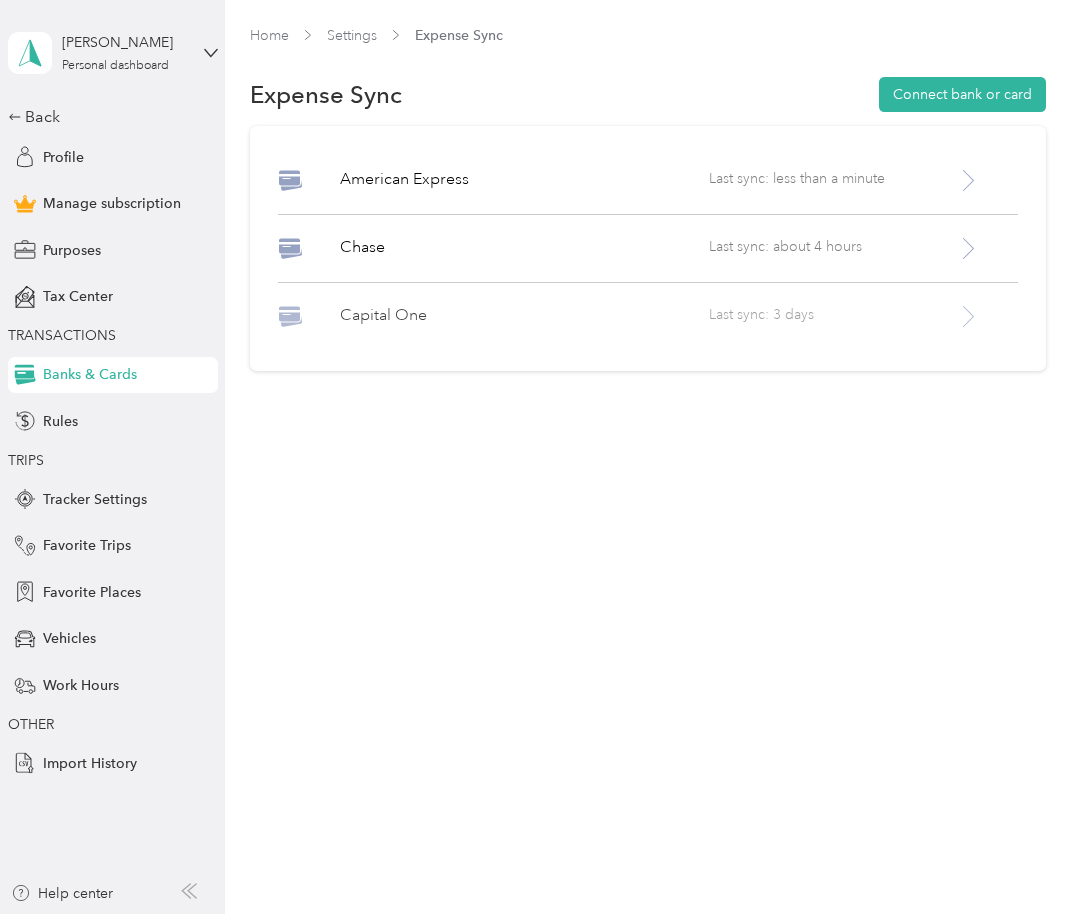 click on "Last sync: 3 days" at bounding box center (832, 316) 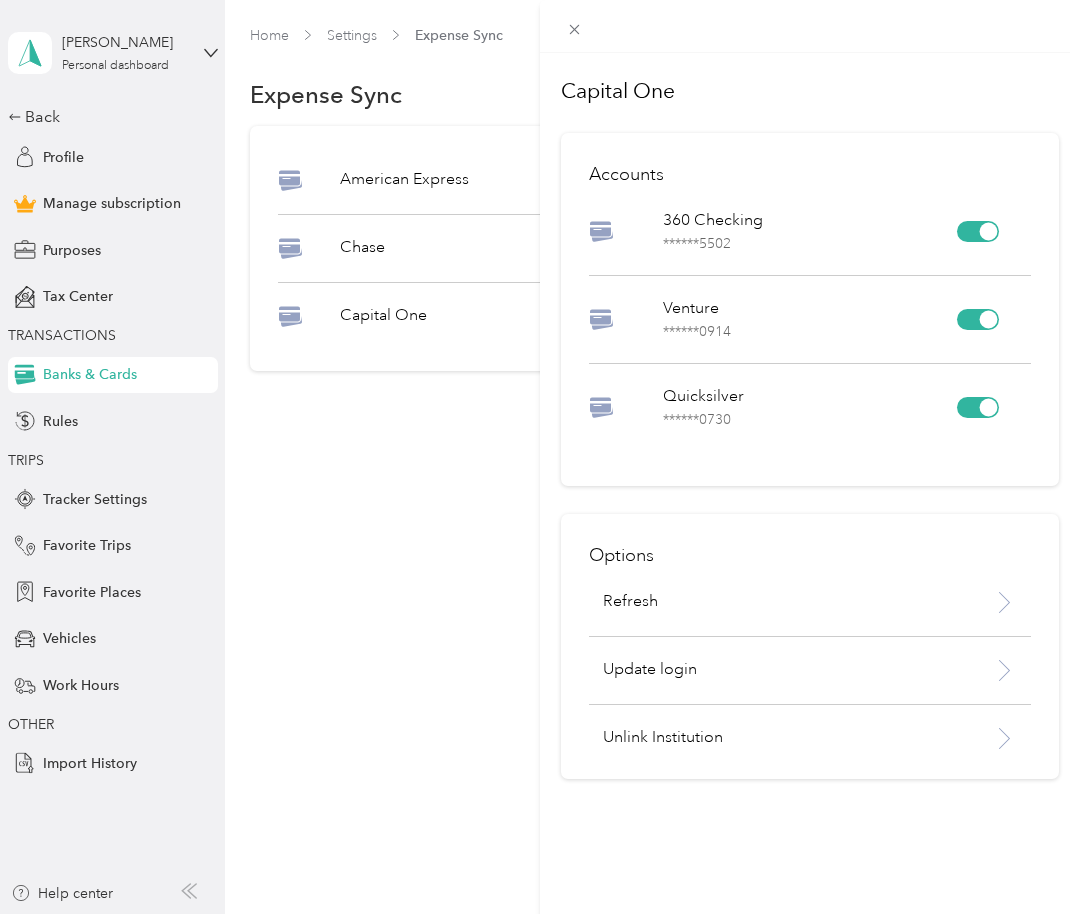 click on "Capital One Accounts 360 Checking ******  5502 Venture ******  0914 Quicksilver ******  0730 Options Refresh Update login Unlink Institution" at bounding box center [540, 457] 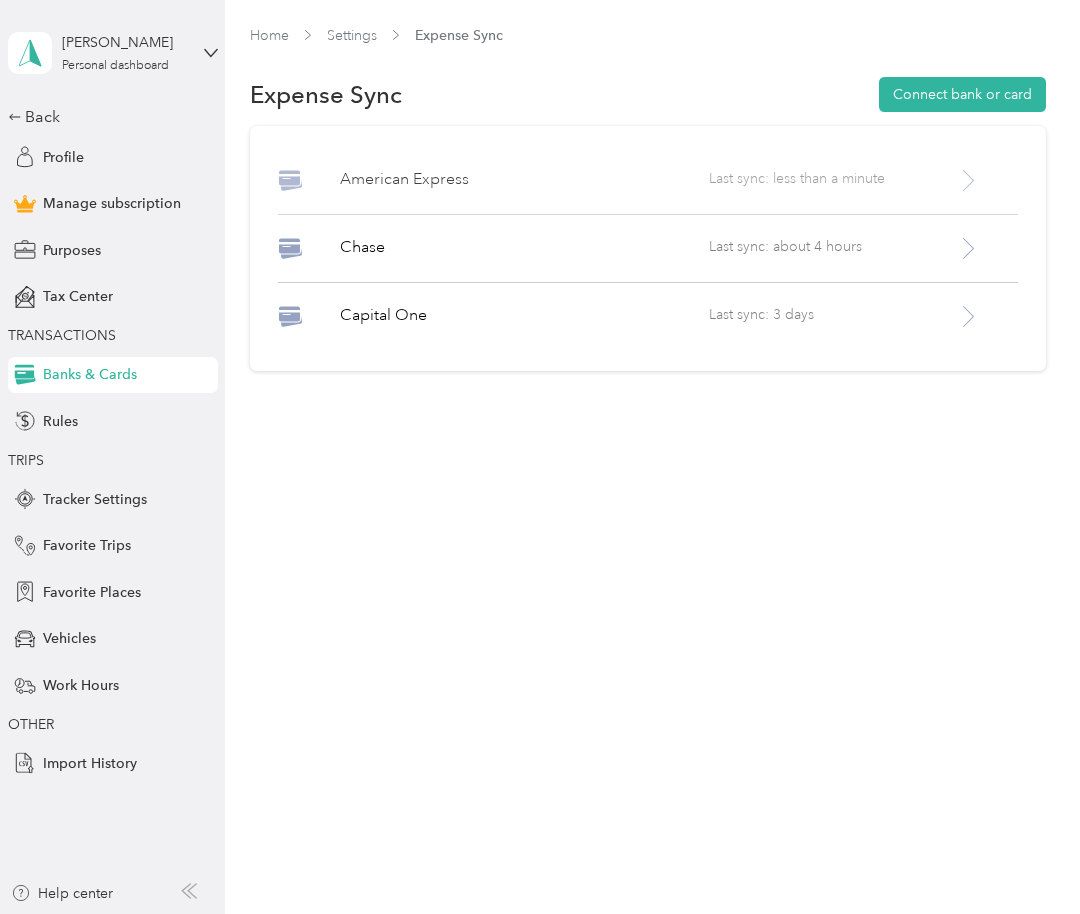 click on "Last sync: less than a minute" at bounding box center (832, 180) 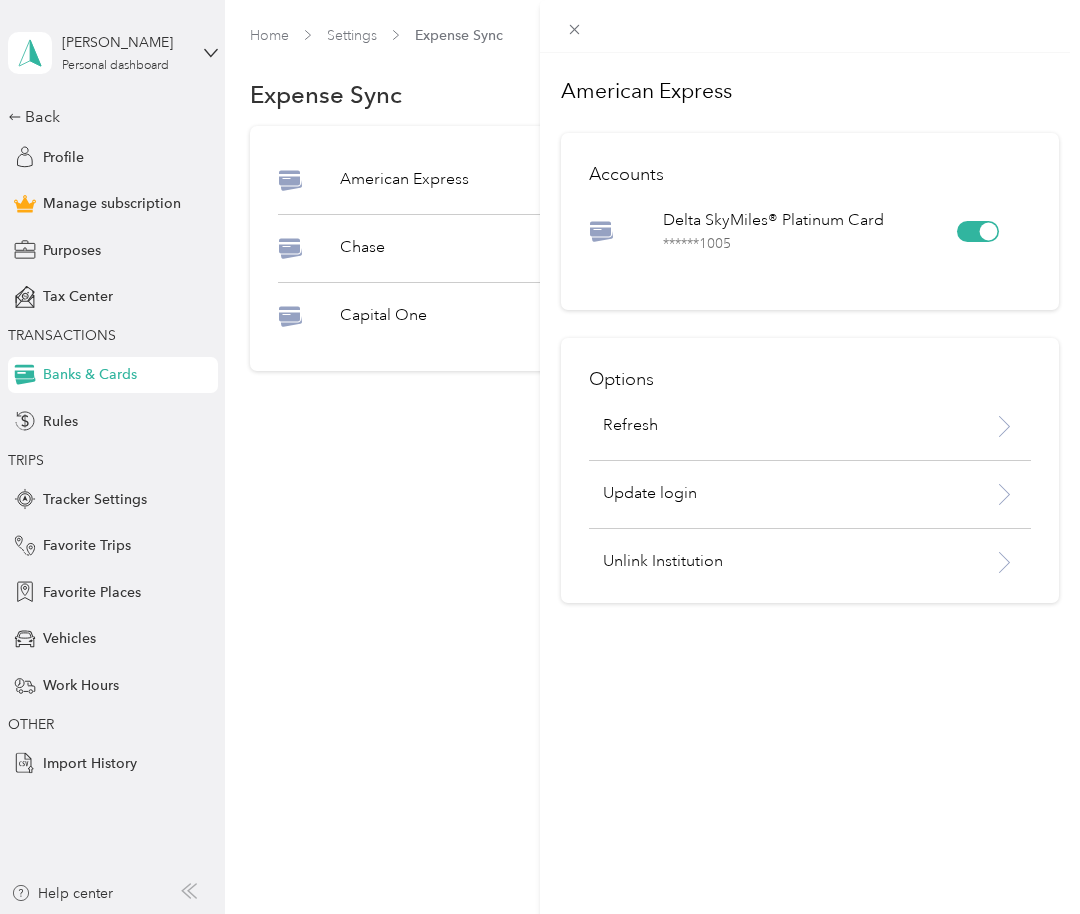 click on "American Express Accounts Delta SkyMiles® Platinum Card ******  1005 Options Refresh Update login Unlink Institution" at bounding box center [540, 457] 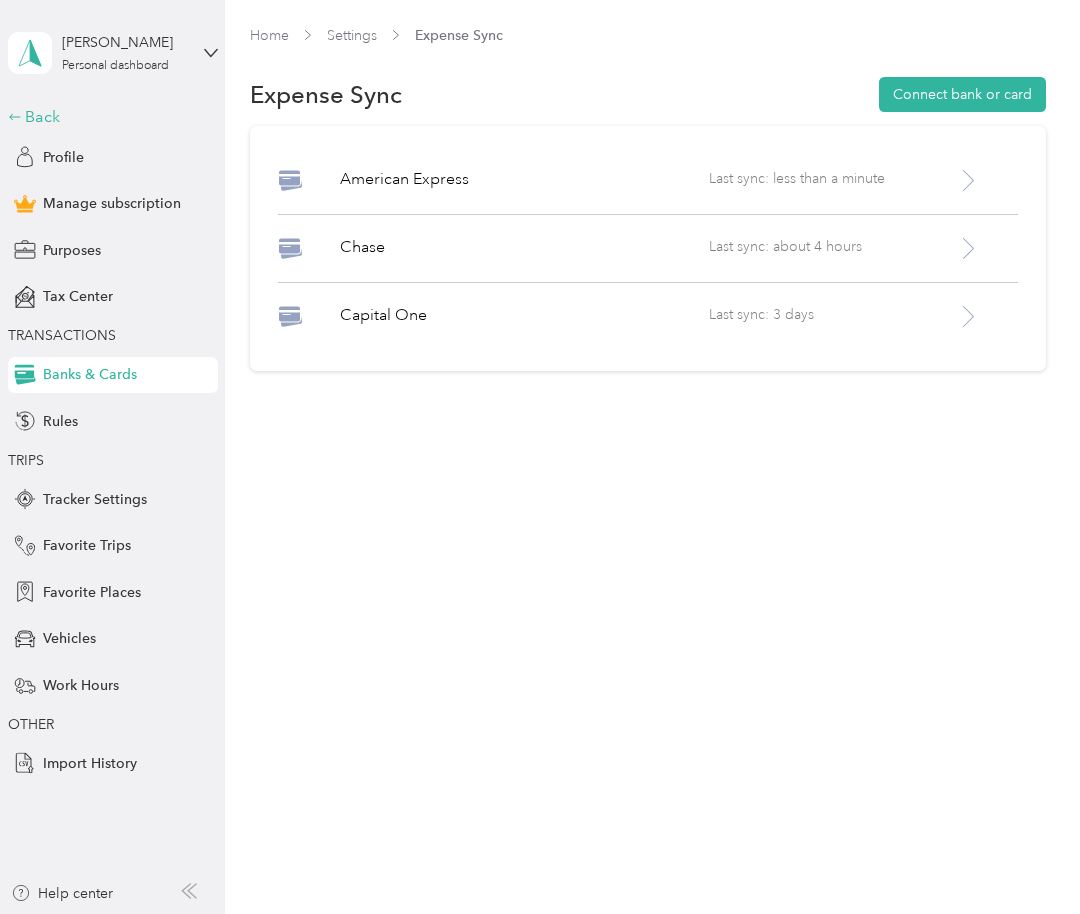 click on "Back" at bounding box center (108, 117) 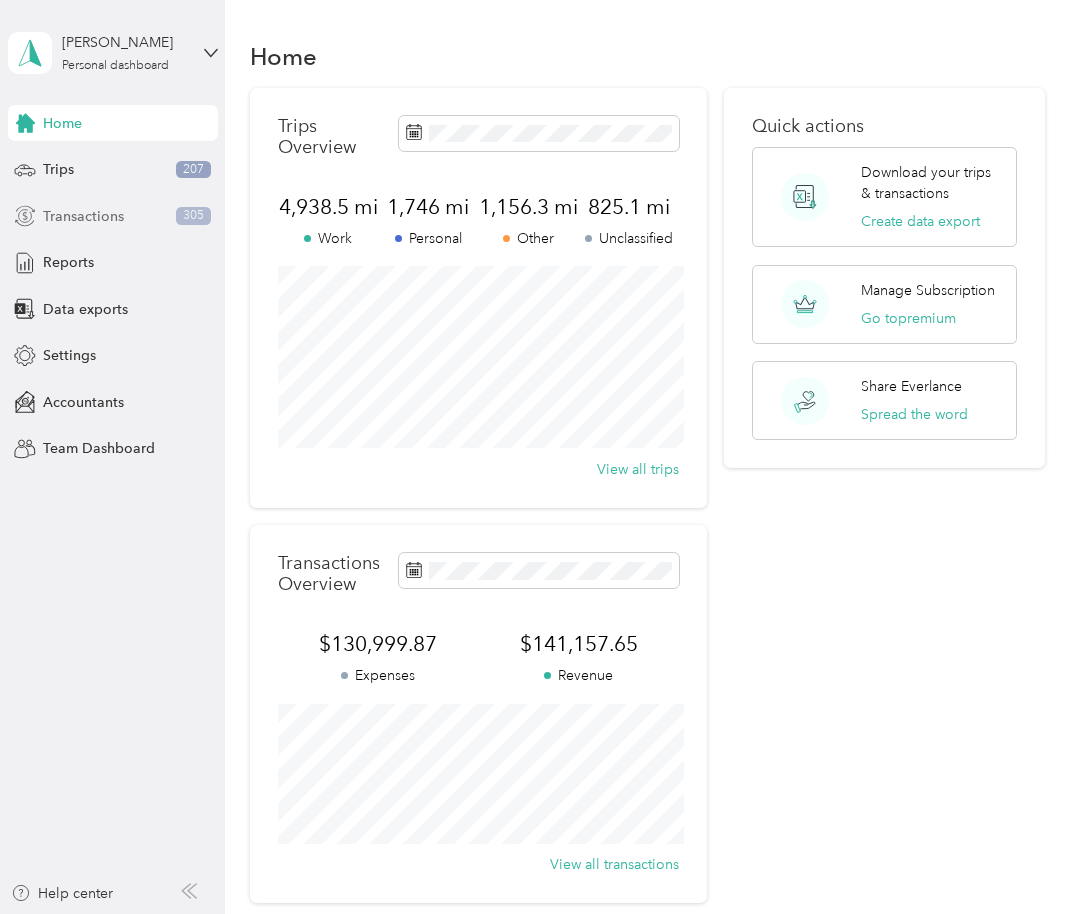 click on "Transactions 305" at bounding box center (113, 216) 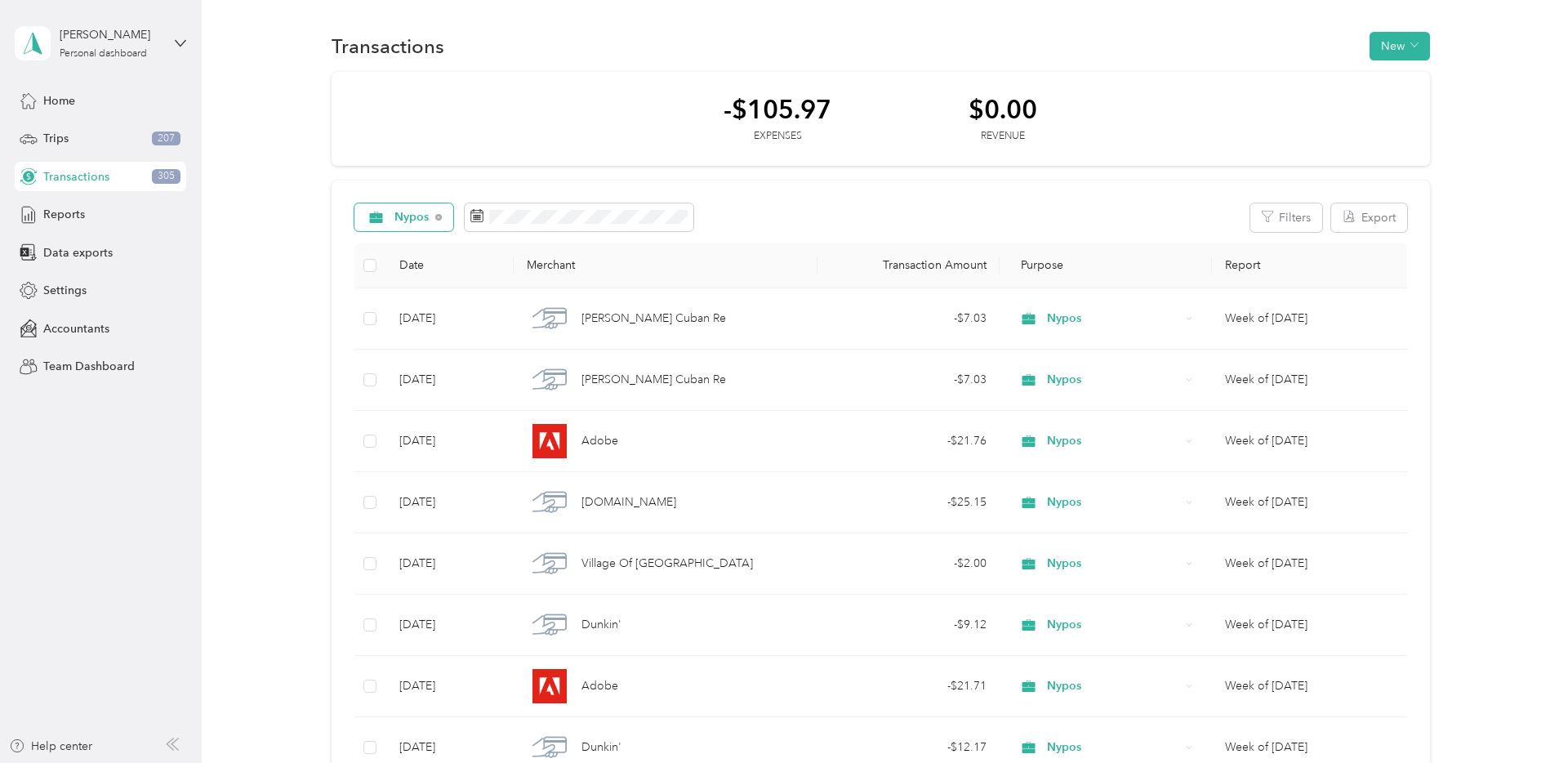 click on "Nypos" at bounding box center [412, 217] 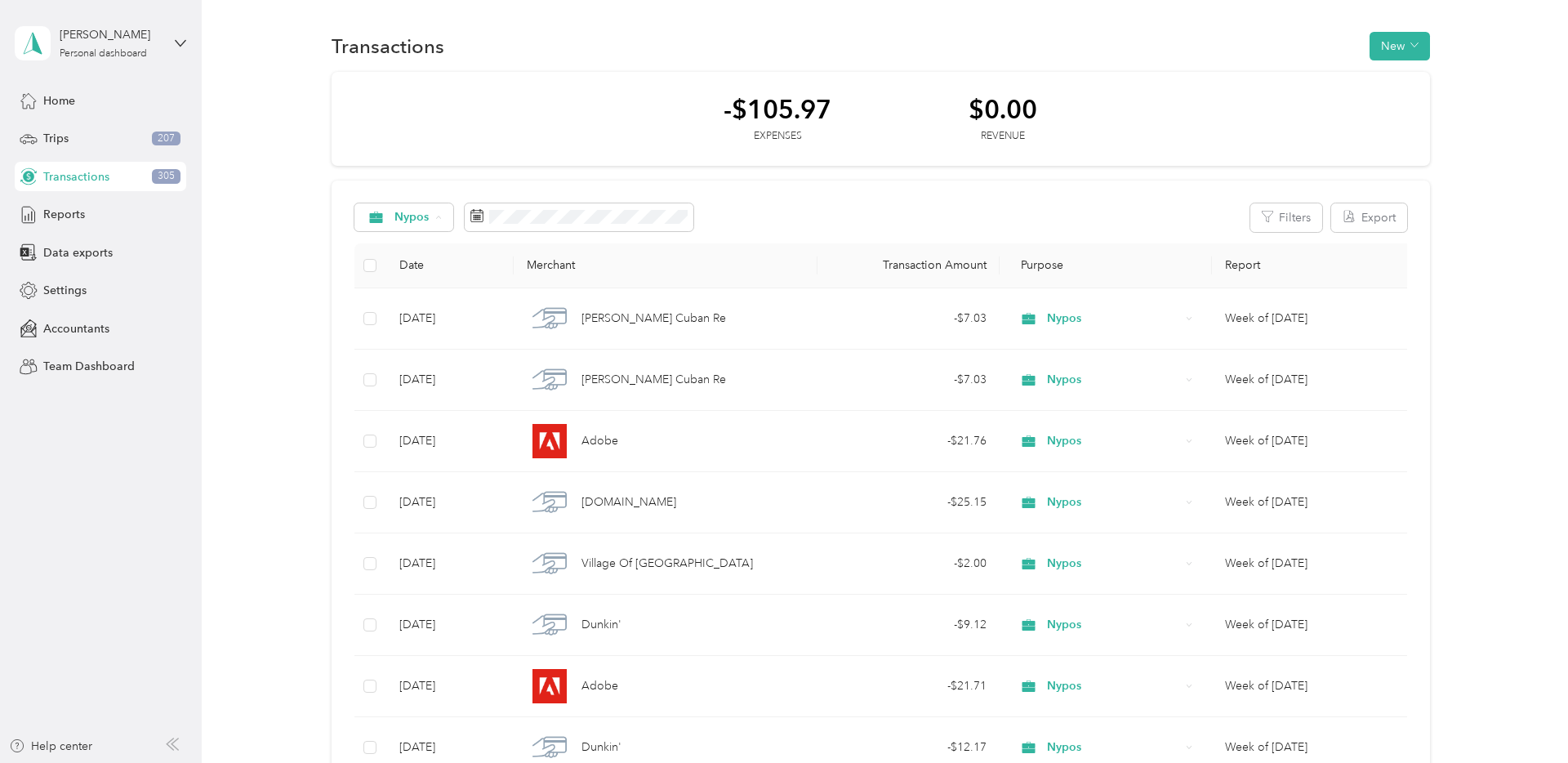 click on "Unclassified" at bounding box center [415, 275] 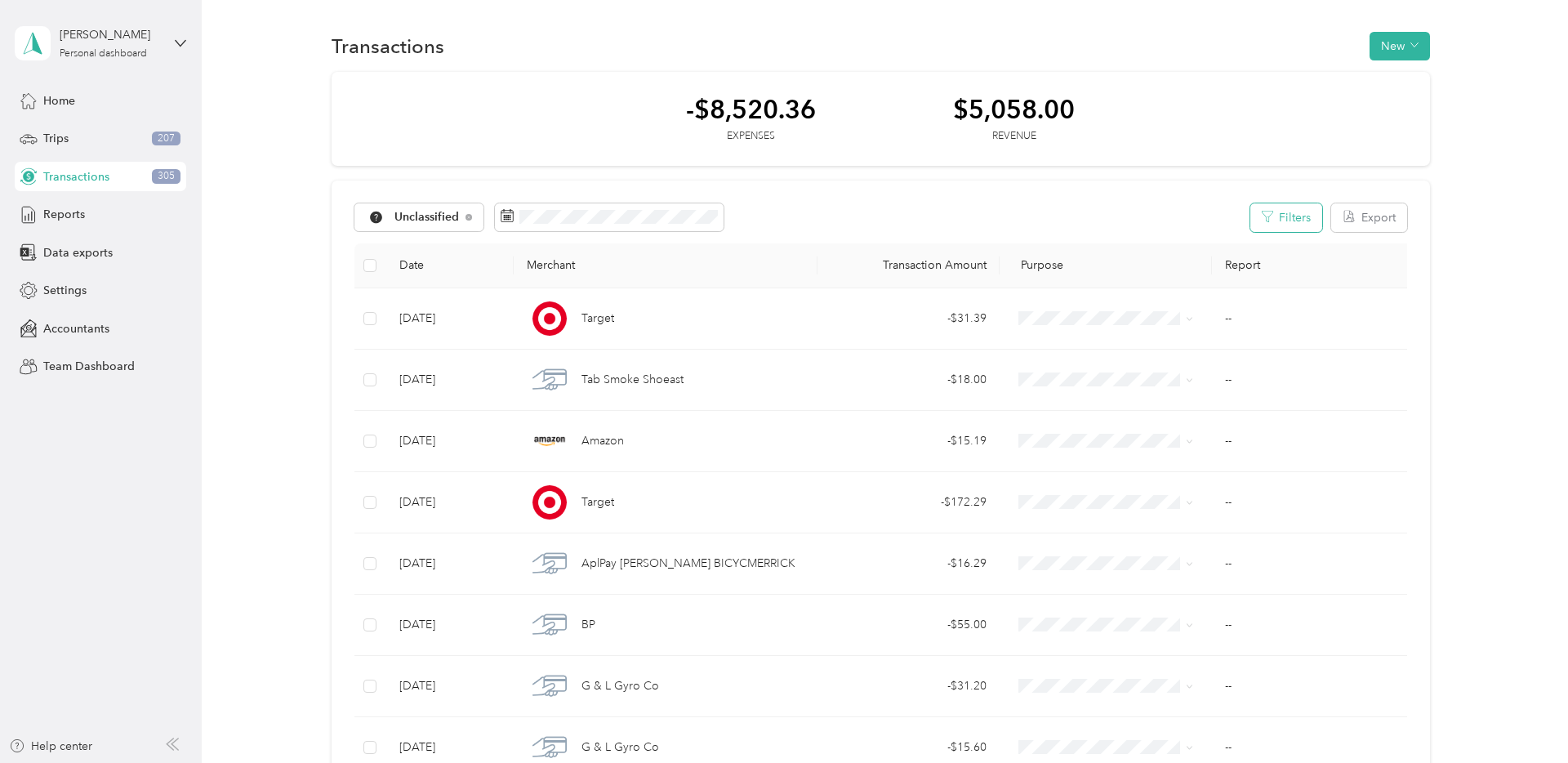 click on "Filters" at bounding box center [1286, 217] 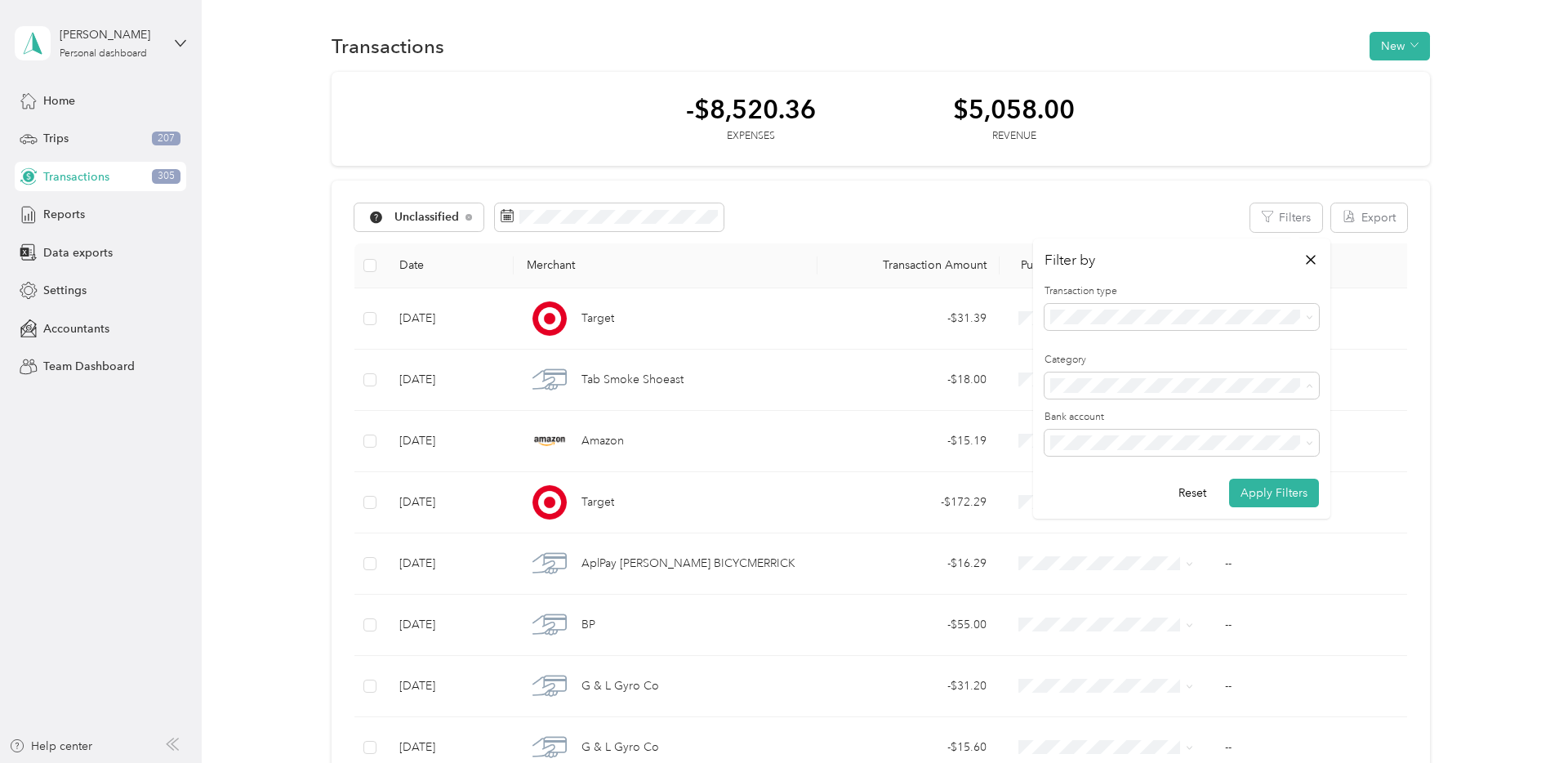 drag, startPoint x: 1548, startPoint y: 353, endPoint x: 1456, endPoint y: 371, distance: 93.74433 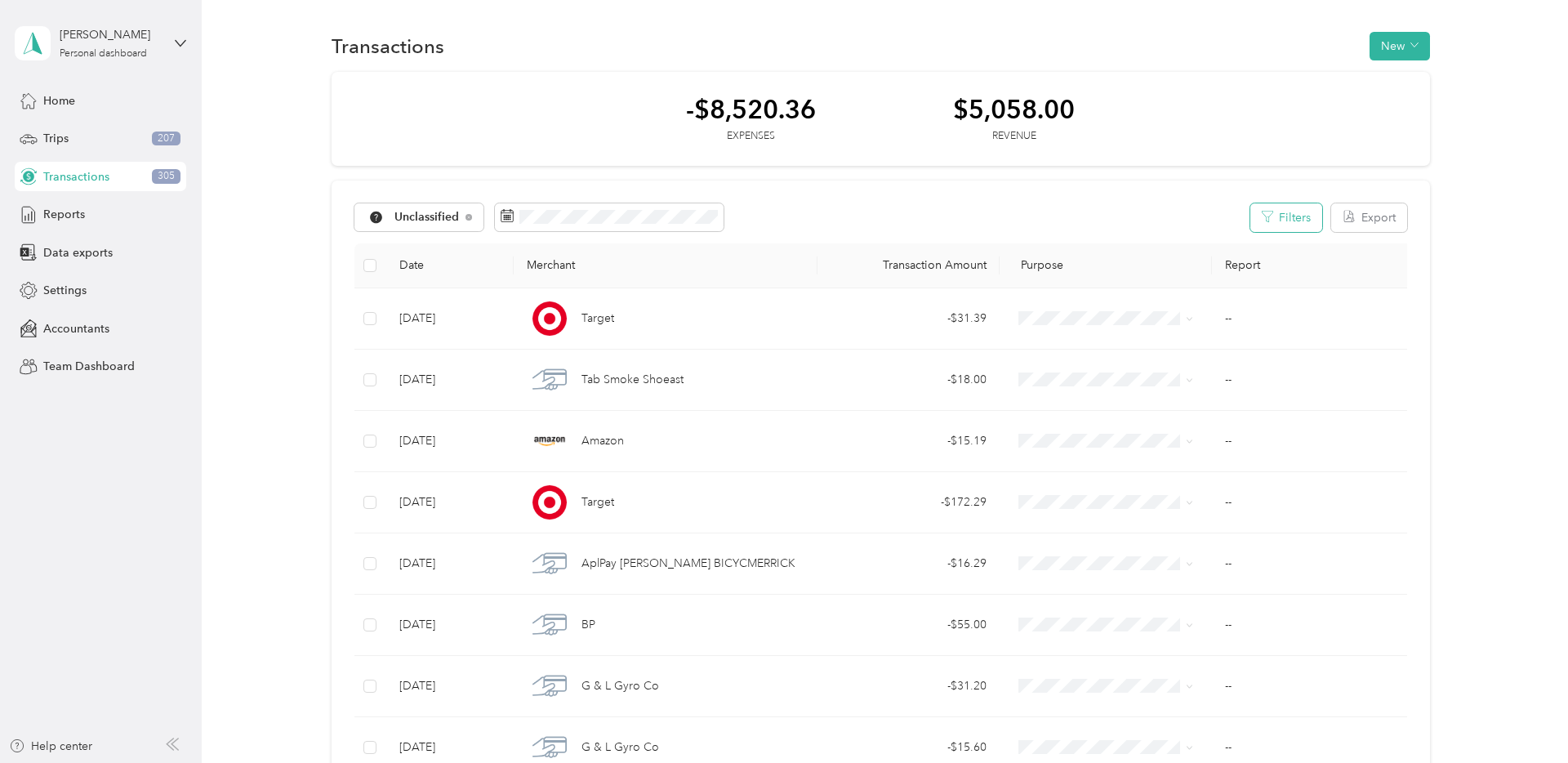 click on "Filters" at bounding box center [1286, 217] 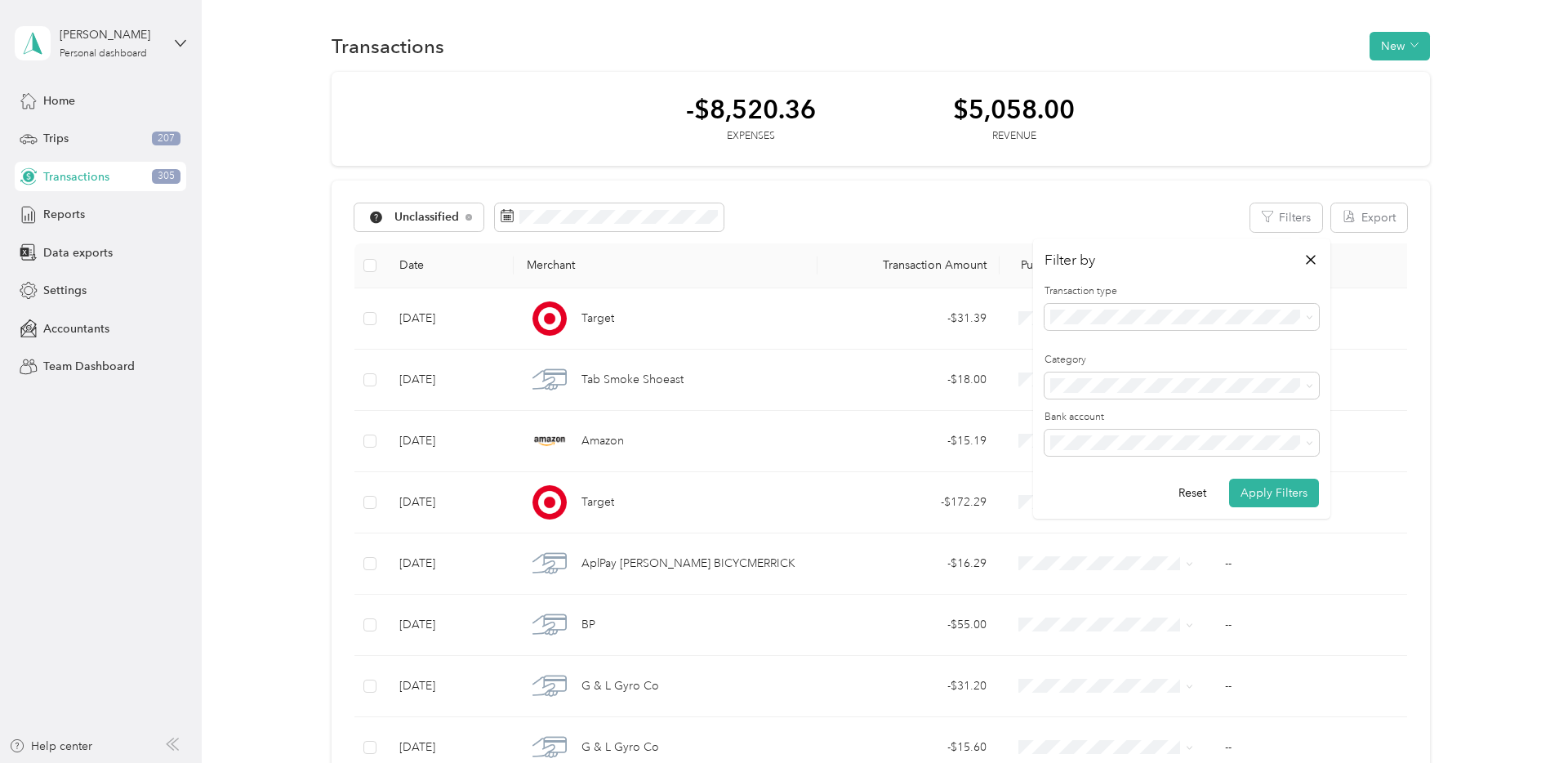 click on "American Express Delta SkyMiles® Platinum Card 1005" at bounding box center (1182, 502) 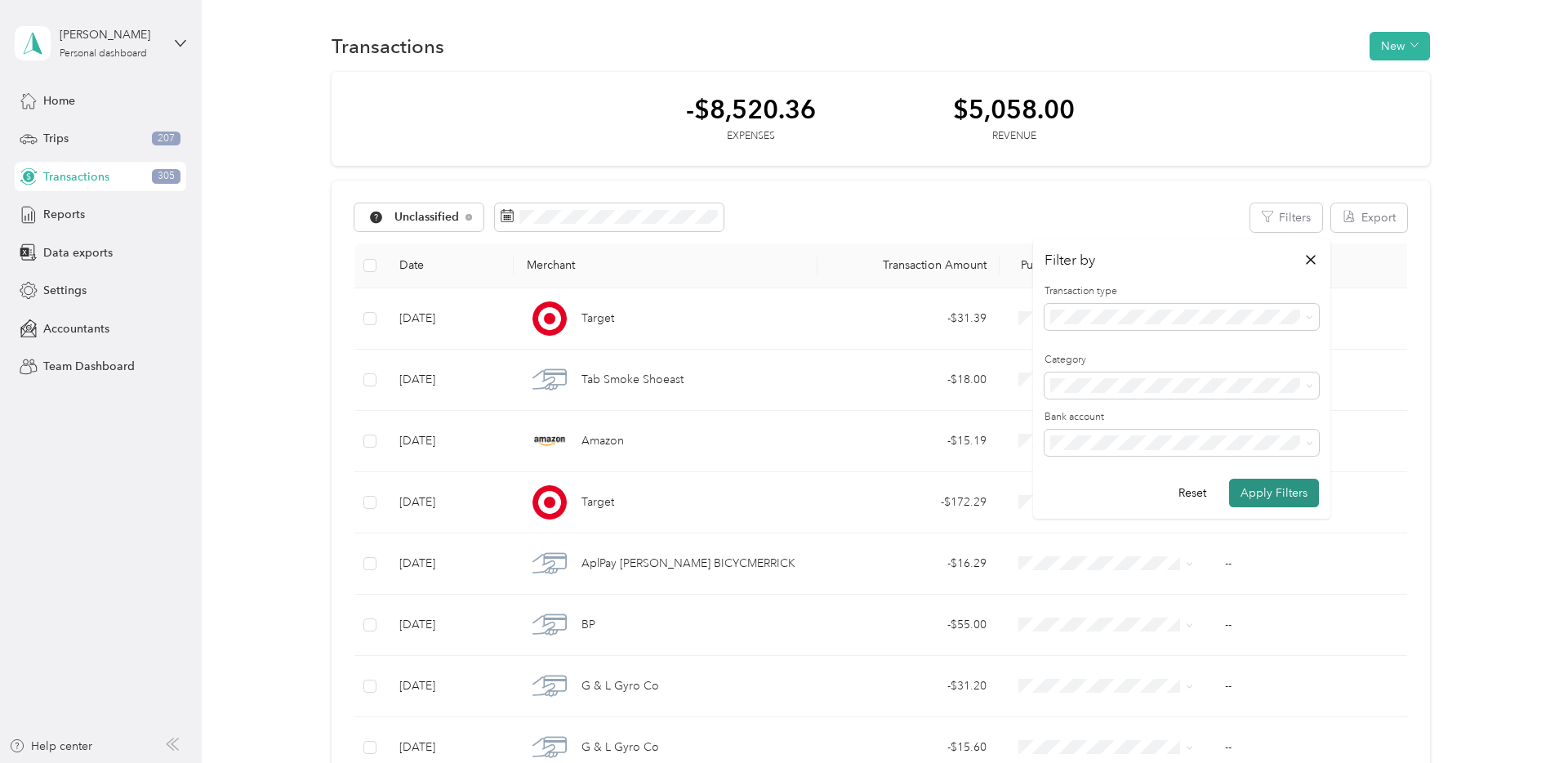 click on "Apply Filters" at bounding box center [1274, 493] 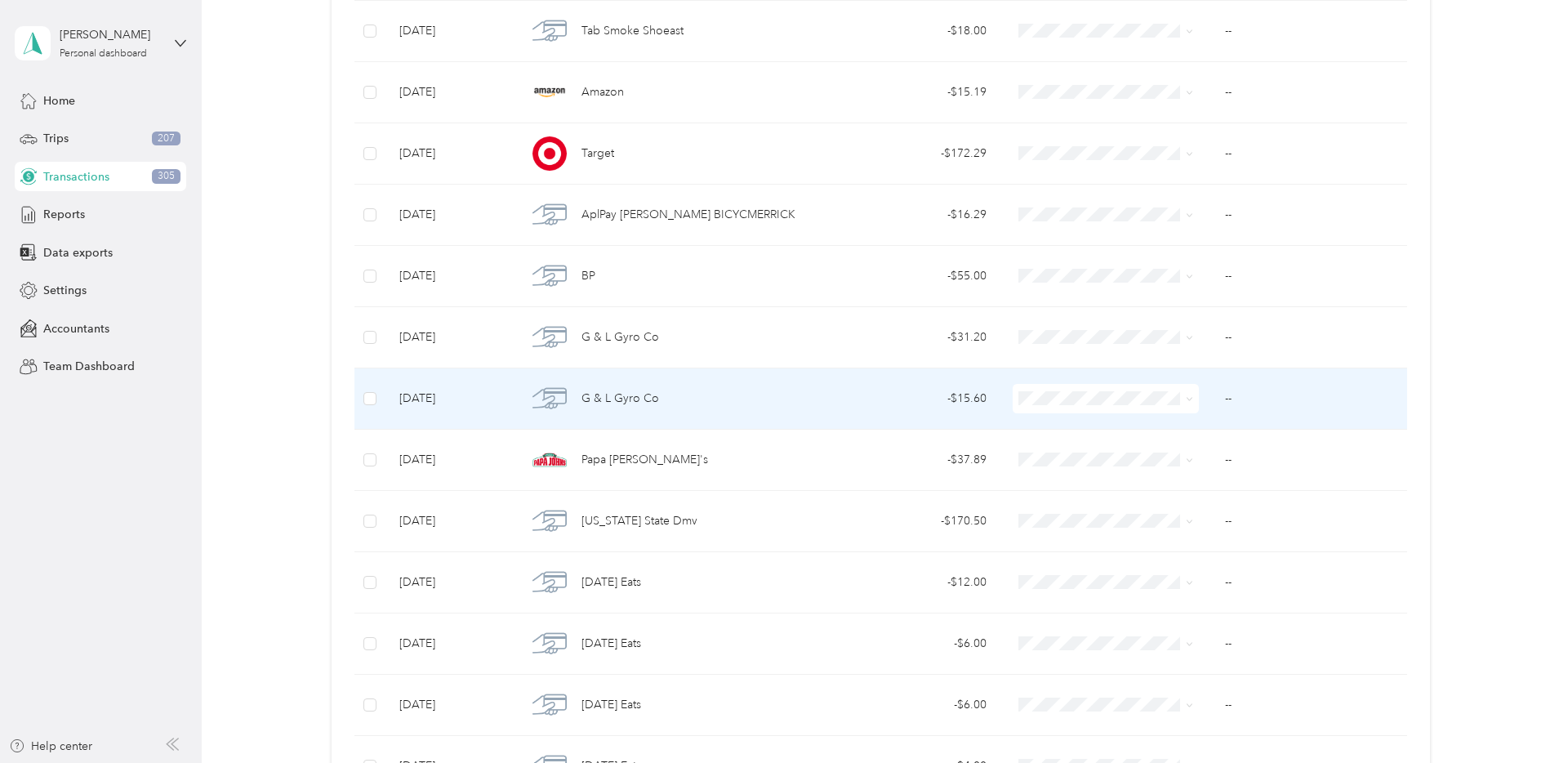 scroll, scrollTop: 350, scrollLeft: 0, axis: vertical 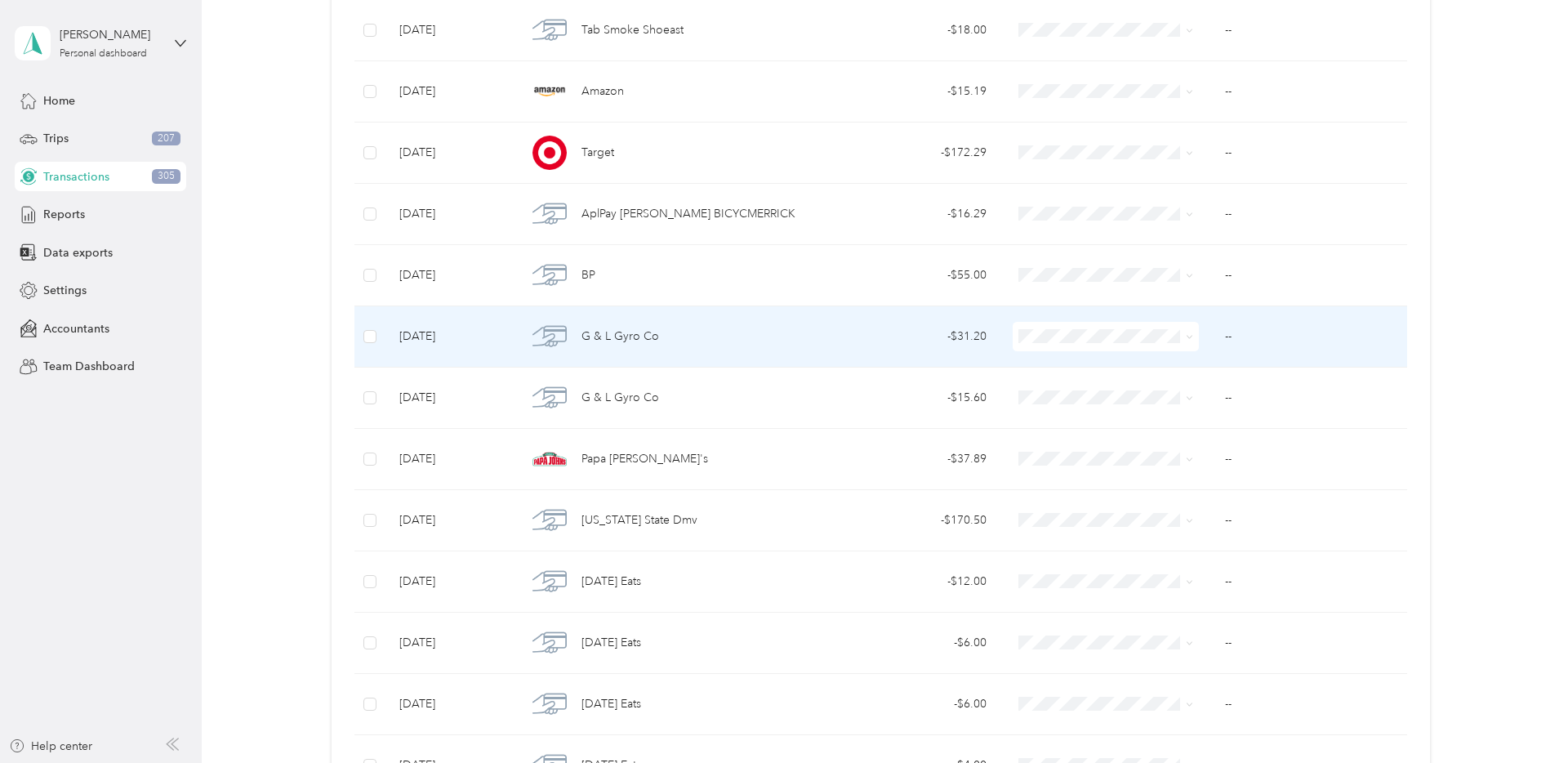 click at bounding box center (1106, 337) 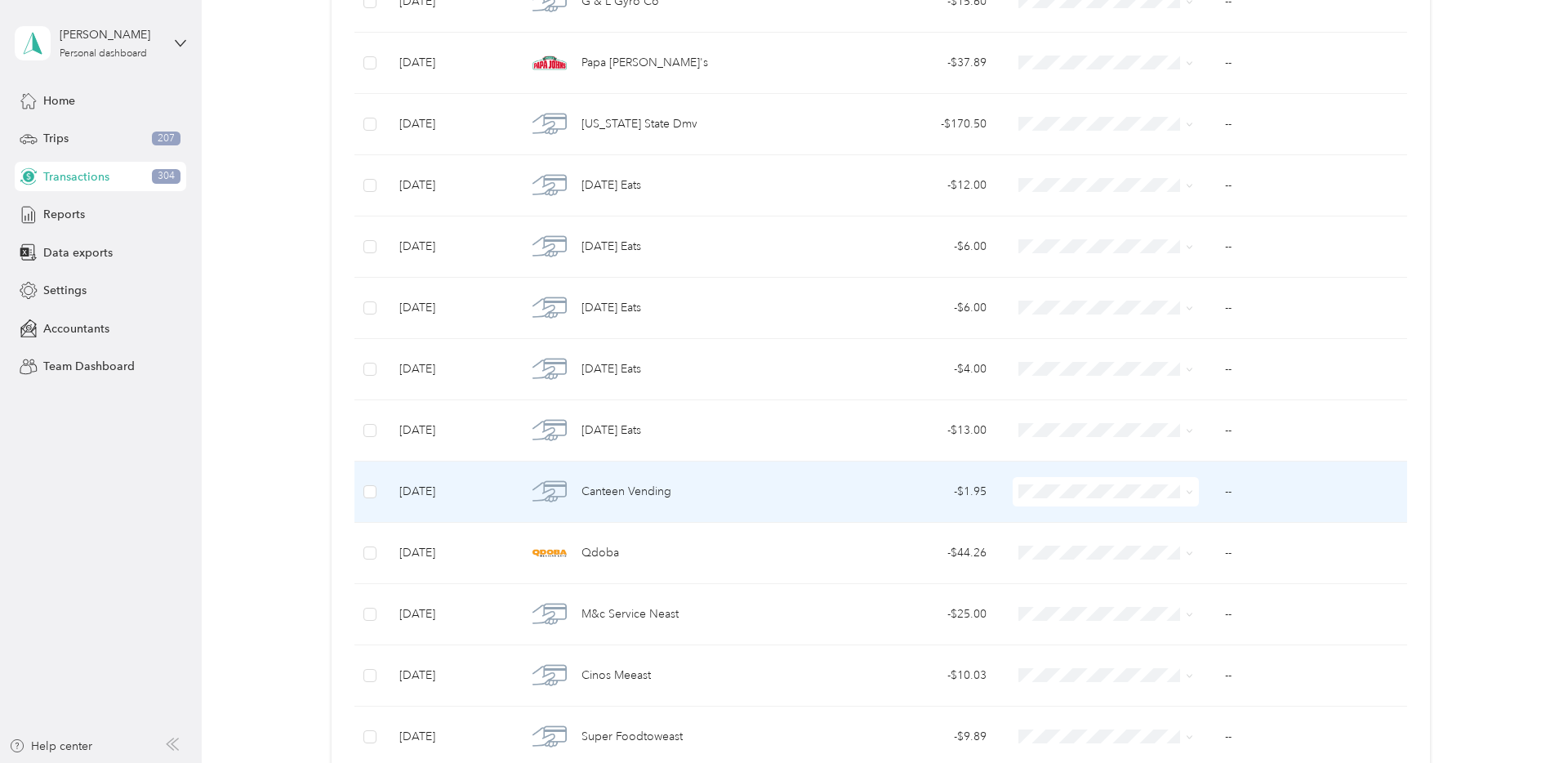 scroll, scrollTop: 743, scrollLeft: 0, axis: vertical 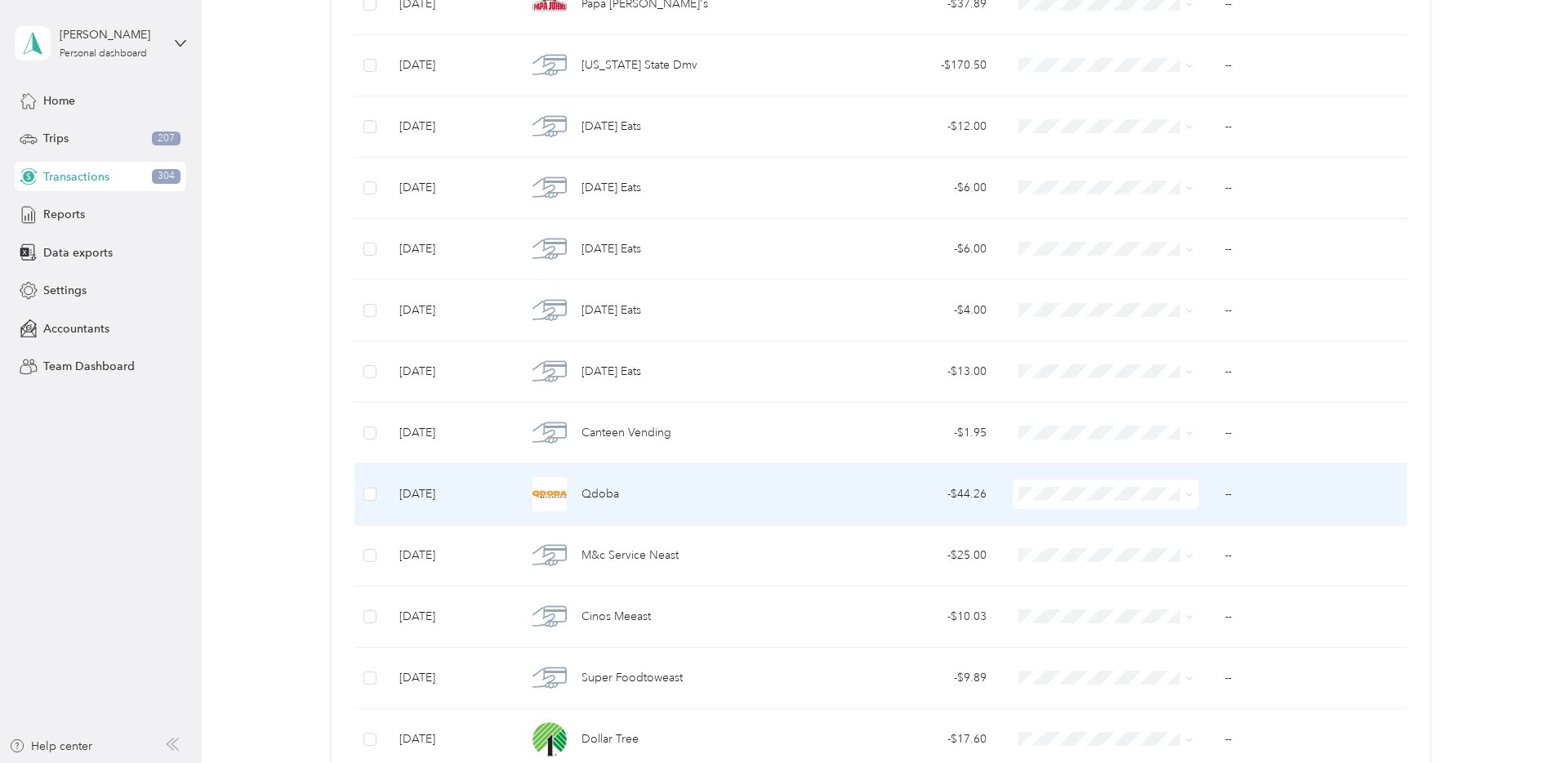 click on "Nypos" at bounding box center [1106, 580] 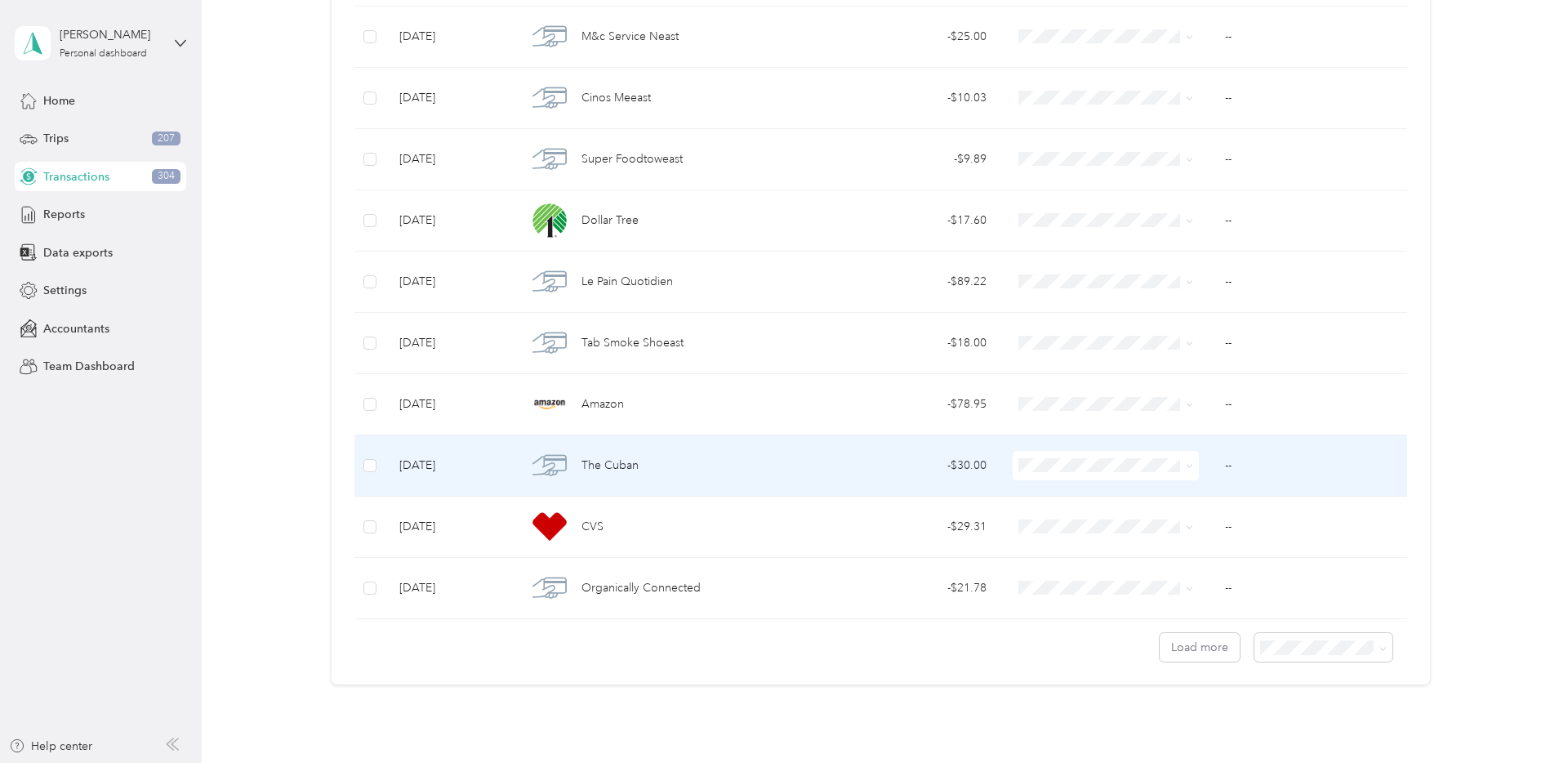 scroll, scrollTop: 1203, scrollLeft: 0, axis: vertical 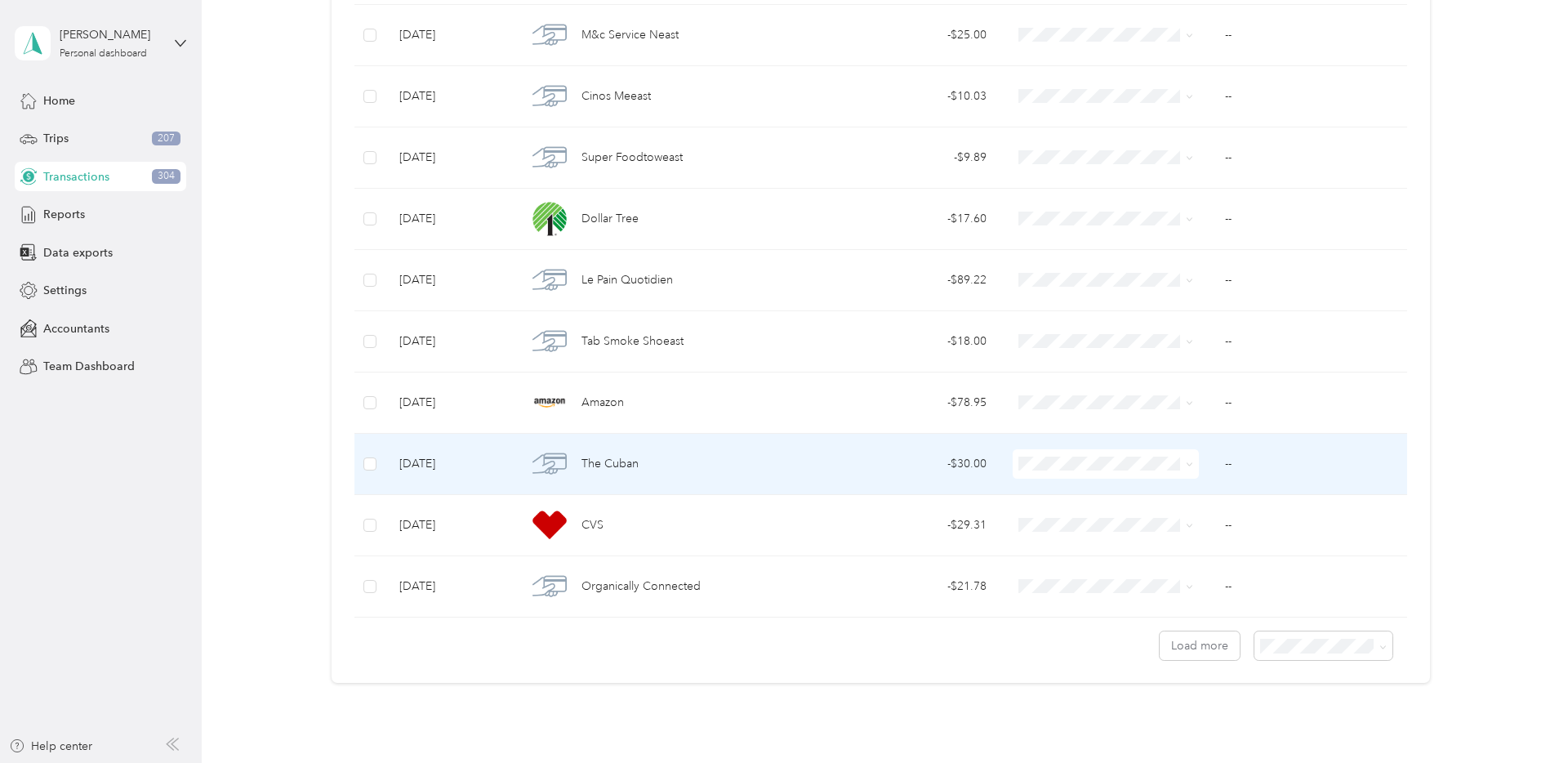 click on "Nypos" at bounding box center [1106, 547] 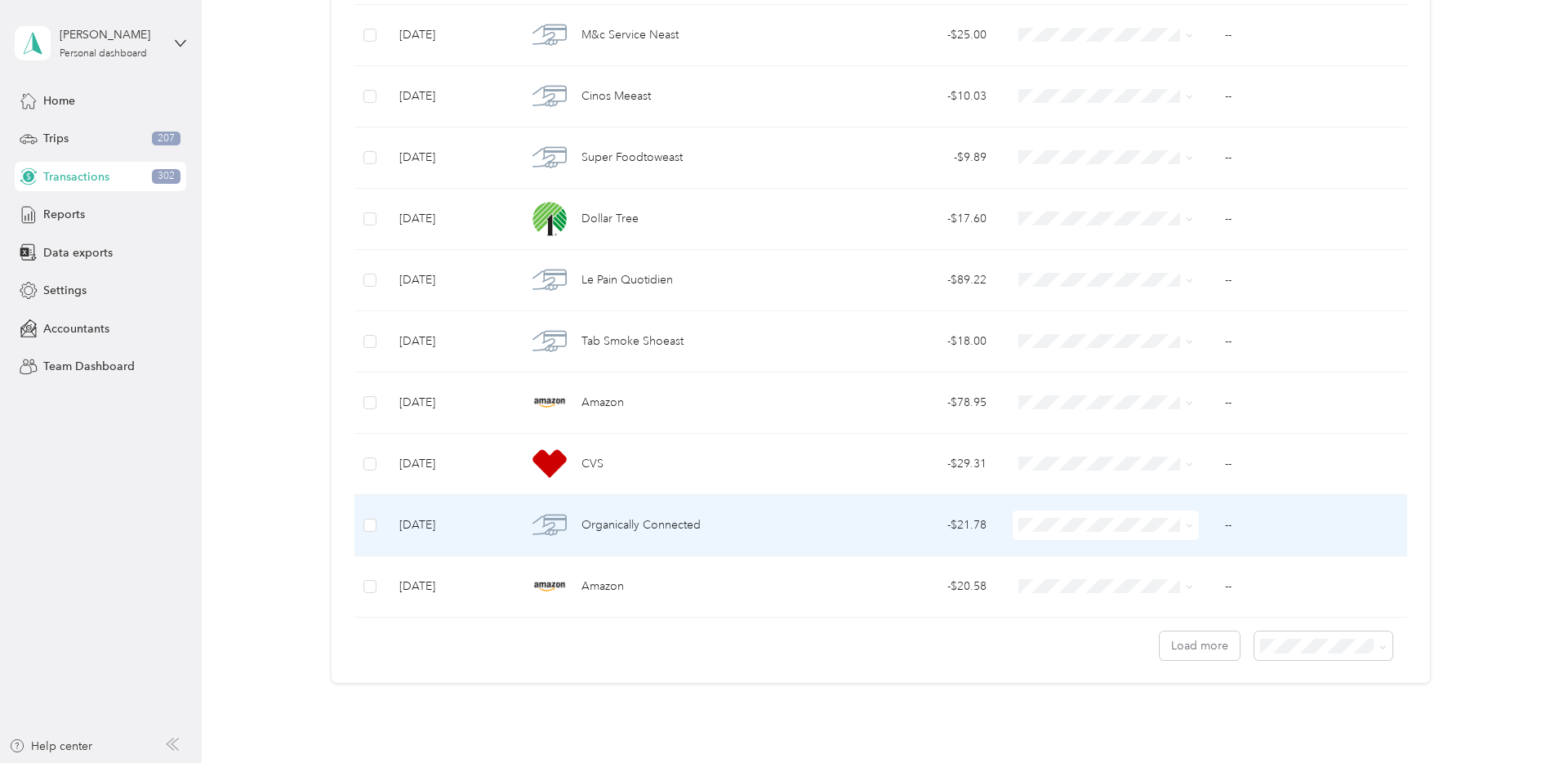 click on "Nypos" at bounding box center [1120, 345] 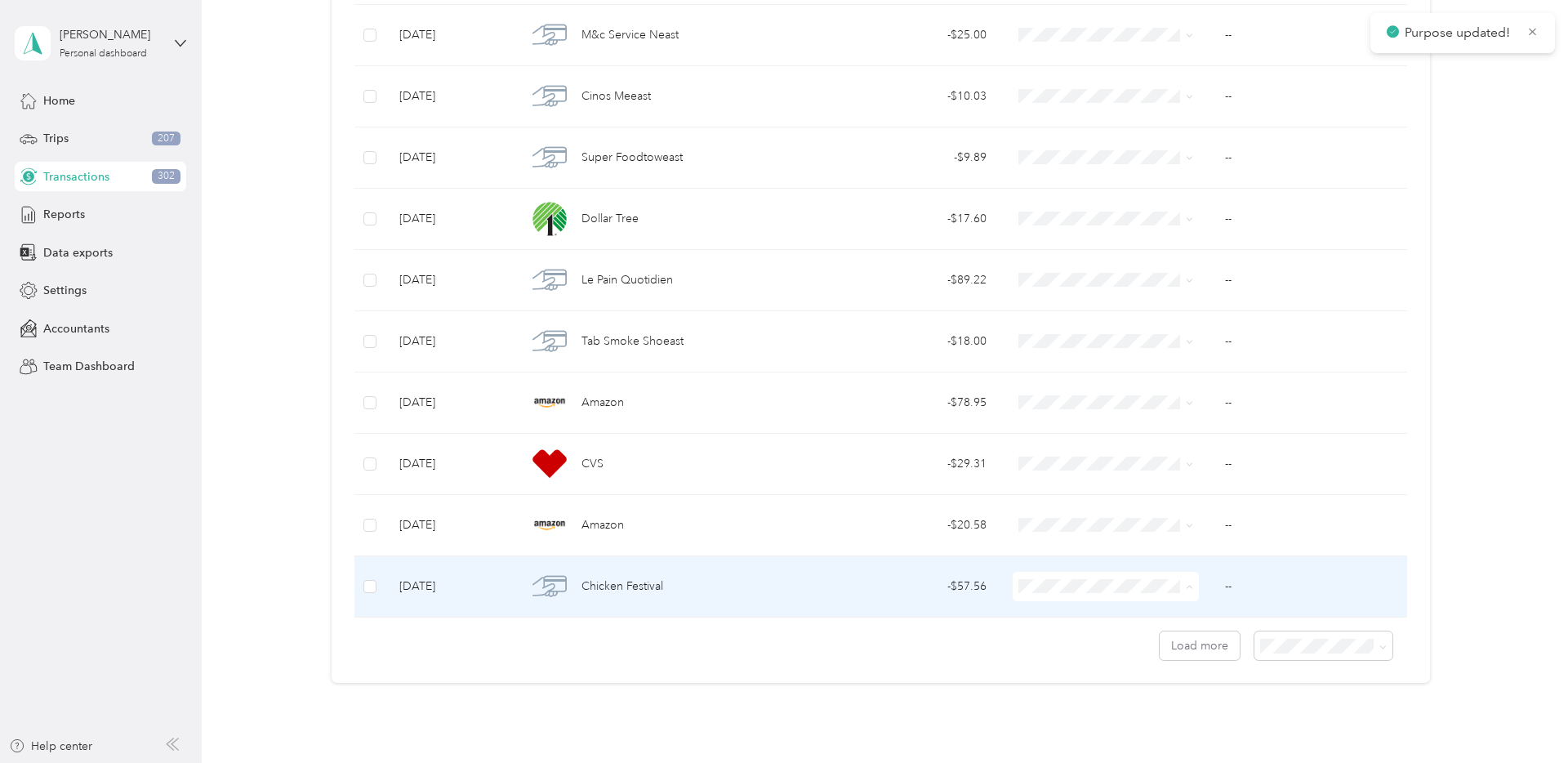 click on "Nypos" at bounding box center (1106, 413) 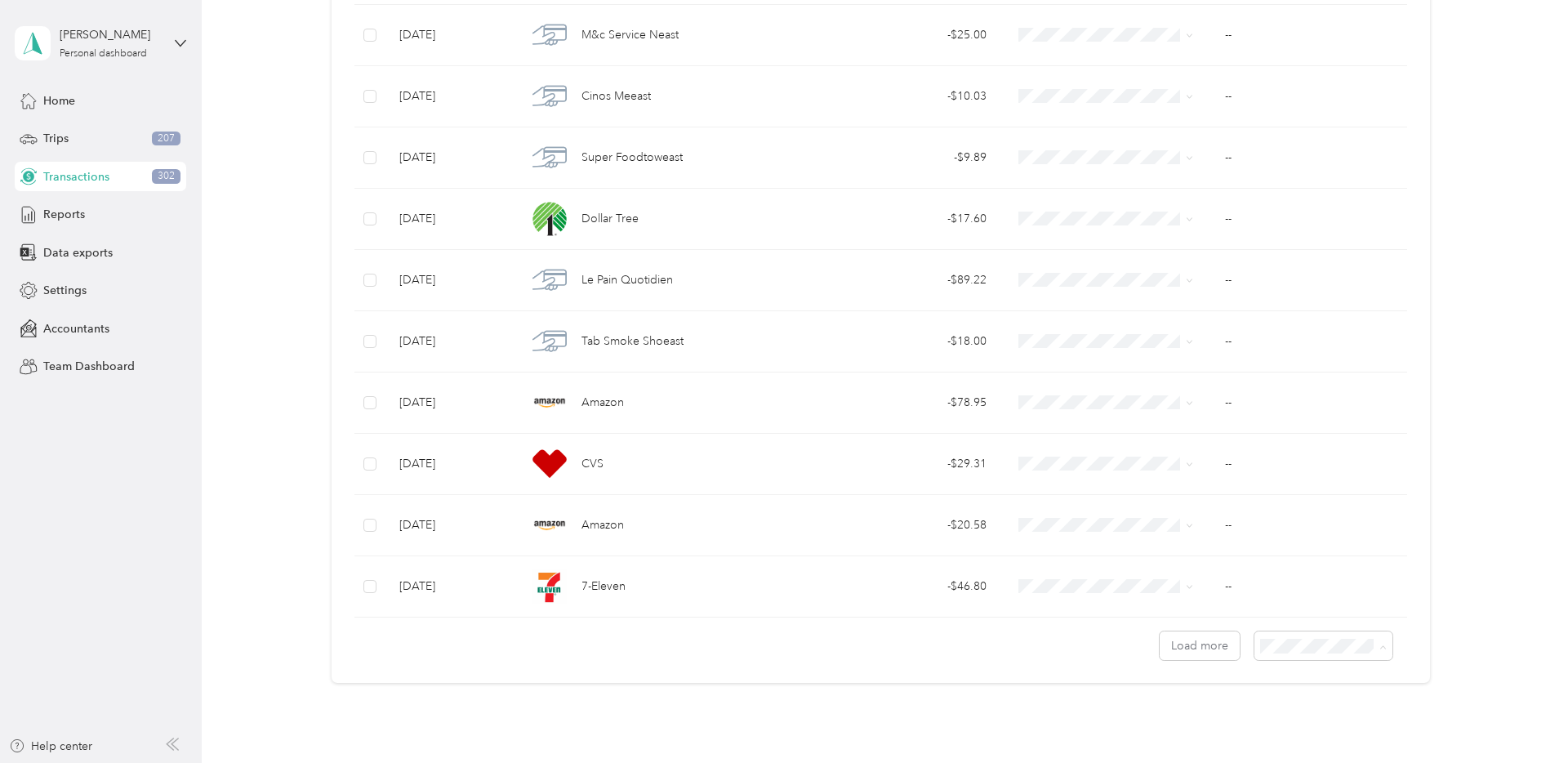 click on "100 per load" at bounding box center (1331, 733) 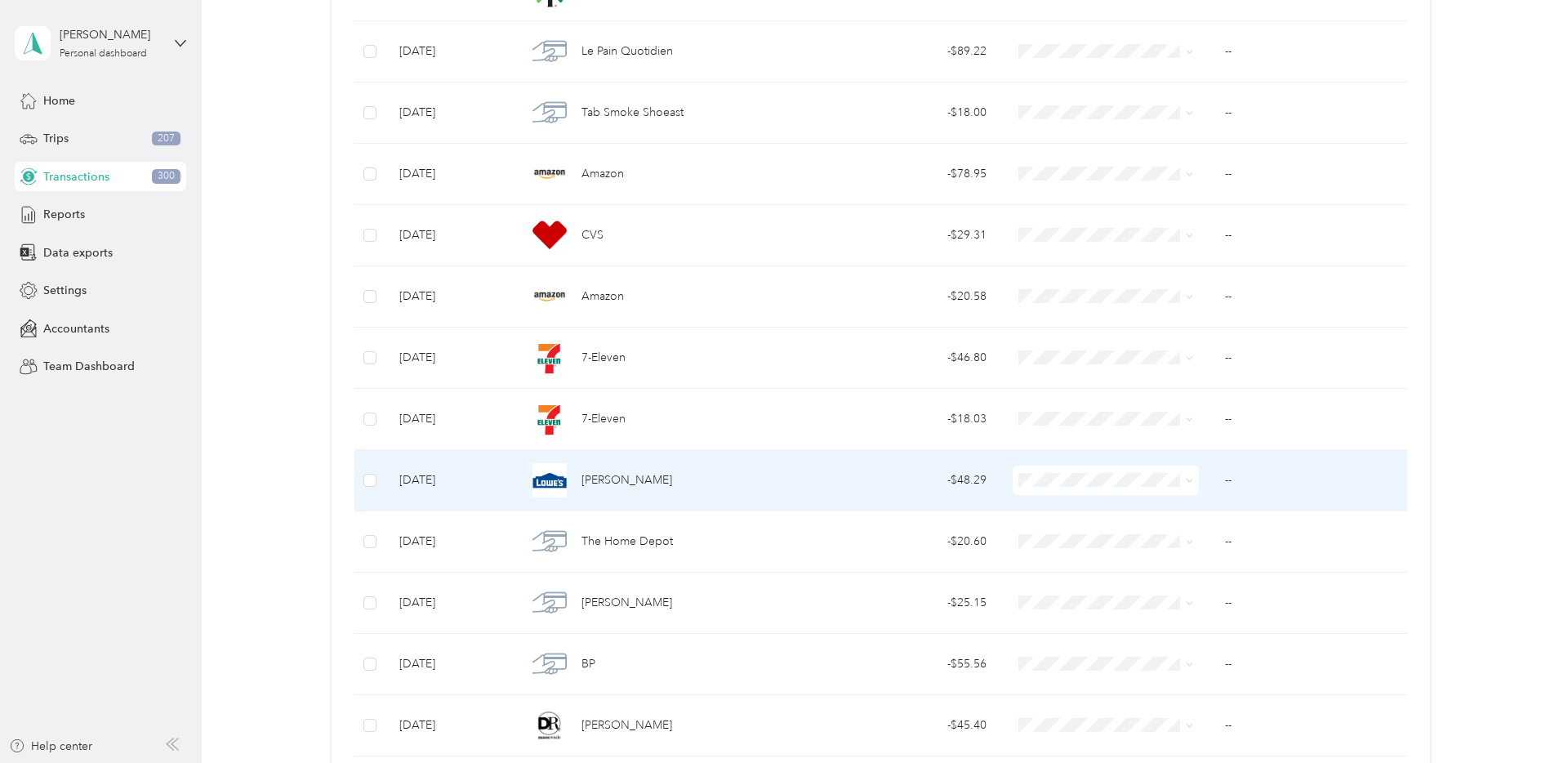 scroll, scrollTop: 1474, scrollLeft: 0, axis: vertical 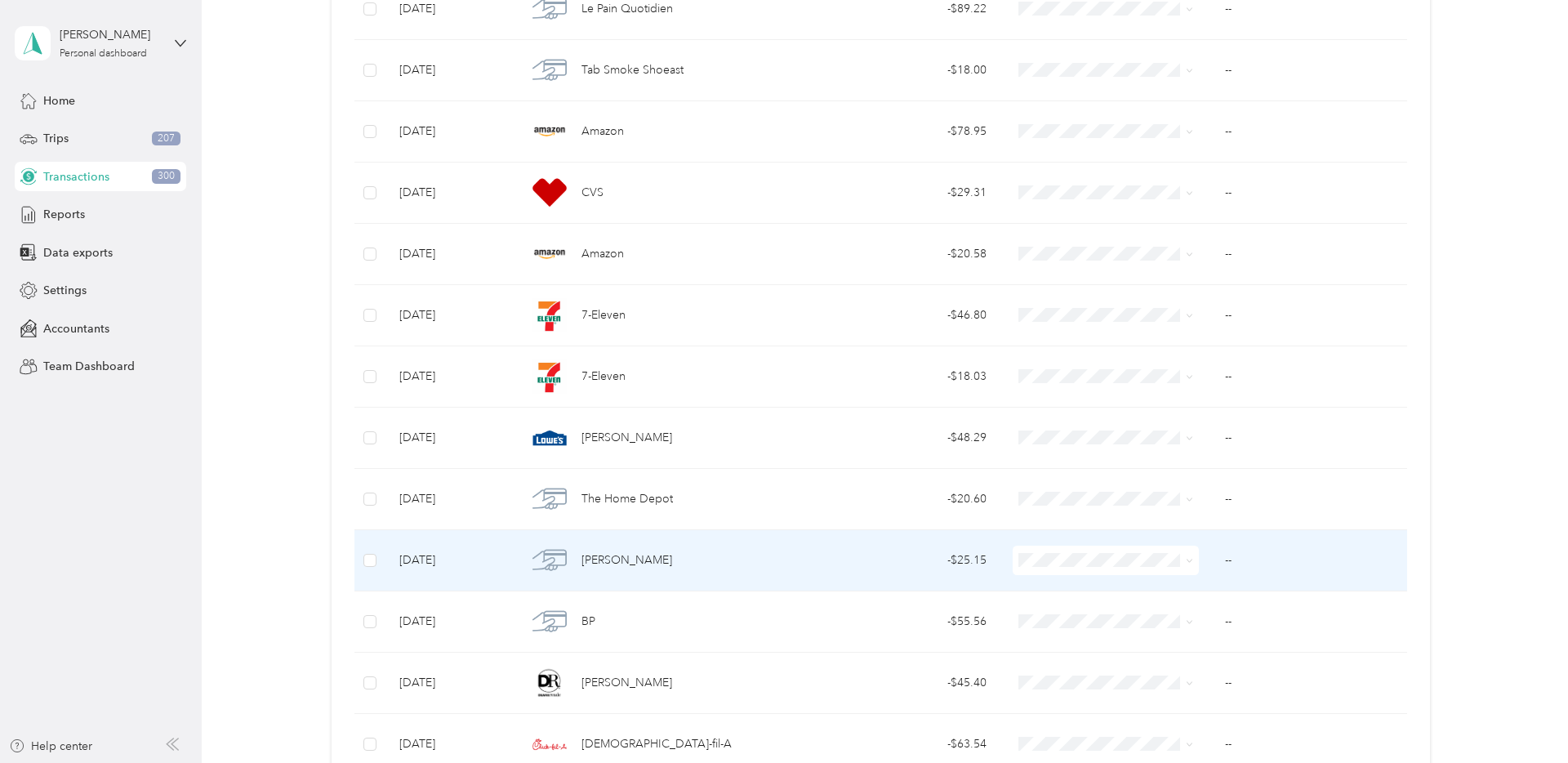 click on "Nypos" at bounding box center [1106, 382] 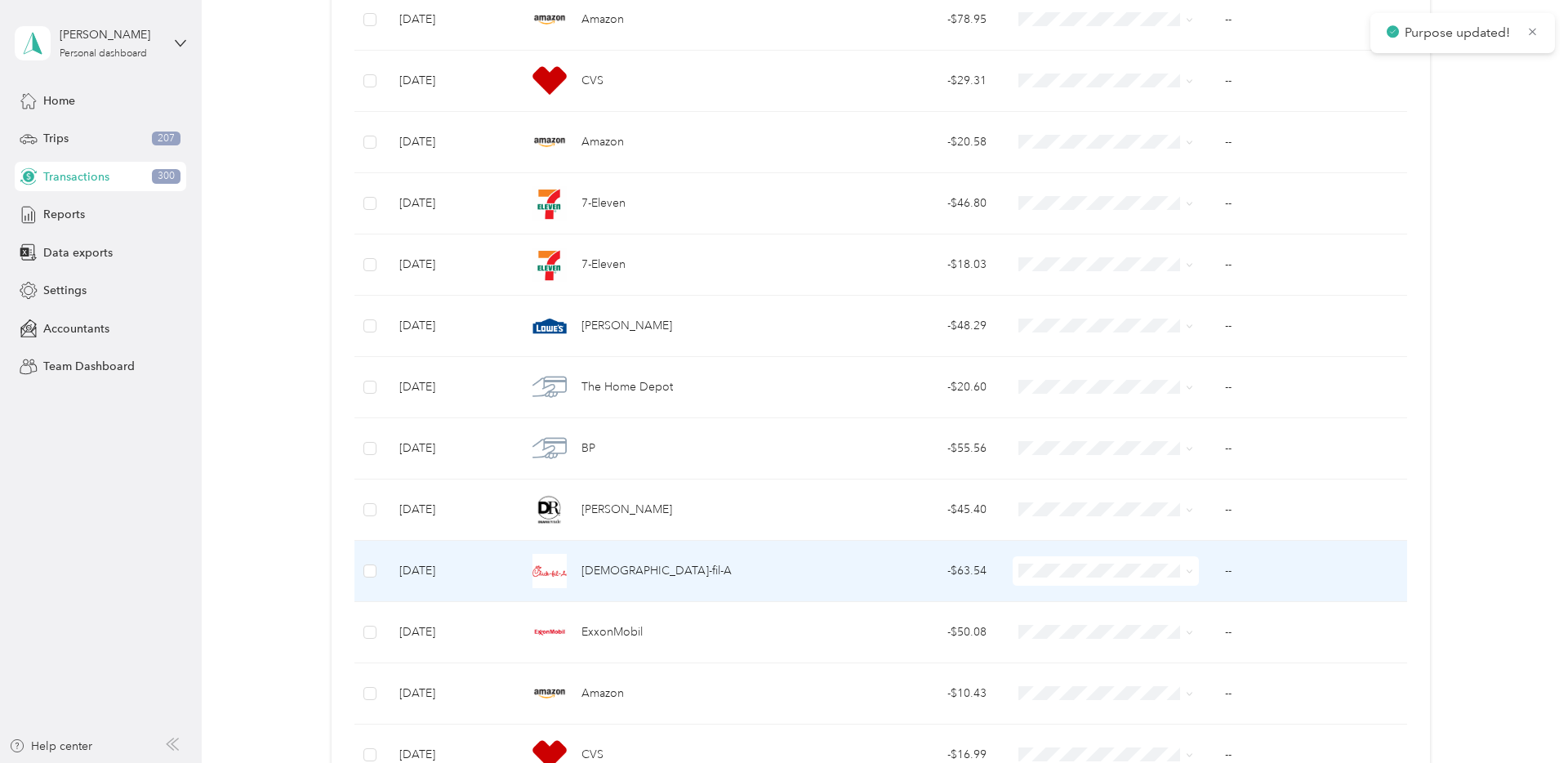 scroll, scrollTop: 1589, scrollLeft: 0, axis: vertical 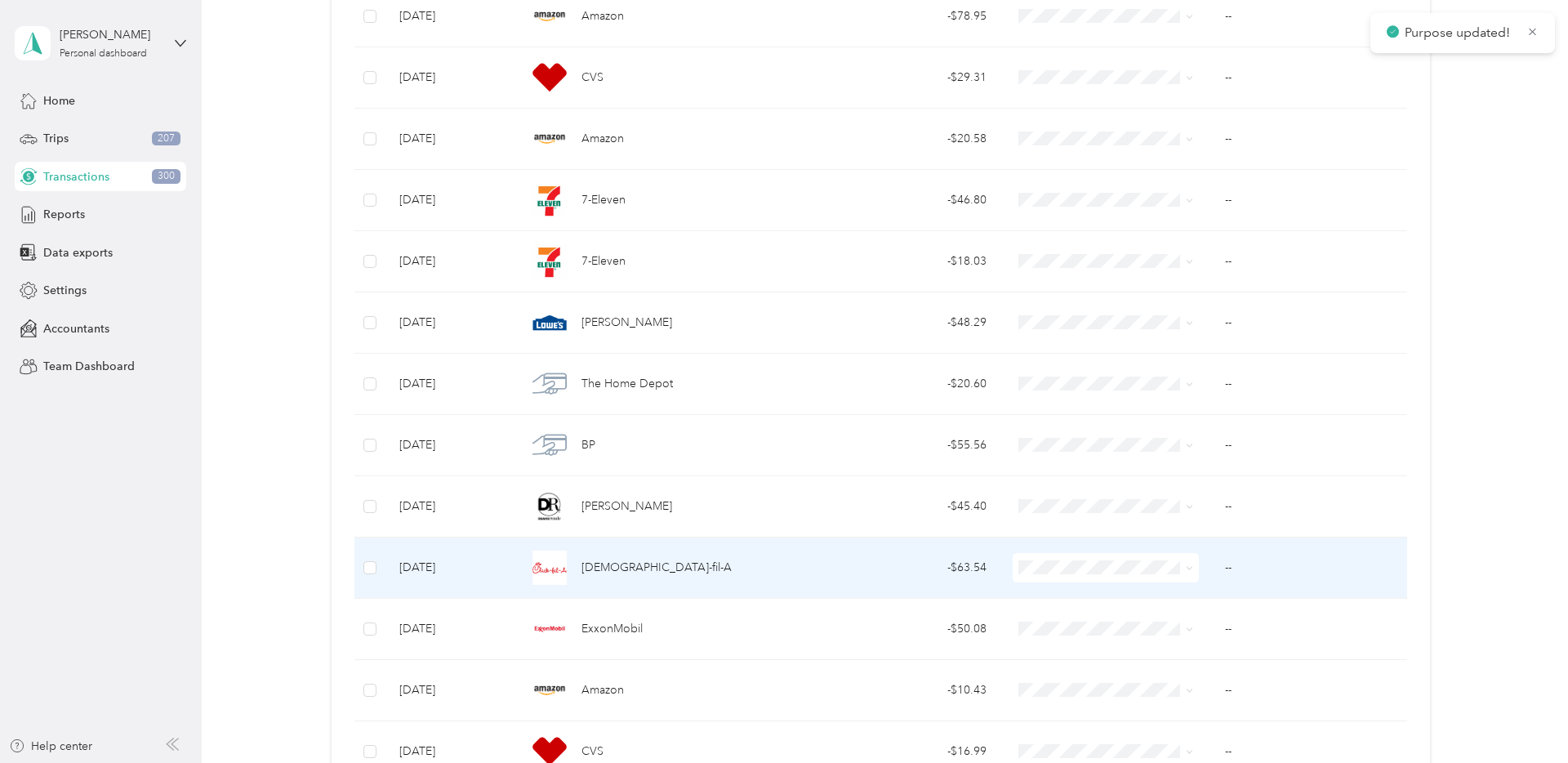 click at bounding box center [1106, 568] 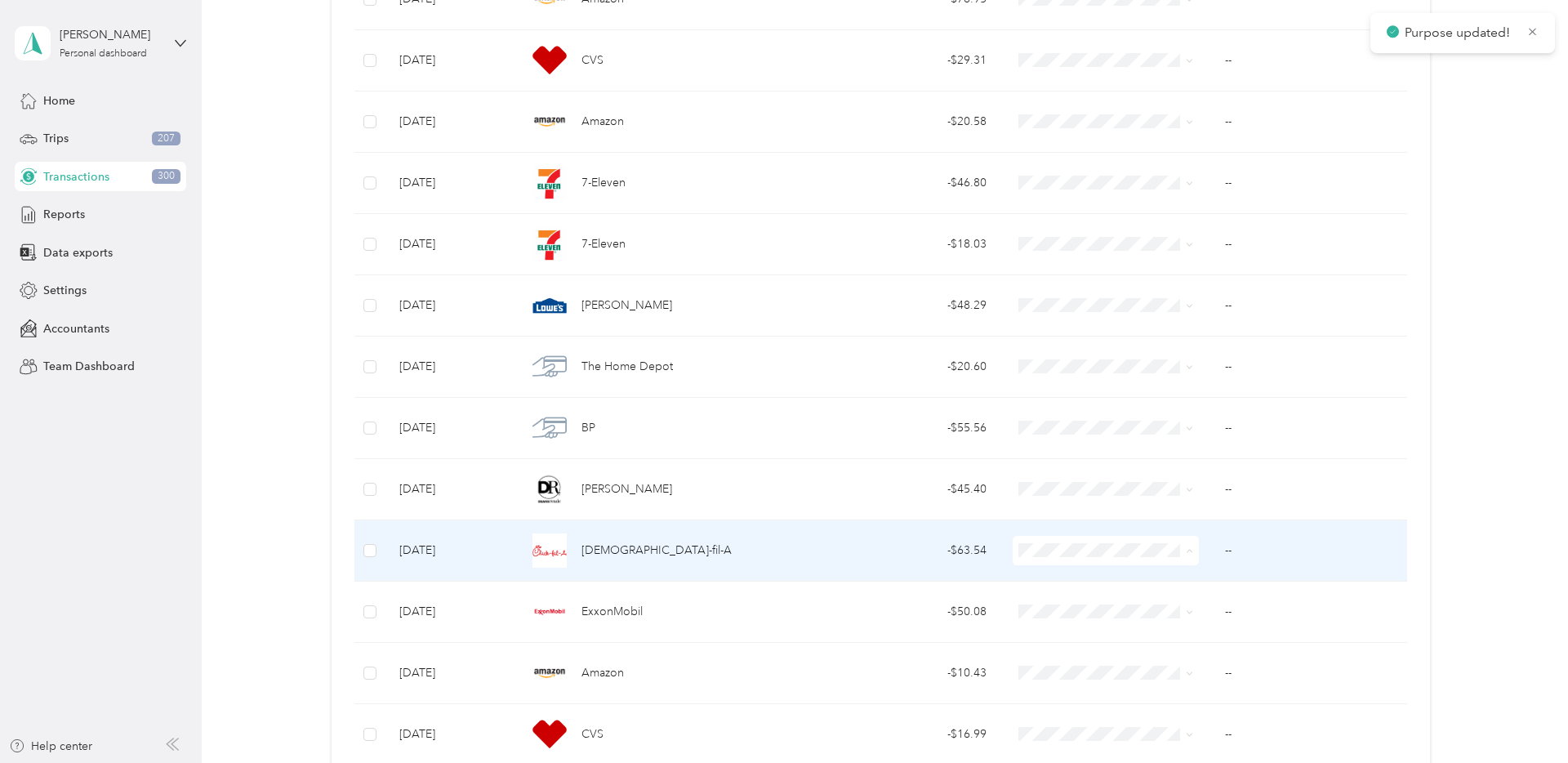 scroll, scrollTop: 1609, scrollLeft: 0, axis: vertical 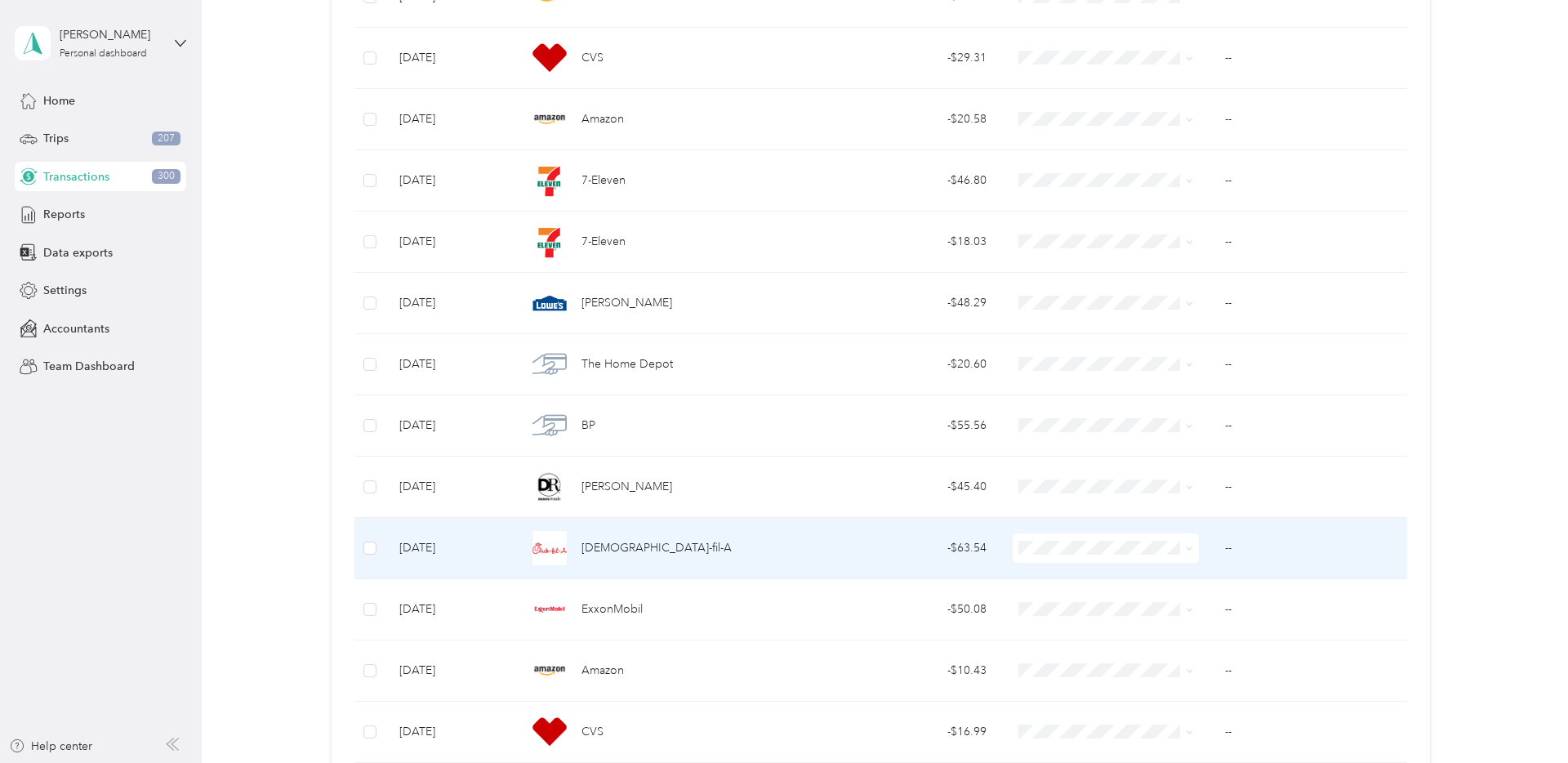 click on "Nypos" at bounding box center (1106, 367) 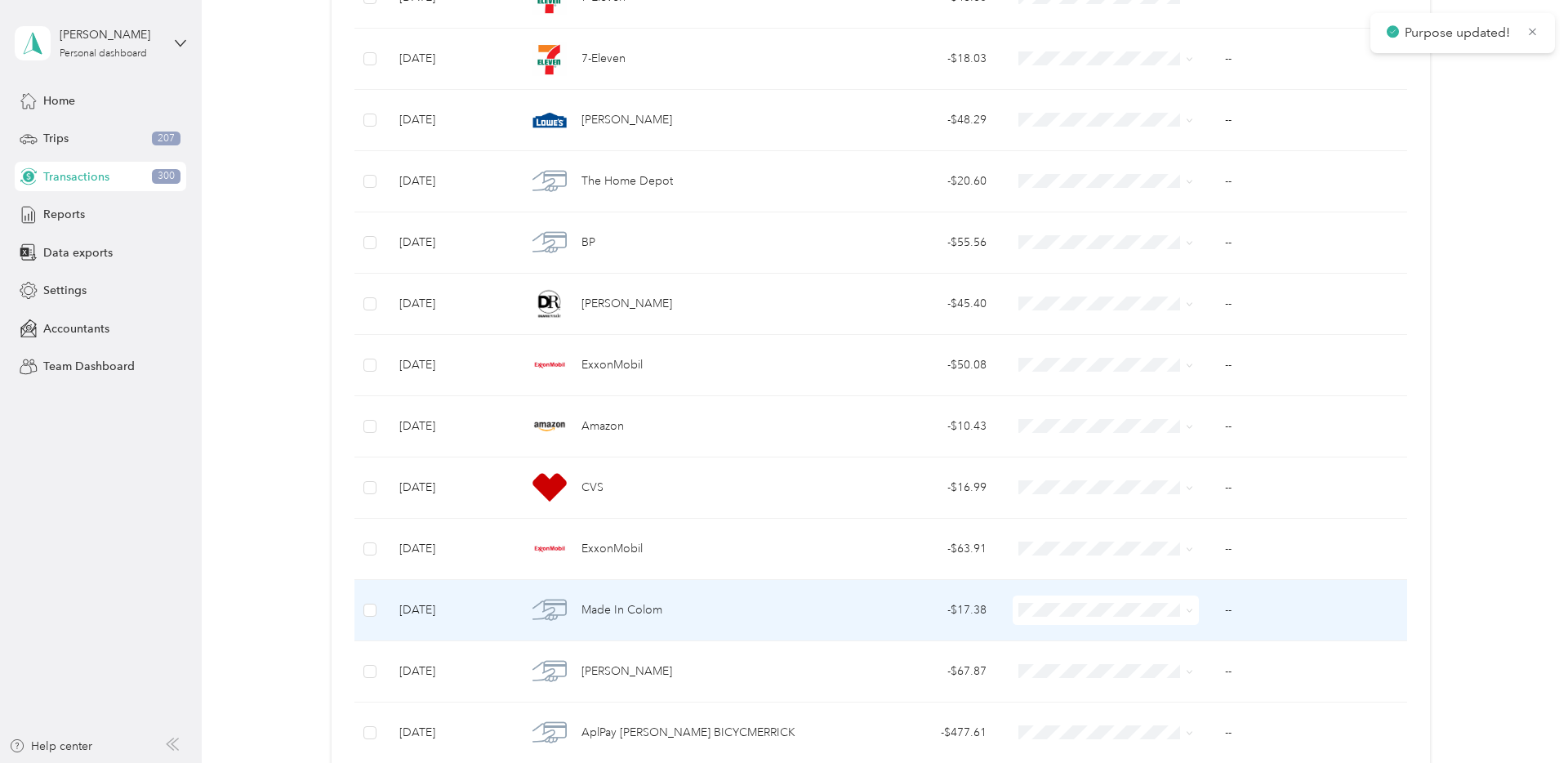 scroll, scrollTop: 1801, scrollLeft: 0, axis: vertical 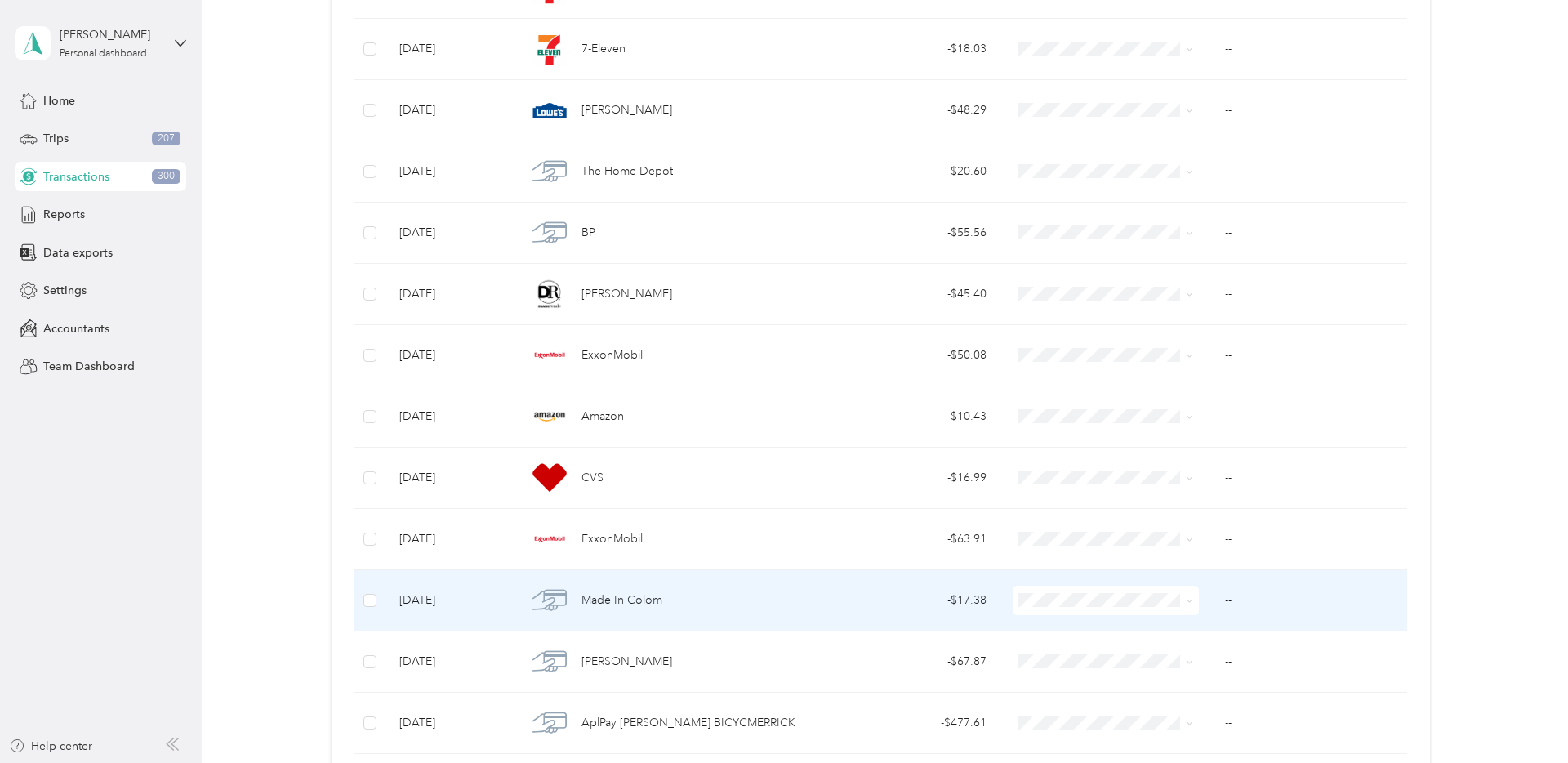 click on "Nypos" at bounding box center (1106, 425) 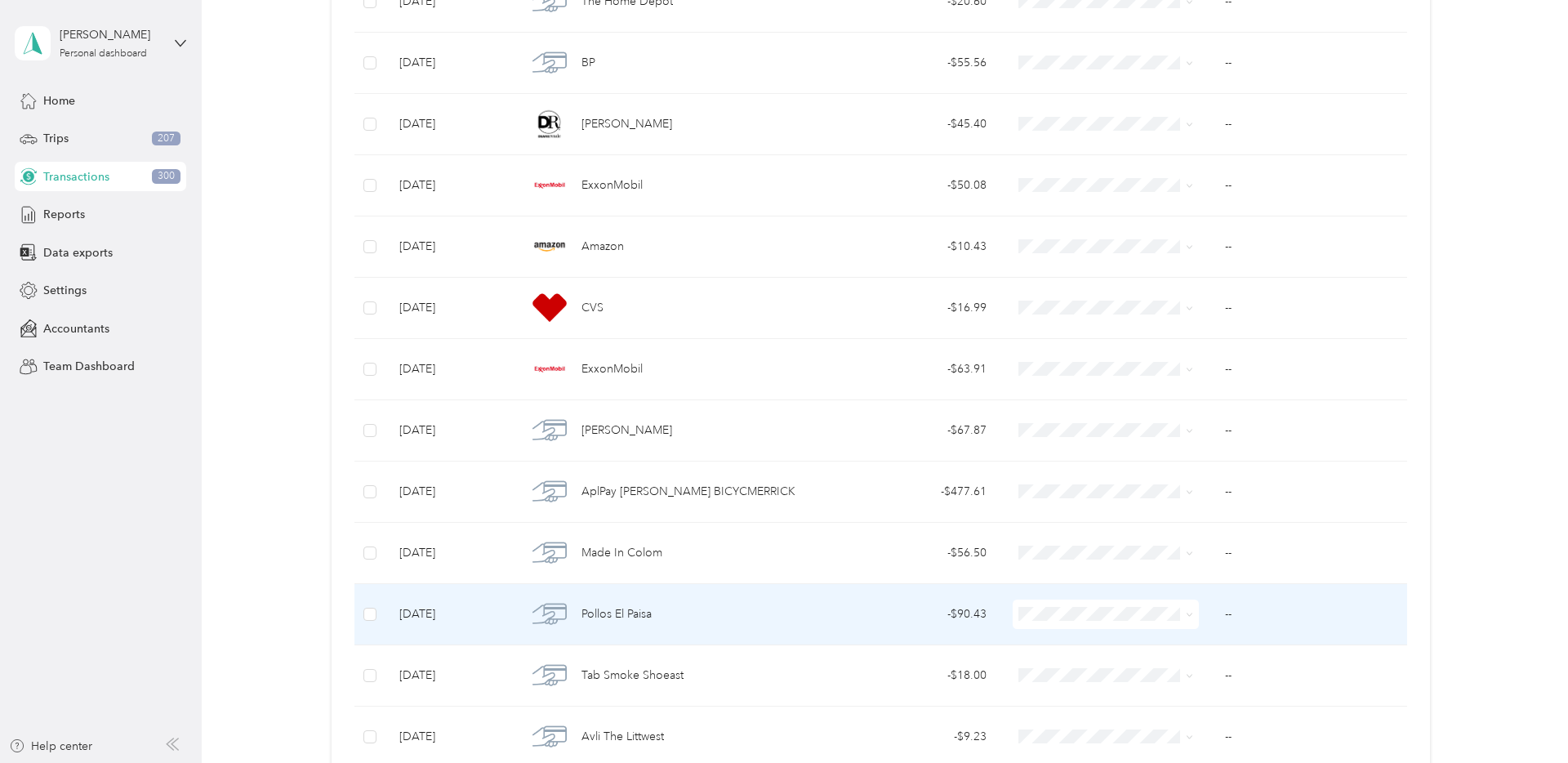 scroll, scrollTop: 2014, scrollLeft: 0, axis: vertical 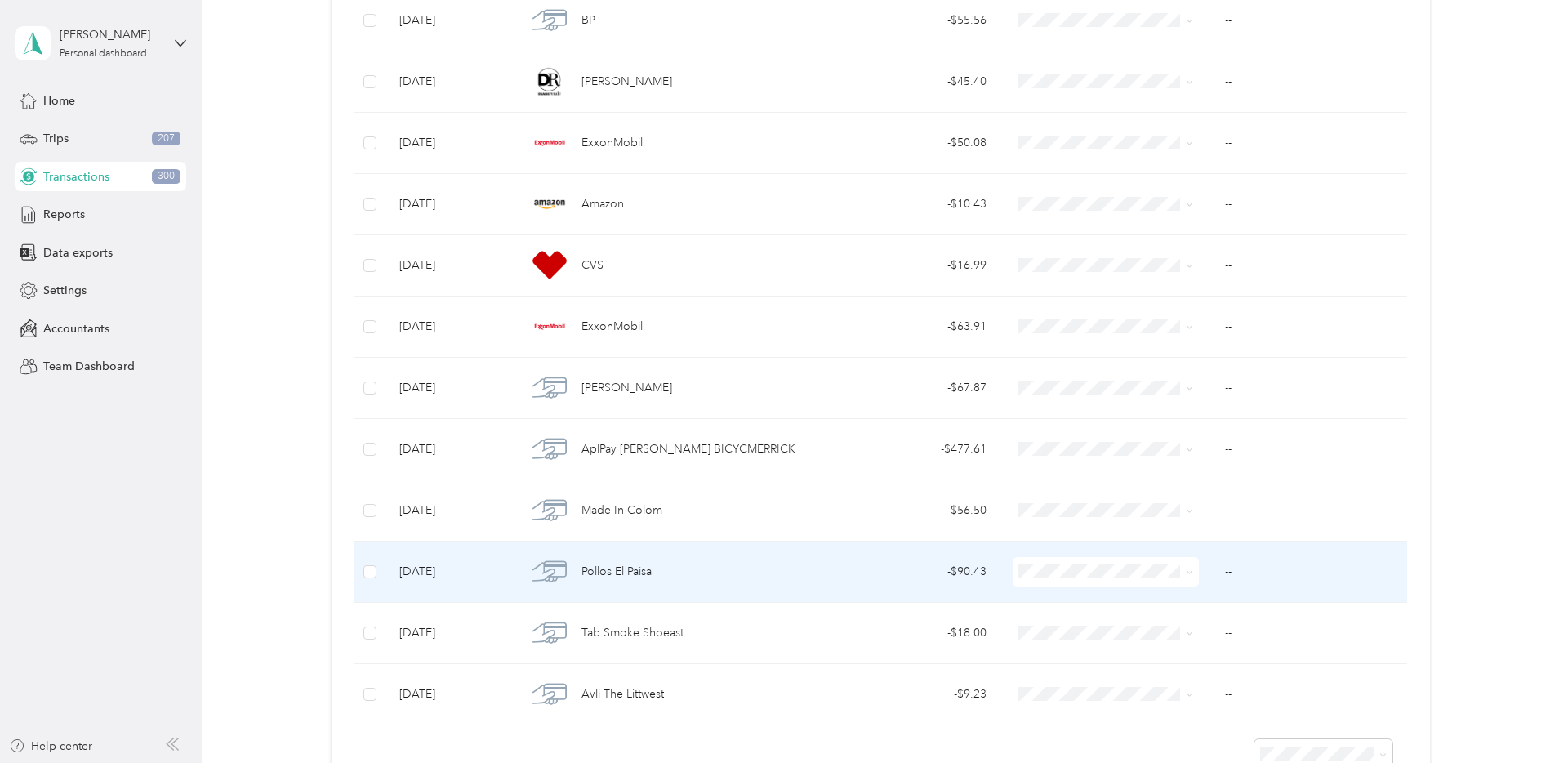 click at bounding box center (1106, 572) 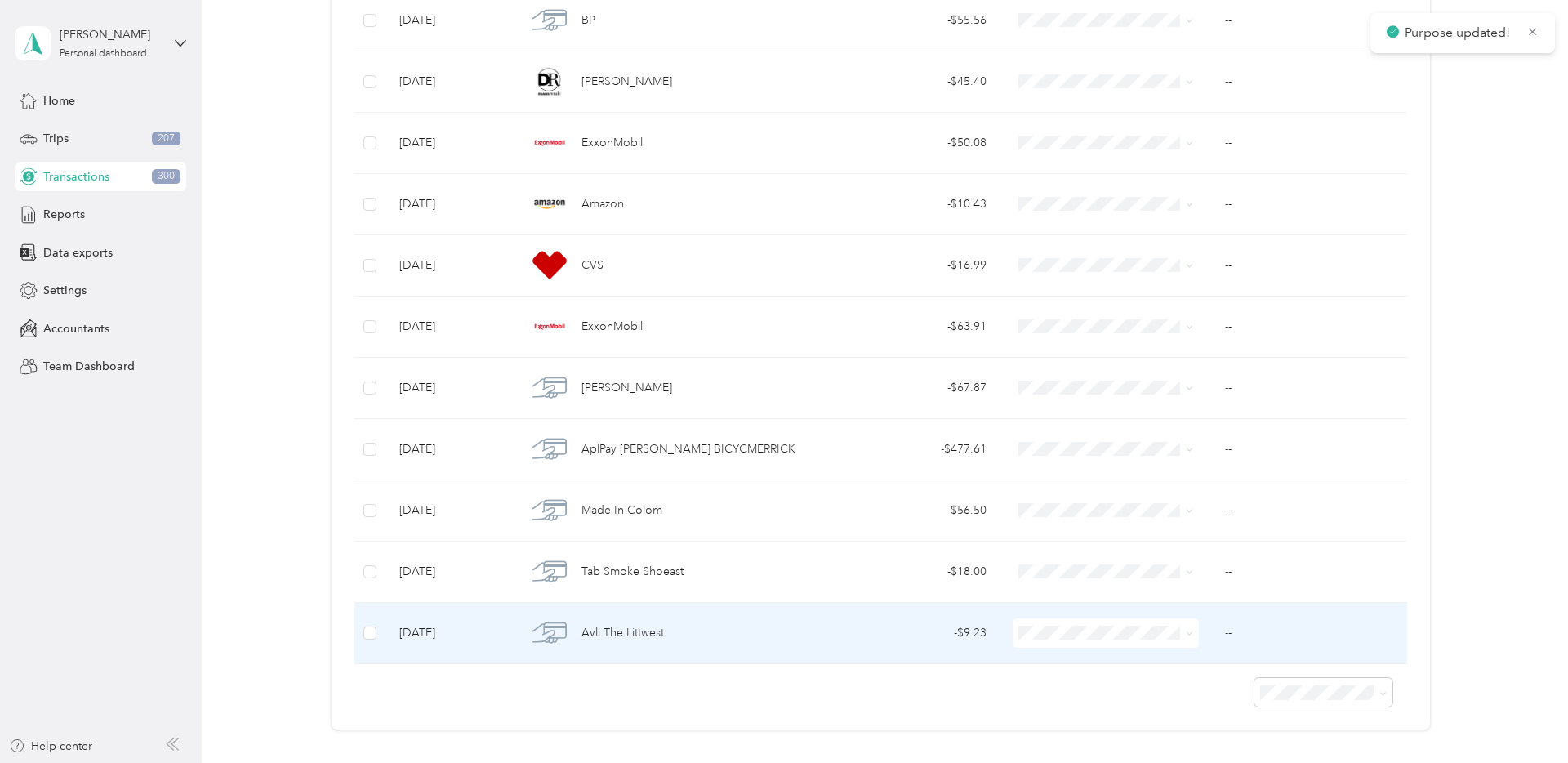 click at bounding box center (1106, 633) 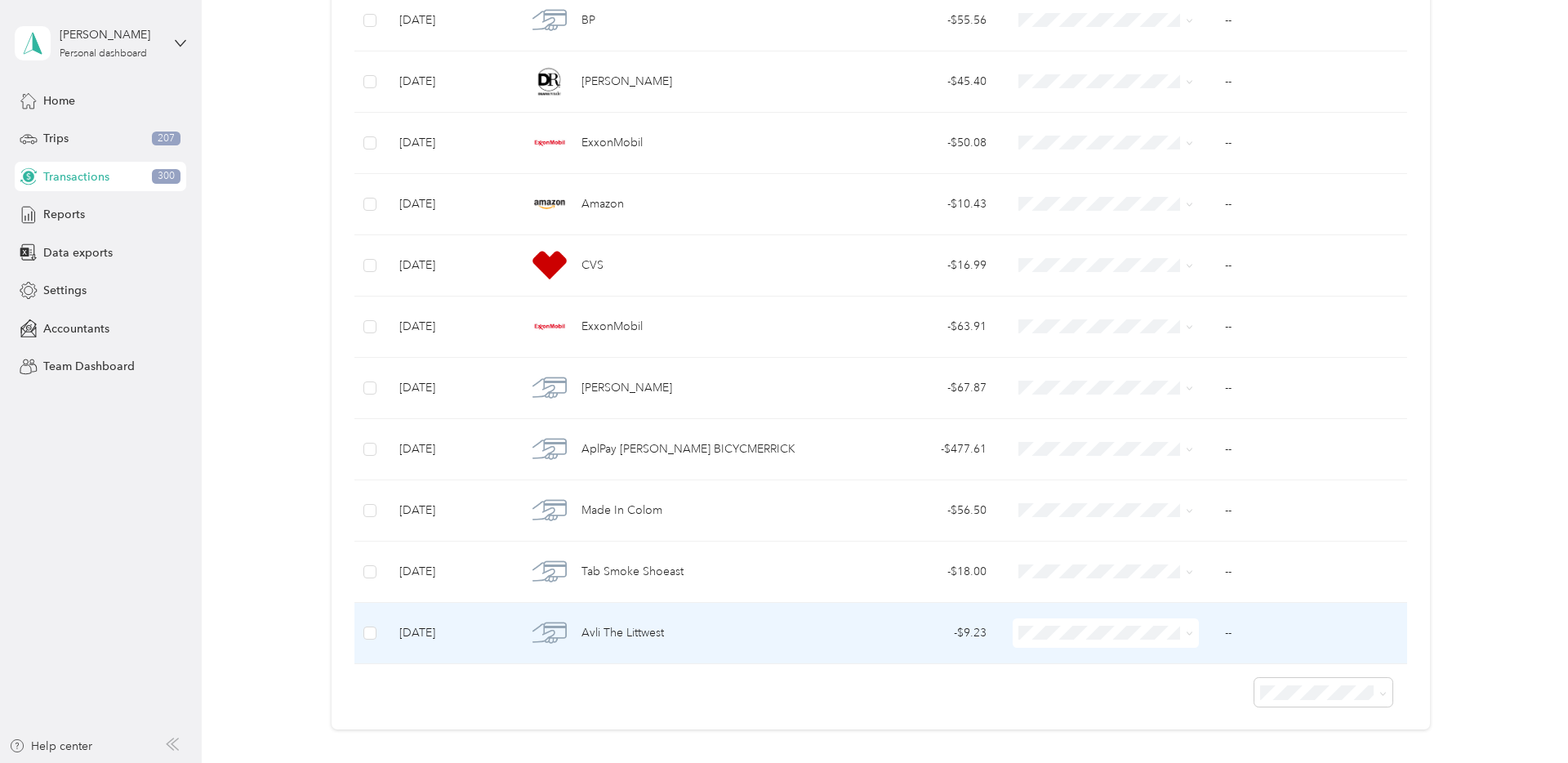 click on "Nypos" at bounding box center [1106, 458] 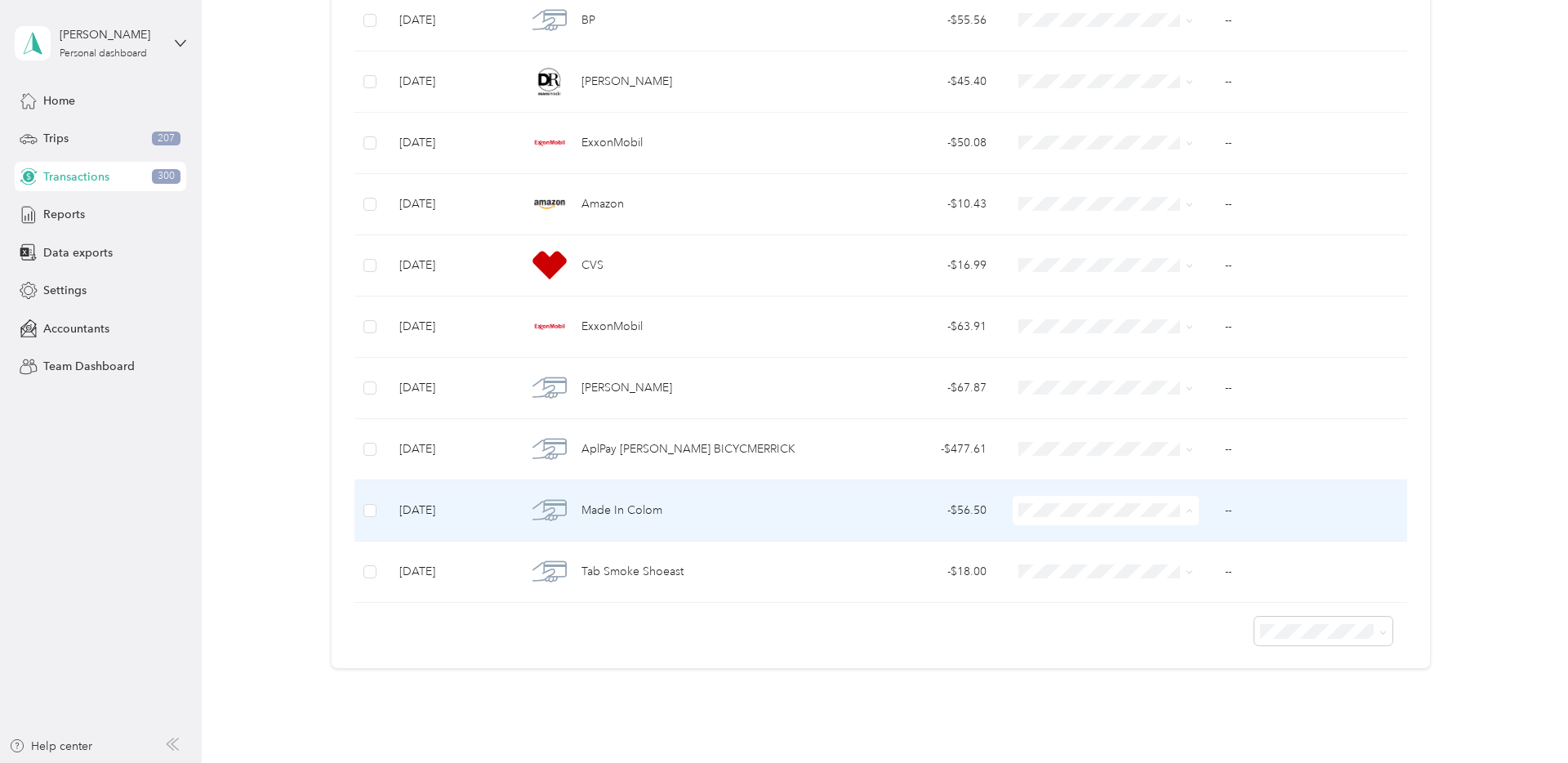 click on "Nypos" at bounding box center [1106, 598] 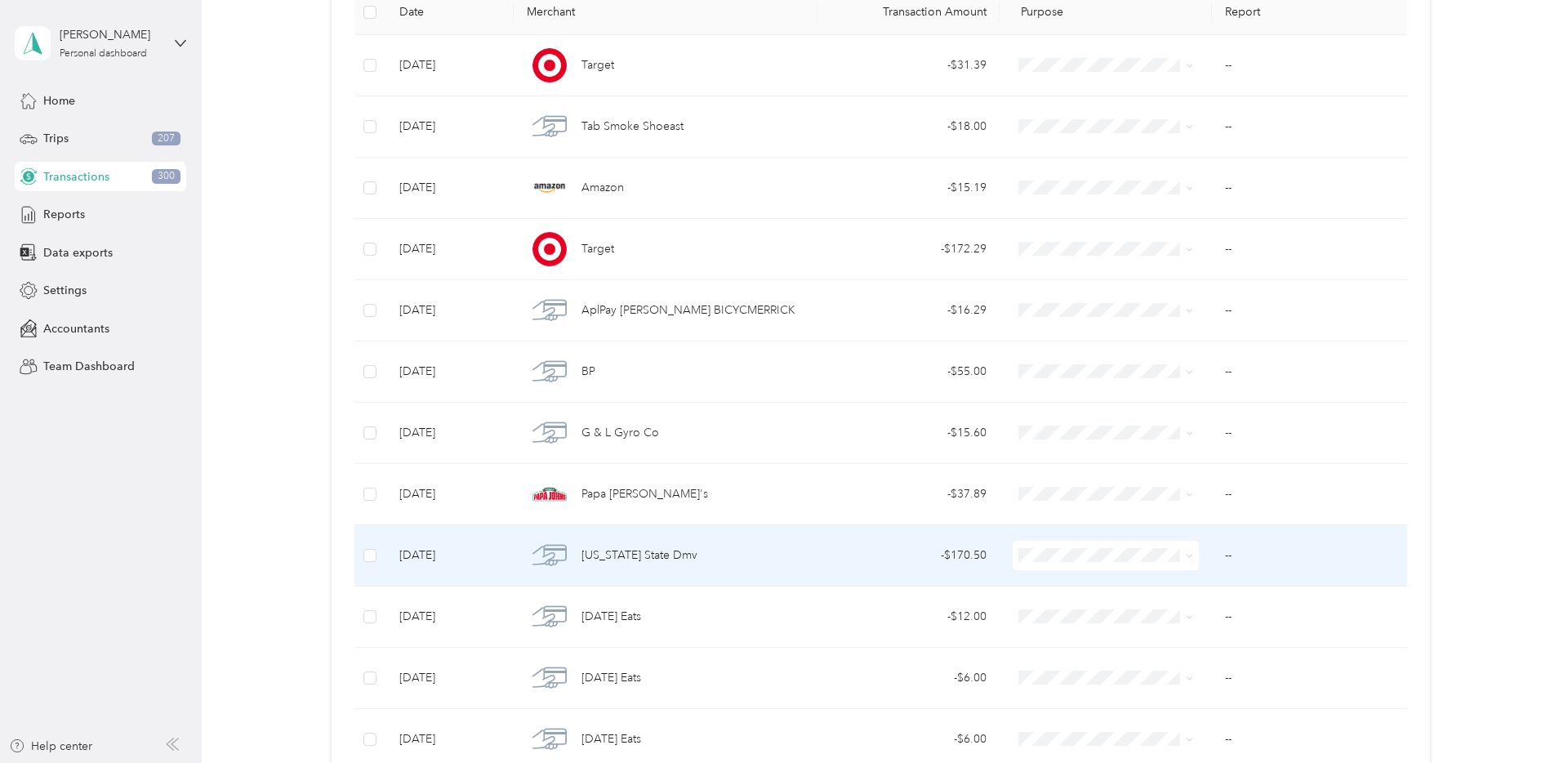 scroll, scrollTop: 175, scrollLeft: 0, axis: vertical 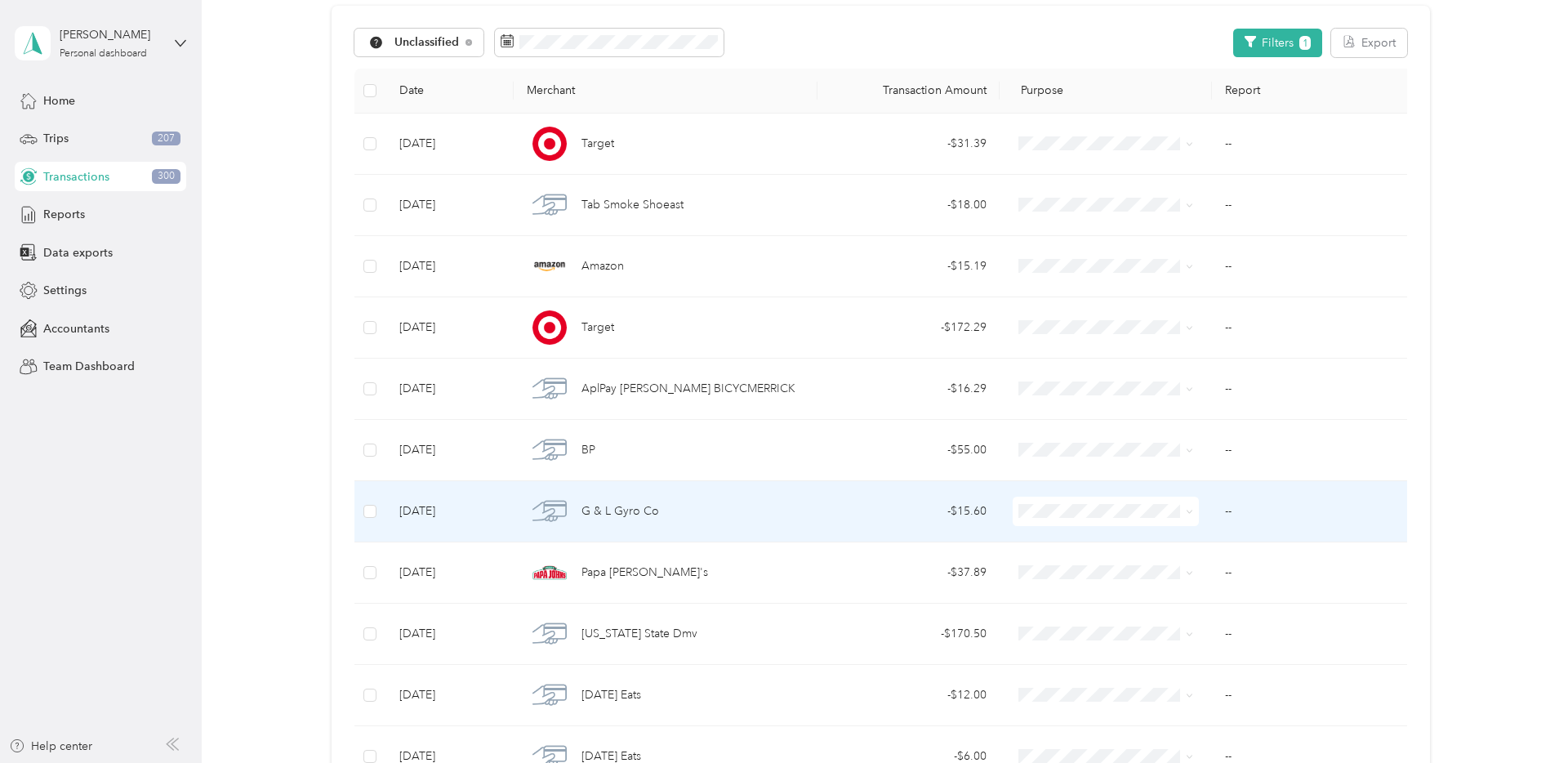 click at bounding box center (1106, 511) 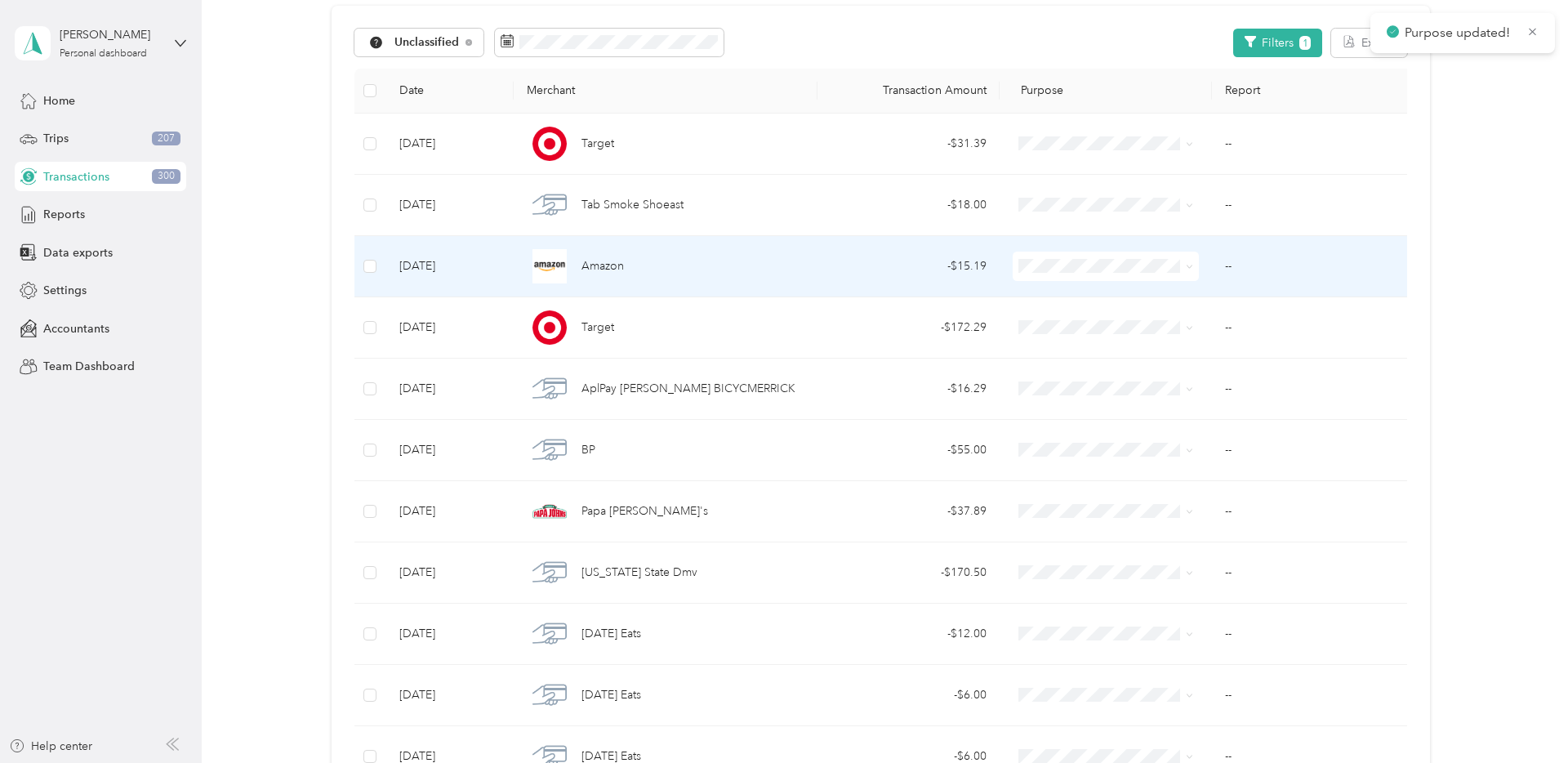 scroll, scrollTop: 0, scrollLeft: 0, axis: both 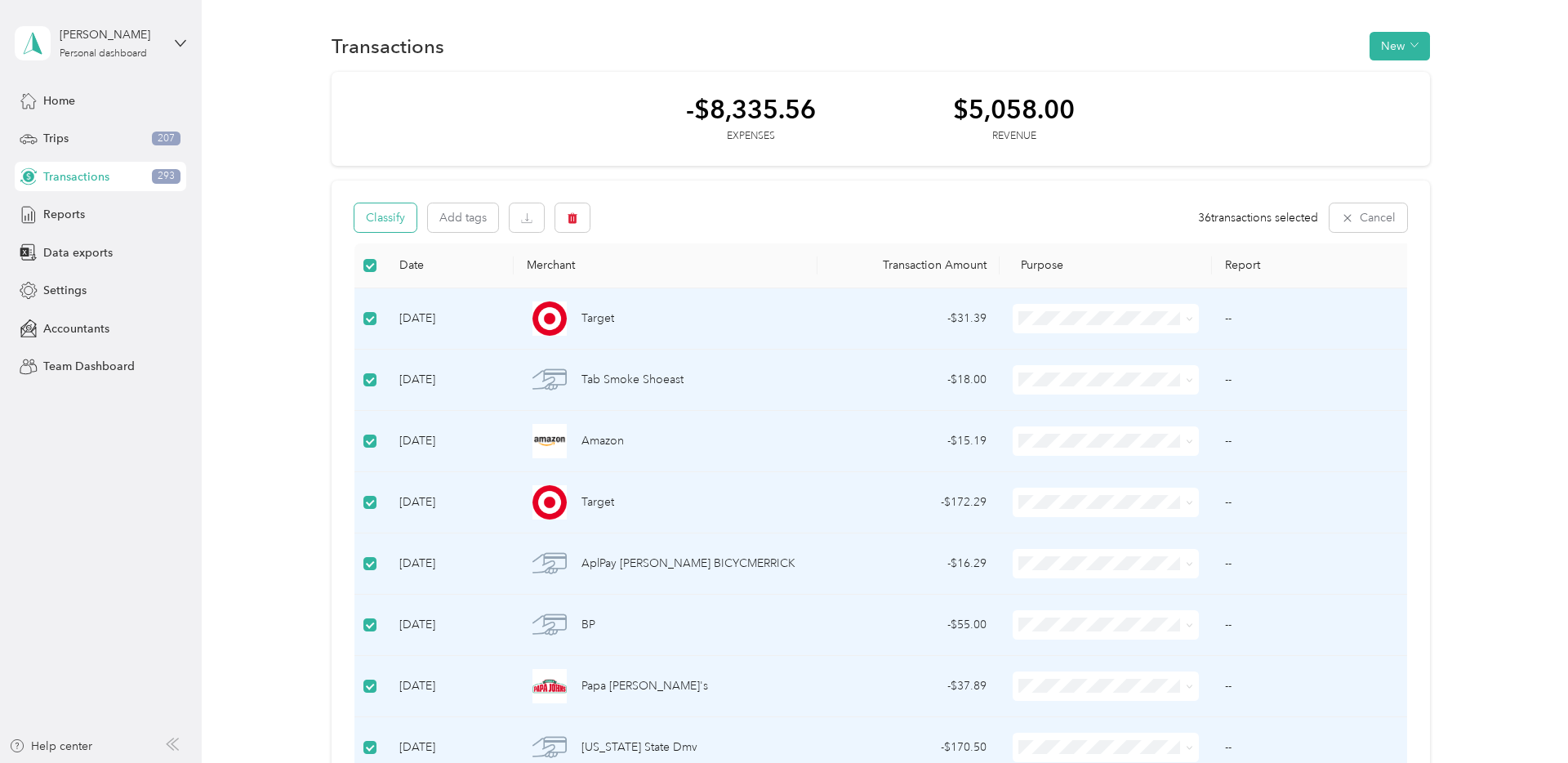 click on "Classify" at bounding box center [385, 217] 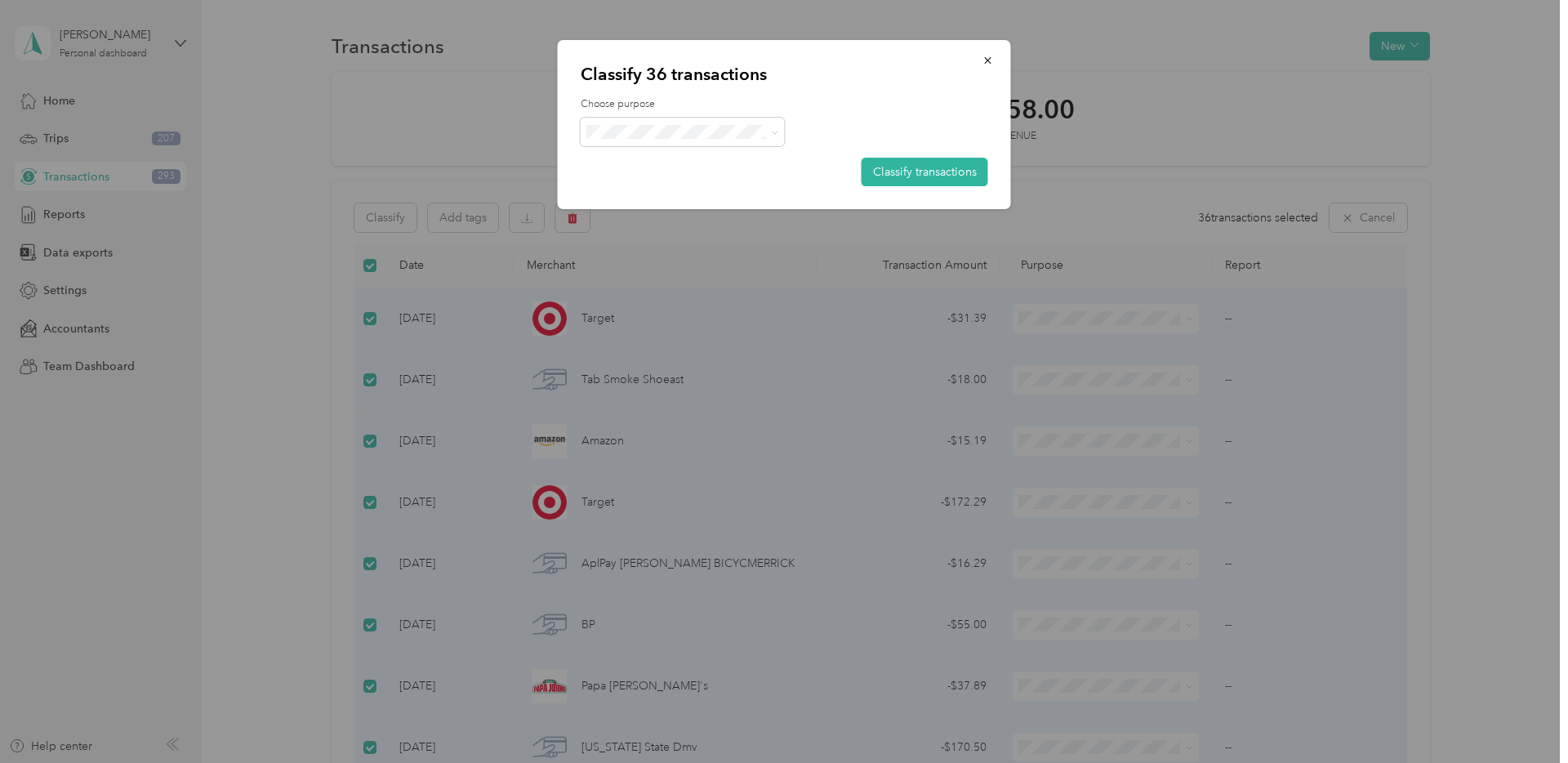click on "Personal" at bounding box center (697, 182) 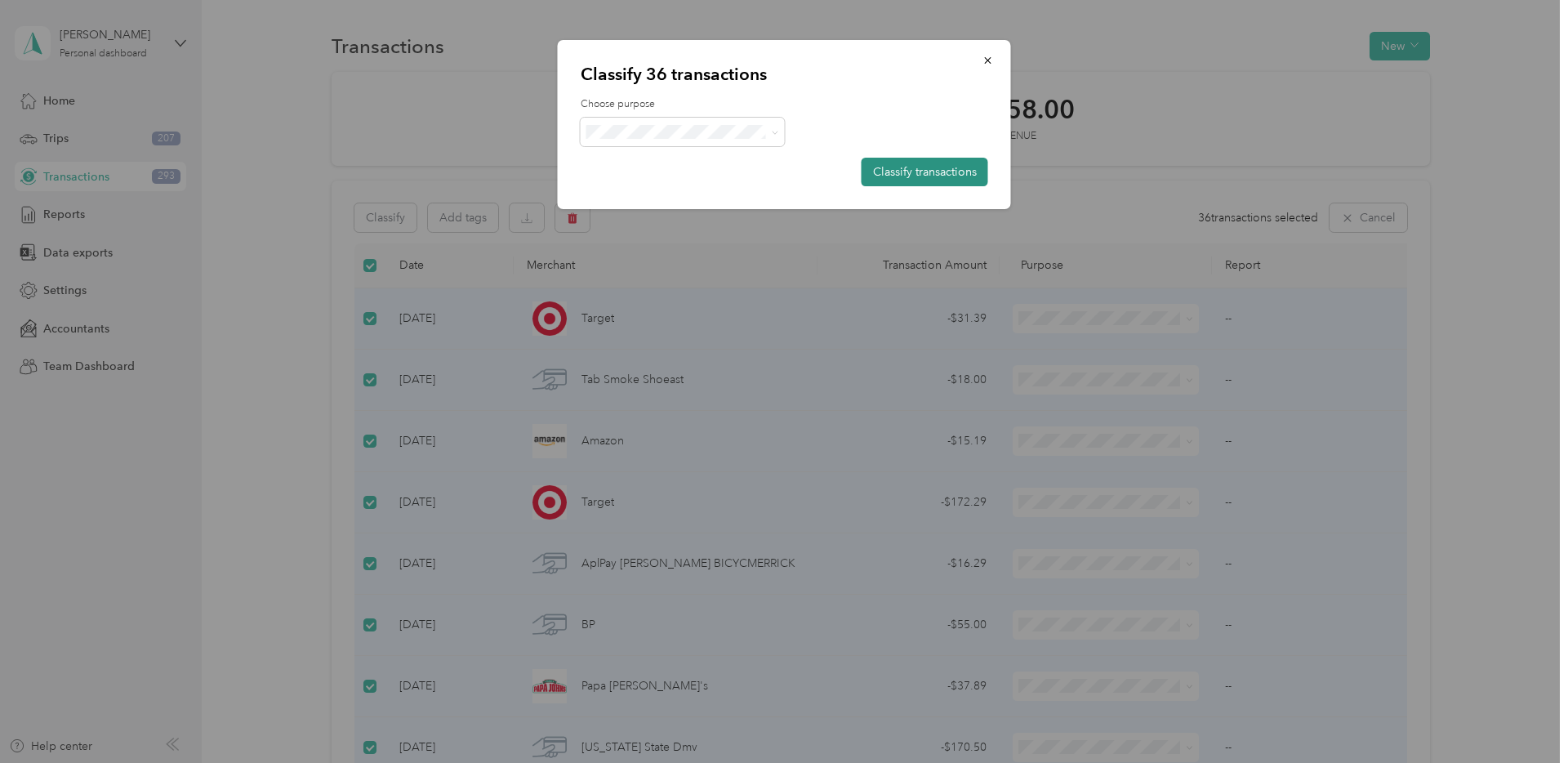click on "Classify transactions" at bounding box center (924, 172) 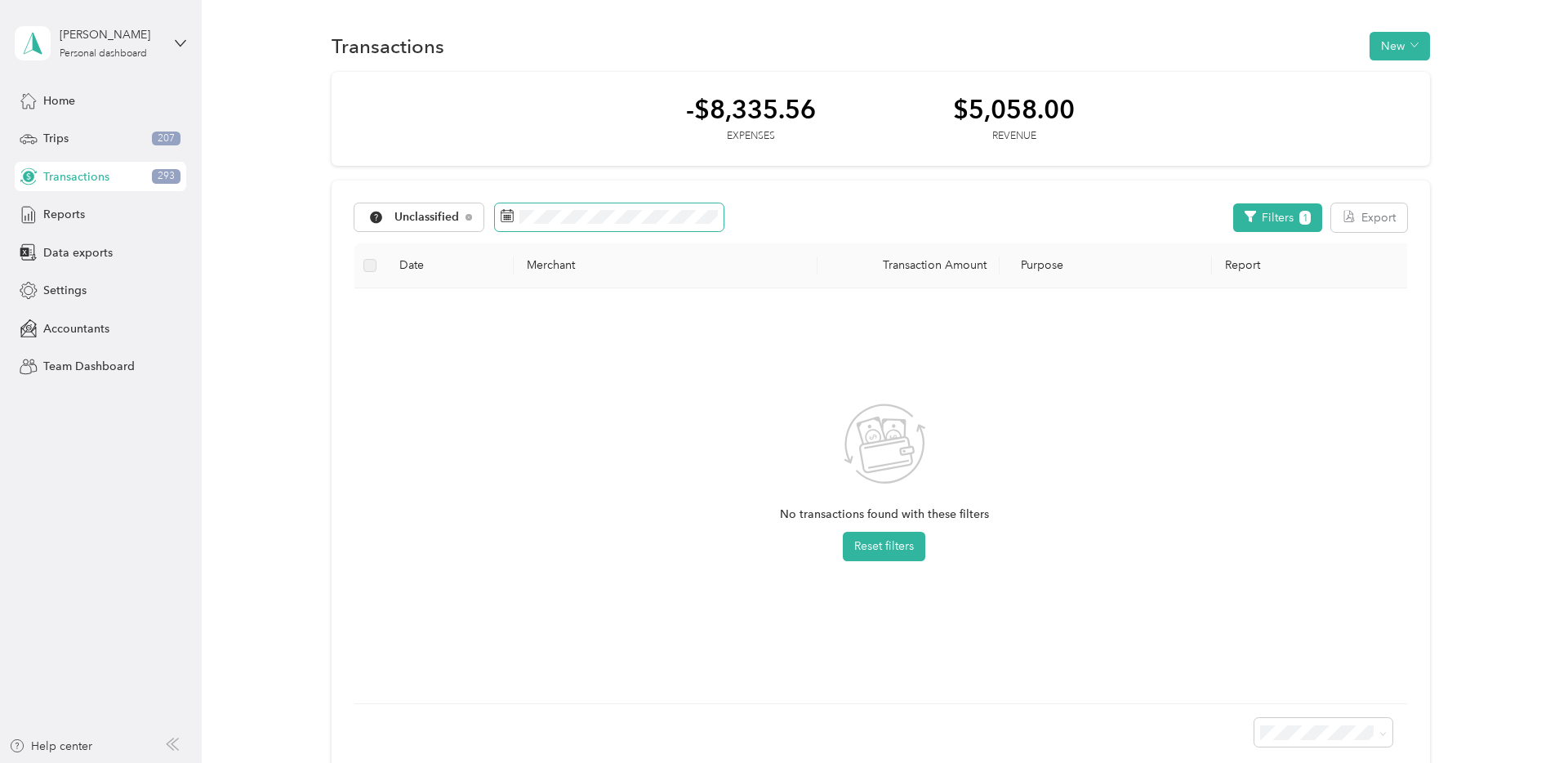 click at bounding box center [609, 217] 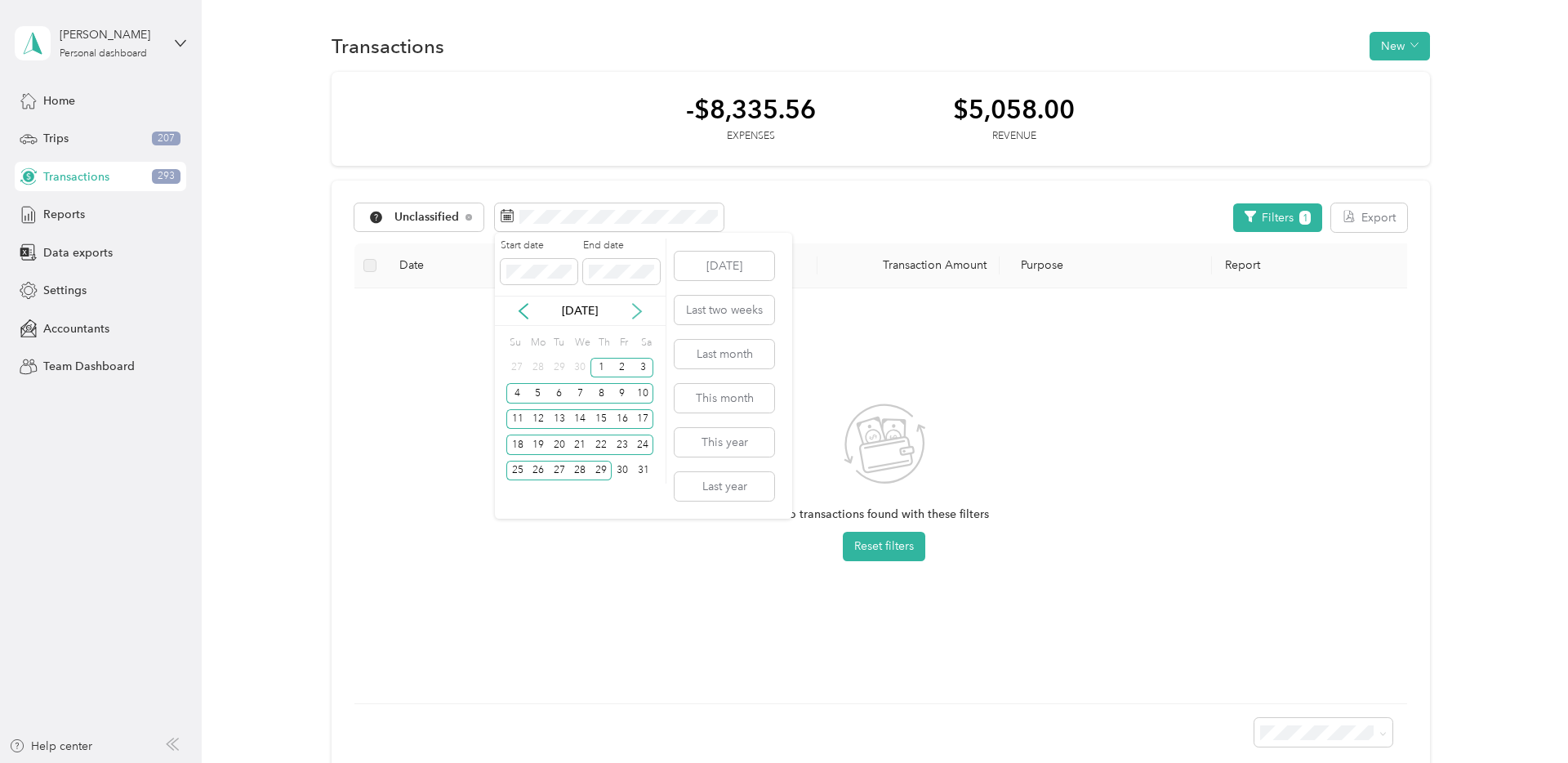 click 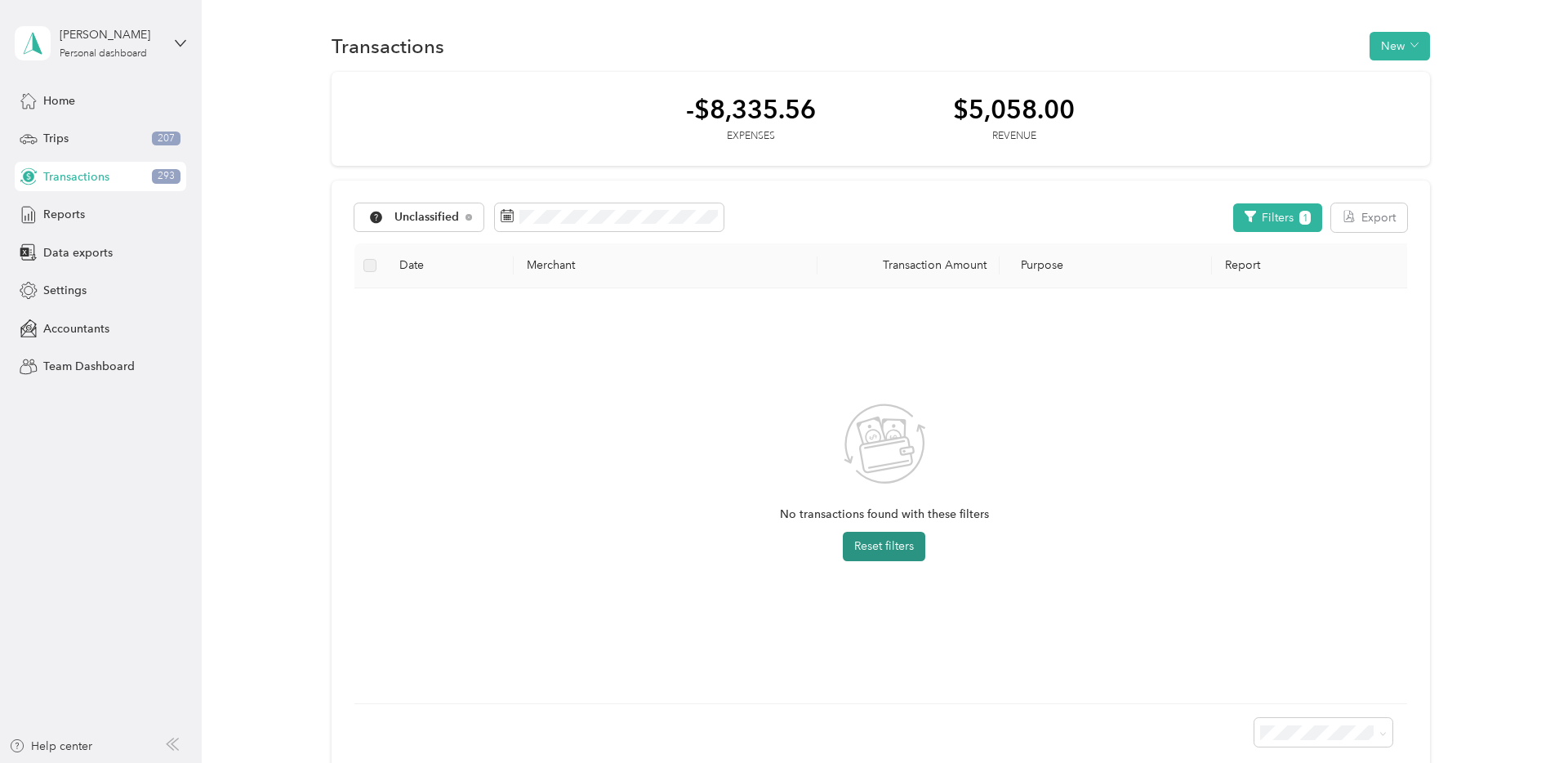 click on "Reset filters" at bounding box center (884, 547) 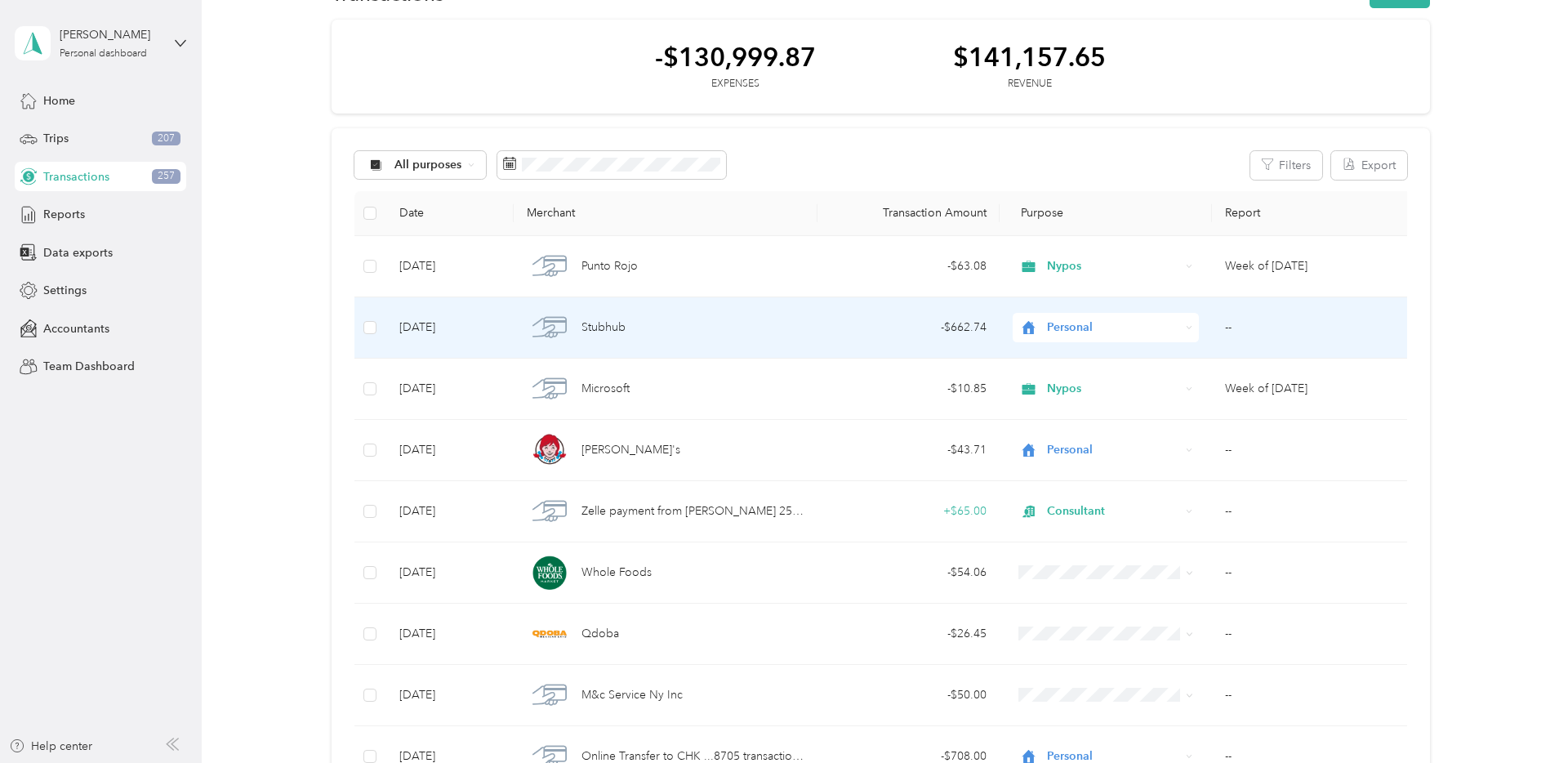 scroll, scrollTop: 0, scrollLeft: 0, axis: both 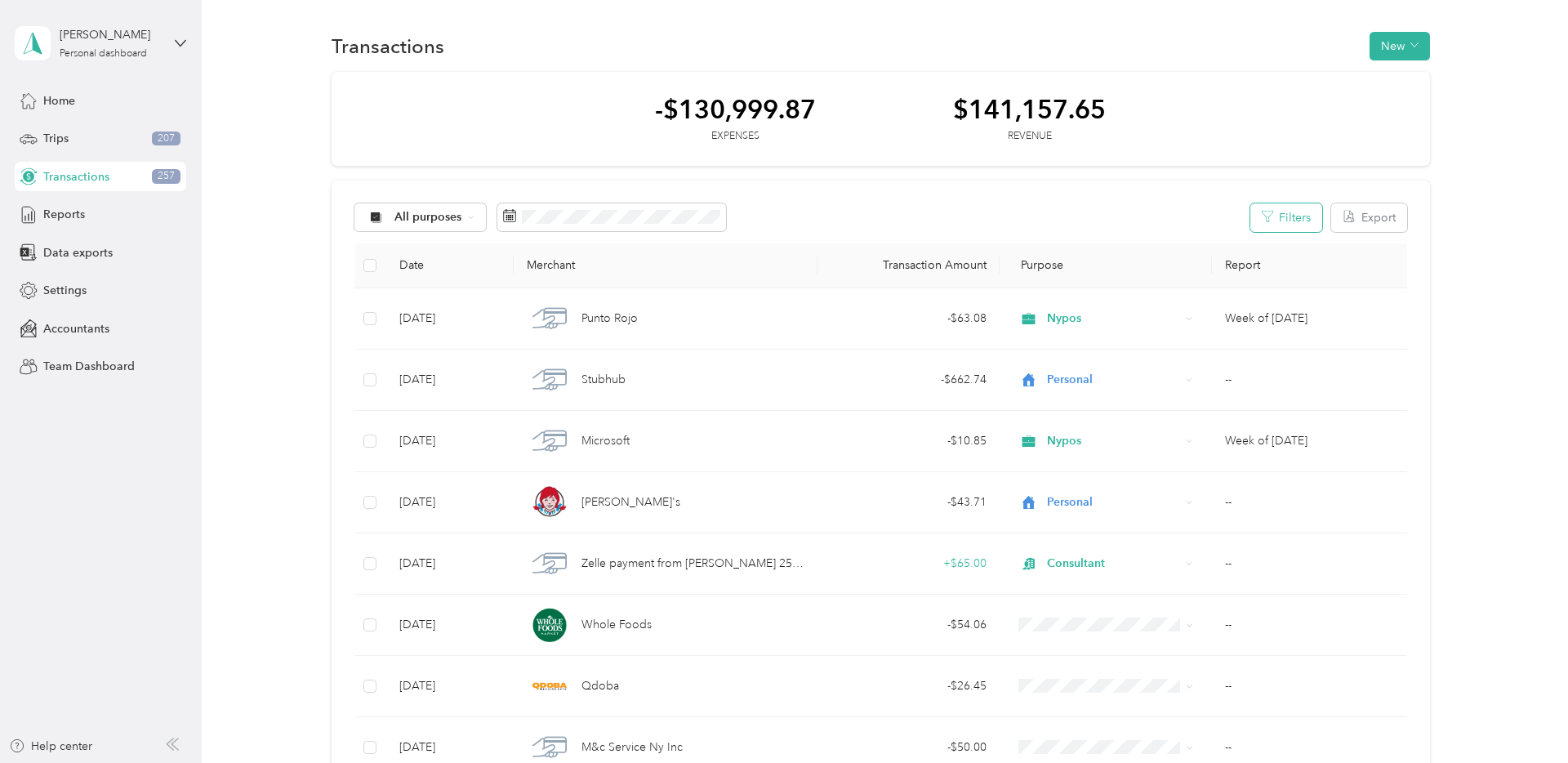 click on "Filters" at bounding box center [1286, 217] 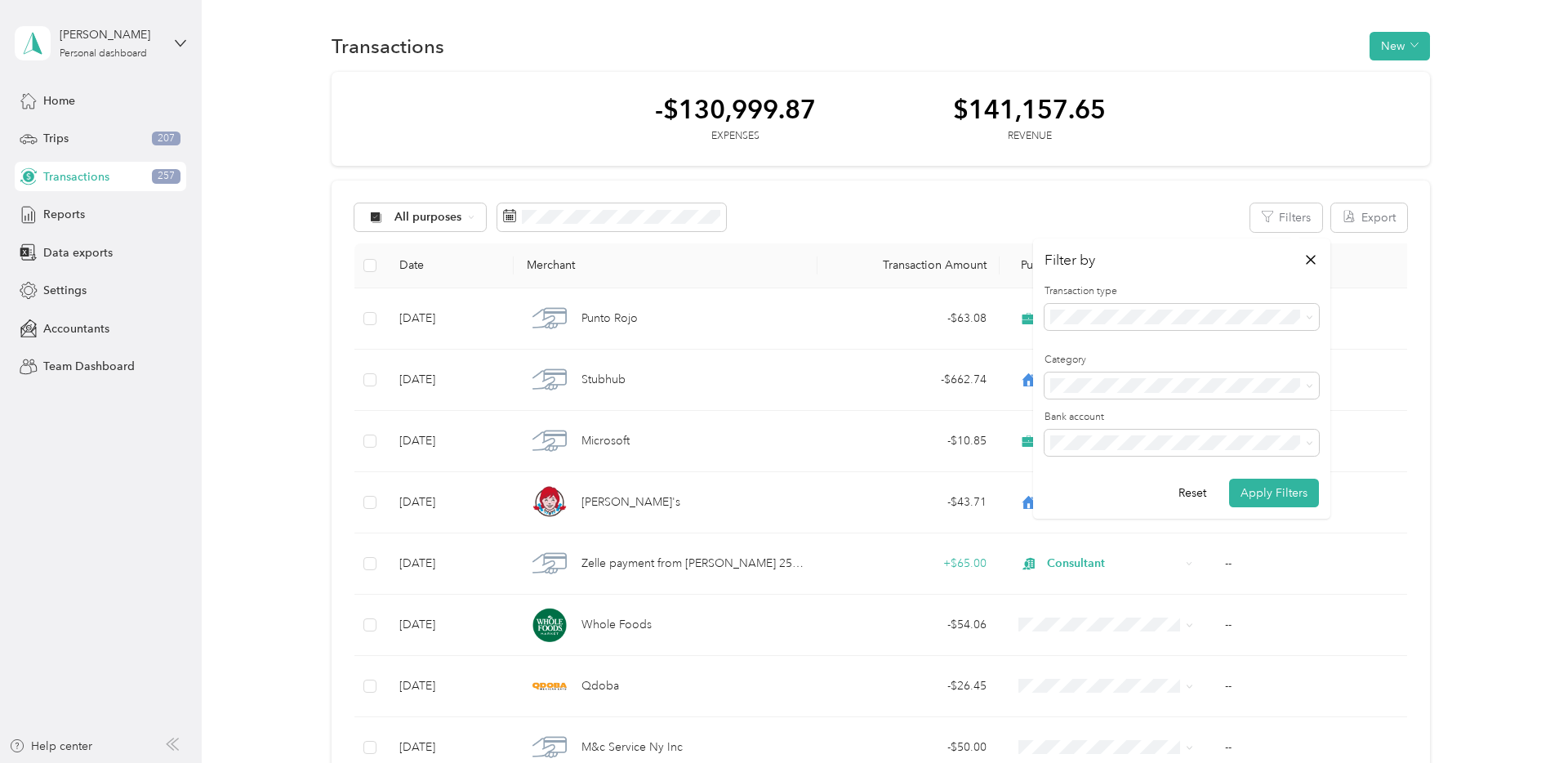 click on "American Express Delta SkyMiles® Platinum Card 1005" at bounding box center (1182, 508) 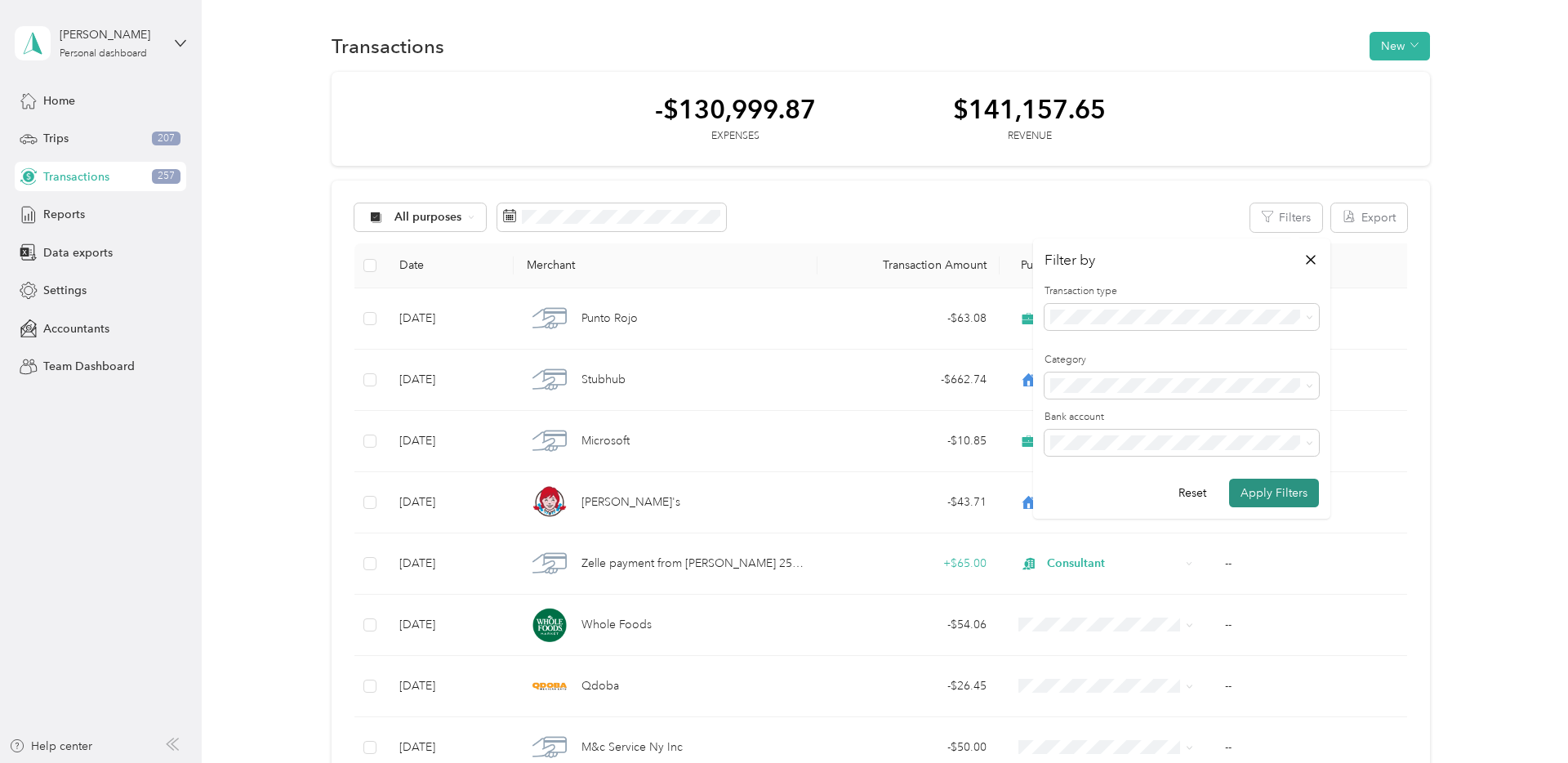 click on "Apply Filters" at bounding box center (1274, 493) 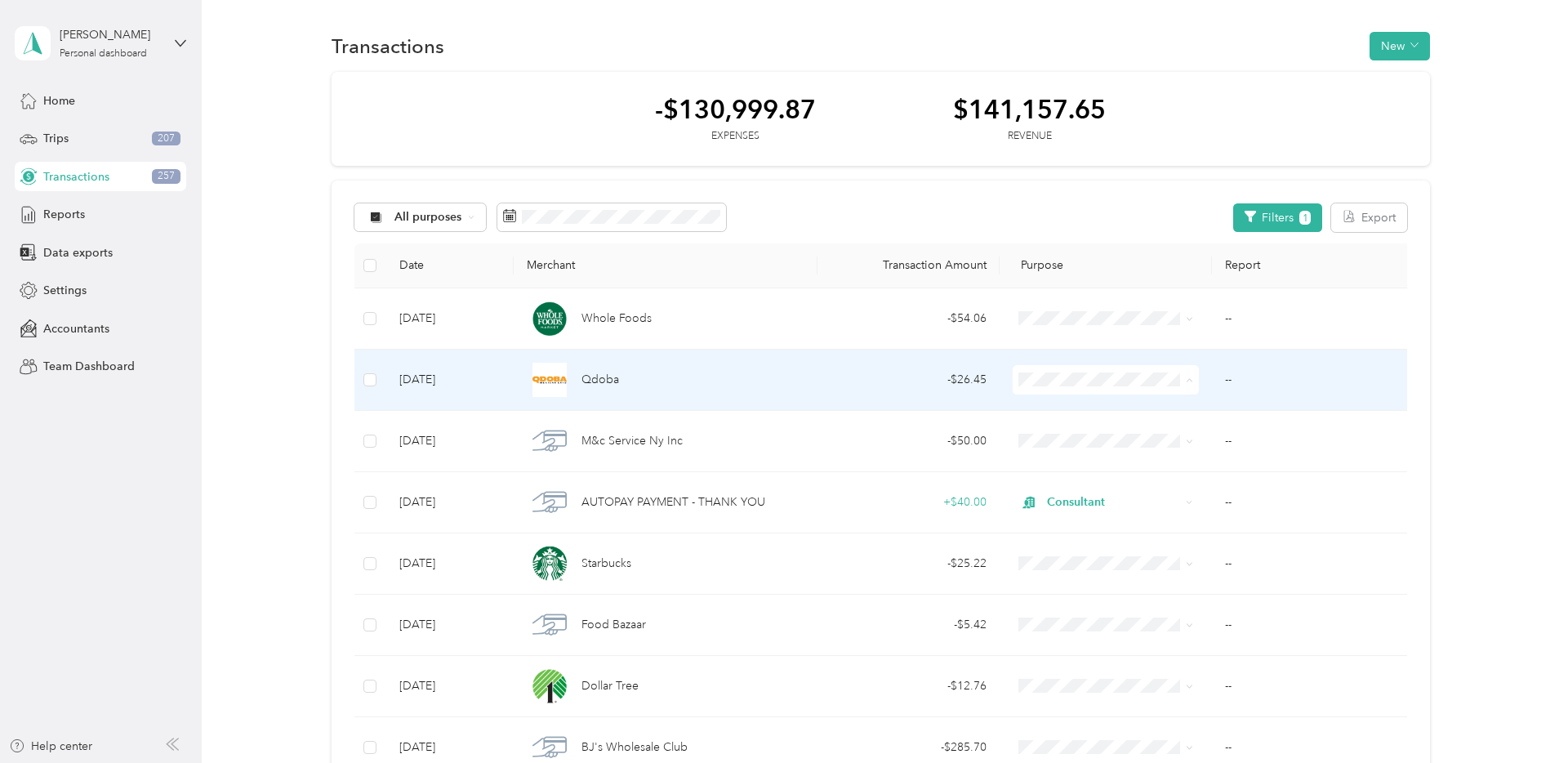 click on "Nypos" at bounding box center [1107, 467] 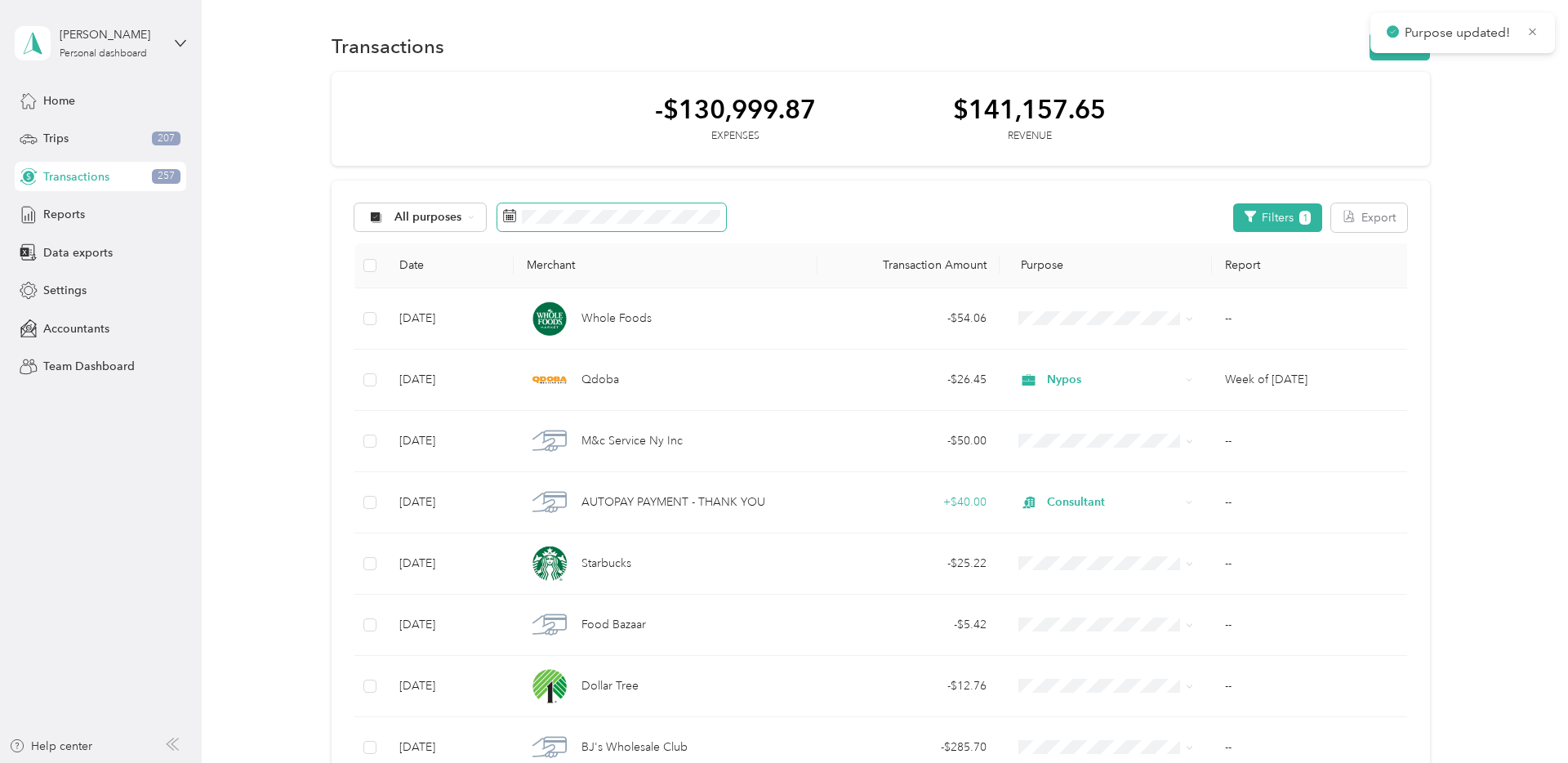 click at bounding box center [612, 217] 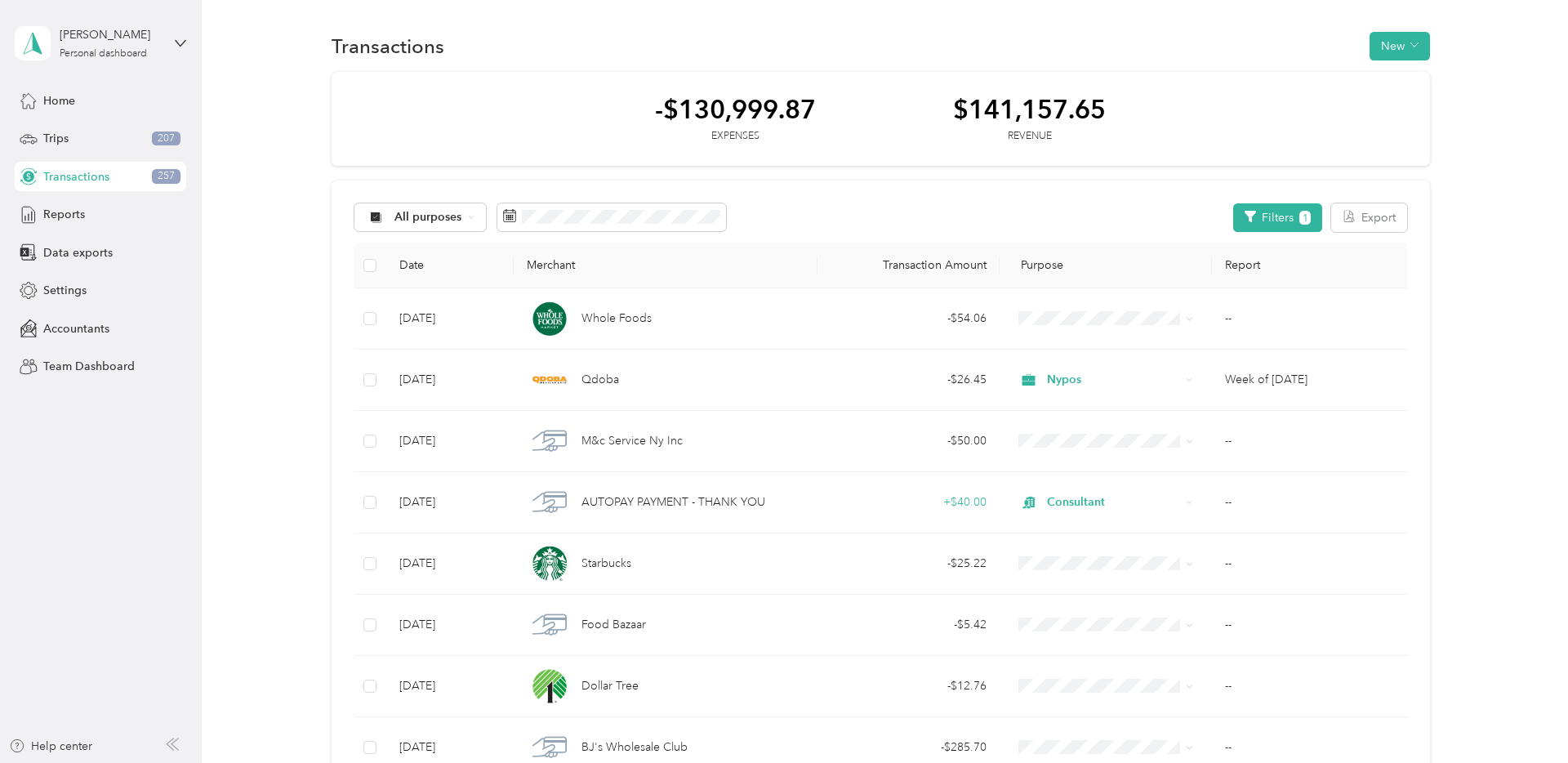 click on "All purposes Filters 1 Export" at bounding box center [880, 217] 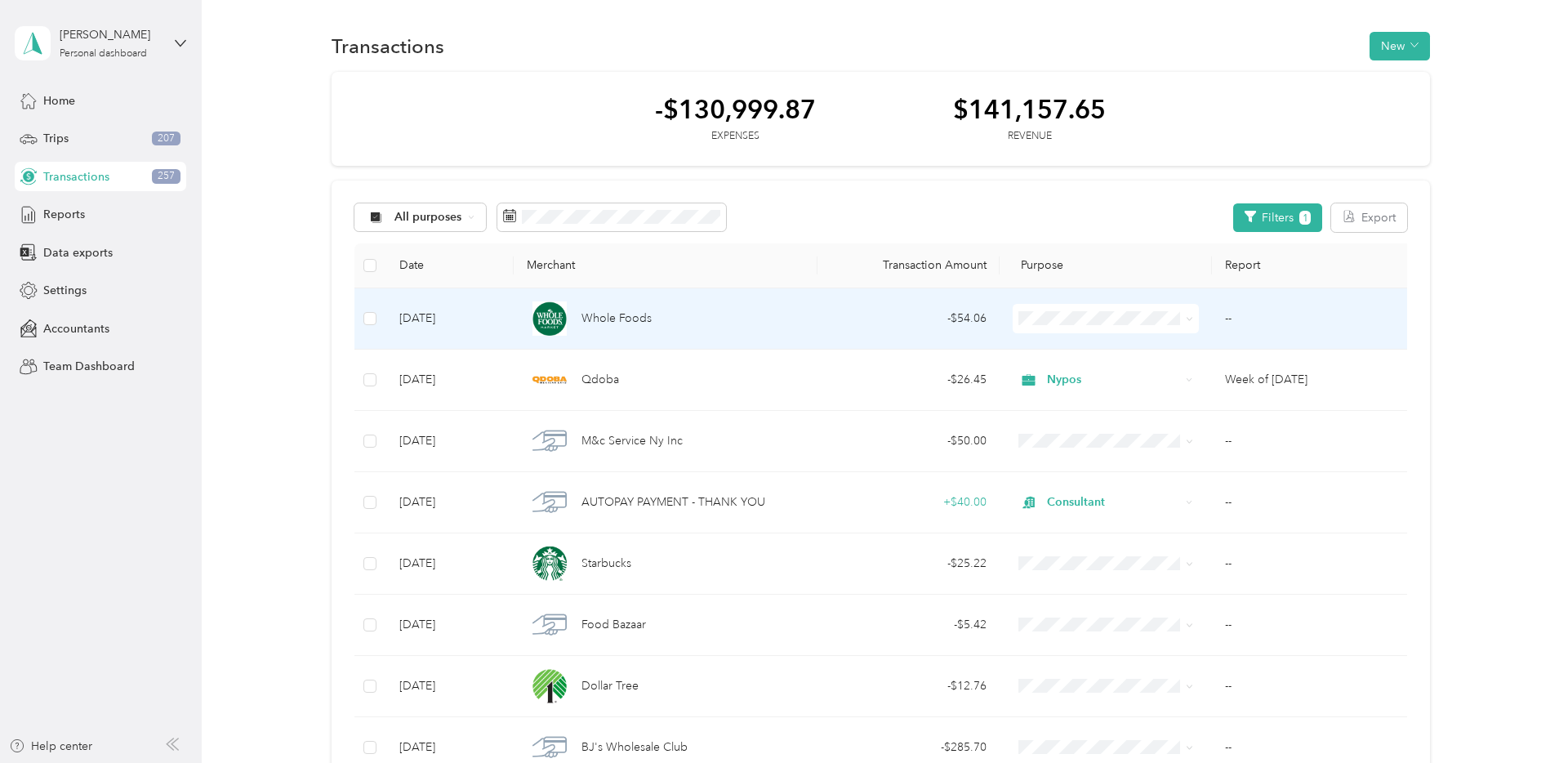 click at bounding box center [1106, 319] 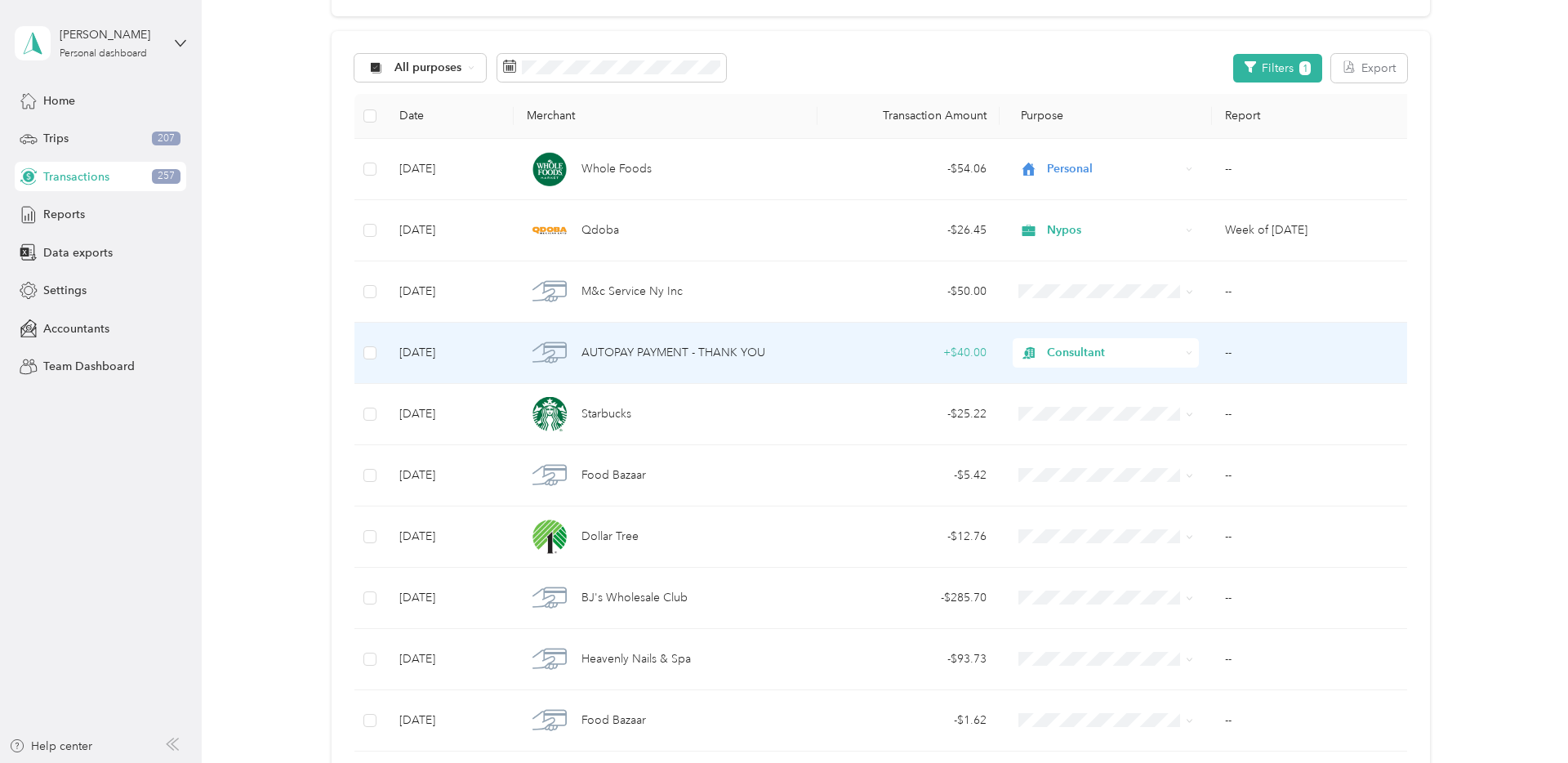 scroll, scrollTop: 155, scrollLeft: 0, axis: vertical 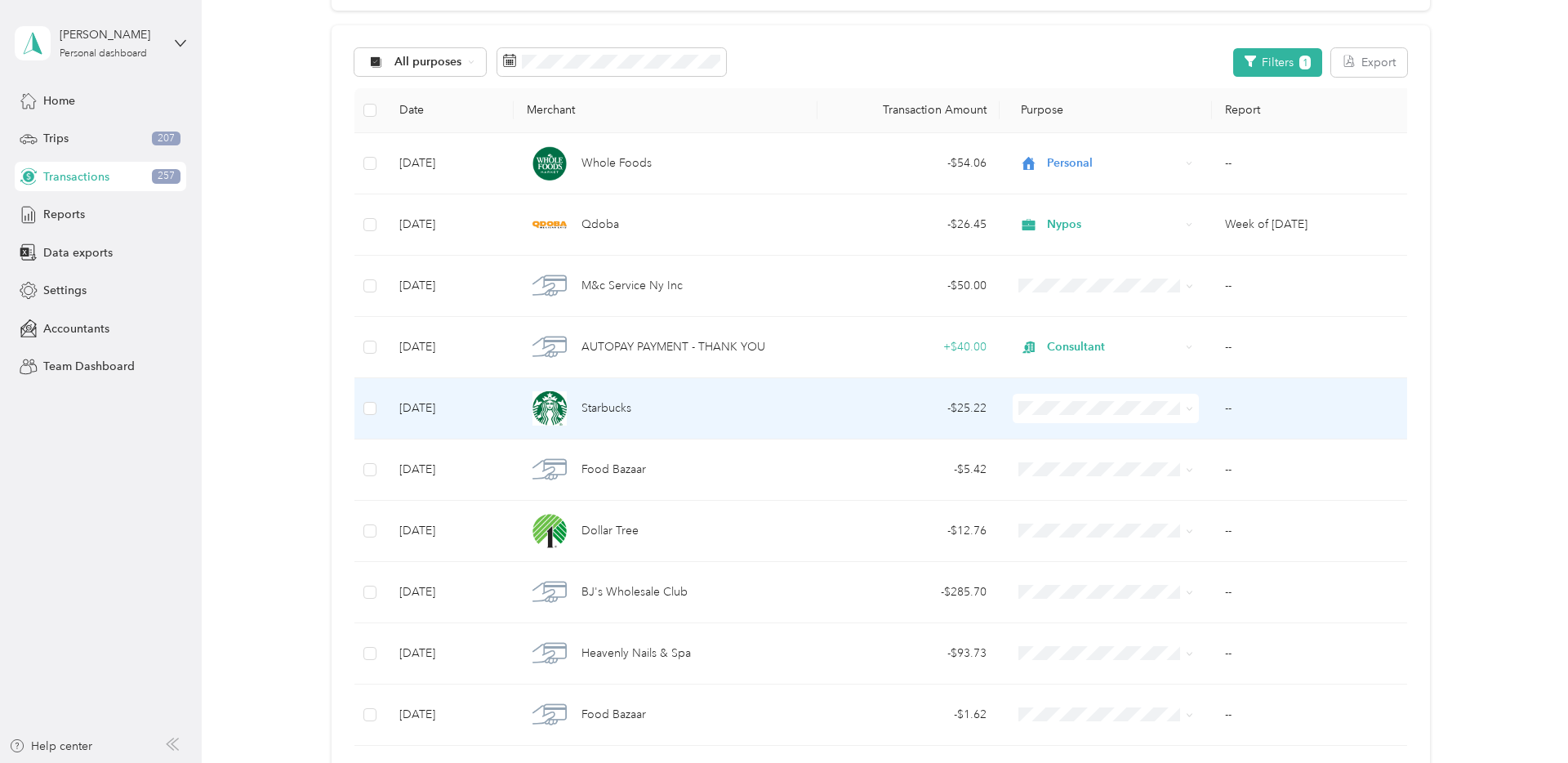 click on "Nypos" at bounding box center [1120, 494] 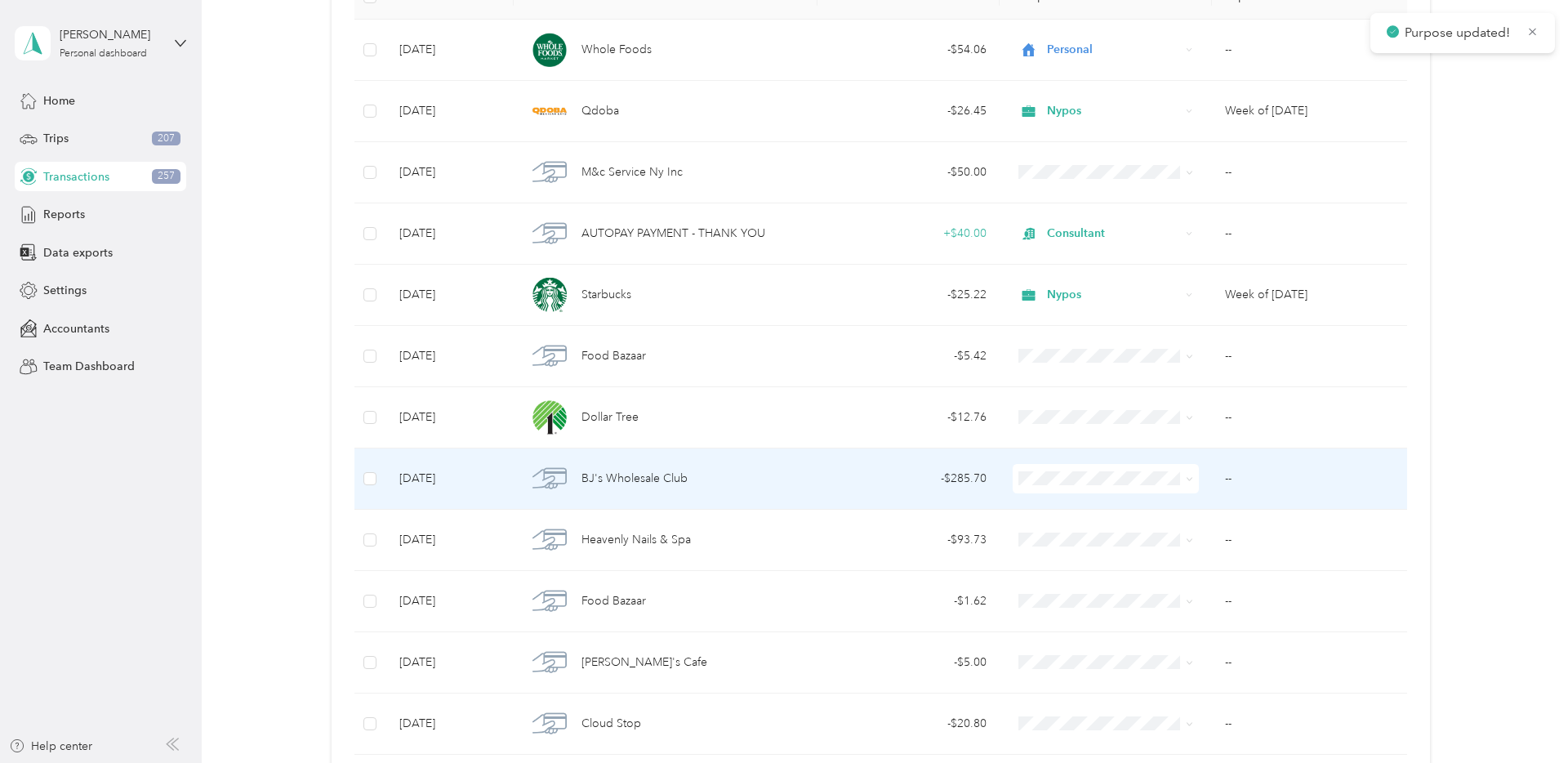 scroll, scrollTop: 272, scrollLeft: 0, axis: vertical 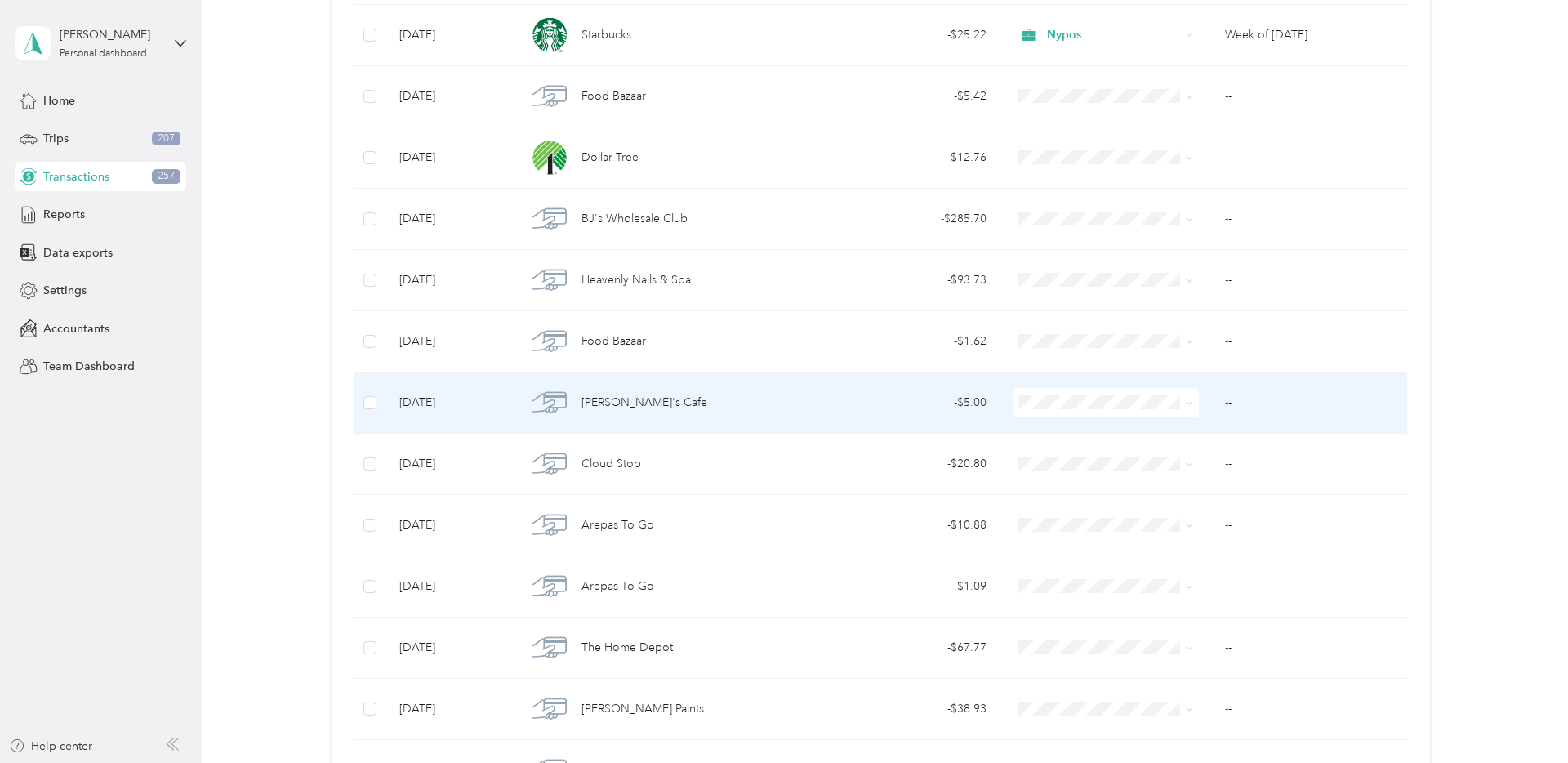 click at bounding box center [1106, 403] 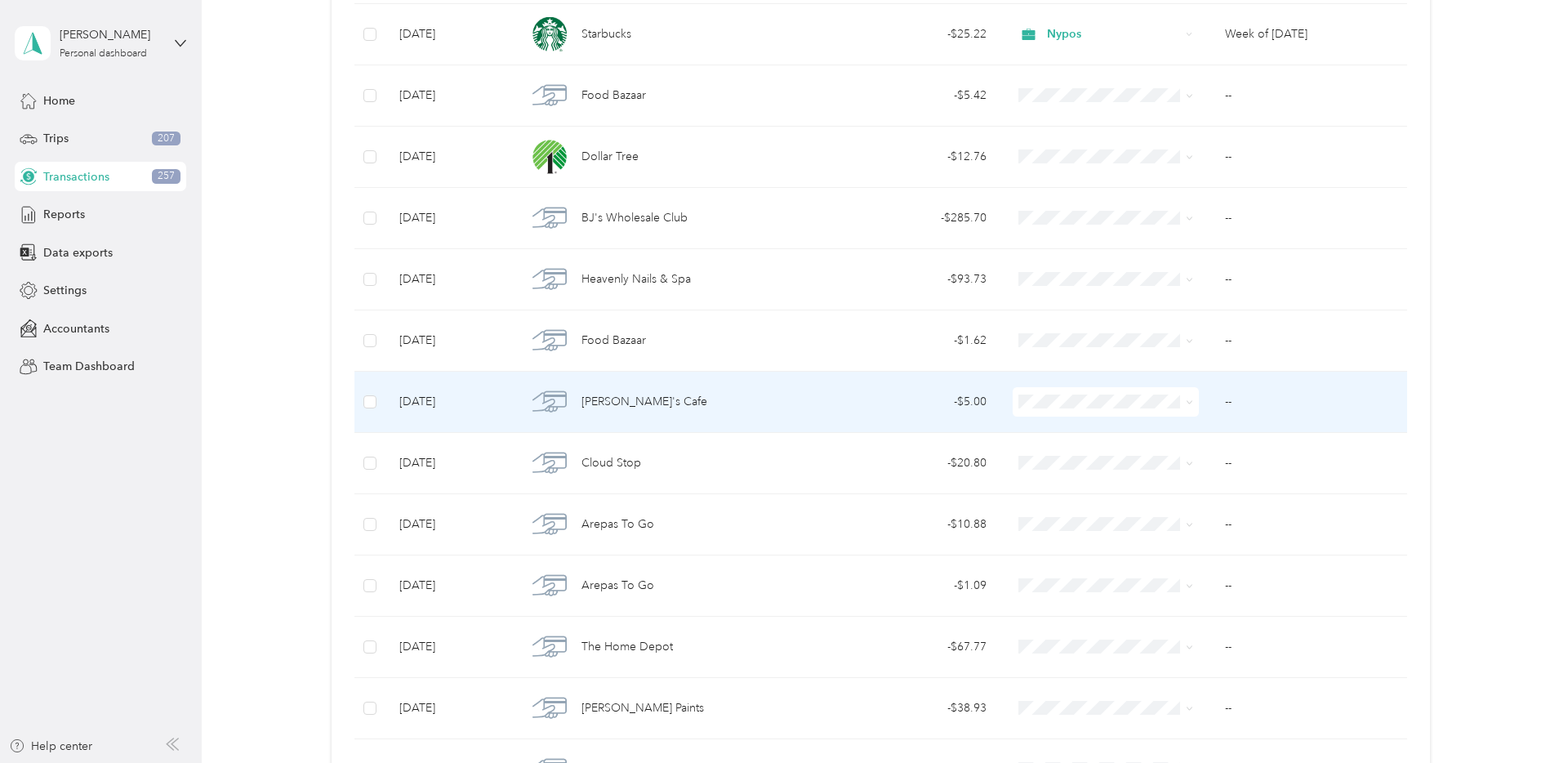 click on "Nypos" at bounding box center (1120, 488) 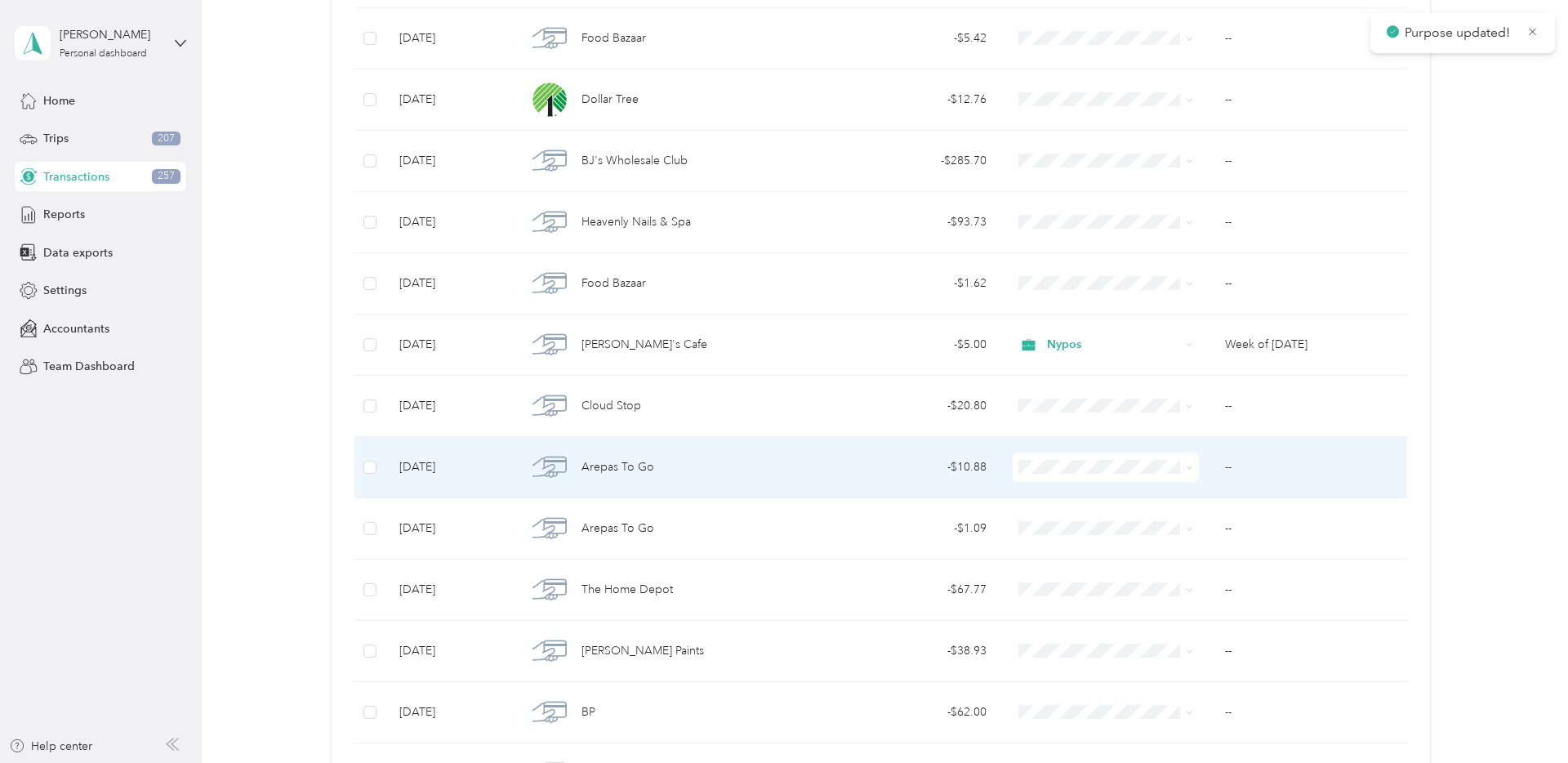 scroll, scrollTop: 588, scrollLeft: 0, axis: vertical 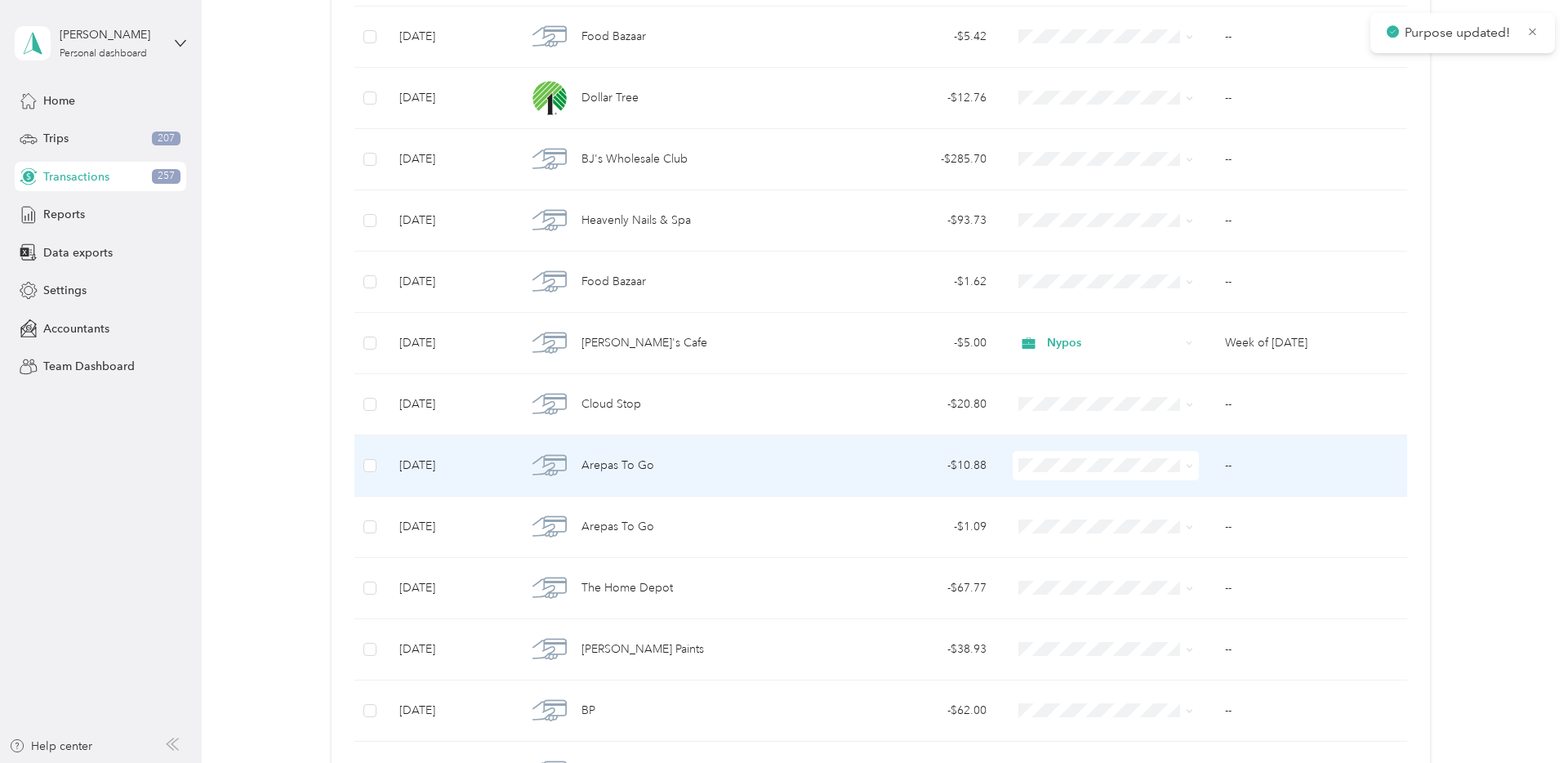 click on "Nypos" at bounding box center [1120, 553] 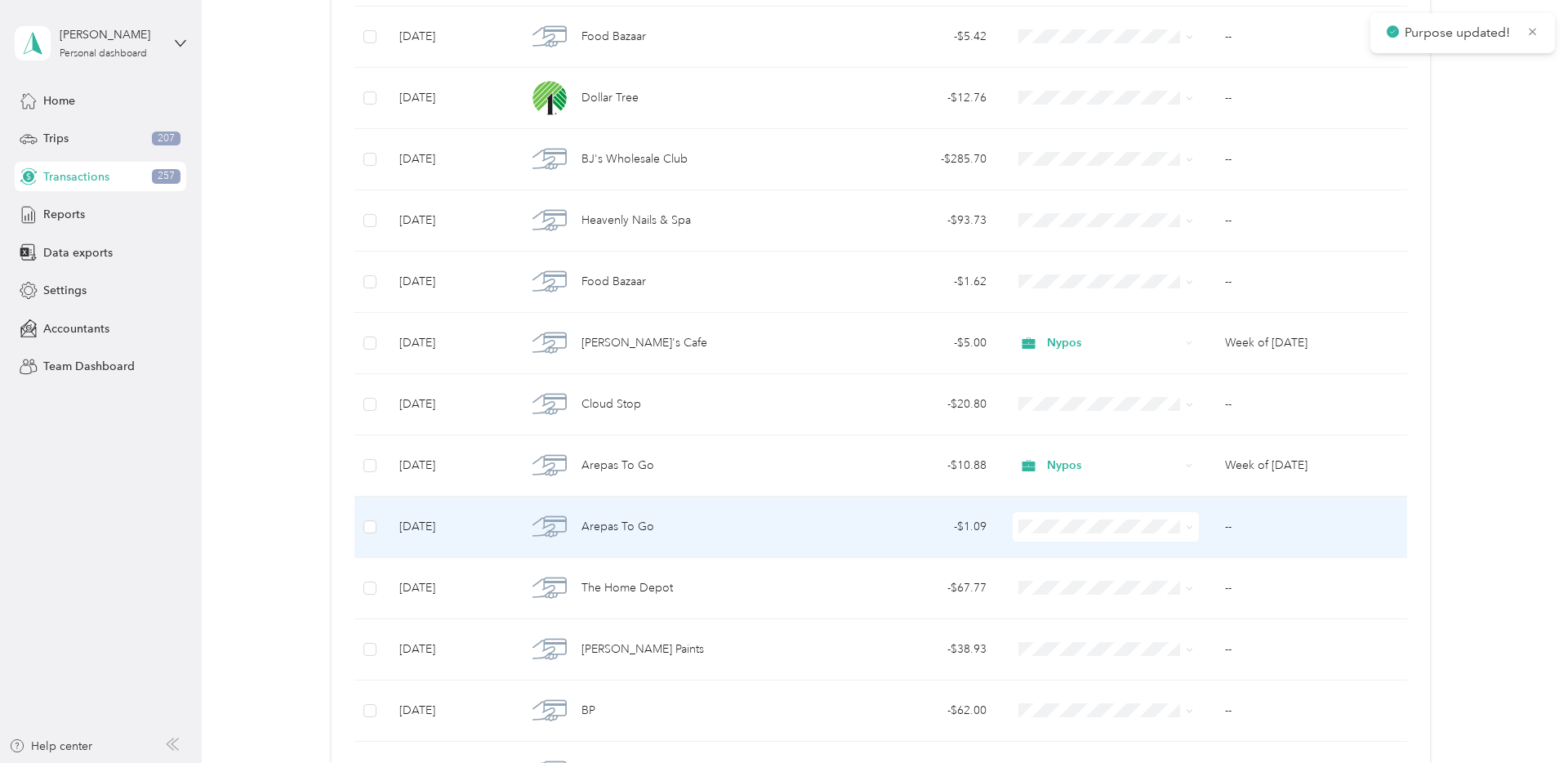 click on "Nypos" at bounding box center [1107, 346] 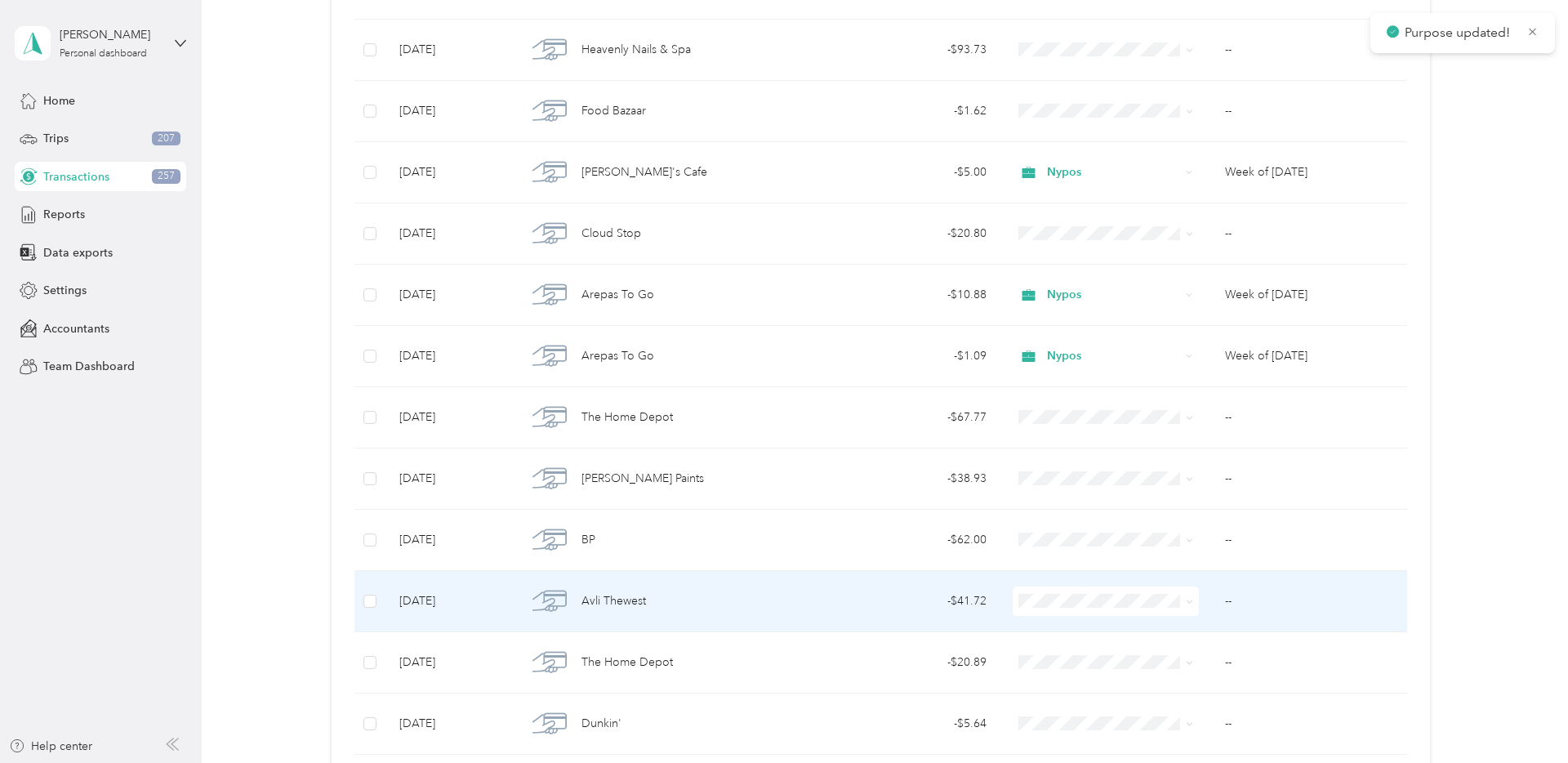 scroll, scrollTop: 758, scrollLeft: 0, axis: vertical 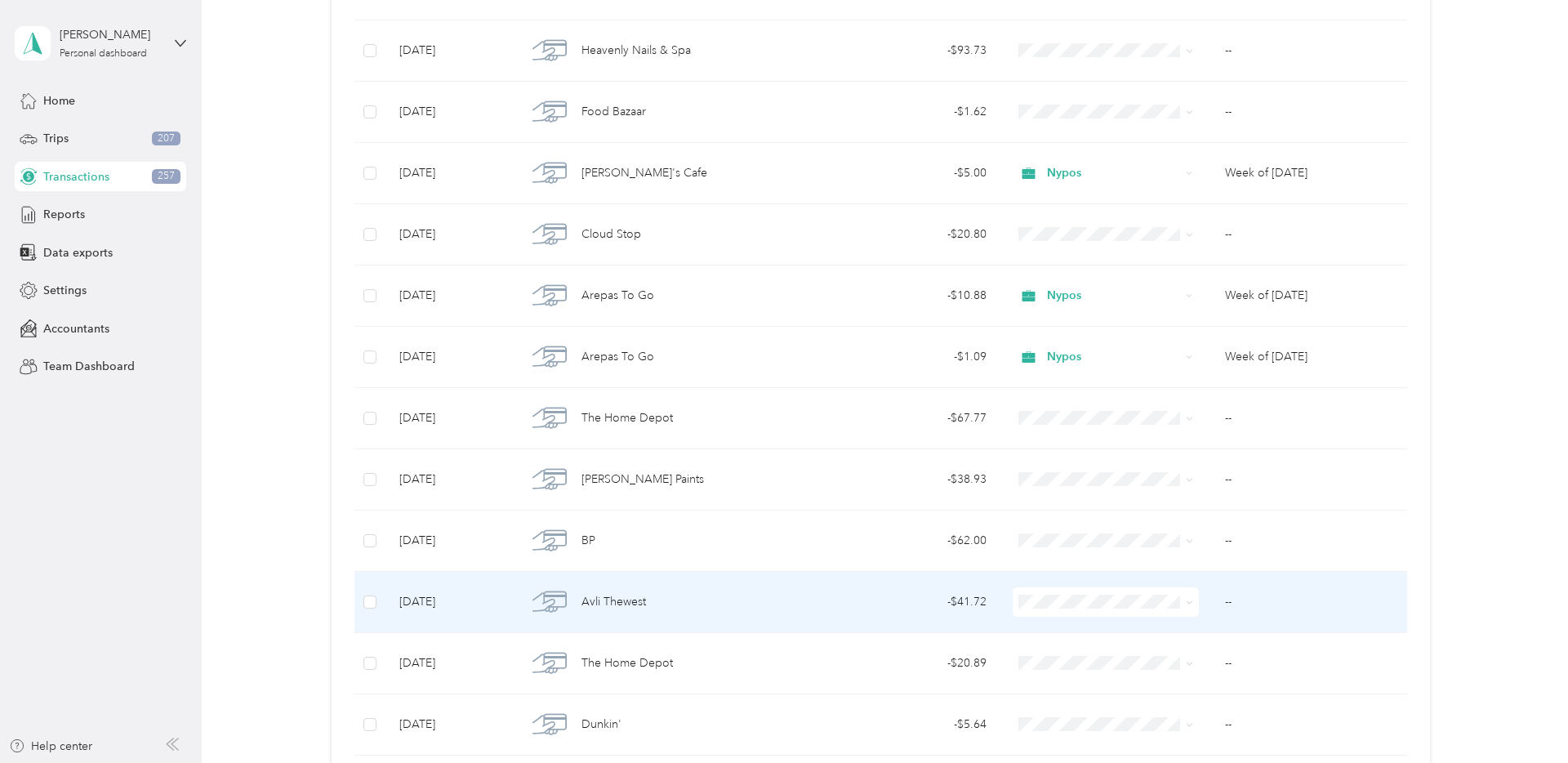 click on "Nypos" at bounding box center [1107, 425] 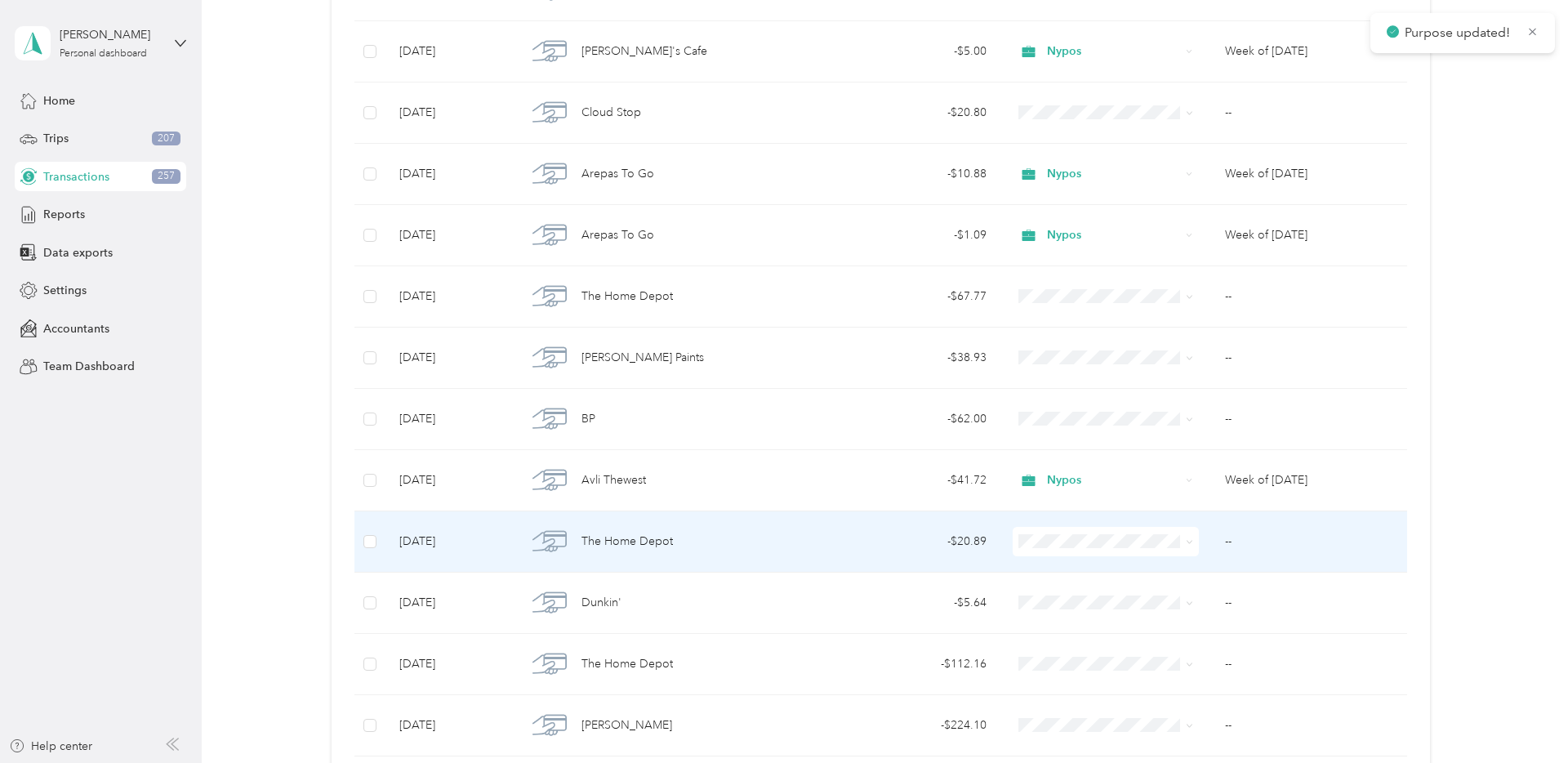 scroll, scrollTop: 881, scrollLeft: 0, axis: vertical 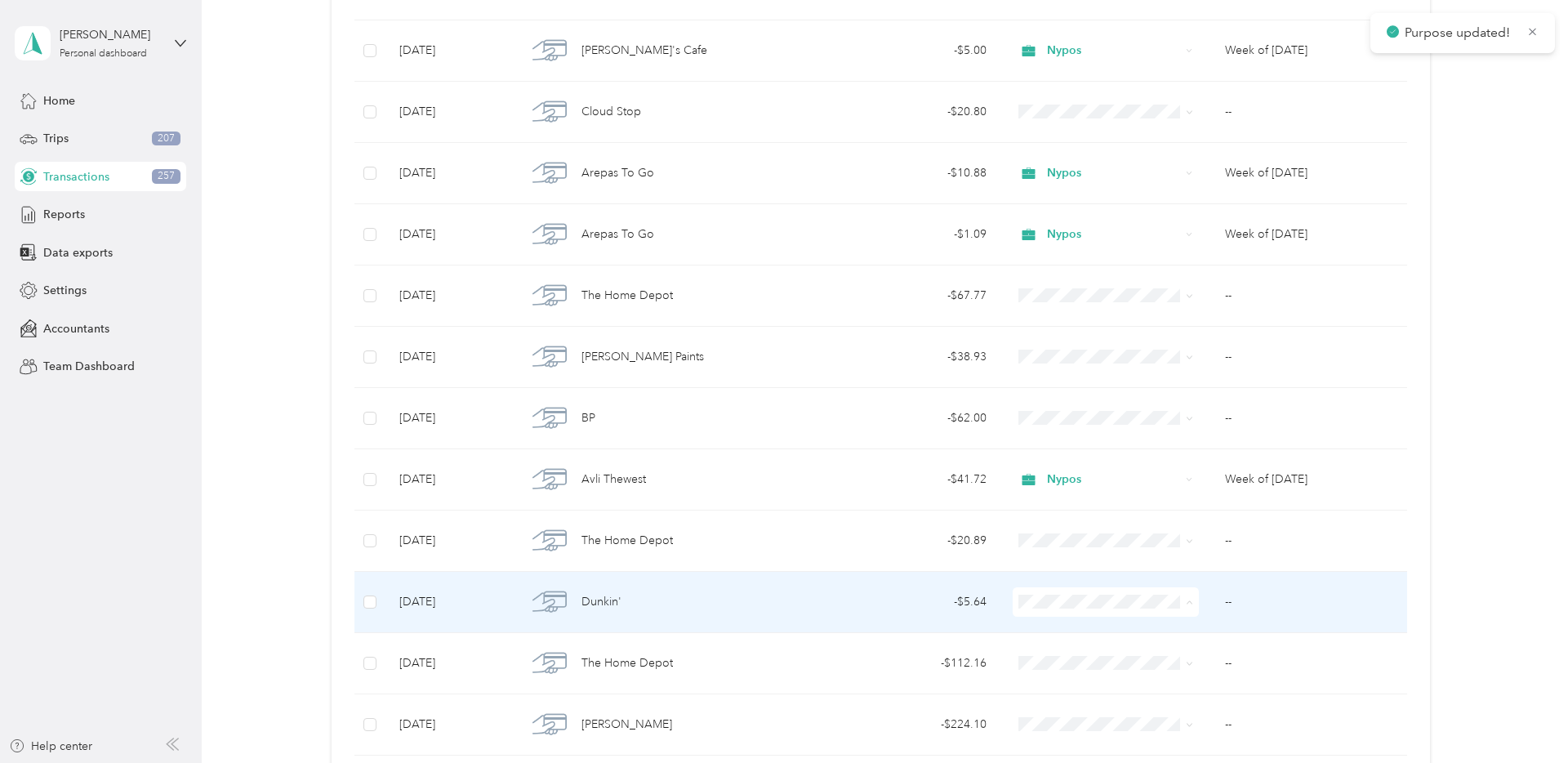 click on "Nypos" at bounding box center [1107, 428] 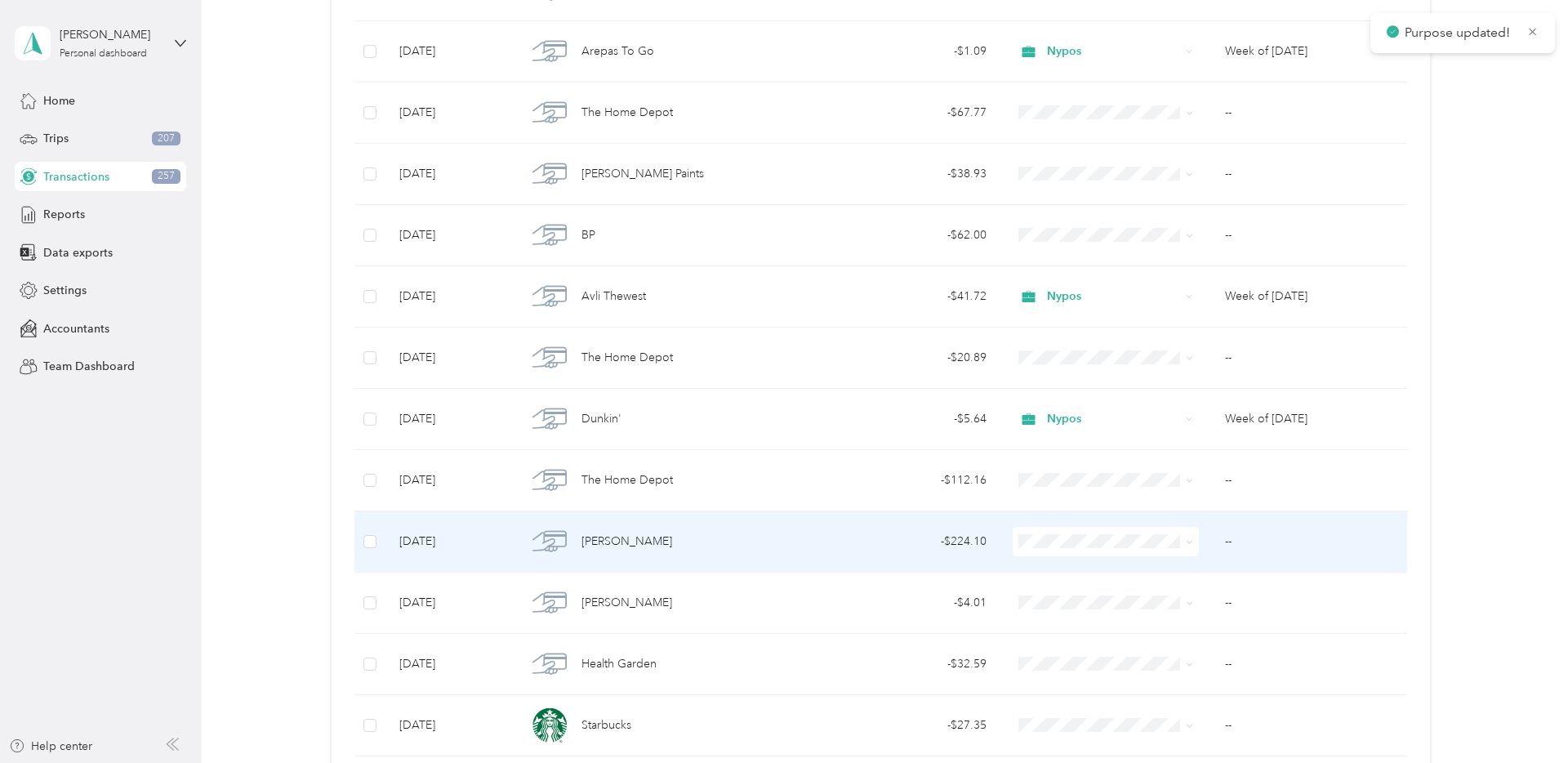 scroll, scrollTop: 1089, scrollLeft: 0, axis: vertical 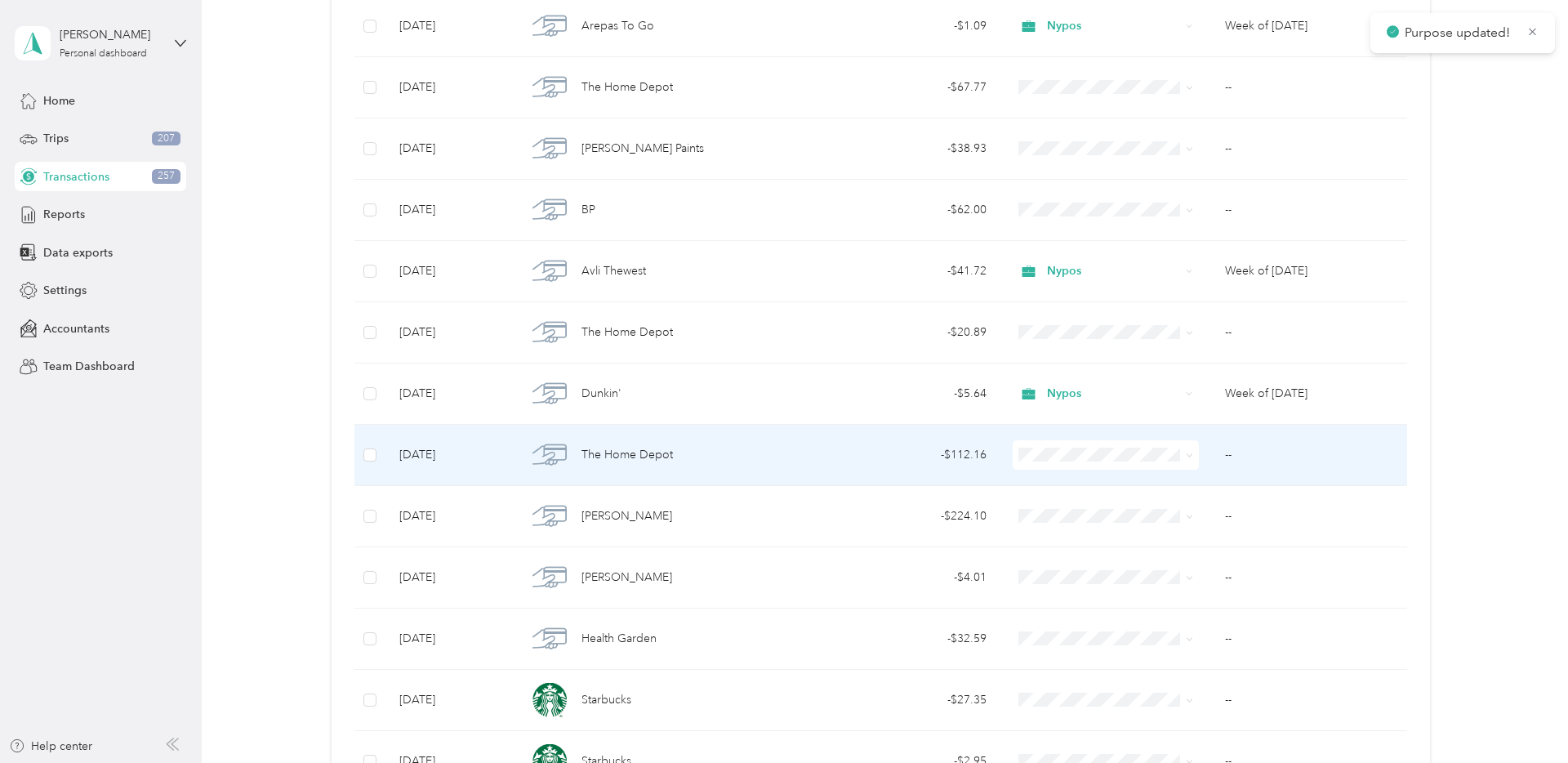 click at bounding box center [1106, 455] 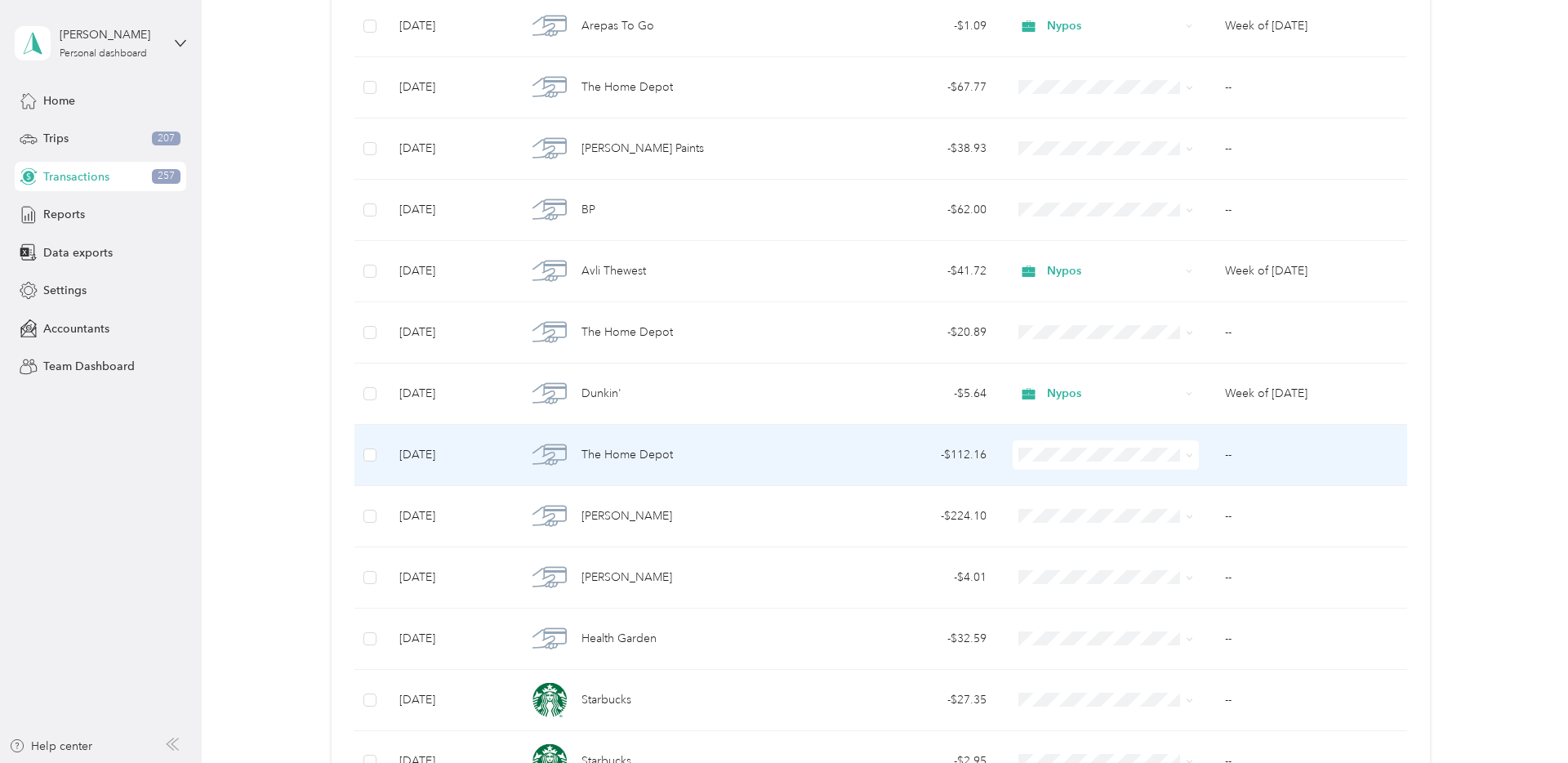 click on "Consultant" at bounding box center [1120, 568] 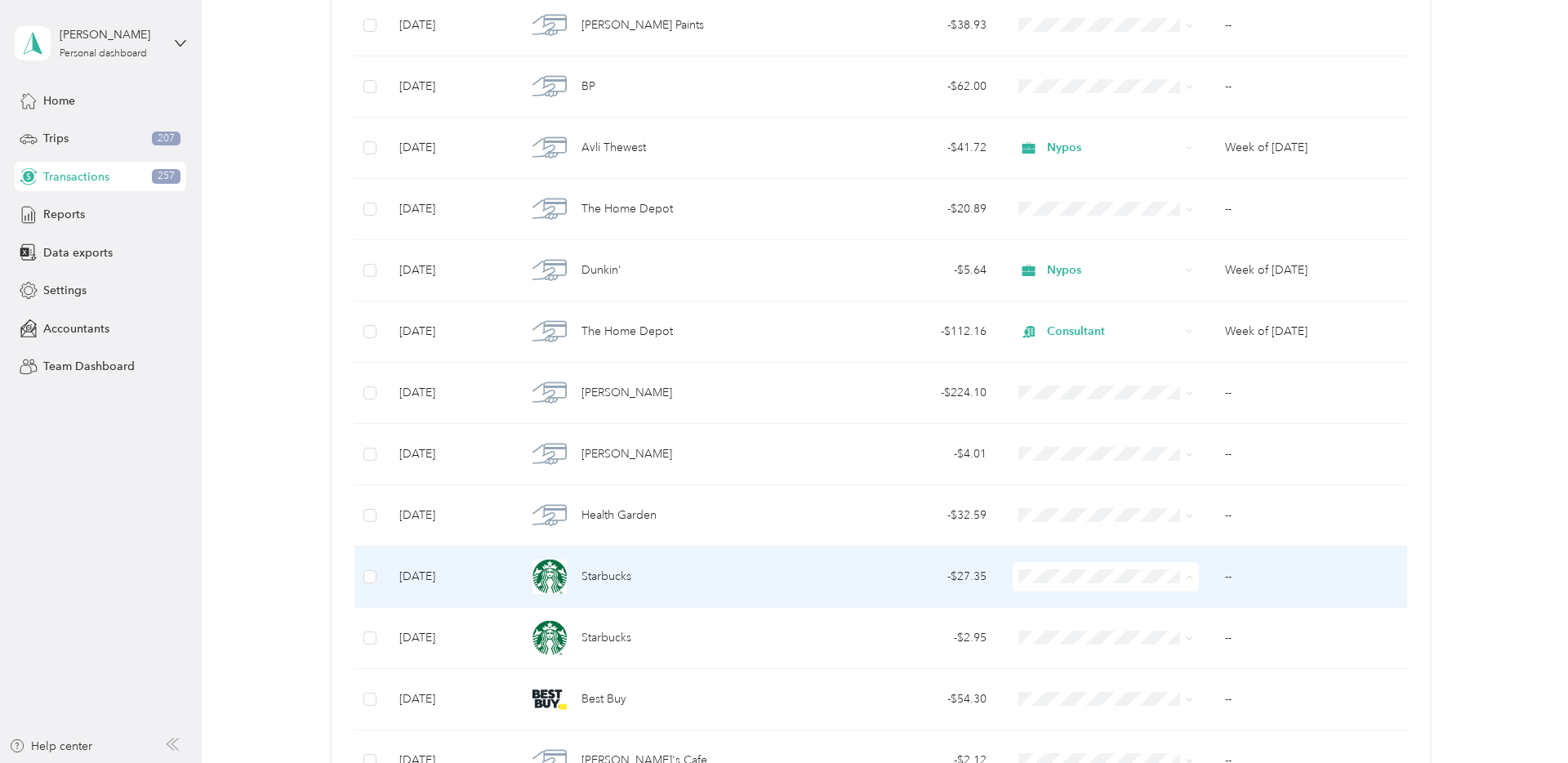 click on "Nypos" at bounding box center [1120, 409] 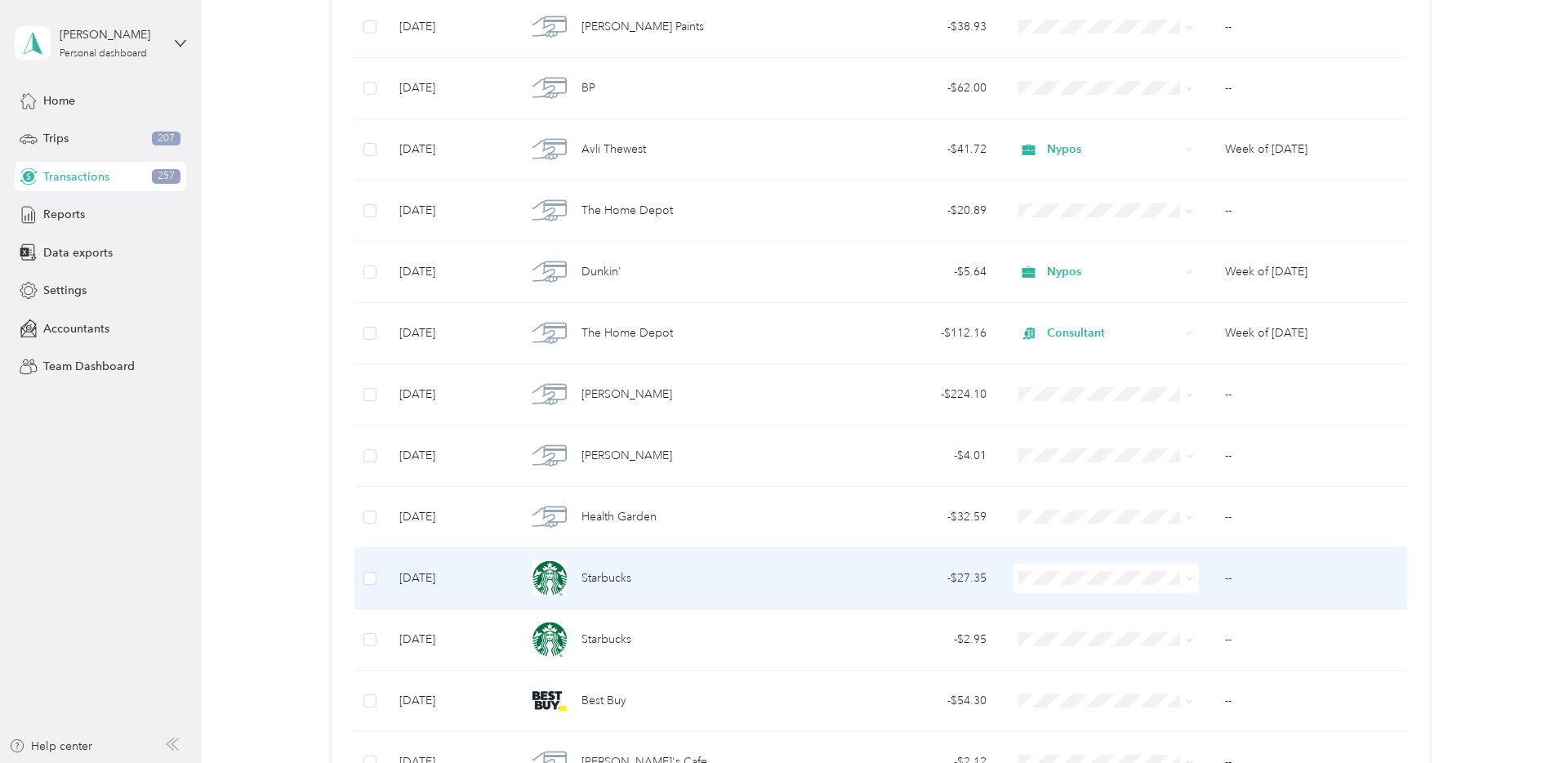 scroll, scrollTop: 1207, scrollLeft: 0, axis: vertical 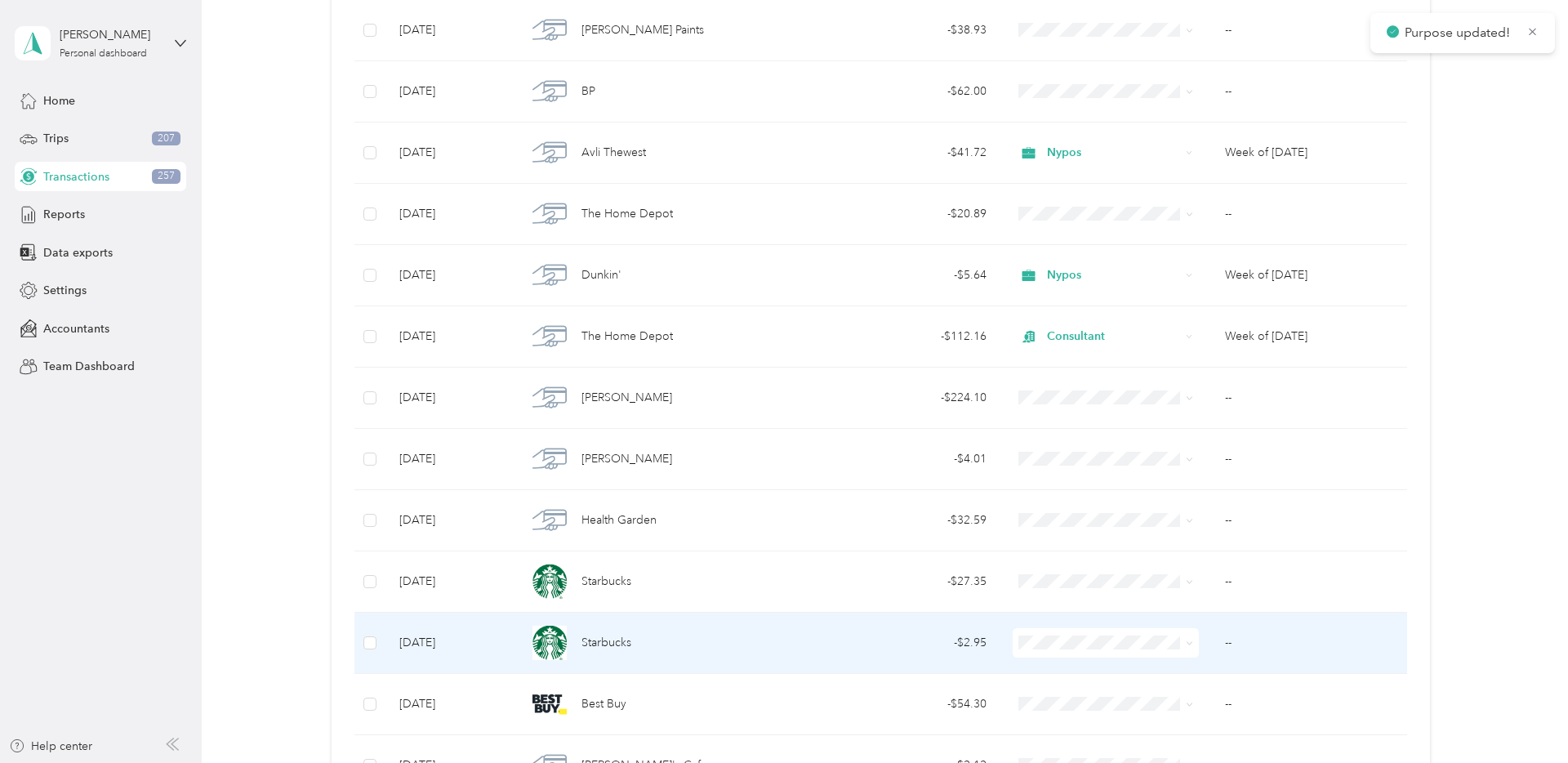 click at bounding box center [1106, 643] 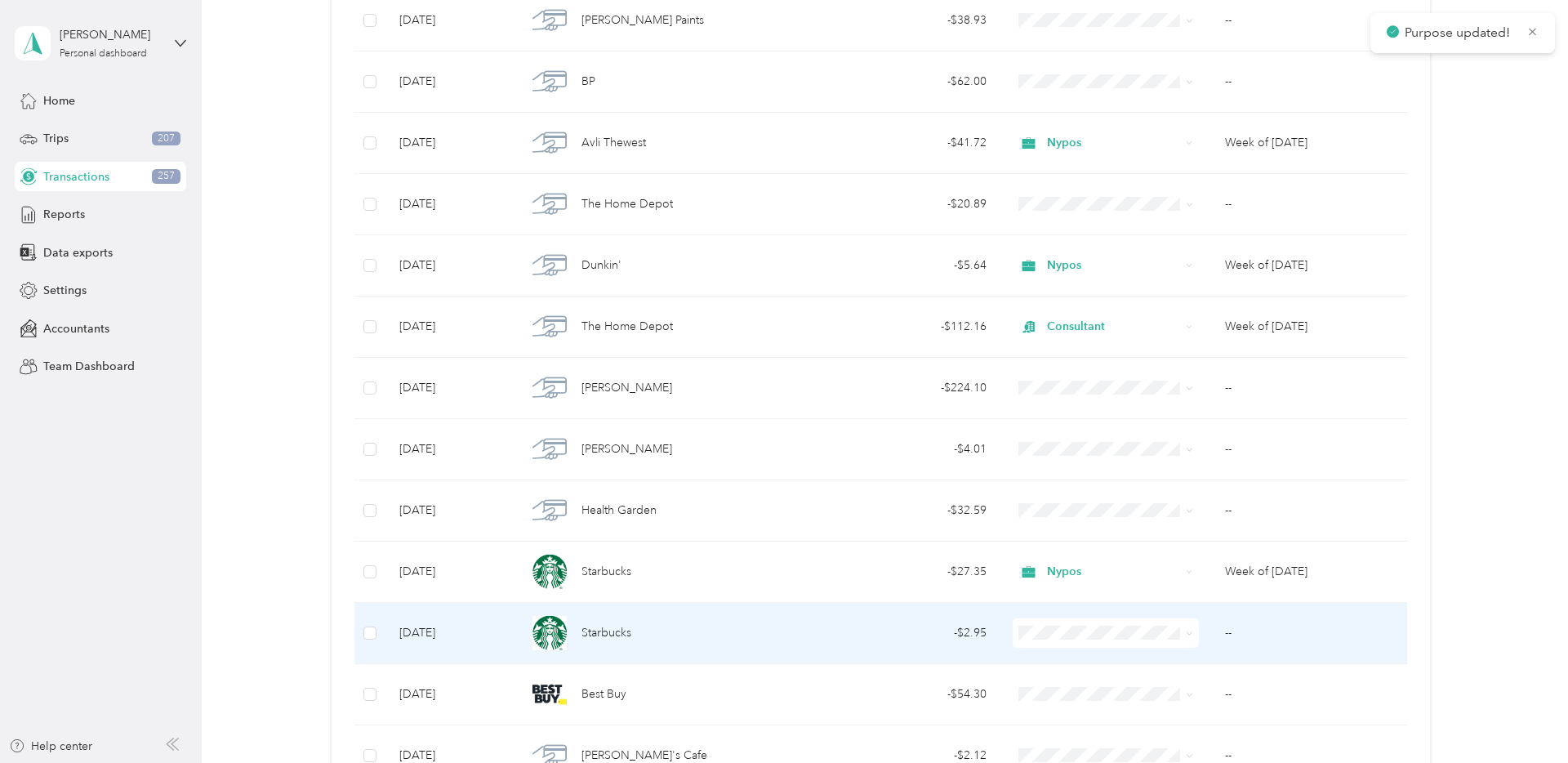 click on "Nypos" at bounding box center [1120, 463] 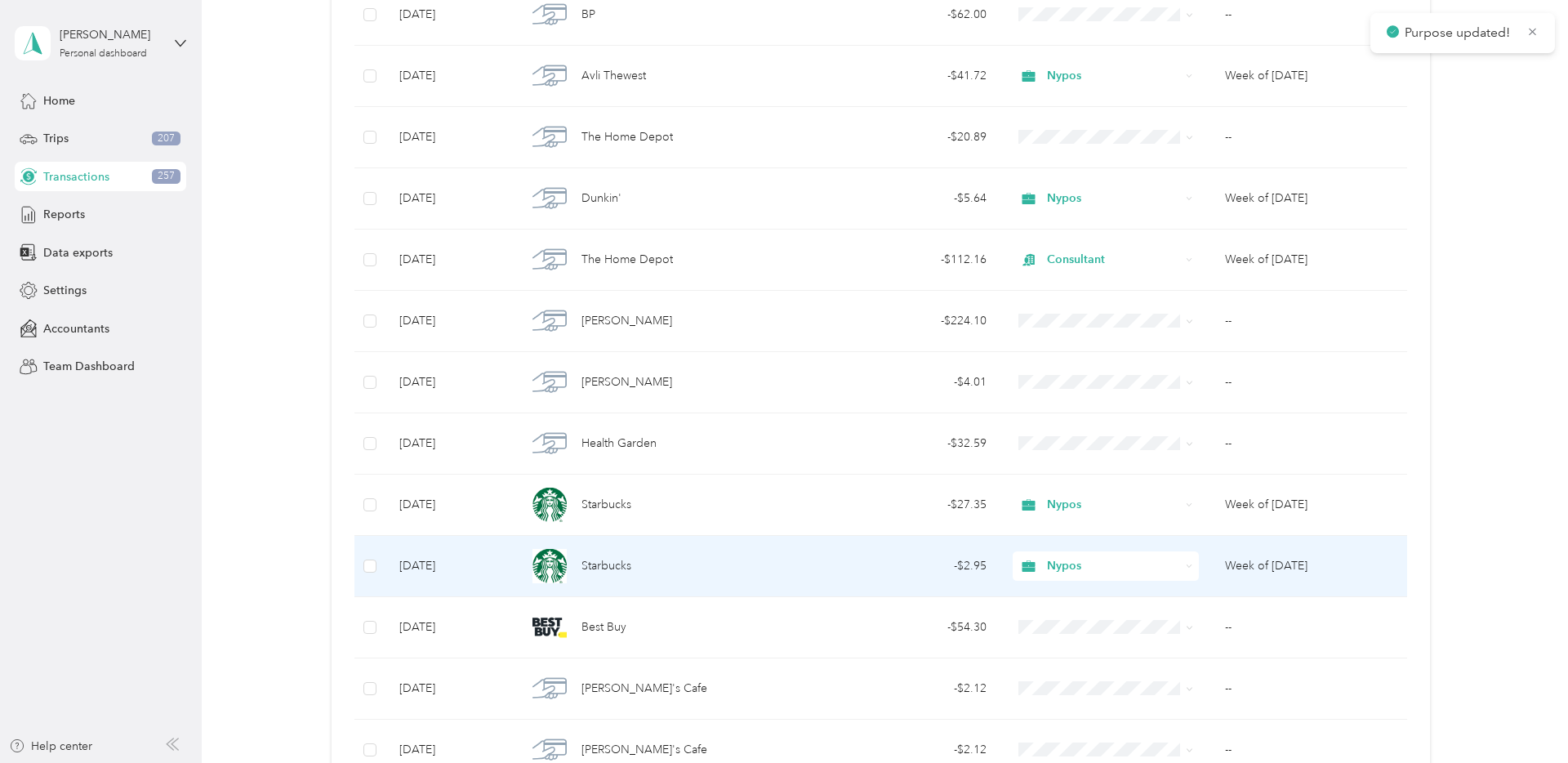 click at bounding box center [1106, 627] 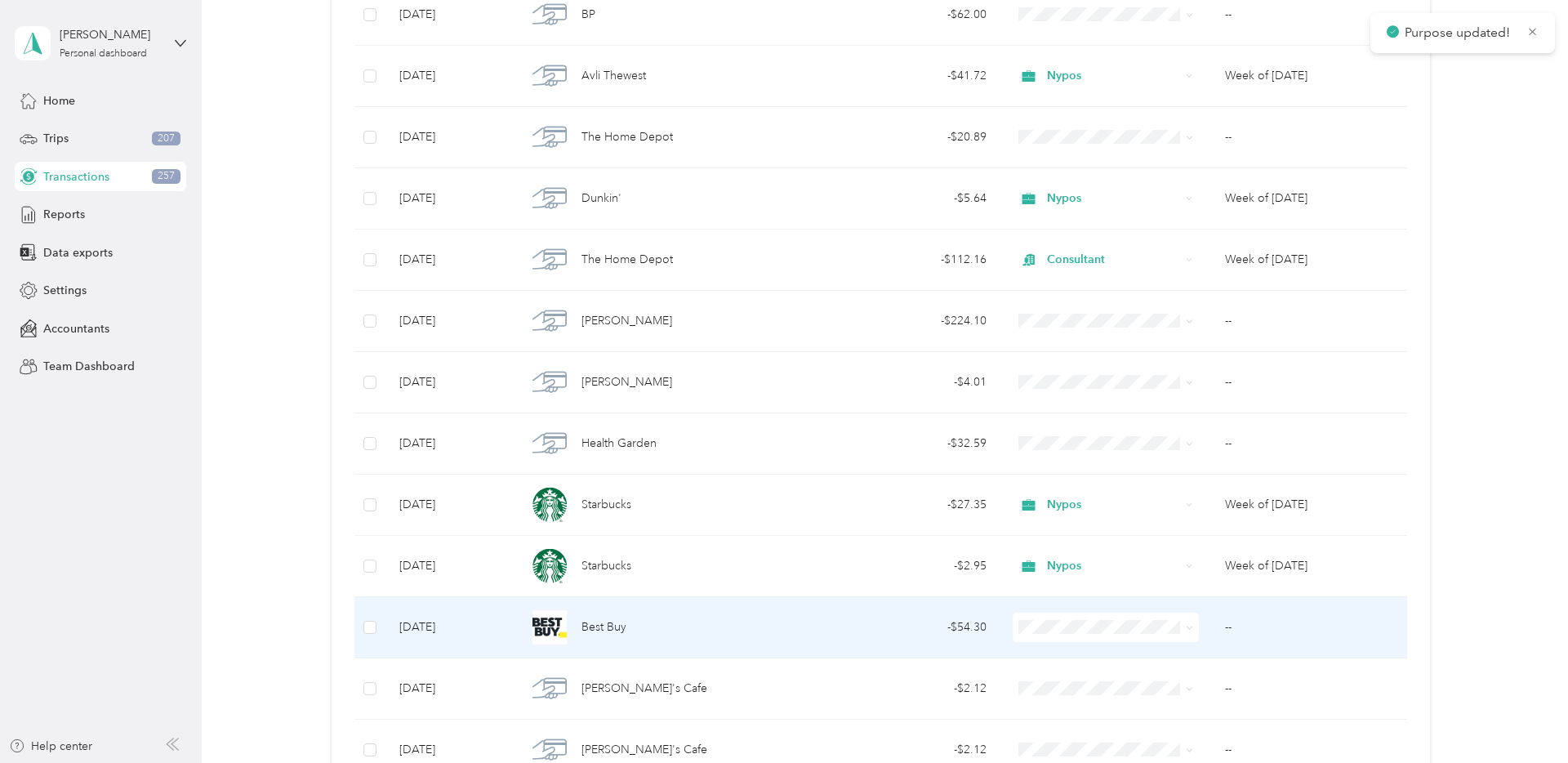 scroll, scrollTop: 1286, scrollLeft: 0, axis: vertical 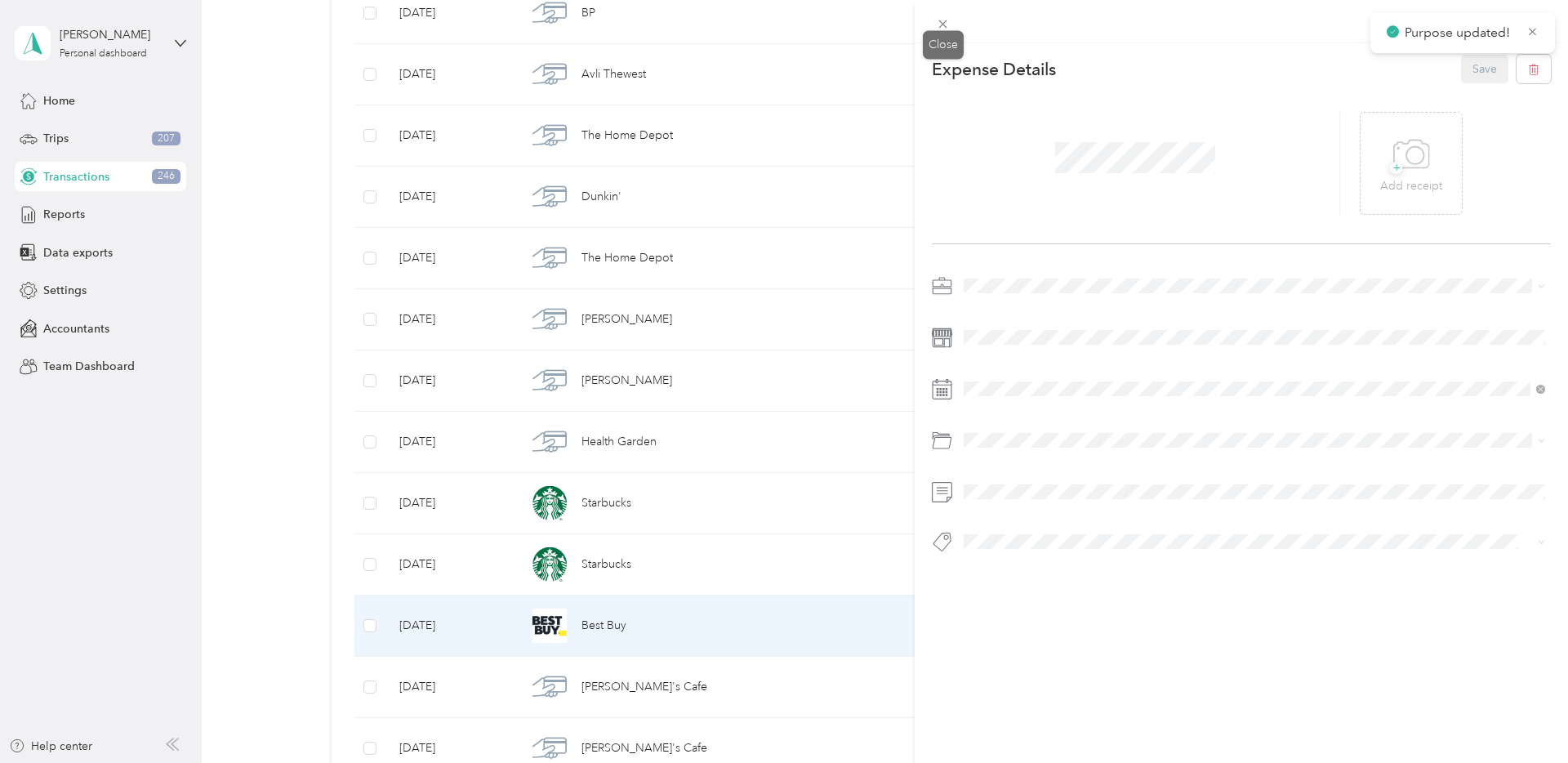 click 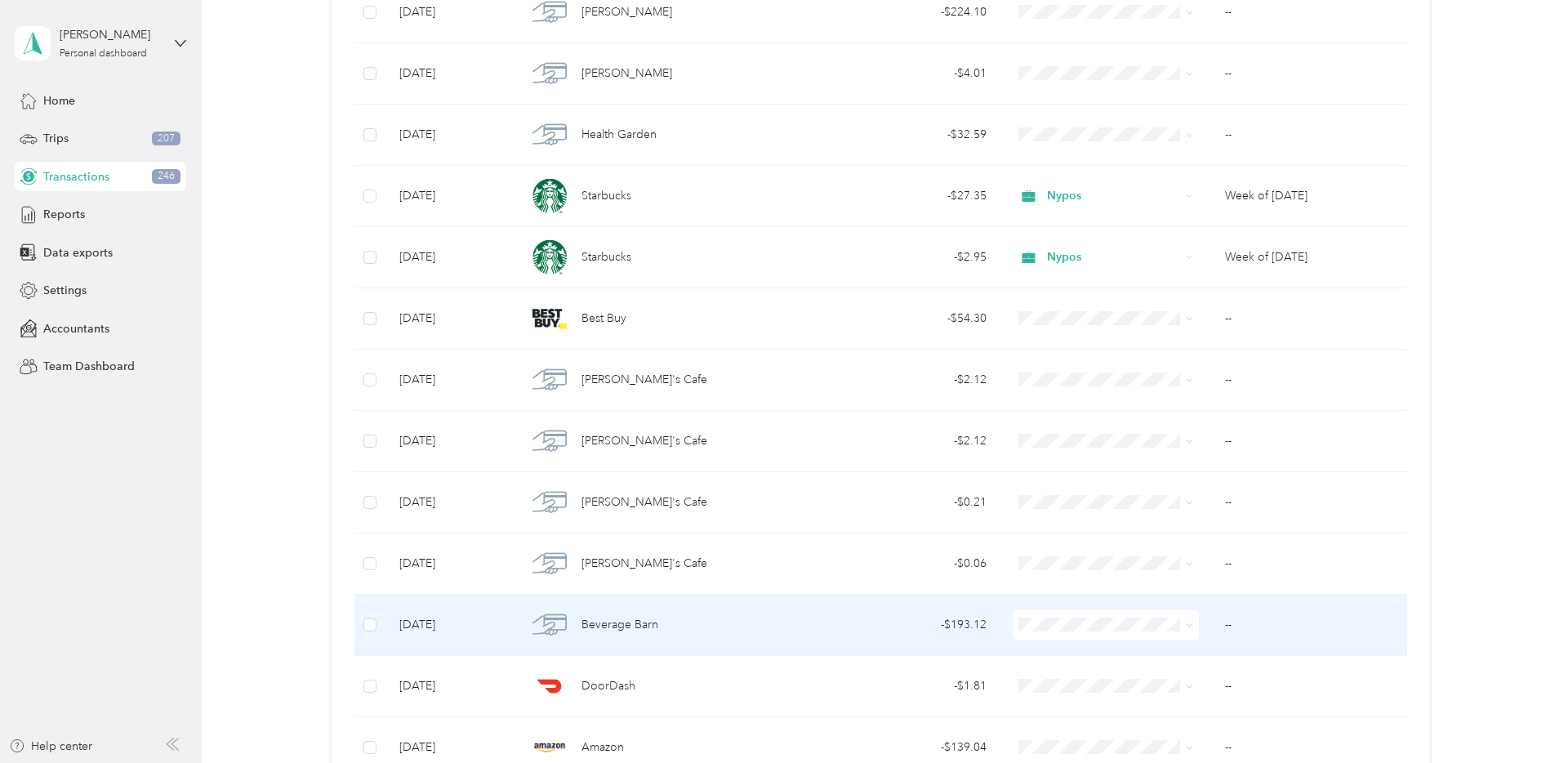 scroll, scrollTop: 1631, scrollLeft: 0, axis: vertical 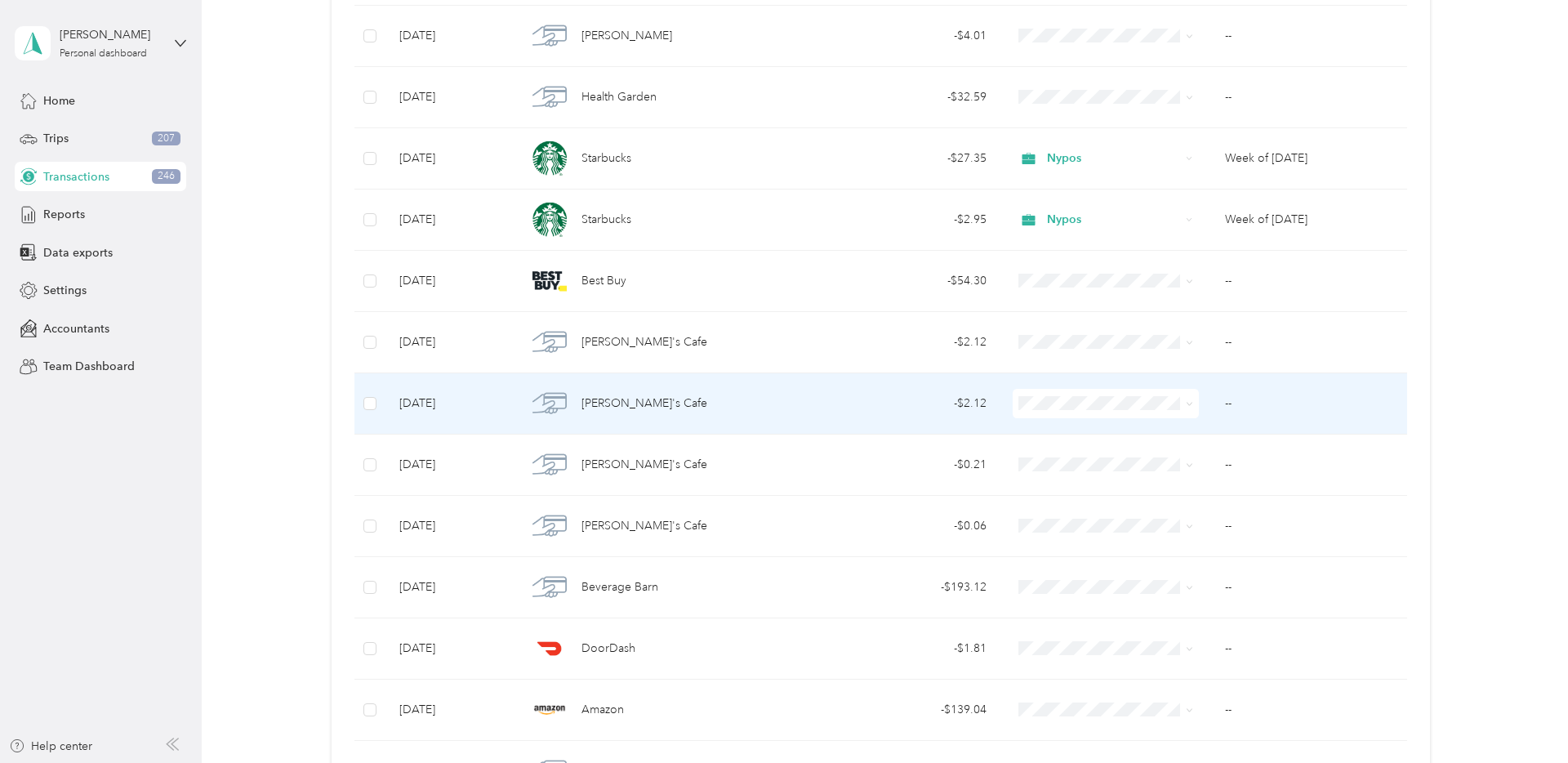 click on "Nypos" at bounding box center [1120, 491] 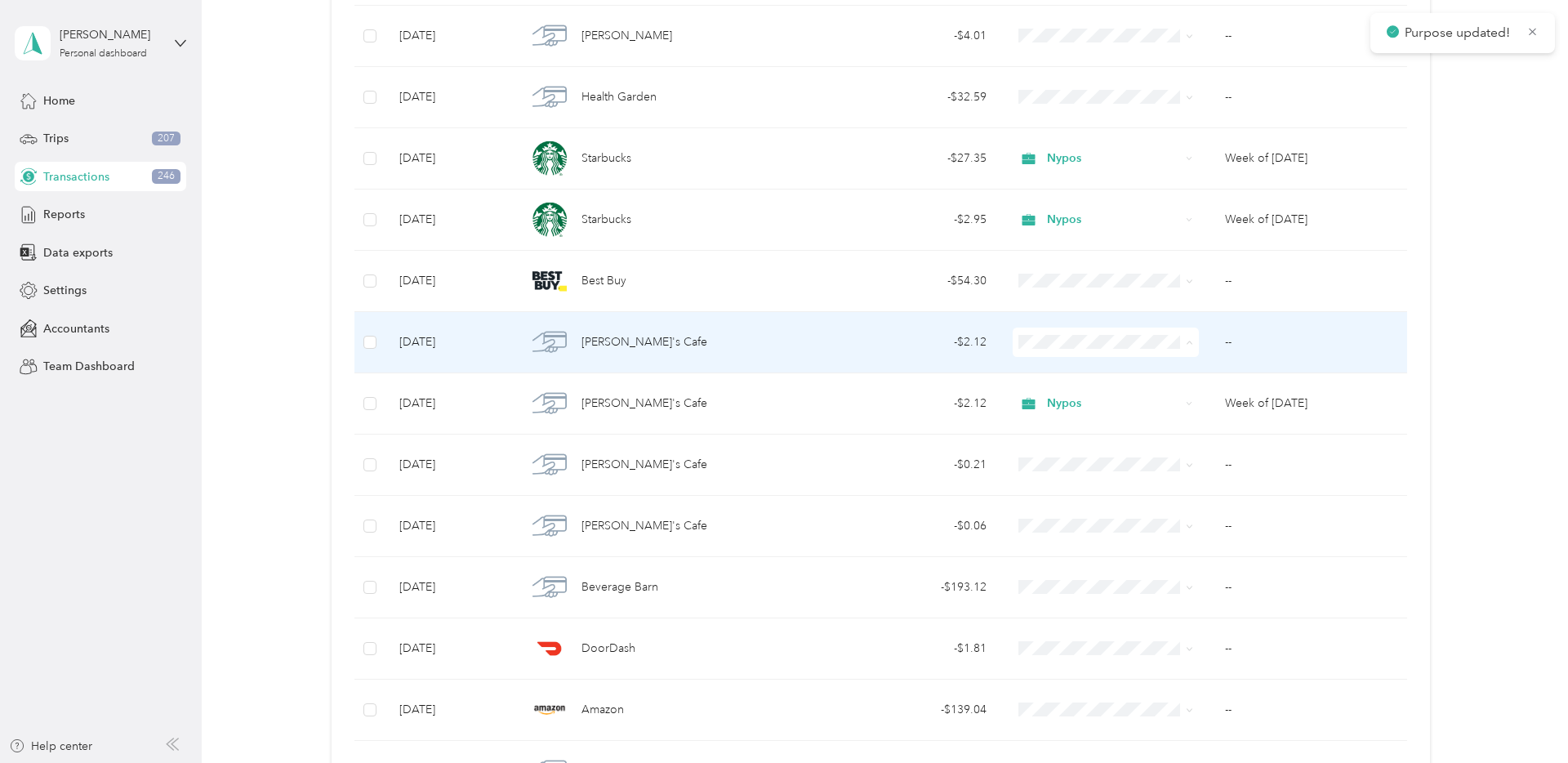 click on "Nypos" at bounding box center [1120, 430] 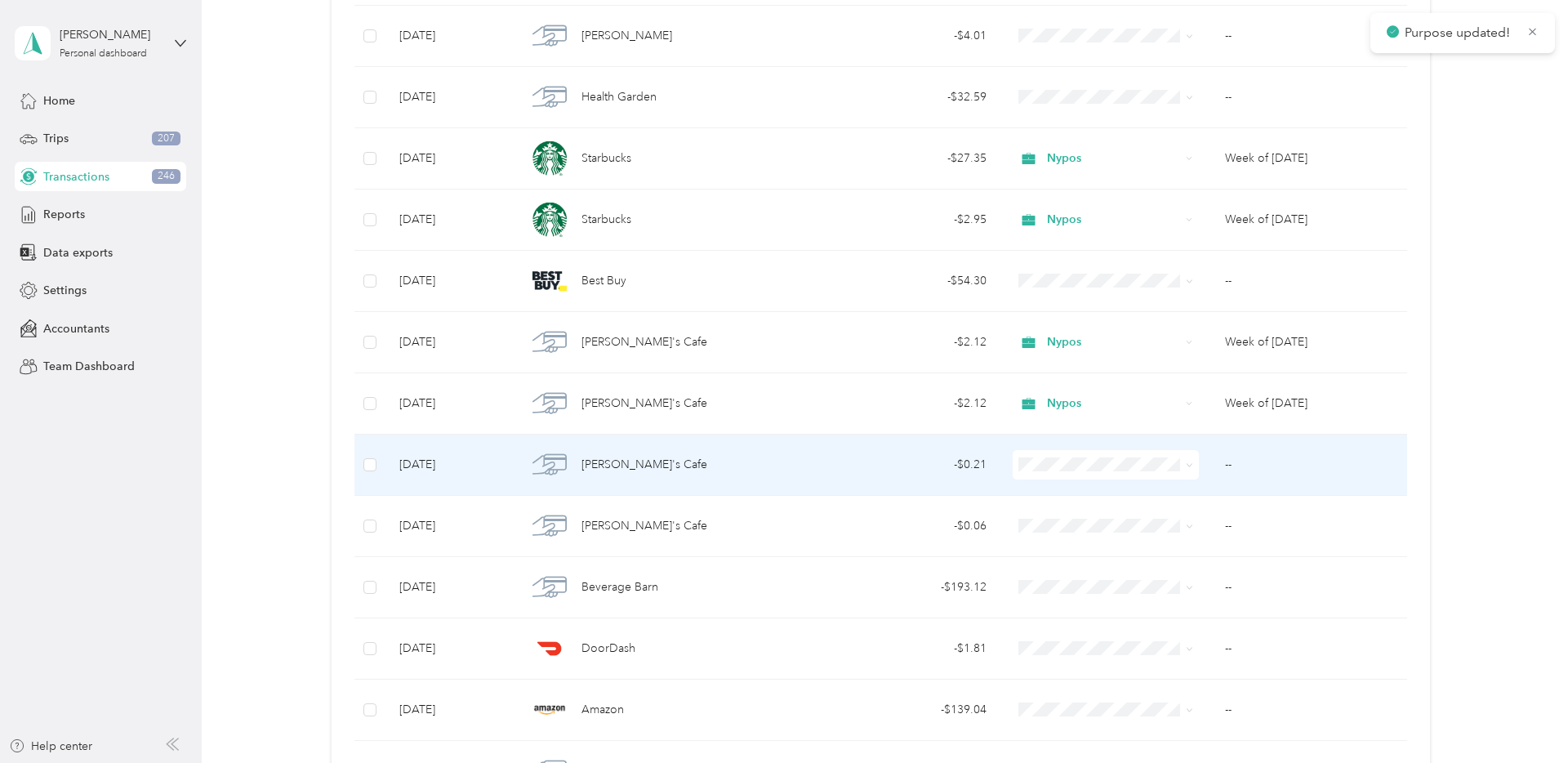 click on "Nypos" at bounding box center (1107, 550) 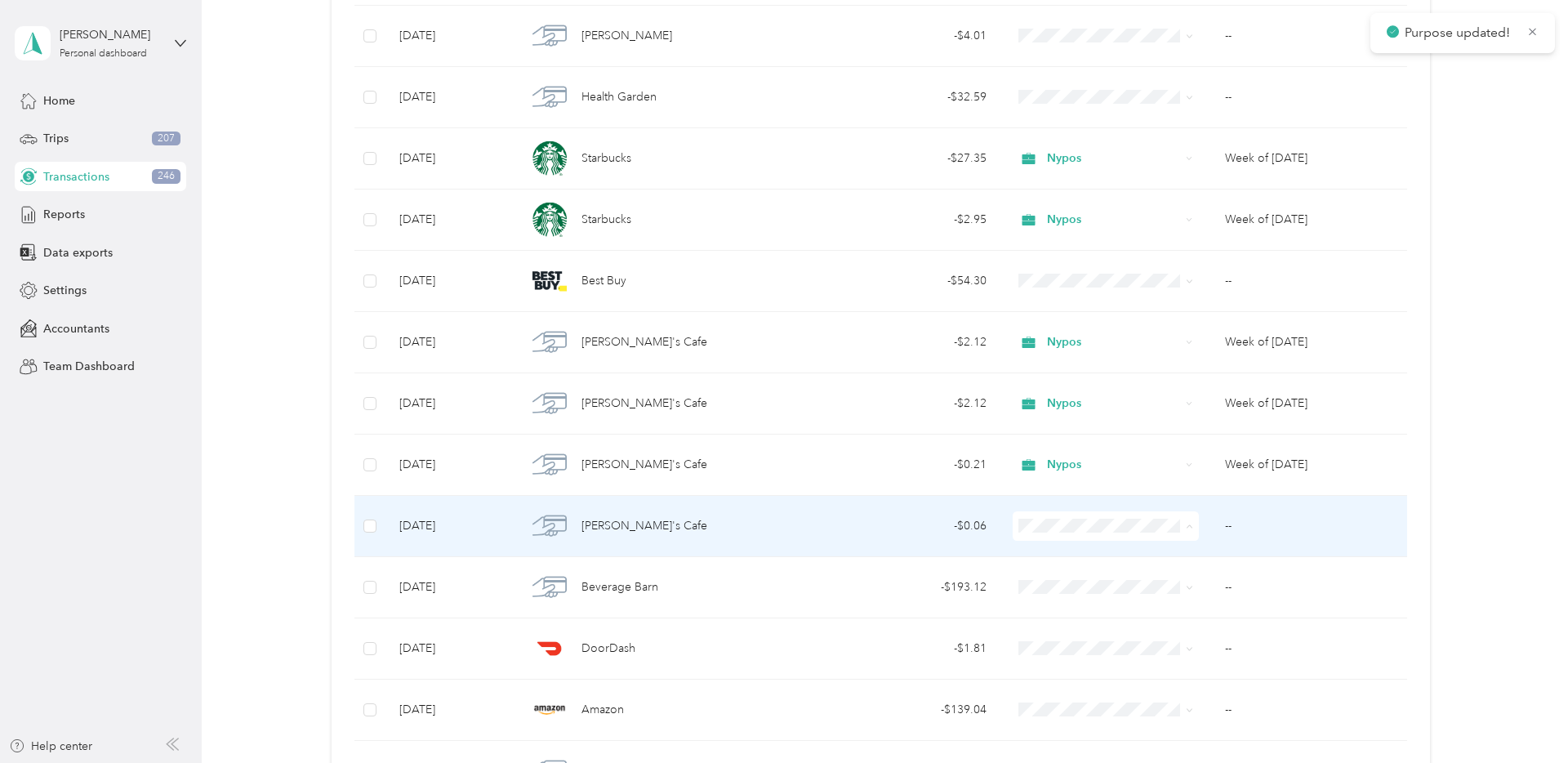 click on "Nypos" at bounding box center [1107, 352] 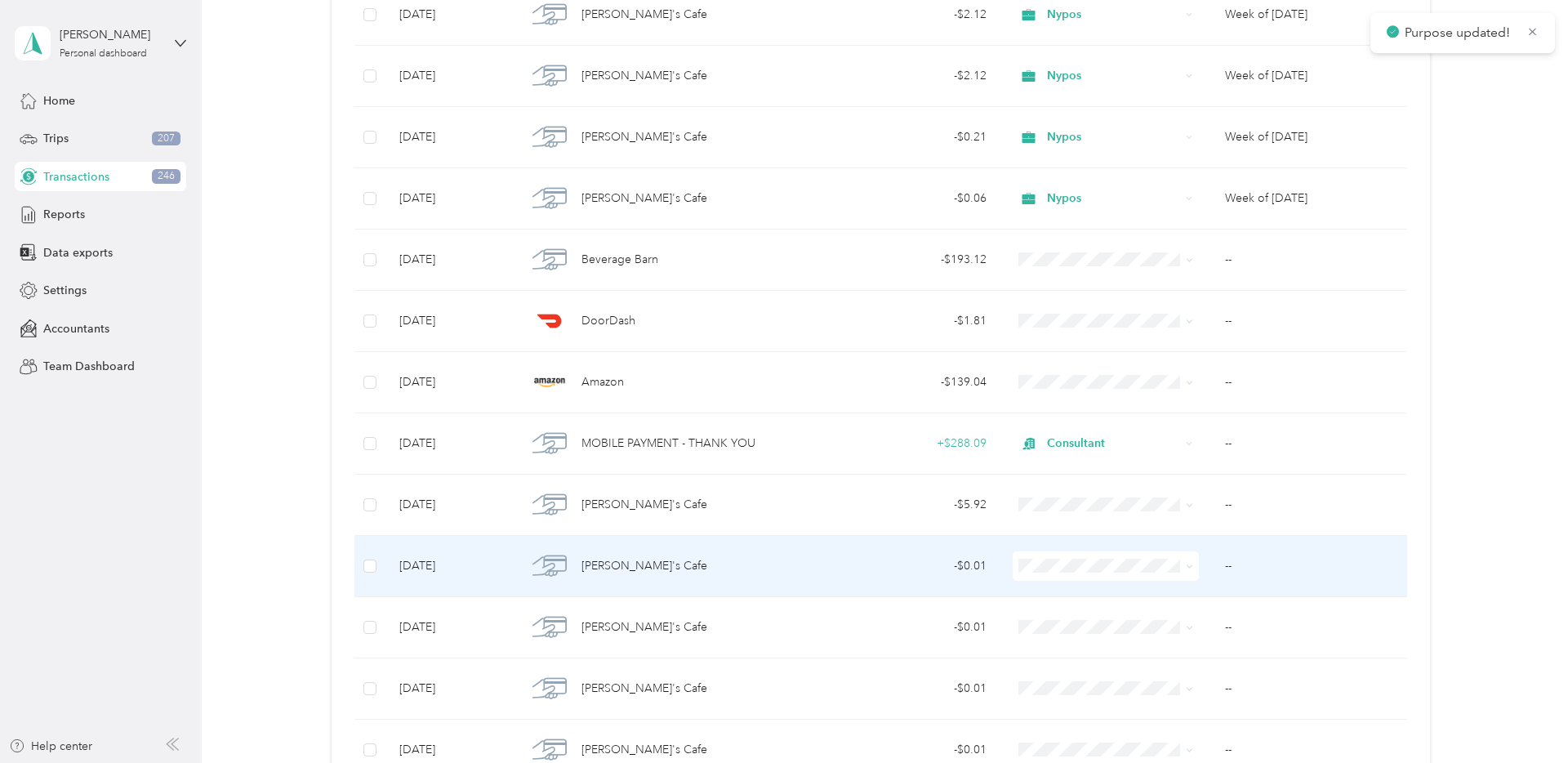 scroll, scrollTop: 1960, scrollLeft: 0, axis: vertical 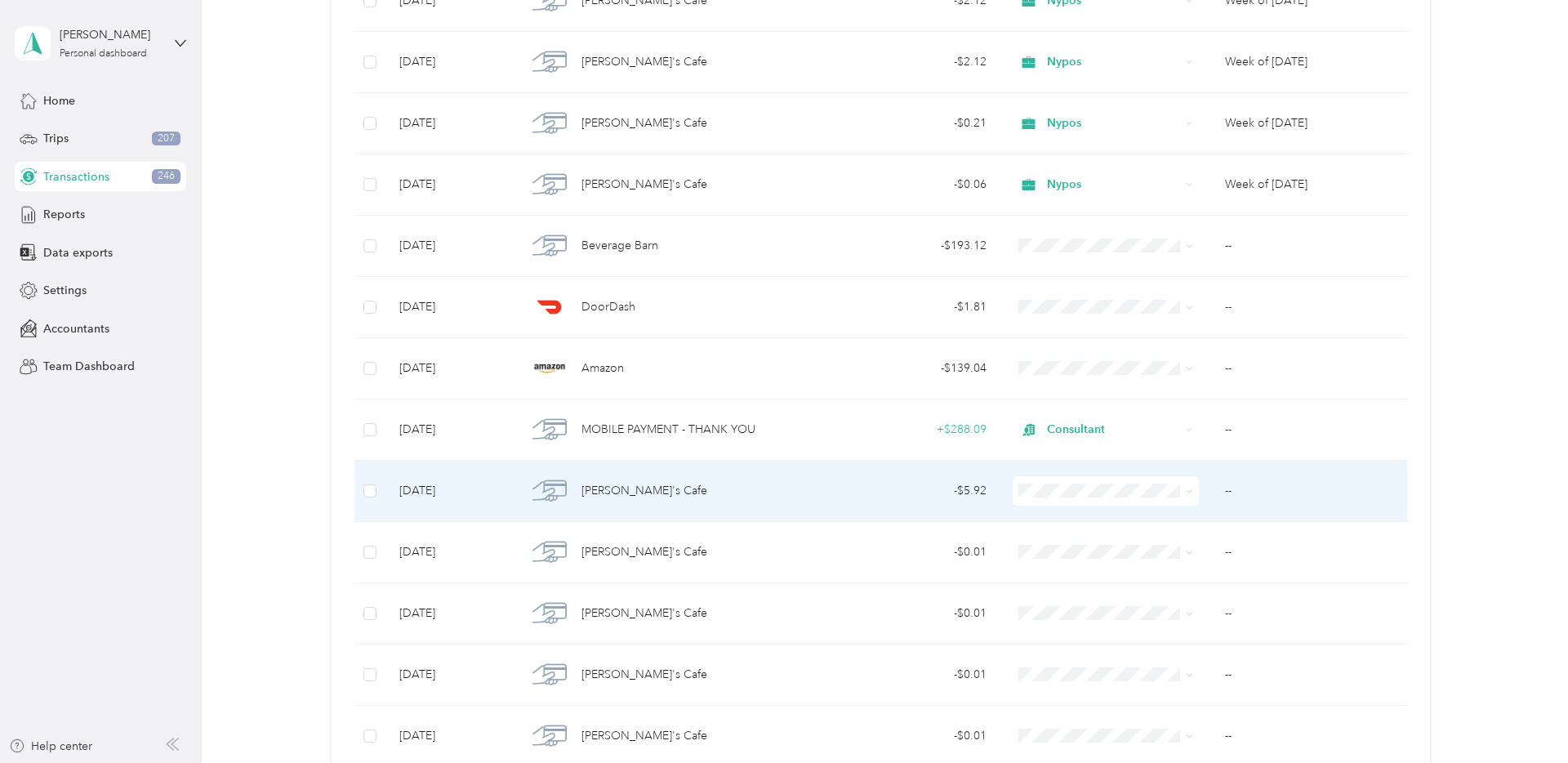 click on "Nypos" at bounding box center [1120, 571] 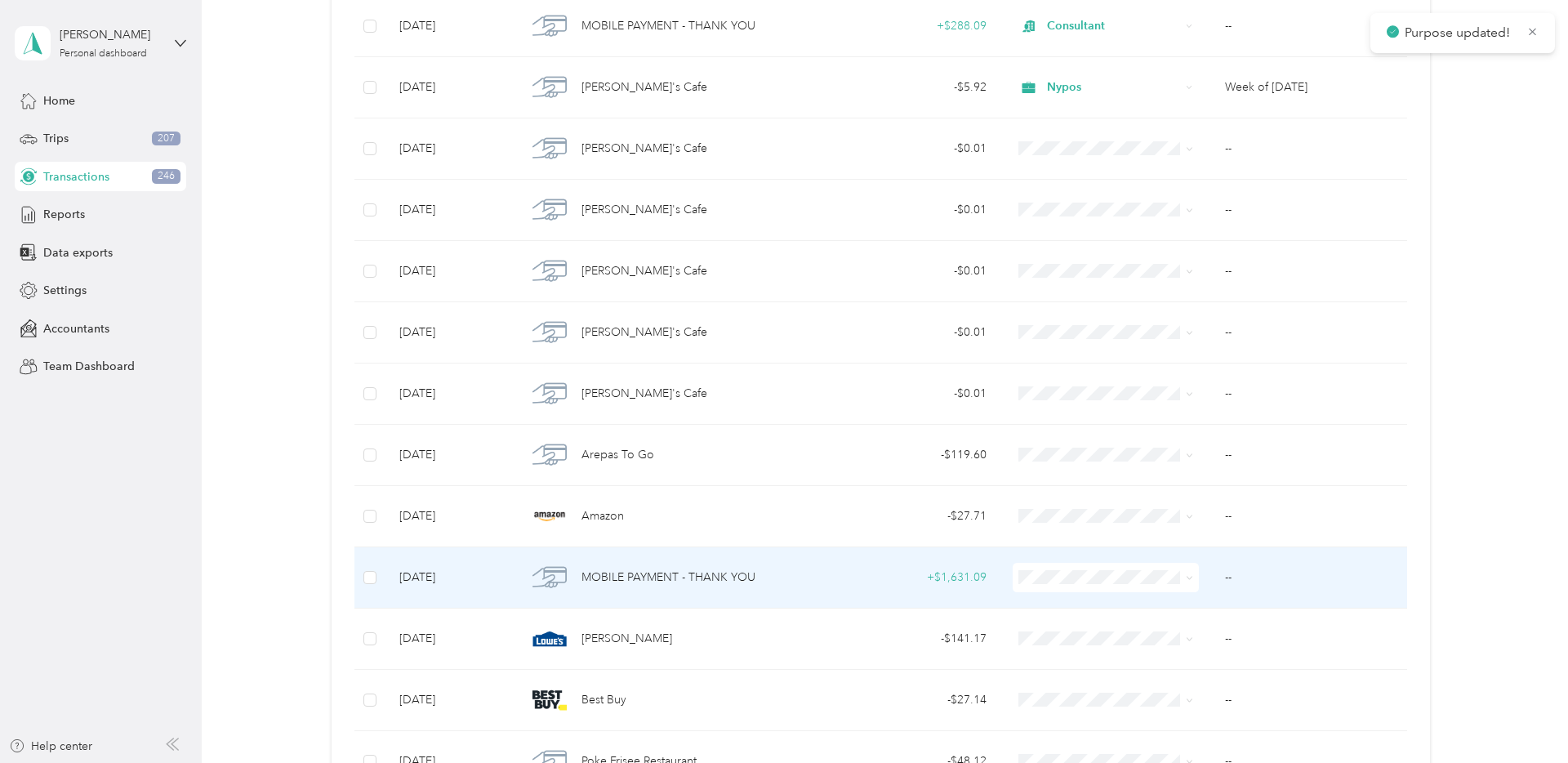 scroll, scrollTop: 2380, scrollLeft: 0, axis: vertical 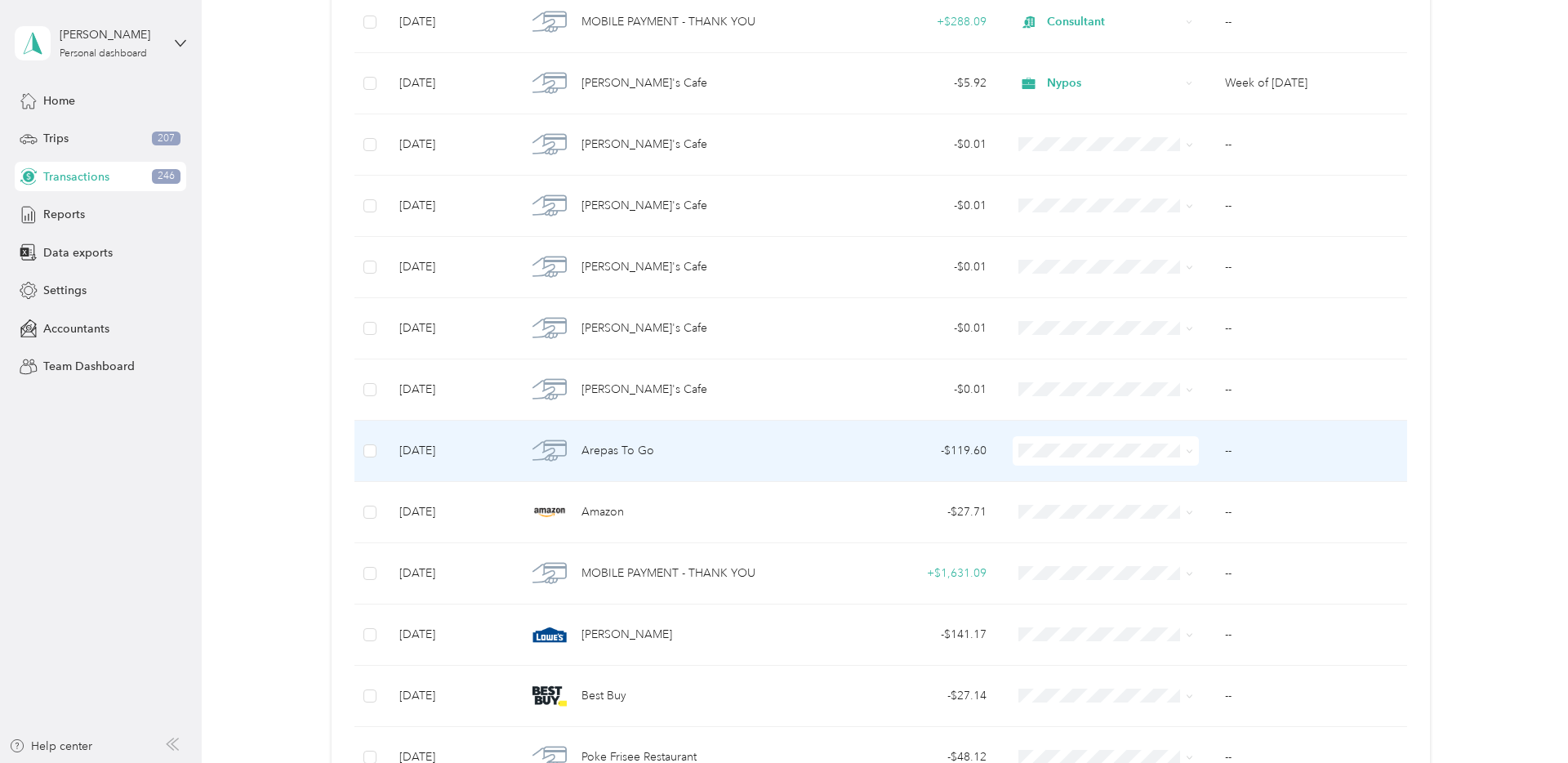 drag, startPoint x: 1084, startPoint y: 542, endPoint x: 1076, endPoint y: 457, distance: 85.375641 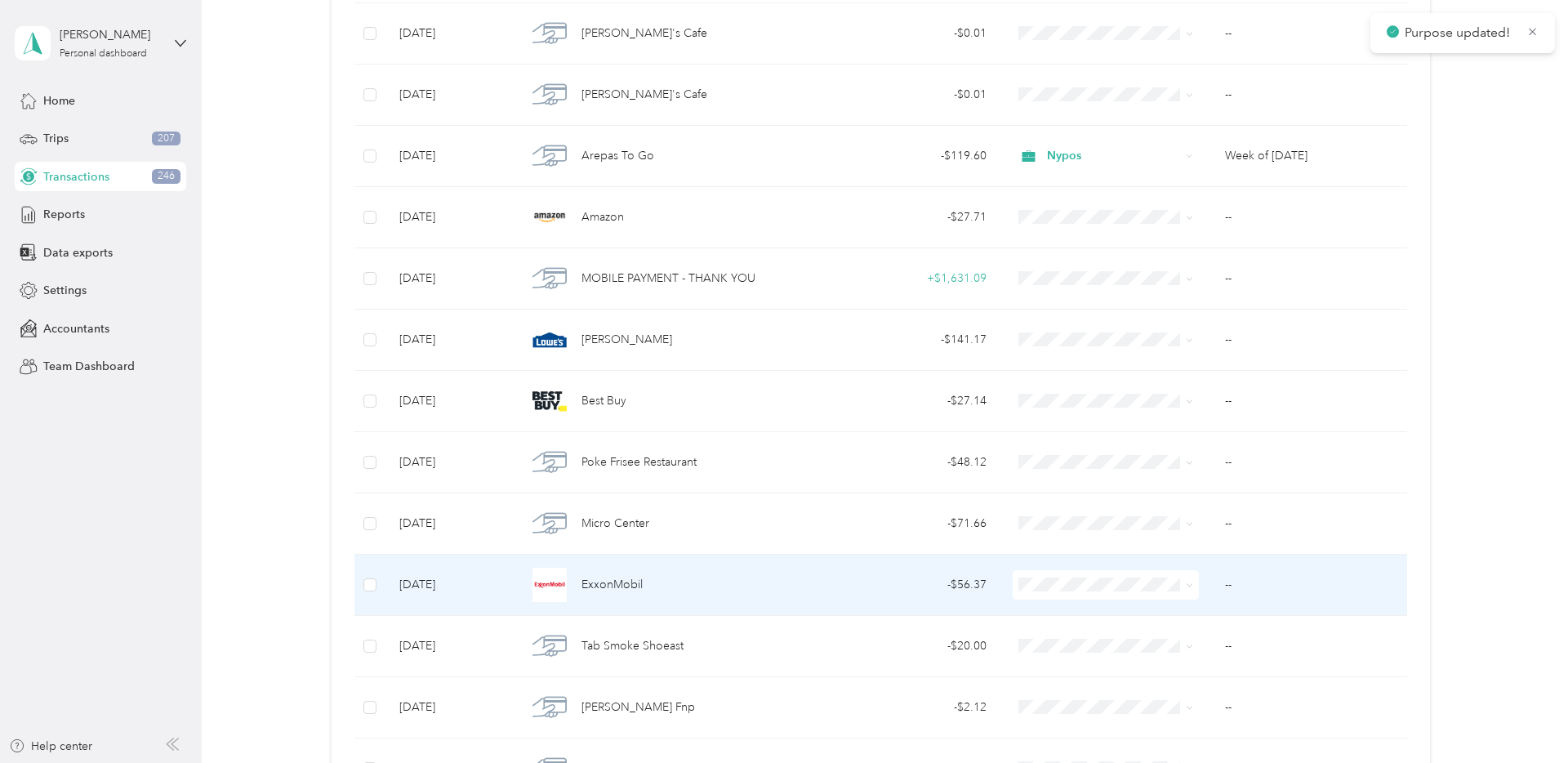 scroll, scrollTop: 2703, scrollLeft: 0, axis: vertical 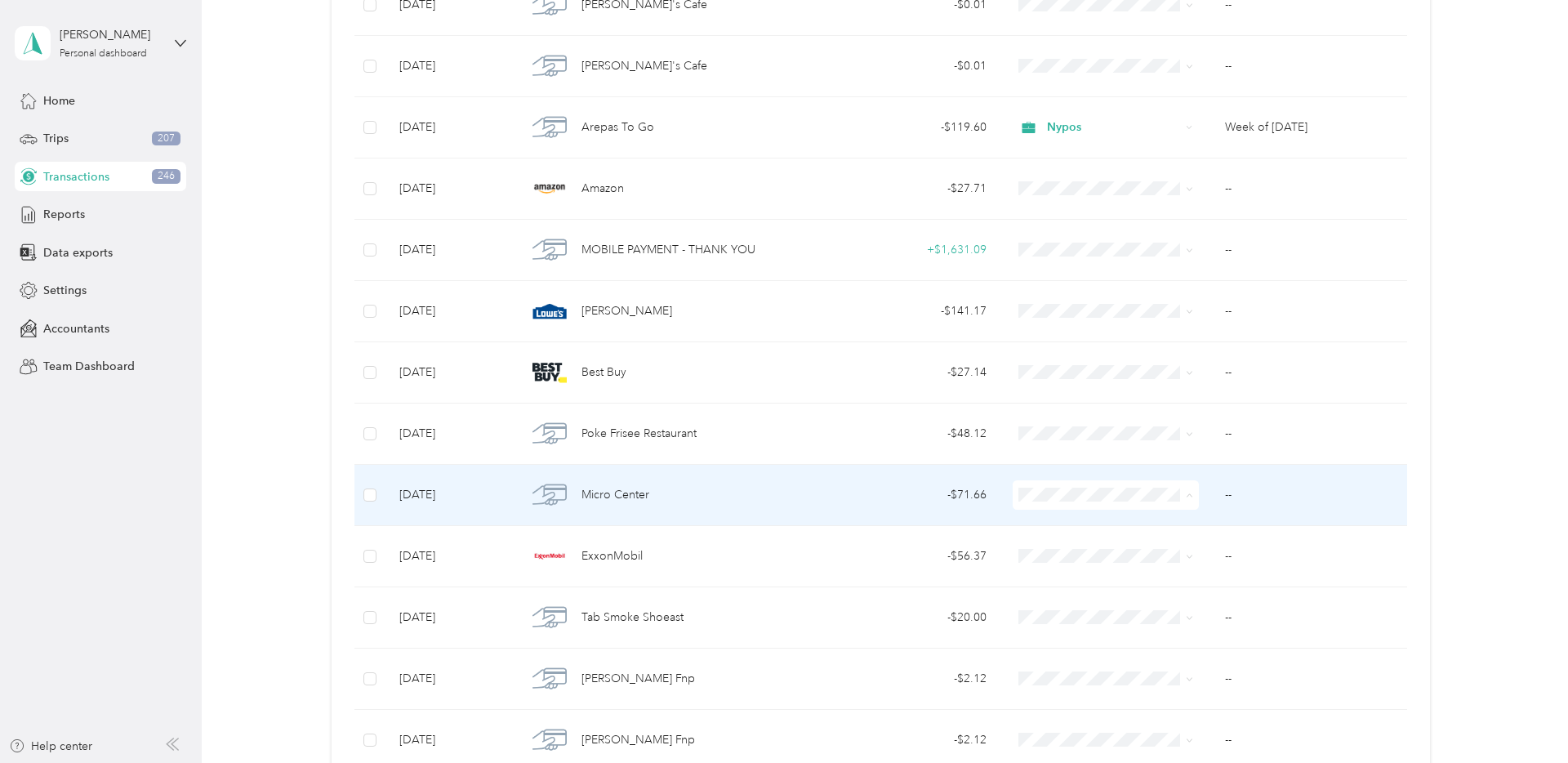 click on "Work Personal Nypos Consultant Other Charity Medical Moving Commute" at bounding box center (1106, 626) 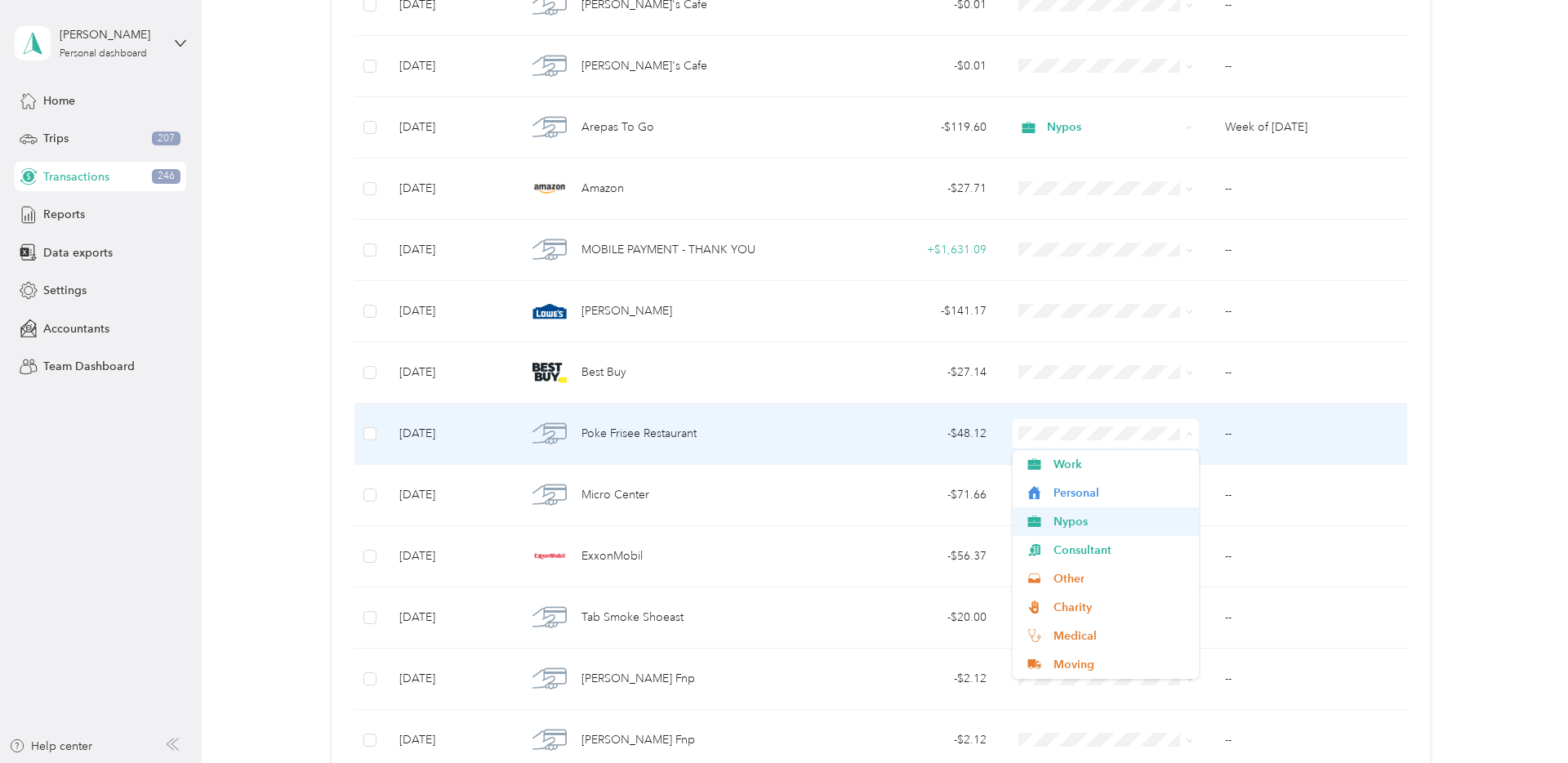 scroll, scrollTop: 1, scrollLeft: 0, axis: vertical 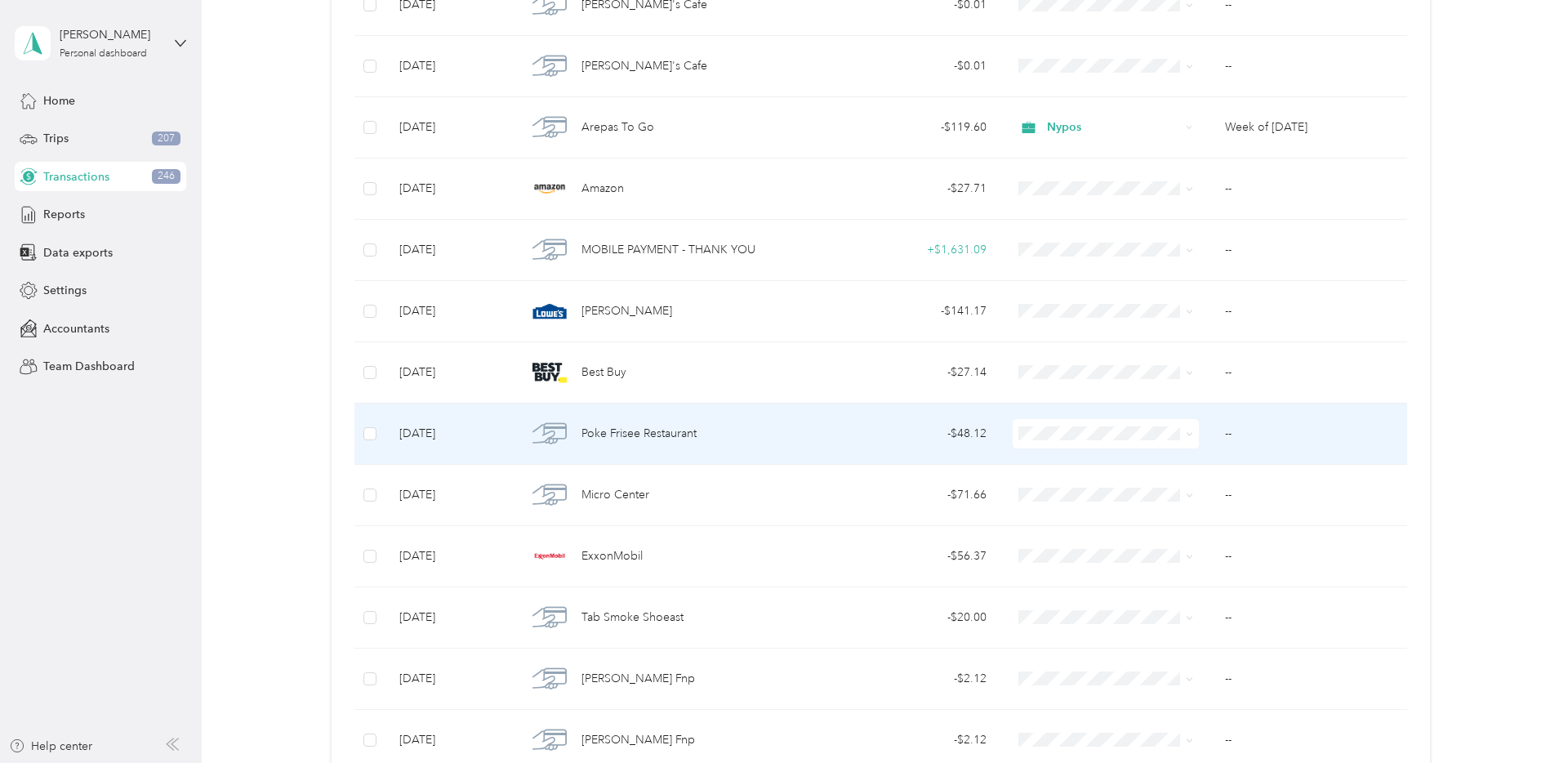 click on "Nypos" at bounding box center [1106, 518] 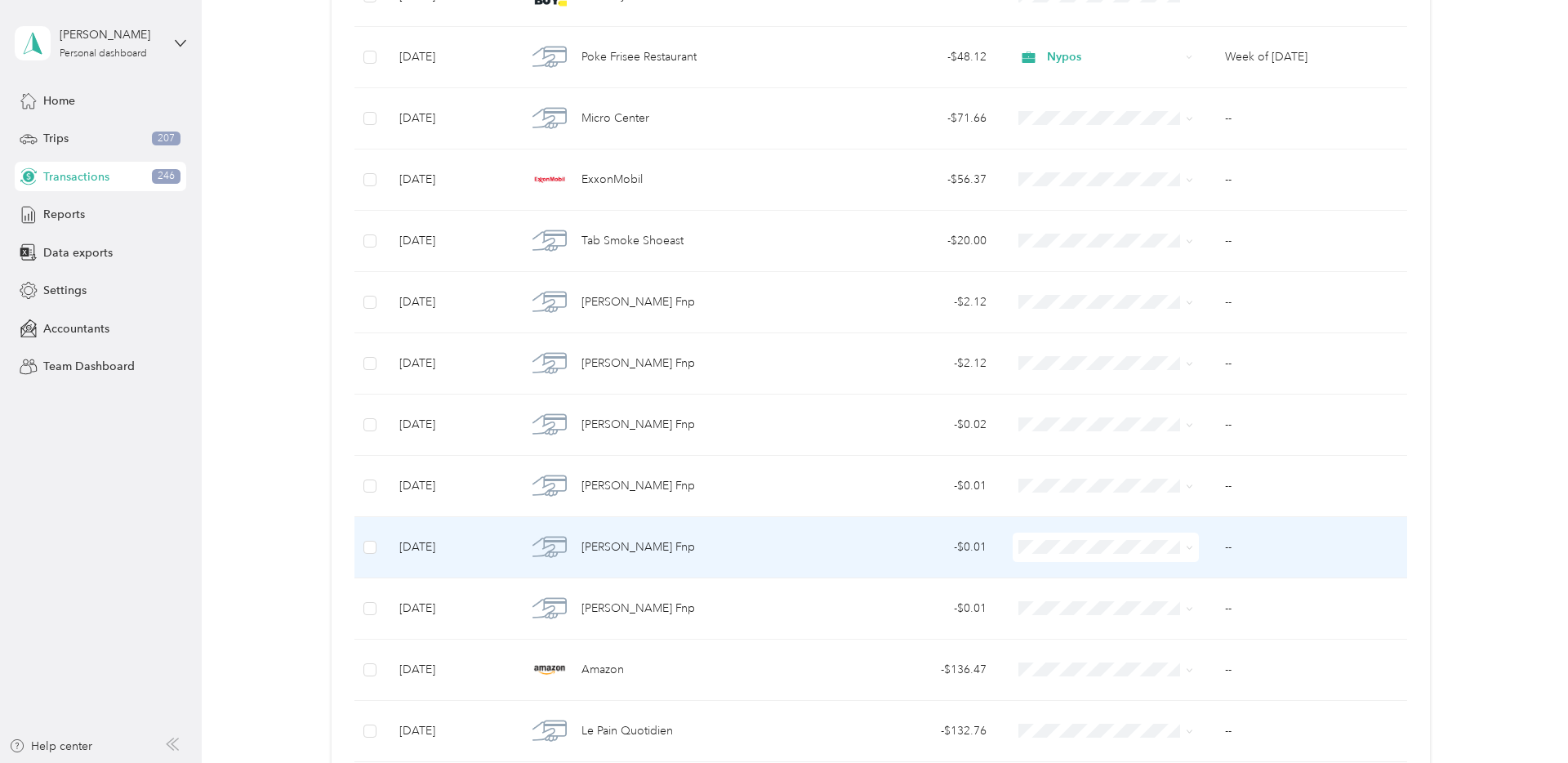 scroll, scrollTop: 3081, scrollLeft: 0, axis: vertical 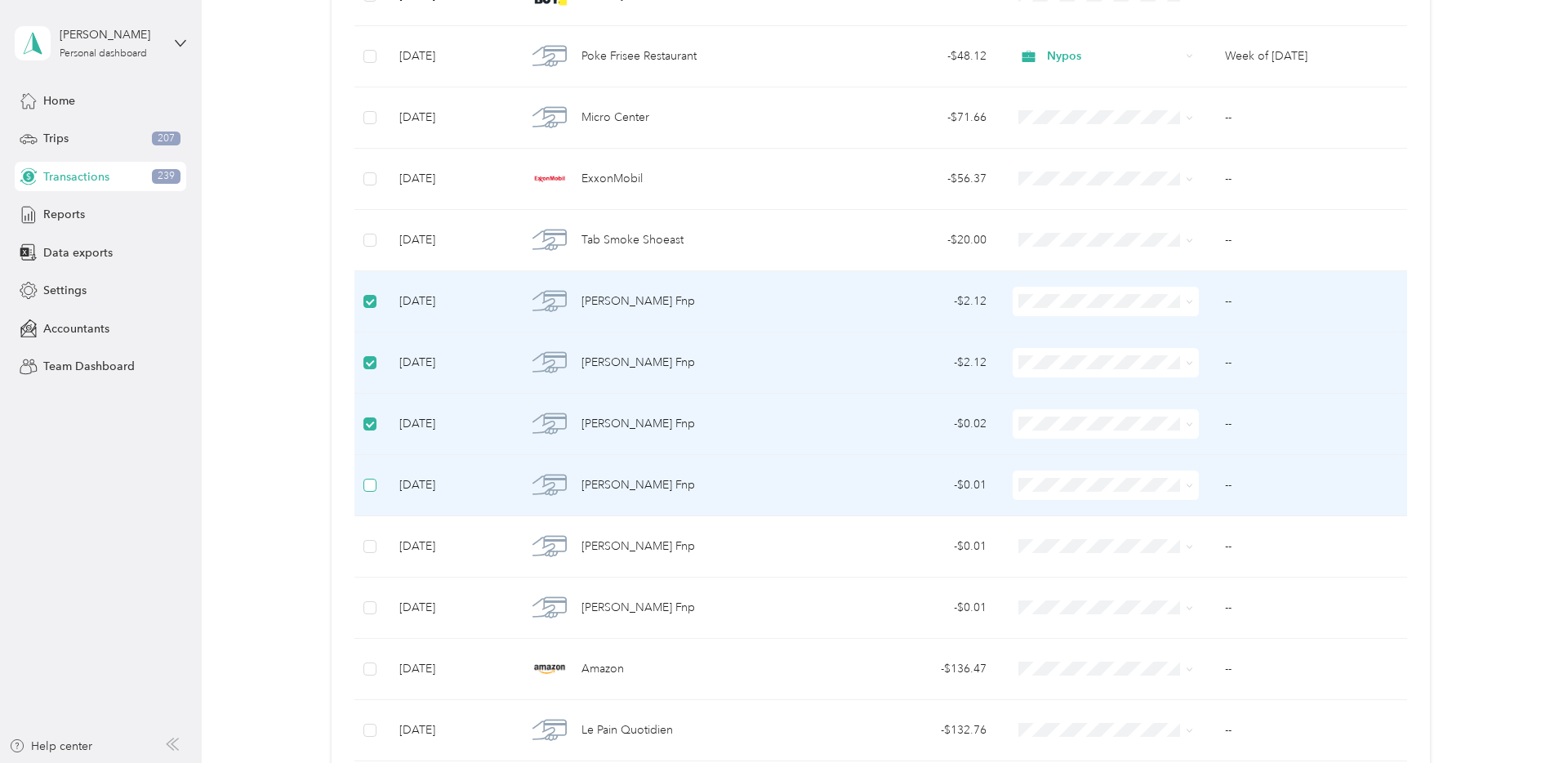 click at bounding box center (371, 485) 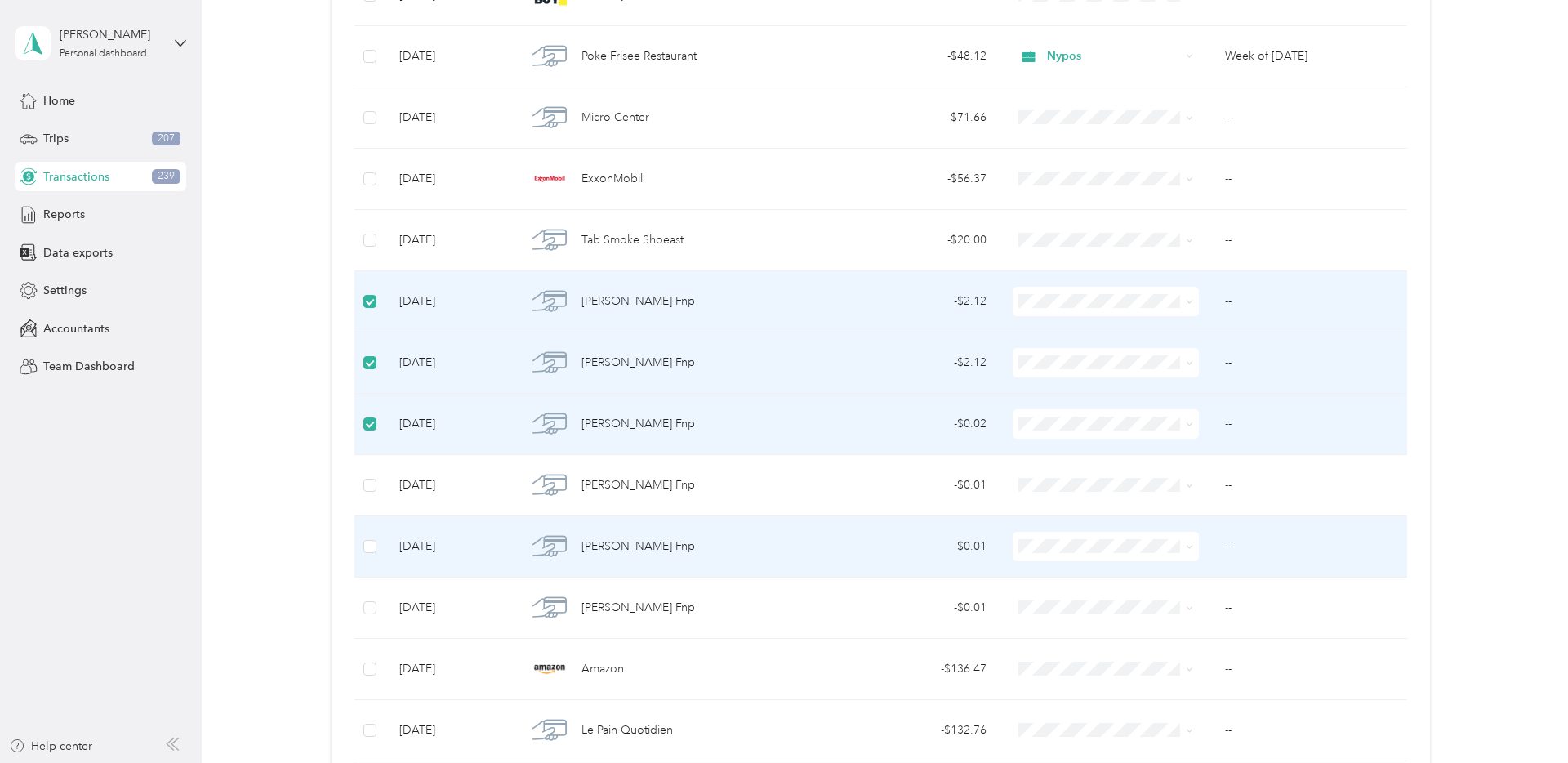 click at bounding box center [371, 547] 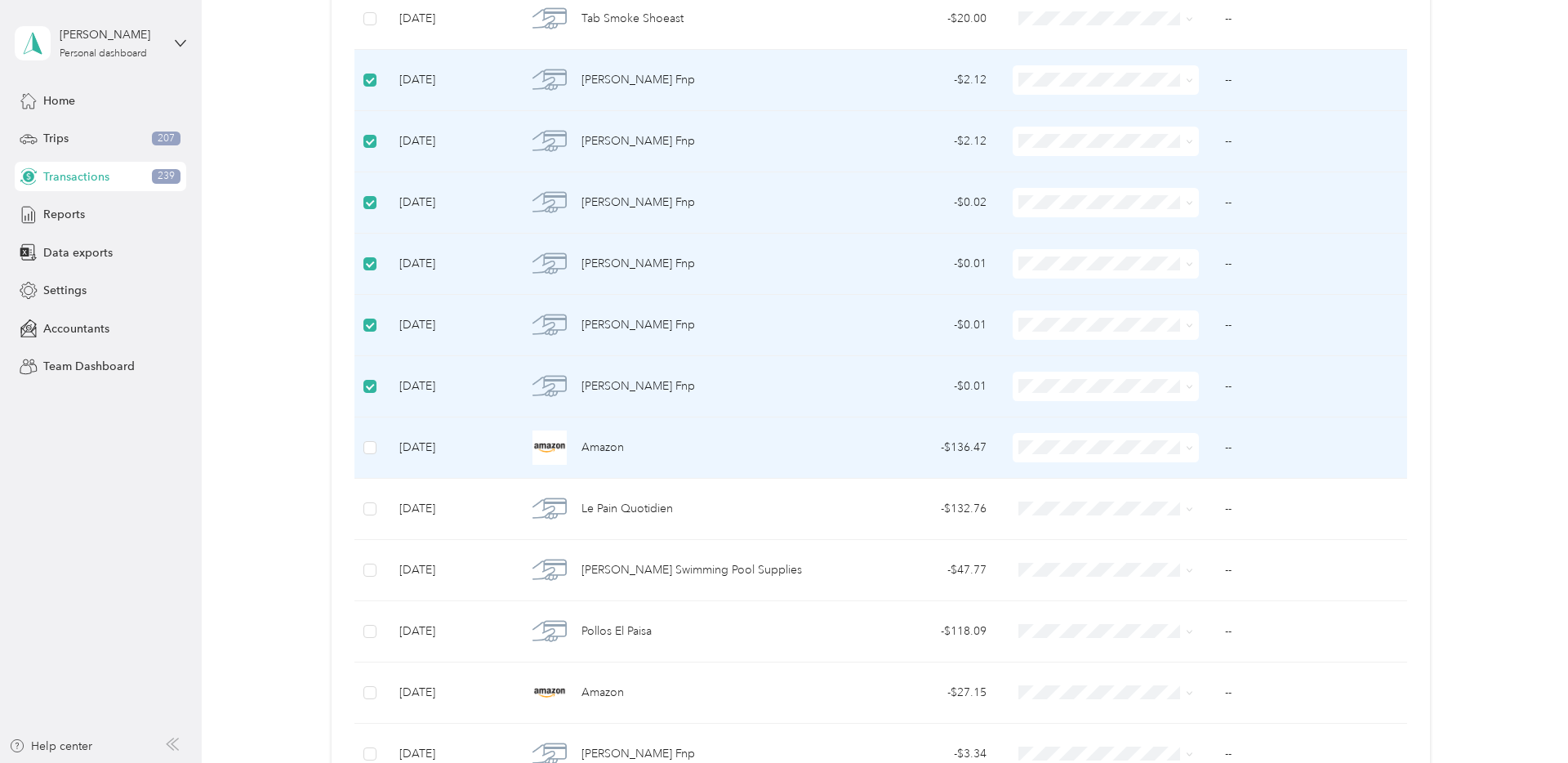 scroll, scrollTop: 3389, scrollLeft: 0, axis: vertical 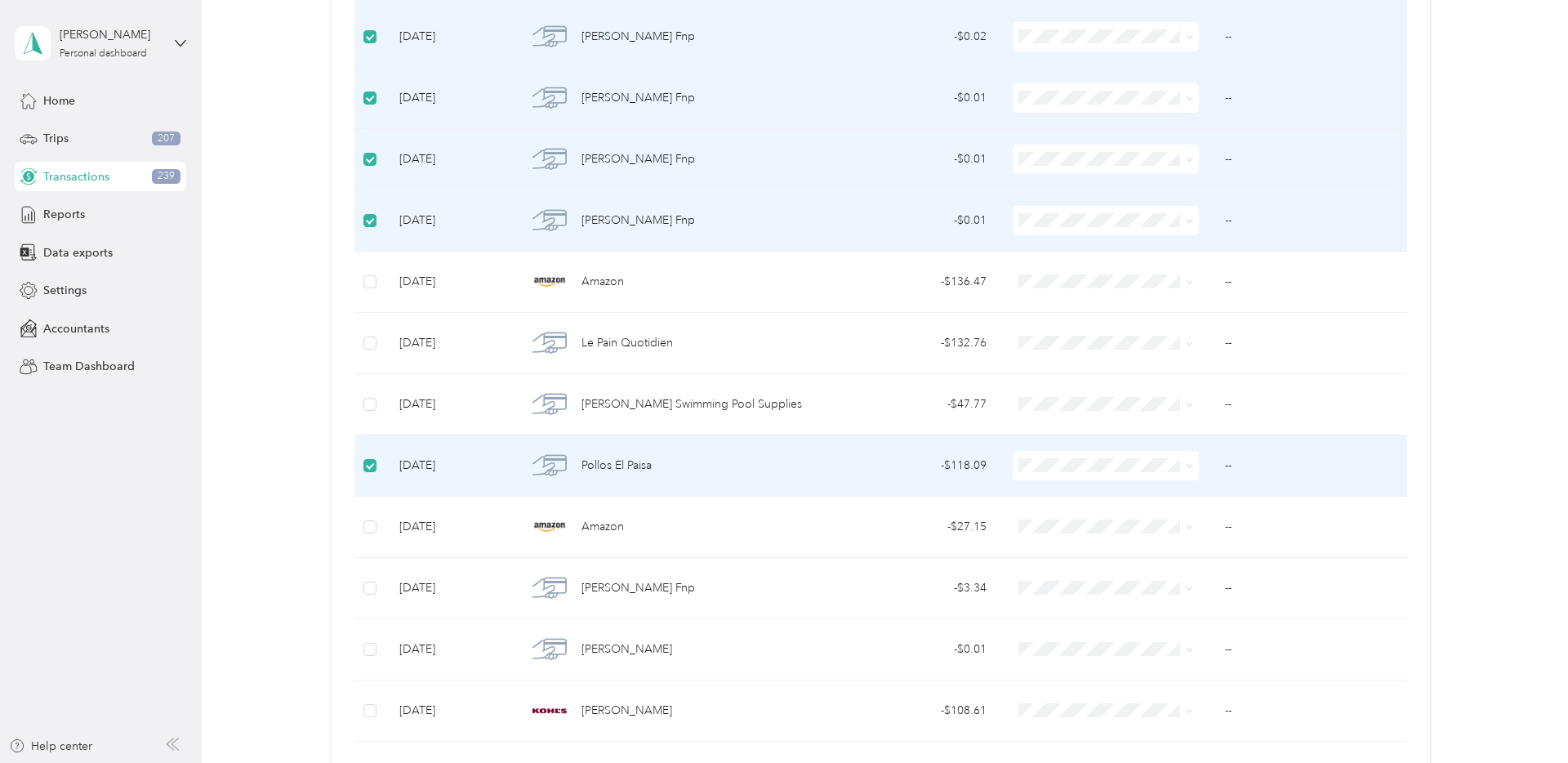 click on "[DATE] Whole Foods -  $54.06 Personal -- [DATE] Qdoba -  $26.45 Nypos Week of [DATE] [DATE] M&c Service Ny Inc -  $50.00 -- [DATE] AUTOPAY PAYMENT - THANK YOU +  $40.00 Consultant -- [DATE] Starbucks -  $25.22 Nypos Week of [DATE] [DATE] Food Bazaar -  $5.42 -- [DATE] Dollar Tree -  $12.76 -- [DATE] BJ's Wholesale Club -  $285.70 -- [DATE] Heavenly Nails & Spa -  $93.73 -- [DATE] Food Bazaar -  $1.62 -- [DATE] Margarita's Cafe -  $5.00 Nypos Week of [DATE] [DATE] Cloud Stop -  $20.80 -- [DATE] Arepas To Go -  $10.88 Nypos Week of [DATE] [DATE] Arepas To Go -  $1.09 Nypos Week of [DATE] [DATE] The Home Depot -  $67.77 -- [DATE] Aboff's Paints -  $38.93 -- [DATE] BP -  $62.00 -- [DATE] Avli Thewest -  $41.72 Nypos Week of [DATE] [DATE] The Home Depot -  $20.89 -- [DATE] Dunkin' -  $5.64 Nypos Week of [DATE] [DATE] The Home Depot -  $112.16 -  -- -" at bounding box center (884, -116) 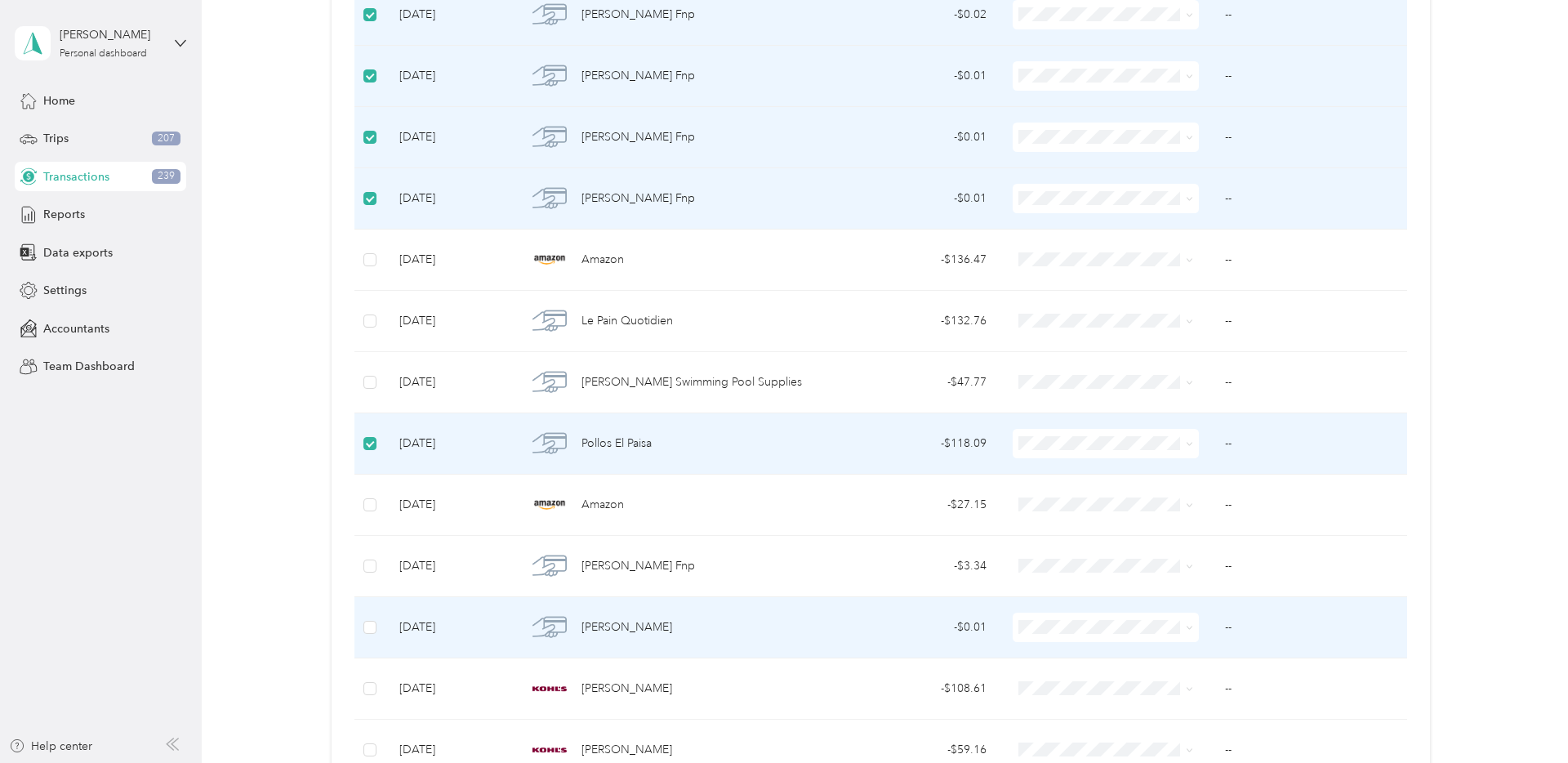 click at bounding box center (371, 627) 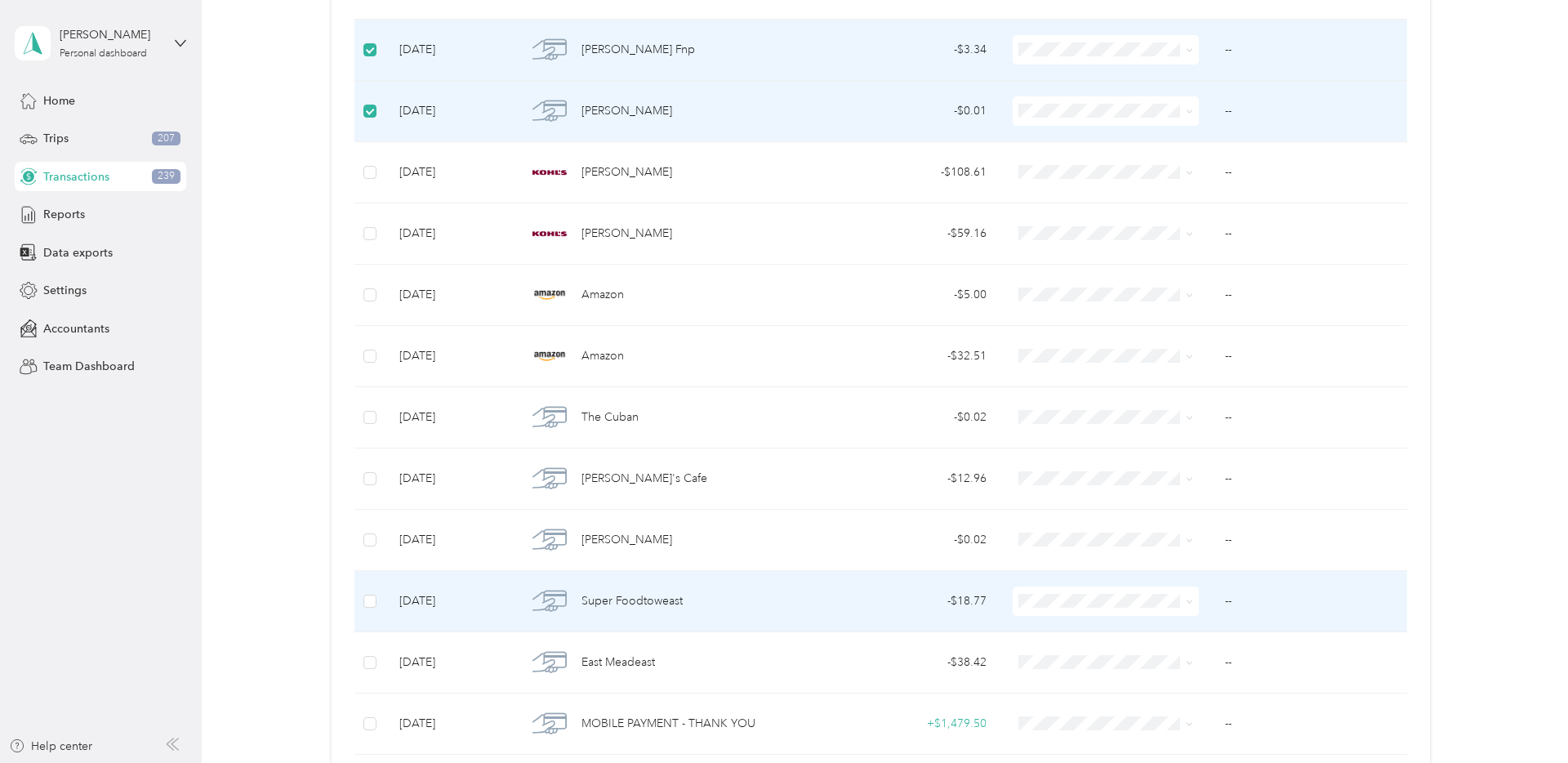 scroll, scrollTop: 4047, scrollLeft: 0, axis: vertical 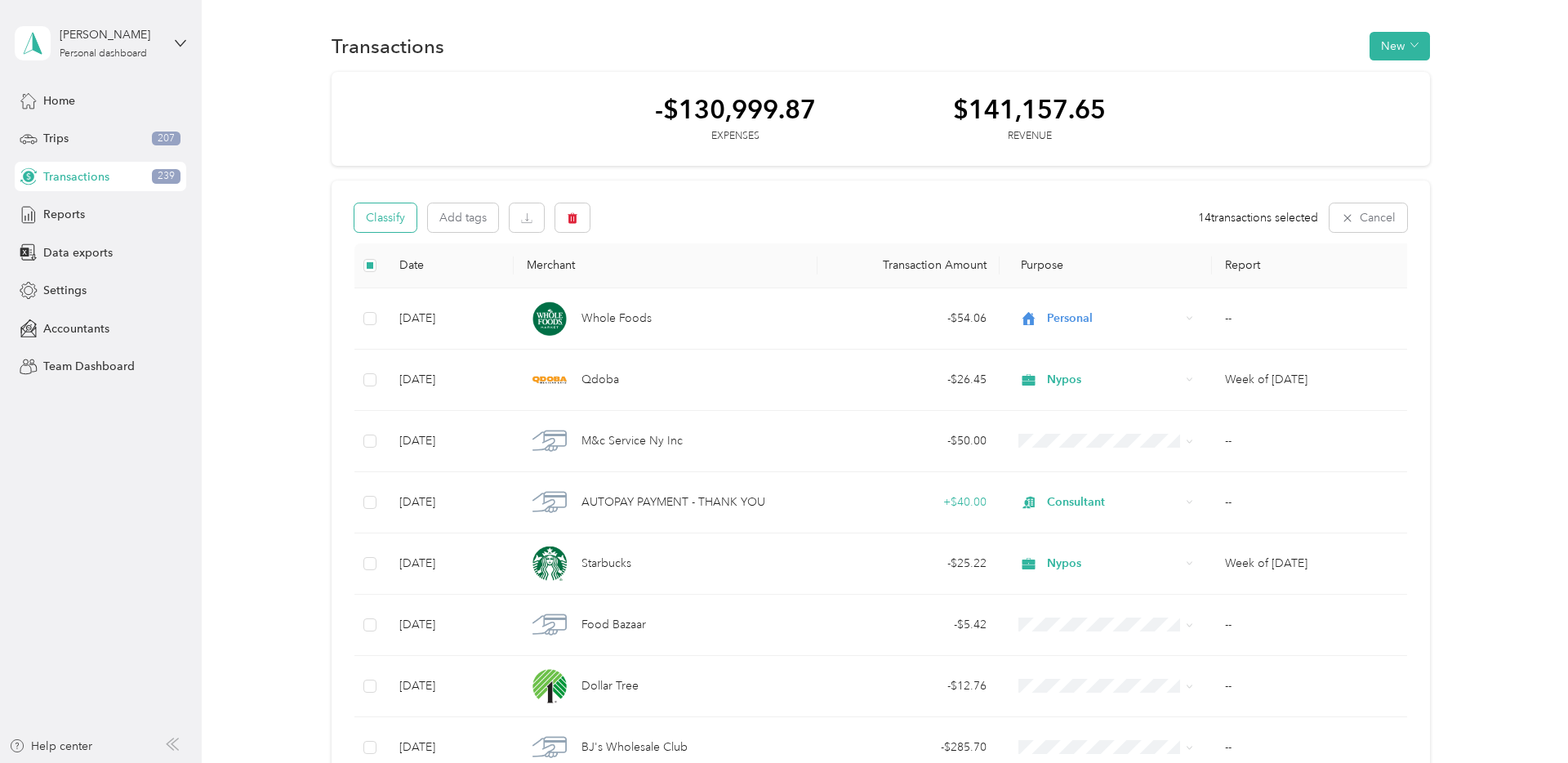 click on "Classify" at bounding box center (385, 217) 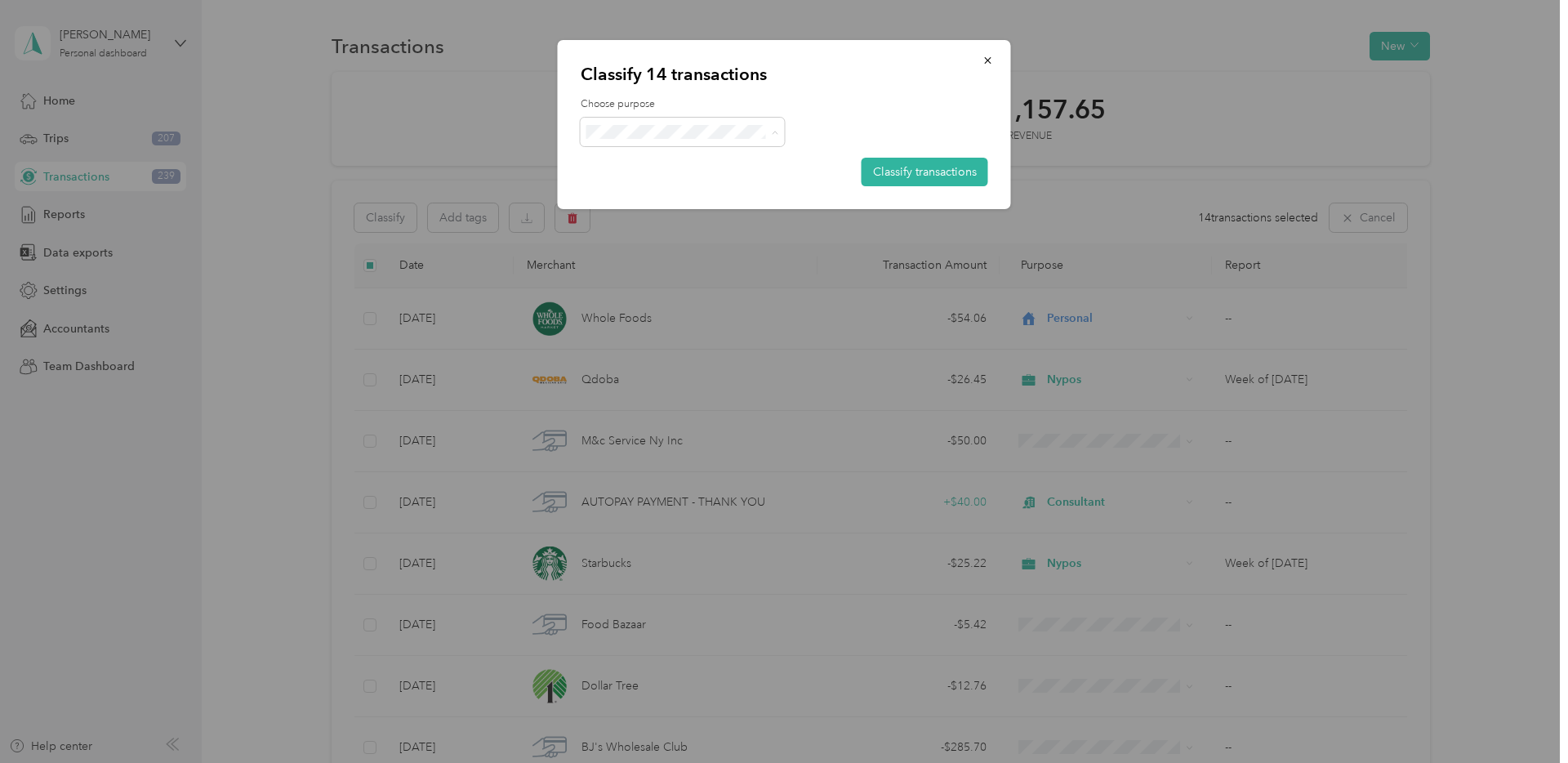 click on "Nypos" at bounding box center [683, 219] 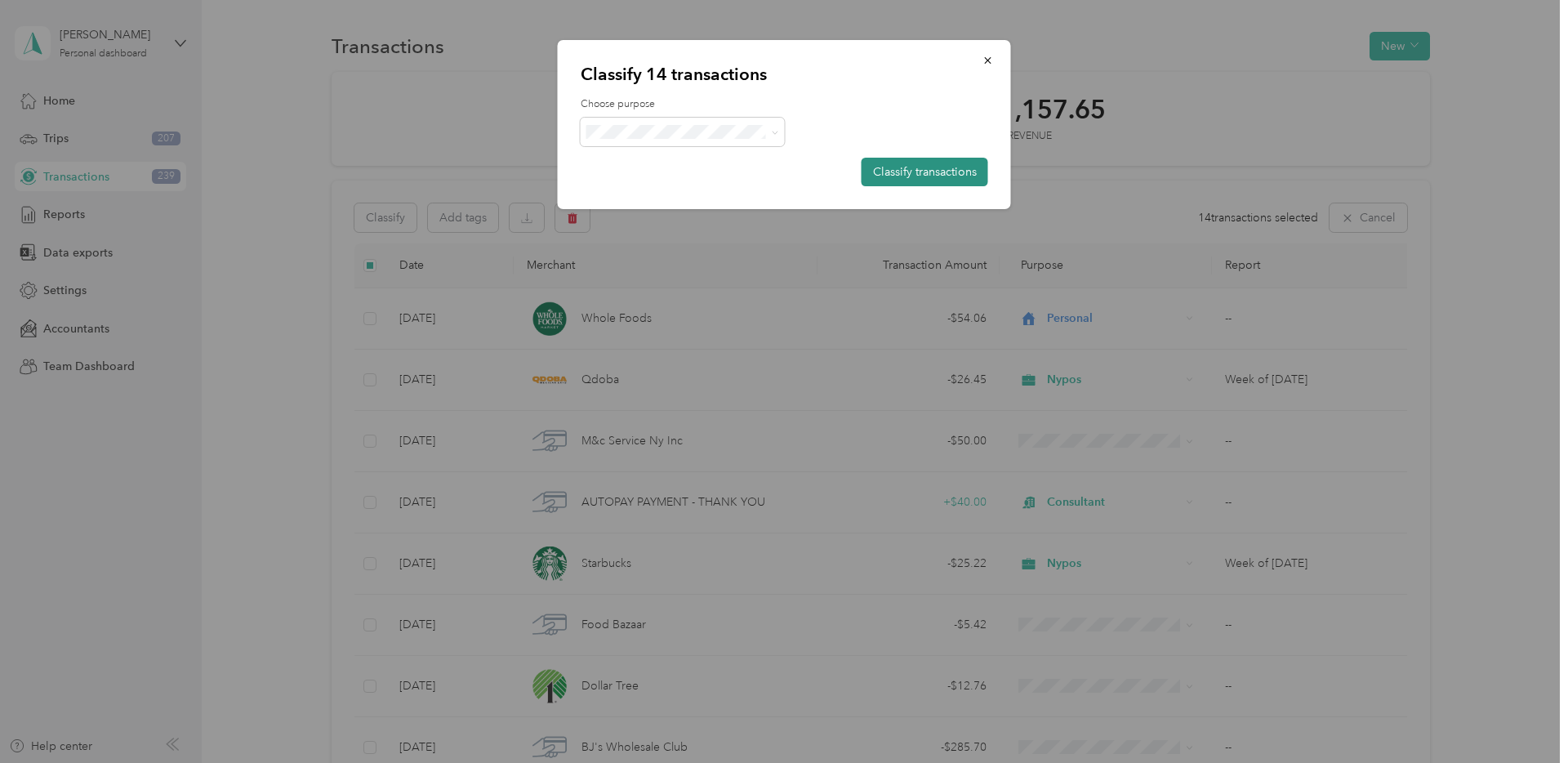 click on "Classify transactions" at bounding box center [924, 172] 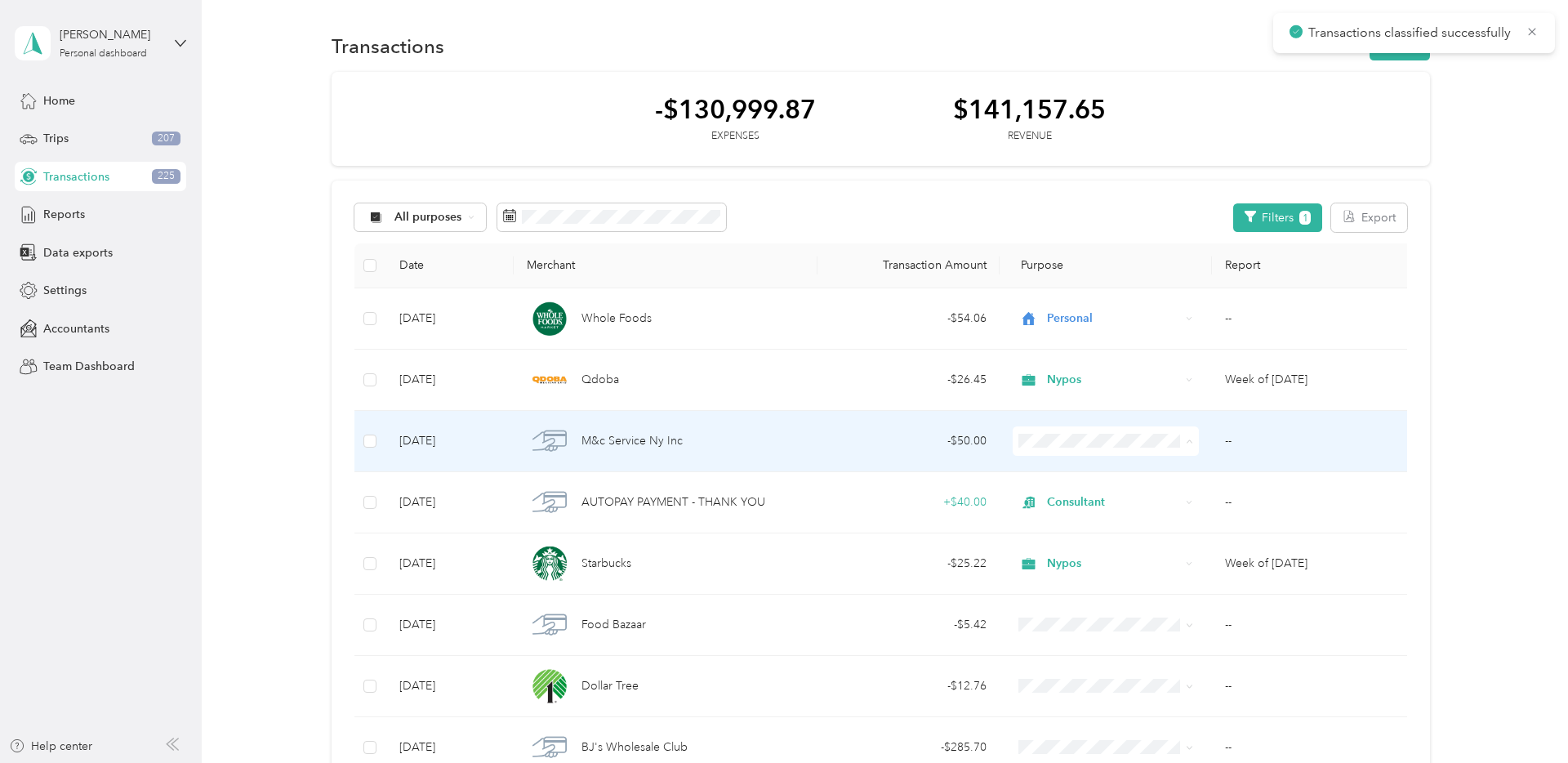 click on "Other" at bounding box center (1106, 586) 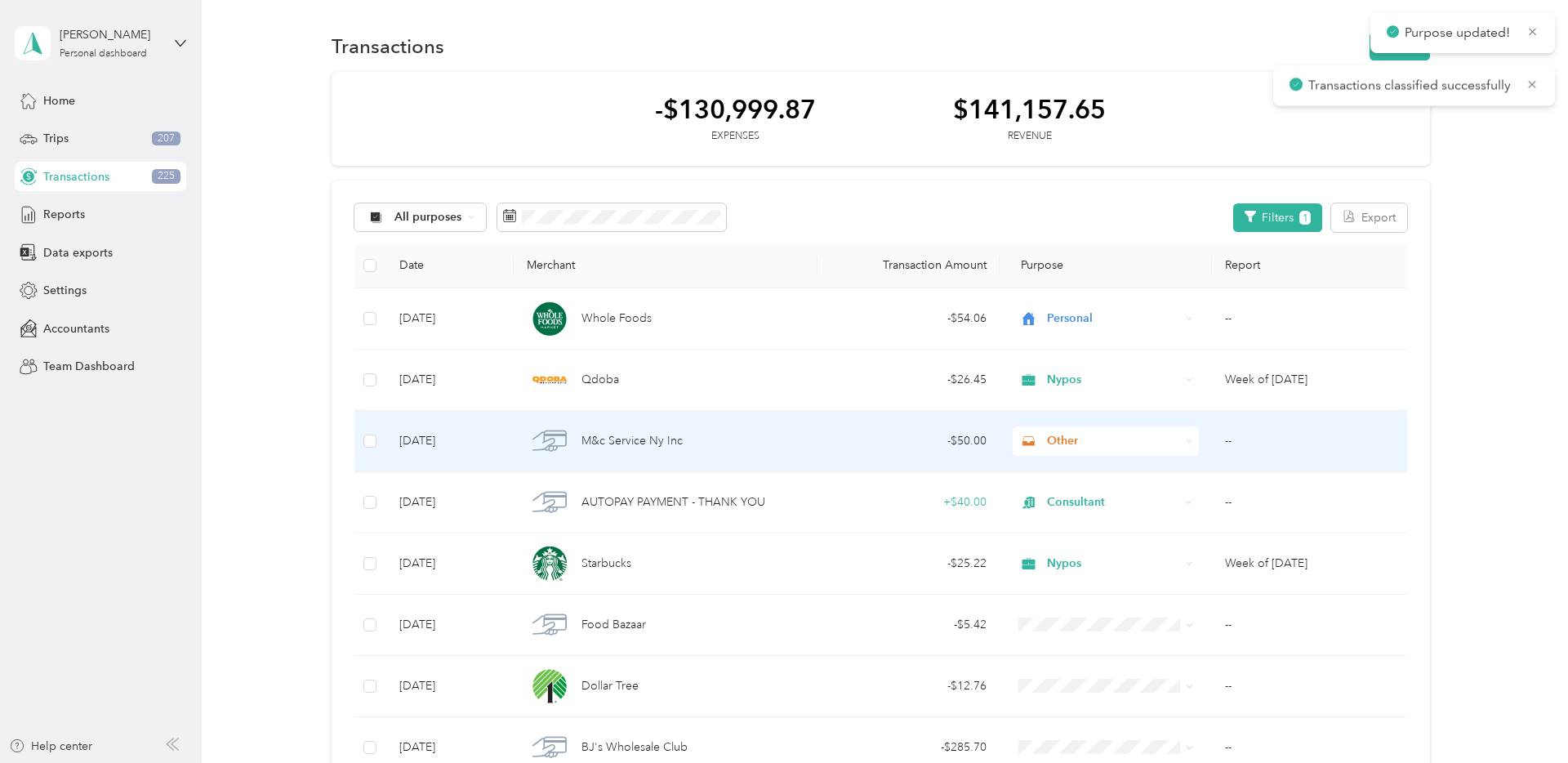 click on "Other" at bounding box center [1113, 441] 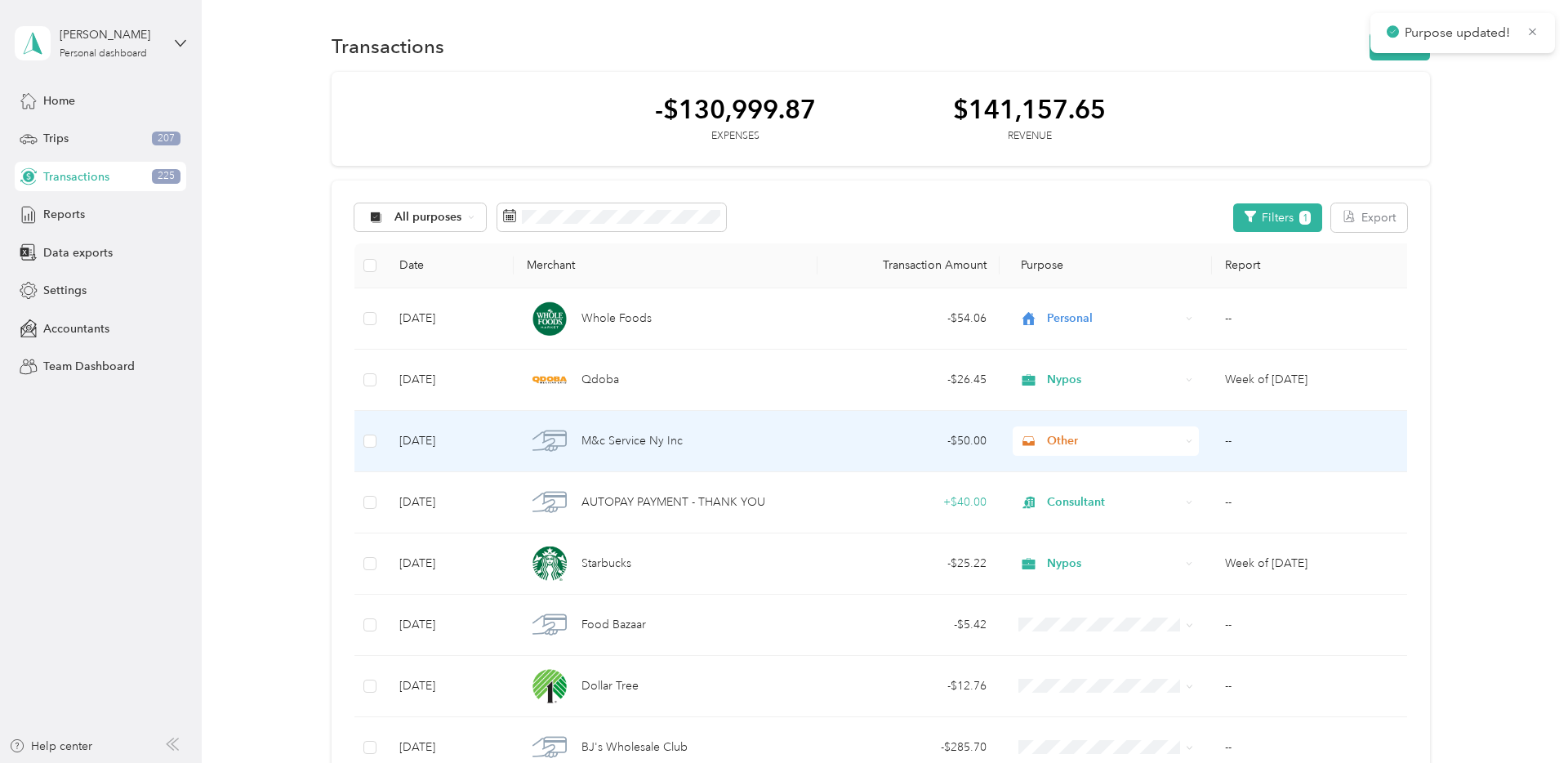click on "Consultant" at bounding box center [1120, 552] 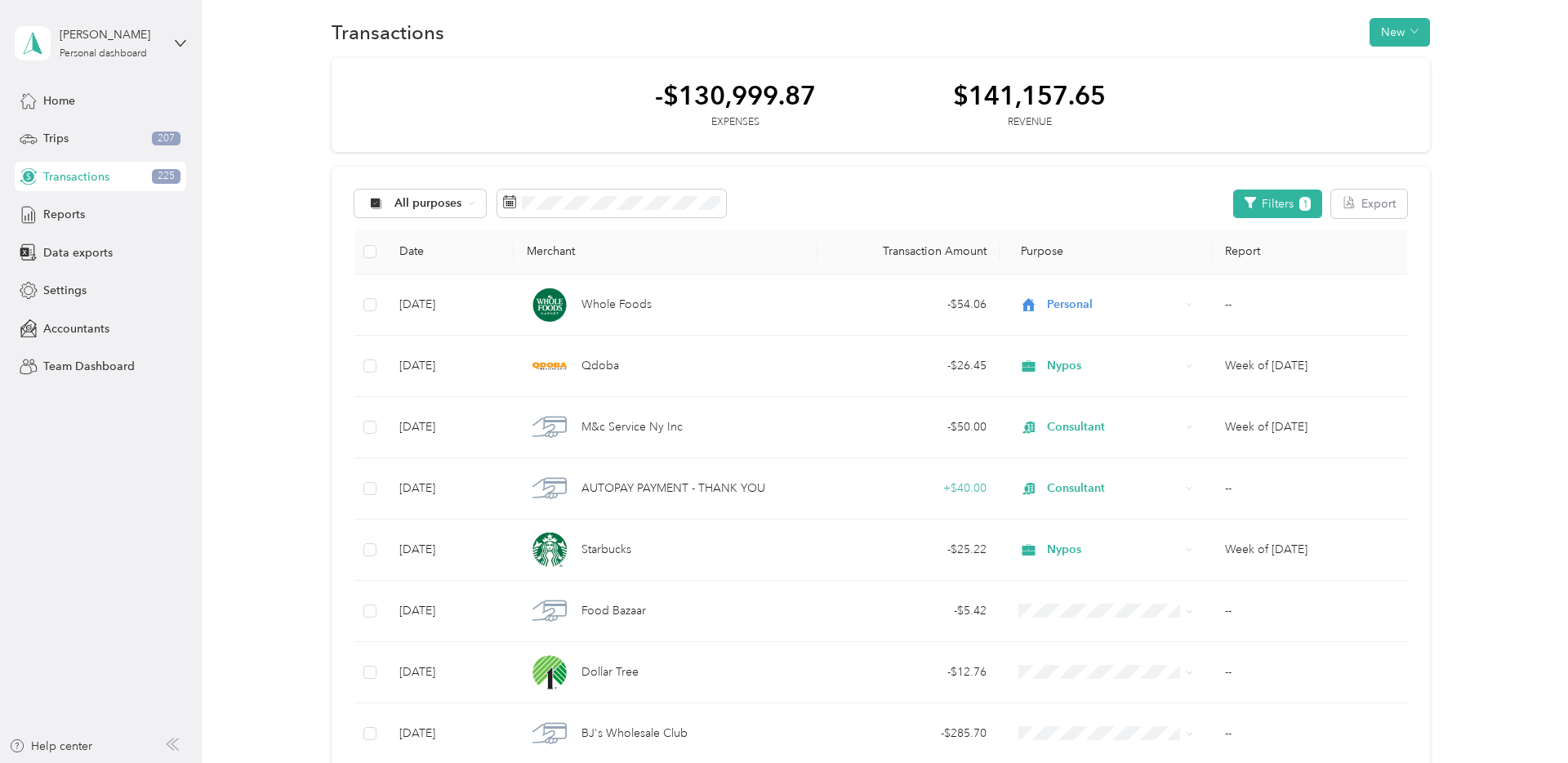 scroll, scrollTop: 0, scrollLeft: 0, axis: both 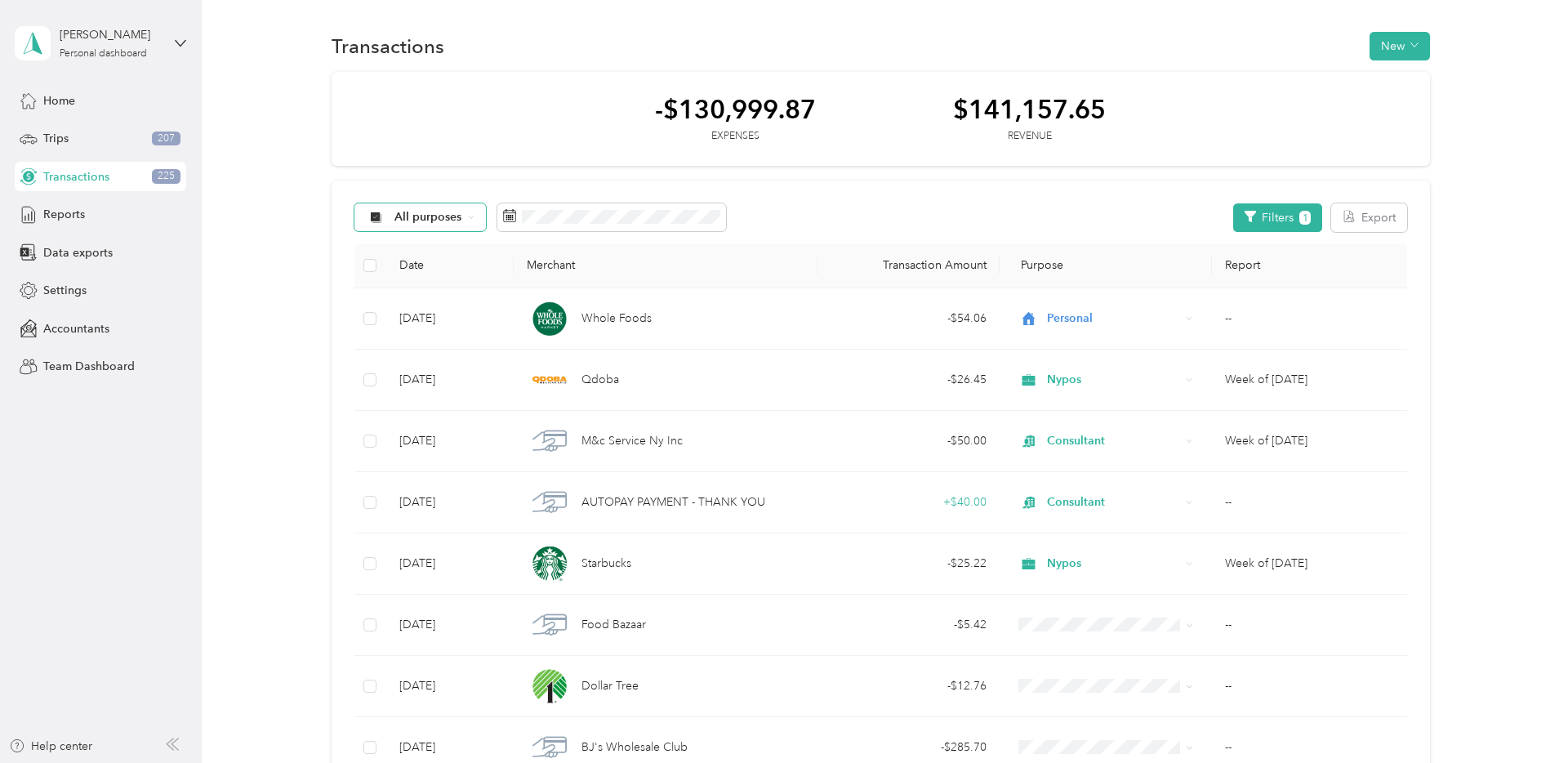 click on "All purposes" at bounding box center (428, 217) 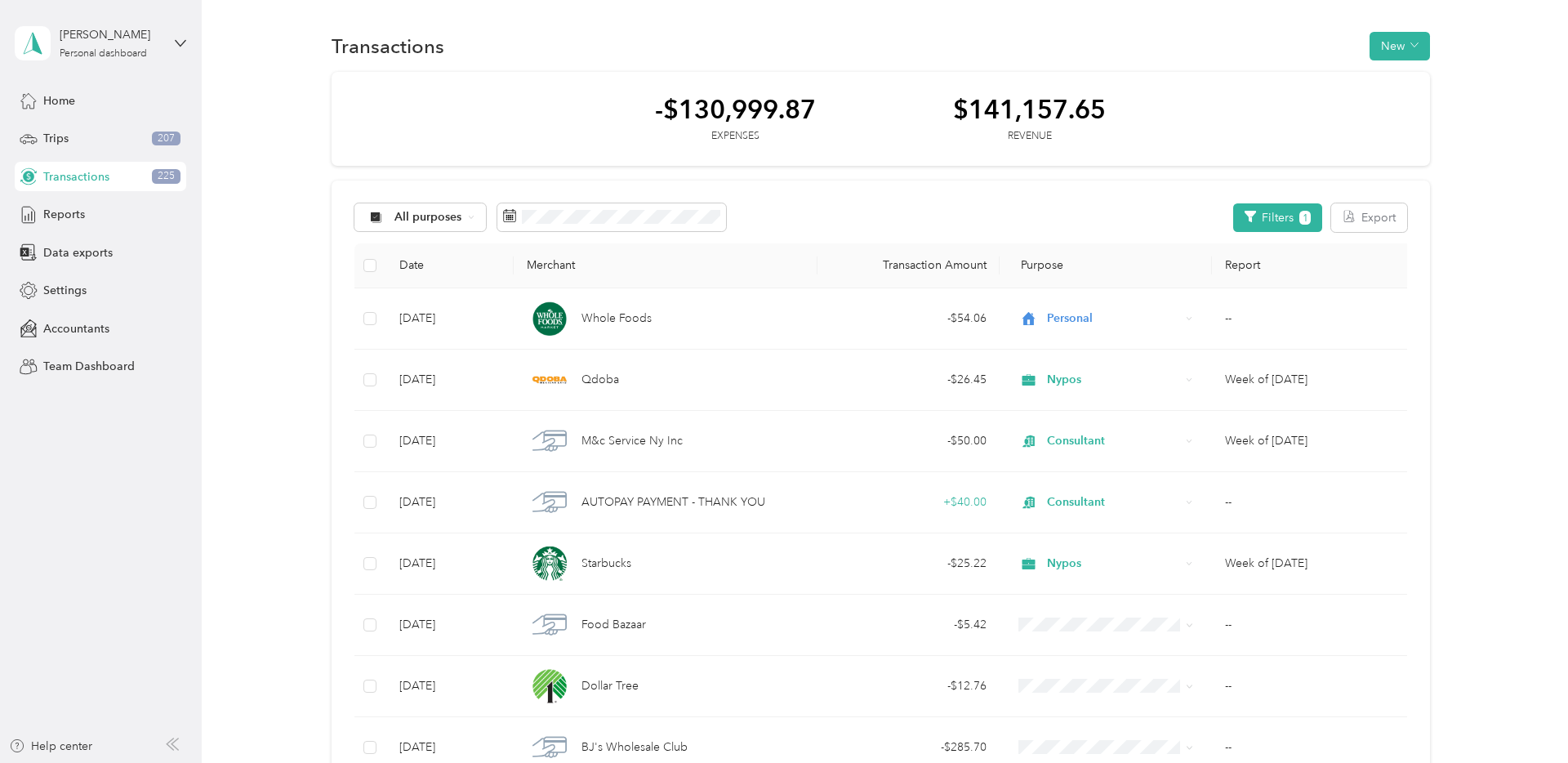 click on "Unclassified" at bounding box center (434, 268) 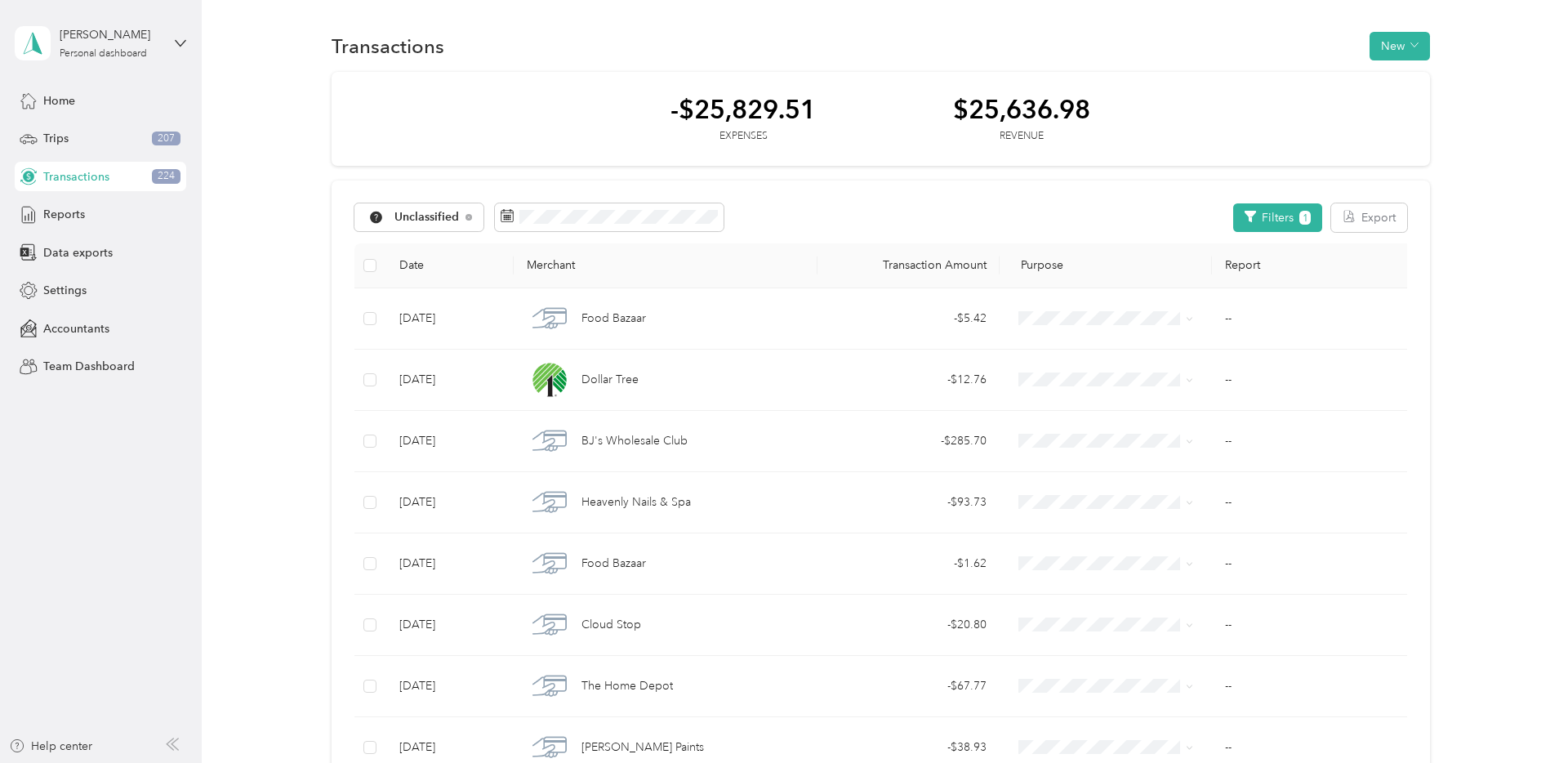 click on "Unclassified Filters 1 Export Date Merchant Transaction Amount Purpose Report             [DATE] Food Bazaar -  $5.42 -- [DATE] Dollar Tree -  $12.76 -- [DATE] BJ's Wholesale Club -  $285.70 -- [DATE] Heavenly Nails & Spa -  $93.73 -- [DATE] Food Bazaar -  $1.62 -- [DATE] Cloud Stop -  $20.80 -- [DATE] The Home Depot -  $67.77 -- [DATE] Aboff's Paints -  $38.93 -- [DATE] BP -  $62.00 -- [DATE] The Home Depot -  $20.89 -- [DATE] Stew [PERSON_NAME] -  $224.10 -- [DATE] Stew [PERSON_NAME] -  $4.01 -- [DATE] Health Garden -  $32.59 -- [DATE] Best Buy -  $54.30 -- [DATE] Beverage Barn -  $193.12 -- [DATE] DoorDash -  $1.81 -- [DATE] Amazon -  $139.04 -- [DATE] [PERSON_NAME]'s Cafe -  $0.01 -- [DATE] [PERSON_NAME]'s Cafe -  $0.01 -- [DATE] [PERSON_NAME]'s Cafe -  $0.01 -- [DATE] [PERSON_NAME]'s Cafe -  $0.01 -- [DATE] [PERSON_NAME]'s Cafe -  $0.01 -- [DATE] Amazon -  $27.71 -- [DATE] +  $1,631.09 -- -  --" at bounding box center [880, 2228] 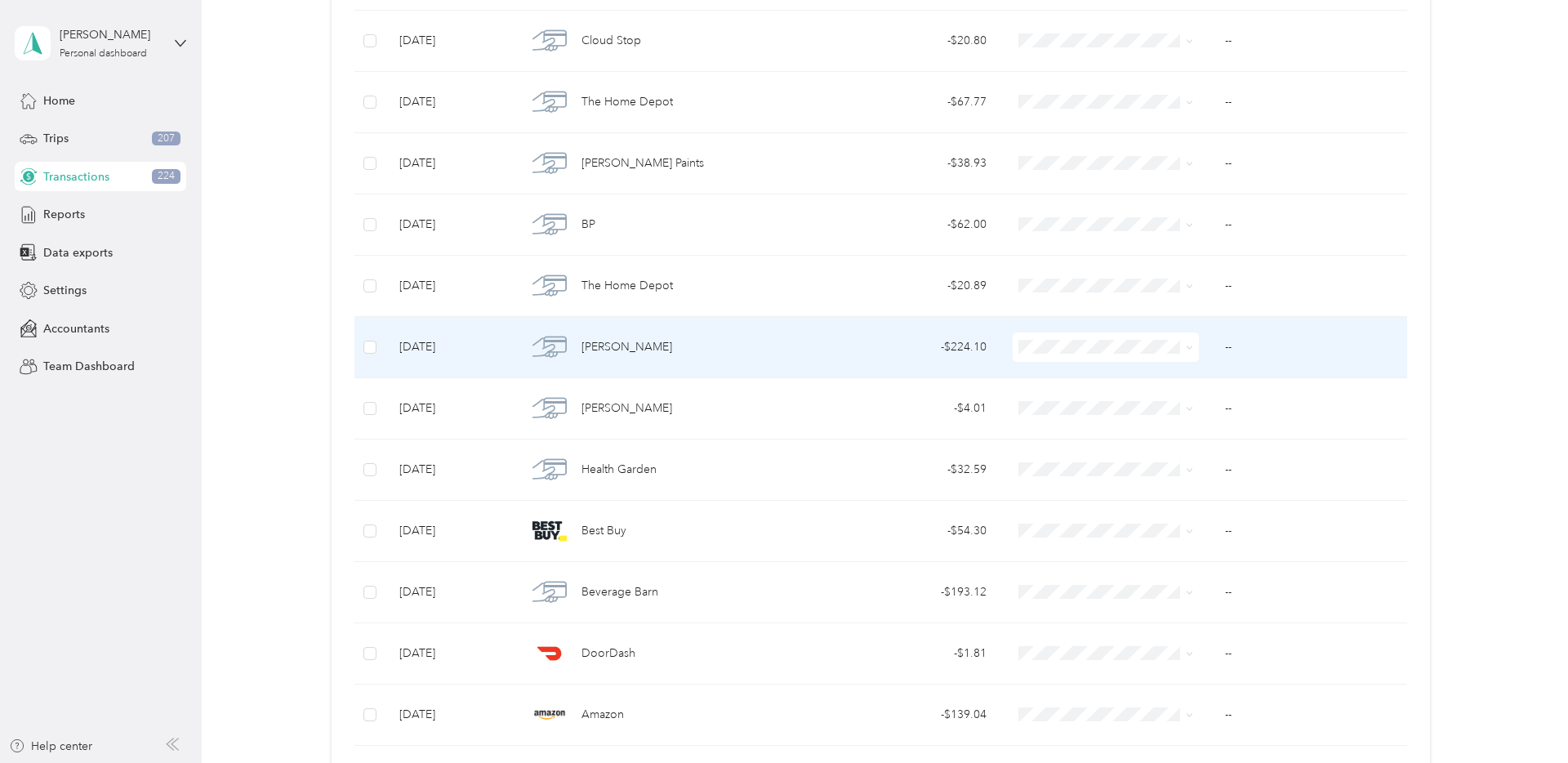 scroll, scrollTop: 593, scrollLeft: 0, axis: vertical 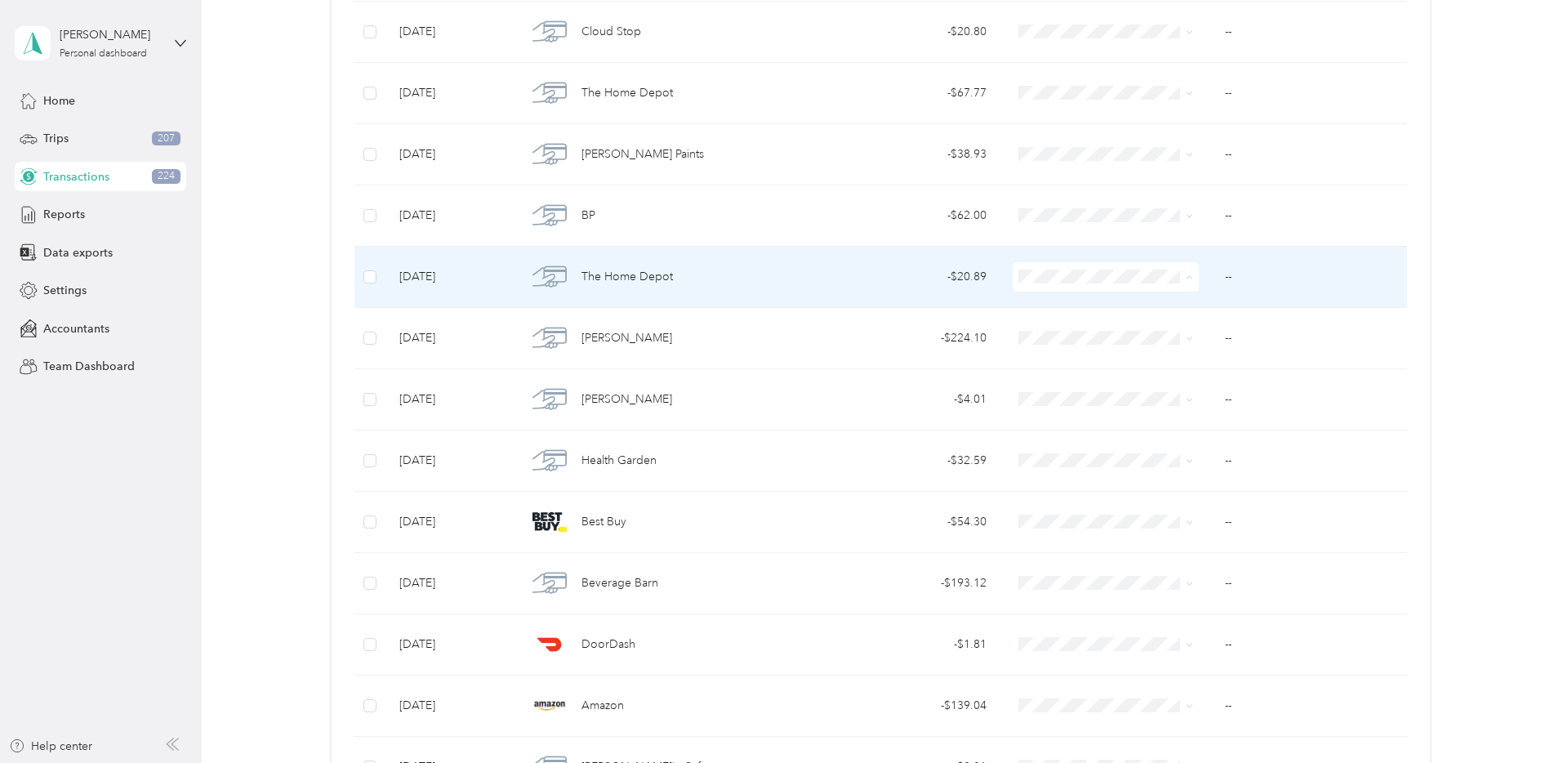 click on "--" at bounding box center [1313, 277] 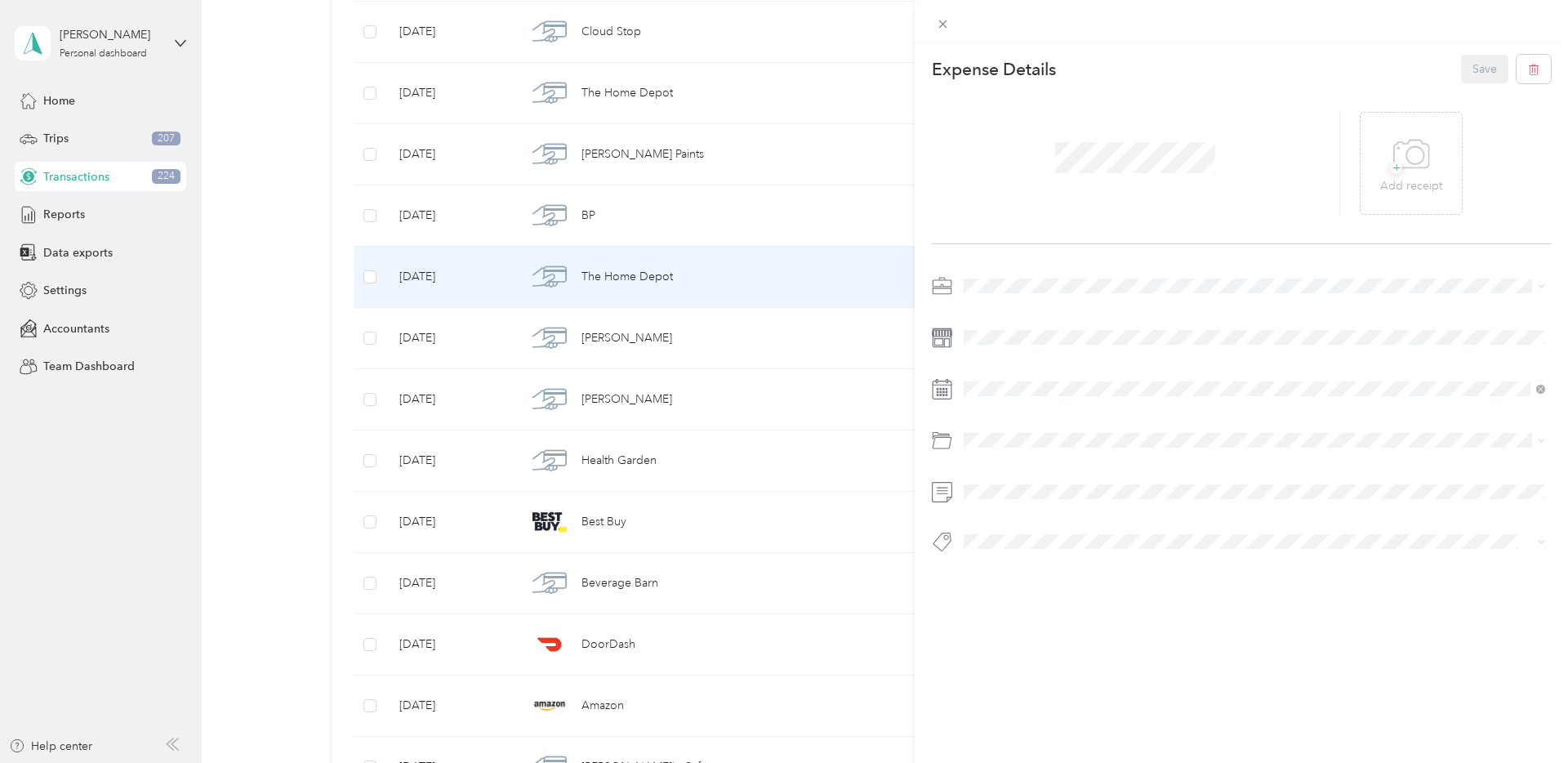 click on "Consultant" at bounding box center [1254, 395] 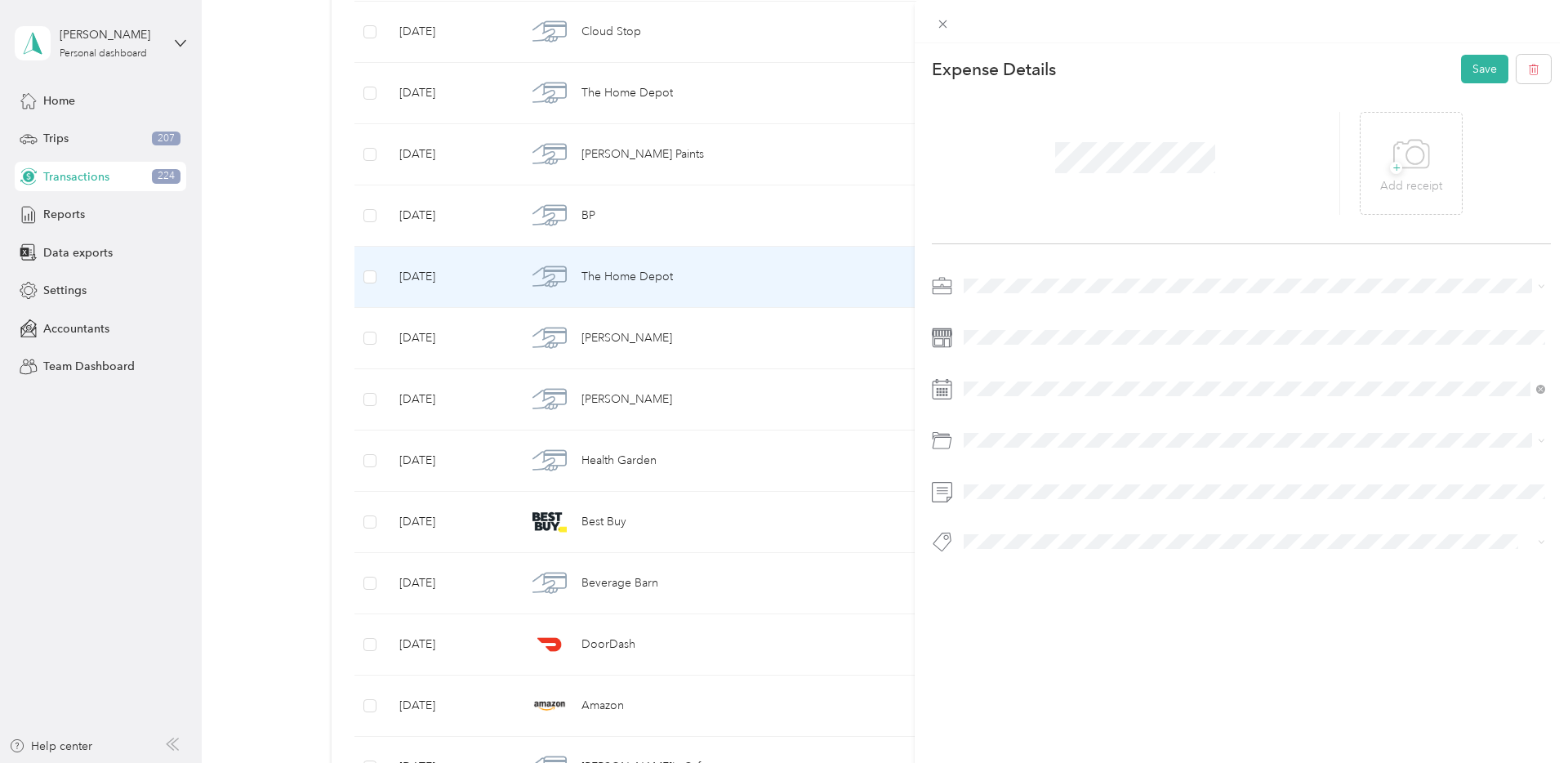 click at bounding box center [1241, 446] 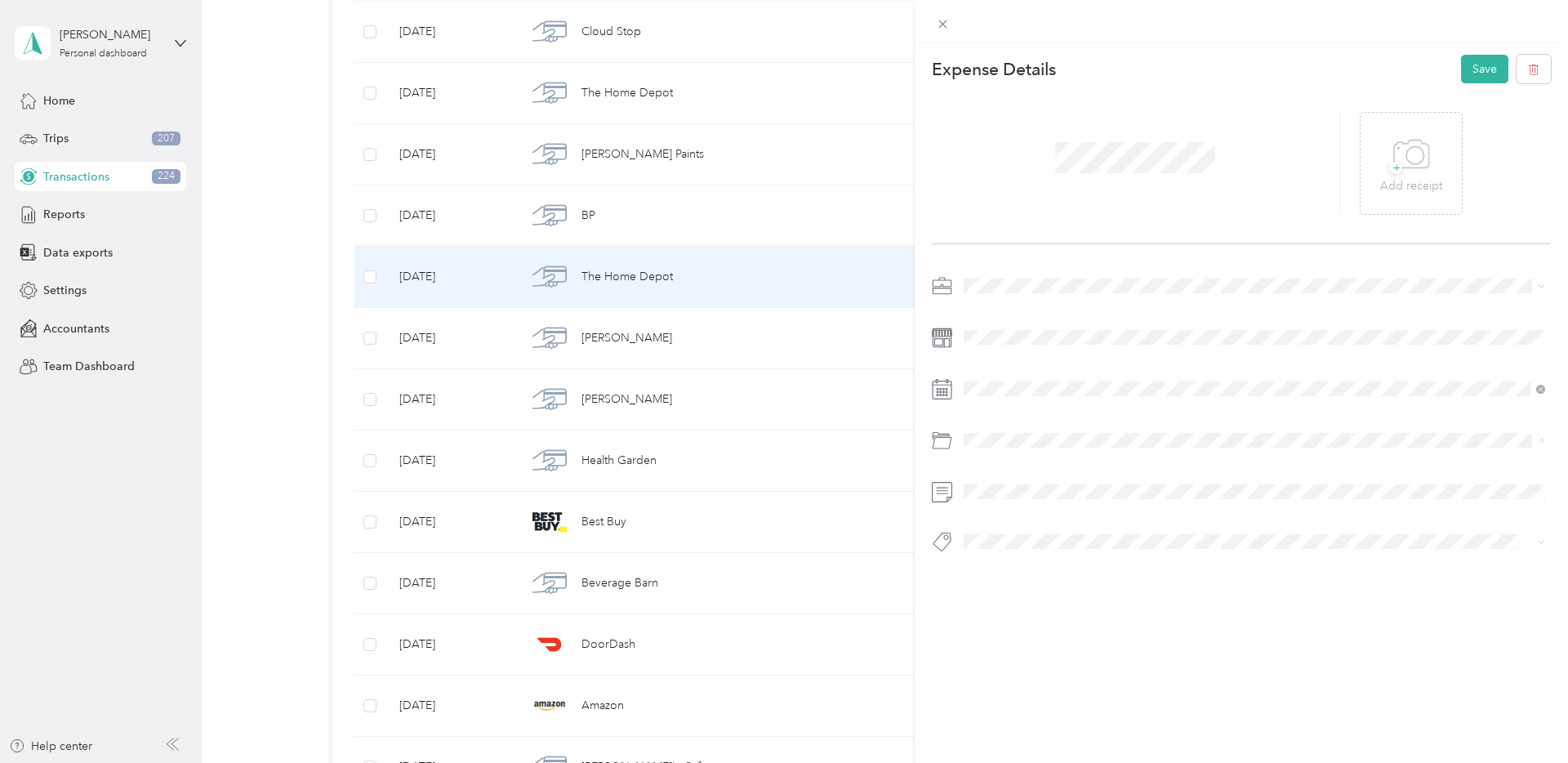 drag, startPoint x: 1437, startPoint y: 711, endPoint x: 1348, endPoint y: 705, distance: 89.202018 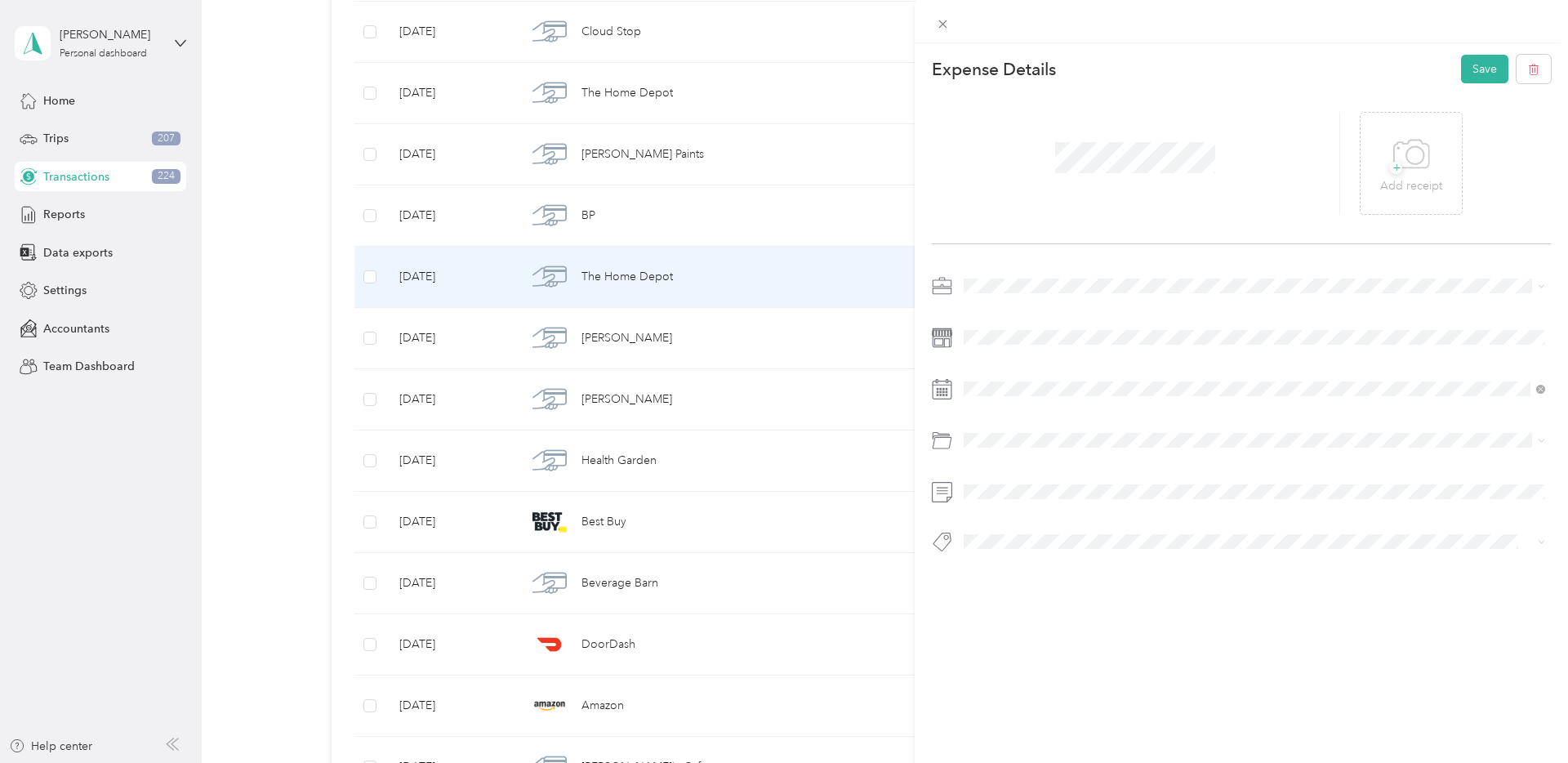 drag, startPoint x: 1028, startPoint y: 637, endPoint x: 1272, endPoint y: 567, distance: 253.84247 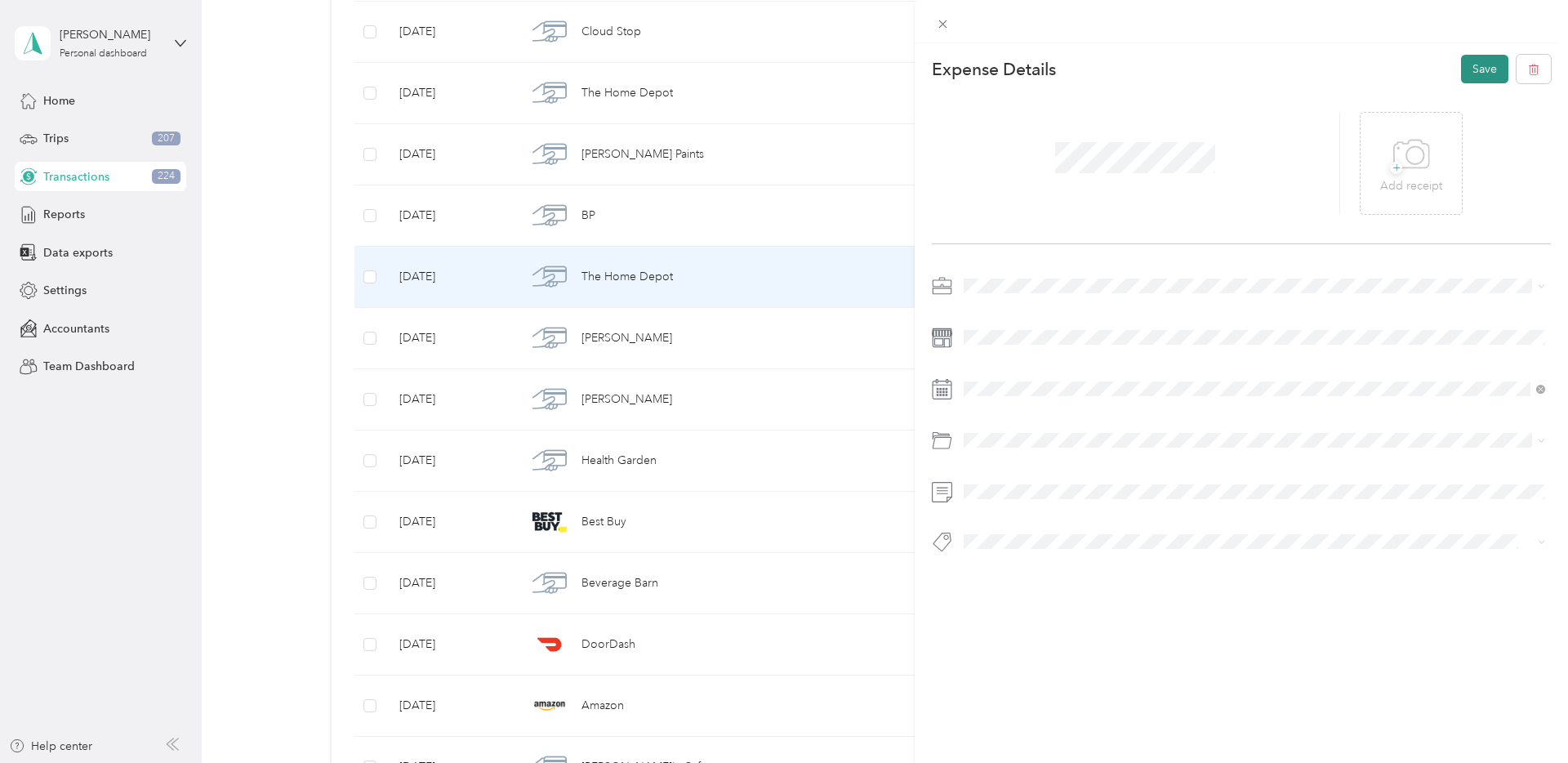 click on "Save" at bounding box center (1485, 69) 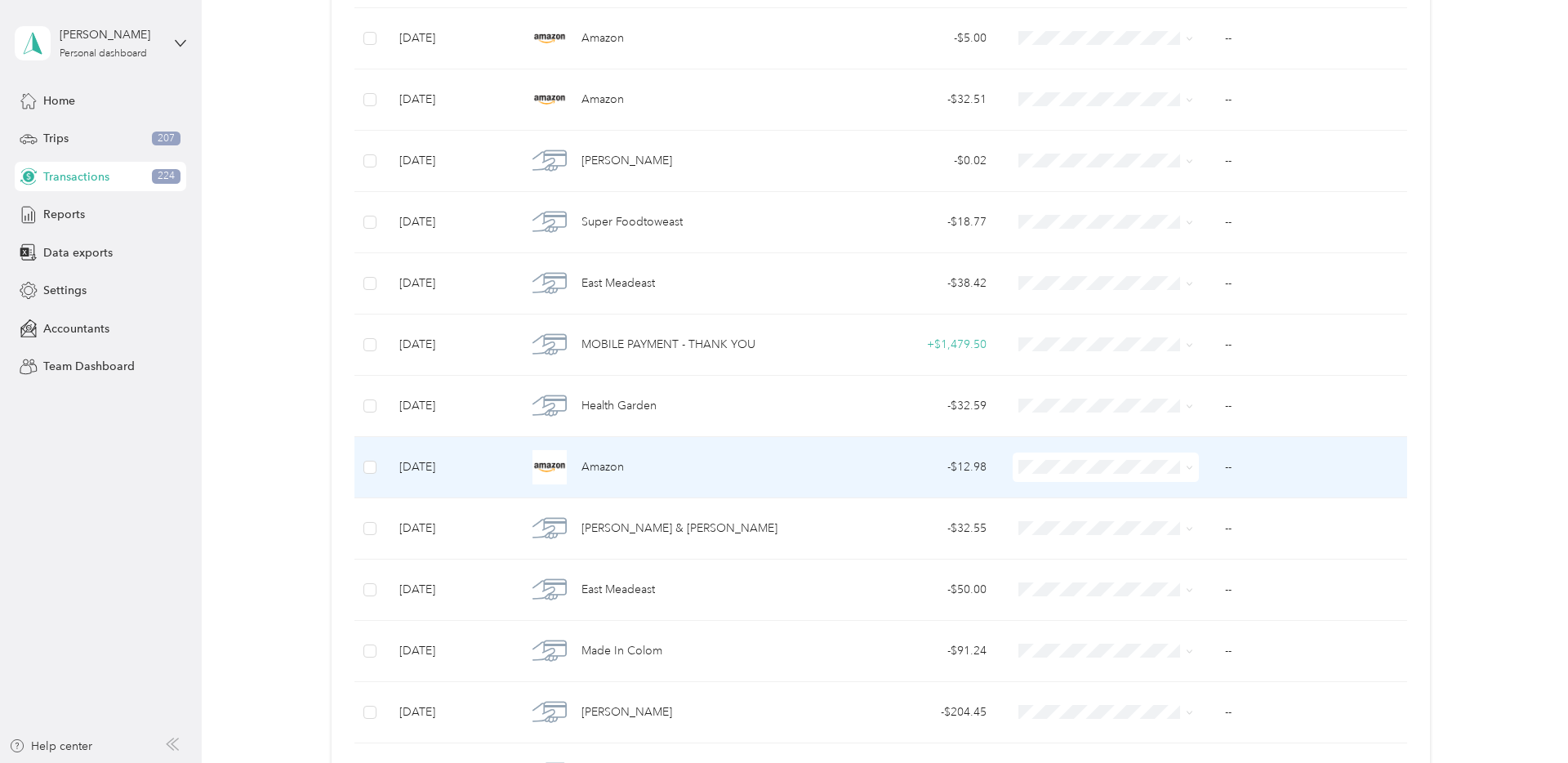 scroll, scrollTop: 2367, scrollLeft: 0, axis: vertical 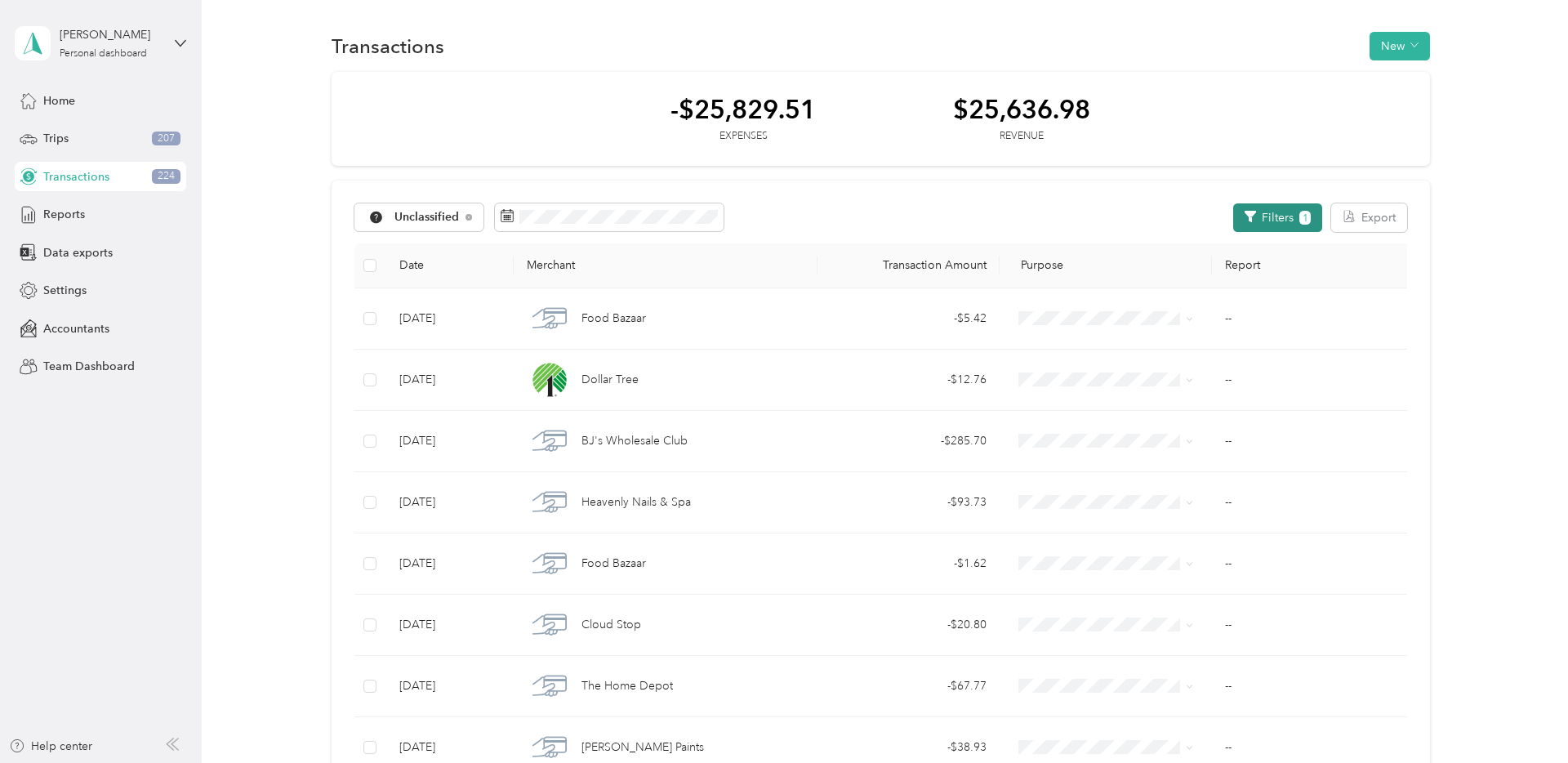 click on "Filters 1" at bounding box center (1277, 217) 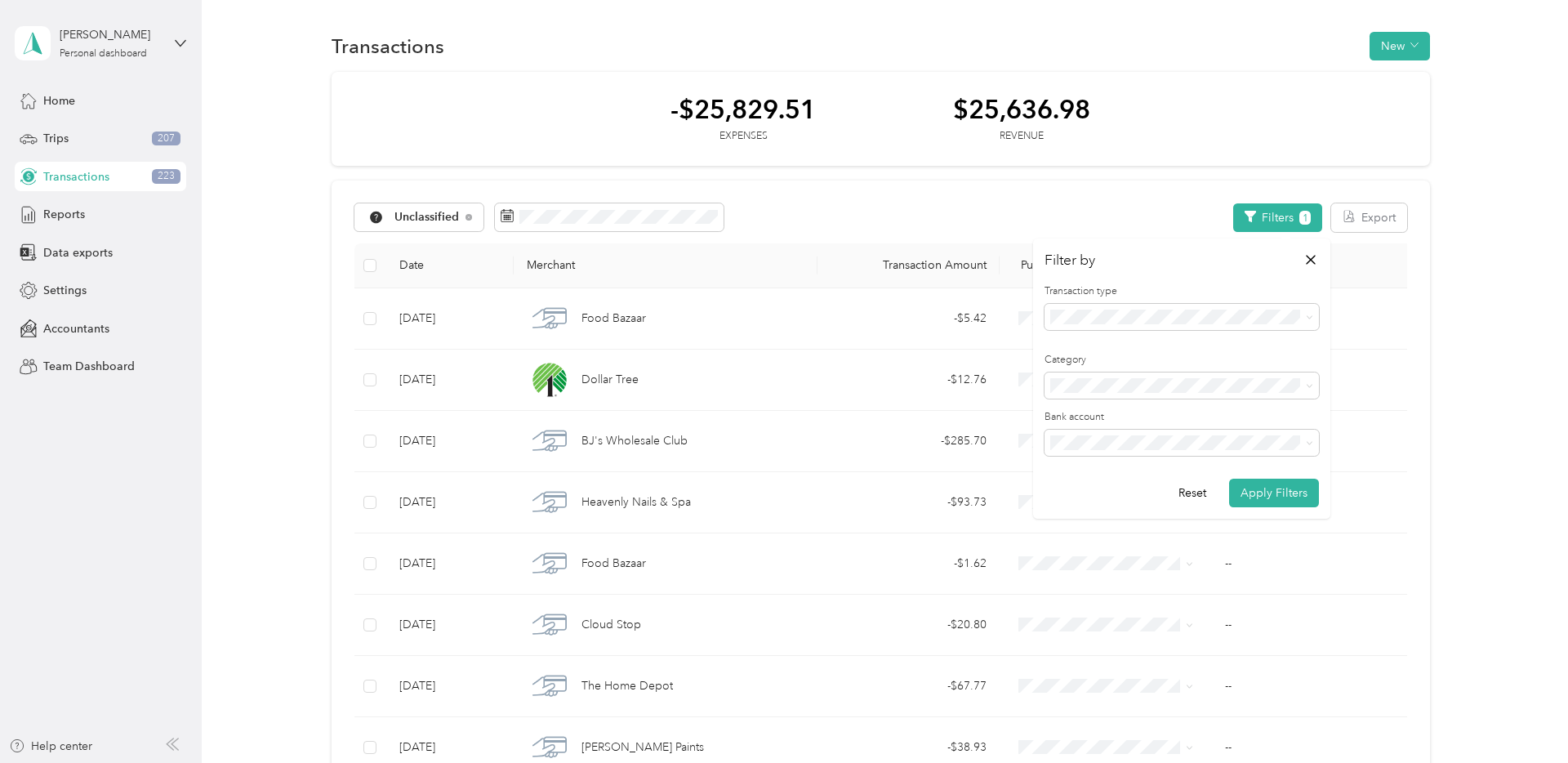 click on "All bank accounts" at bounding box center [1182, 464] 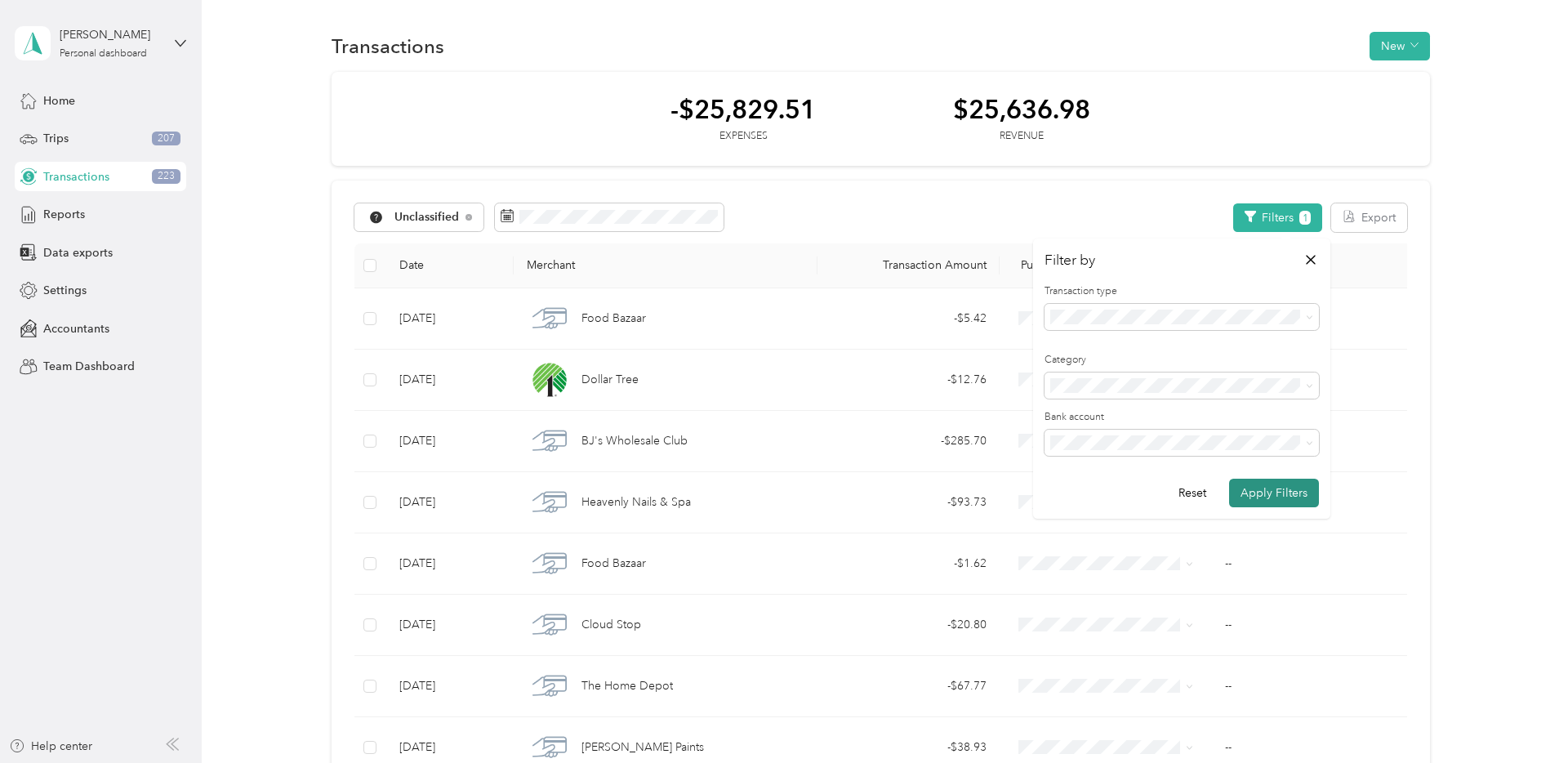 click on "Apply Filters" at bounding box center (1274, 493) 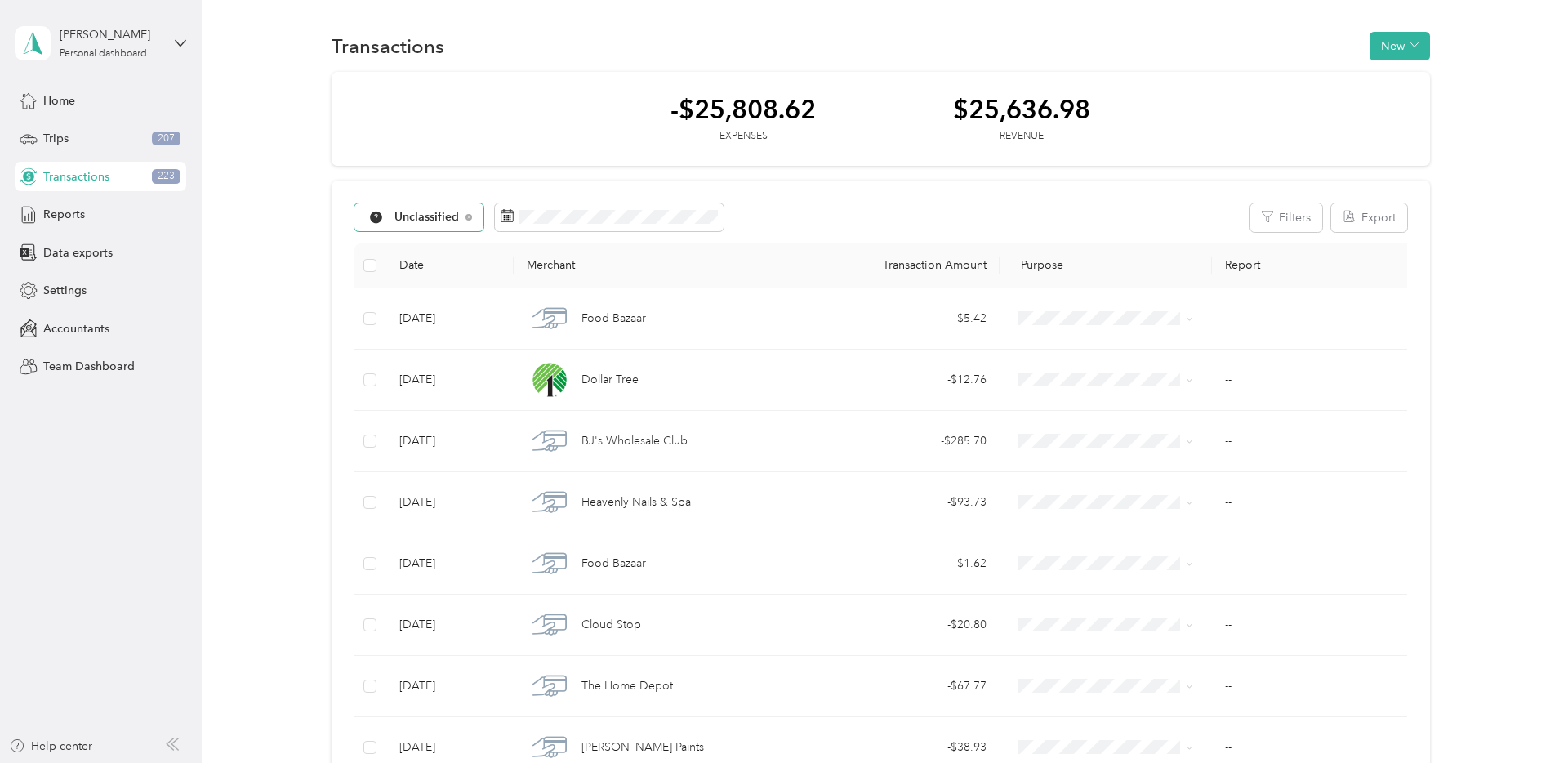 click on "Unclassified" at bounding box center (427, 217) 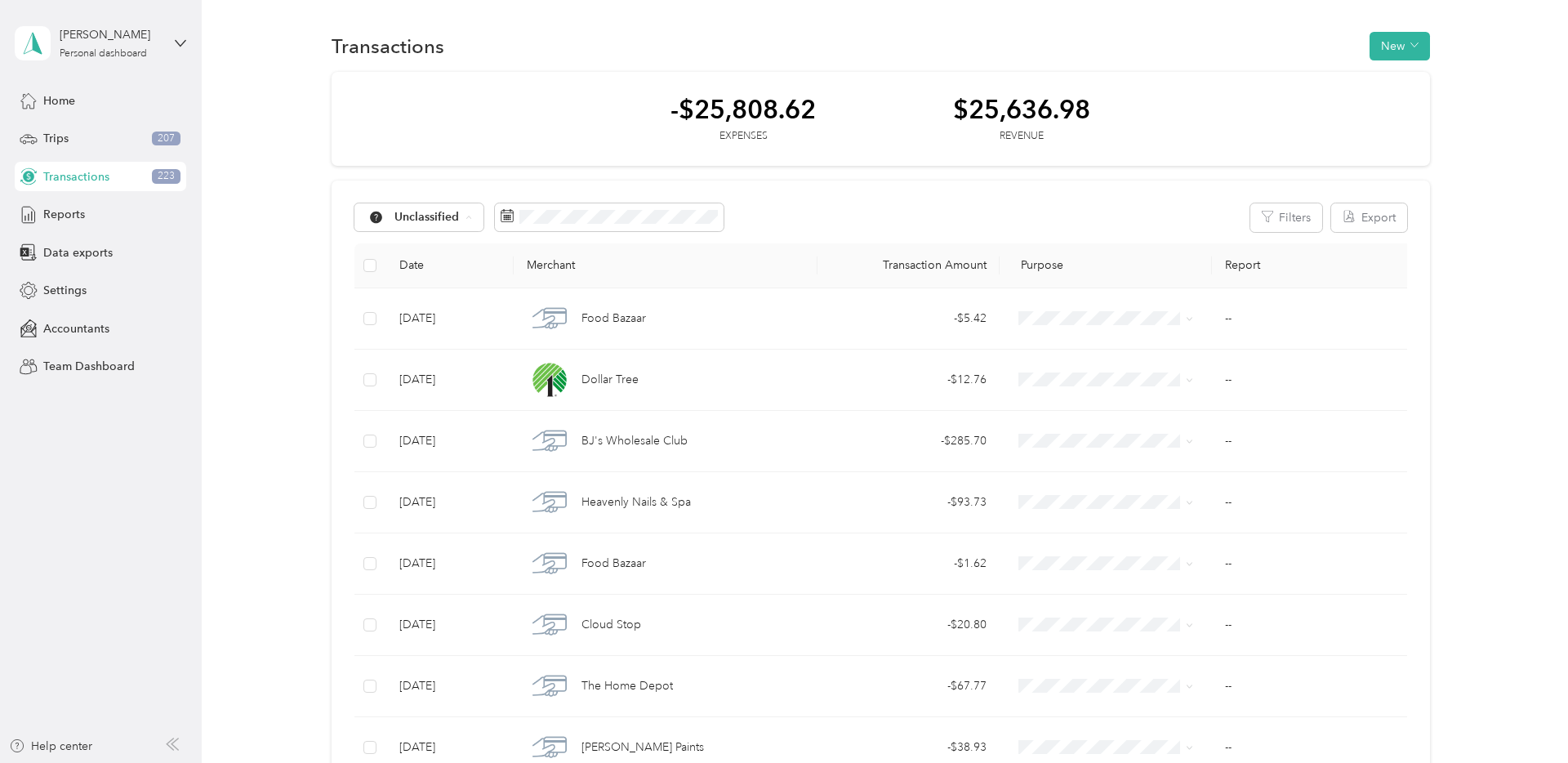 click on "All purposes" at bounding box center [438, 247] 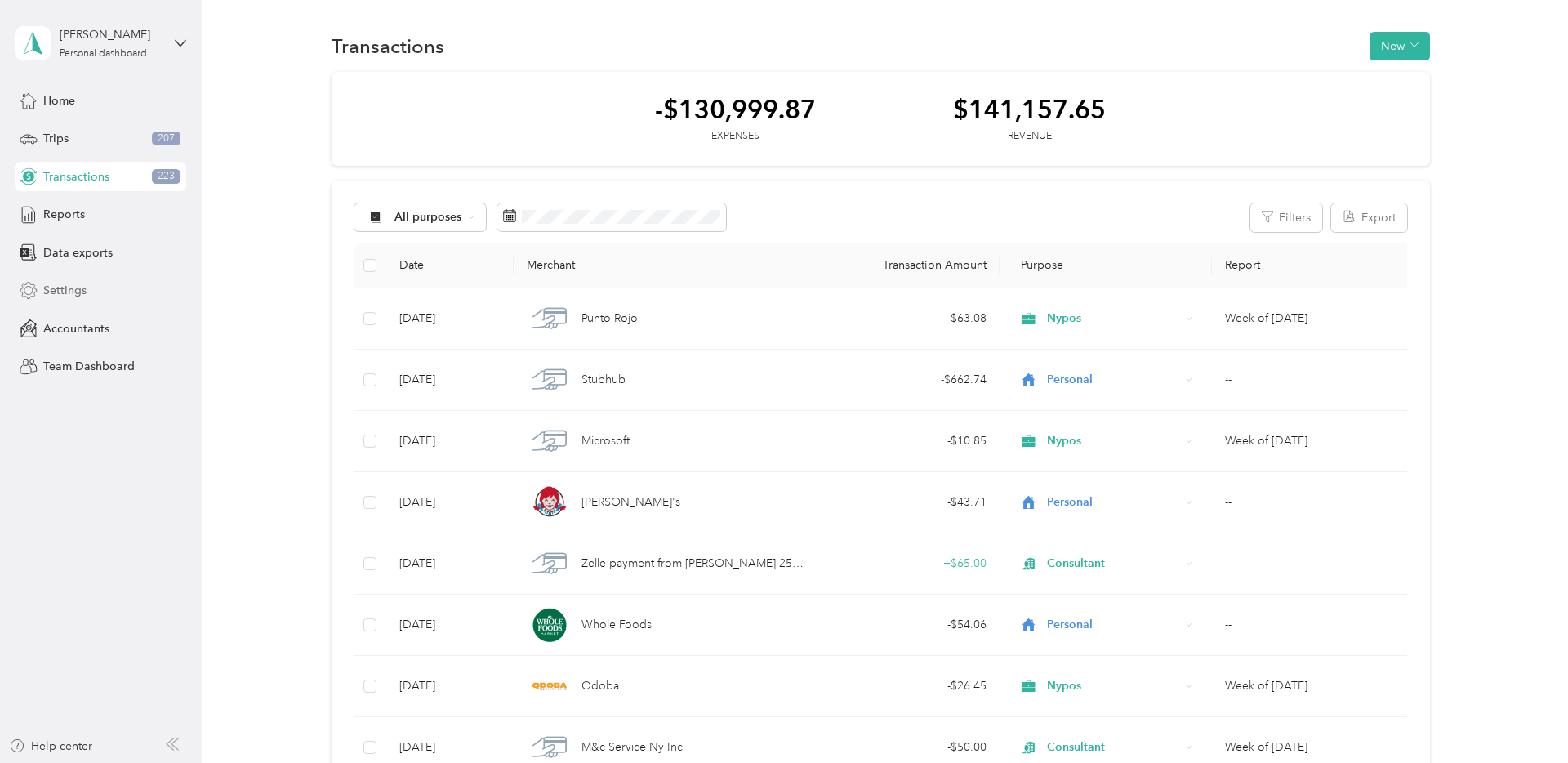 click on "Settings" at bounding box center (100, 291) 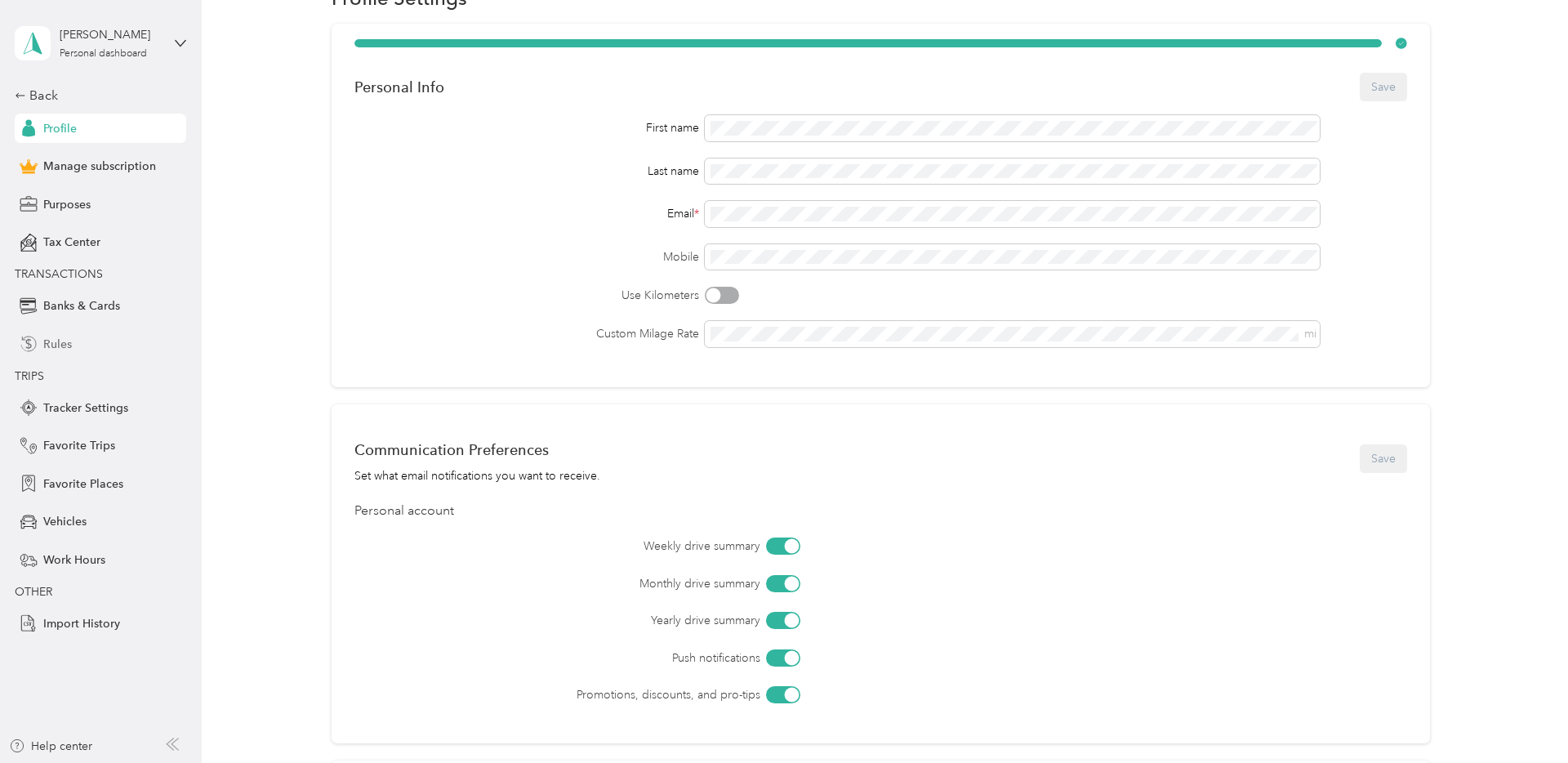 scroll, scrollTop: 85, scrollLeft: 0, axis: vertical 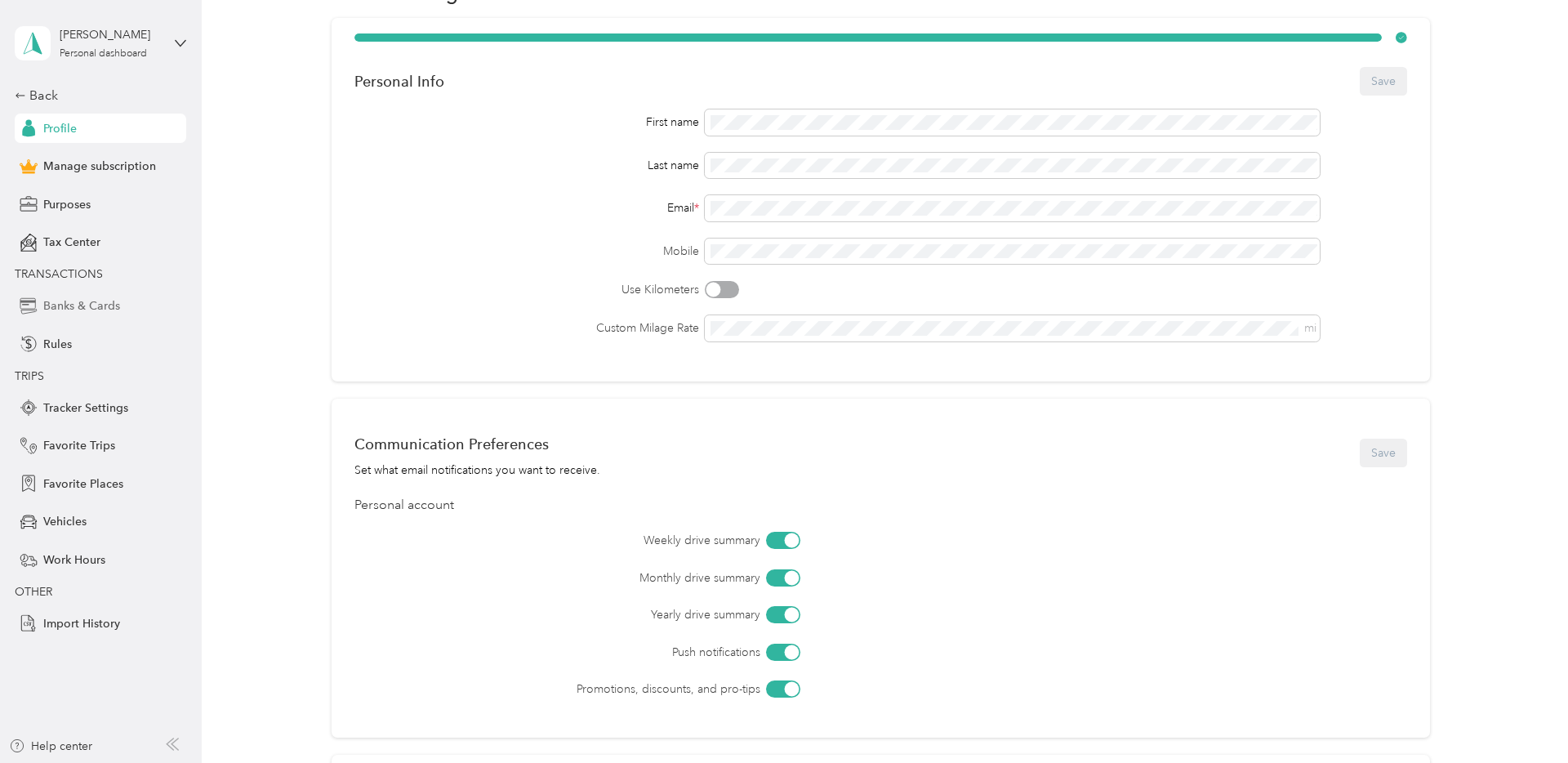 click on "Banks & Cards" at bounding box center [82, 306] 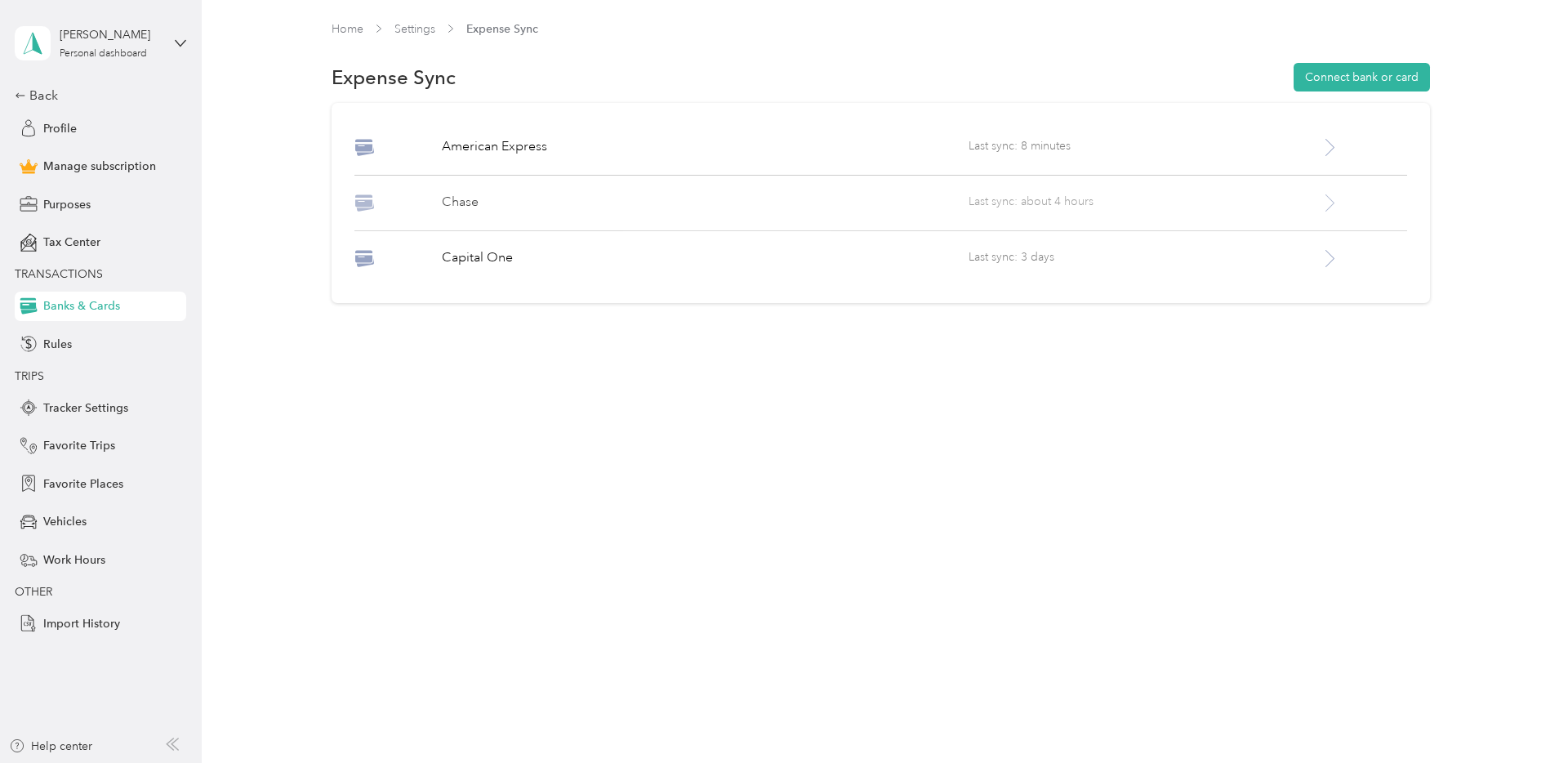 click on "Chase" at bounding box center (705, 203) 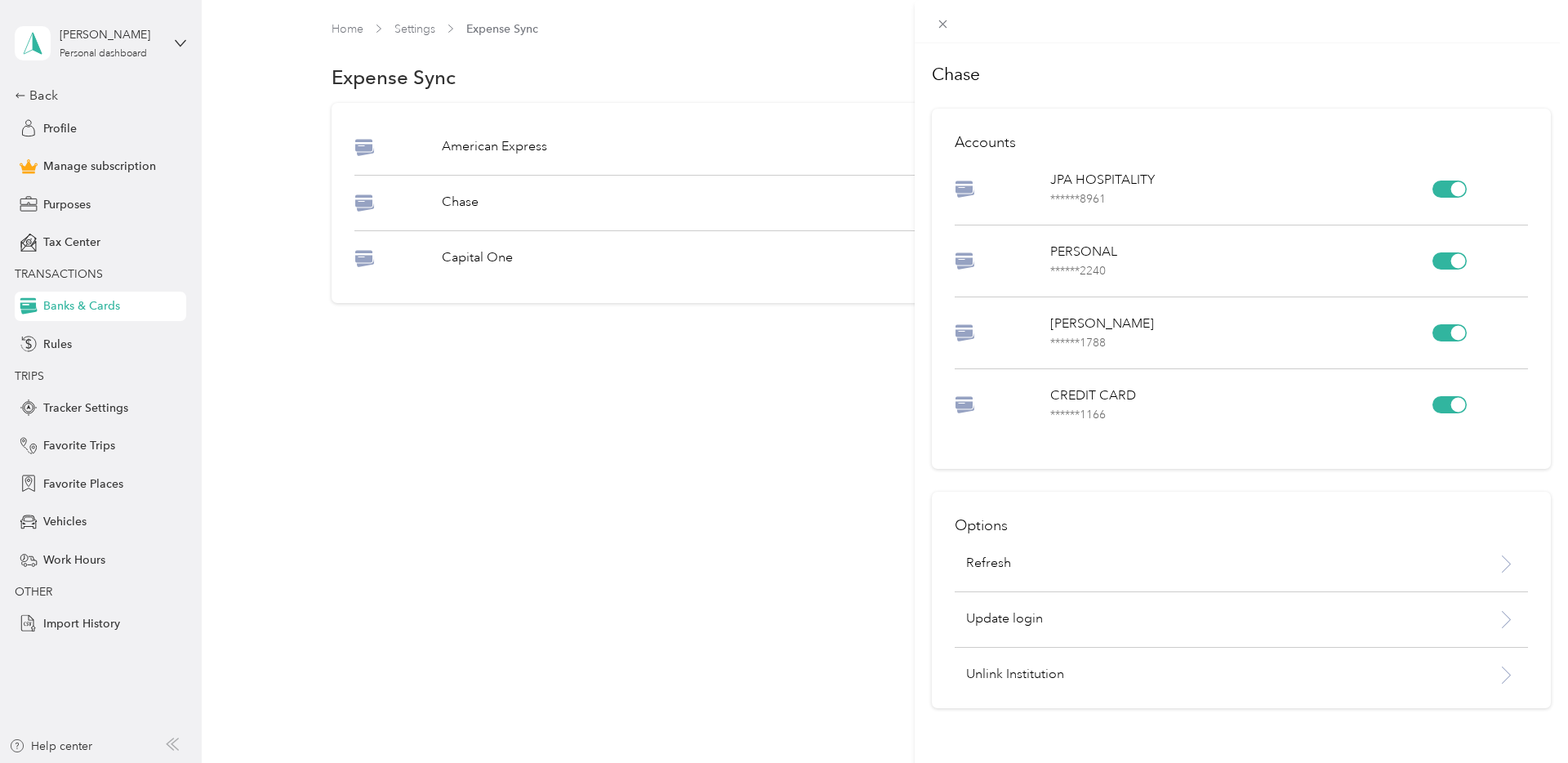 click on "Chase Accounts JPA HOSPITALITY ******  8961 PERSONAL ******  2240 [PERSON_NAME] ******  1788 CREDIT CARD ******  1166 Options Refresh Update login Unlink Institution" at bounding box center (784, 382) 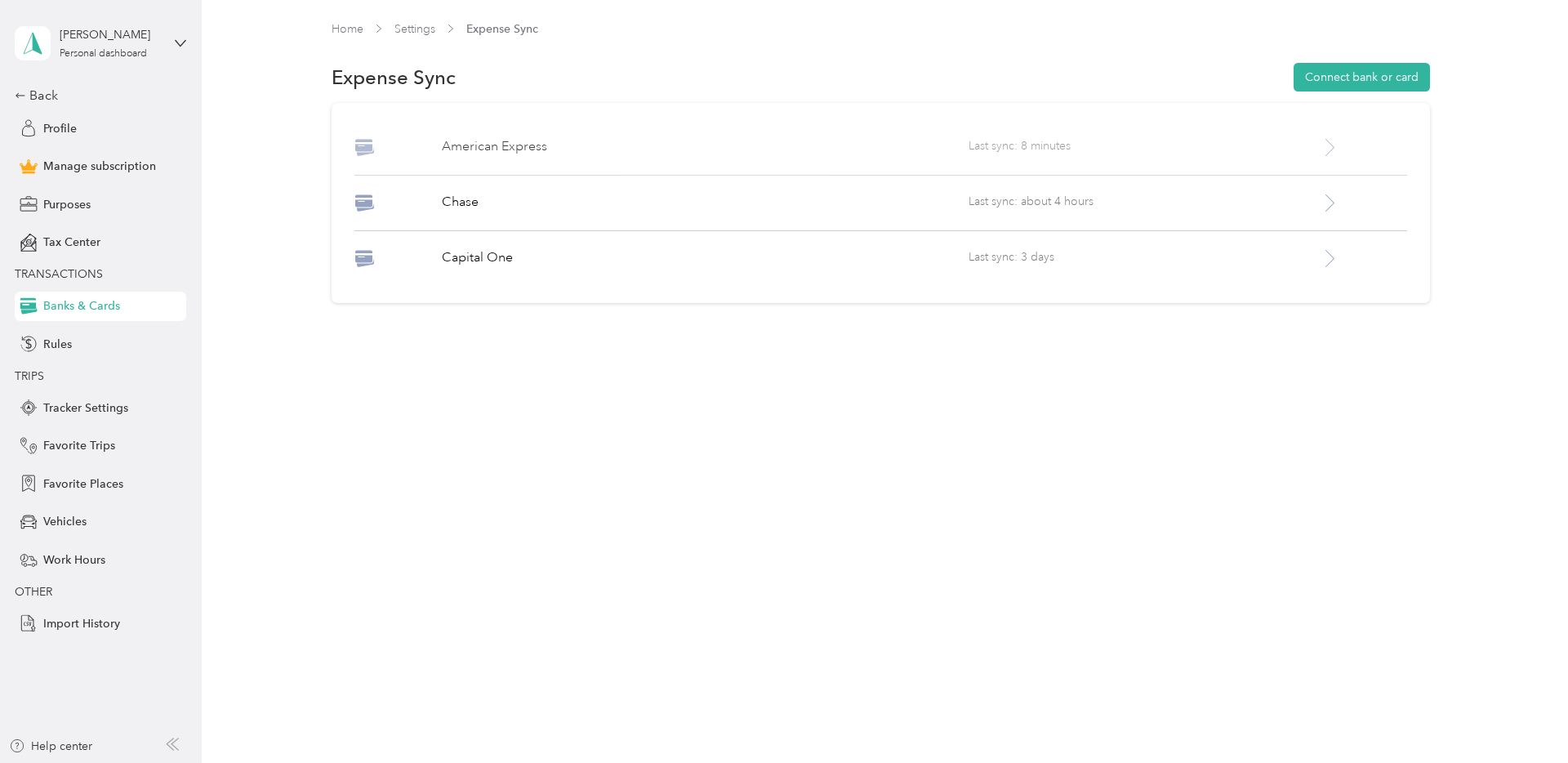 click on "American Express" at bounding box center (705, 147) 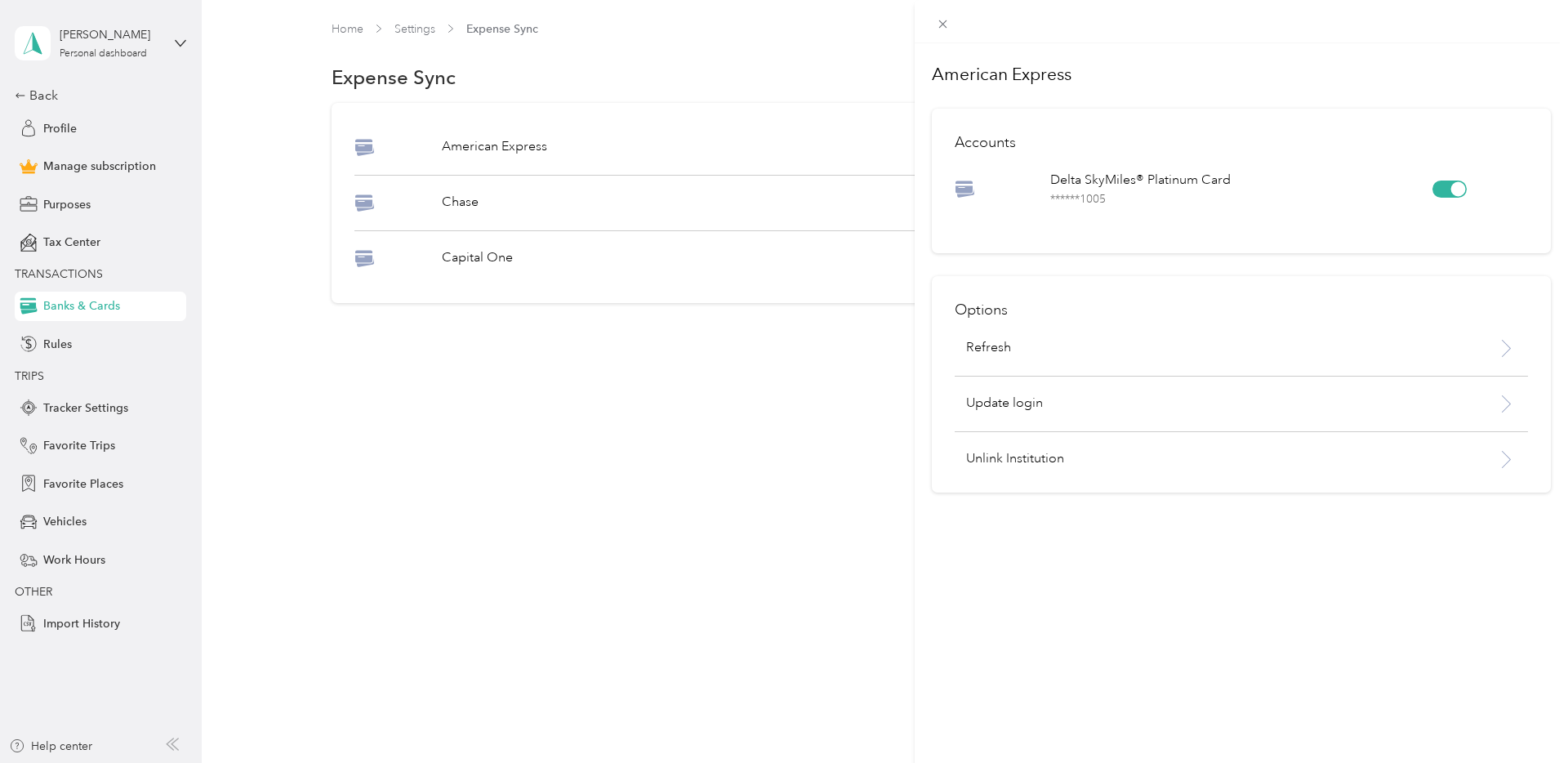 drag, startPoint x: 708, startPoint y: 464, endPoint x: 696, endPoint y: 463, distance: 12.041595 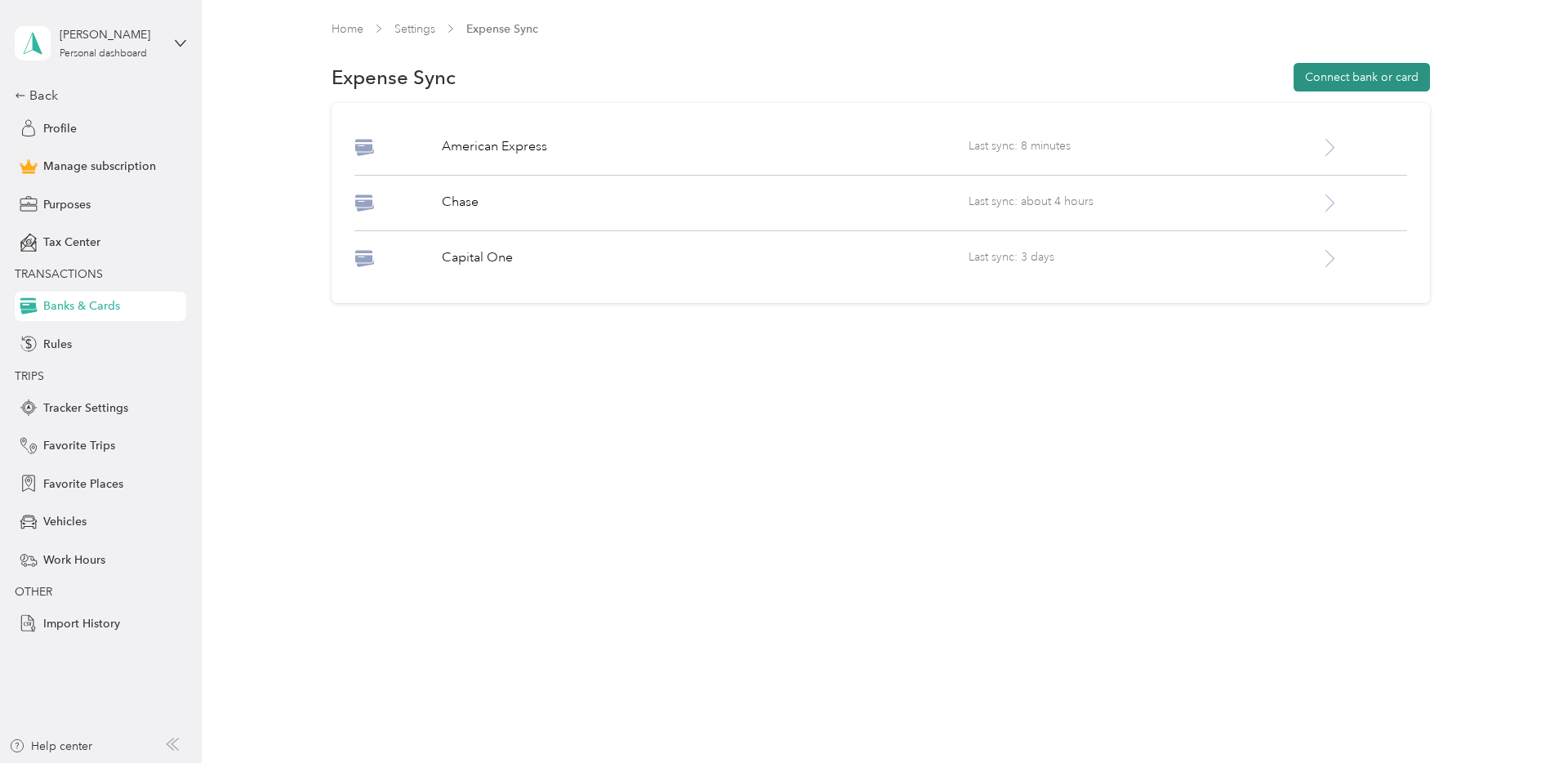 click on "Connect bank or card" at bounding box center [1361, 77] 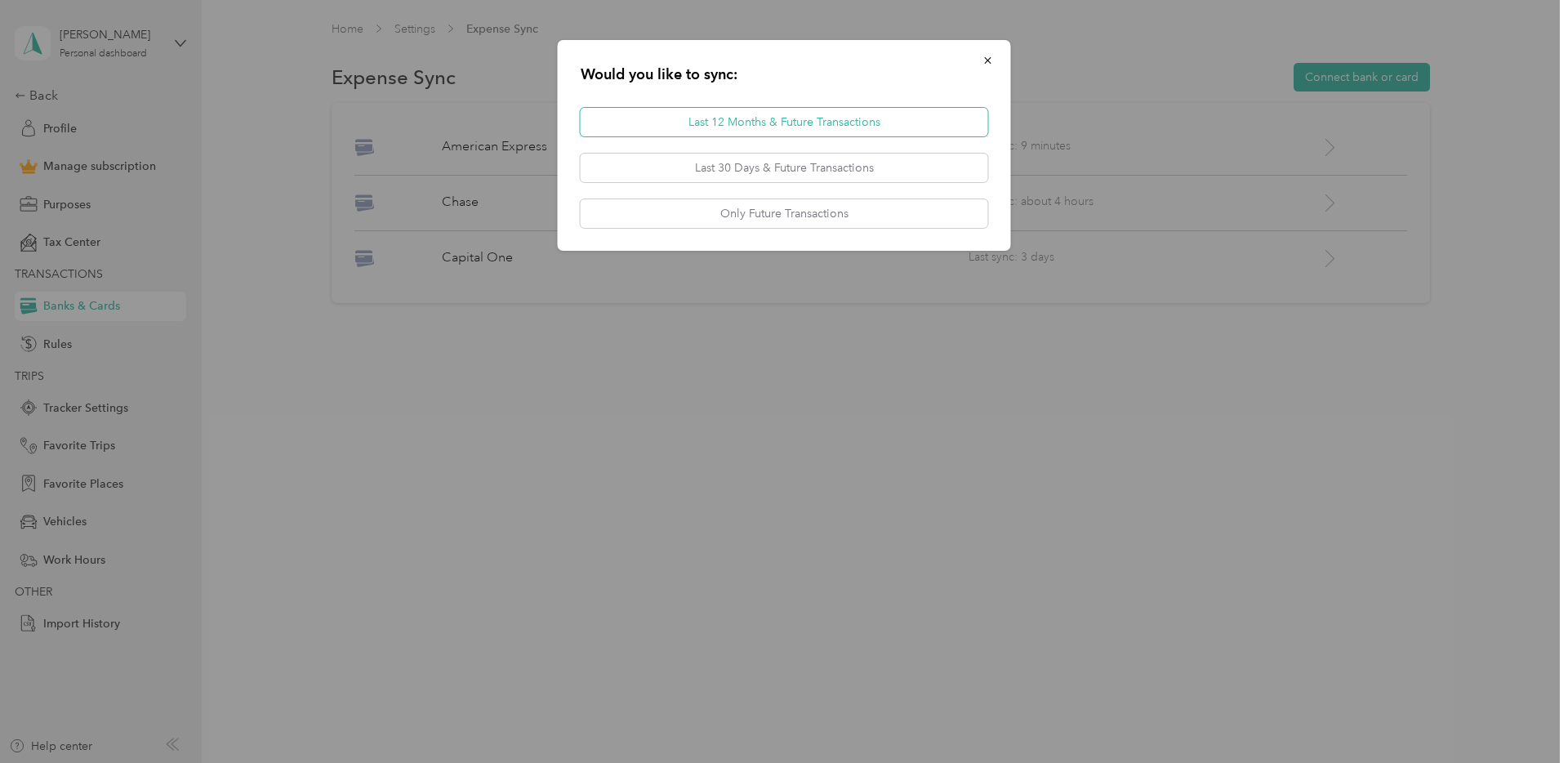 click on "Last 12 Months & Future Transactions" at bounding box center (784, 122) 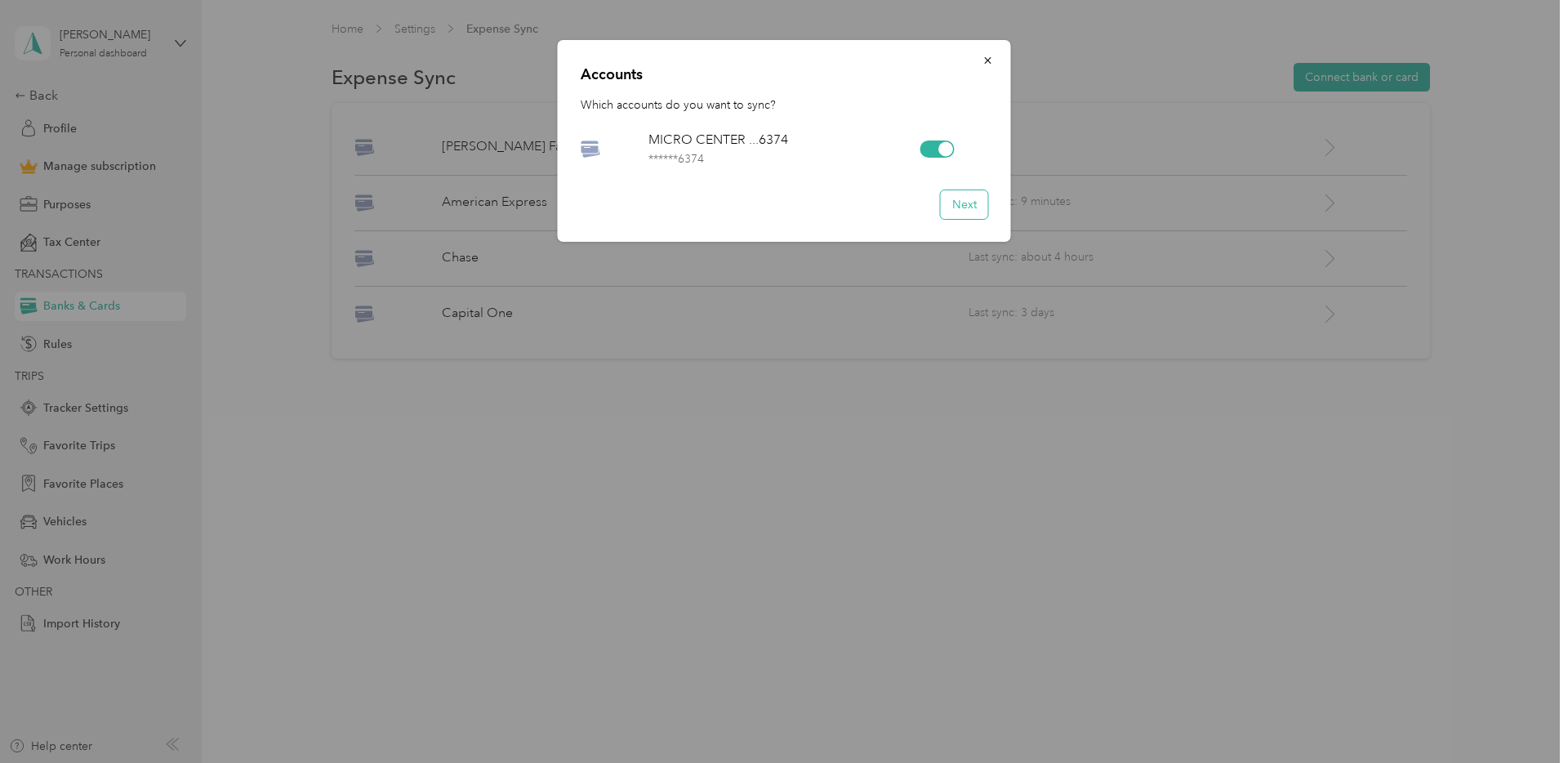 click on "Next" at bounding box center [964, 204] 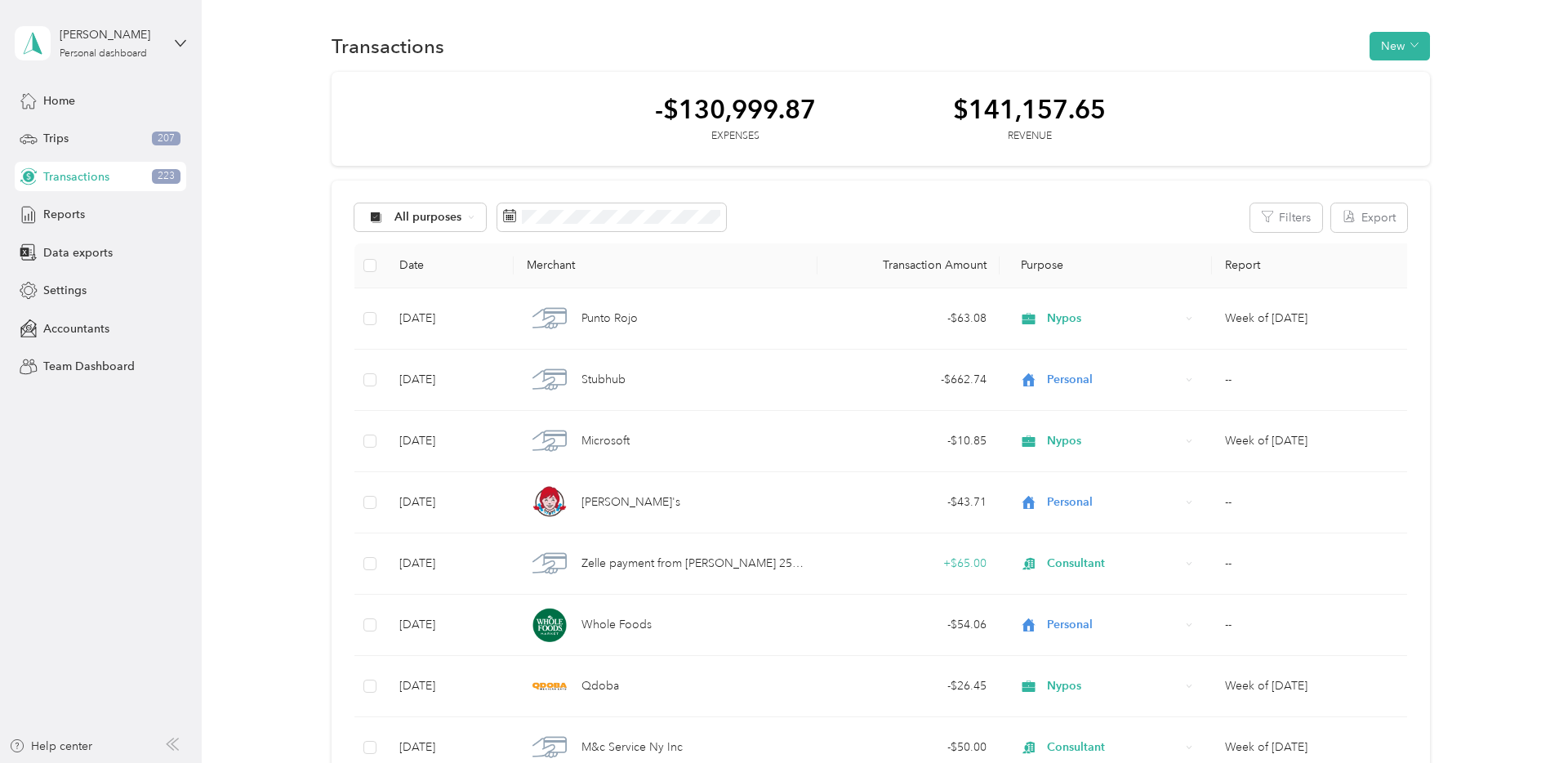 click on "All purposes Filters Export" at bounding box center (880, 217) 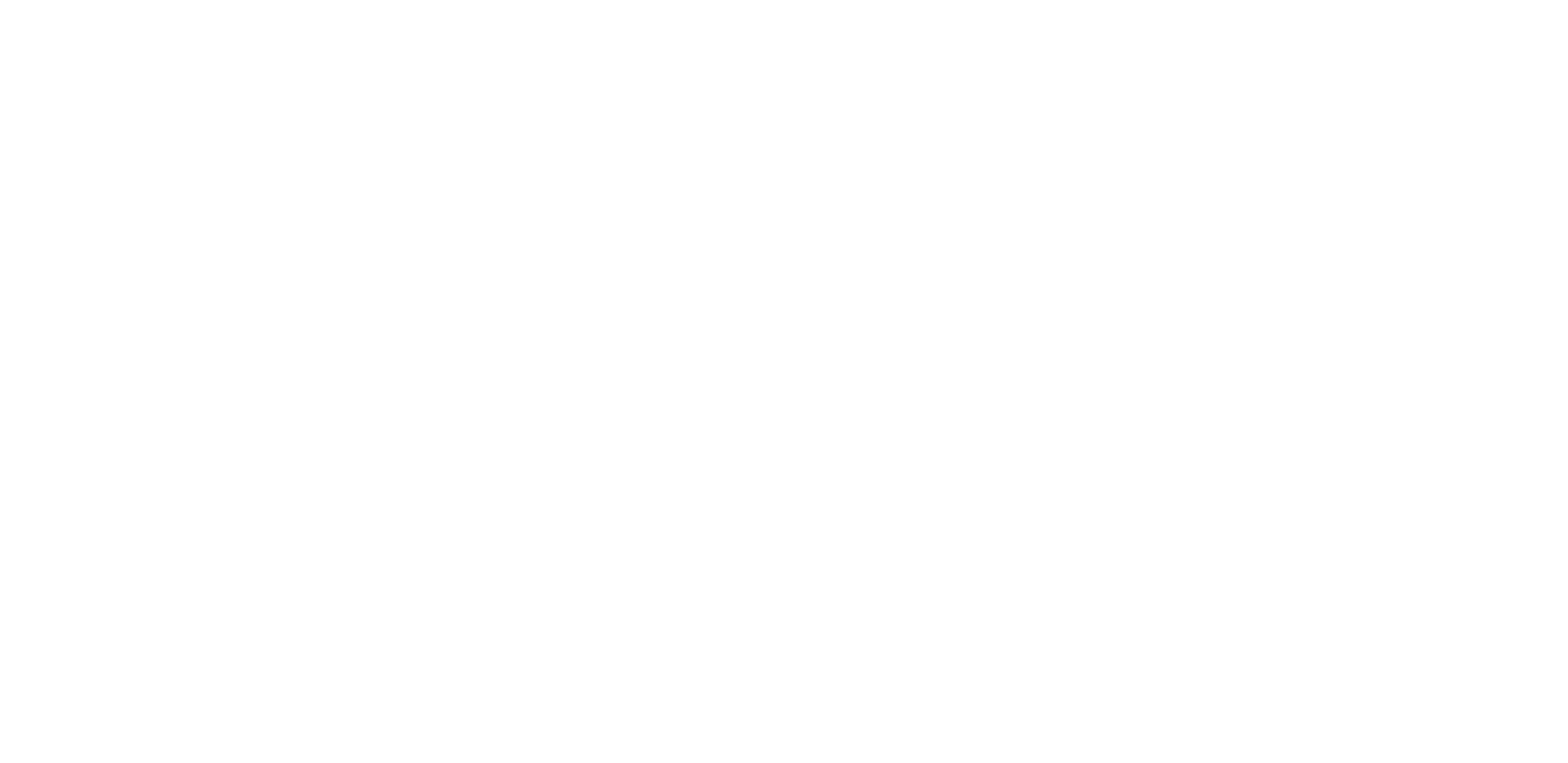 scroll, scrollTop: 0, scrollLeft: 0, axis: both 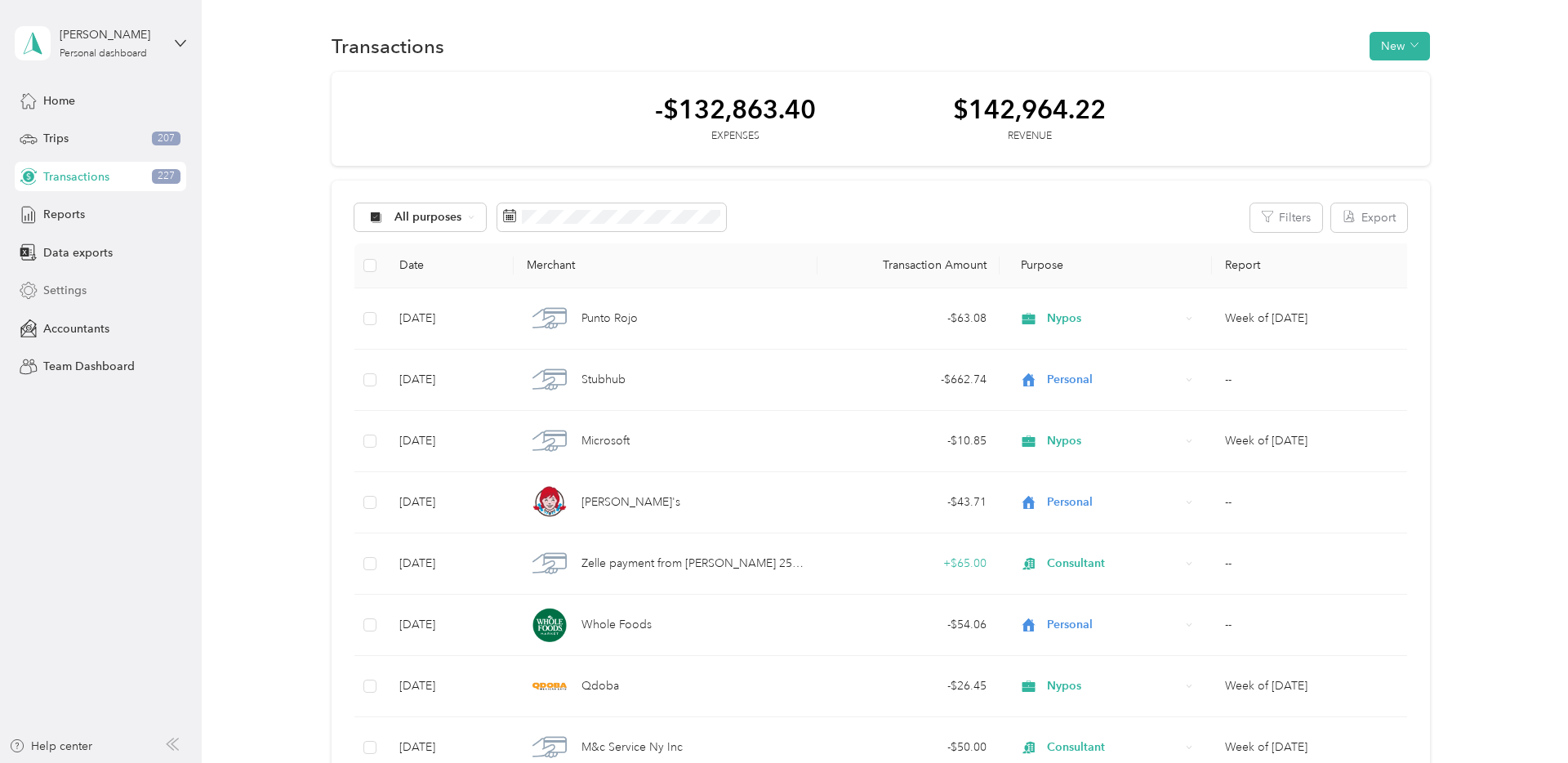 click on "Settings" at bounding box center [65, 290] 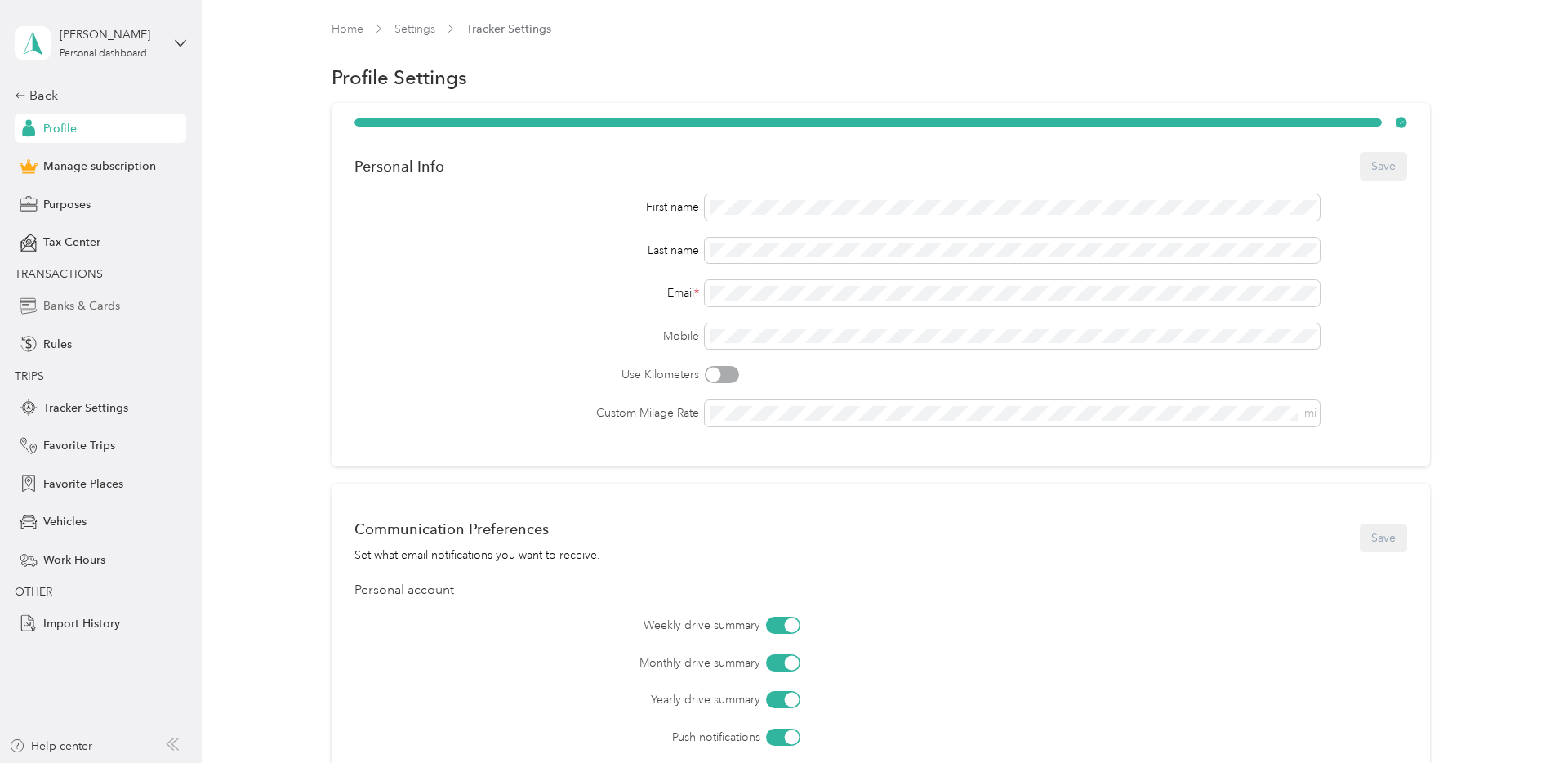 click on "Banks & Cards" at bounding box center (82, 306) 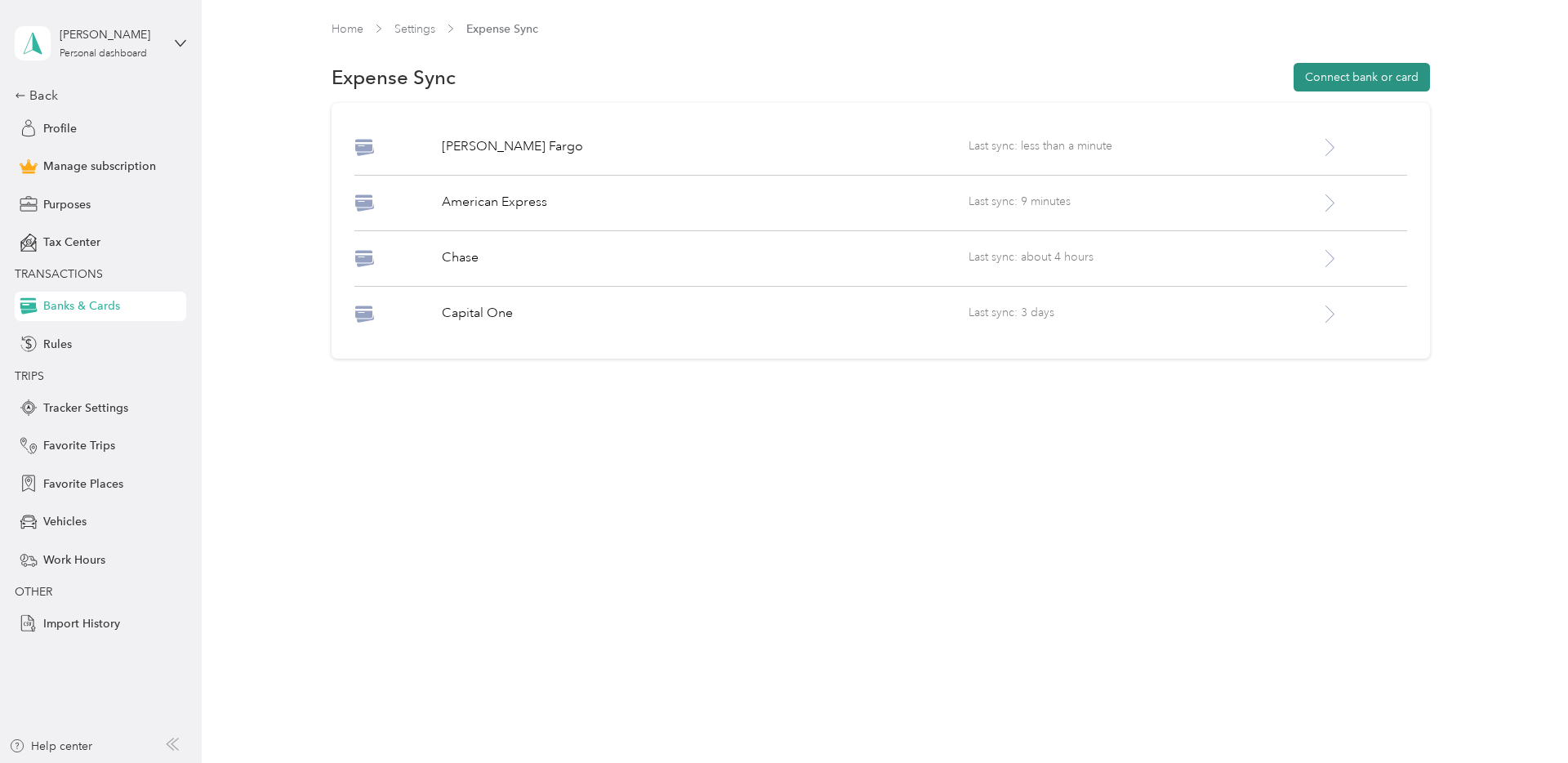 click on "Connect bank or card" at bounding box center [1361, 77] 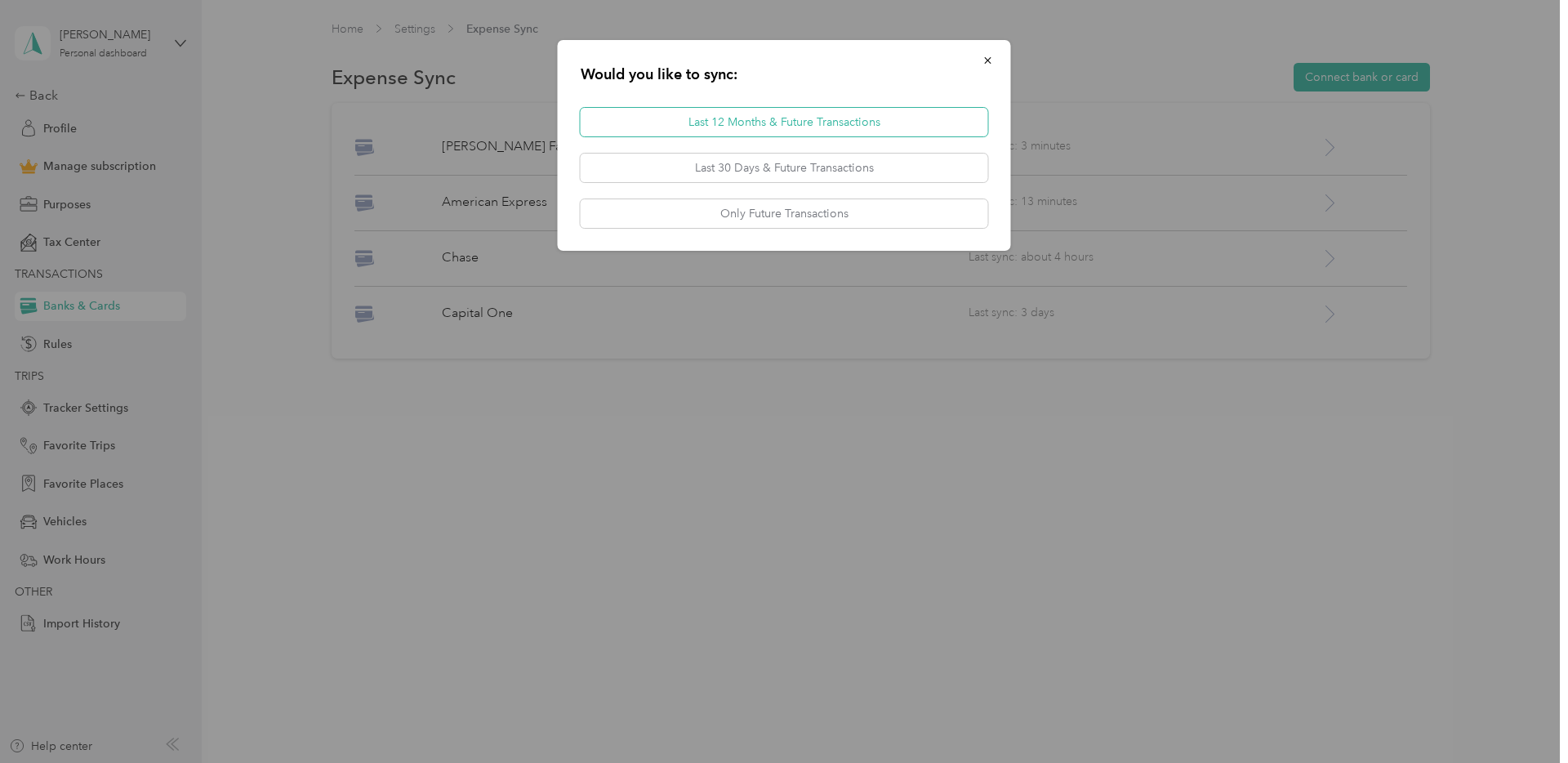 click on "Last 12 Months & Future Transactions" at bounding box center (784, 122) 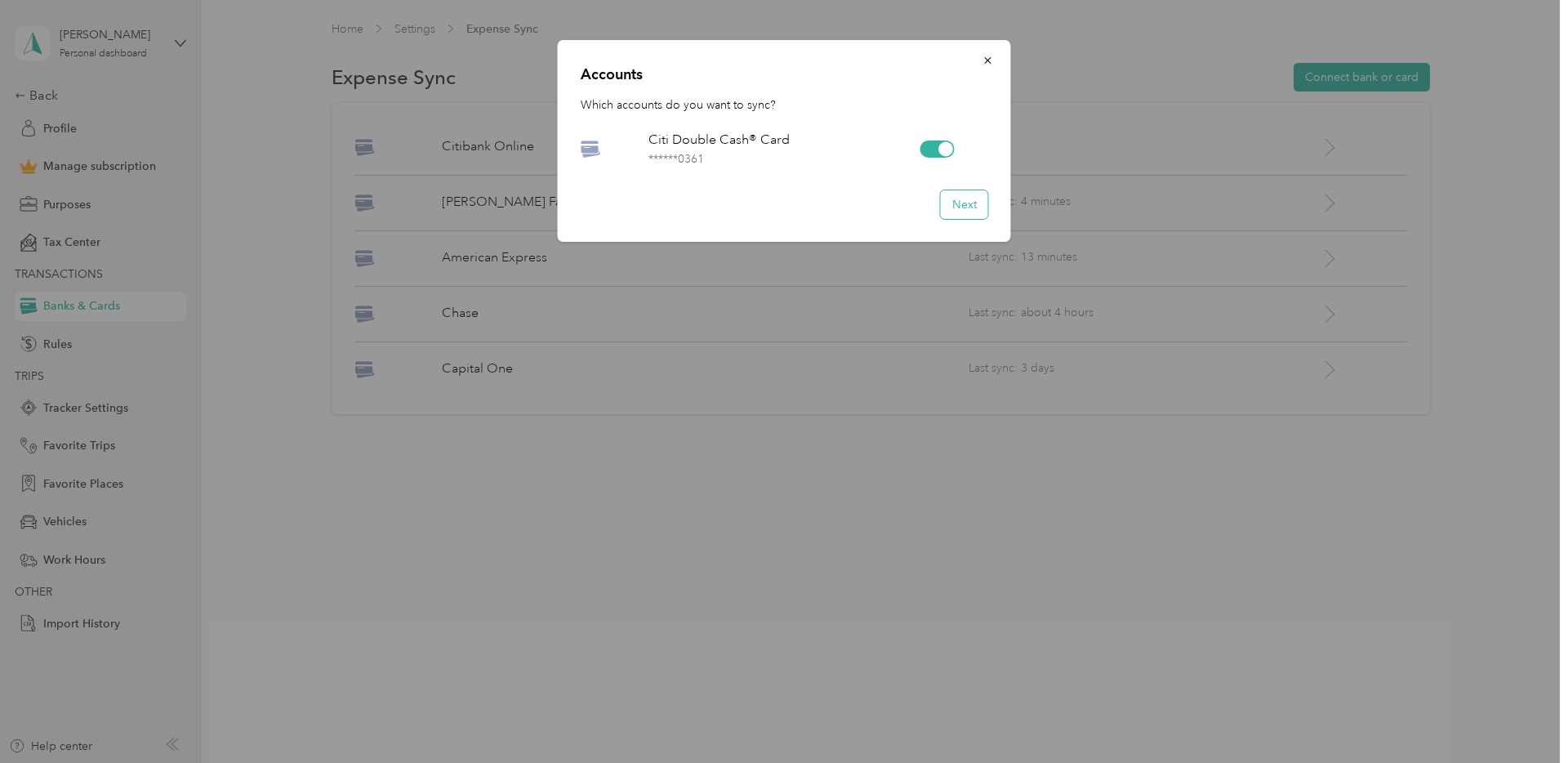 click on "Next" at bounding box center (964, 204) 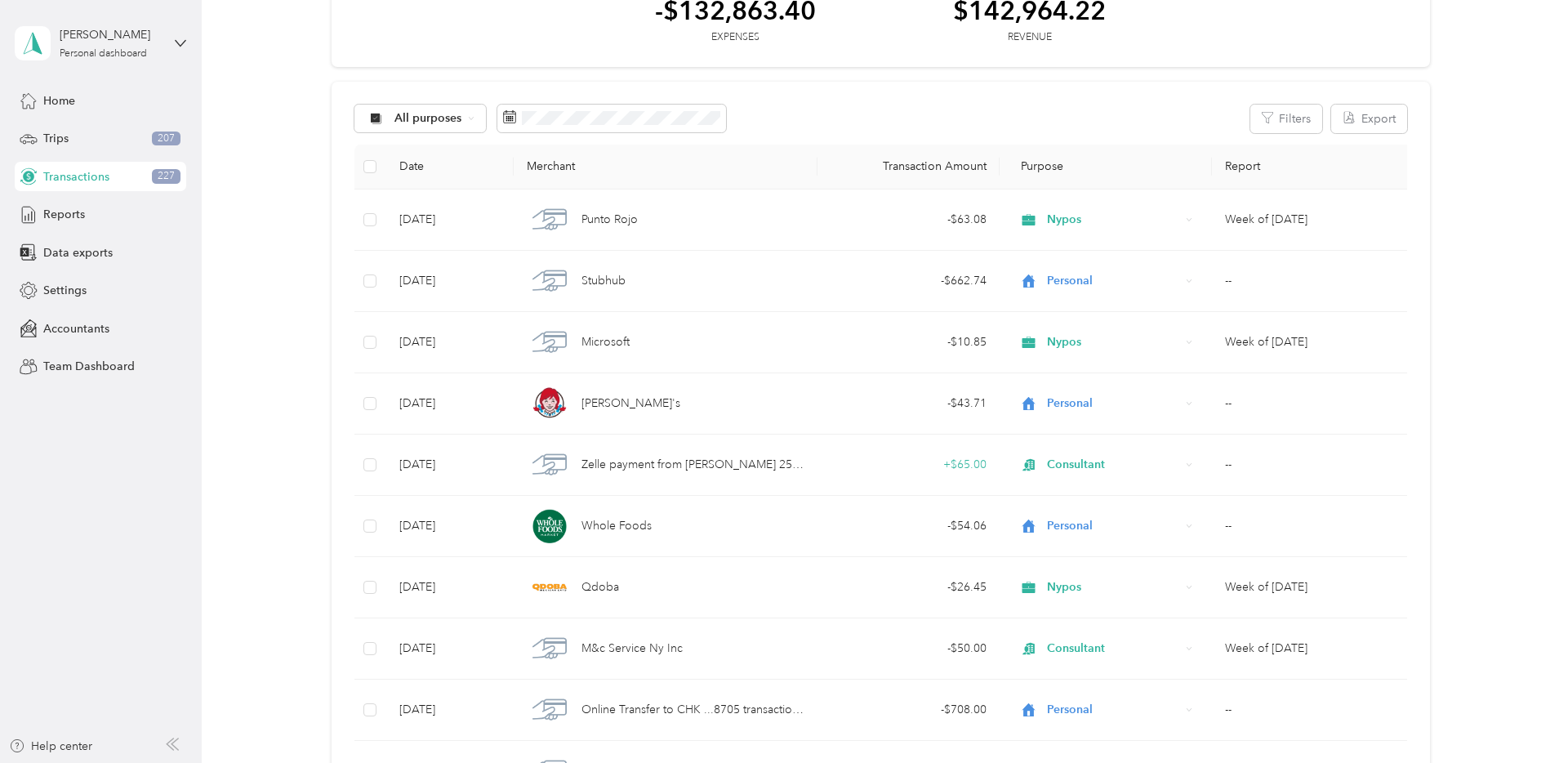 scroll, scrollTop: 0, scrollLeft: 0, axis: both 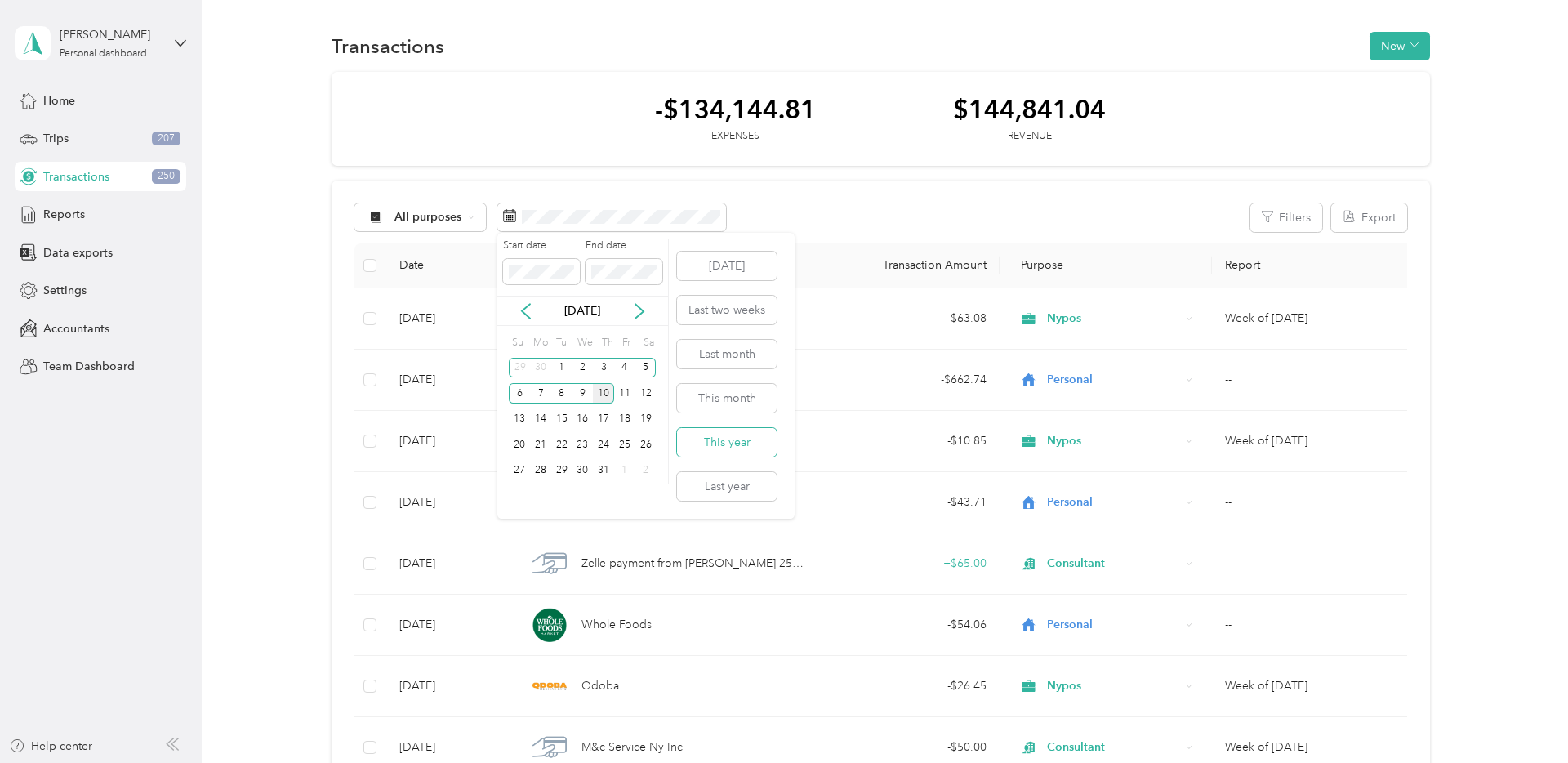 click on "This year" at bounding box center [727, 442] 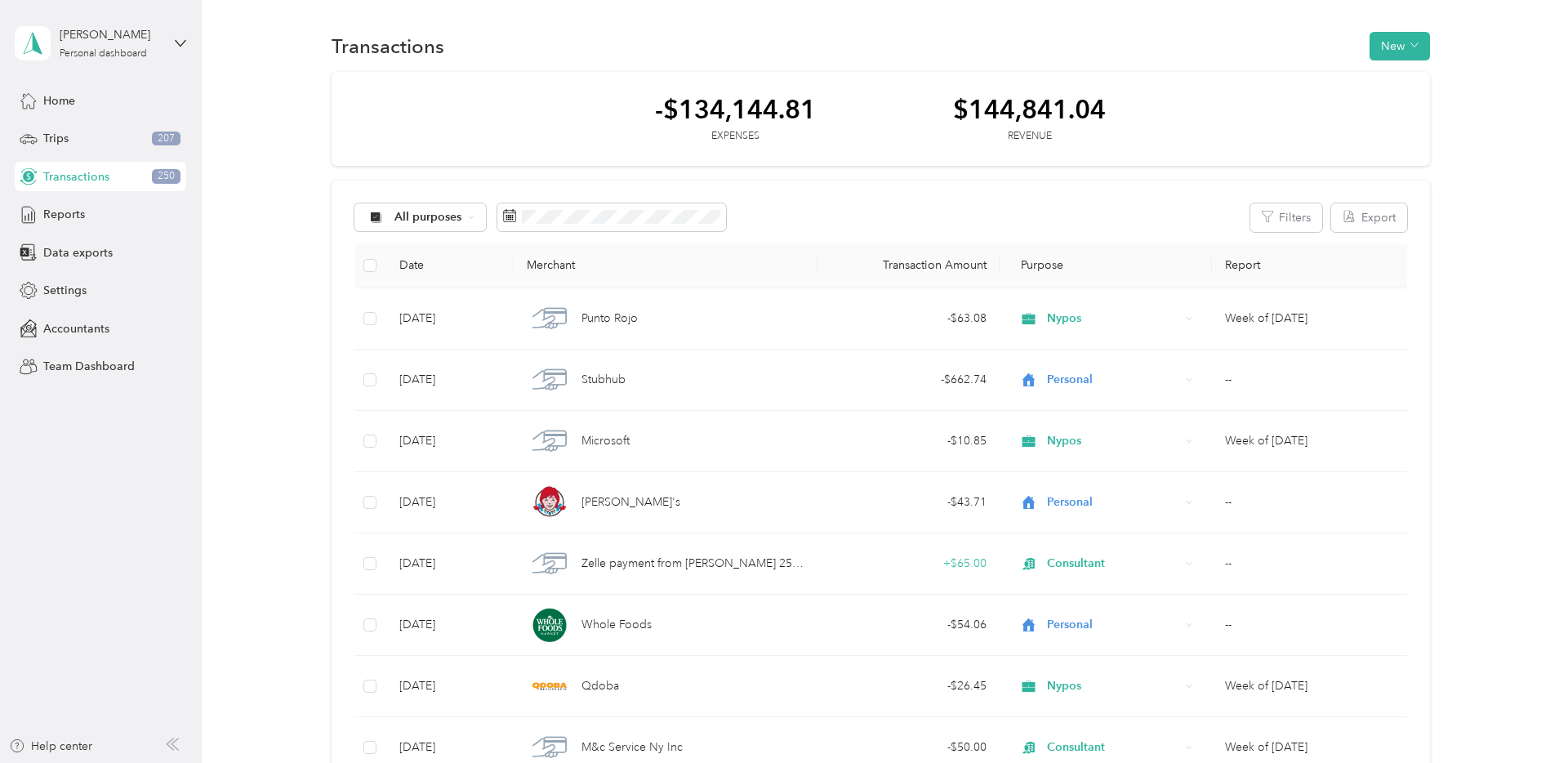 click on "All purposes Filters Export" at bounding box center (880, 217) 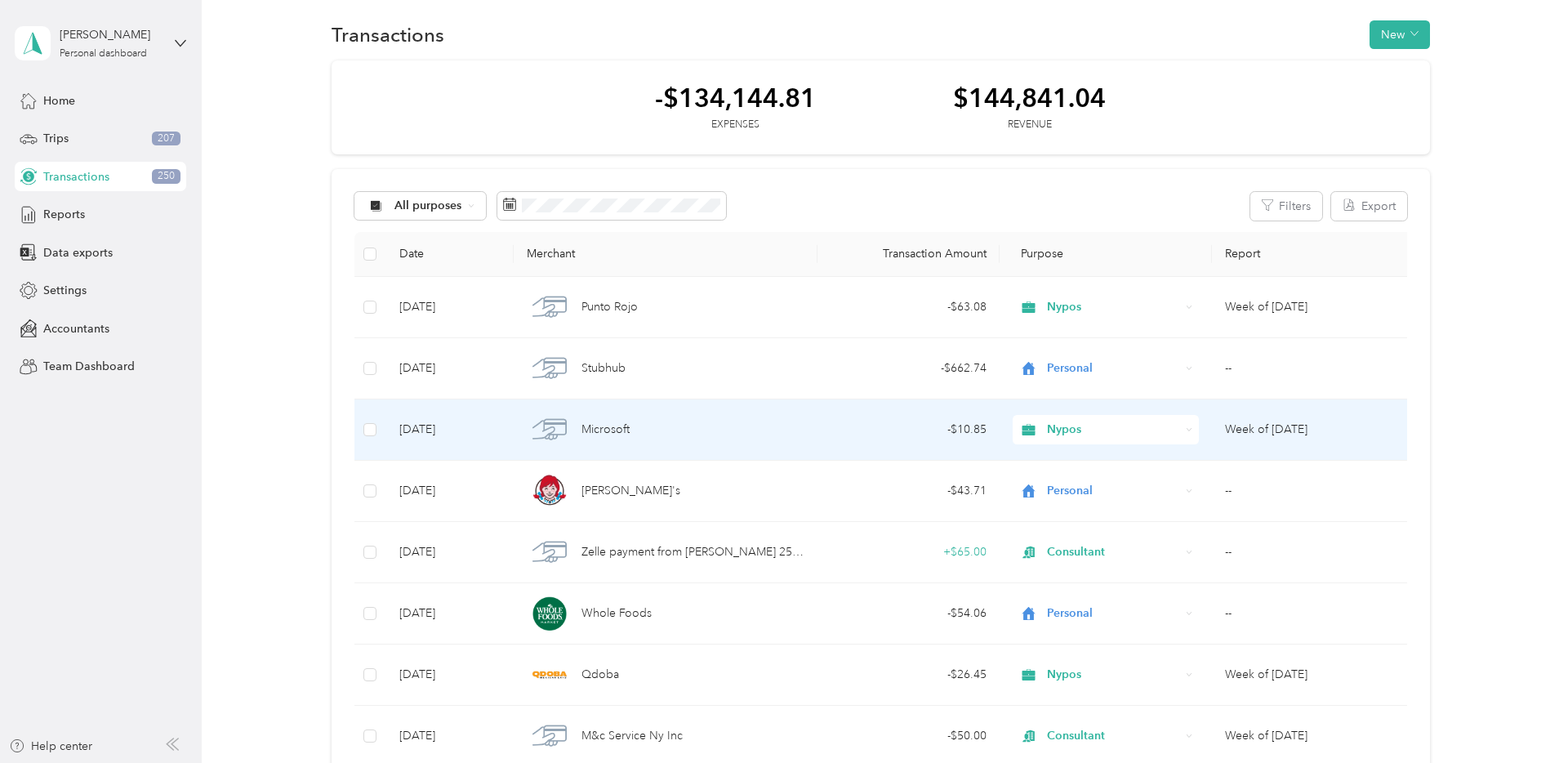 scroll, scrollTop: 0, scrollLeft: 0, axis: both 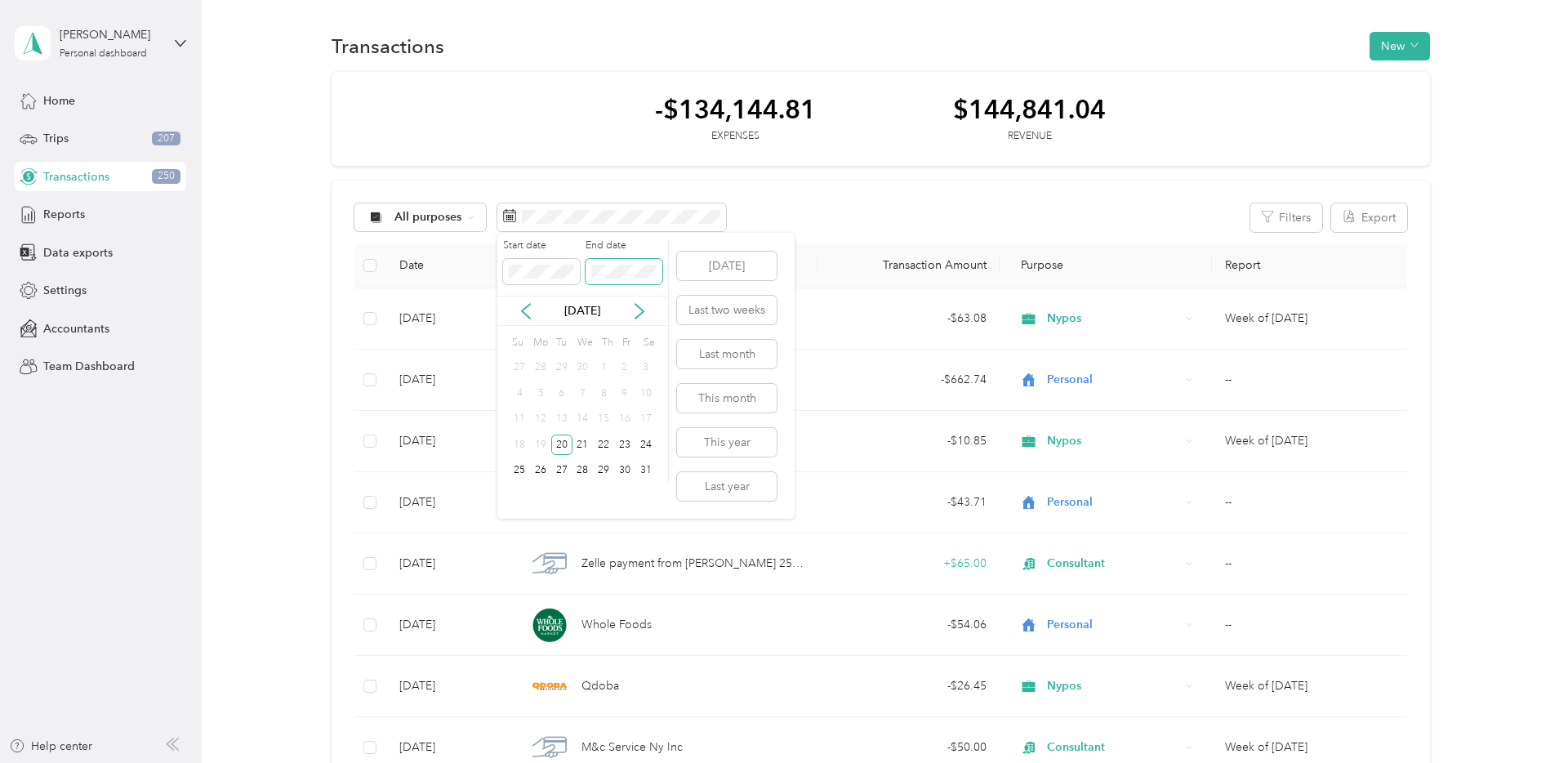 click at bounding box center (624, 272) 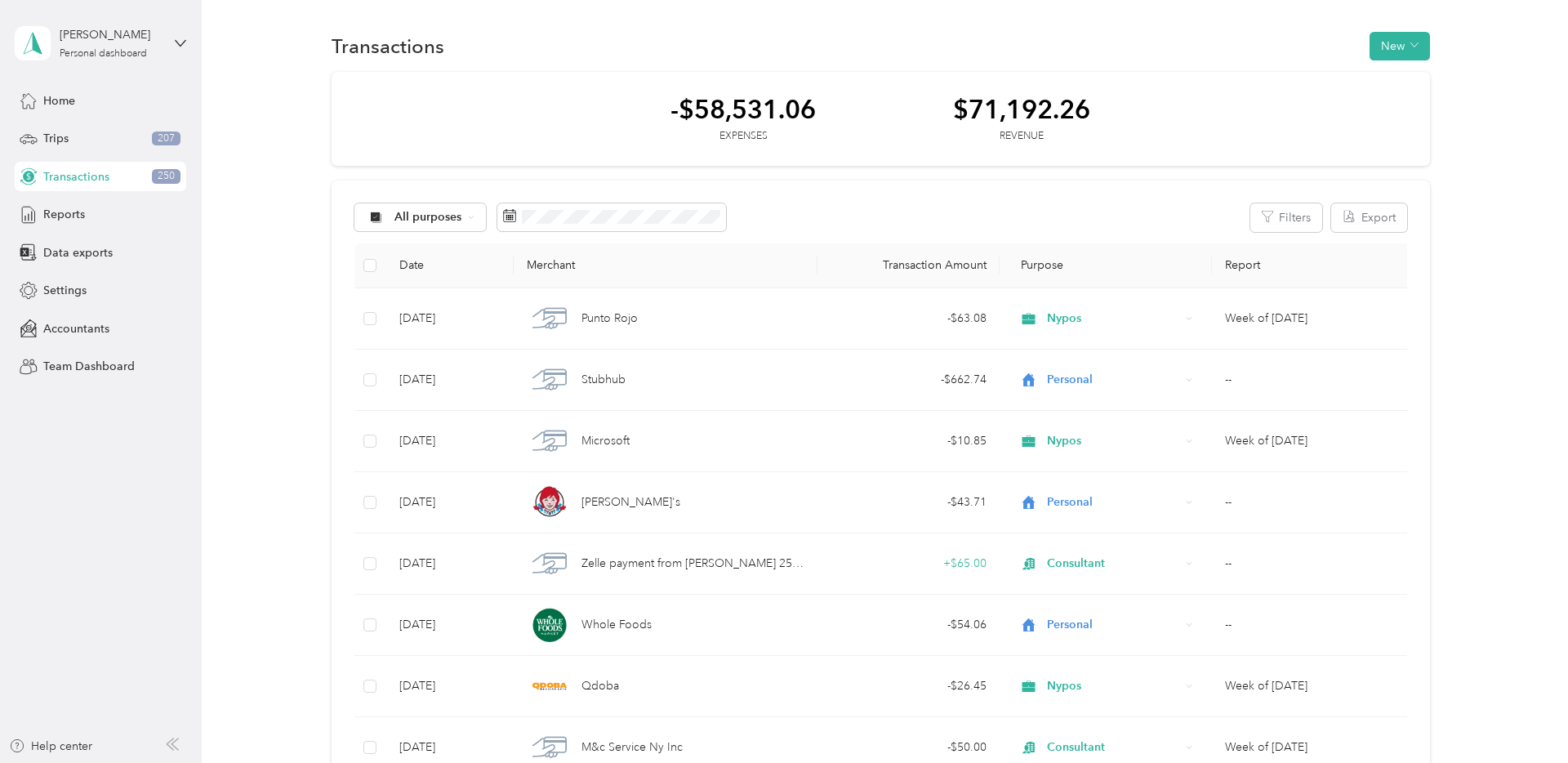 click on "-$58,531.06 Expenses $71,192.26 Revenue" at bounding box center [880, 119] 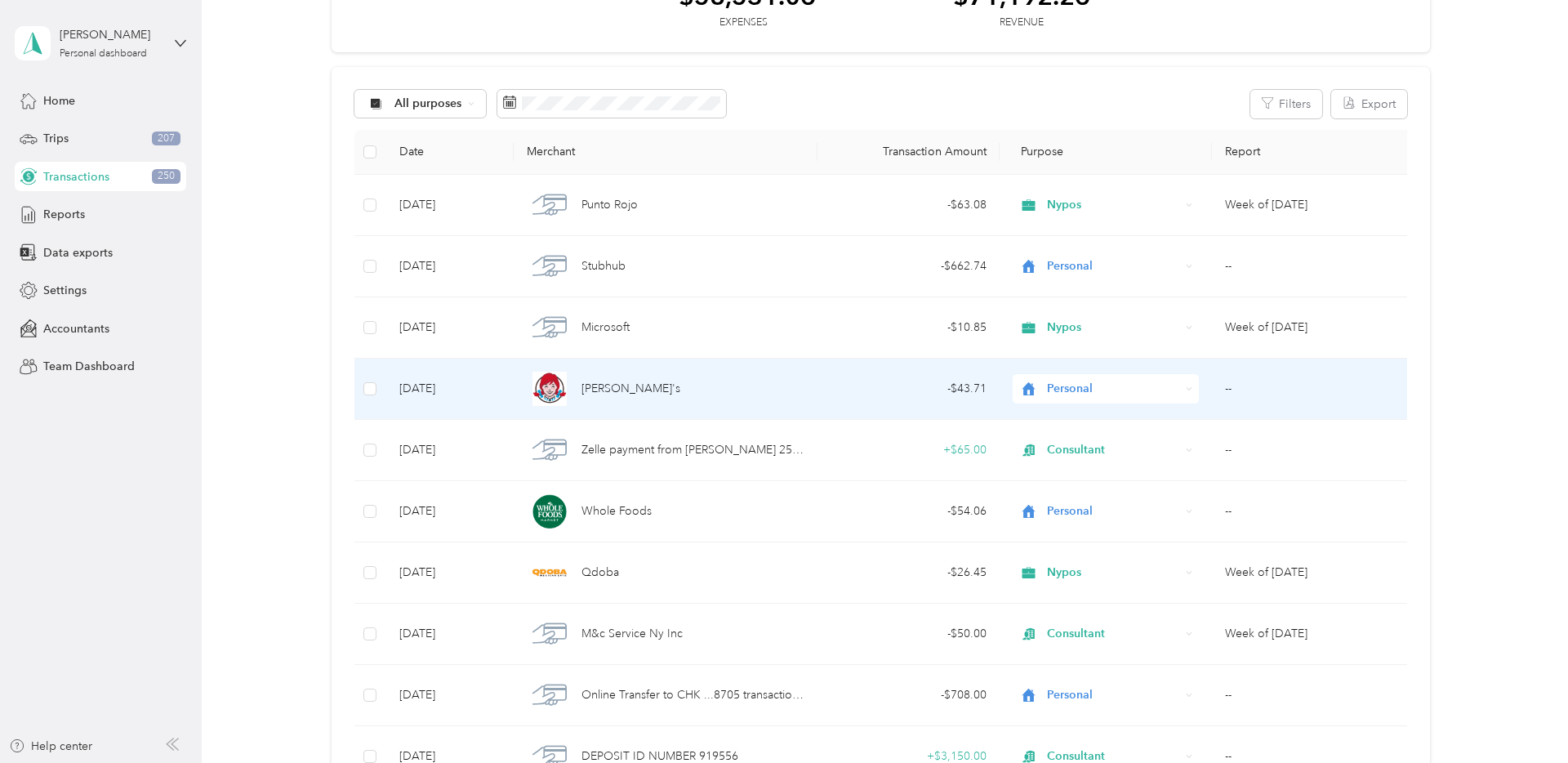 scroll, scrollTop: 118, scrollLeft: 0, axis: vertical 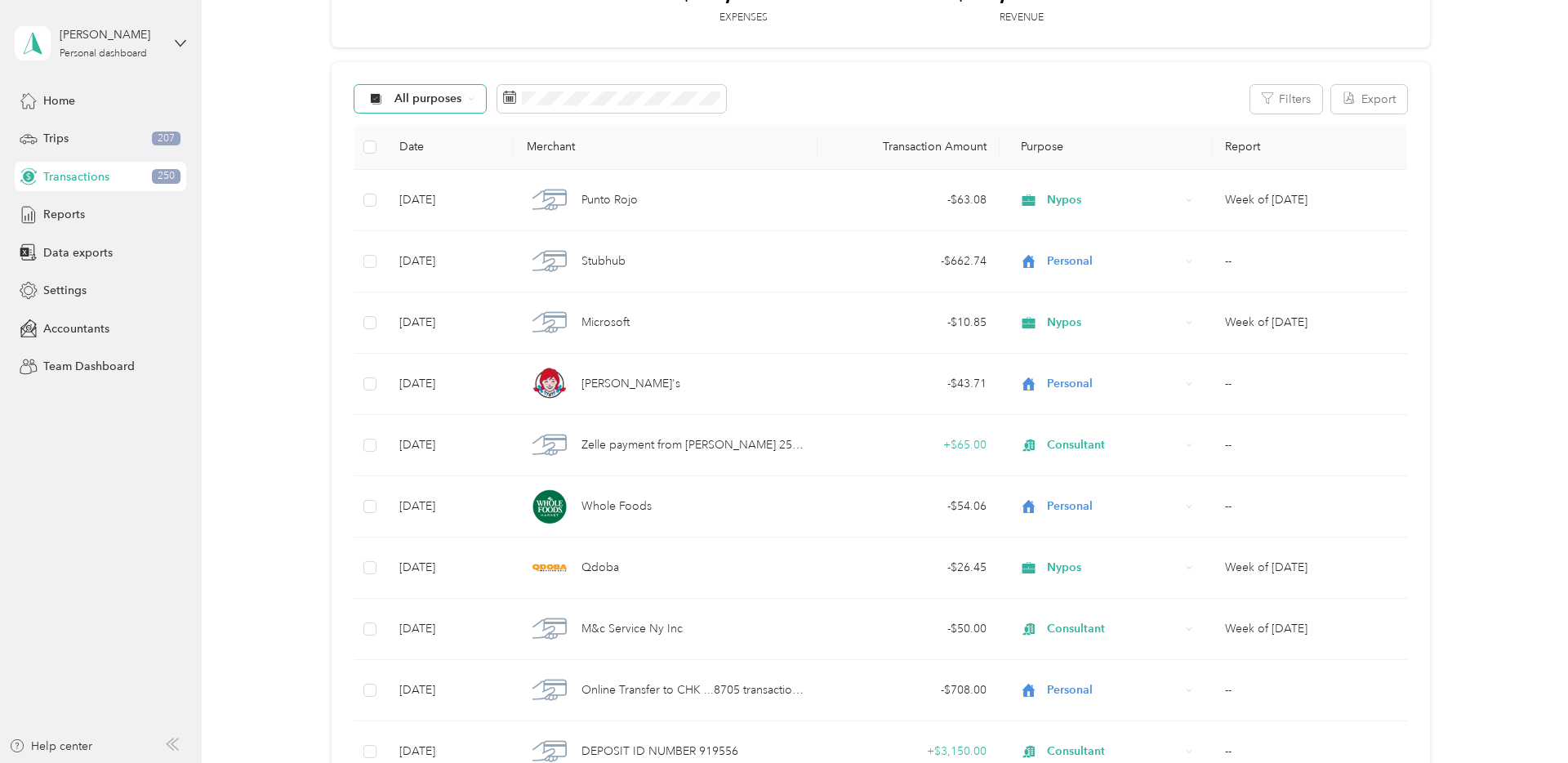 click on "All purposes" at bounding box center [428, 99] 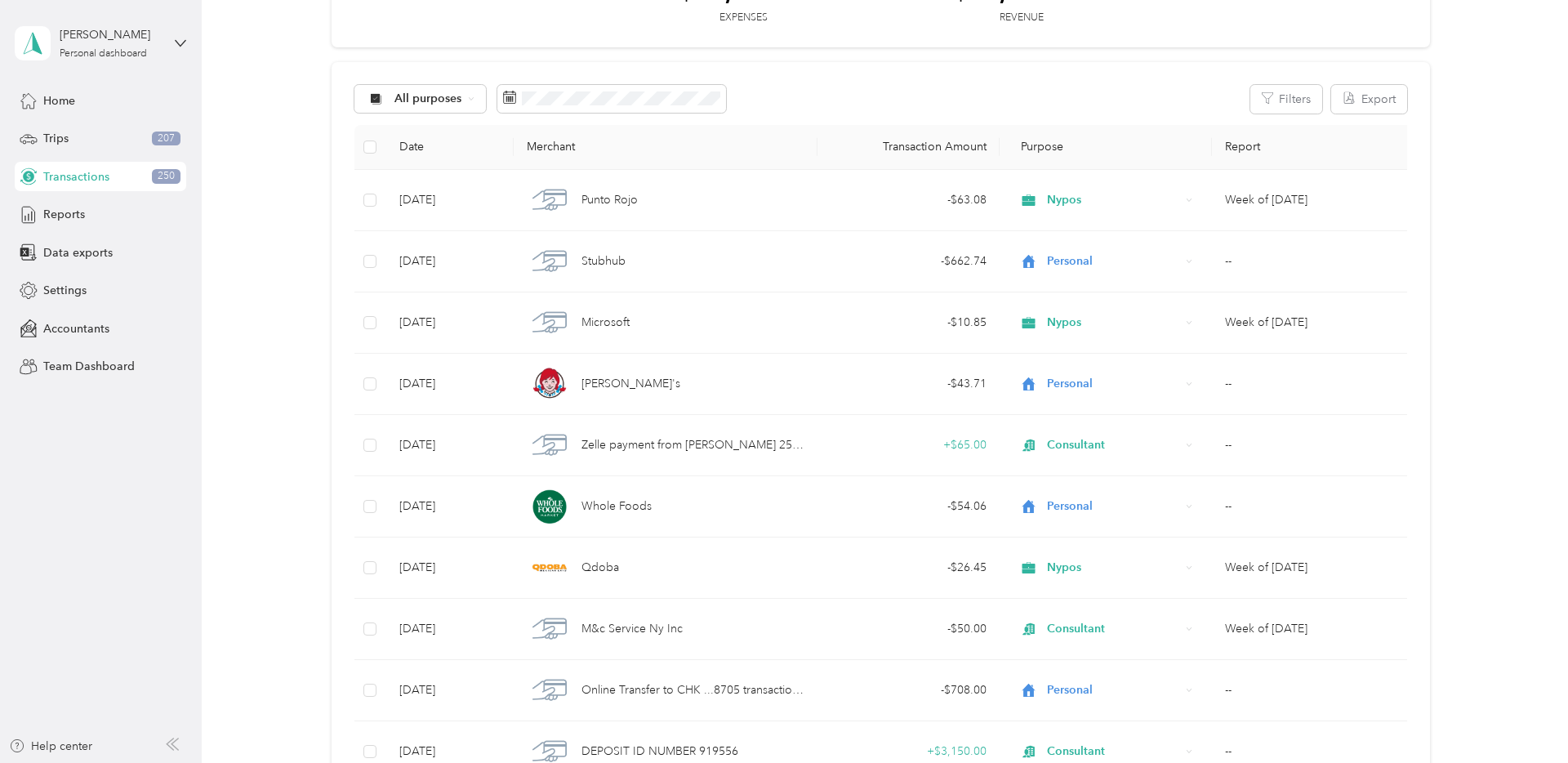 click on "Unclassified" at bounding box center (421, 155) 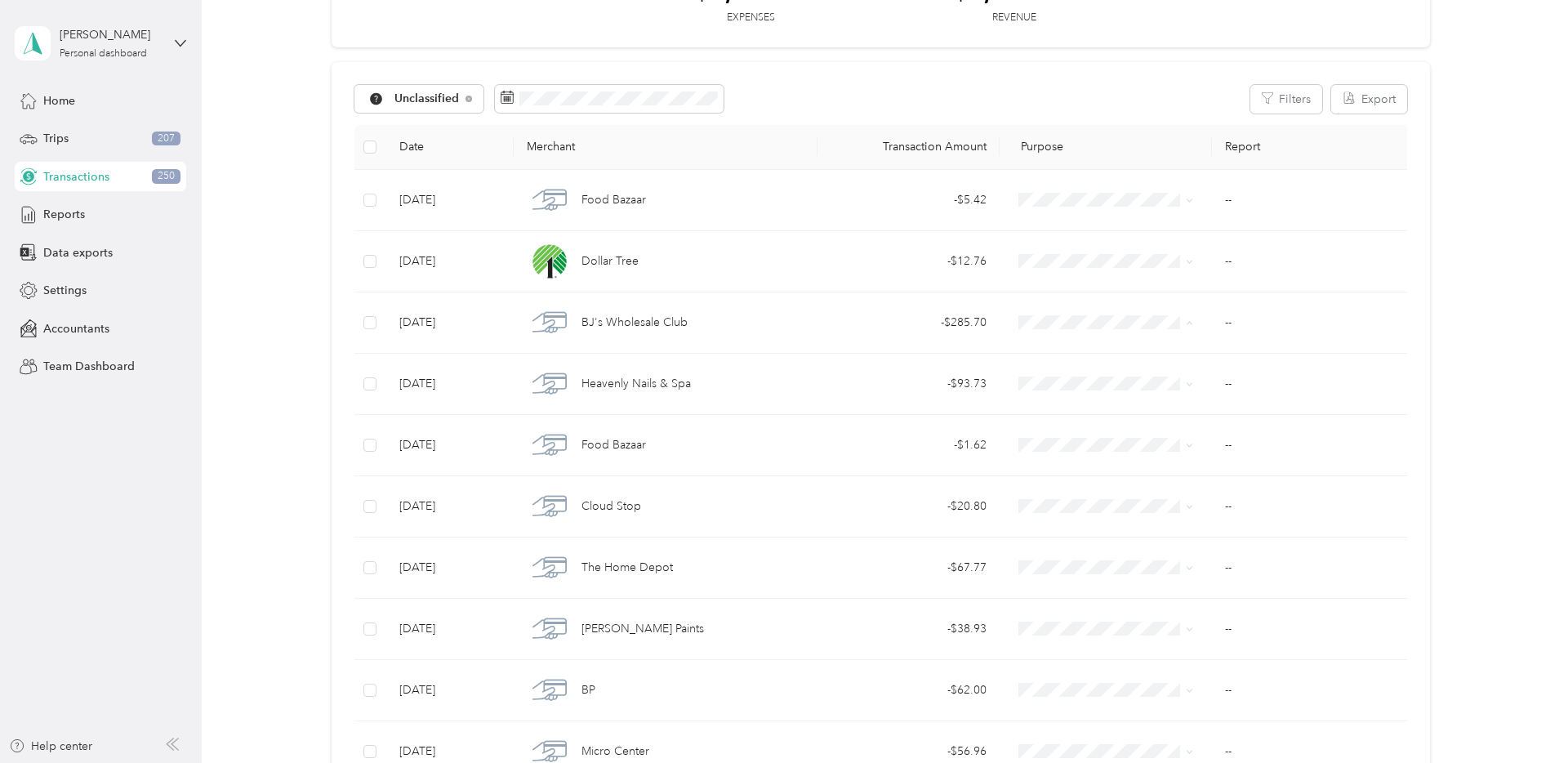 click on "-$3,239.50 Expenses $4,458.16 Revenue Unclassified Filters Export Date Merchant Transaction Amount Purpose Report             Jul 5, 2025 Food Bazaar -  $5.42 -- Jul 5, 2025 Dollar Tree -  $12.76 -- Jul 5, 2025 BJ's Wholesale Club -  $285.70 -- Jul 4, 2025 Heavenly Nails & Spa -  $93.73 -- Jul 4, 2025 Food Bazaar -  $1.62 -- Jul 4, 2025 Cloud Stop -  $20.80 -- Jul 3, 2025 The Home Depot -  $67.77 -- Jul 3, 2025 Aboff's Paints -  $38.93 -- Jul 2, 2025 BP -  $62.00 -- Jun 27, 2025 Micro Center -  $56.96 -- Jun 27, 2025 Stew Leonard's -  $224.10 -- Jun 27, 2025 Stew Leonard's -  $4.01 -- Jun 27, 2025 Health Garden -  $32.59 -- Jun 26, 2025 Best Buy -  $54.30 -- Jun 25, 2025 Beverage Barn -  $193.12 -- Jun 24, 2025 DoorDash -  $1.81 -- Jun 23, 2025 Barnes & Noble -  $119.43 -- Jun 22, 2025 Shake Shack -  $96.53 -- Jun 22, 2025 Amazon -  $139.04 -- Jun 21, 2025 Target -  $65.50 -- Jun 21, 2025 Margarita's Cafe -  $0.01 -- Jun 21, 2025 Margarita's Cafe -  $0.01 -- Jun 21, 2025 Margarita's Cafe -  $0.01 -- -" at bounding box center [880, 1930] 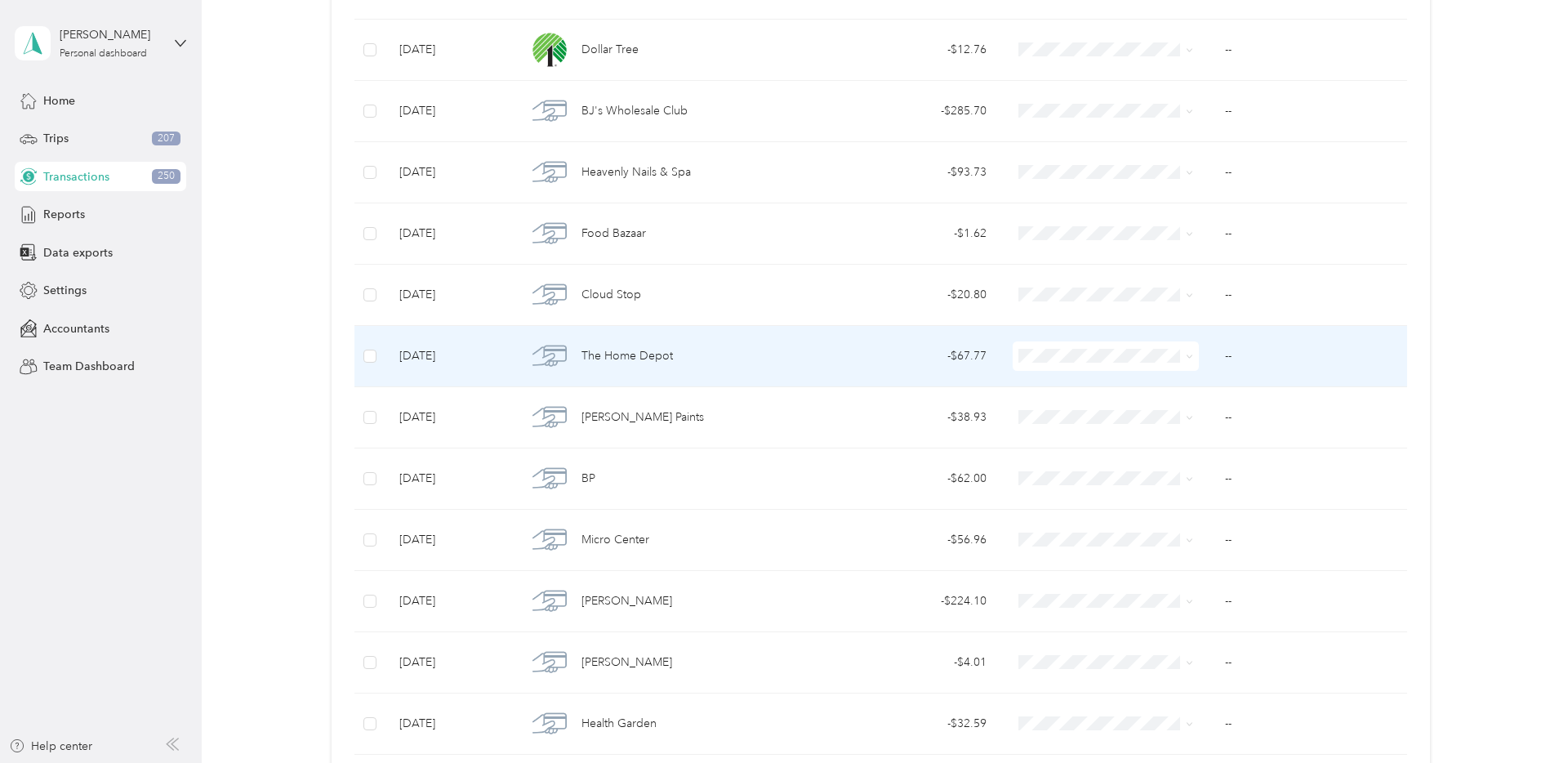 scroll, scrollTop: 329, scrollLeft: 0, axis: vertical 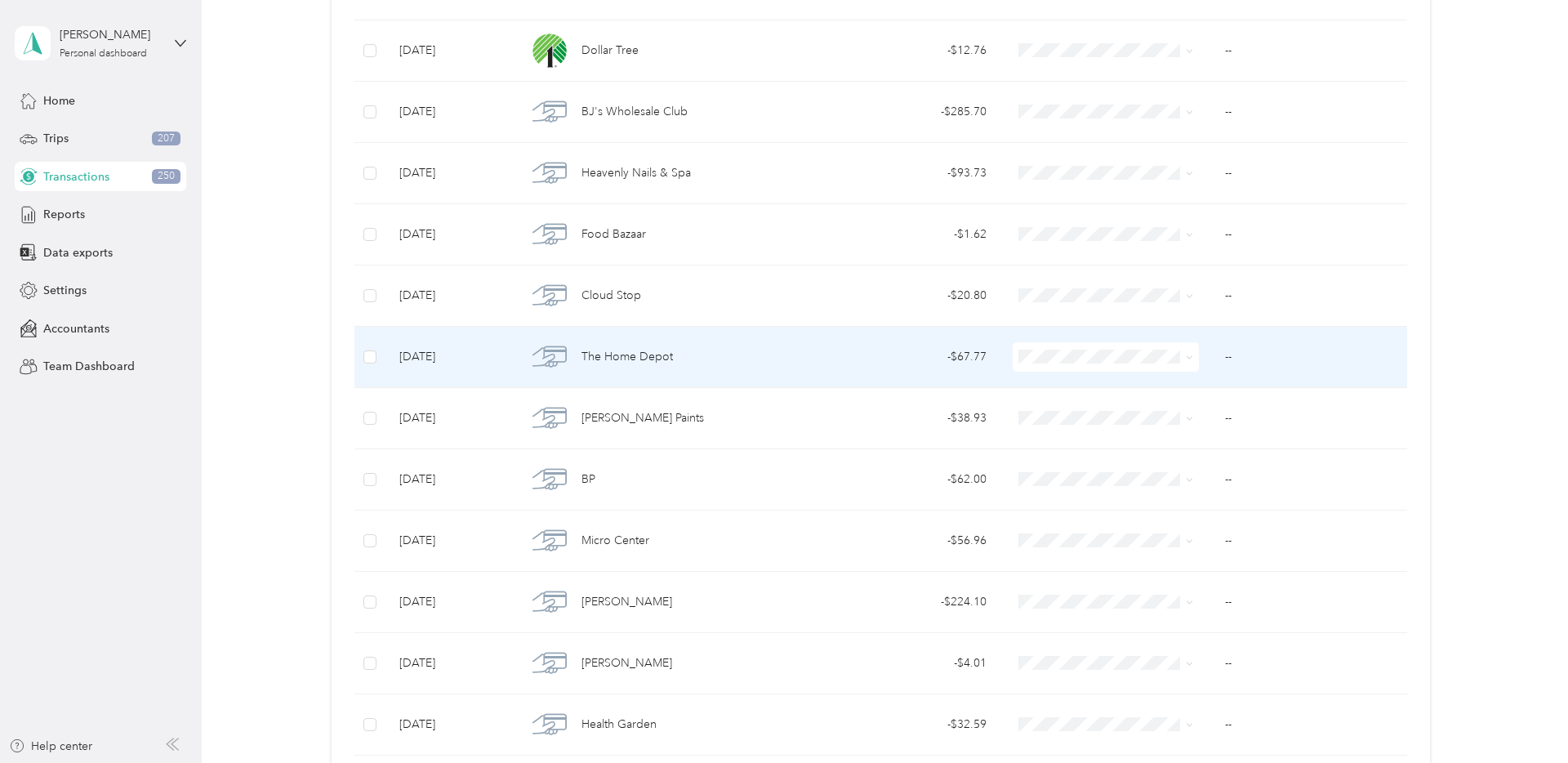 click on "Work Personal Nypos Consultant Other Charity Medical Moving Commute" at bounding box center (1107, 479) 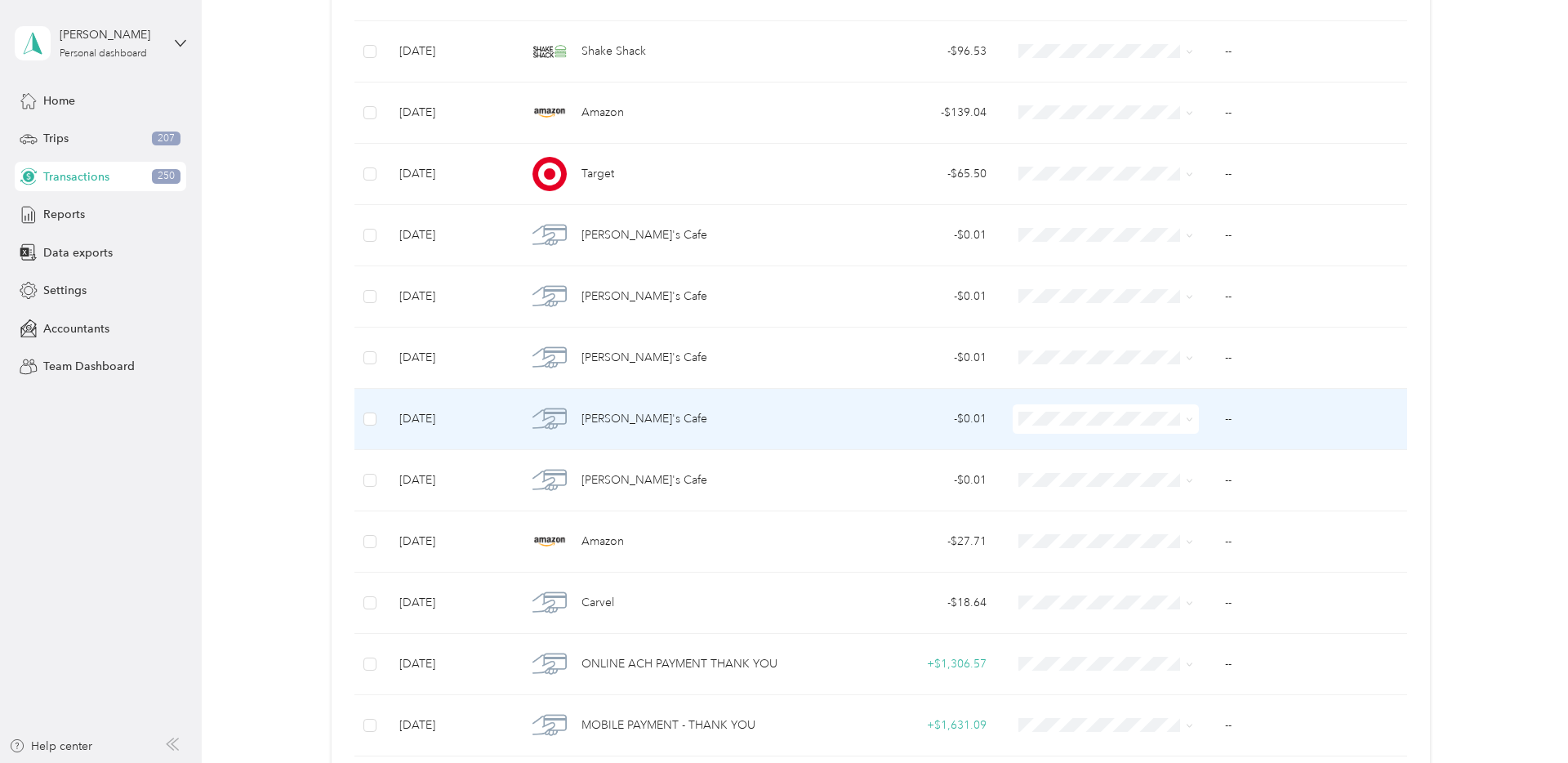 scroll, scrollTop: 1306, scrollLeft: 0, axis: vertical 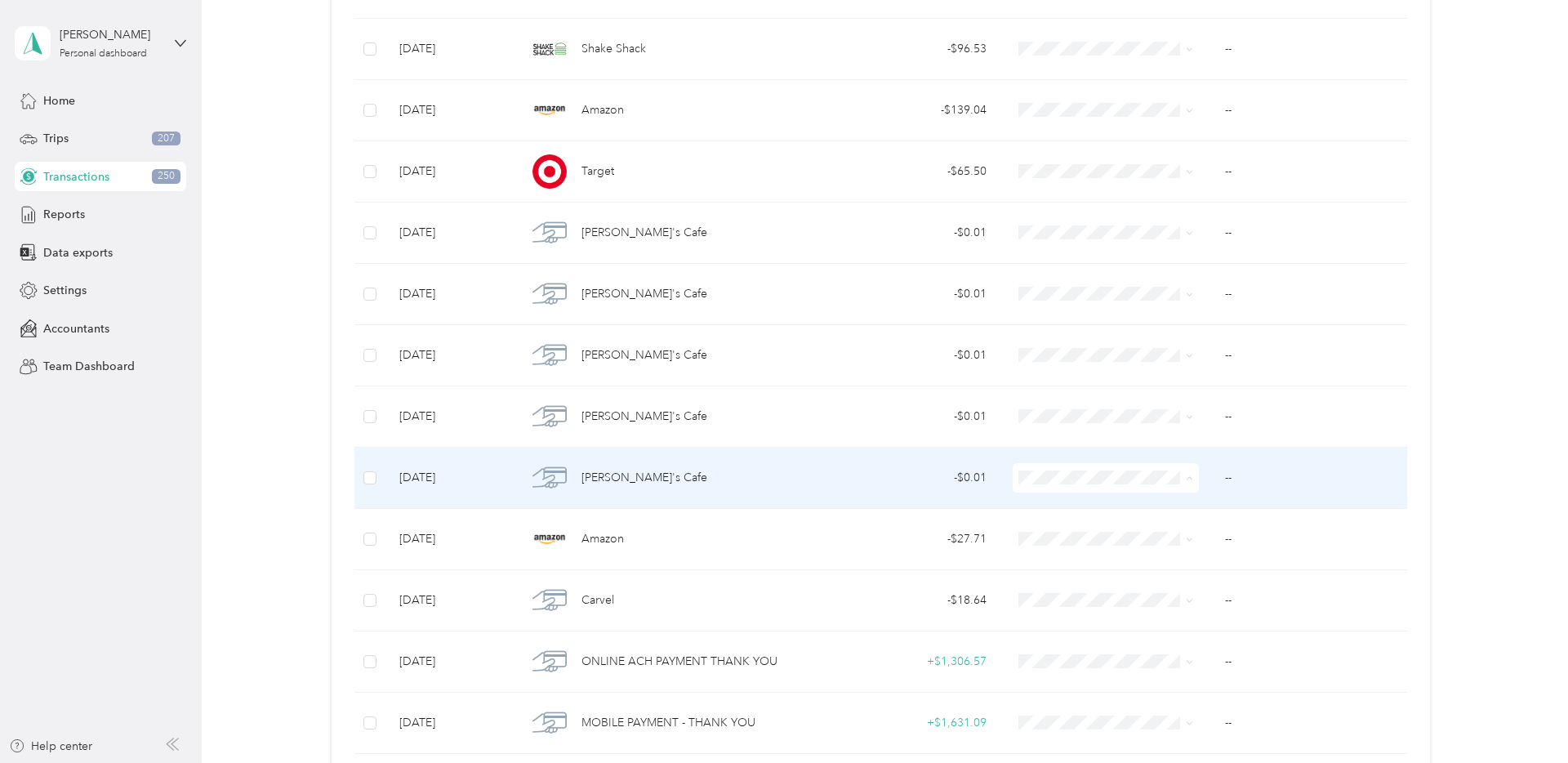 click on "Nypos" at bounding box center [1107, 565] 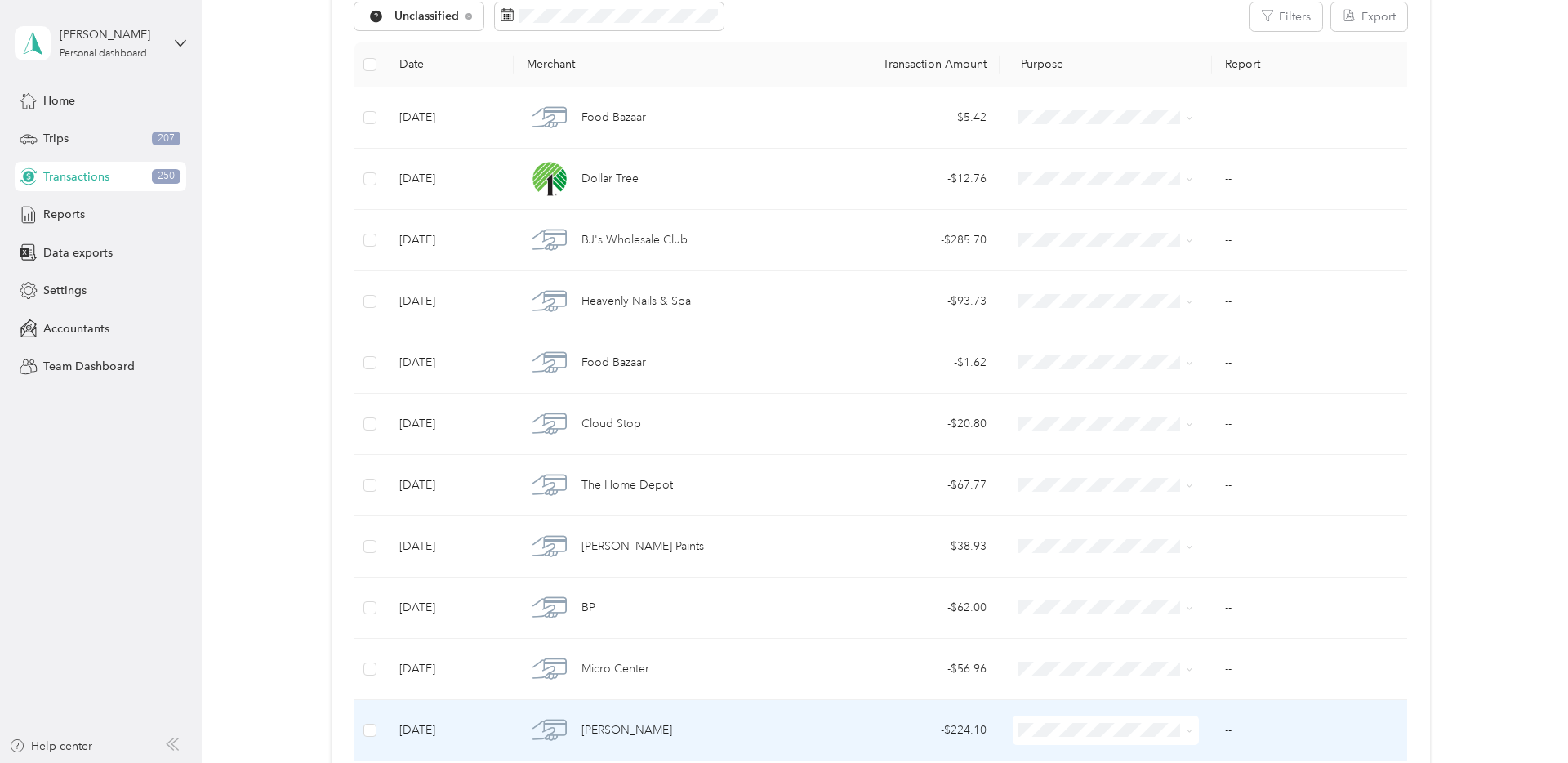 scroll, scrollTop: 0, scrollLeft: 0, axis: both 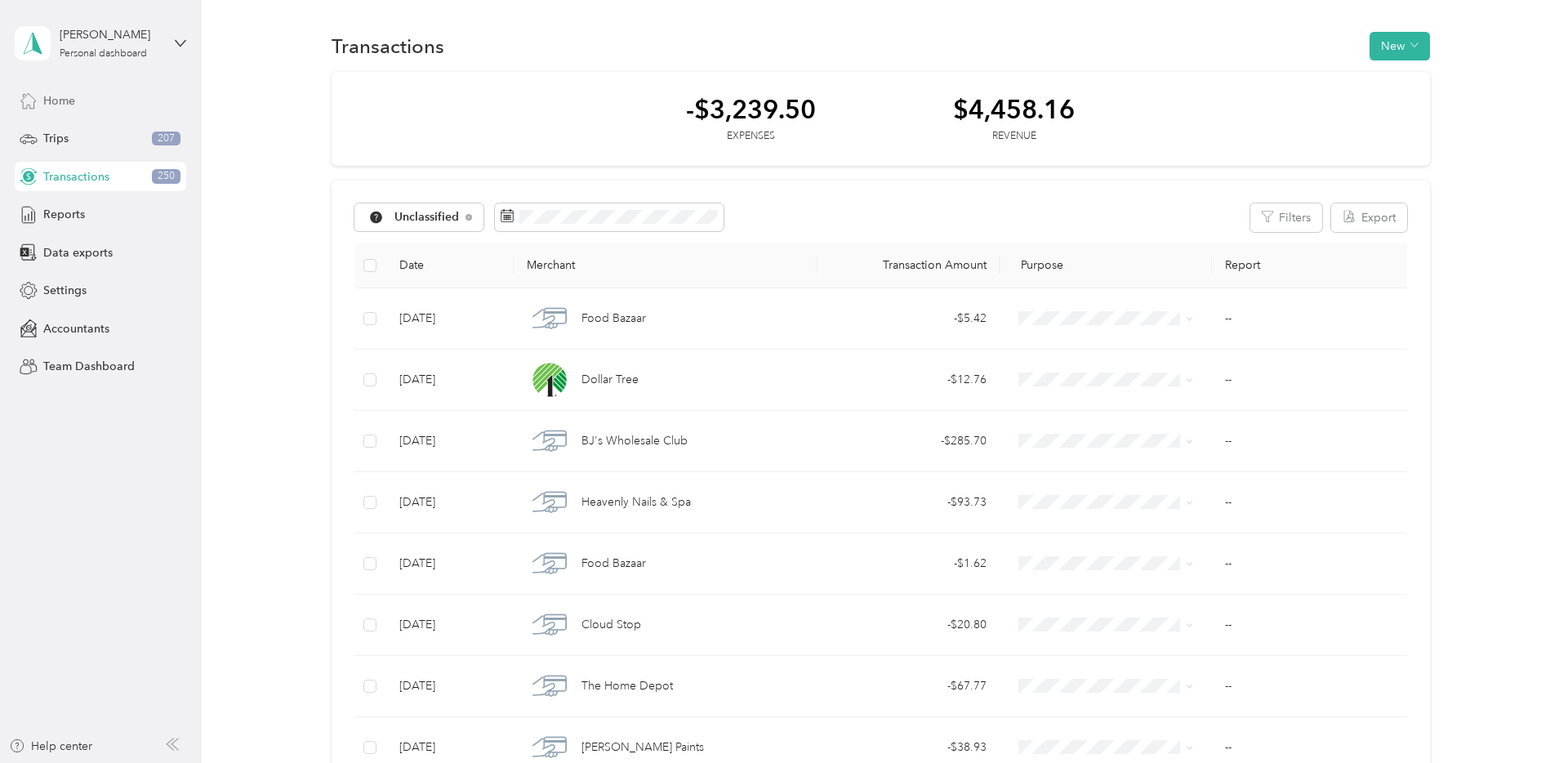 click on "Home" at bounding box center [100, 100] 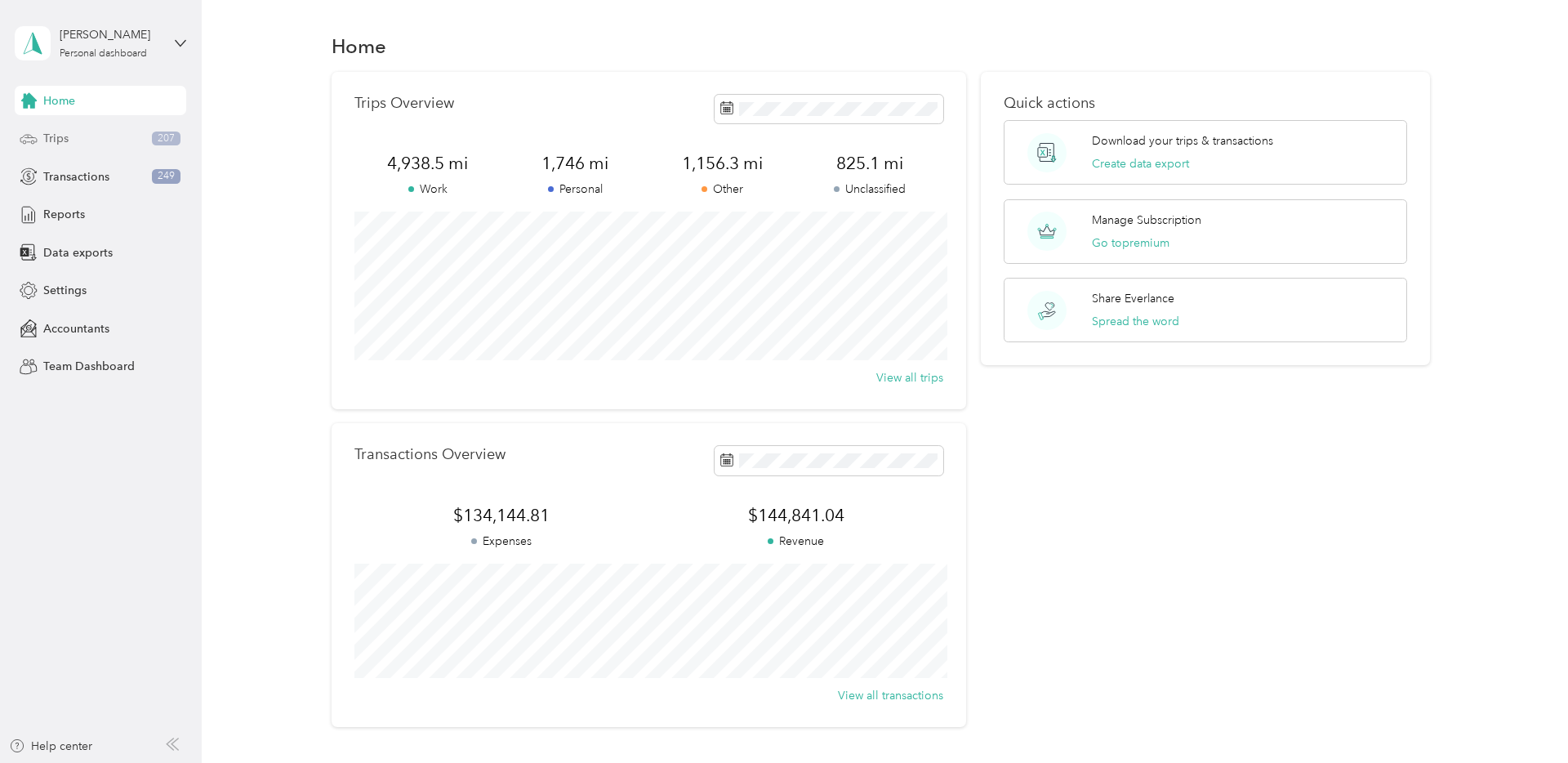 click on "Trips 207" at bounding box center (100, 139) 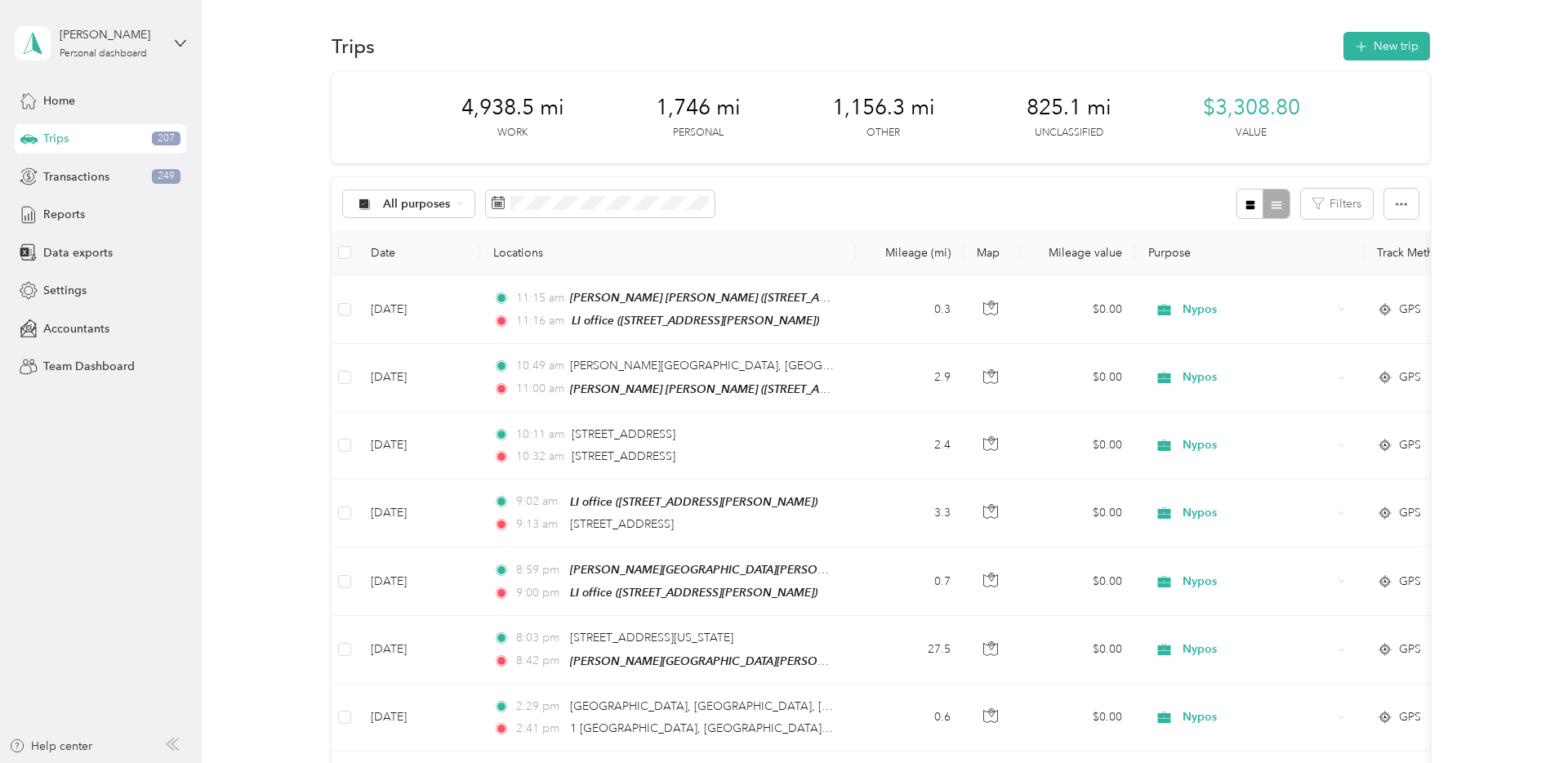 click on "All purposes Filters" at bounding box center [880, 203] 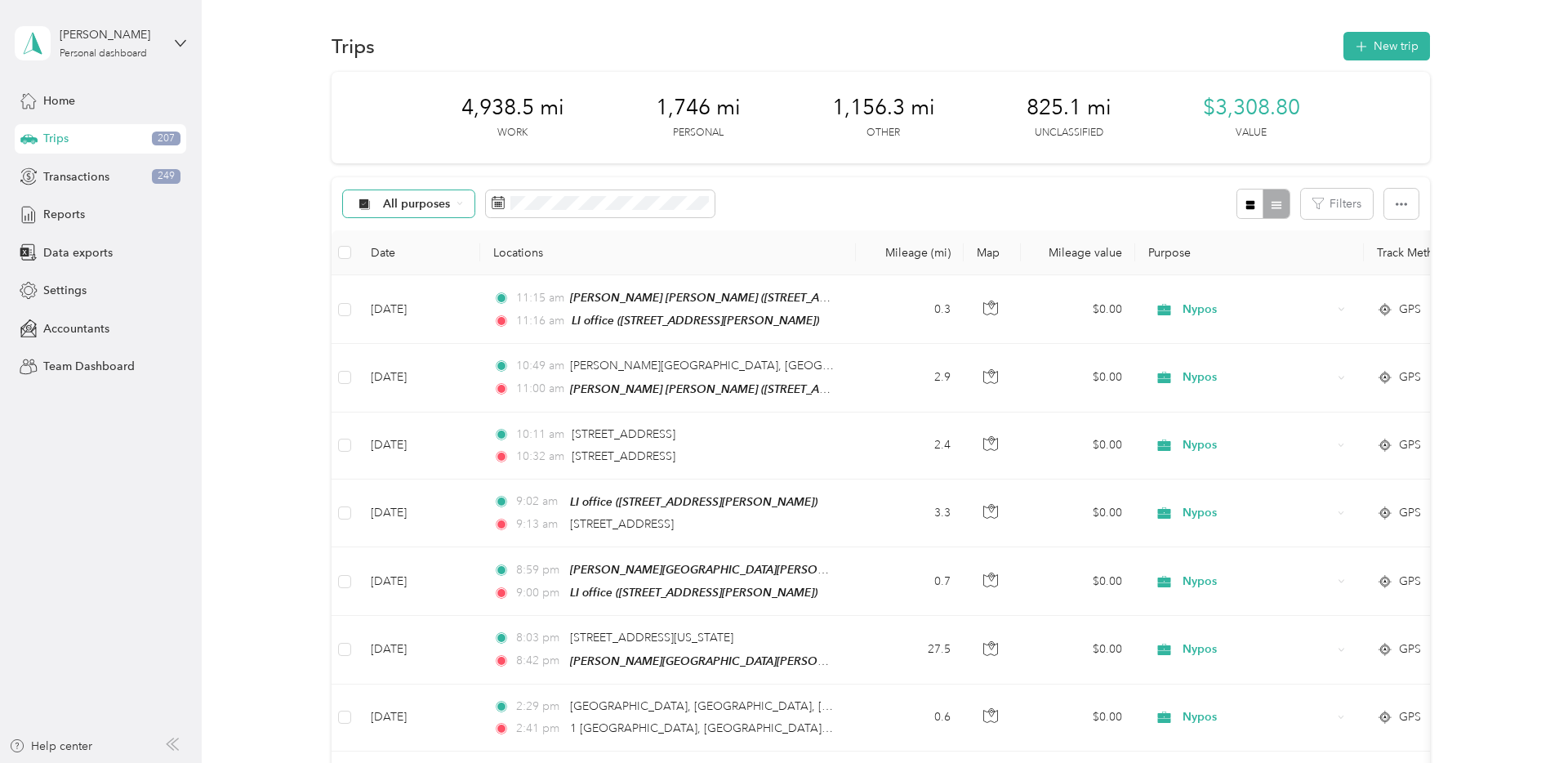 click on "All purposes" at bounding box center (409, 204) 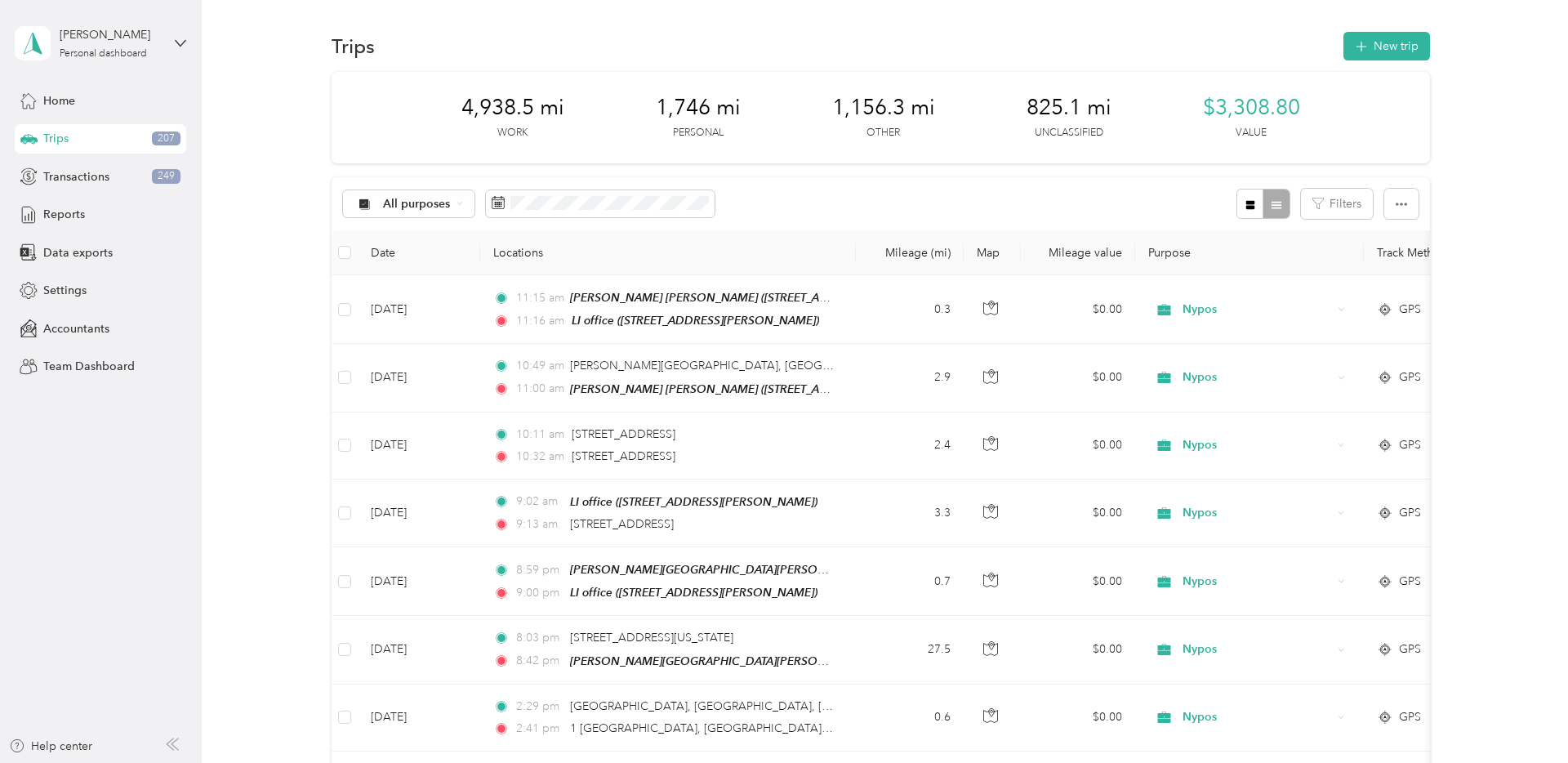 drag, startPoint x: 421, startPoint y: 238, endPoint x: 424, endPoint y: 228, distance: 10.440307 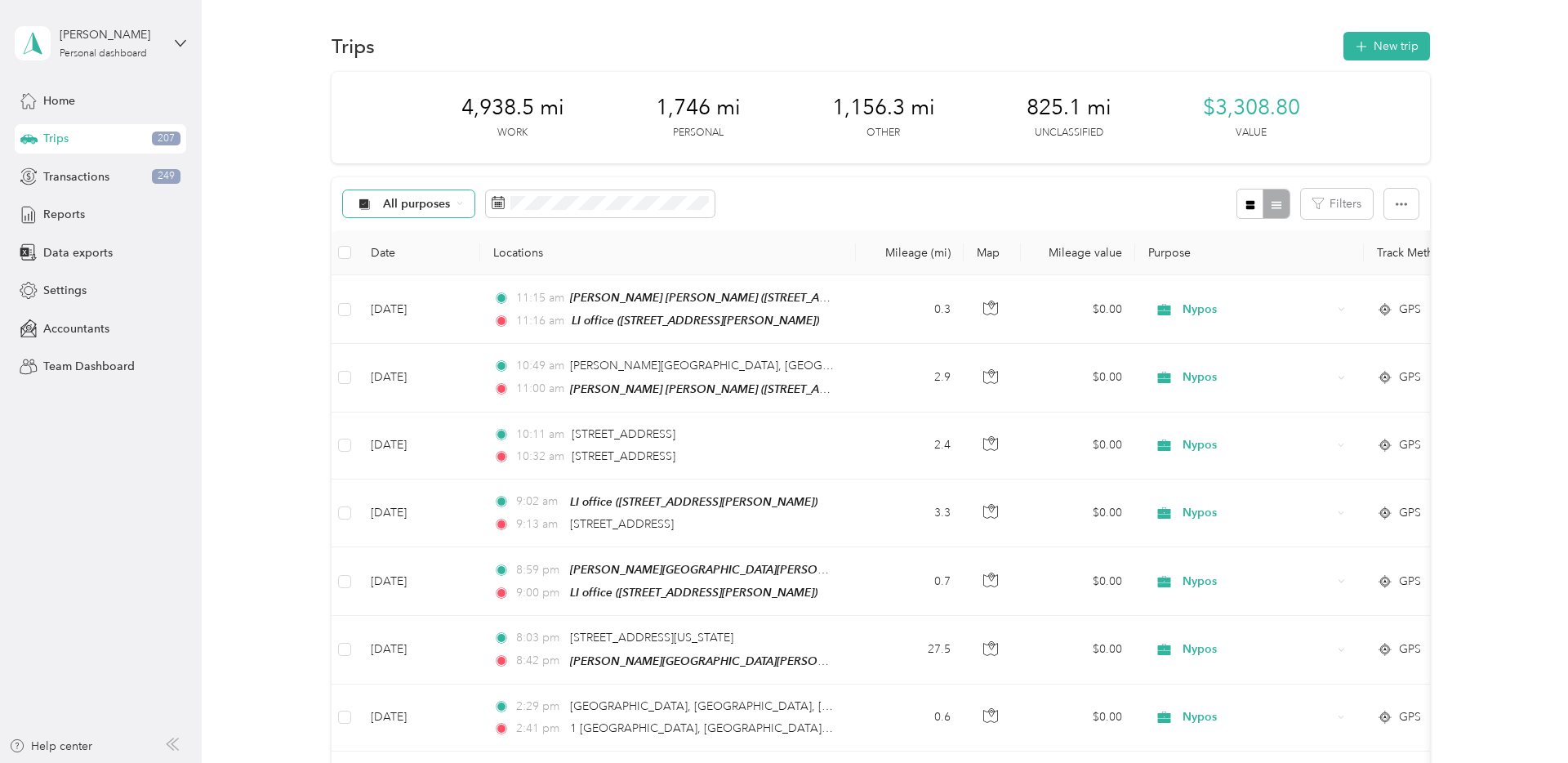 click on "All purposes" at bounding box center (416, 204) 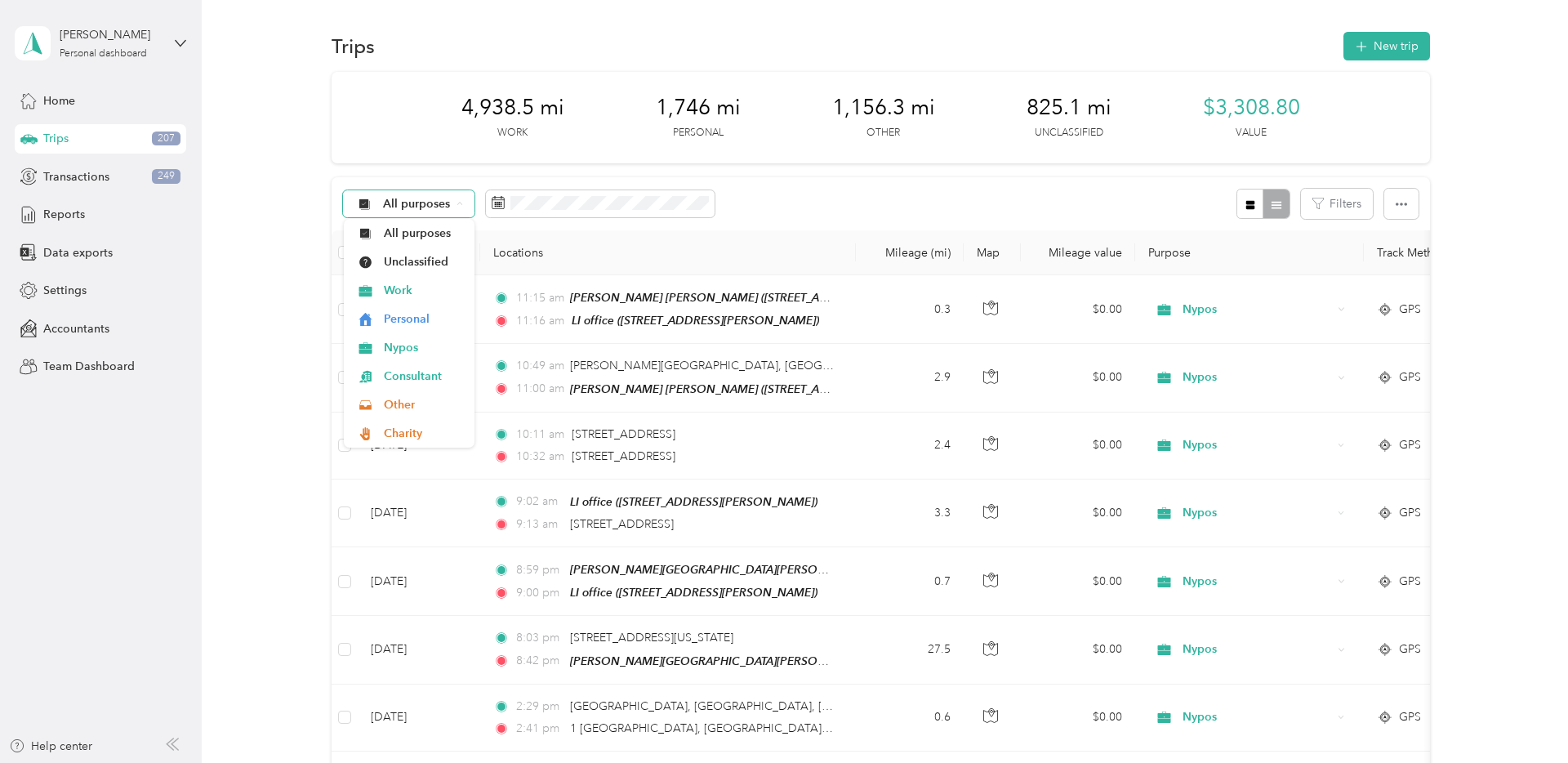 click on "All purposes" at bounding box center (416, 204) 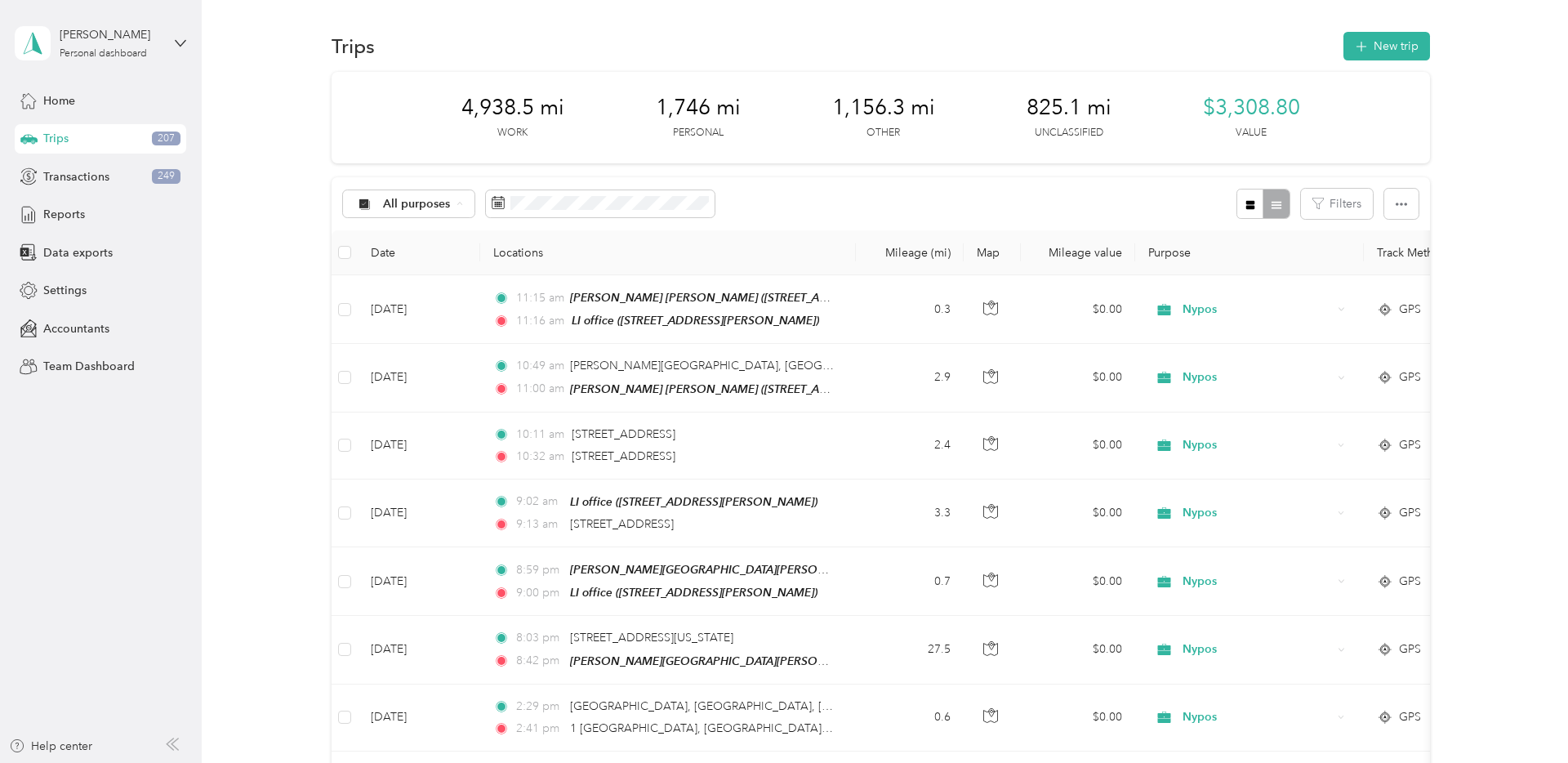 click on "All purposes Filters" at bounding box center (880, 203) 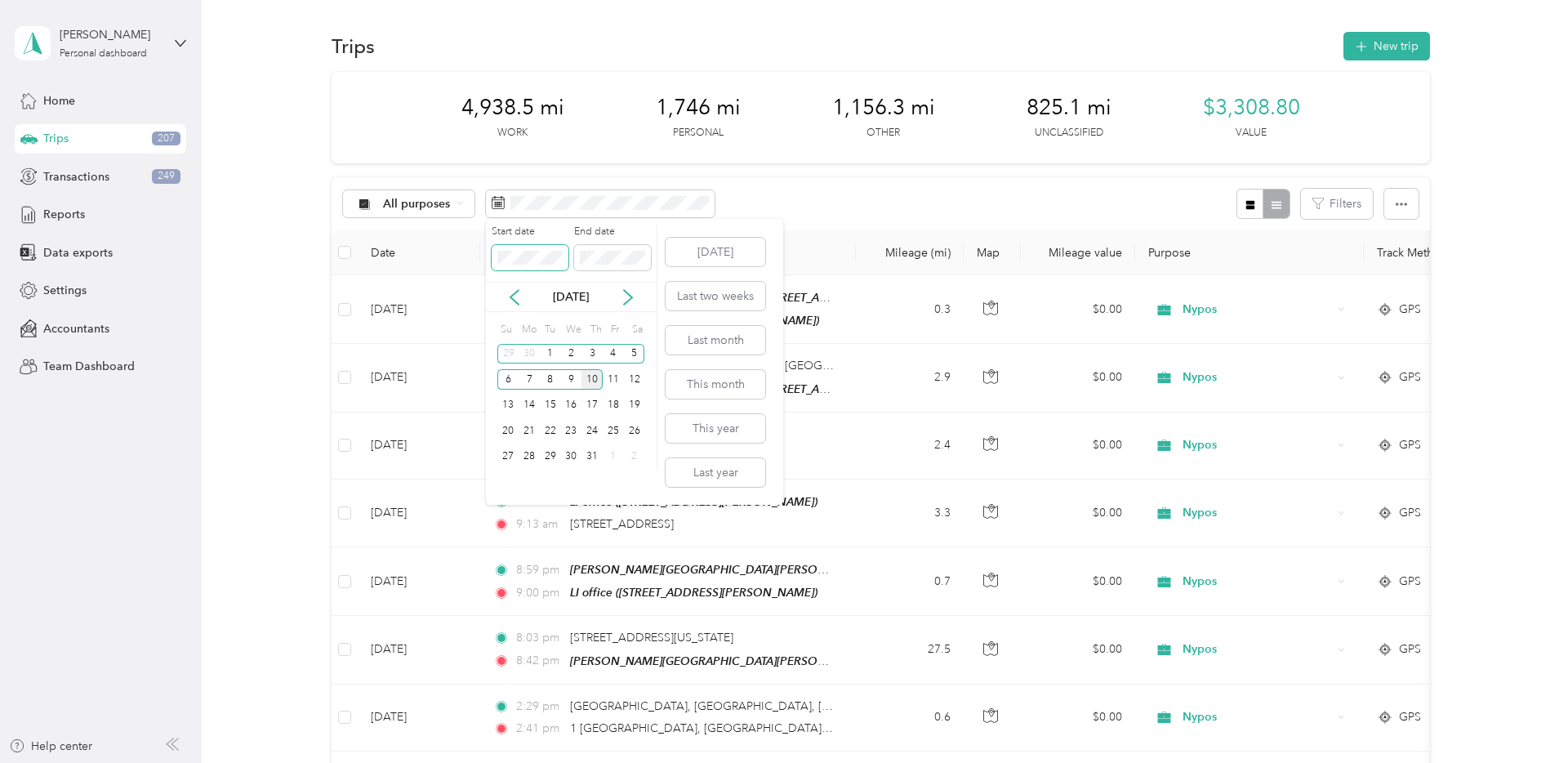 click on "Juan Aristizabal Personal dashboard Home Trips 207 Transactions 249 Reports Data exports Settings Accountants Team Dashboard   Help center Trips New trip 4,938.5   mi Work 1,746   mi Personal 1,156.3   mi Other 825.1   mi Unclassified $3,308.80 Value All purposes Filters Date Locations Mileage (mi) Map Mileage value Purpose Track Method Report                     Jul 10, 2025 11:15 am BARNUM WOODS (331 Merrick Ave, East Meadow, NY) 11:16 am LI office (288 Elmore Ave, East Meadow, NY) 0.3 $0.00 Nypos GPS -- Jul 10, 2025 10:49 am Taylor Ave, Westbury, NY 11:00 am BARNUM WOODS (331 Merrick Ave, East Meadow, NY) 2.9 $0.00 Nypos GPS -- Jul 10, 2025 10:11 am 151 Post Ave, Downtown, Westbury, NY 10:32 am 77–99 Pine St, Westbury, NY 2.4 $0.00 Nypos GPS -- Jul 10, 2025 9:02 am LI office (288 Elmore Ave, East Meadow, NY) 9:13 am 149 Post Ave, Downtown, Westbury, NY 3.3 $0.00 Nypos GPS -- Jul 9, 2025 8:59 pm barnum woods school (447–455 E Meadow Ave, East Meadow, NY) 9:00 pm 0.7 $0.00 Nypos GPS -- 8:03 pm" at bounding box center (780, 382) 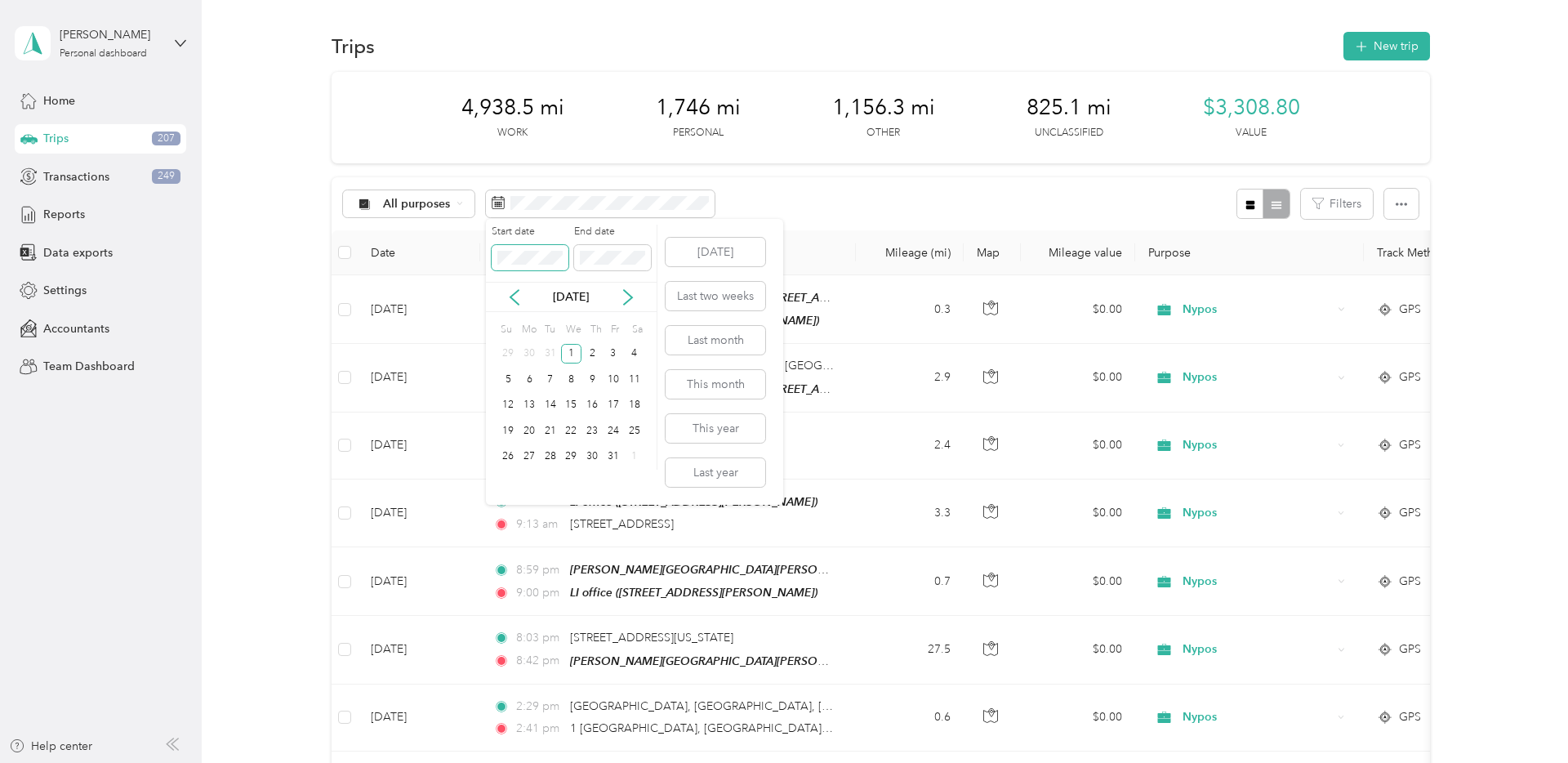 click at bounding box center [530, 258] 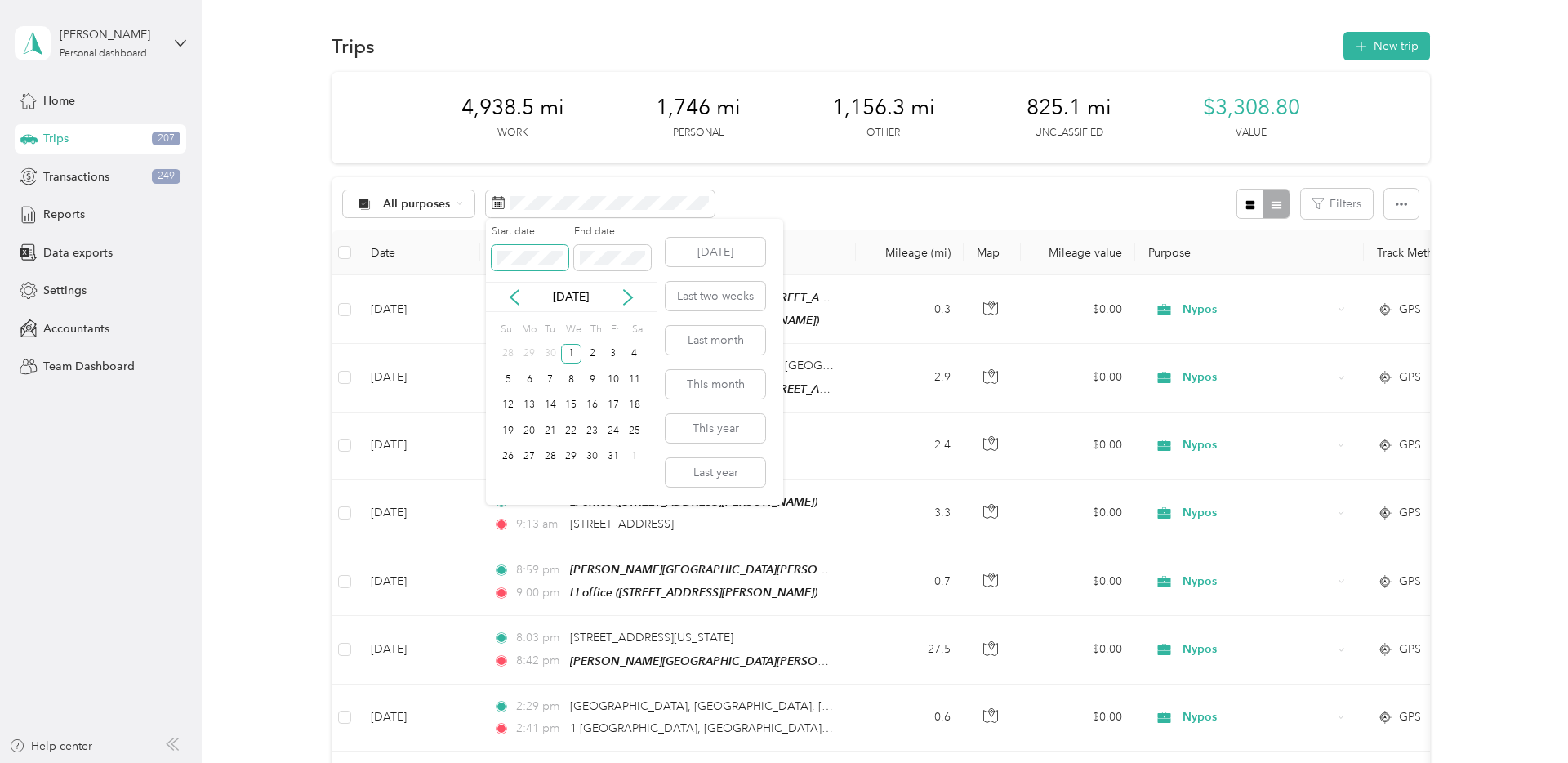 drag, startPoint x: 497, startPoint y: 253, endPoint x: 465, endPoint y: 260, distance: 32.756679 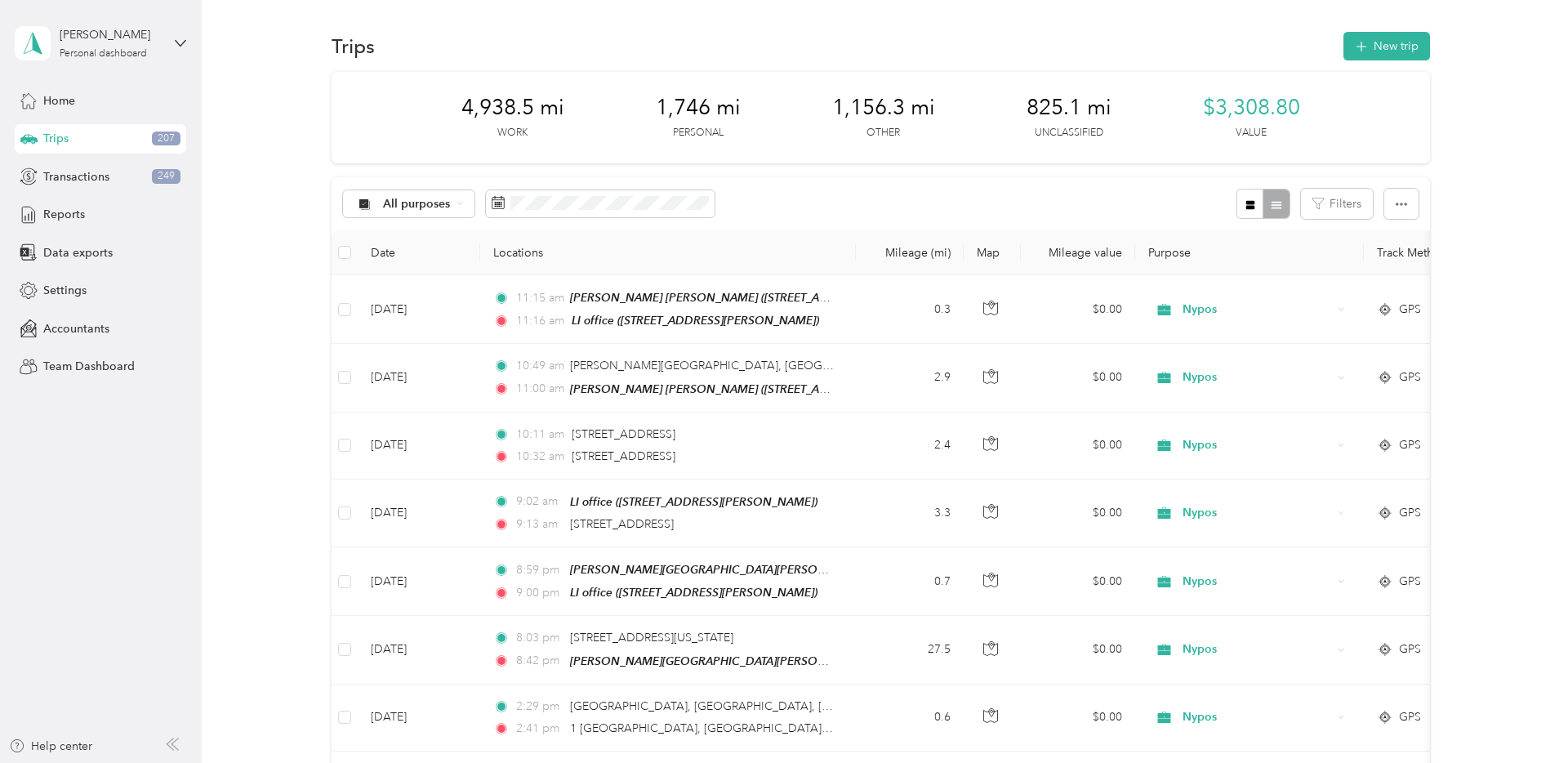 click on "All purposes Filters" at bounding box center (880, 203) 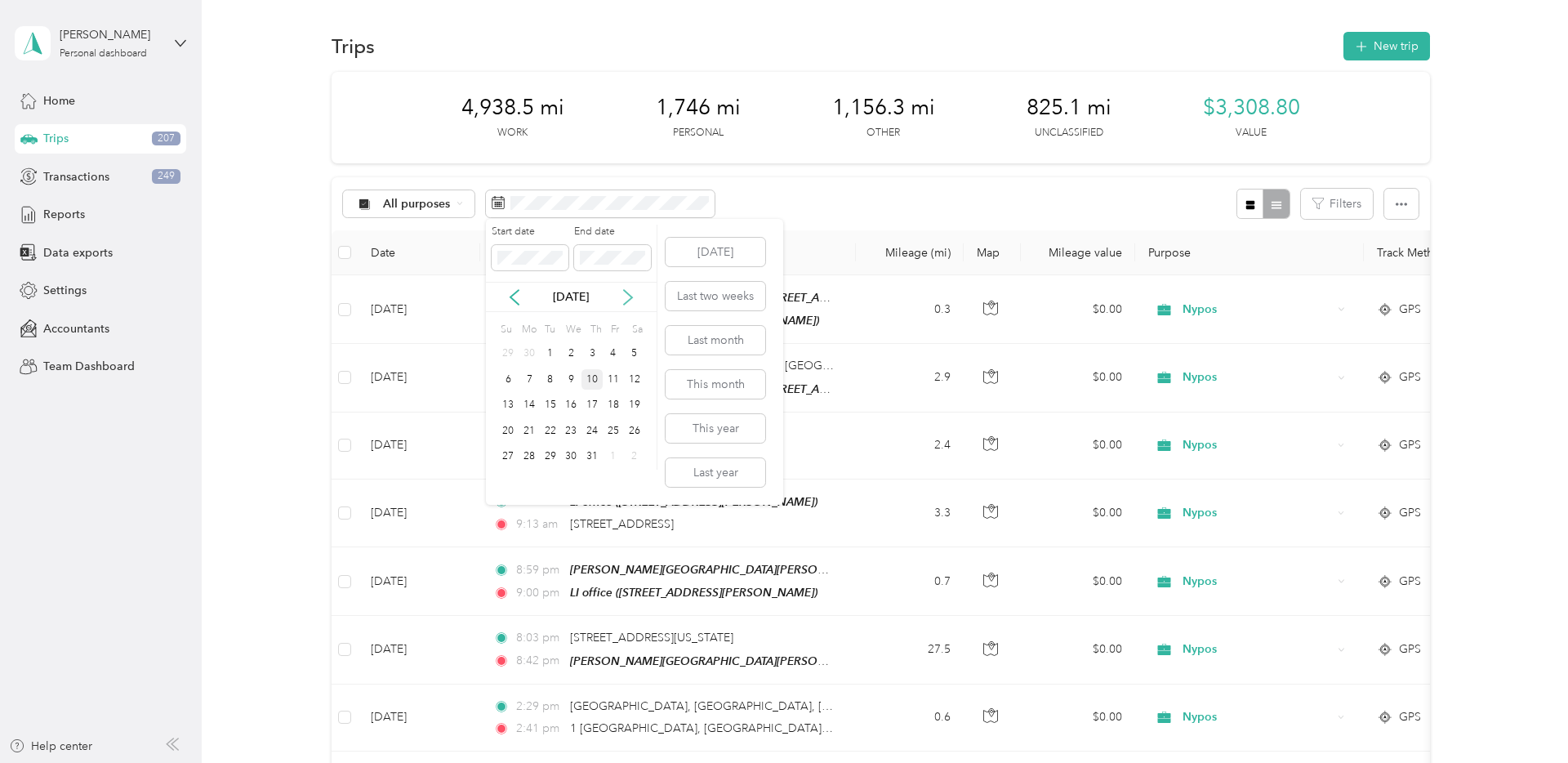 click 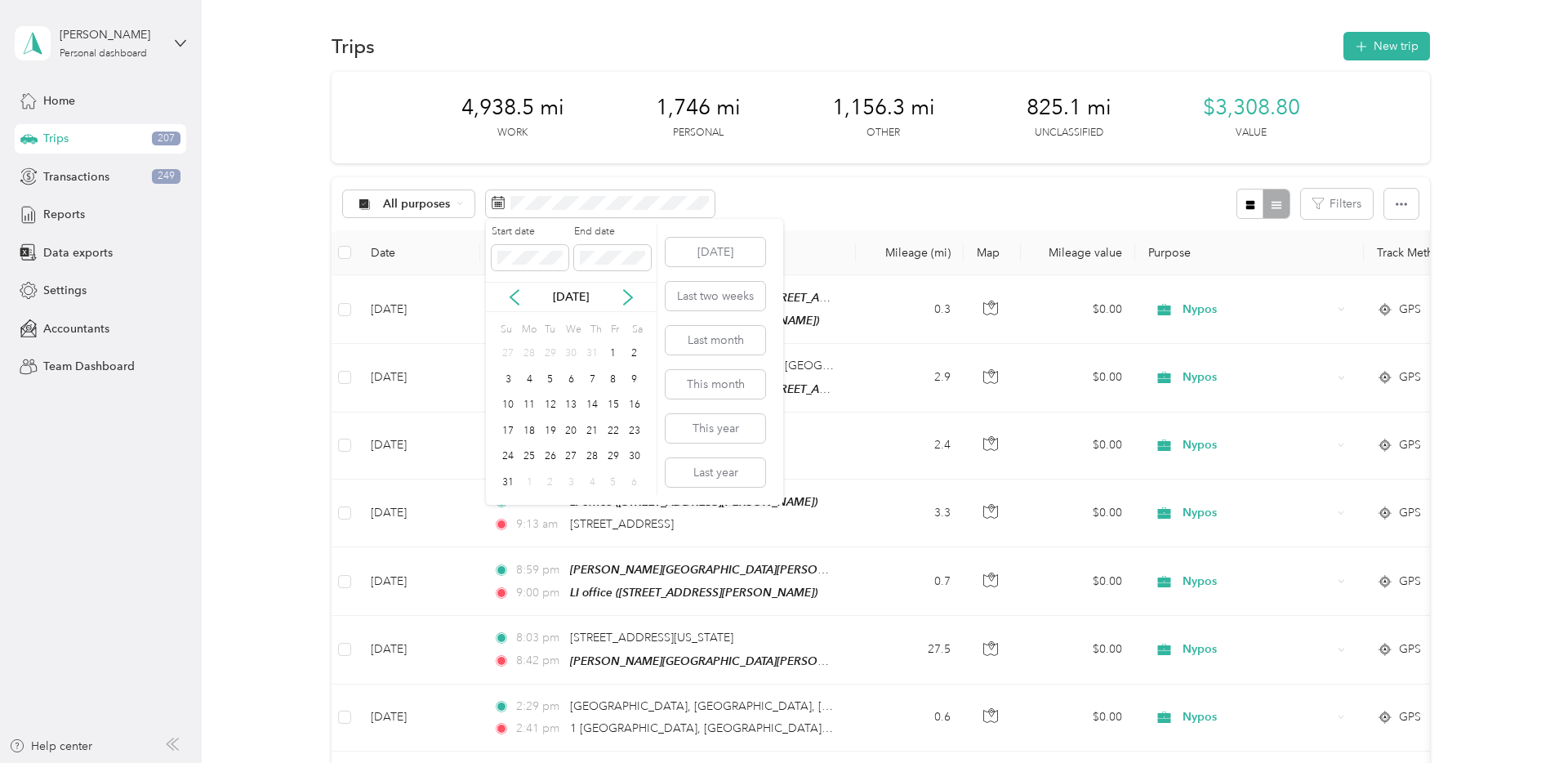 click on "Aug 2025" at bounding box center [571, 297] 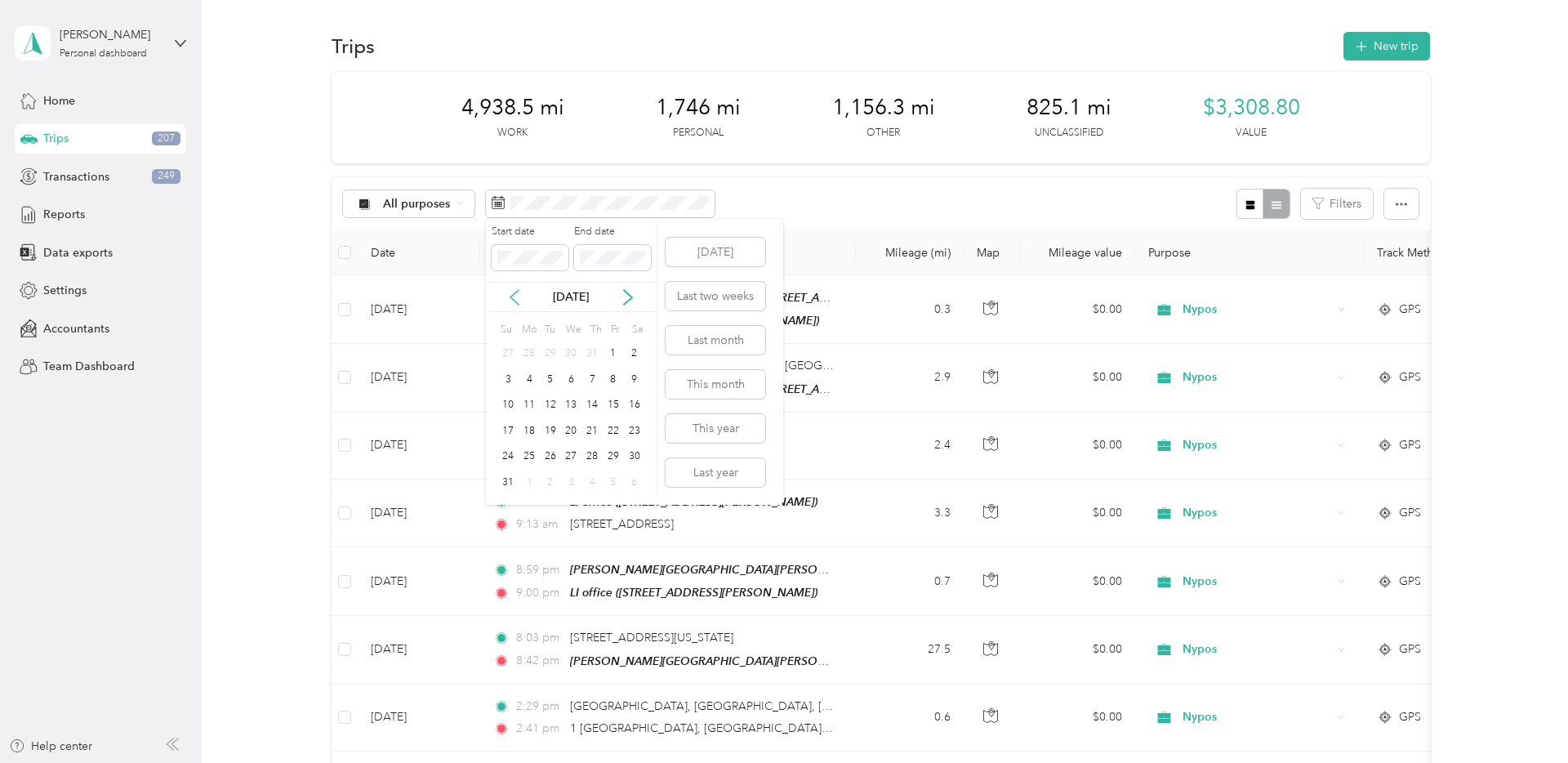 drag, startPoint x: 507, startPoint y: 306, endPoint x: 516, endPoint y: 303, distance: 9.486833 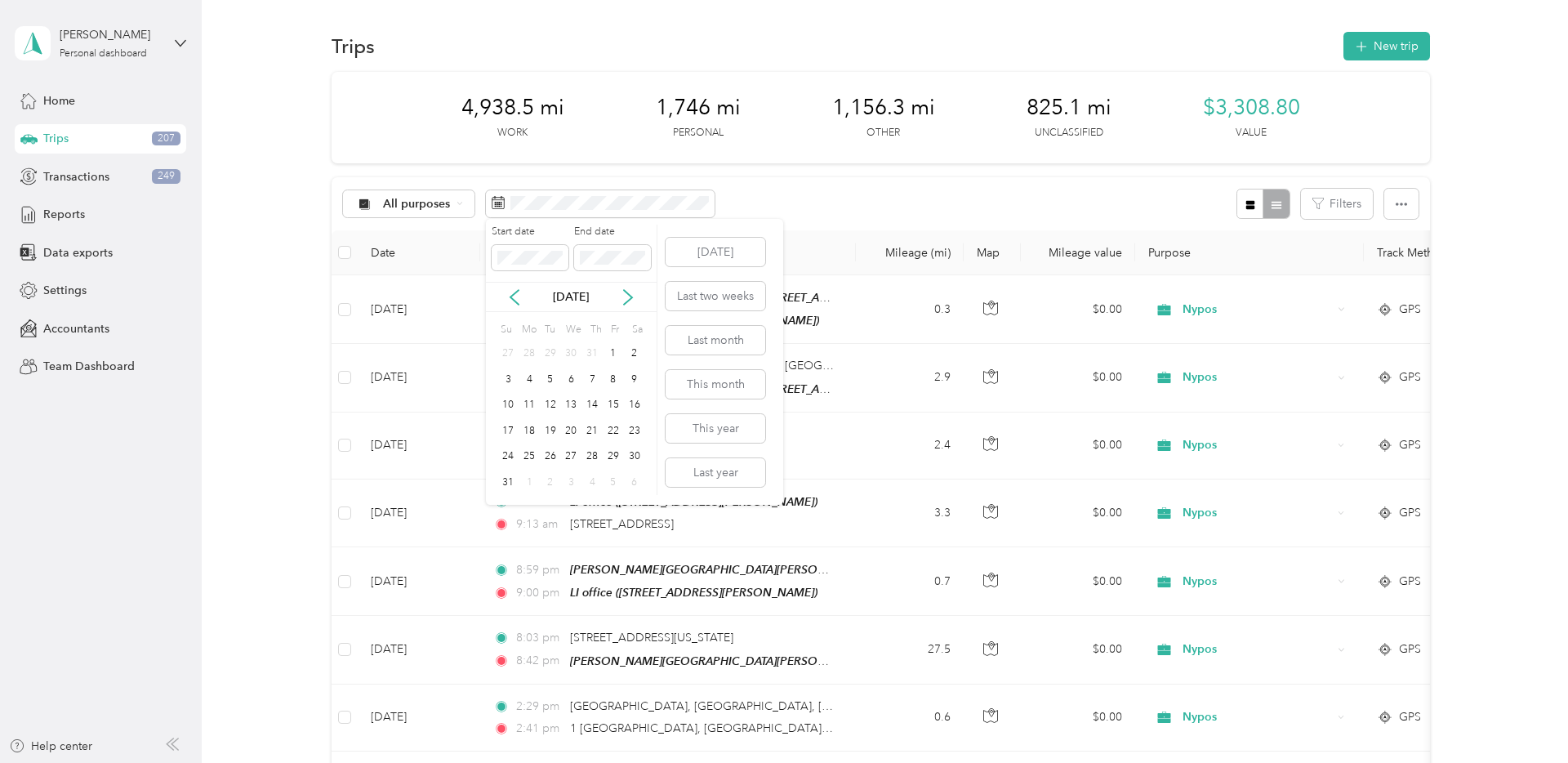 drag, startPoint x: 513, startPoint y: 299, endPoint x: 526, endPoint y: 306, distance: 14.76482 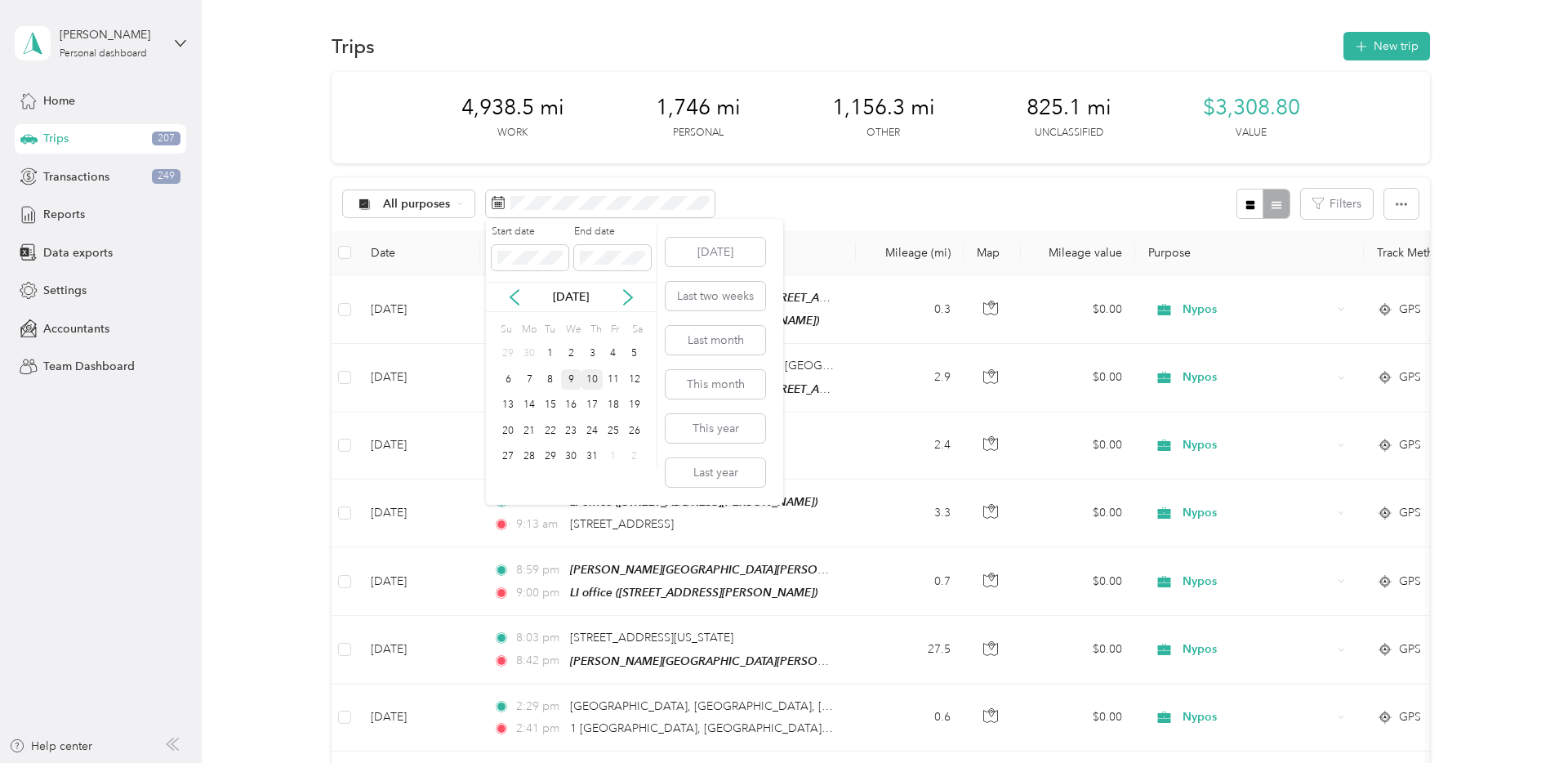 click on "9" at bounding box center [572, 379] 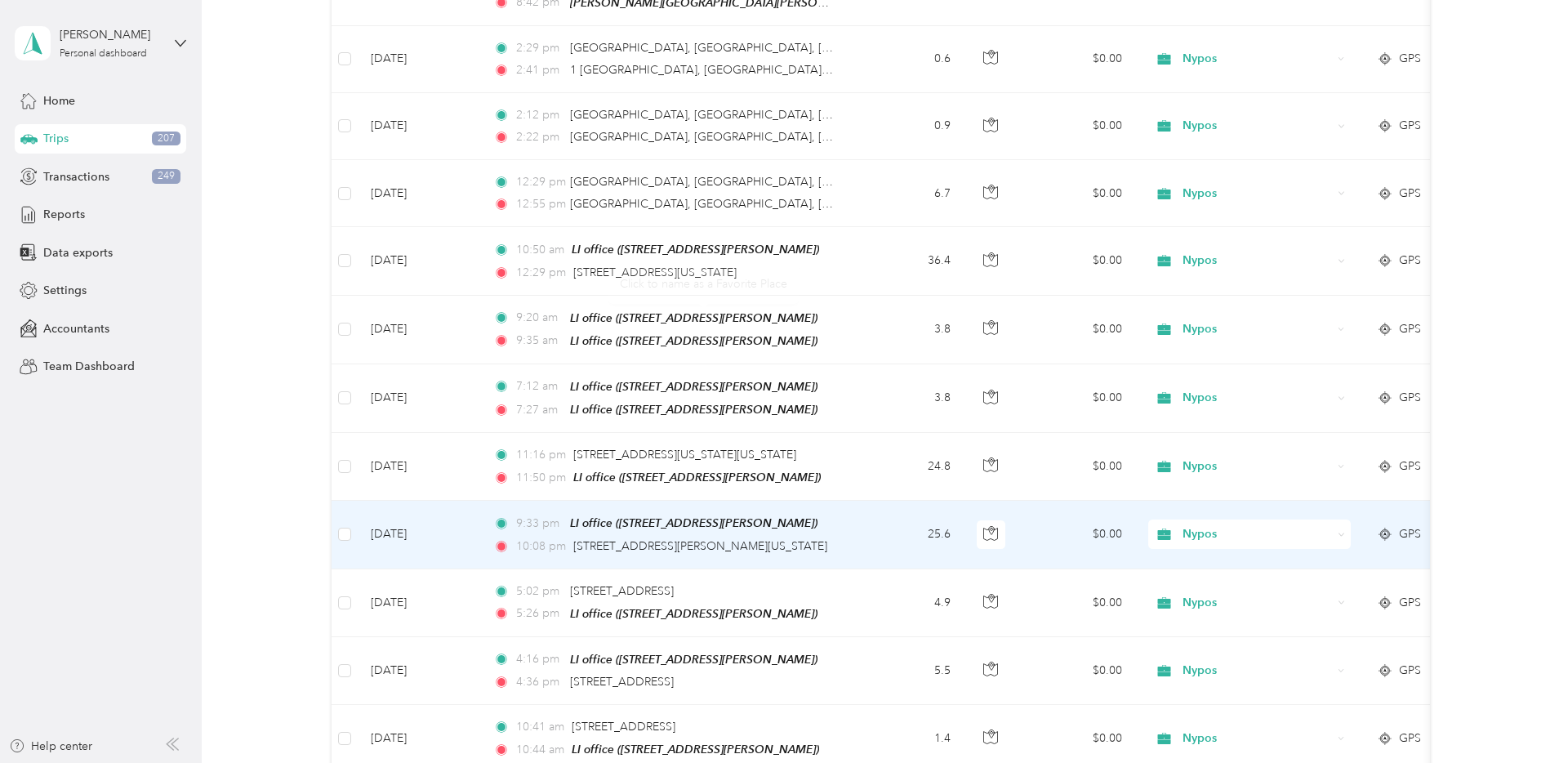 scroll, scrollTop: 0, scrollLeft: 0, axis: both 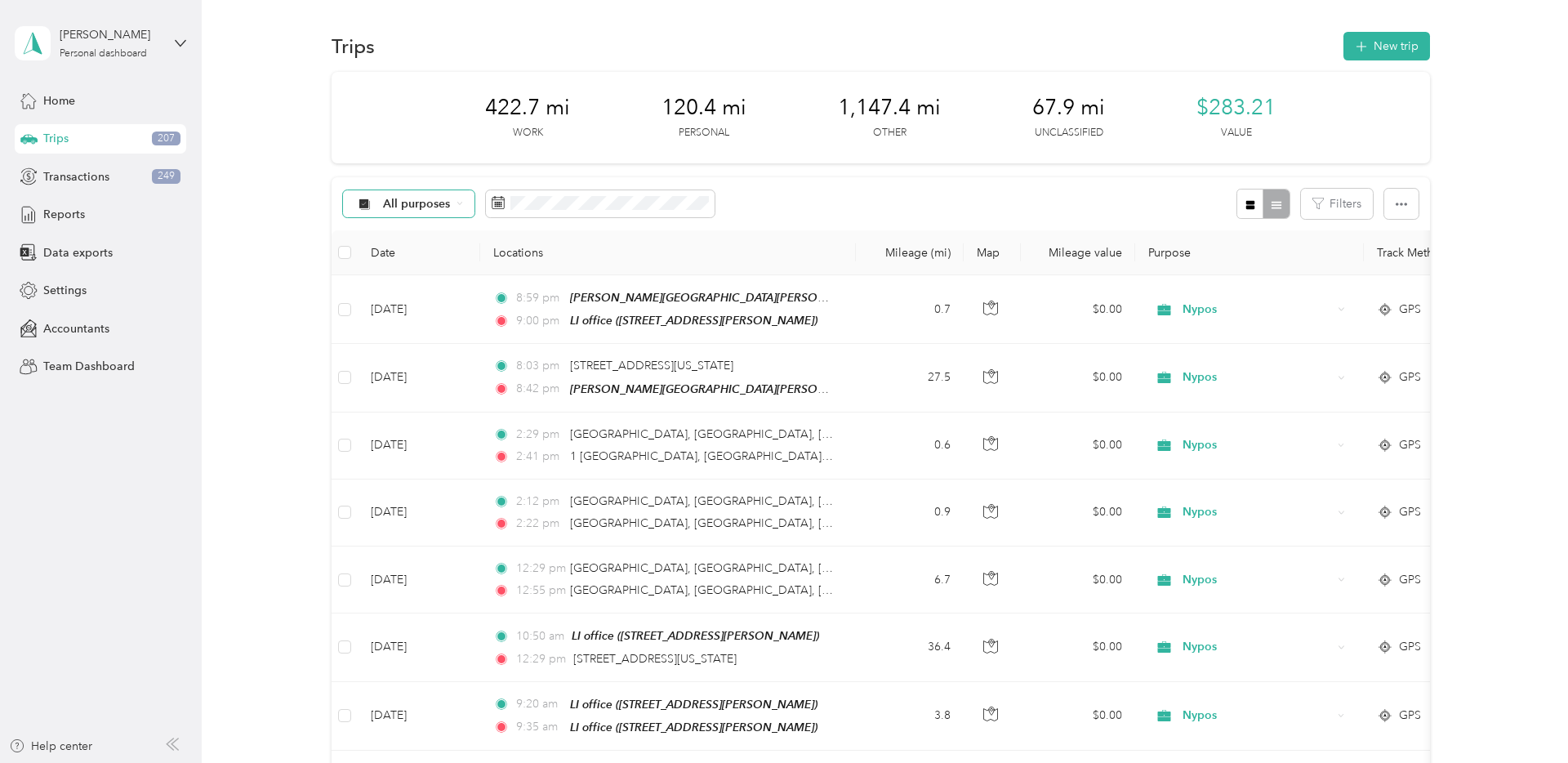 click on "All purposes" at bounding box center [529, 203] 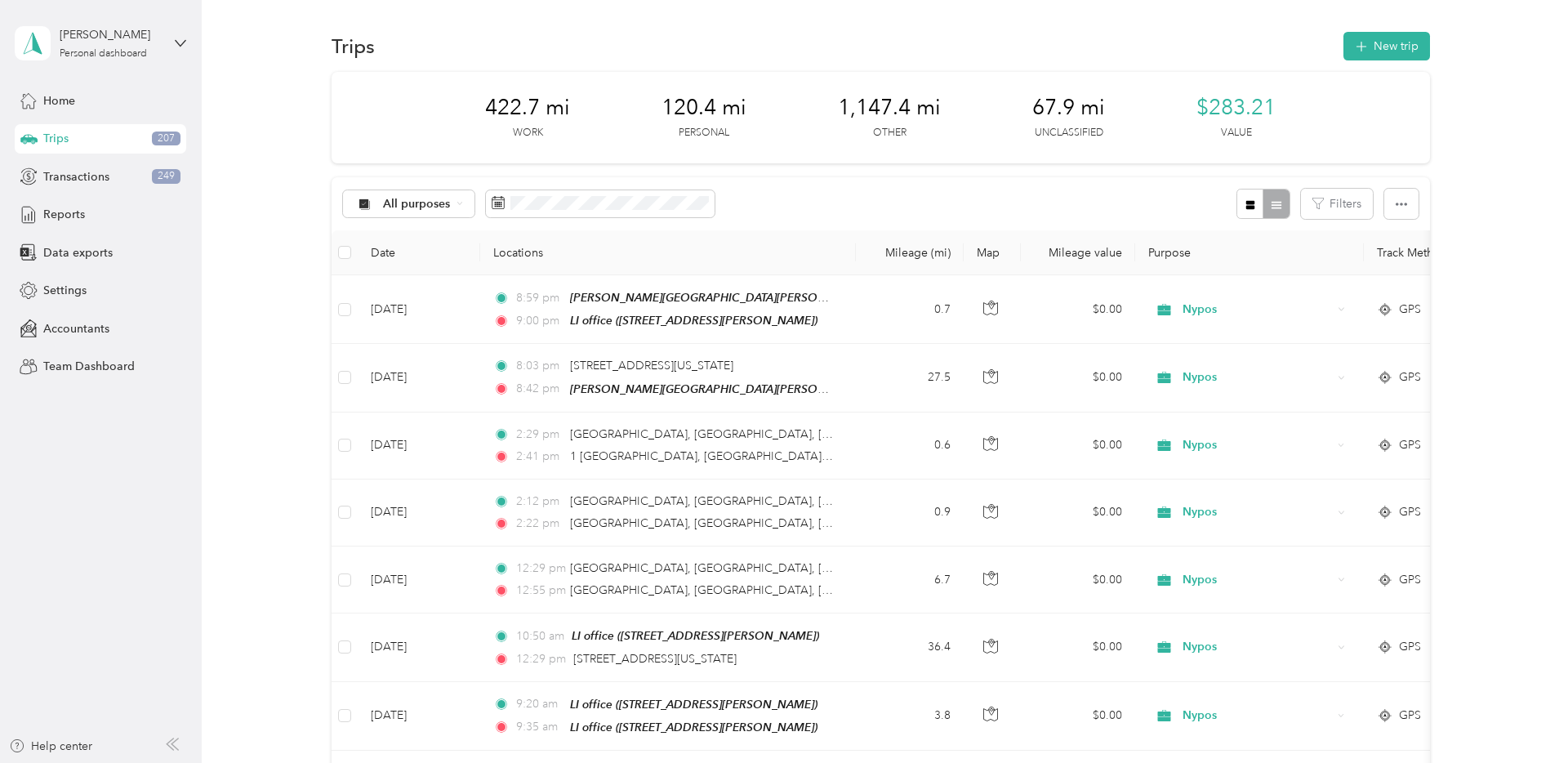click on "Unclassified" at bounding box center (409, 252) 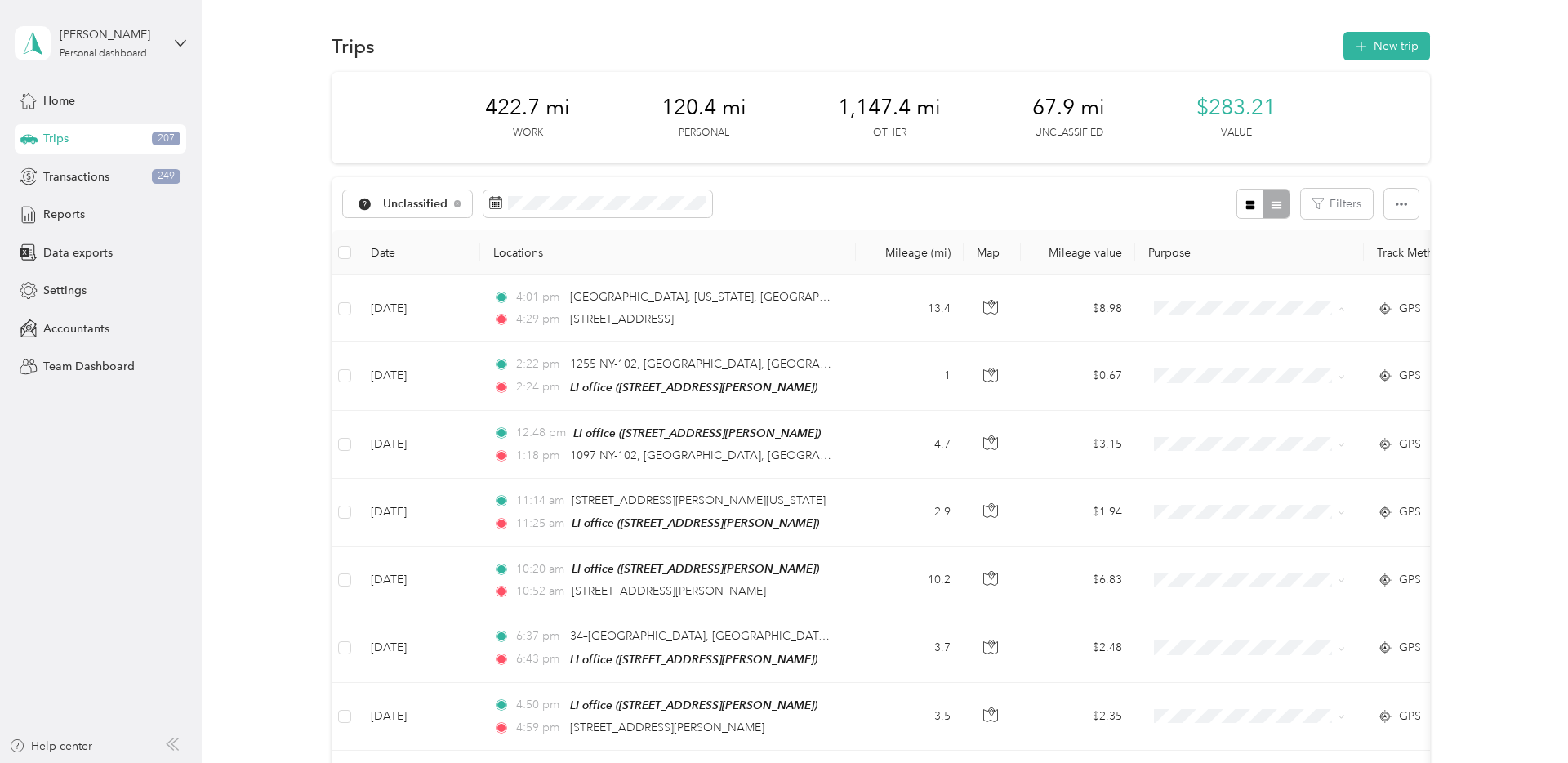 click on "Unclassified Filters" at bounding box center (880, 203) 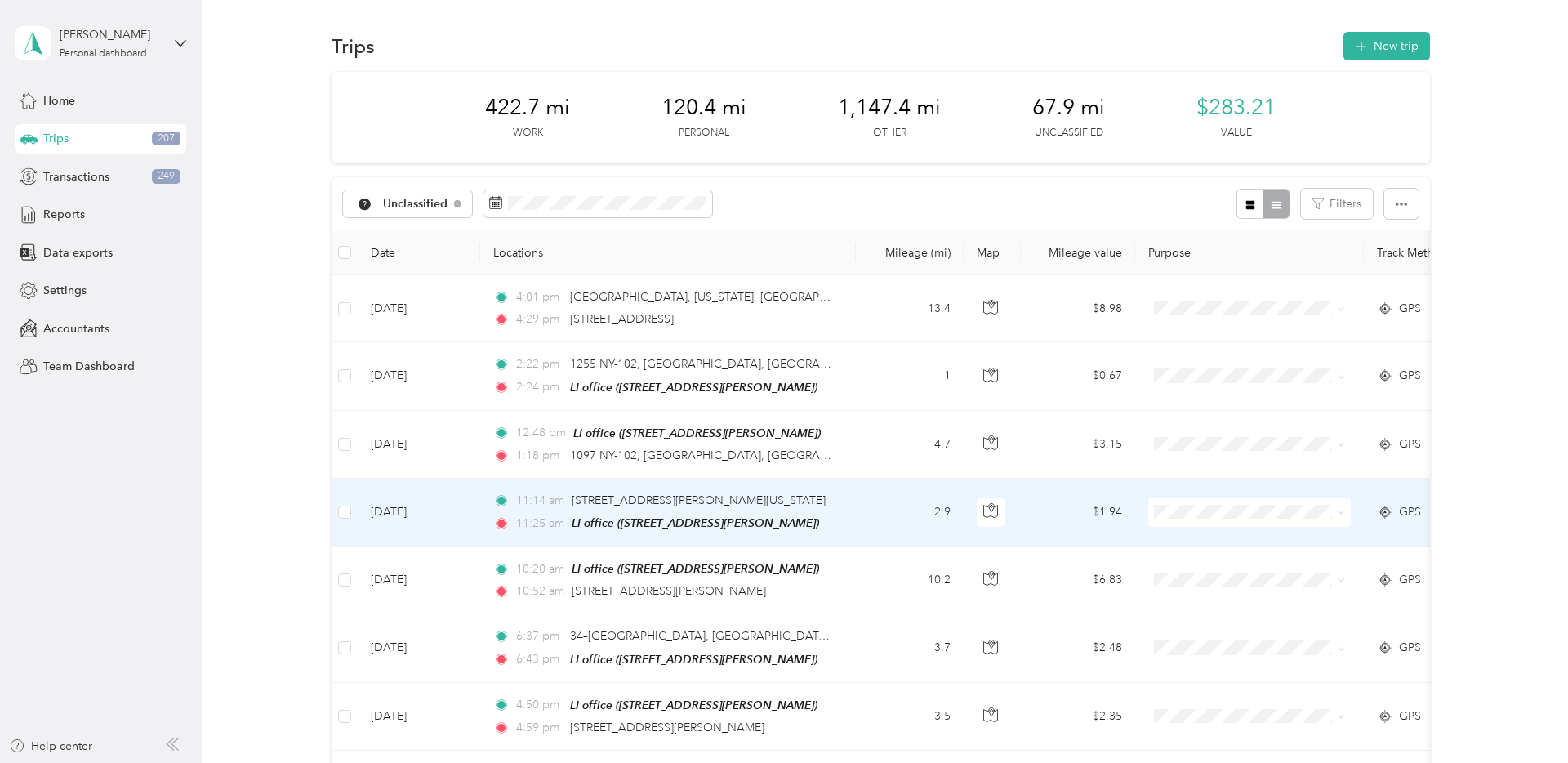 click on "Nypos" at bounding box center (1250, 592) 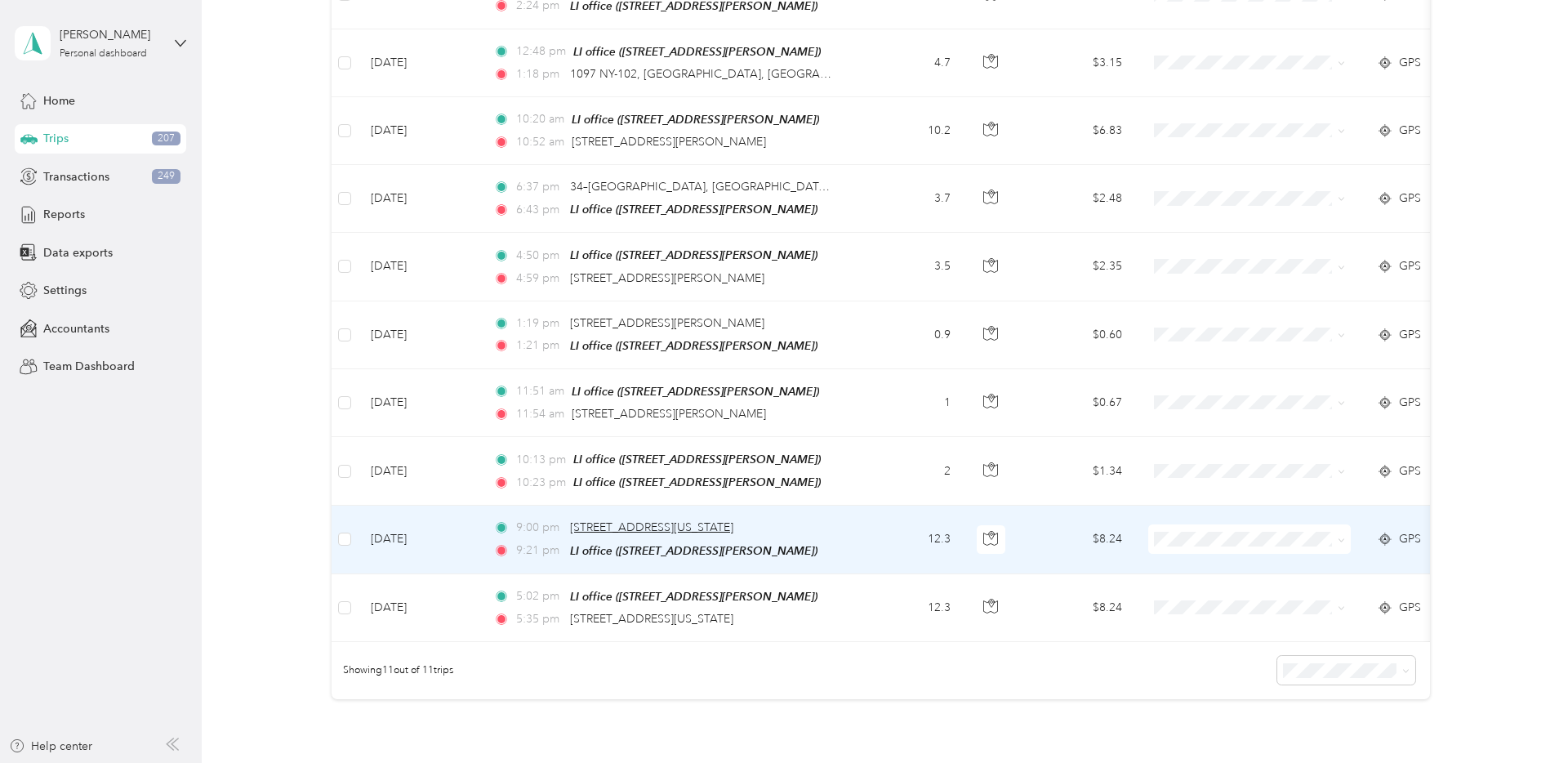 scroll, scrollTop: 381, scrollLeft: 0, axis: vertical 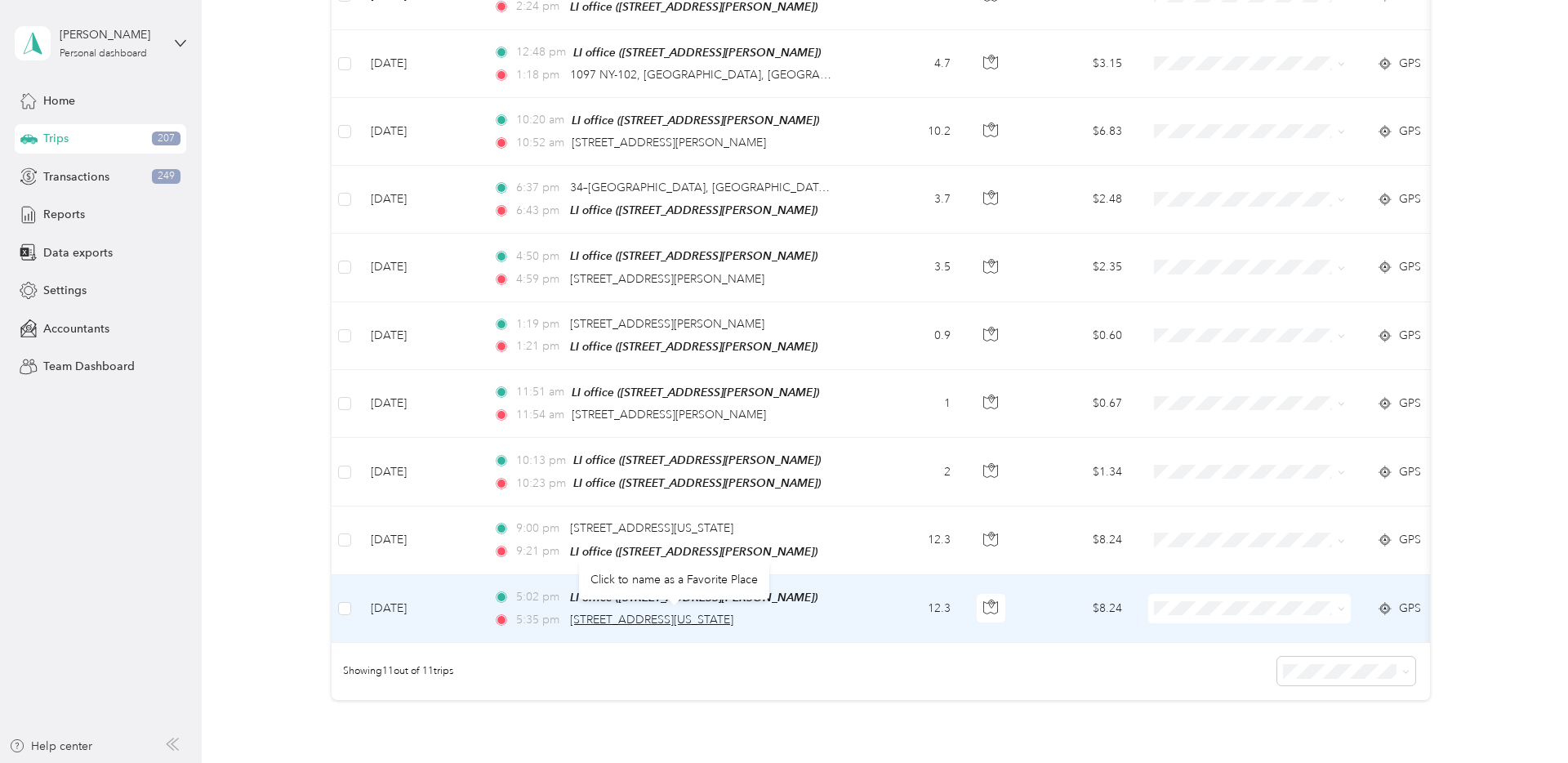 click on "267-25 76th Ave, Queens, New York, NY" at bounding box center [652, 619] 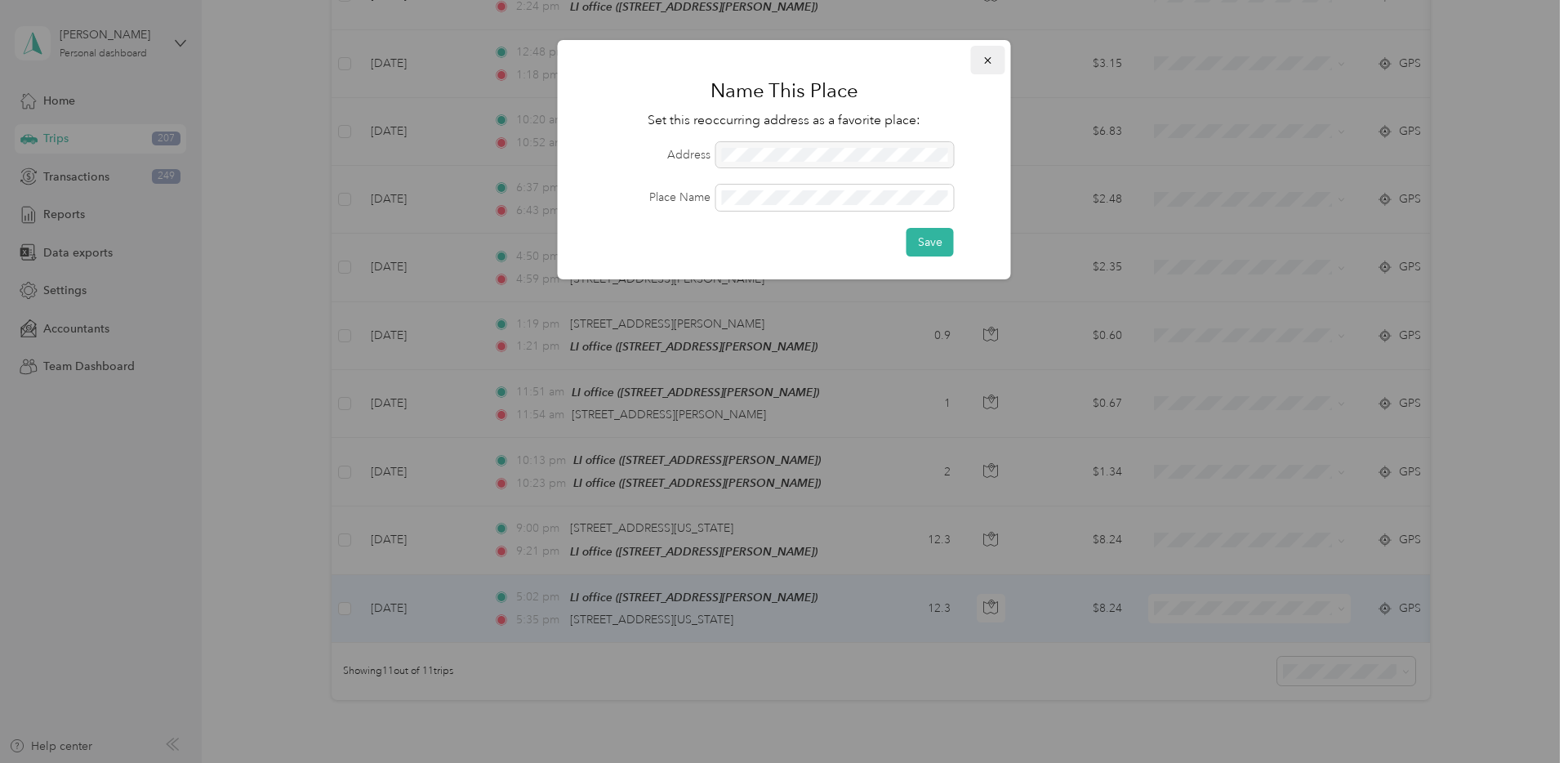 click 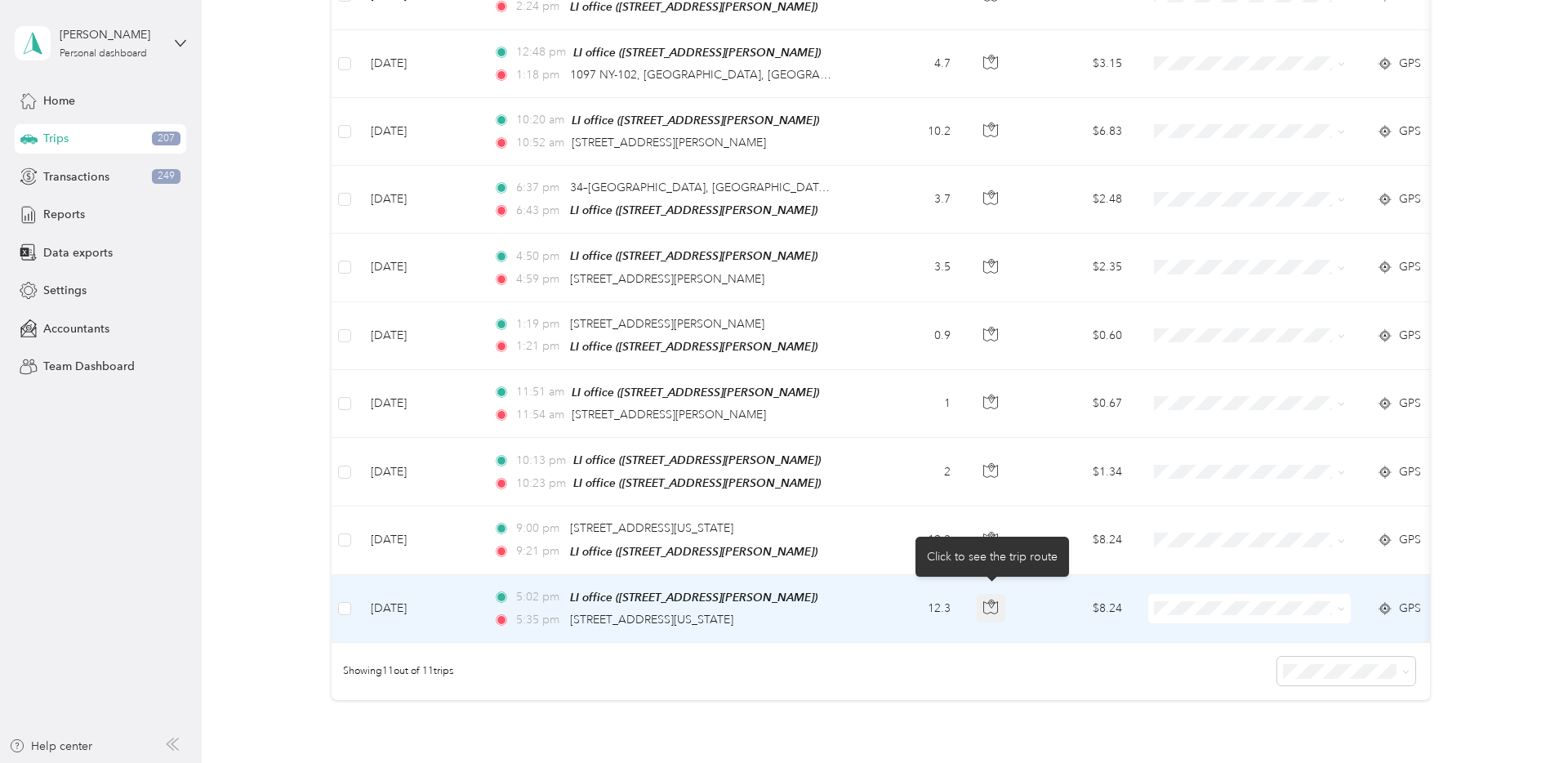 click at bounding box center (991, 609) 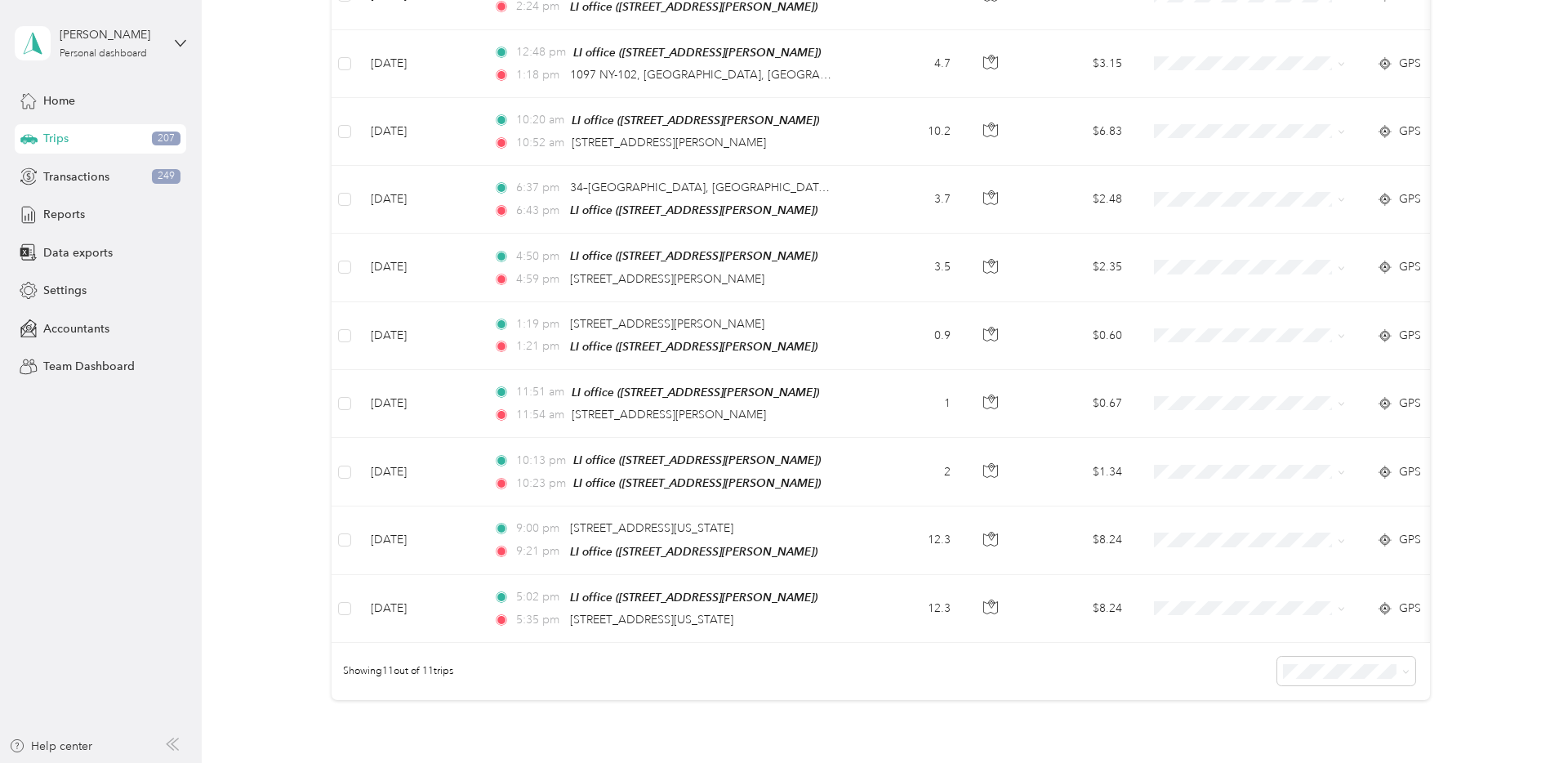 click on "Showing  11  out of   11  trips" at bounding box center [880, 672] 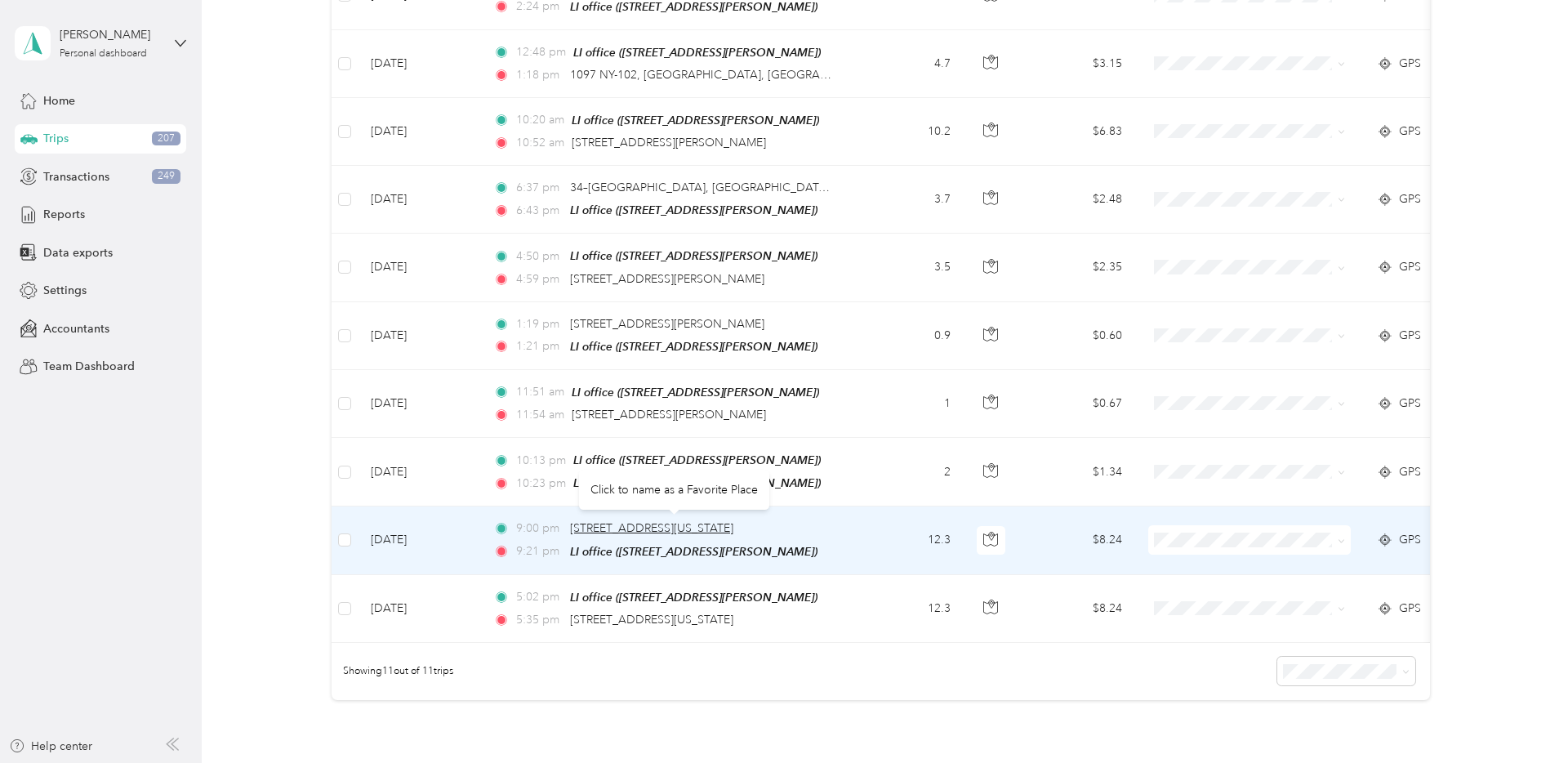click on "267-25 76th Ave, Queens, New York, NY" at bounding box center [652, 528] 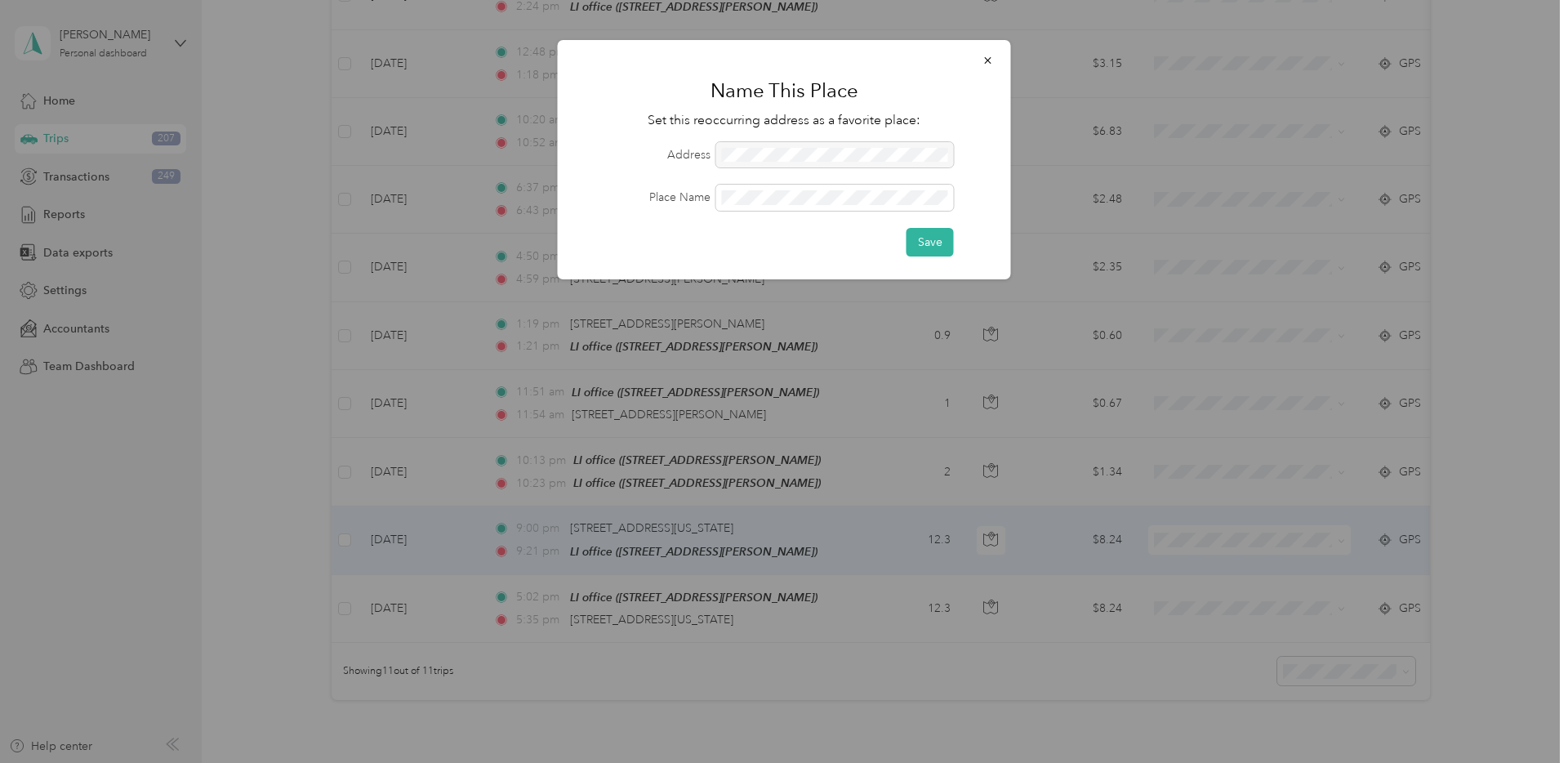 click at bounding box center (988, 60) 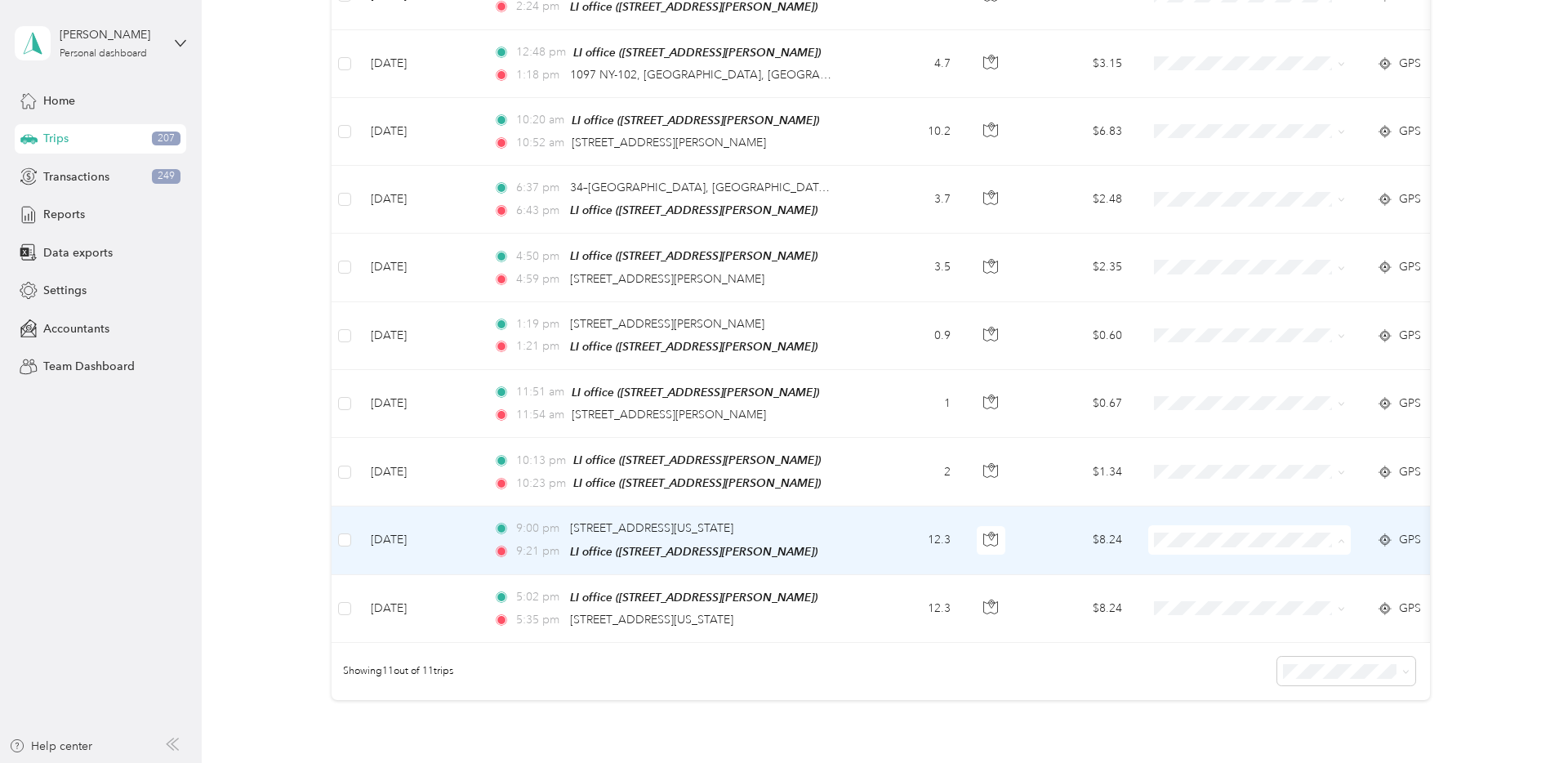 click on "Personal" at bounding box center [1264, 334] 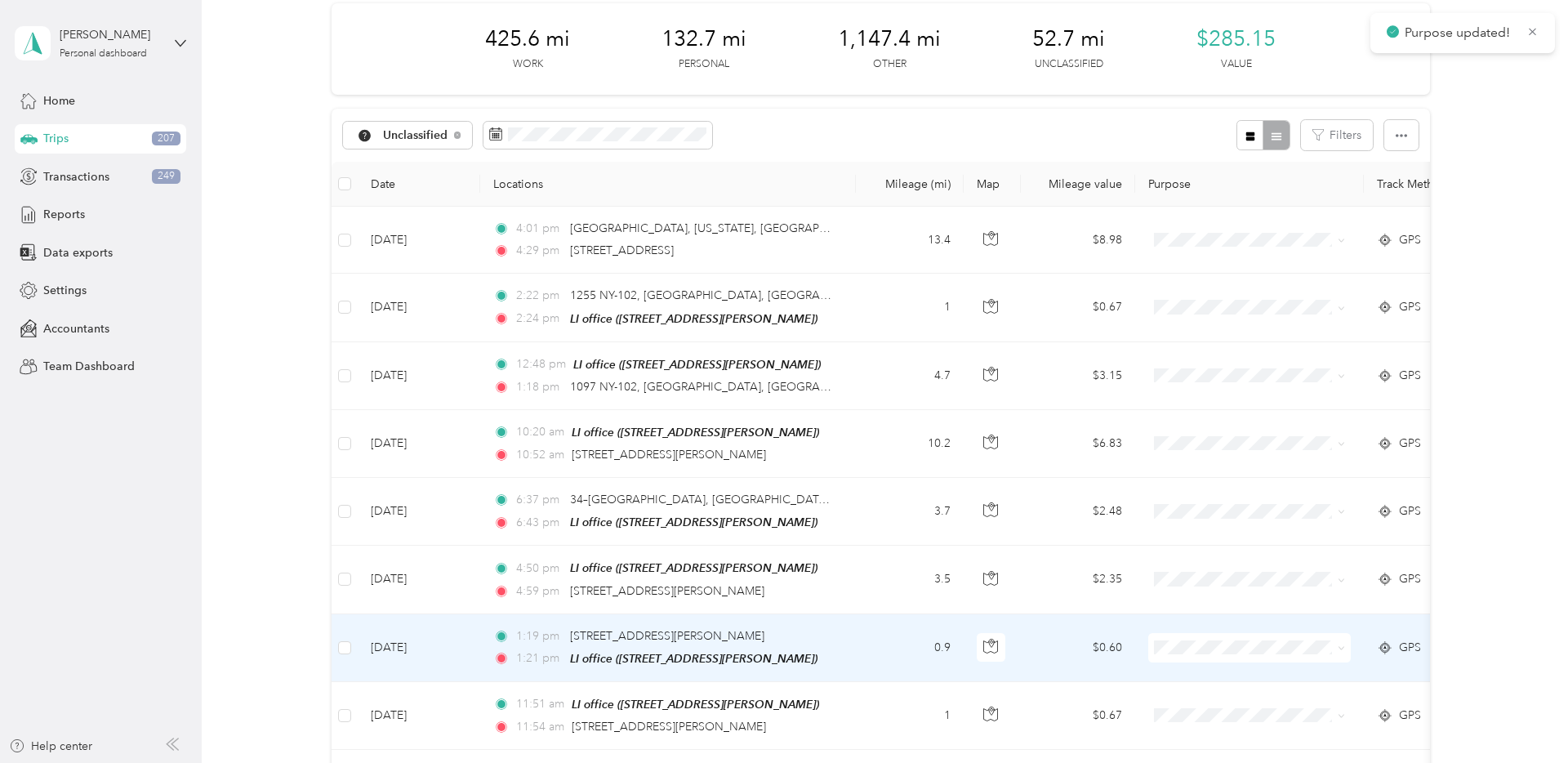 scroll, scrollTop: 0, scrollLeft: 0, axis: both 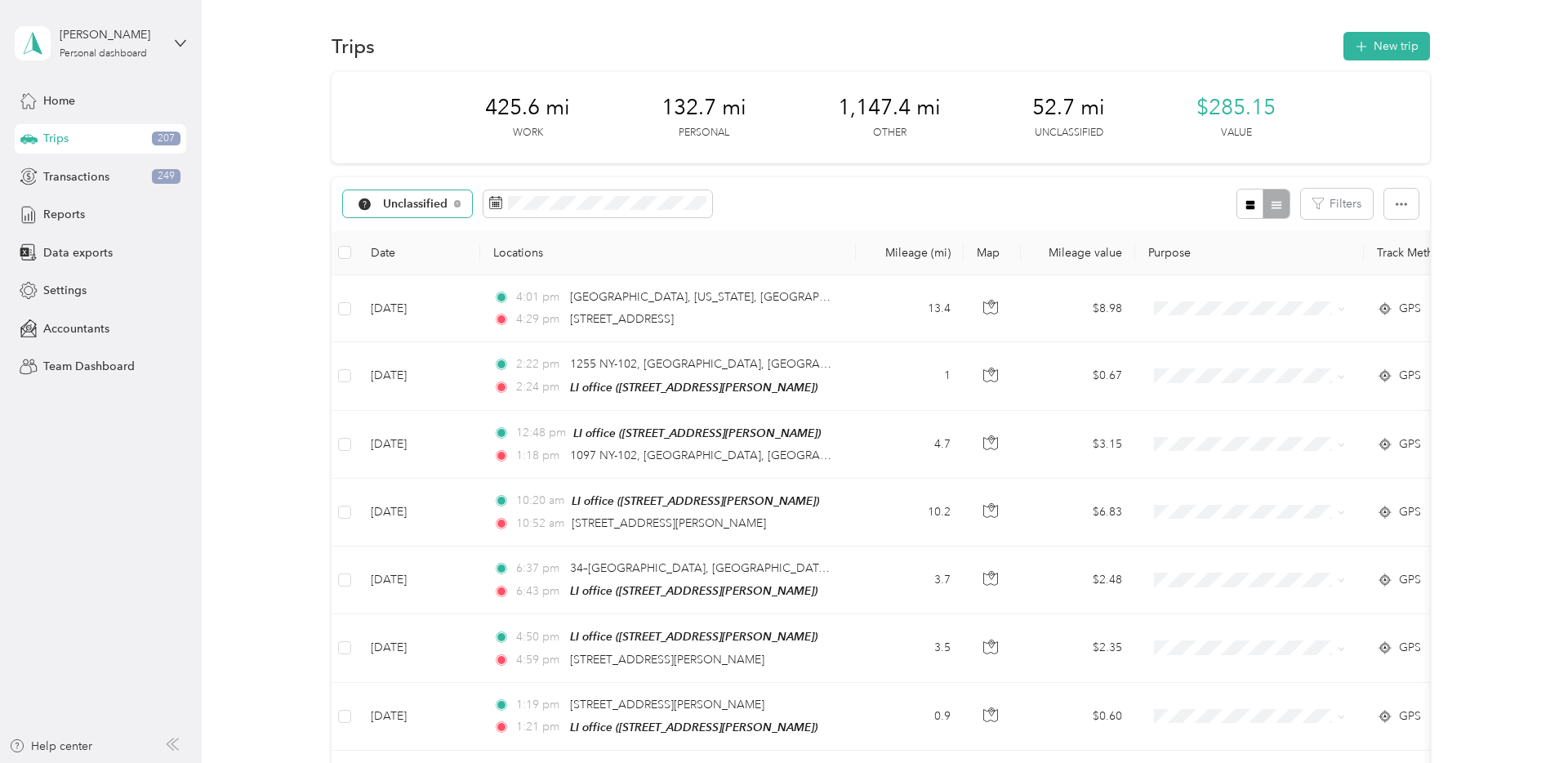 click on "Unclassified" at bounding box center (416, 204) 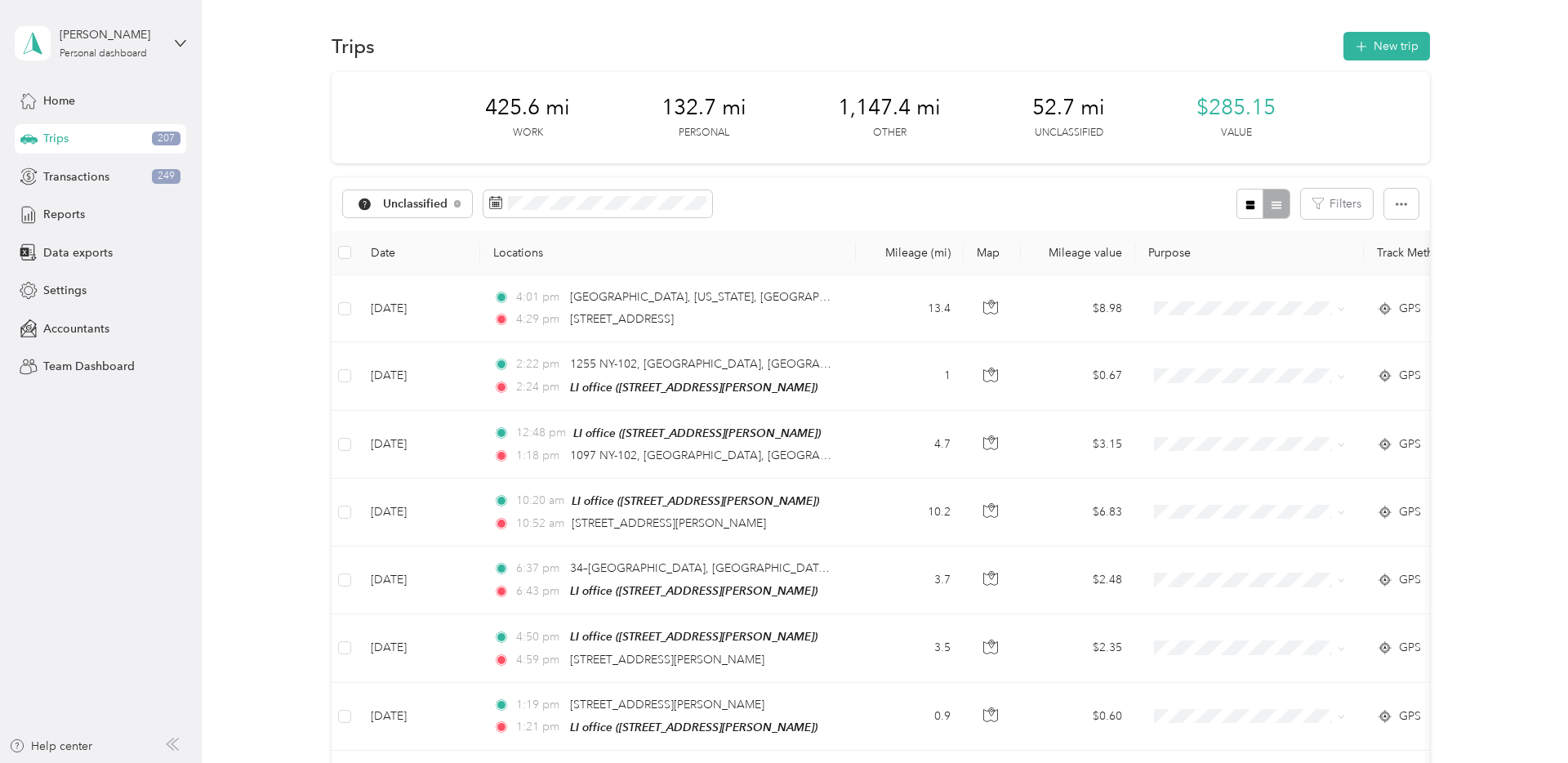click on "Unclassified" at bounding box center [417, 260] 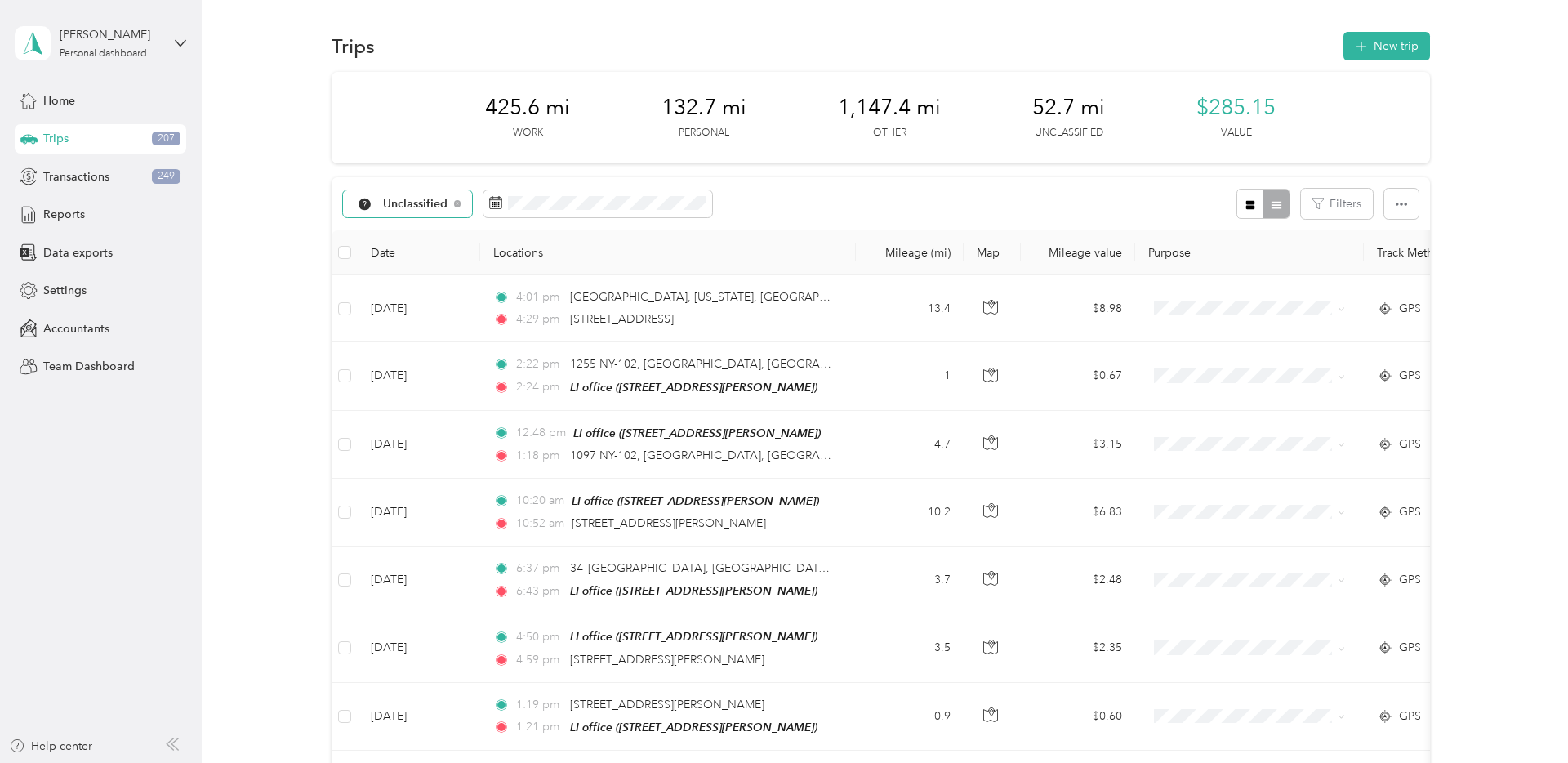click on "Unclassified" at bounding box center [416, 204] 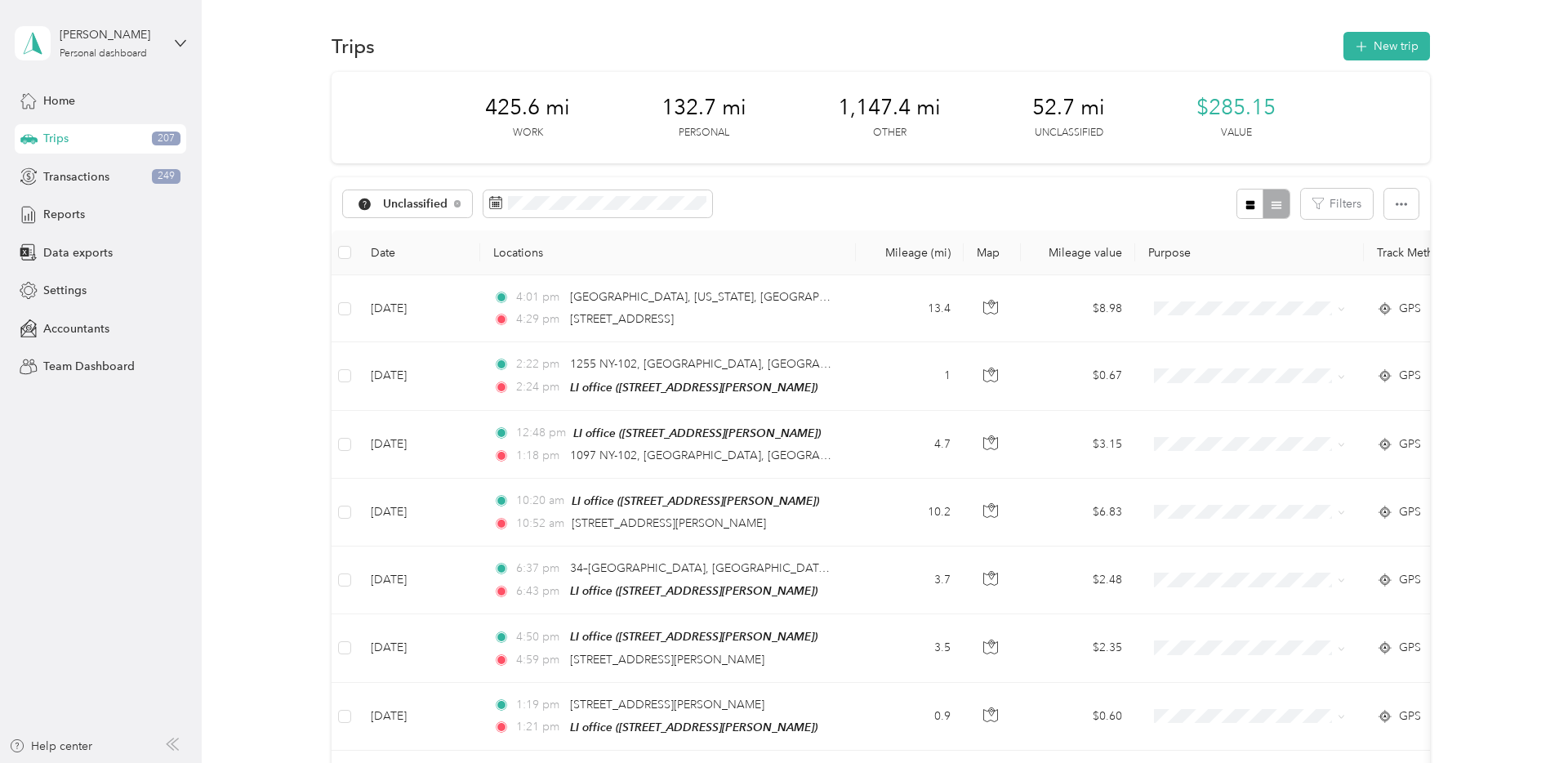 click on "Unclassified" at bounding box center (417, 256) 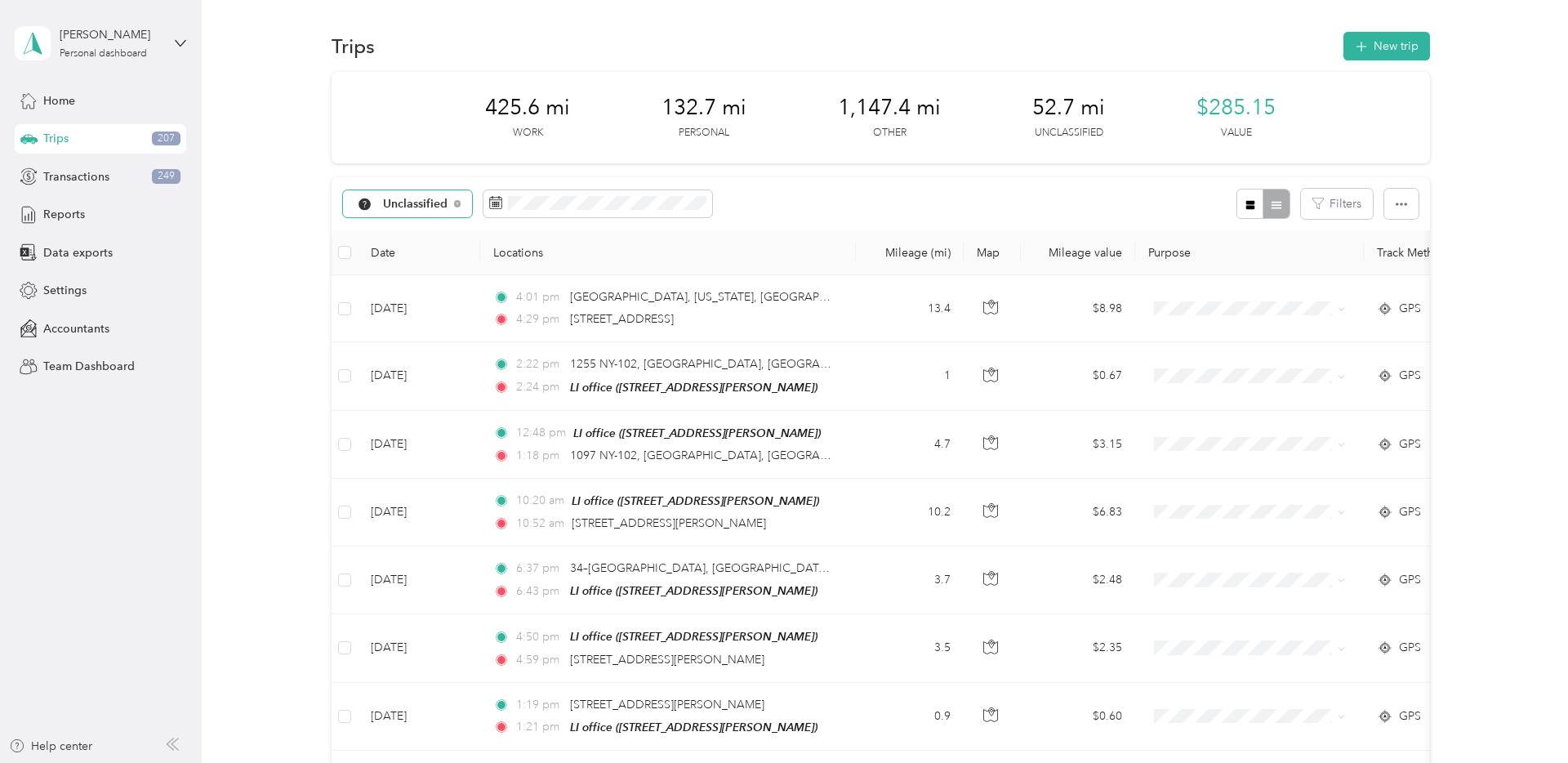 click on "Unclassified" at bounding box center [416, 204] 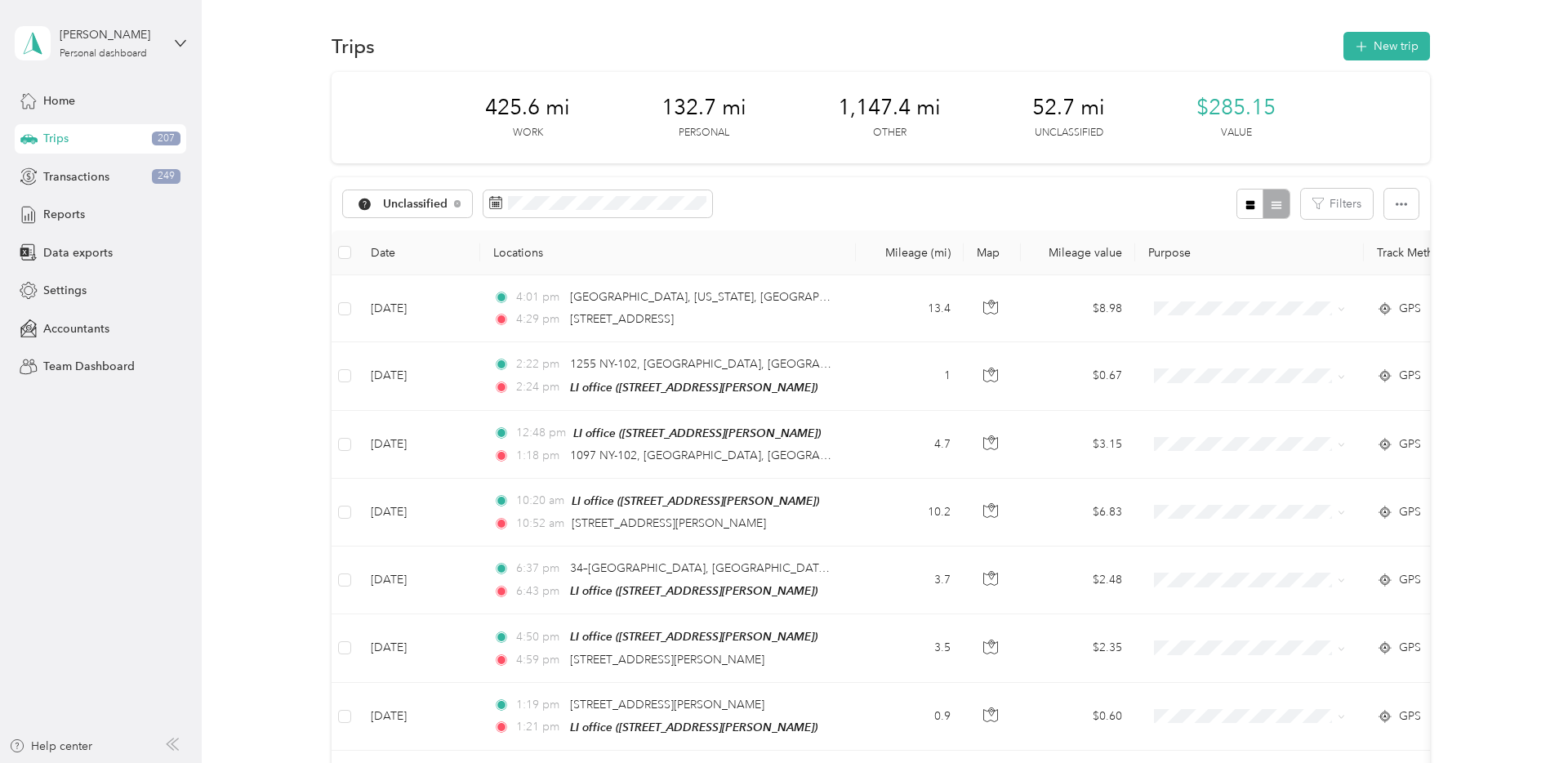 click on "All purposes" at bounding box center [426, 233] 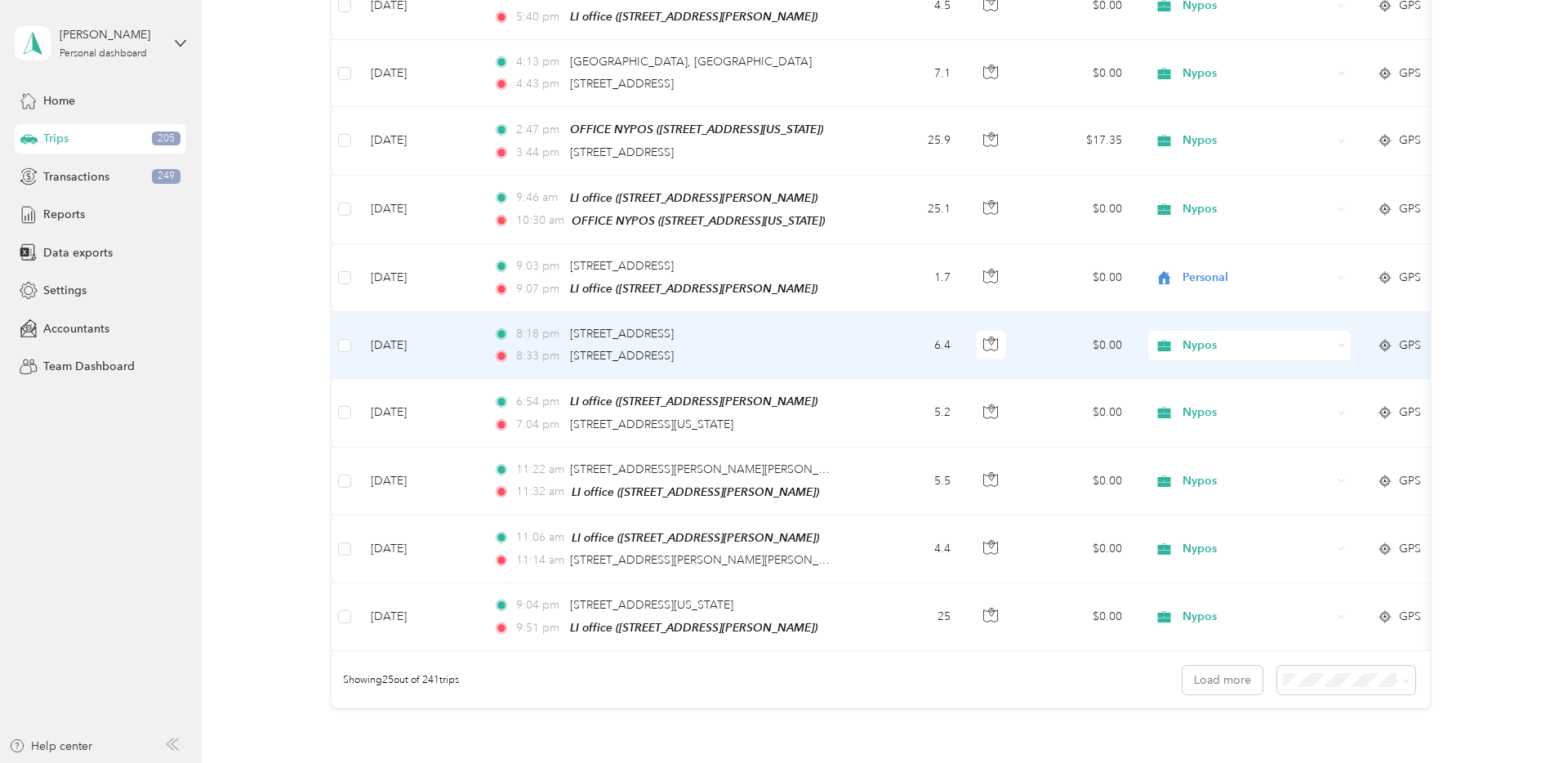 scroll, scrollTop: 1485, scrollLeft: 0, axis: vertical 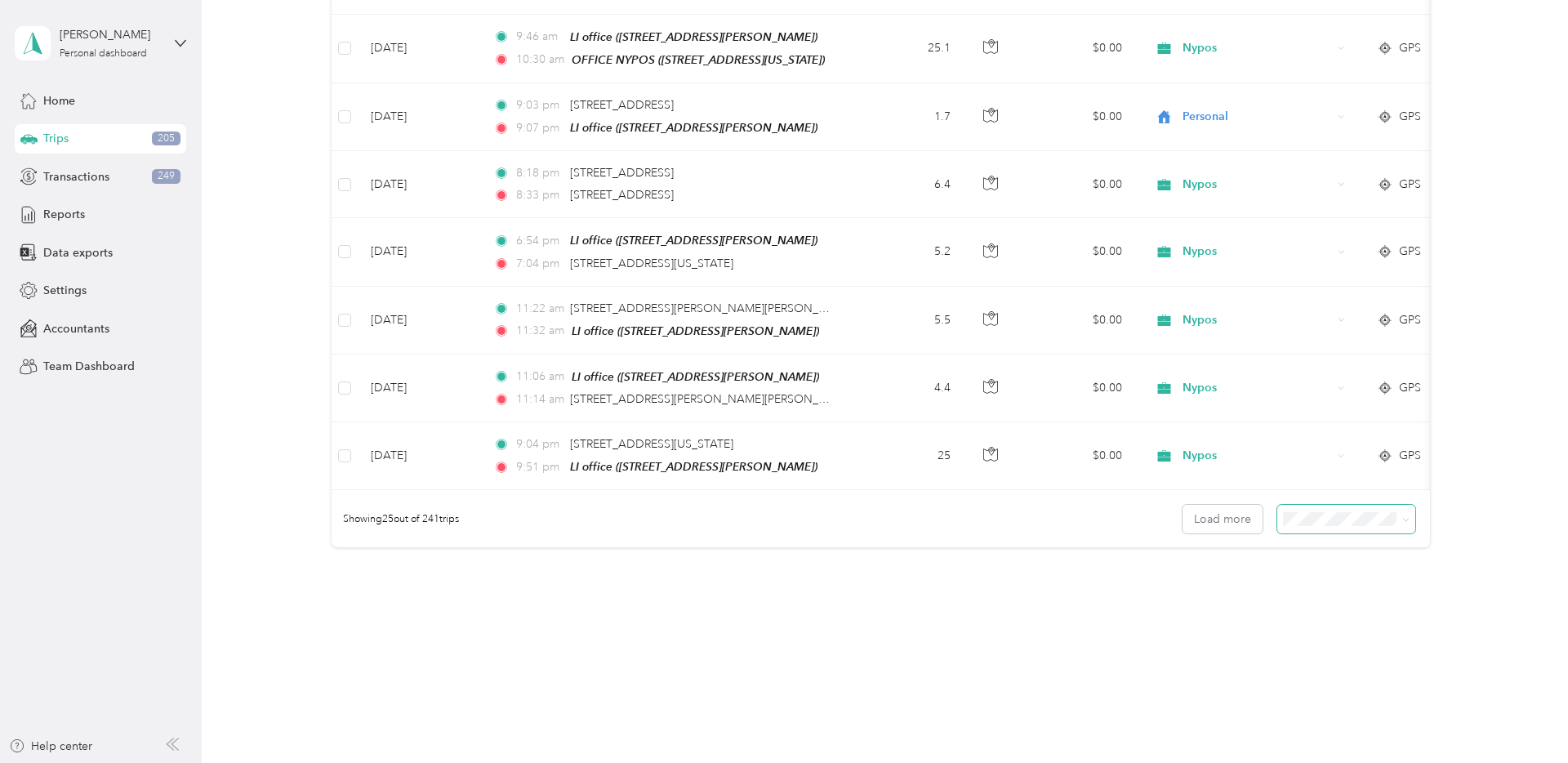 click at bounding box center (1347, 519) 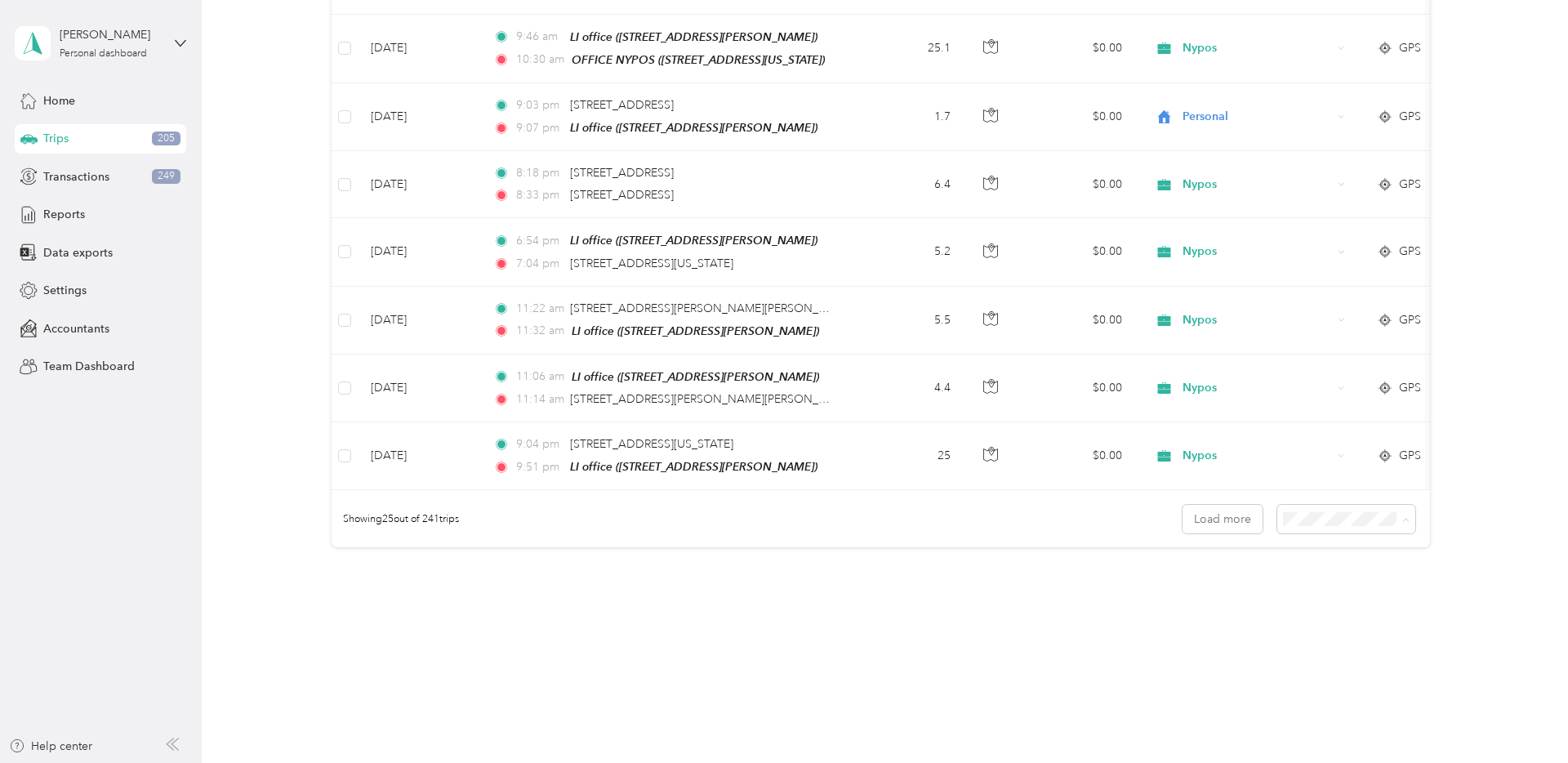 click on "100 per load" at bounding box center (1354, 596) 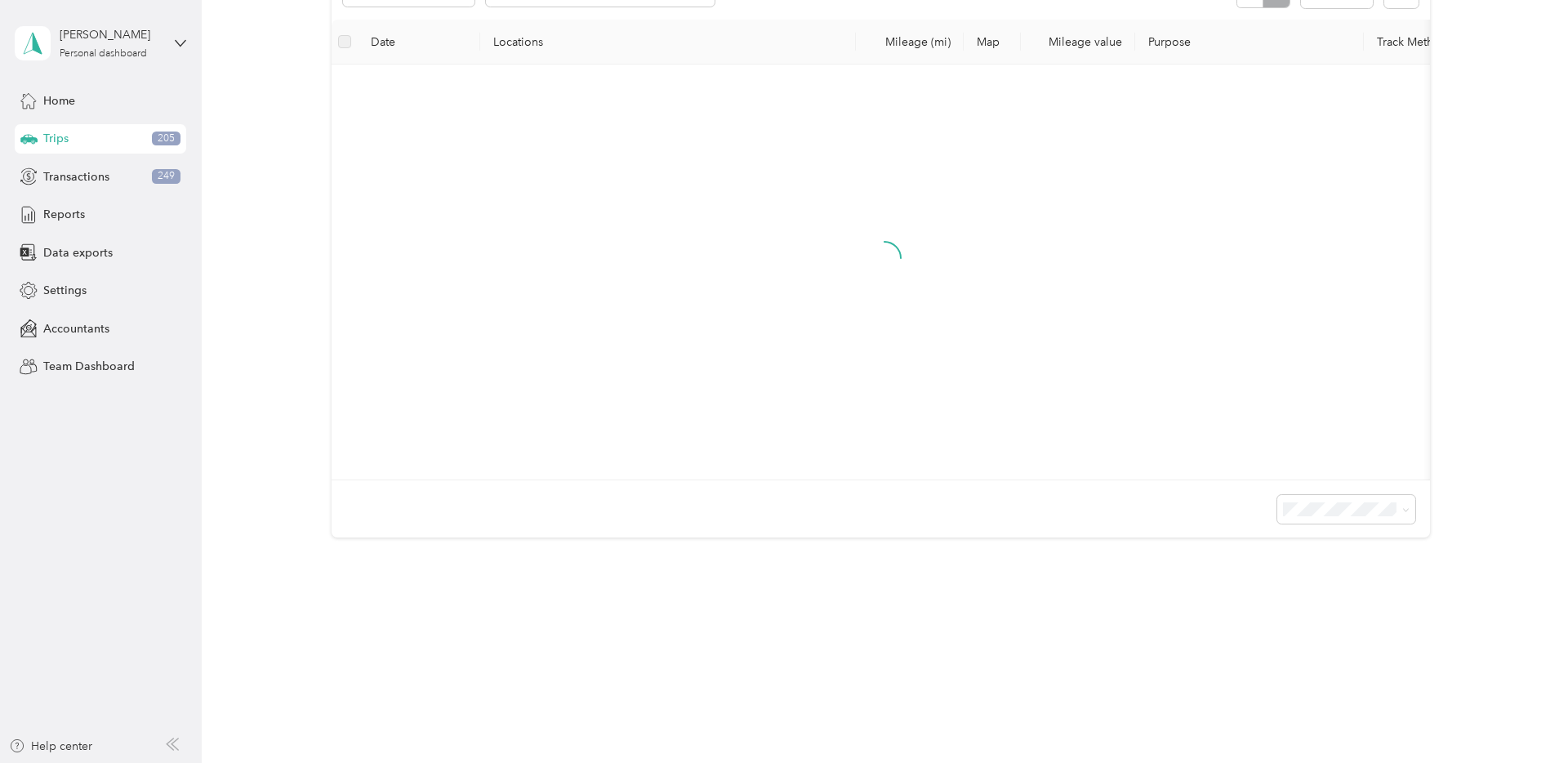 scroll, scrollTop: 0, scrollLeft: 0, axis: both 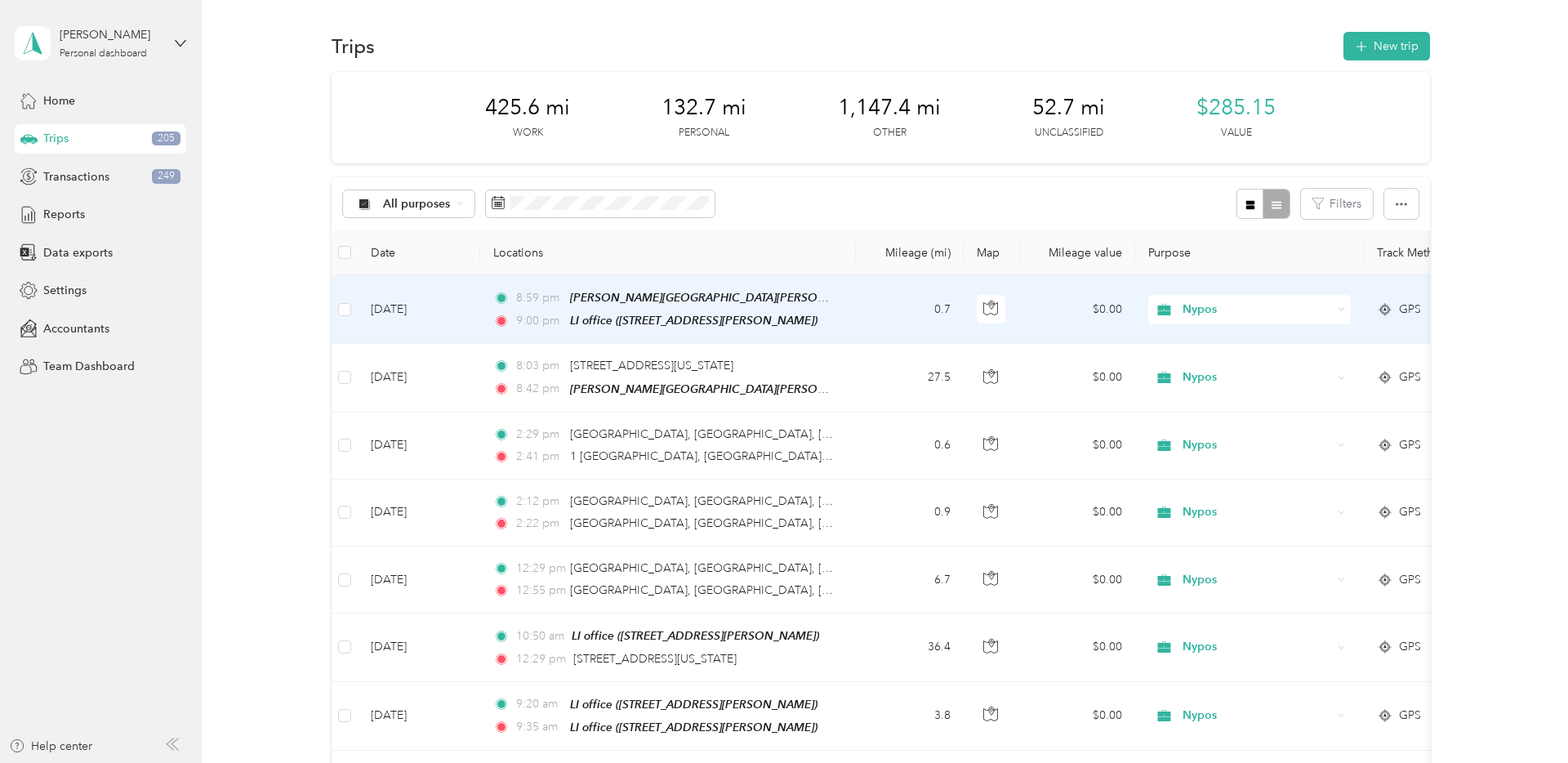 click on "$0.00" at bounding box center [1078, 310] 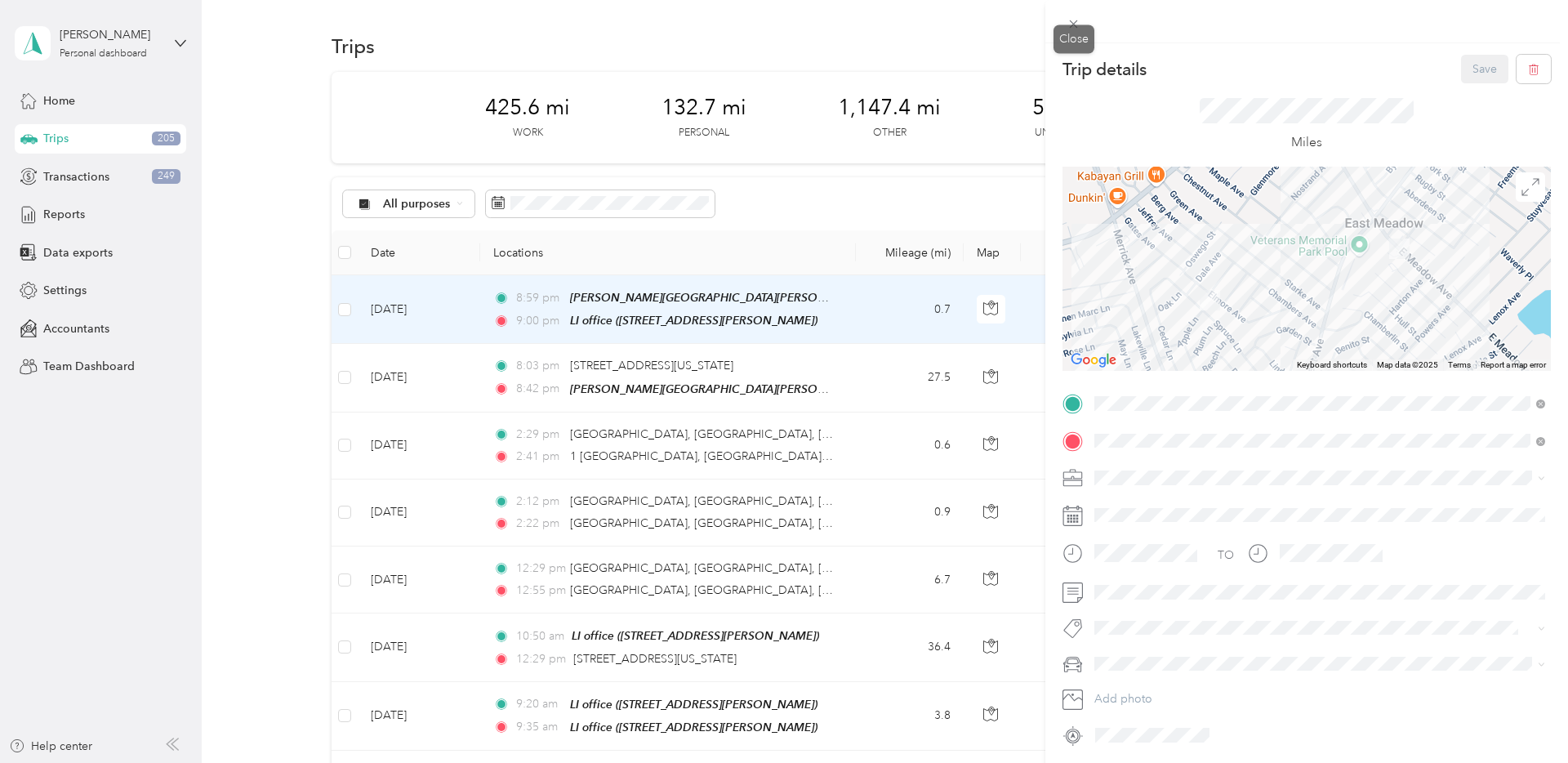 click on "Trip details Save This trip cannot be edited because it is either under review, approved, or paid. Contact your Team Manager to edit it. Miles ← Move left → Move right ↑ Move up ↓ Move down + Zoom in - Zoom out Home Jump left by 75% End Jump right by 75% Page Up Jump up by 75% Page Down Jump down by 75% Keyboard shortcuts Map Data Map data ©2025 Map data ©2025 200 m  Click to toggle between metric and imperial units Terms Report a map error TO Add photo Close" at bounding box center [780, 763] 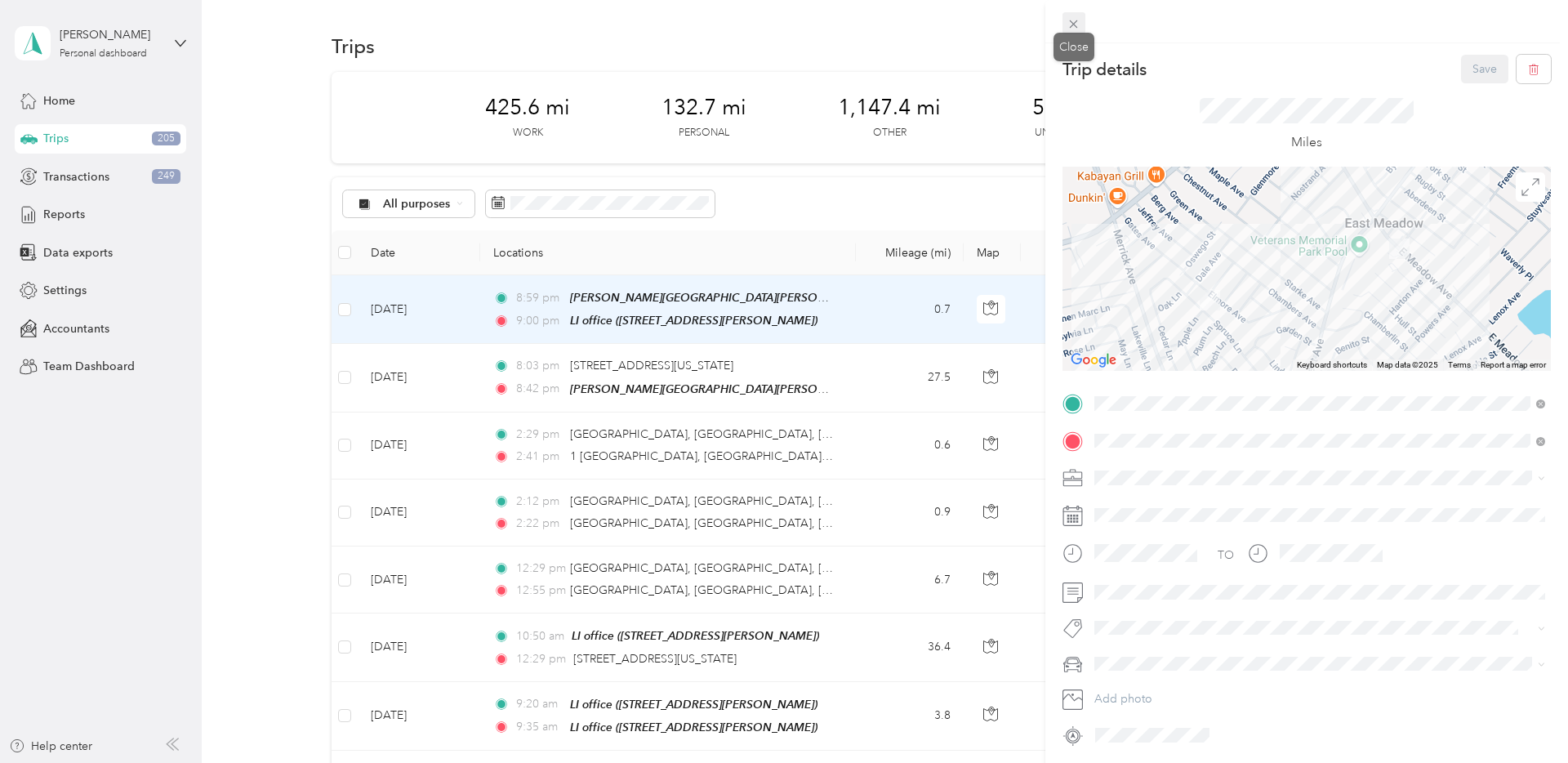 click at bounding box center [1074, 24] 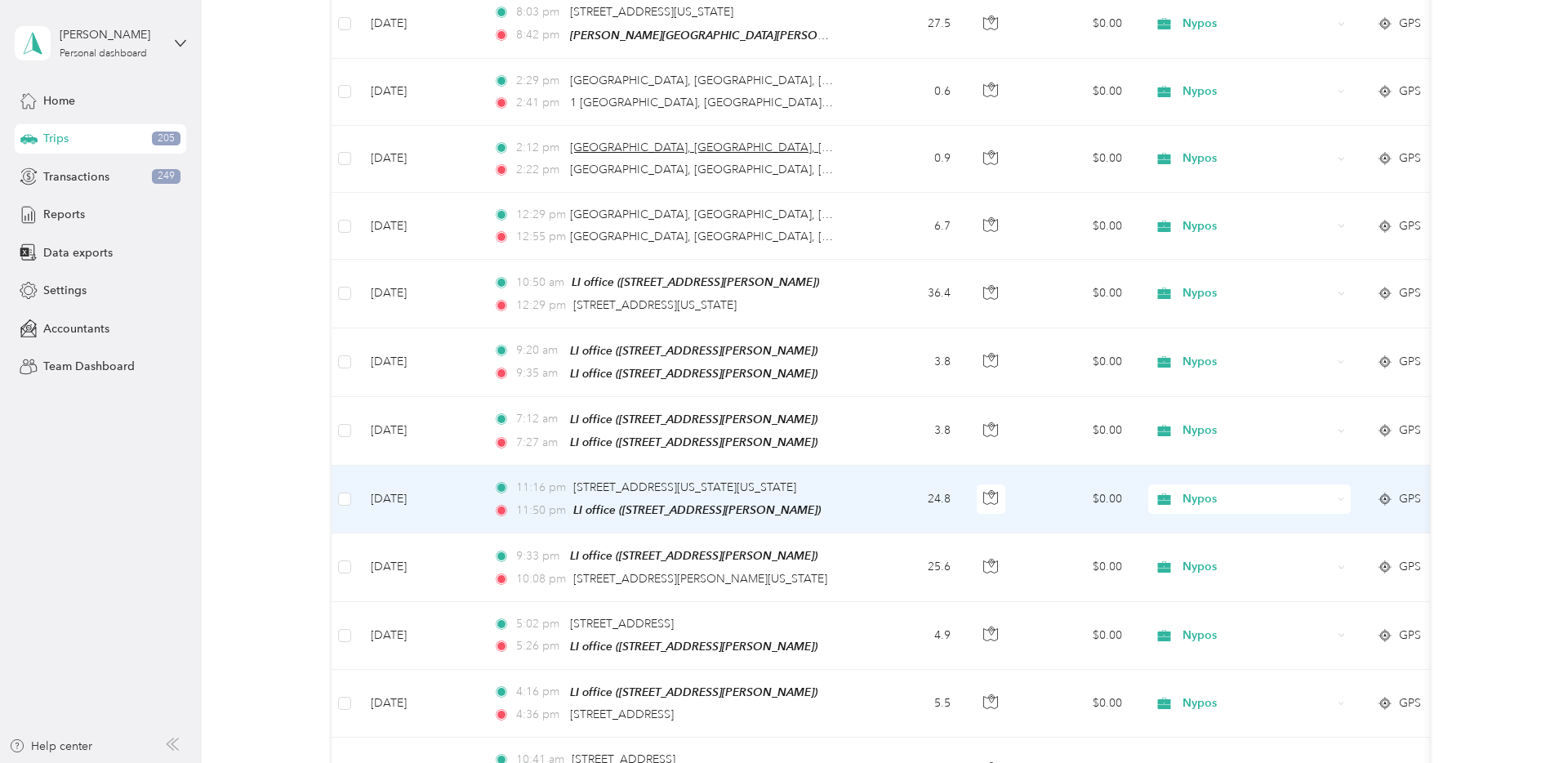 scroll, scrollTop: 0, scrollLeft: 0, axis: both 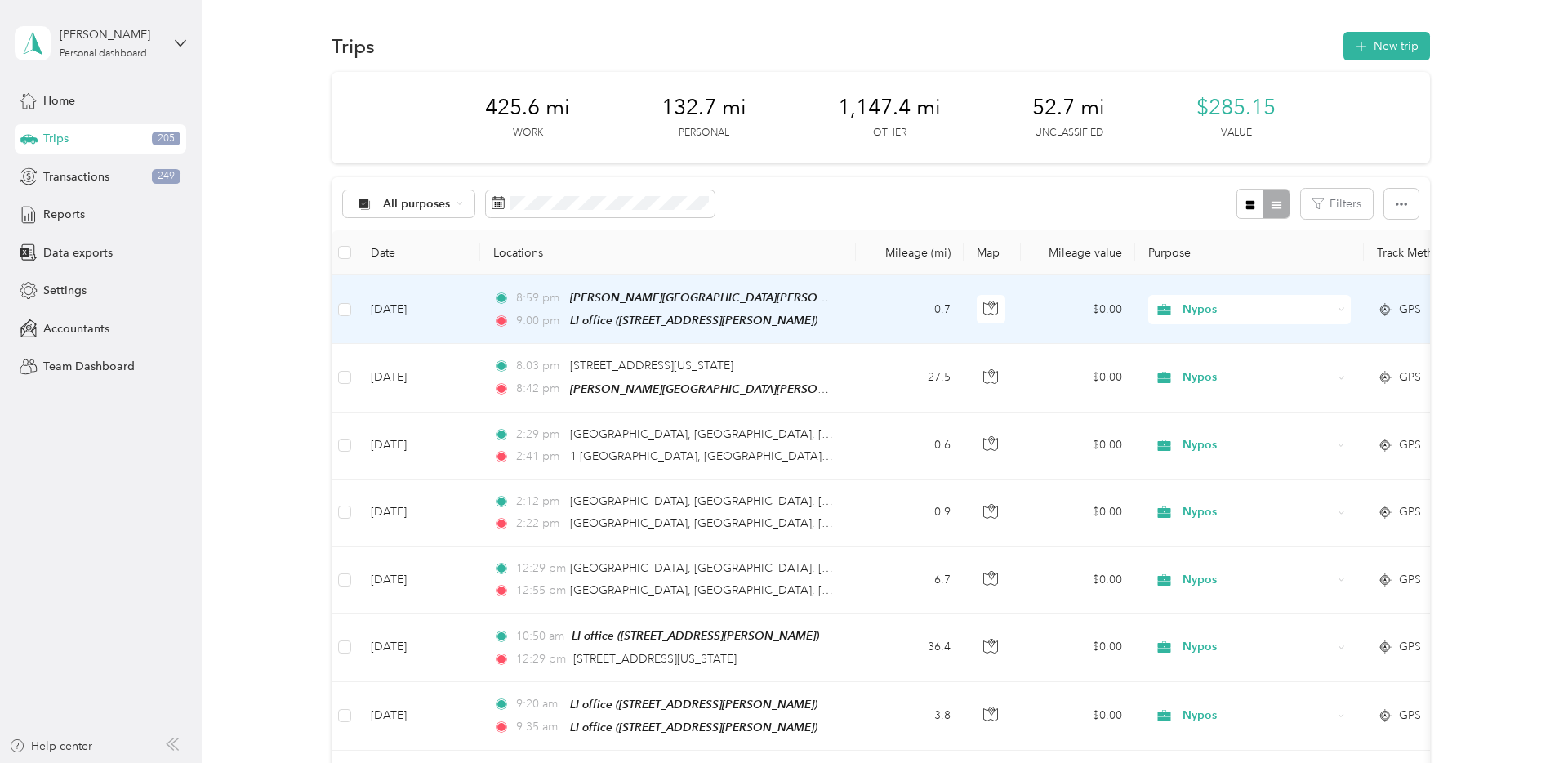 click on "Nypos" at bounding box center [1257, 310] 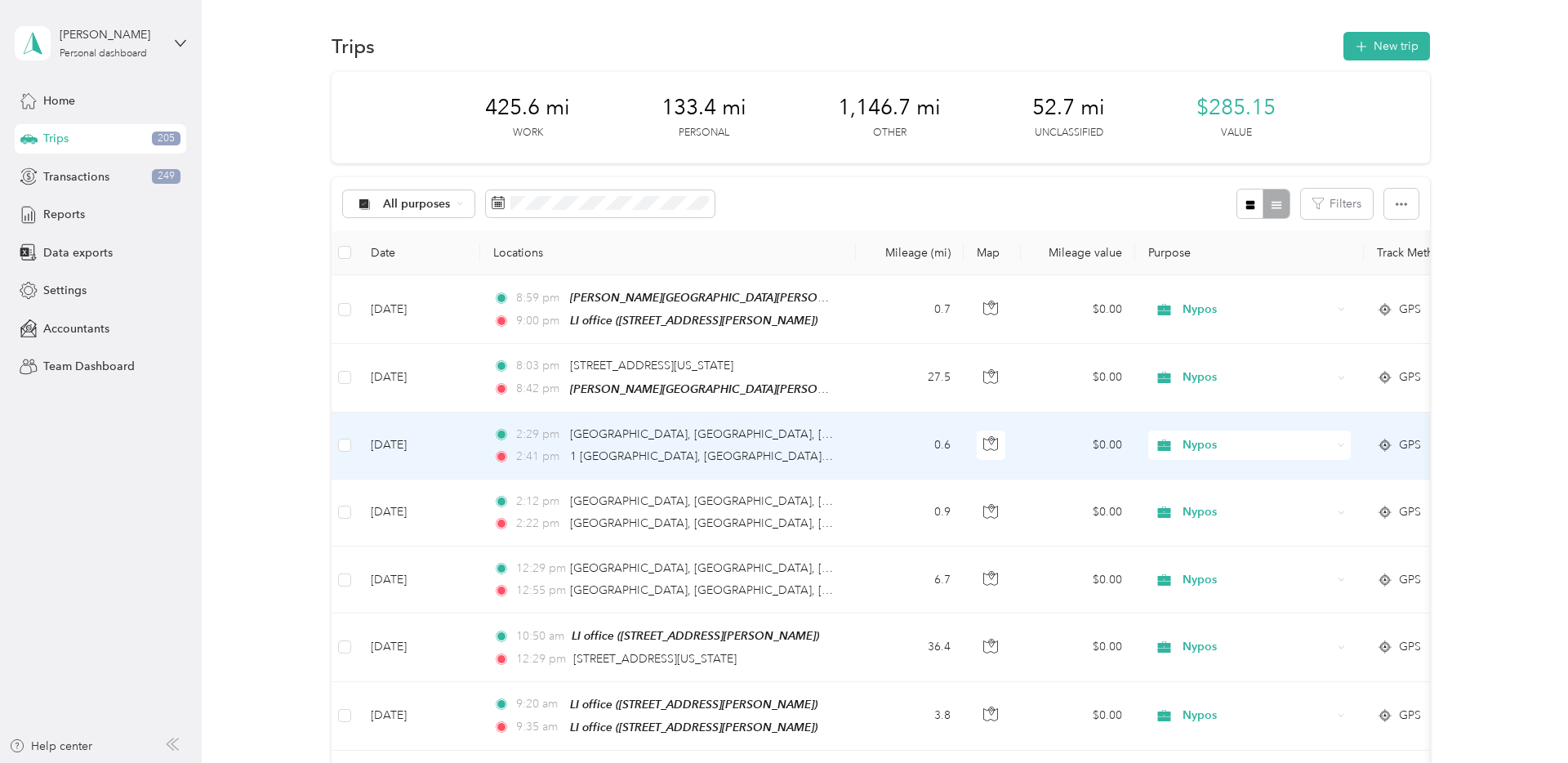 click on "Nypos" at bounding box center (1257, 445) 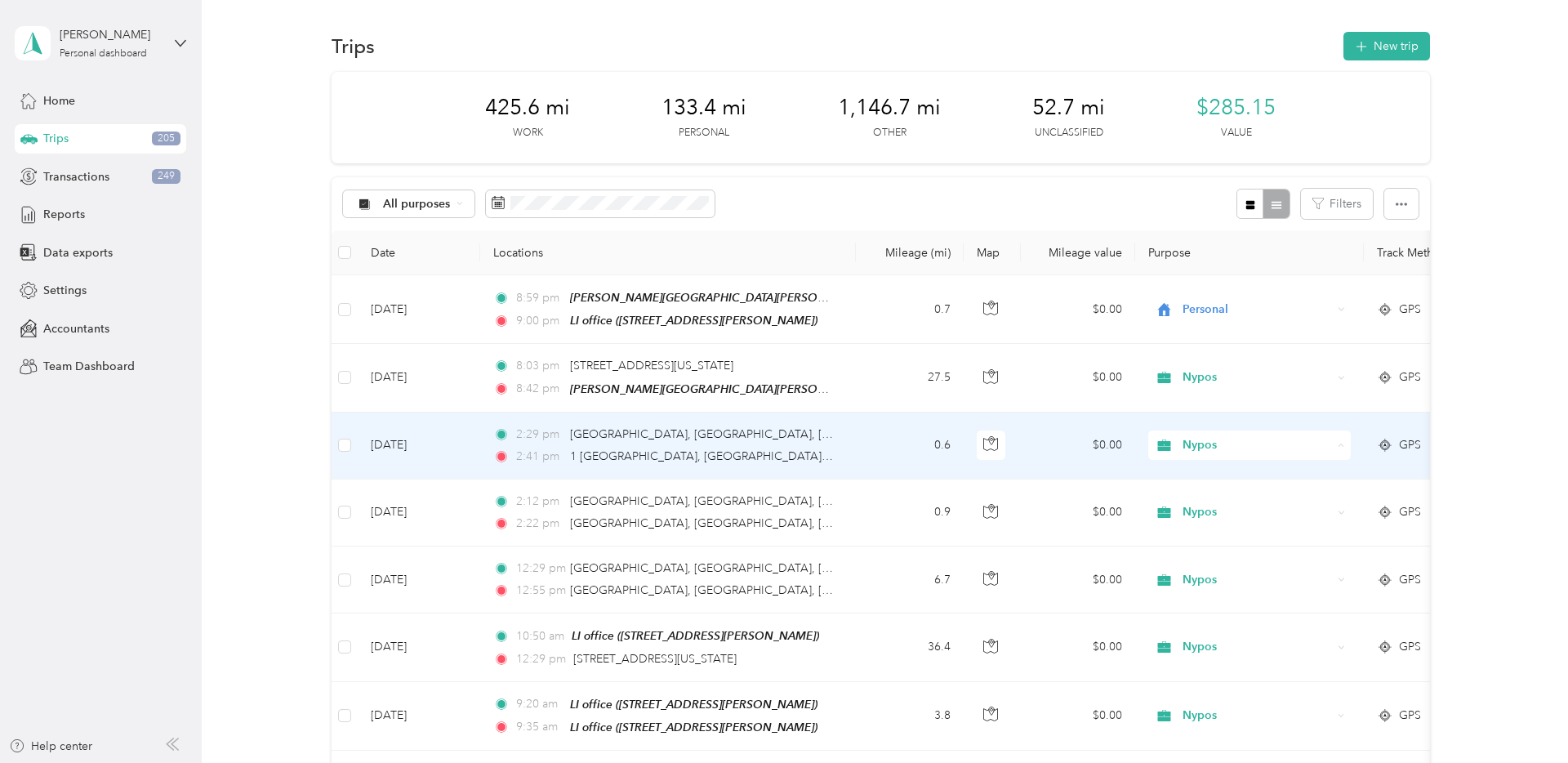 click on "Personal" at bounding box center (1250, 503) 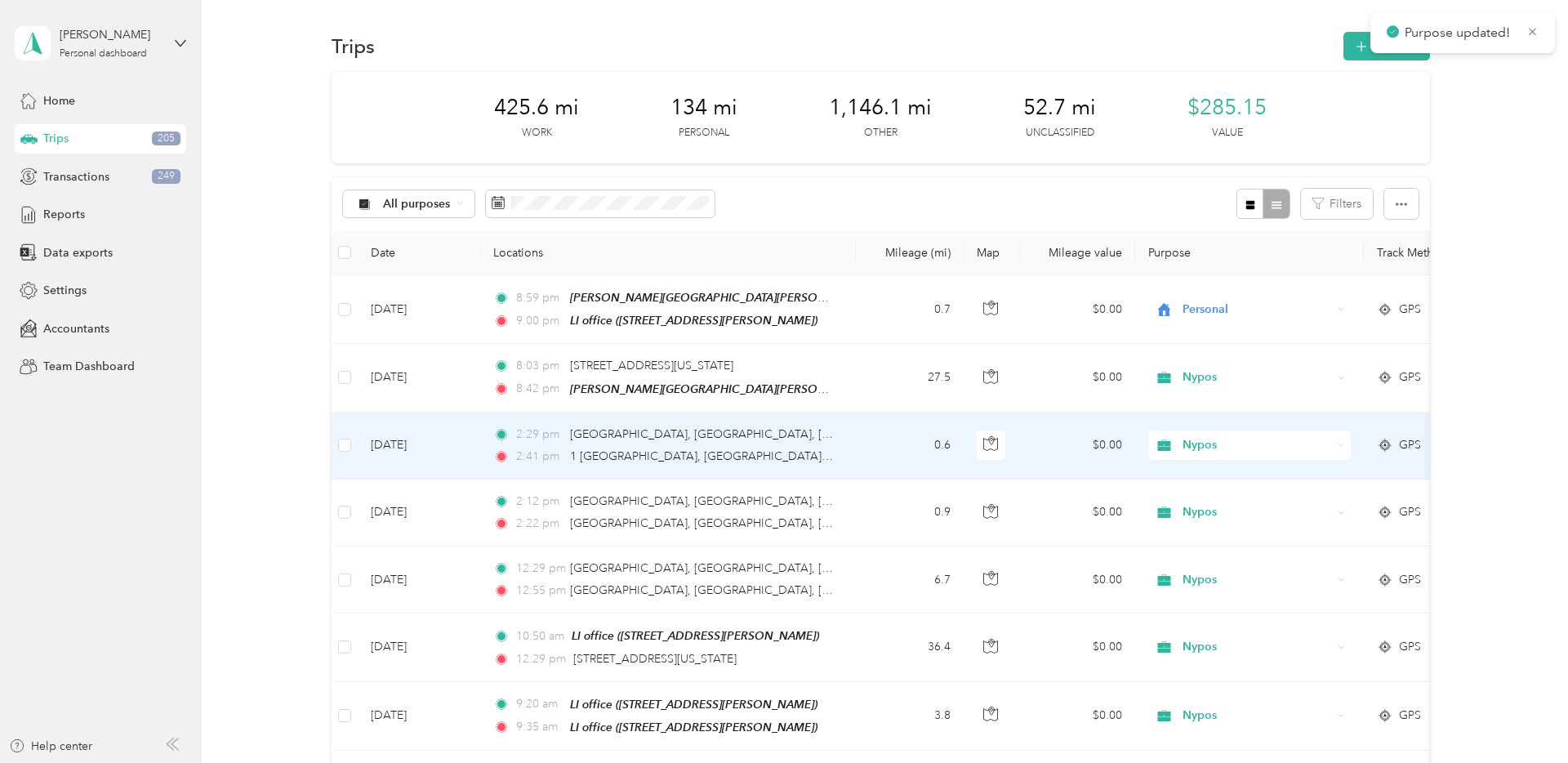 click on "Nypos" at bounding box center (1257, 445) 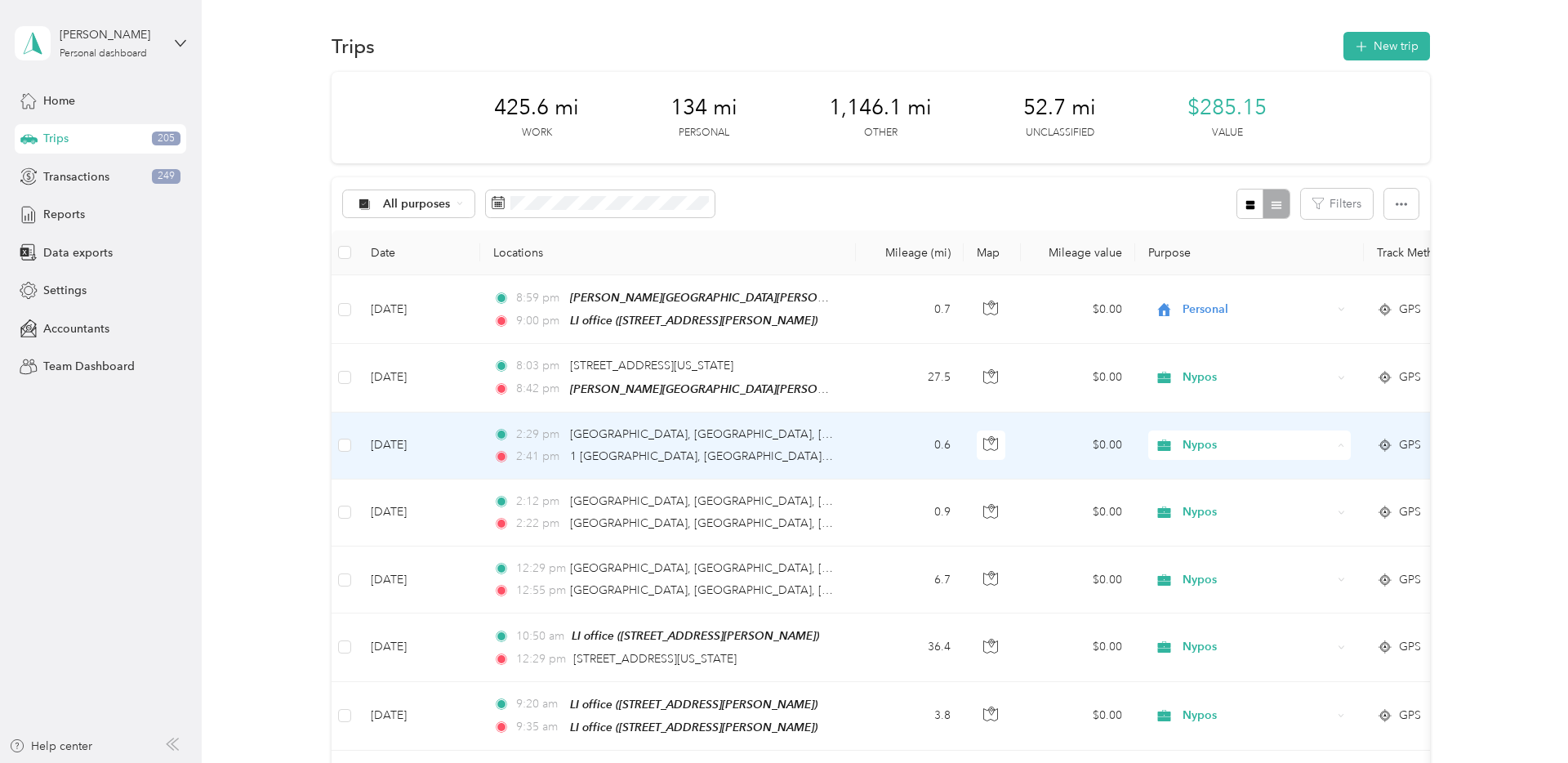 click on "Personal" at bounding box center (1264, 503) 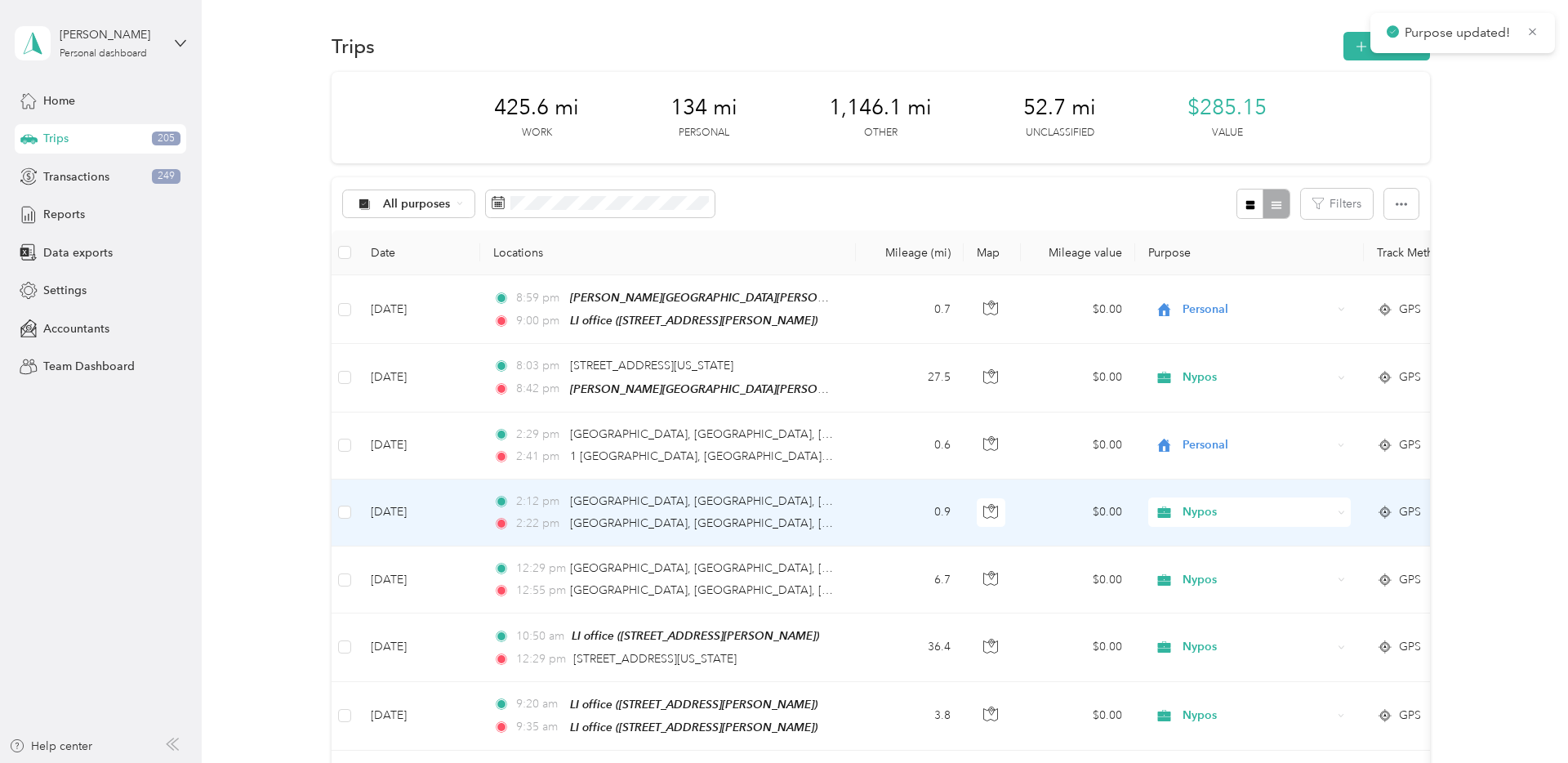 click on "Nypos" at bounding box center [1257, 512] 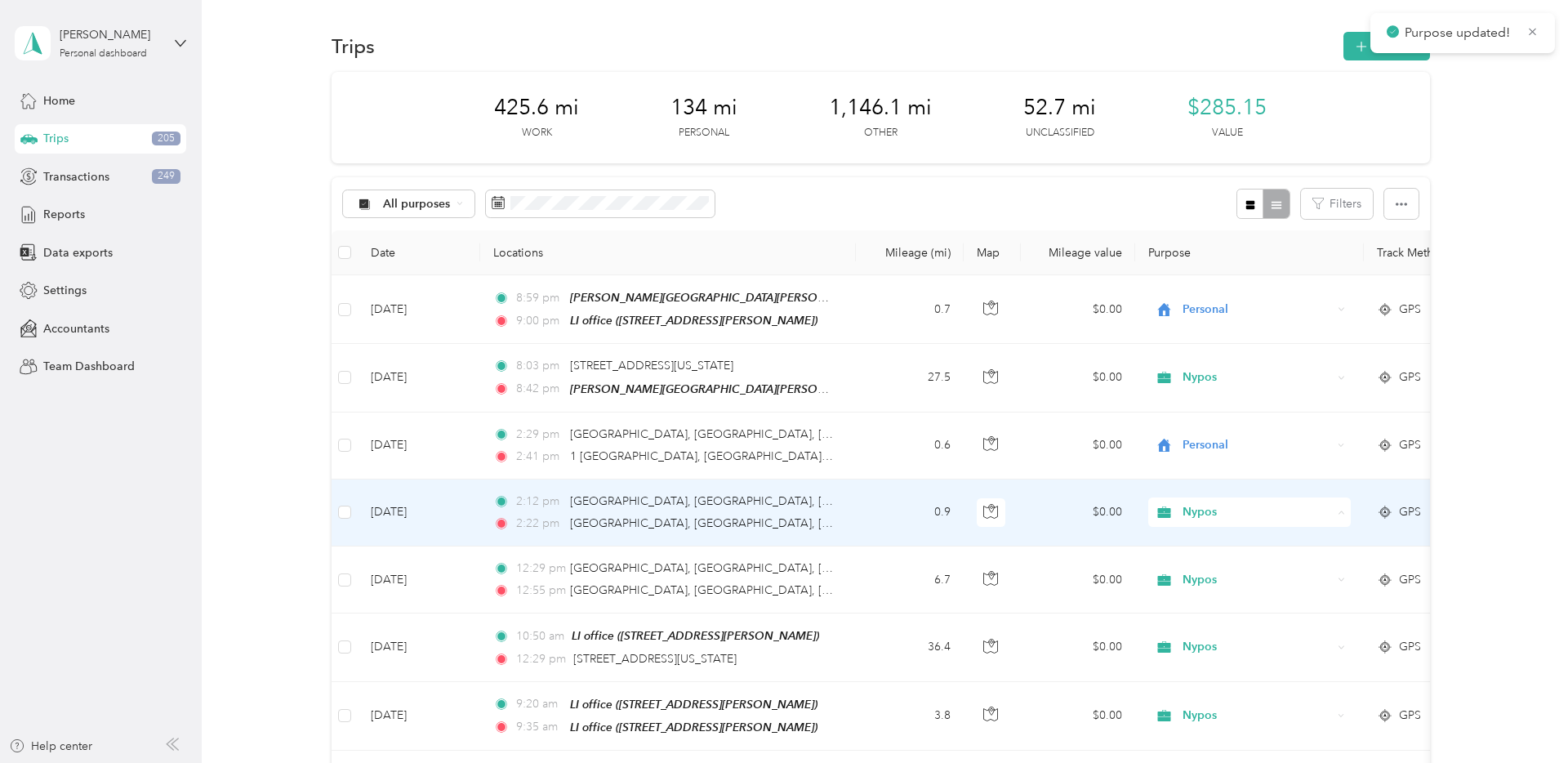 click on "Personal" at bounding box center (1264, 570) 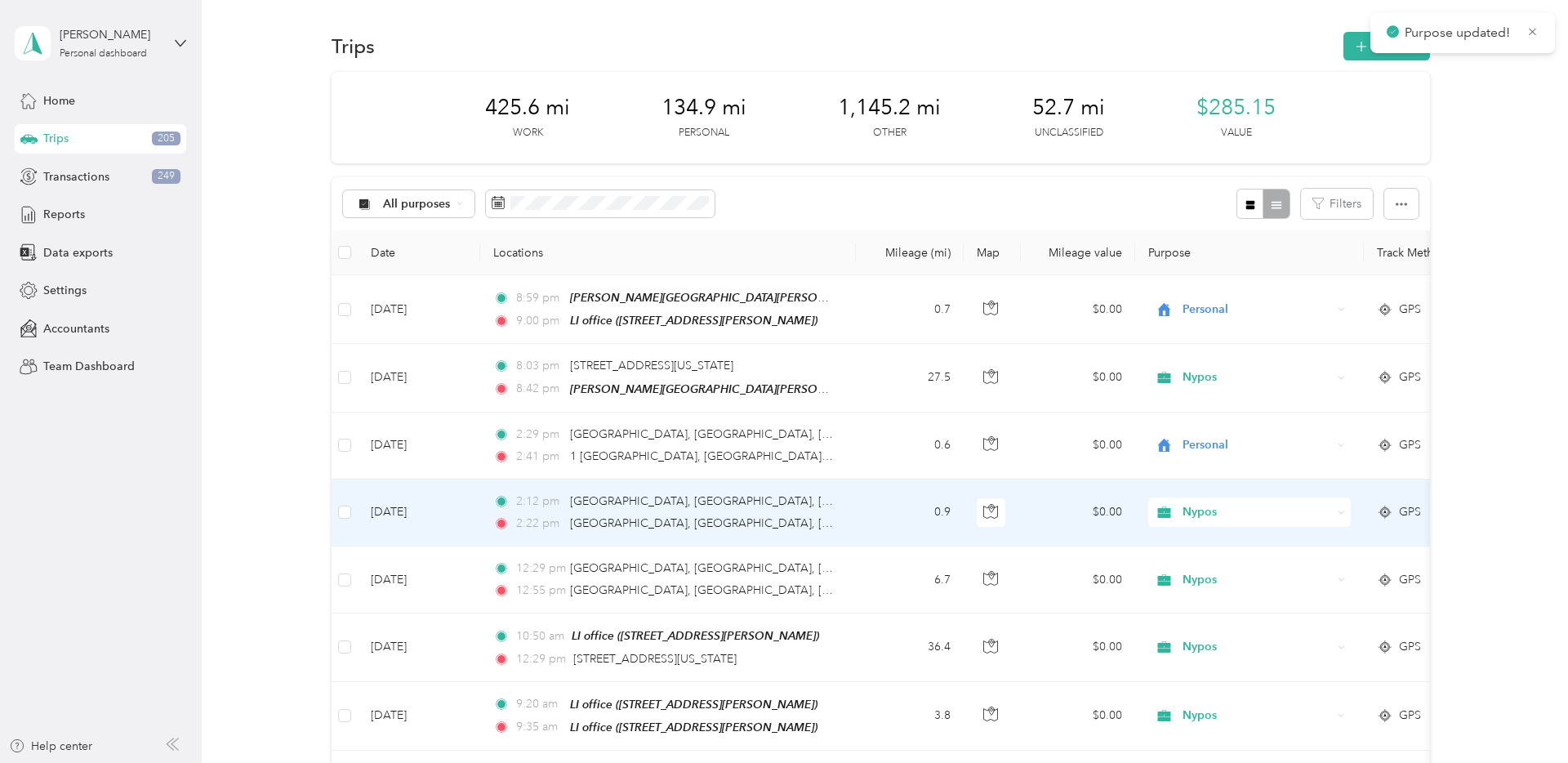 click on "Nypos" at bounding box center (1257, 512) 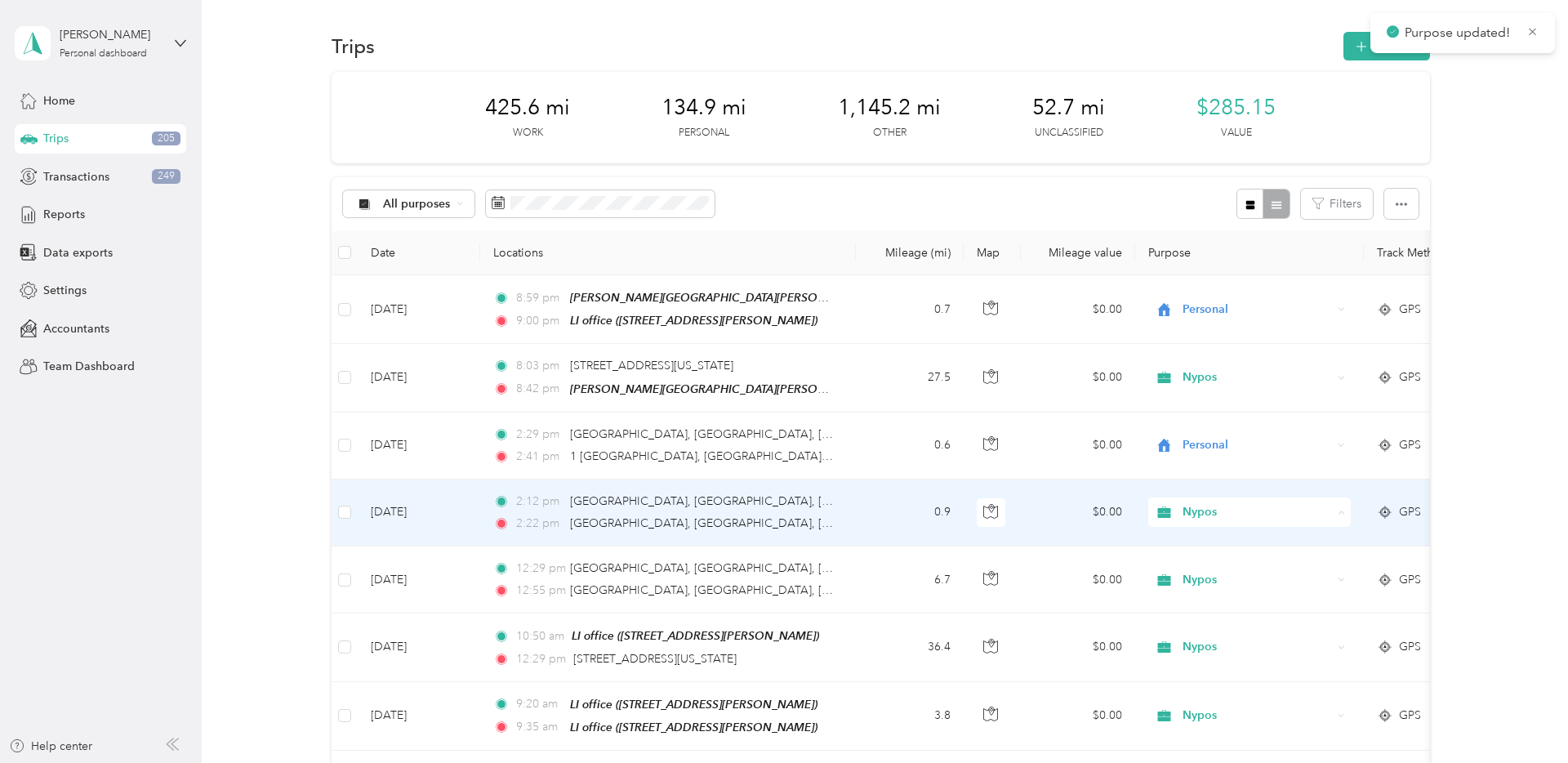 click on "Personal" at bounding box center [1264, 570] 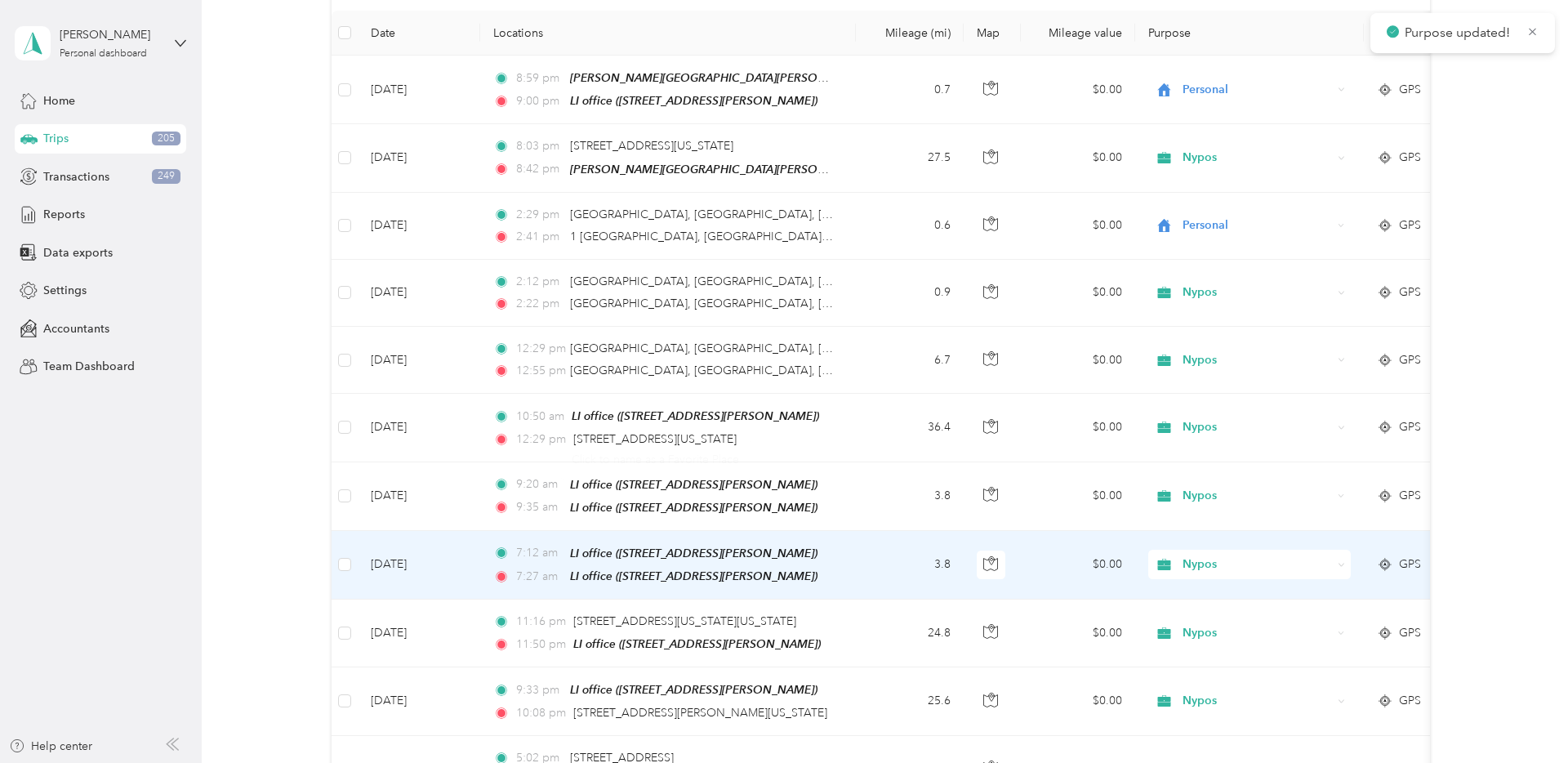 scroll, scrollTop: 406, scrollLeft: 0, axis: vertical 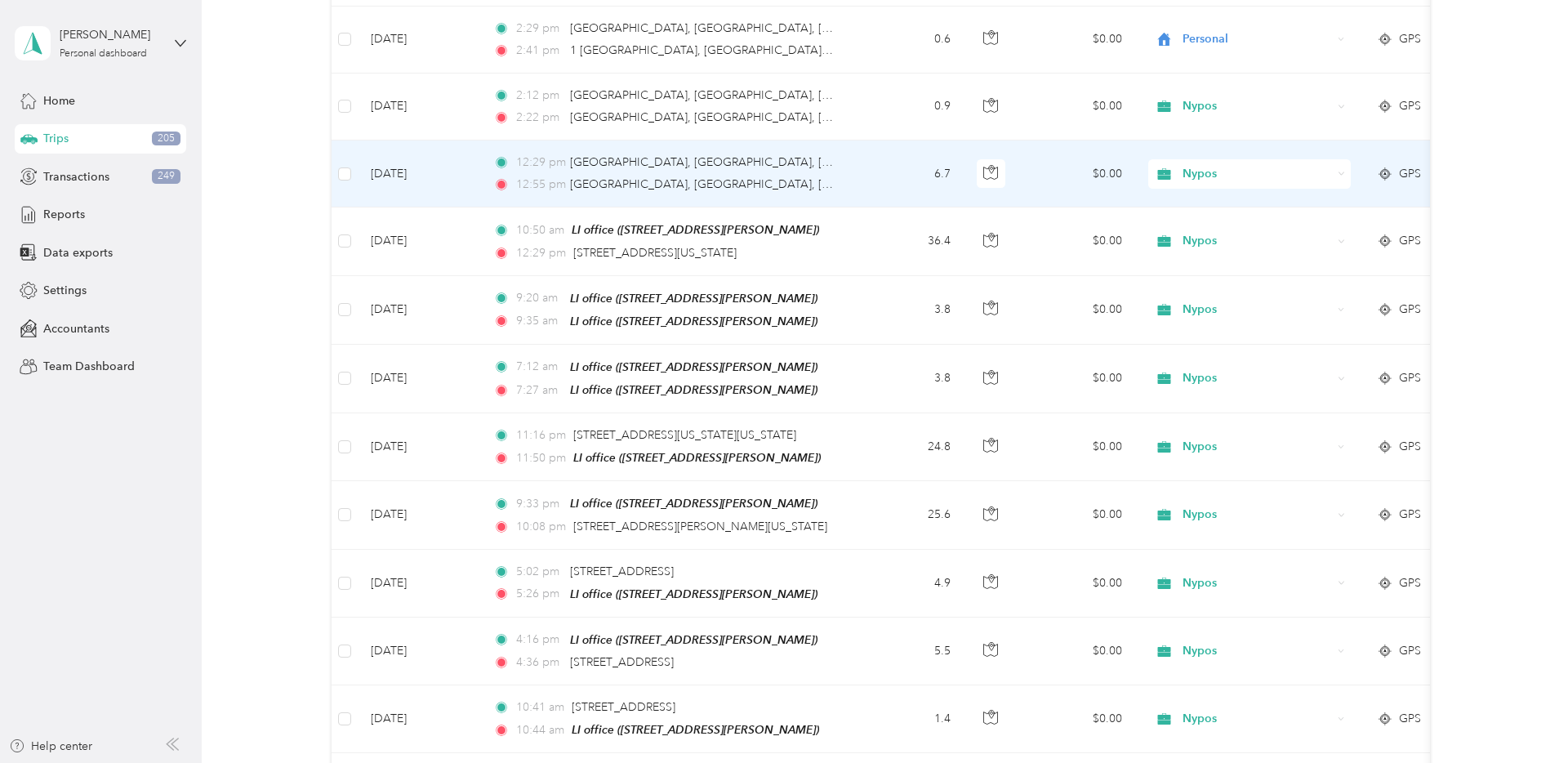 click on "Nypos" at bounding box center [1257, 174] 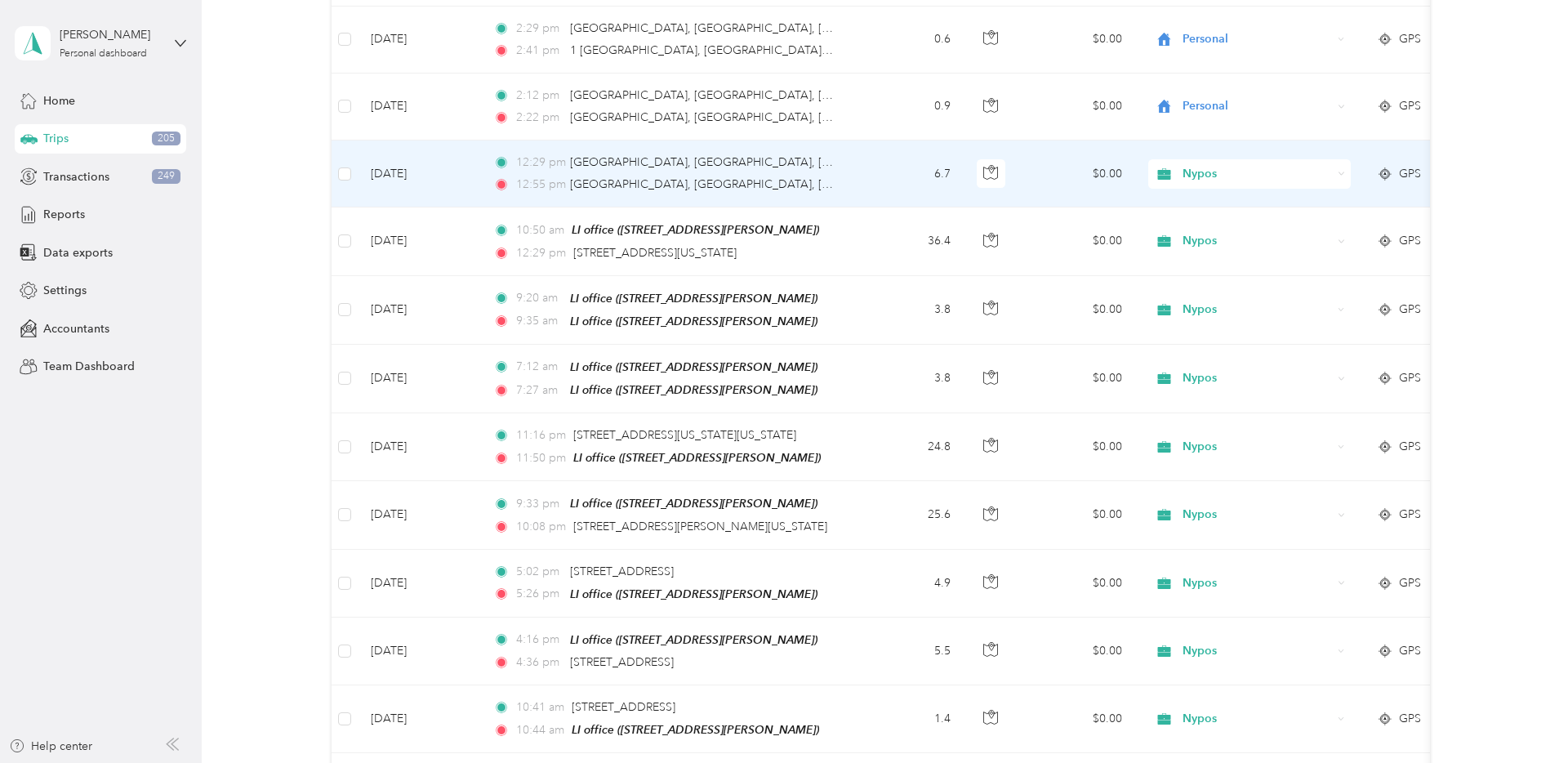 click on "Personal" at bounding box center (1264, 223) 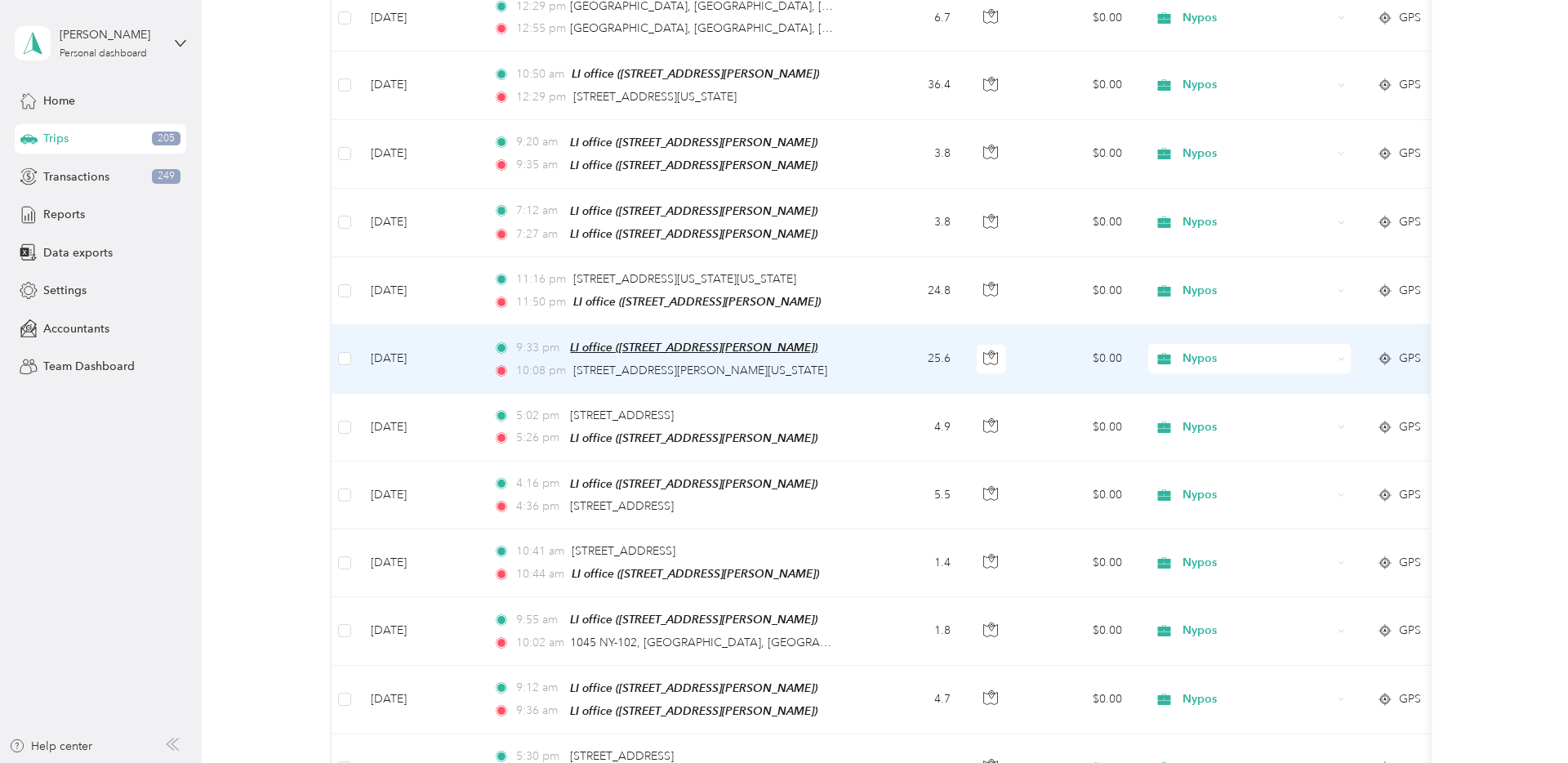 scroll, scrollTop: 572, scrollLeft: 0, axis: vertical 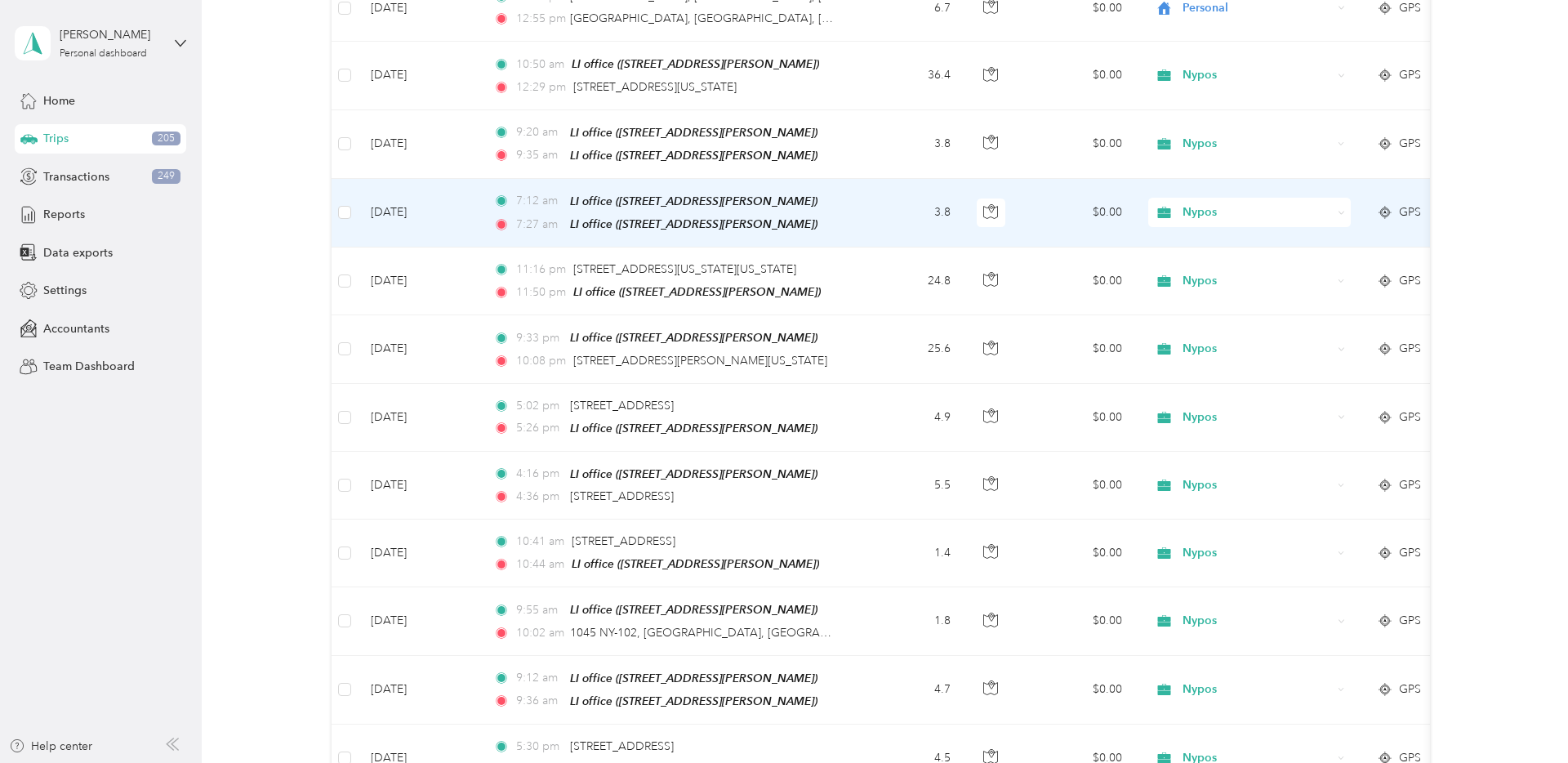 click on "Nypos" at bounding box center (1257, 212) 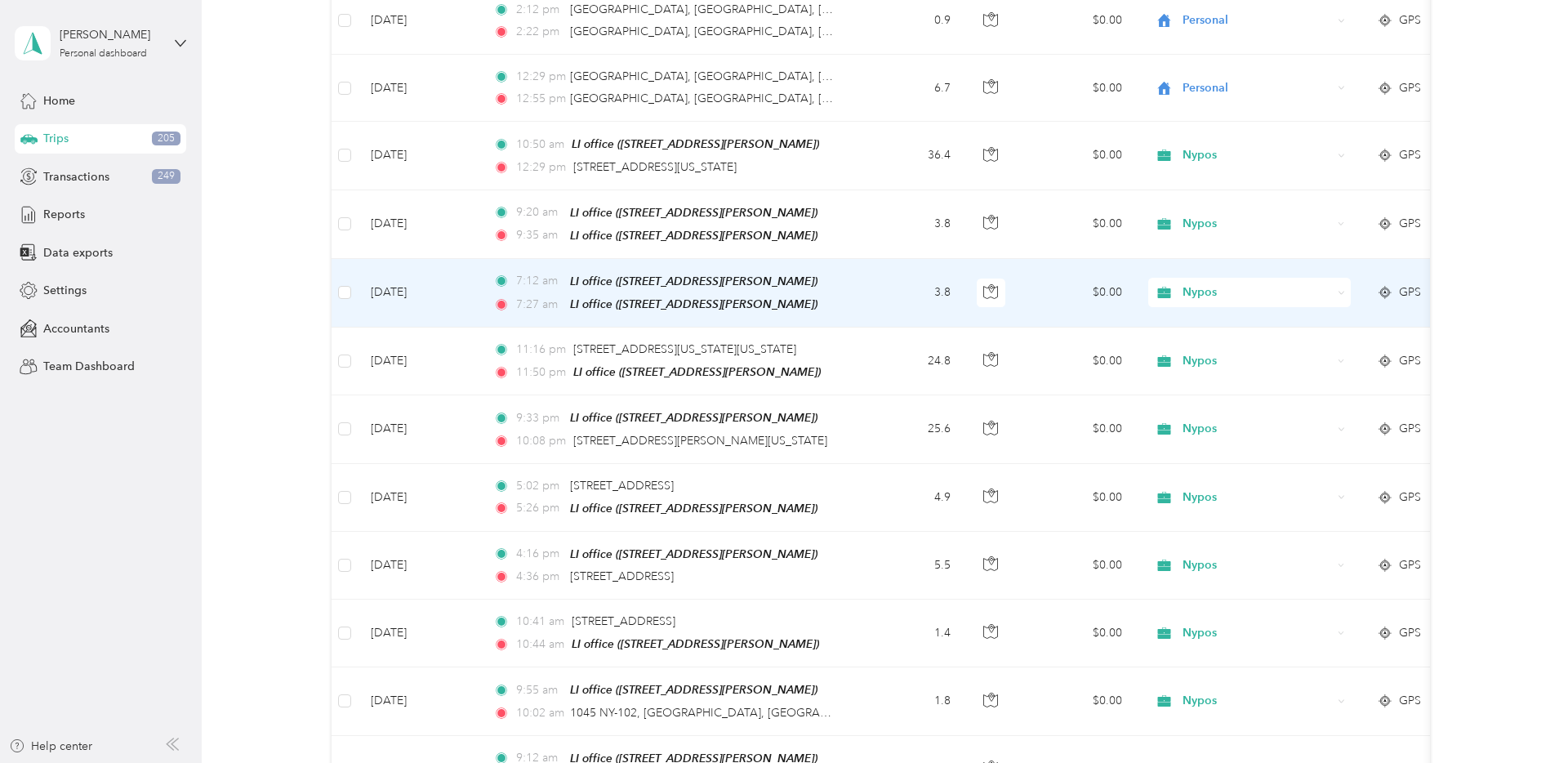 scroll, scrollTop: 492, scrollLeft: 0, axis: vertical 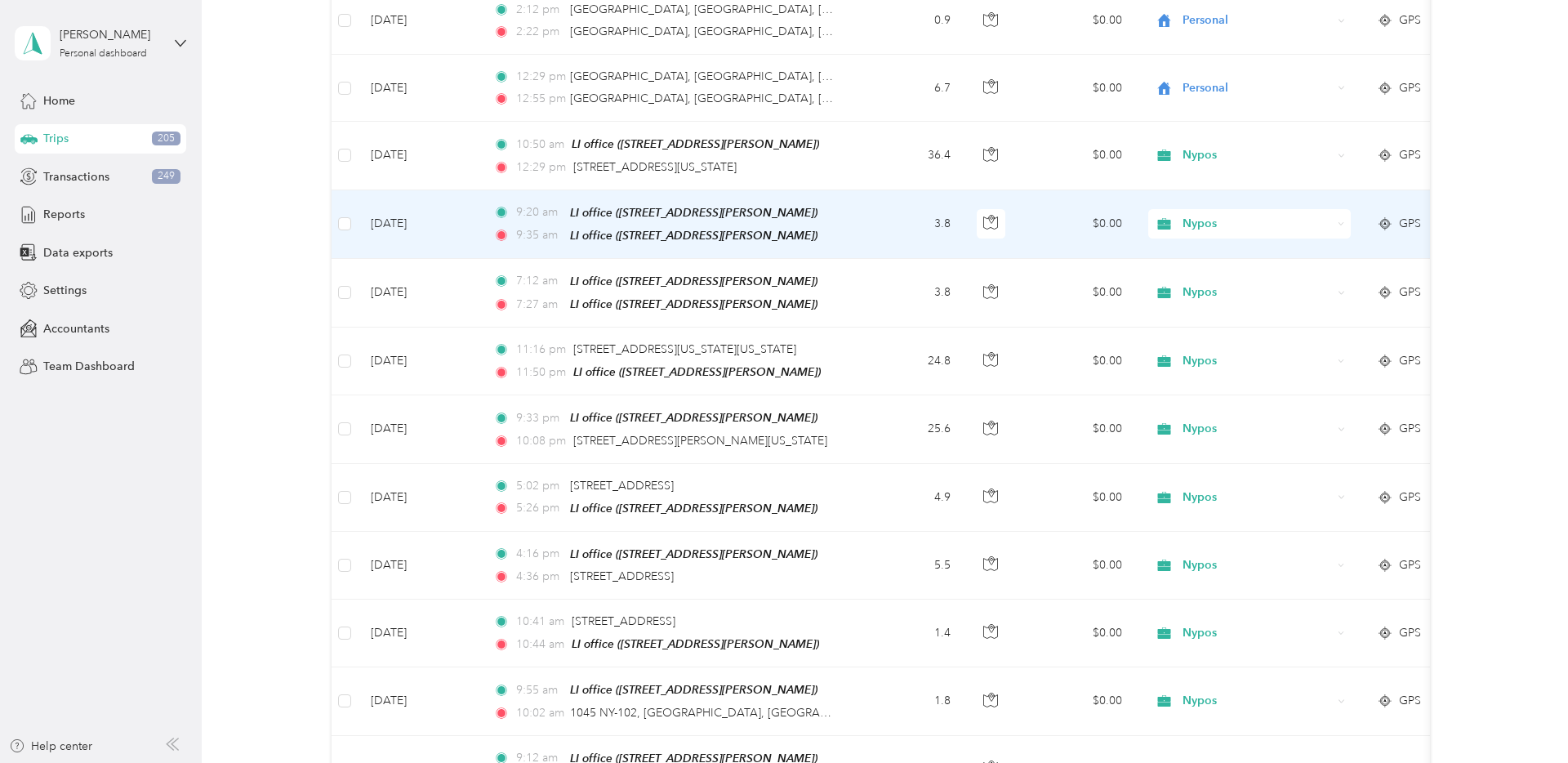 click on "Nypos" at bounding box center [1257, 224] 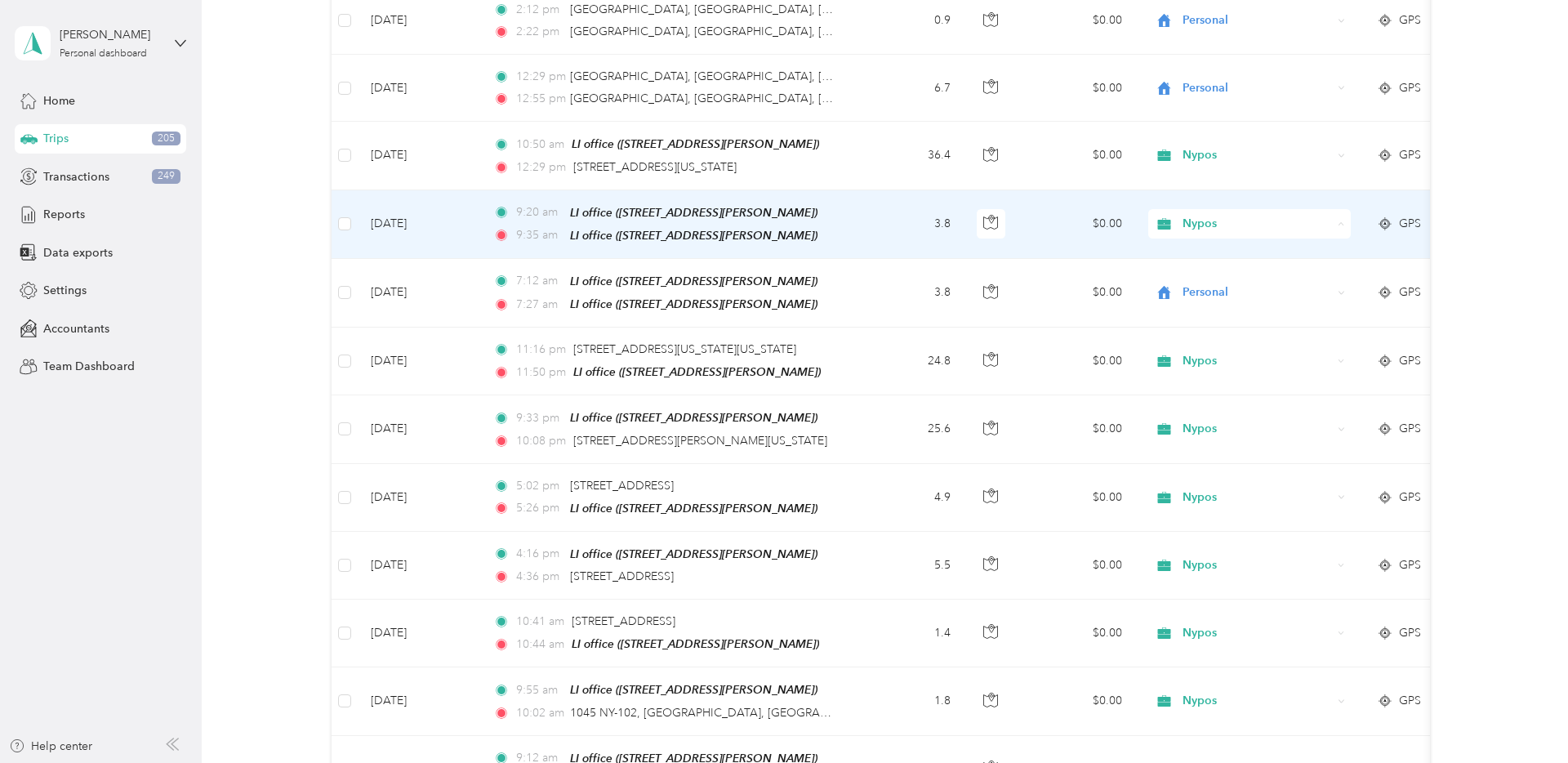 click on "Personal" at bounding box center (1250, 281) 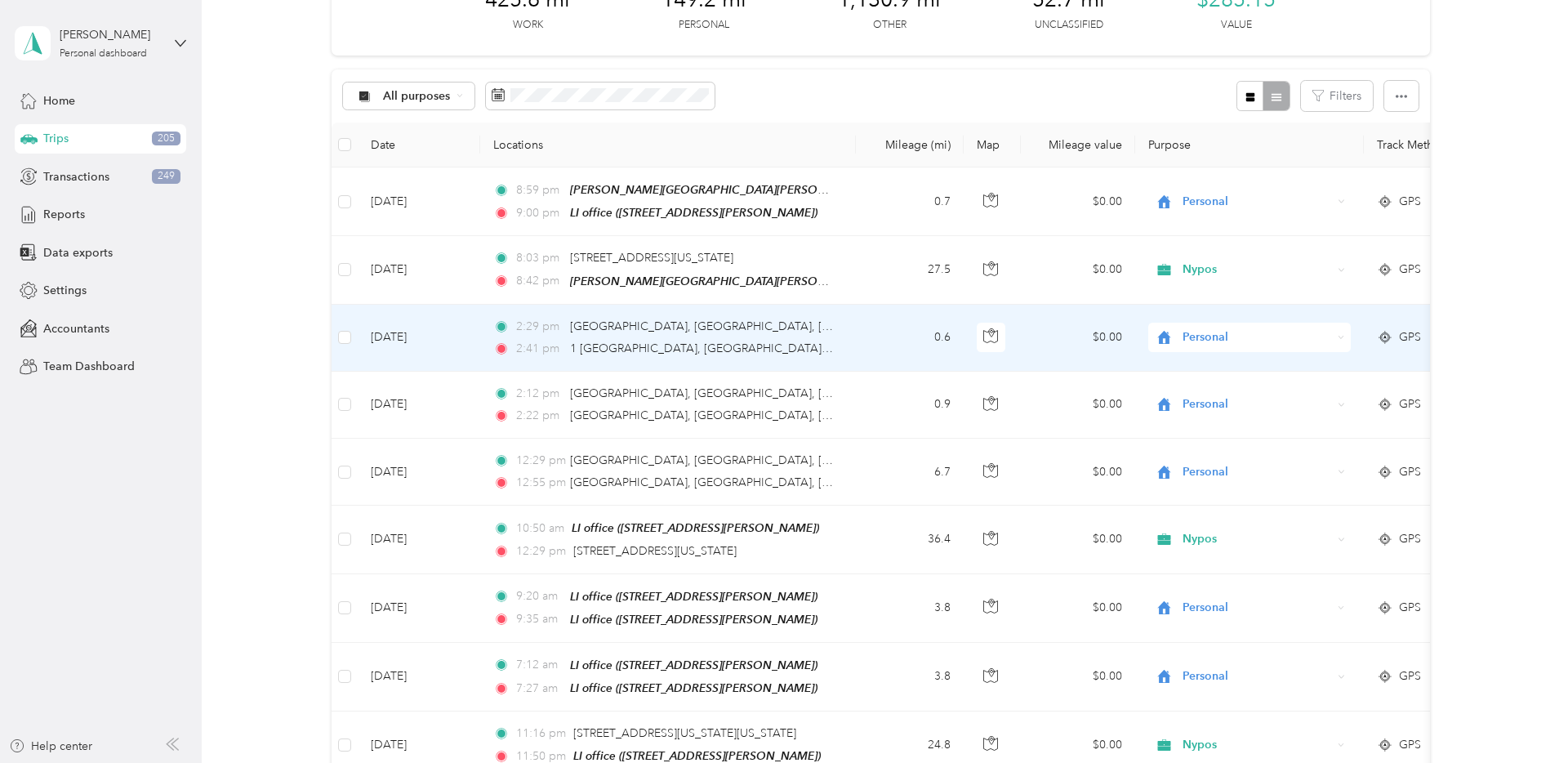 scroll, scrollTop: 0, scrollLeft: 0, axis: both 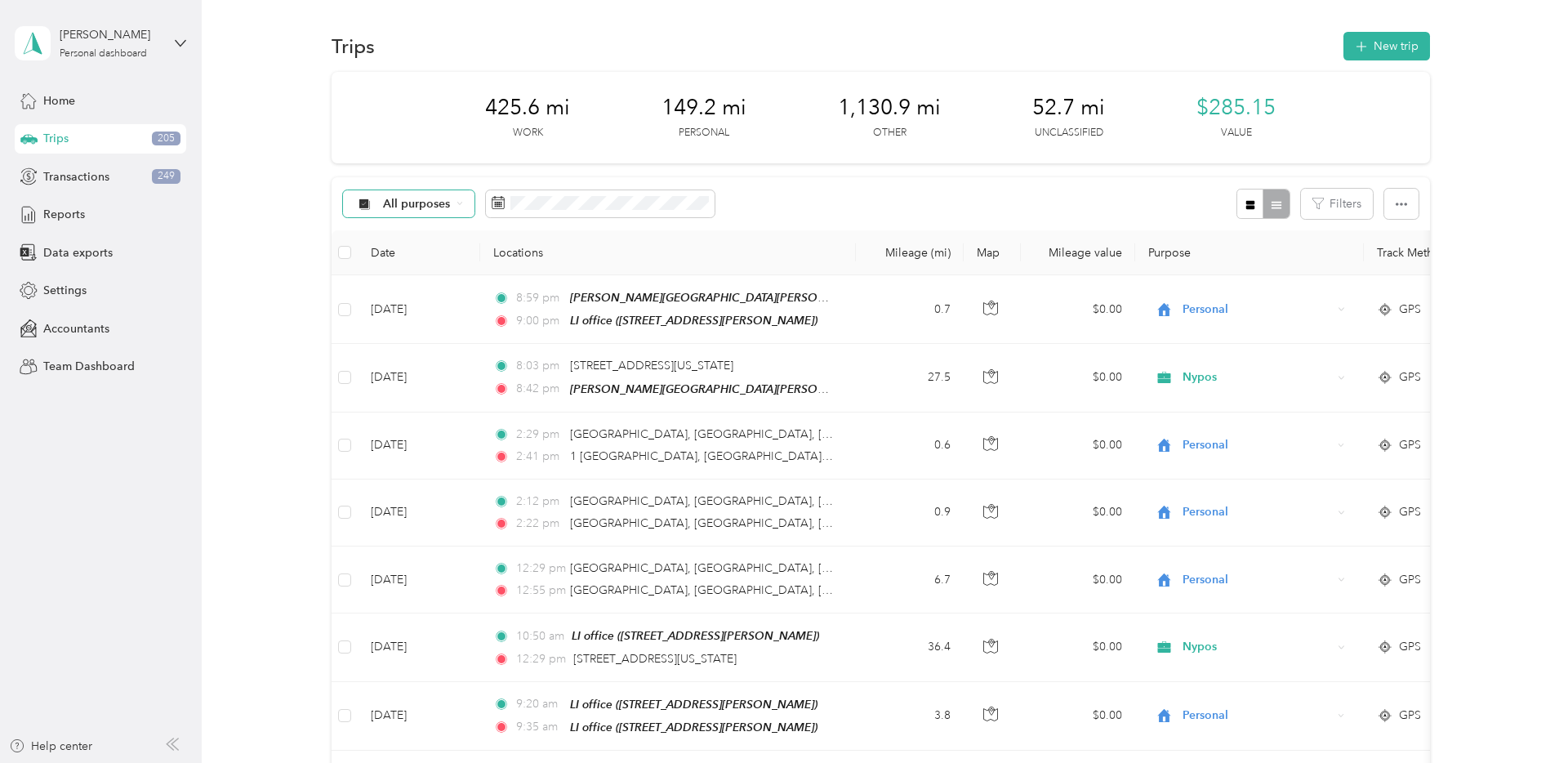 drag, startPoint x: 401, startPoint y: 196, endPoint x: 406, endPoint y: 209, distance: 13.928388 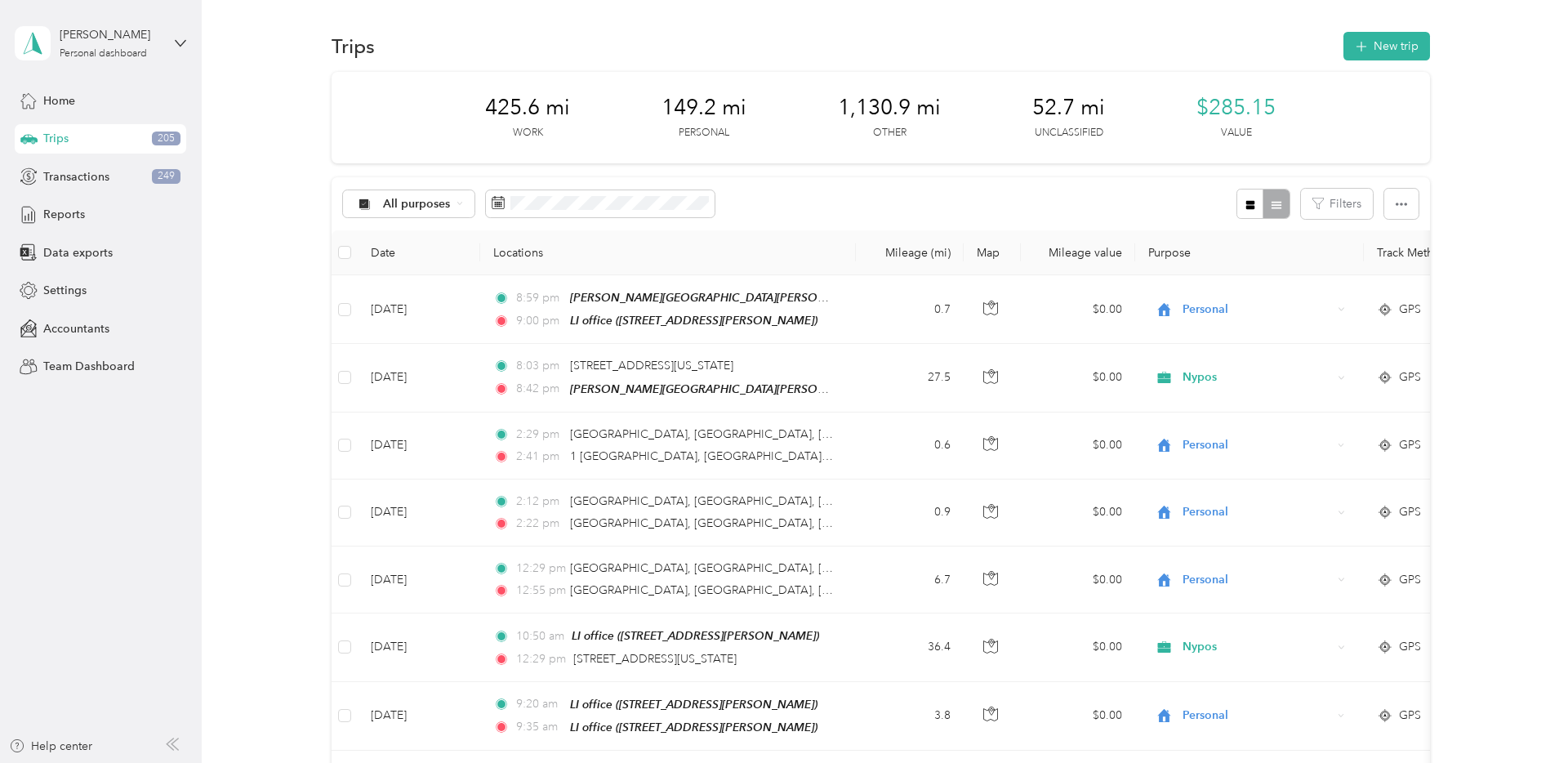 click on "Unclassified" at bounding box center [423, 261] 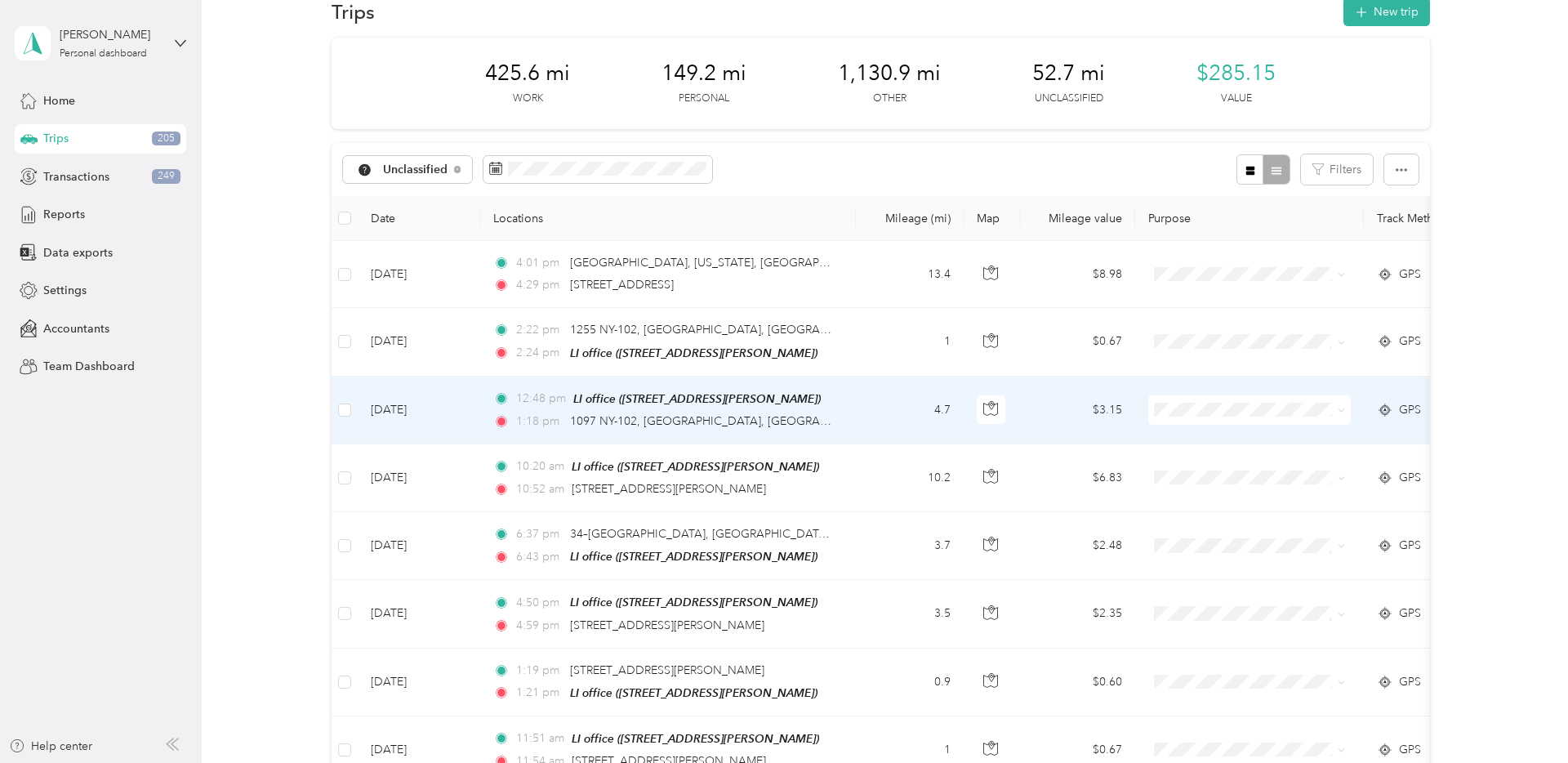 scroll, scrollTop: 0, scrollLeft: 0, axis: both 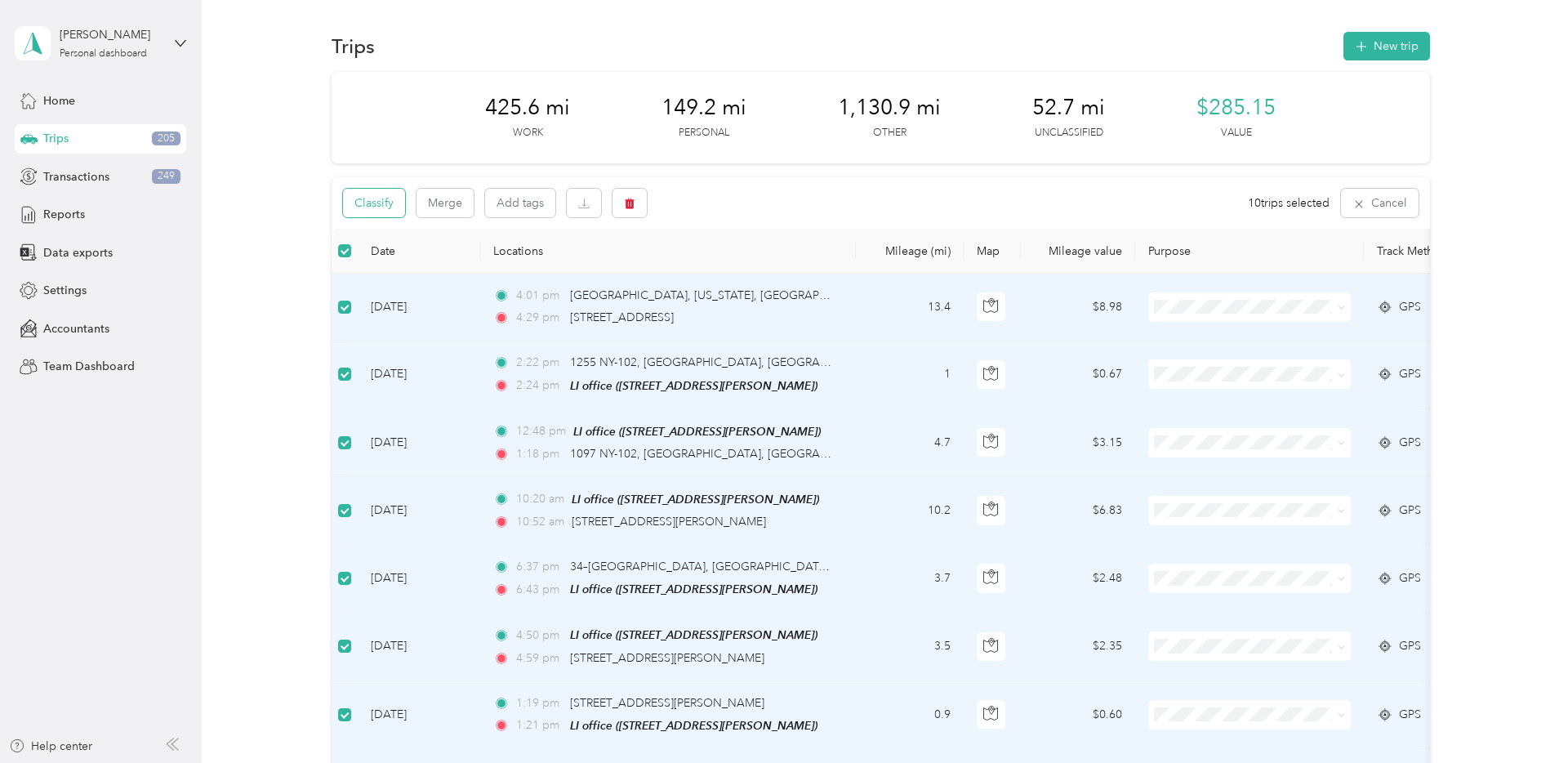 click on "Classify" at bounding box center (374, 203) 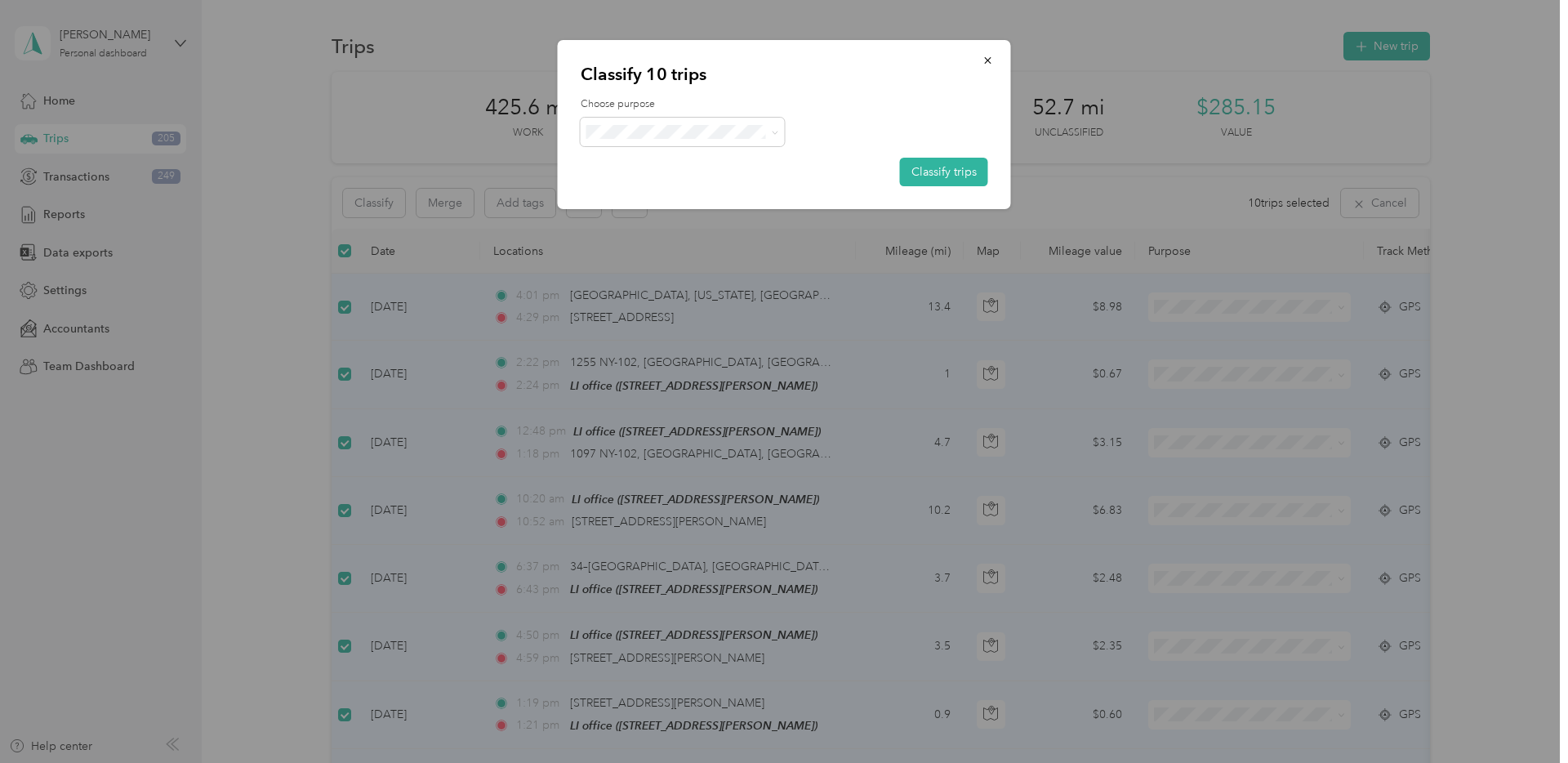 click on "Personal" at bounding box center (683, 183) 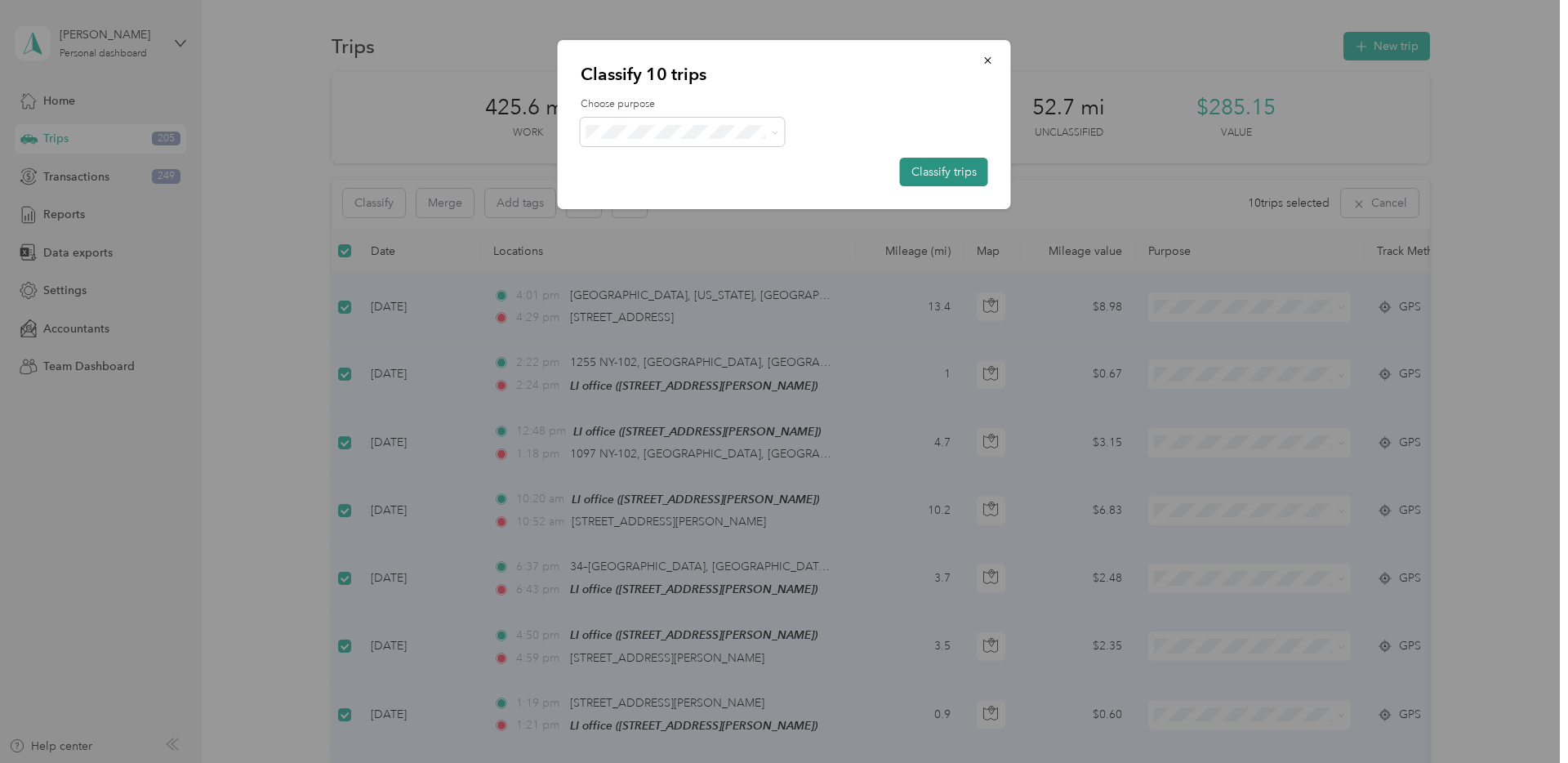 click on "Classify trips" at bounding box center [944, 172] 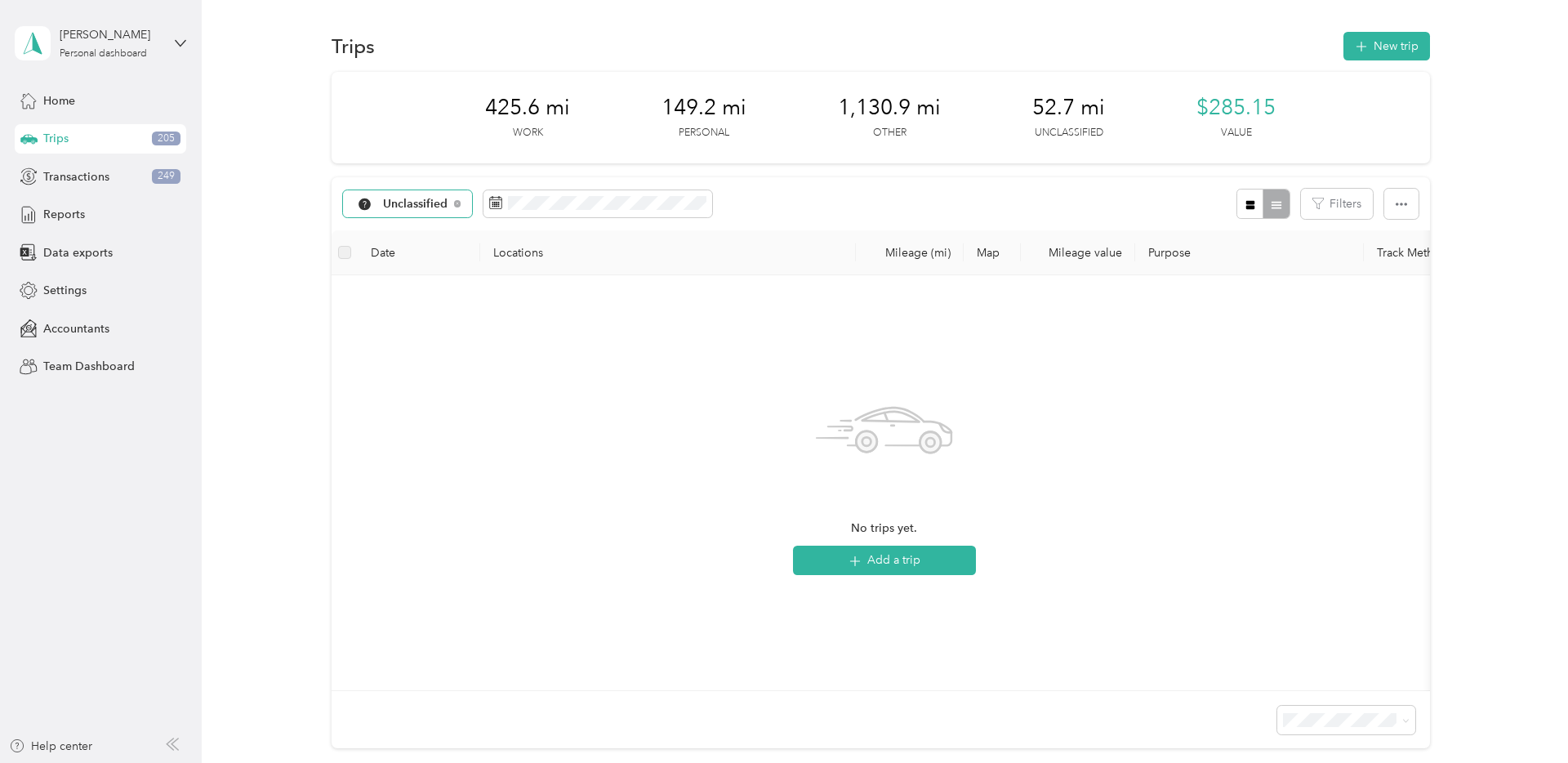 click on "Unclassified" at bounding box center [416, 204] 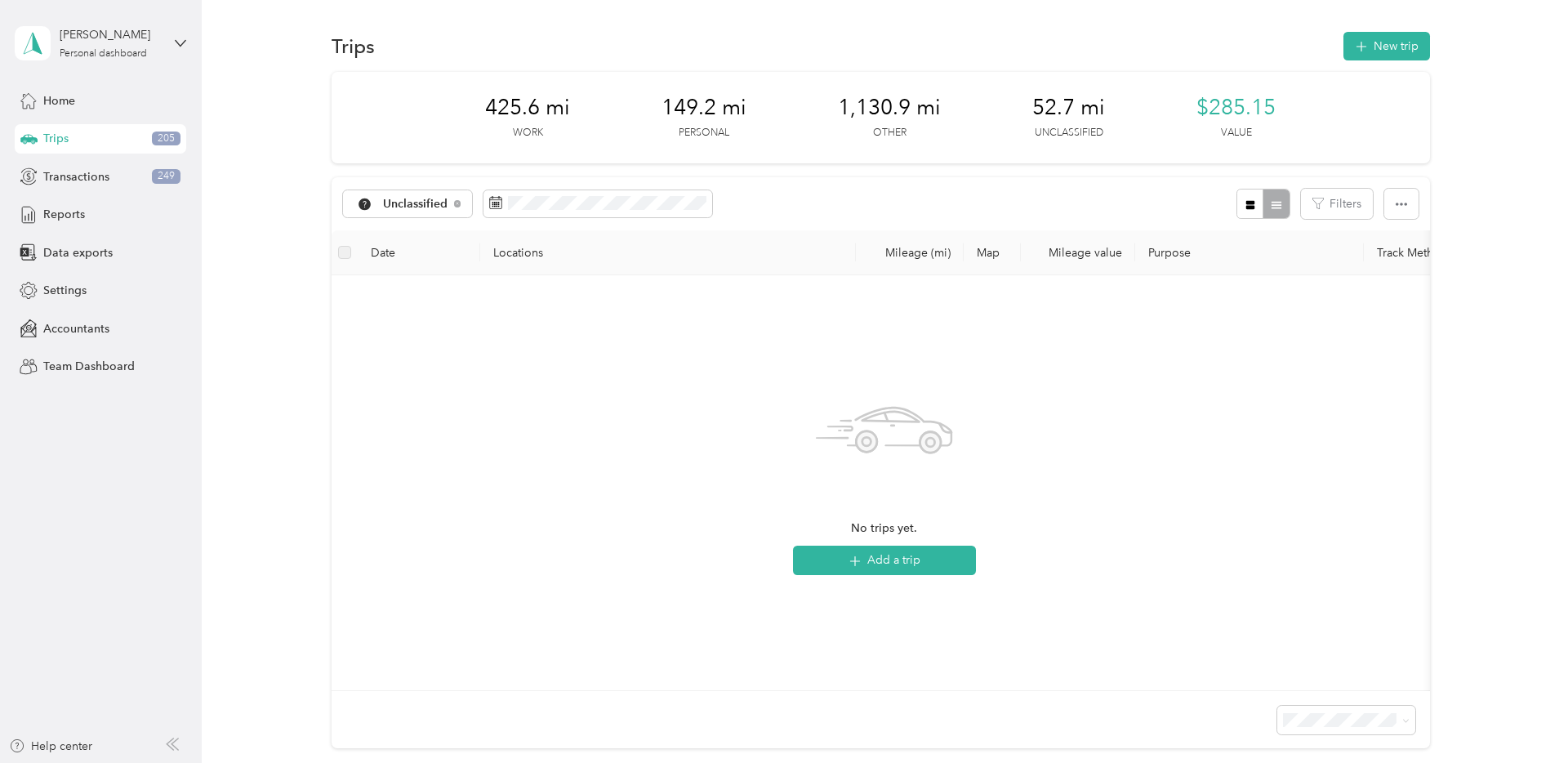 click on "Nypos" at bounding box center (426, 340) 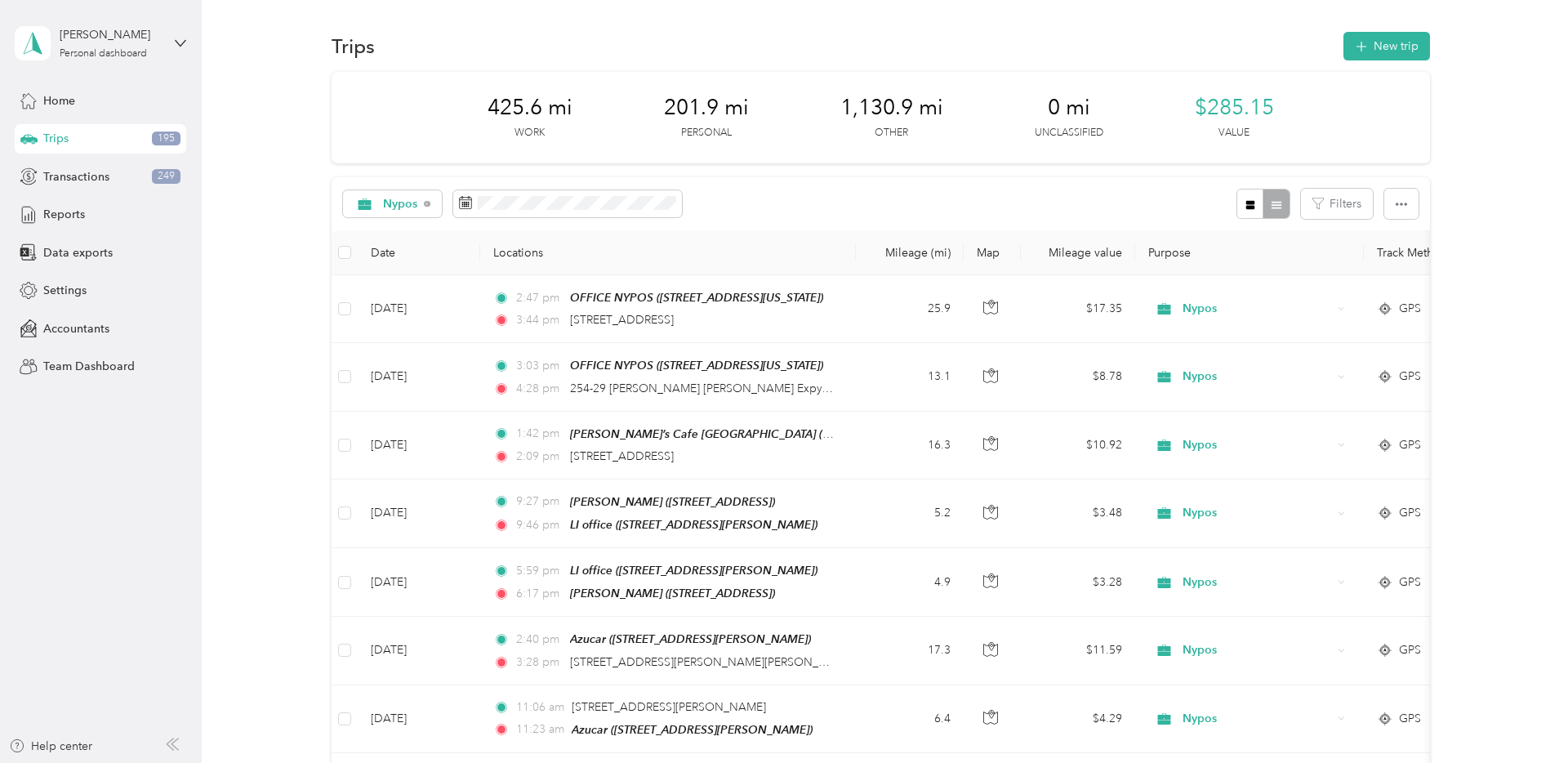 click on "Mileage (mi)" at bounding box center (910, 252) 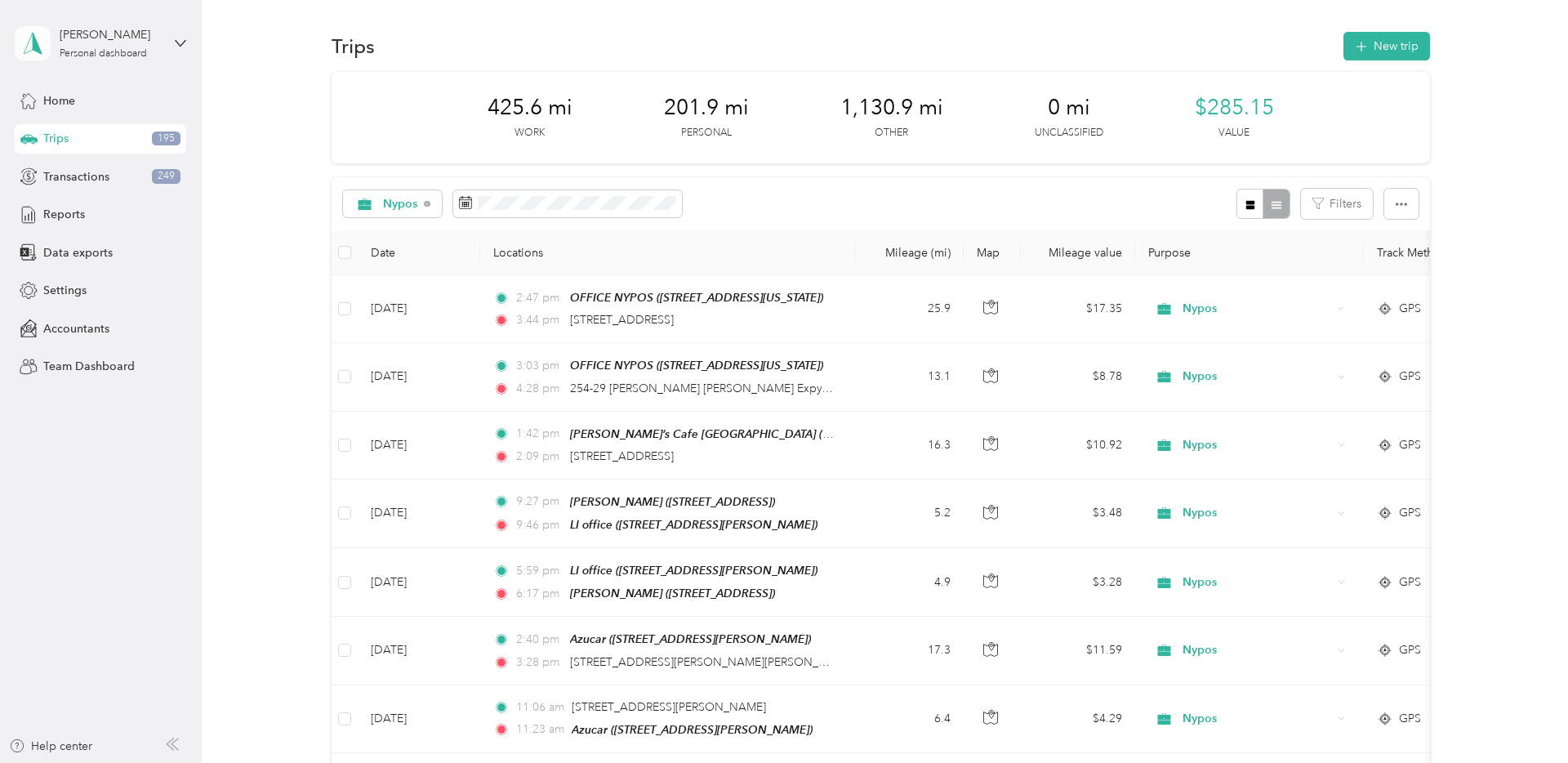 scroll, scrollTop: 4, scrollLeft: 0, axis: vertical 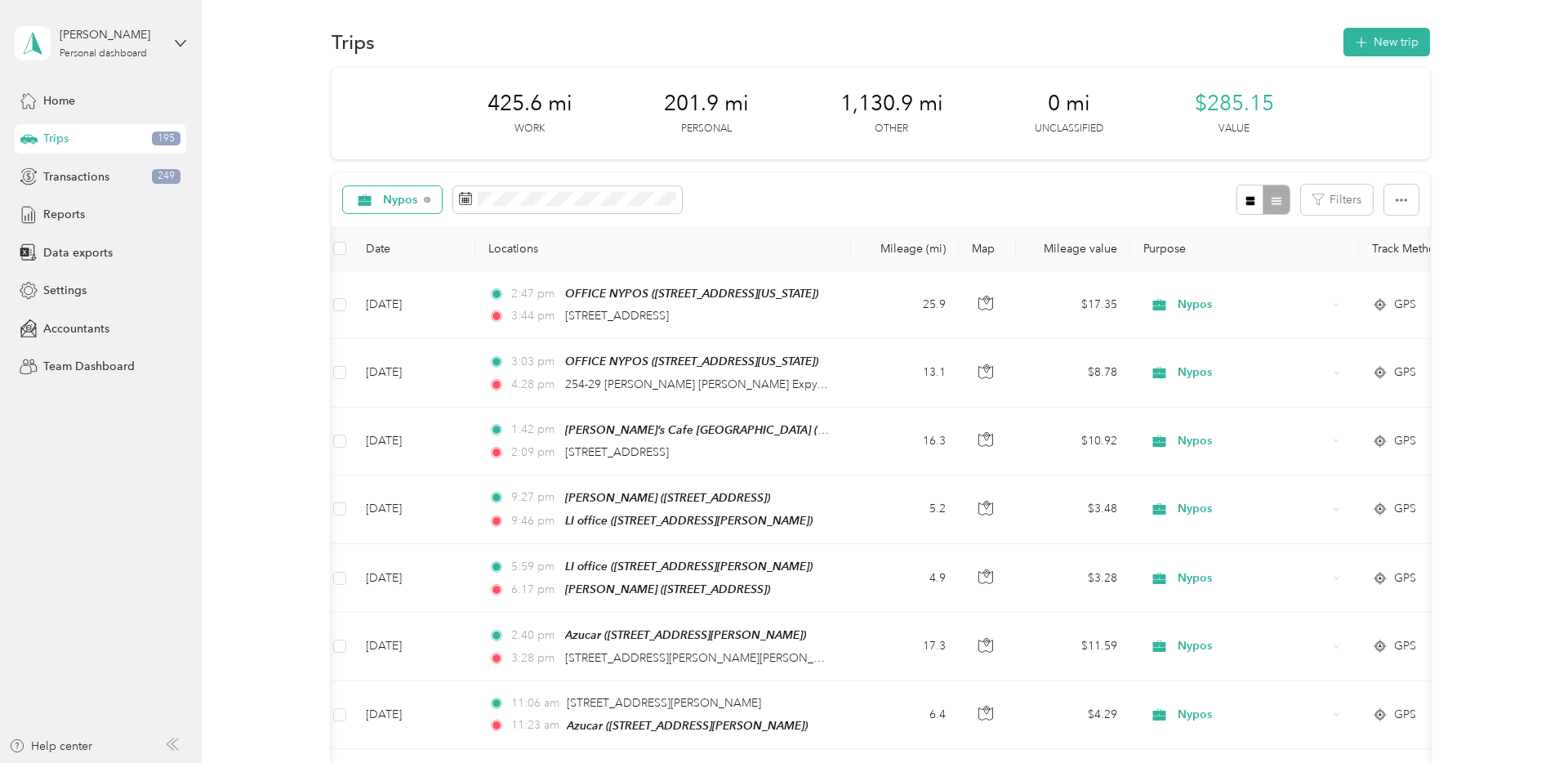 click on "Nypos" at bounding box center [393, 200] 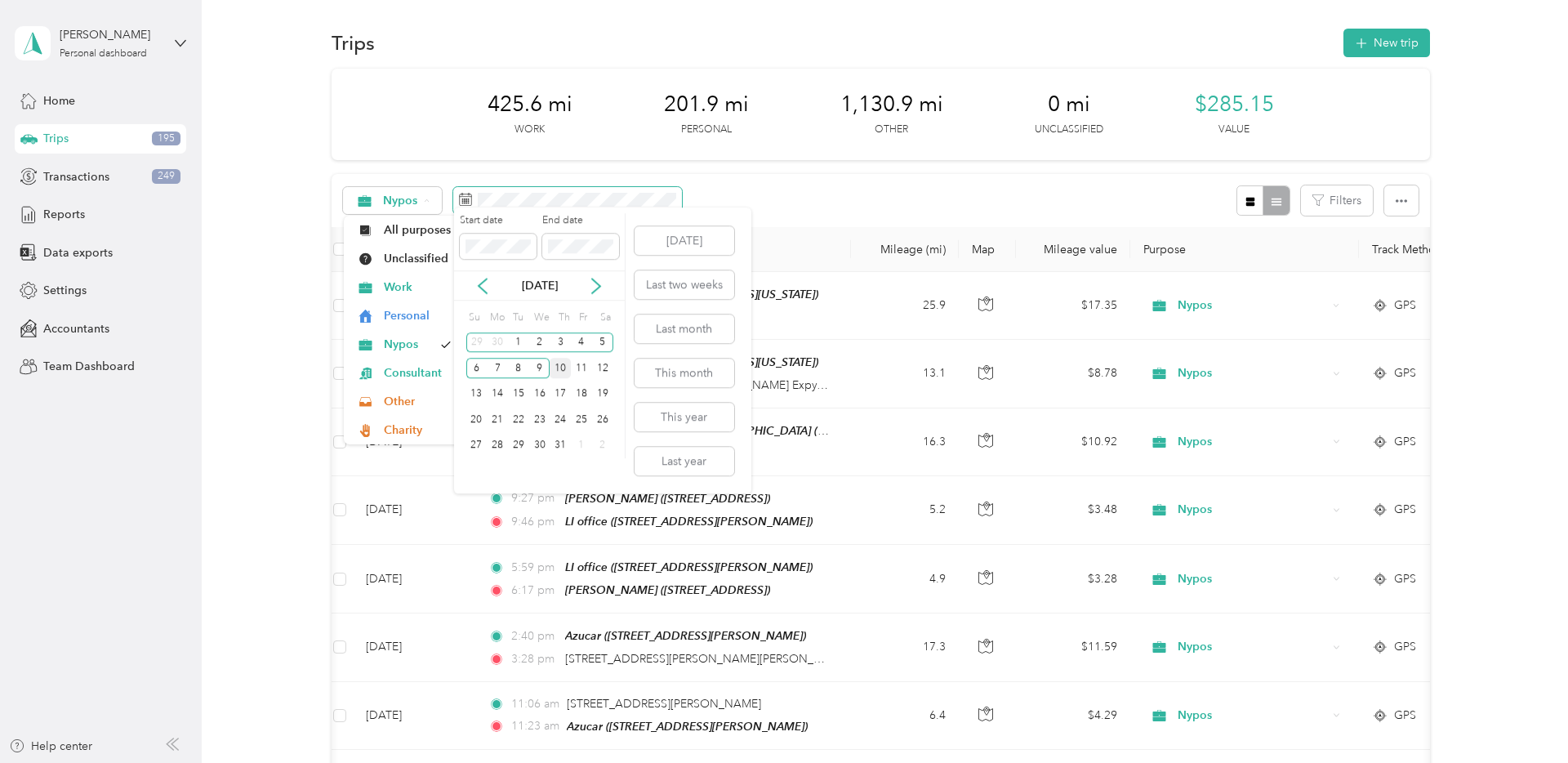 scroll, scrollTop: 6, scrollLeft: 0, axis: vertical 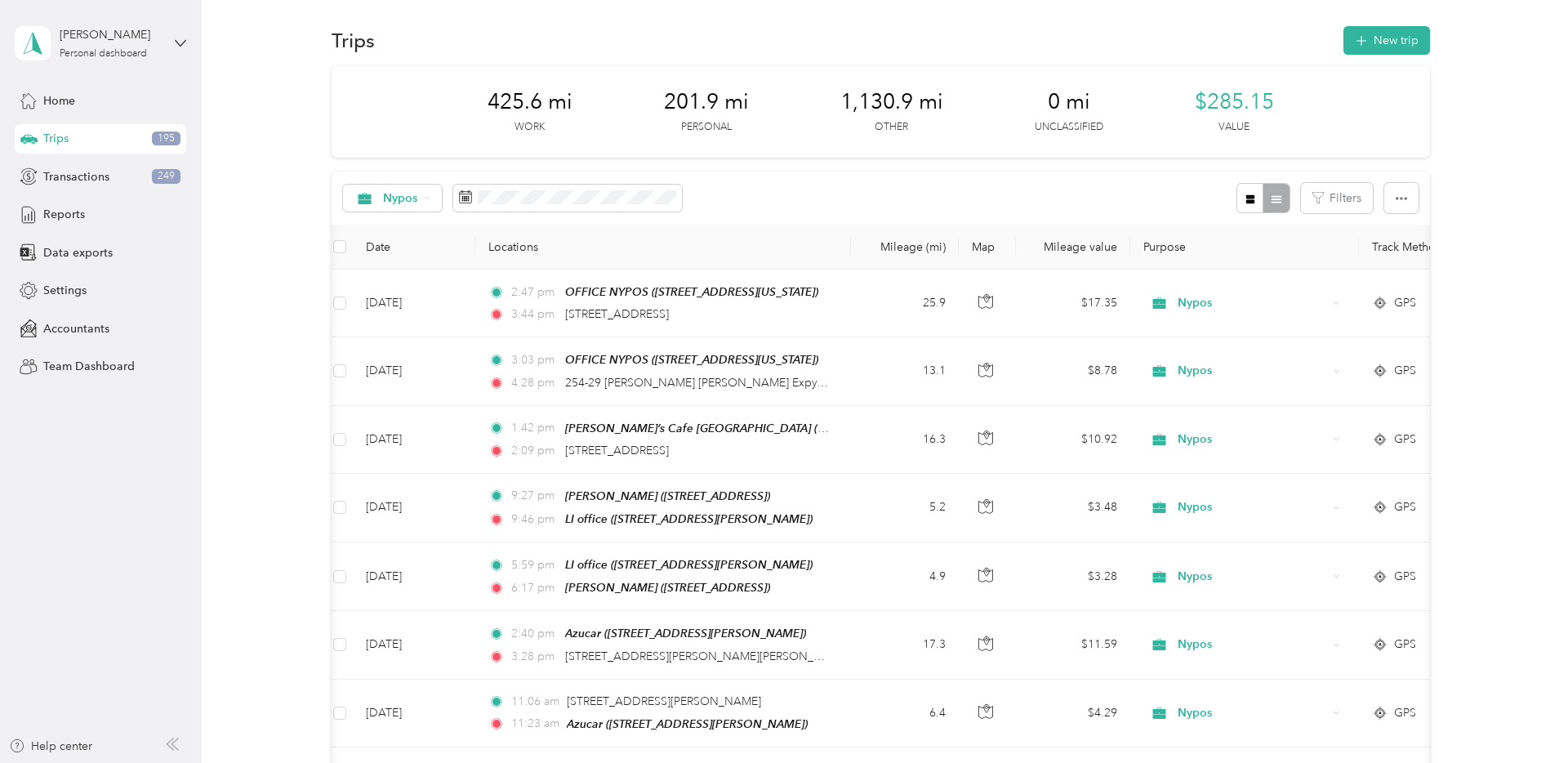 click on "Nypos Filters" at bounding box center (880, 198) 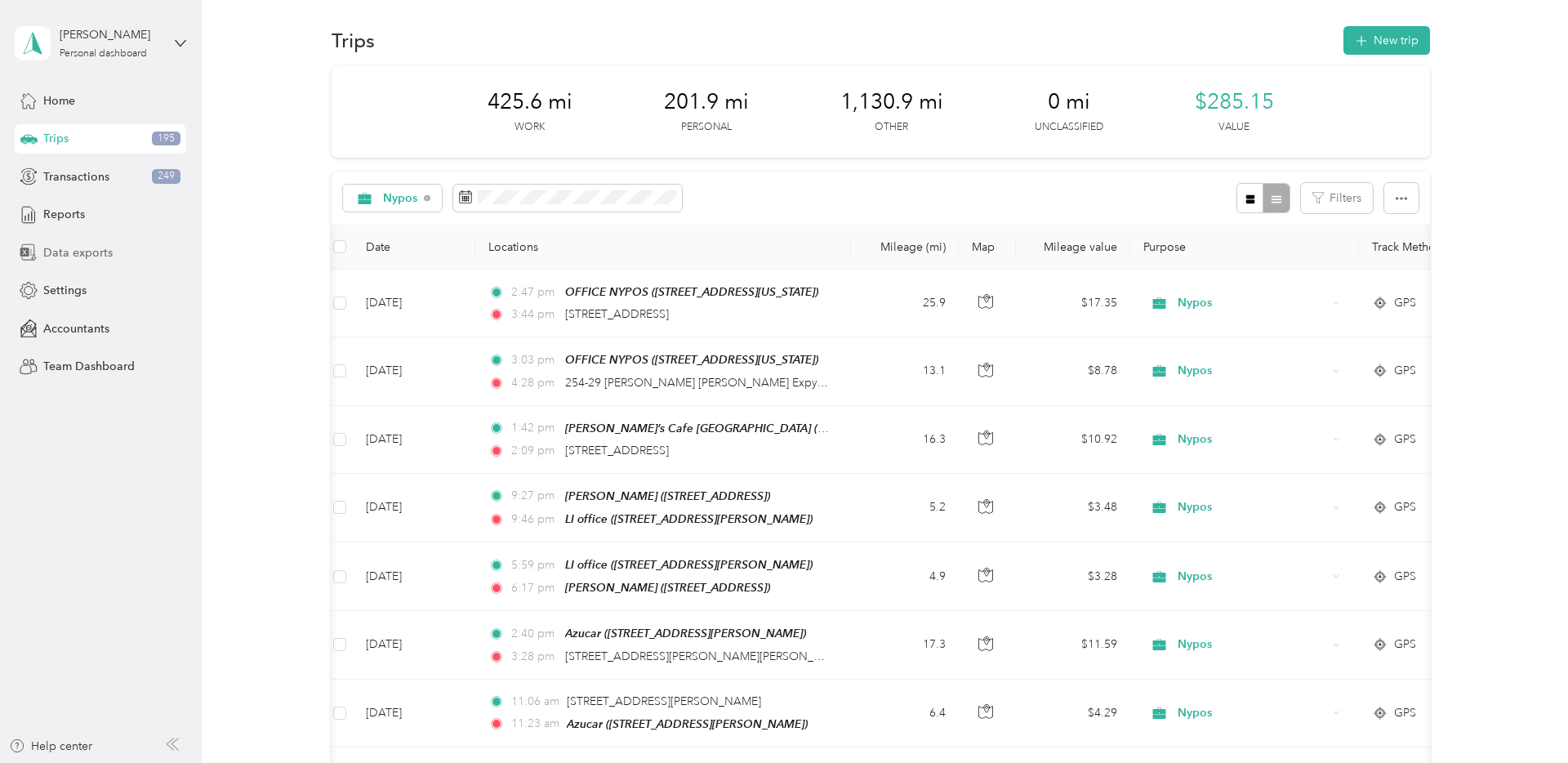 scroll, scrollTop: 0, scrollLeft: 0, axis: both 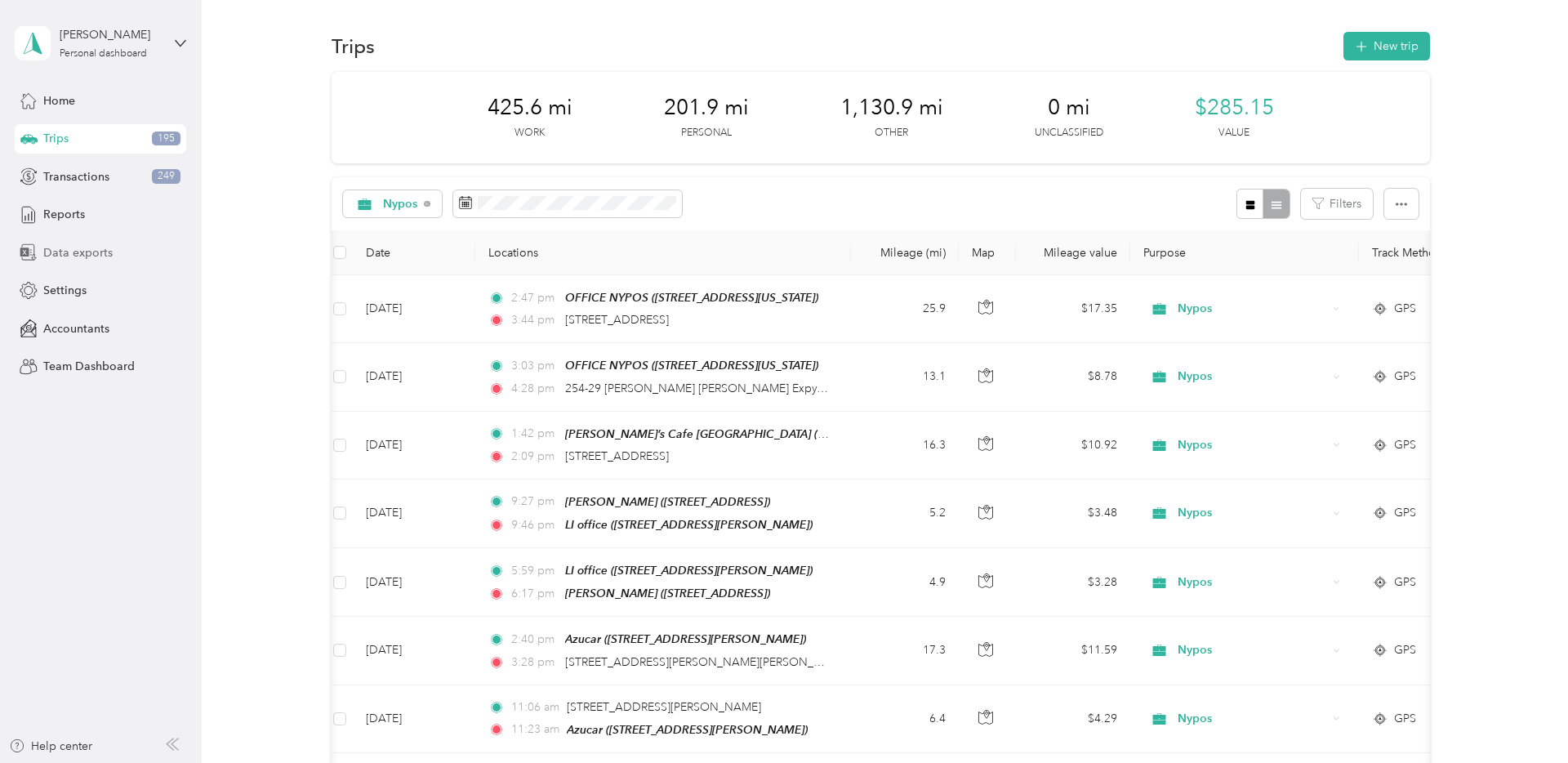 click on "Data exports" at bounding box center [78, 252] 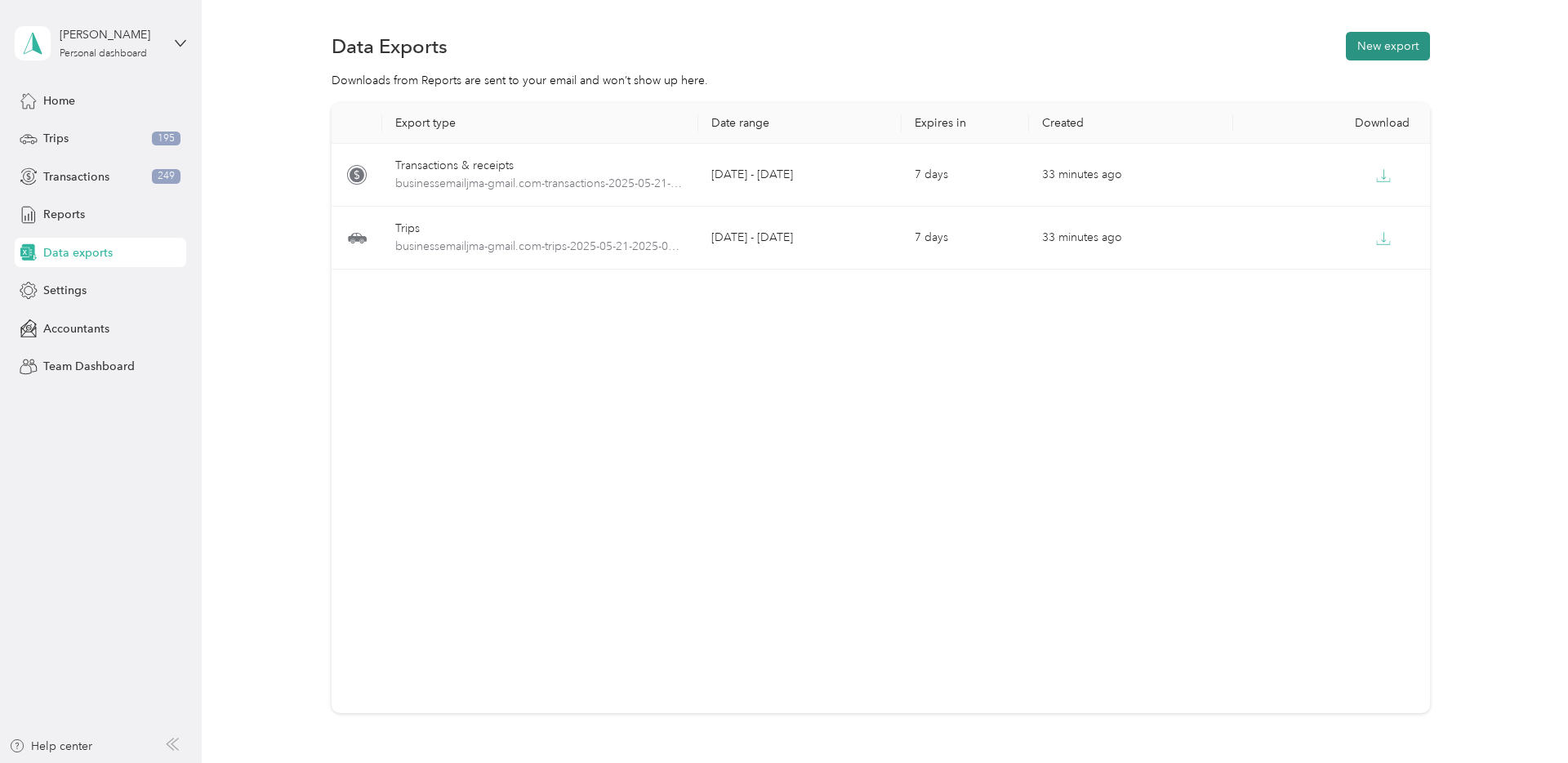 click on "New export" at bounding box center (1388, 46) 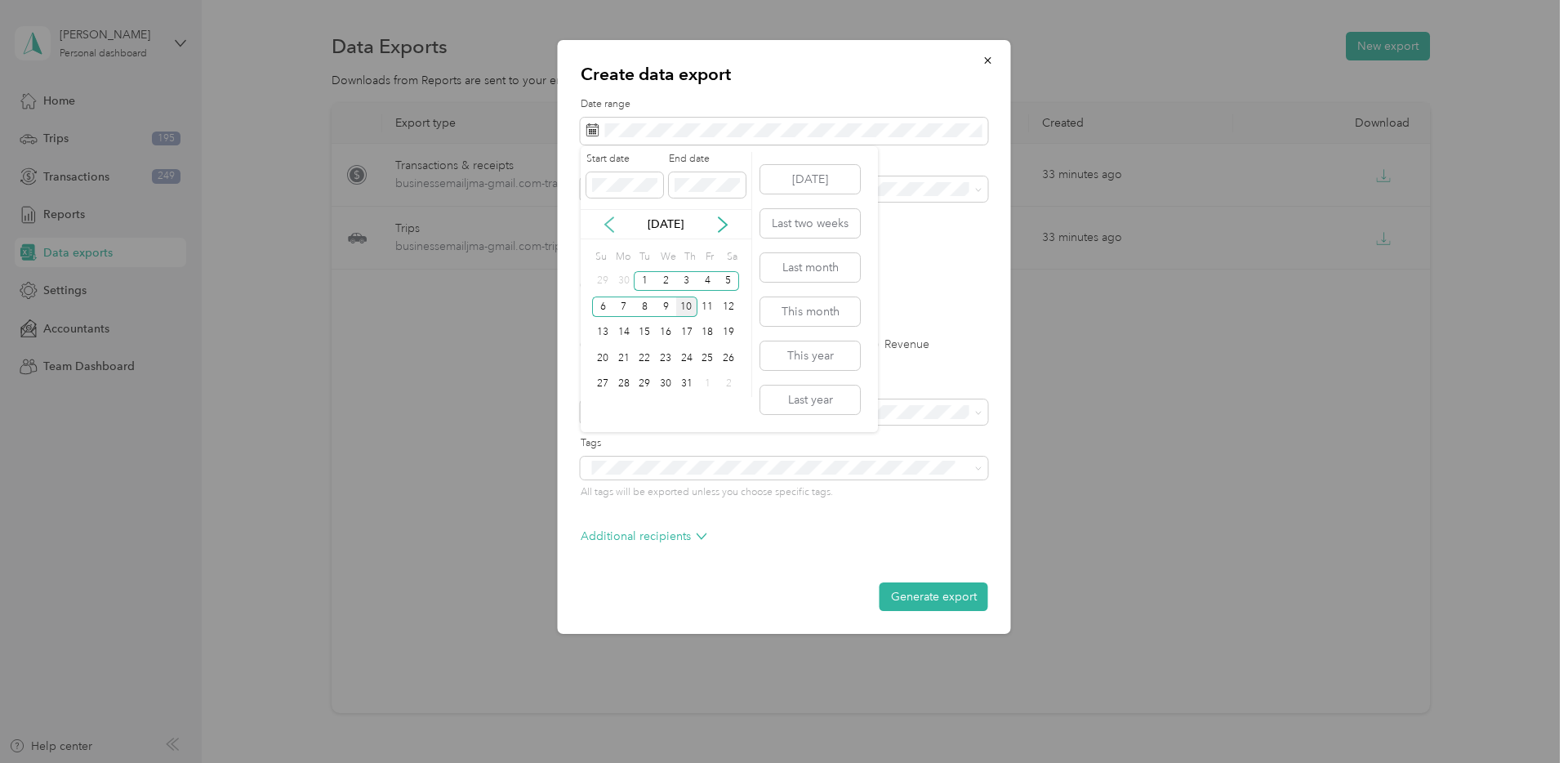 click 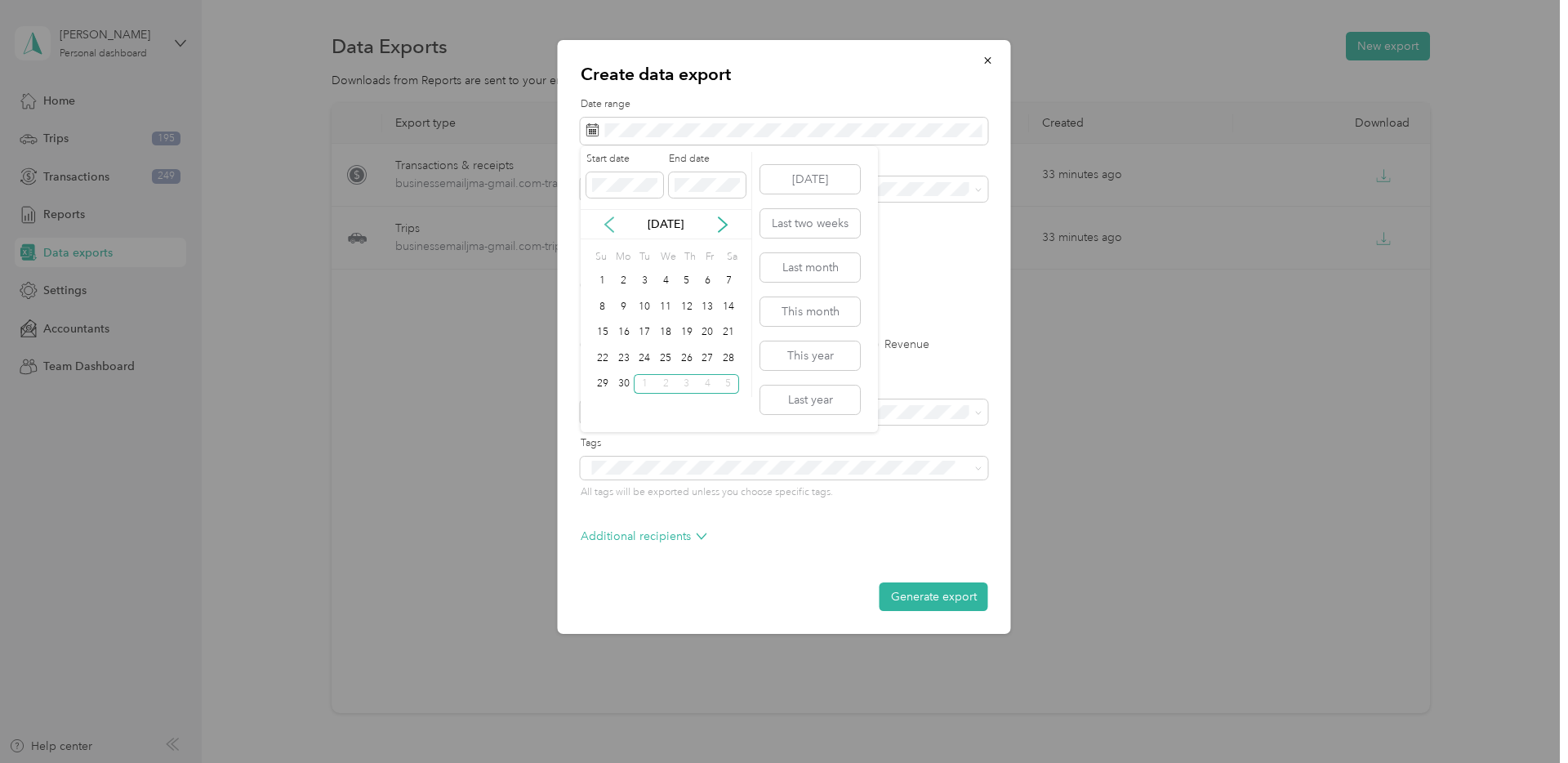 click 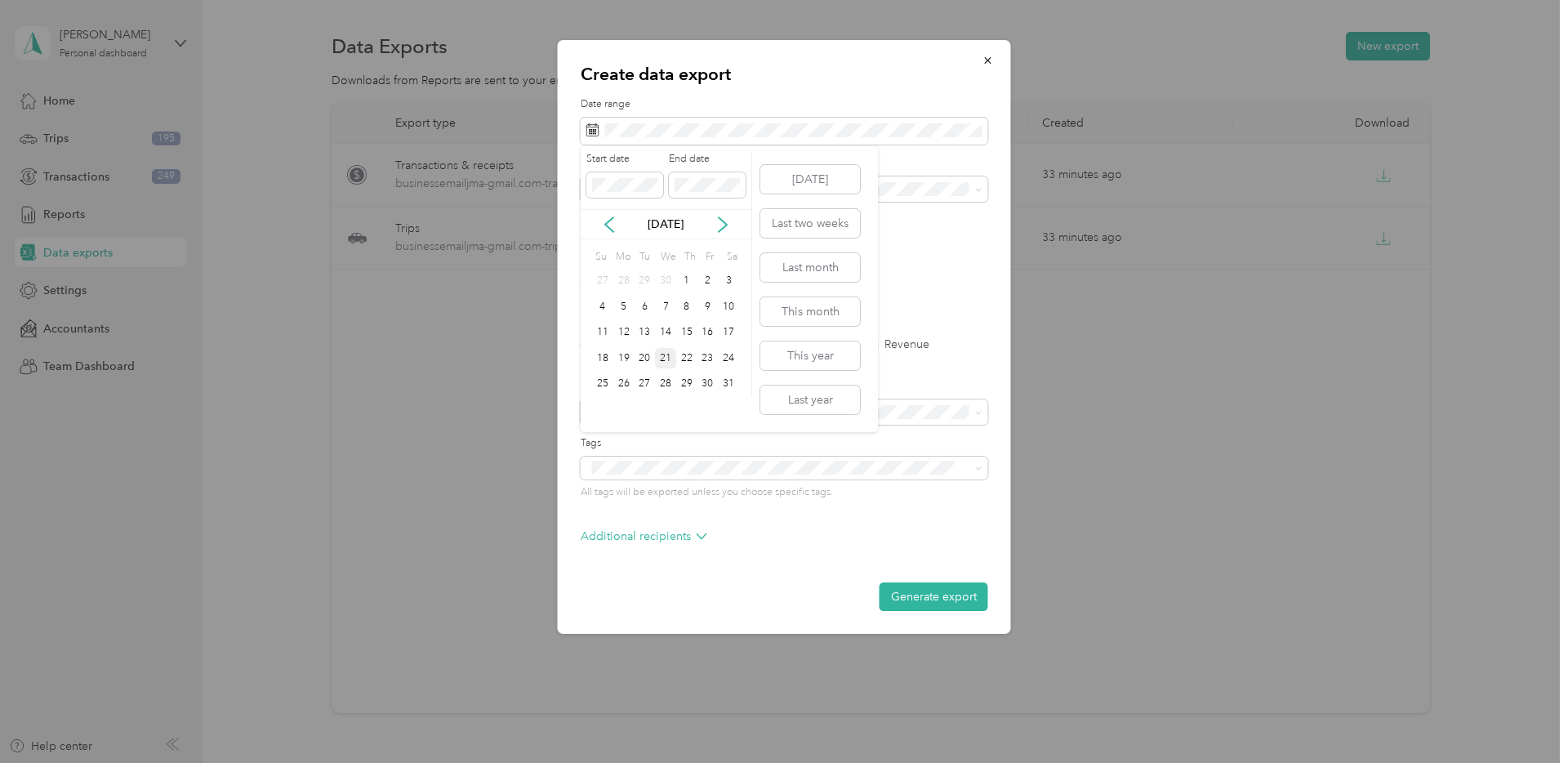 click on "21" at bounding box center (666, 358) 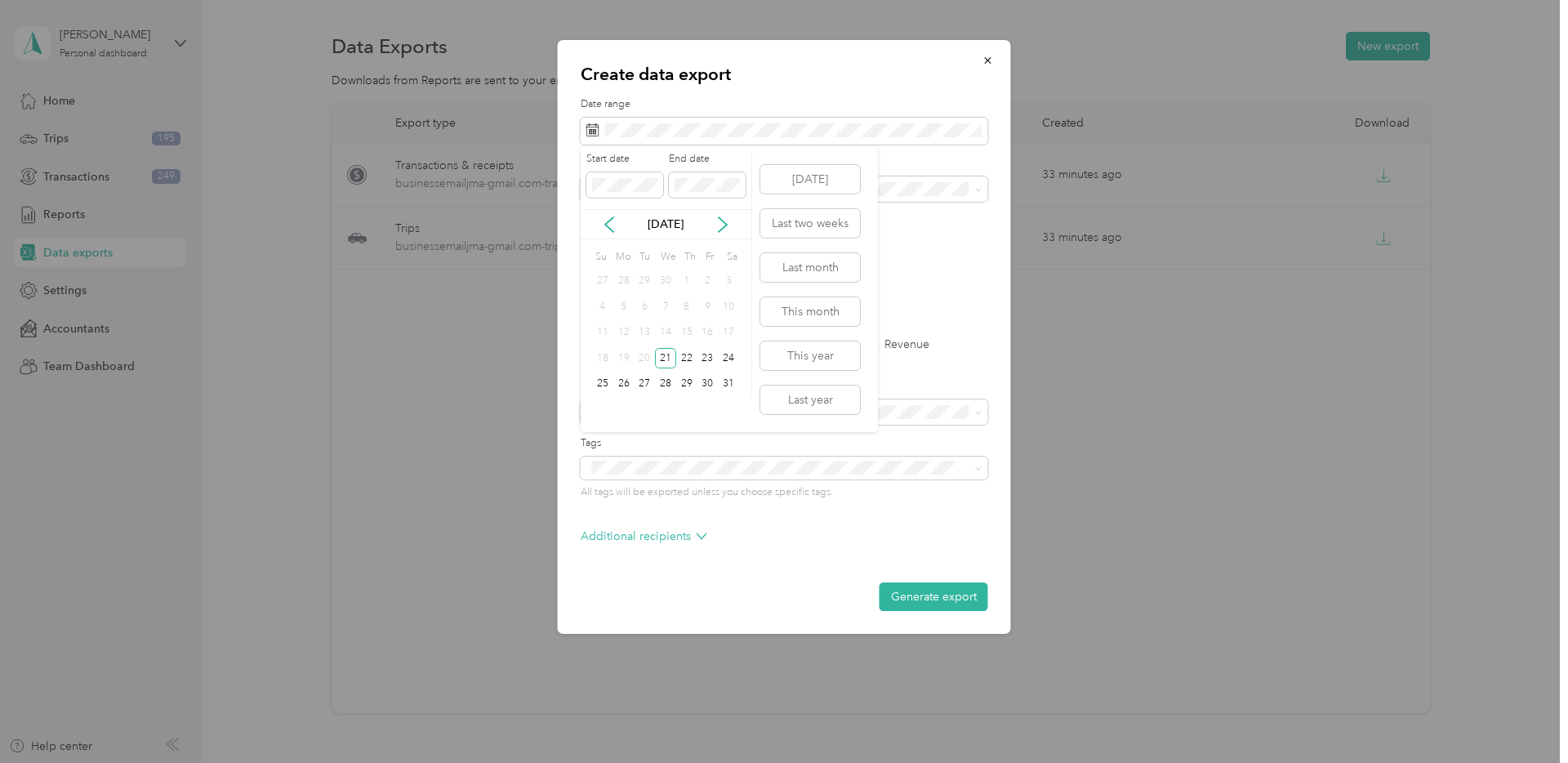 drag, startPoint x: 662, startPoint y: 225, endPoint x: 674, endPoint y: 225, distance: 12 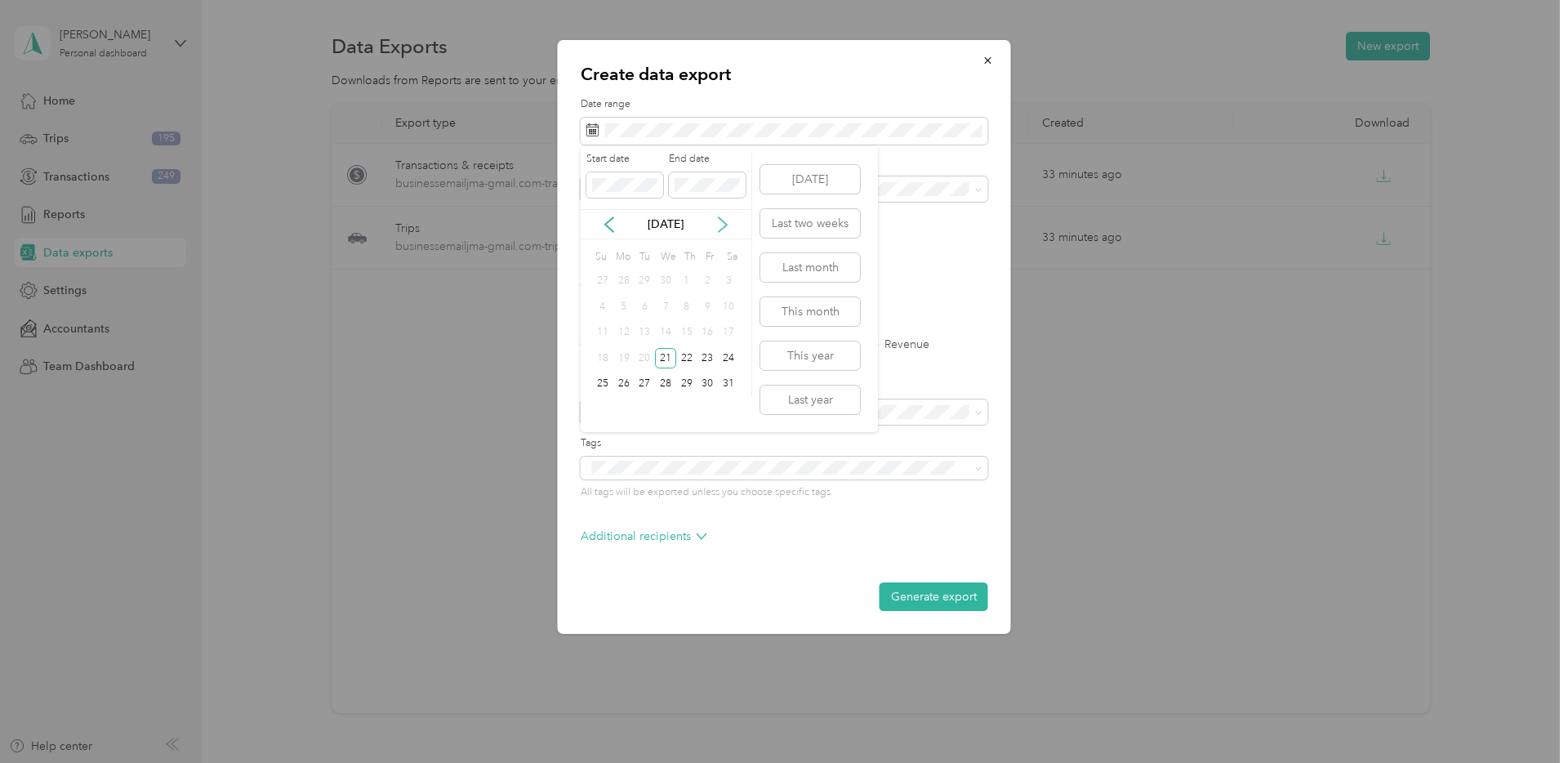 click 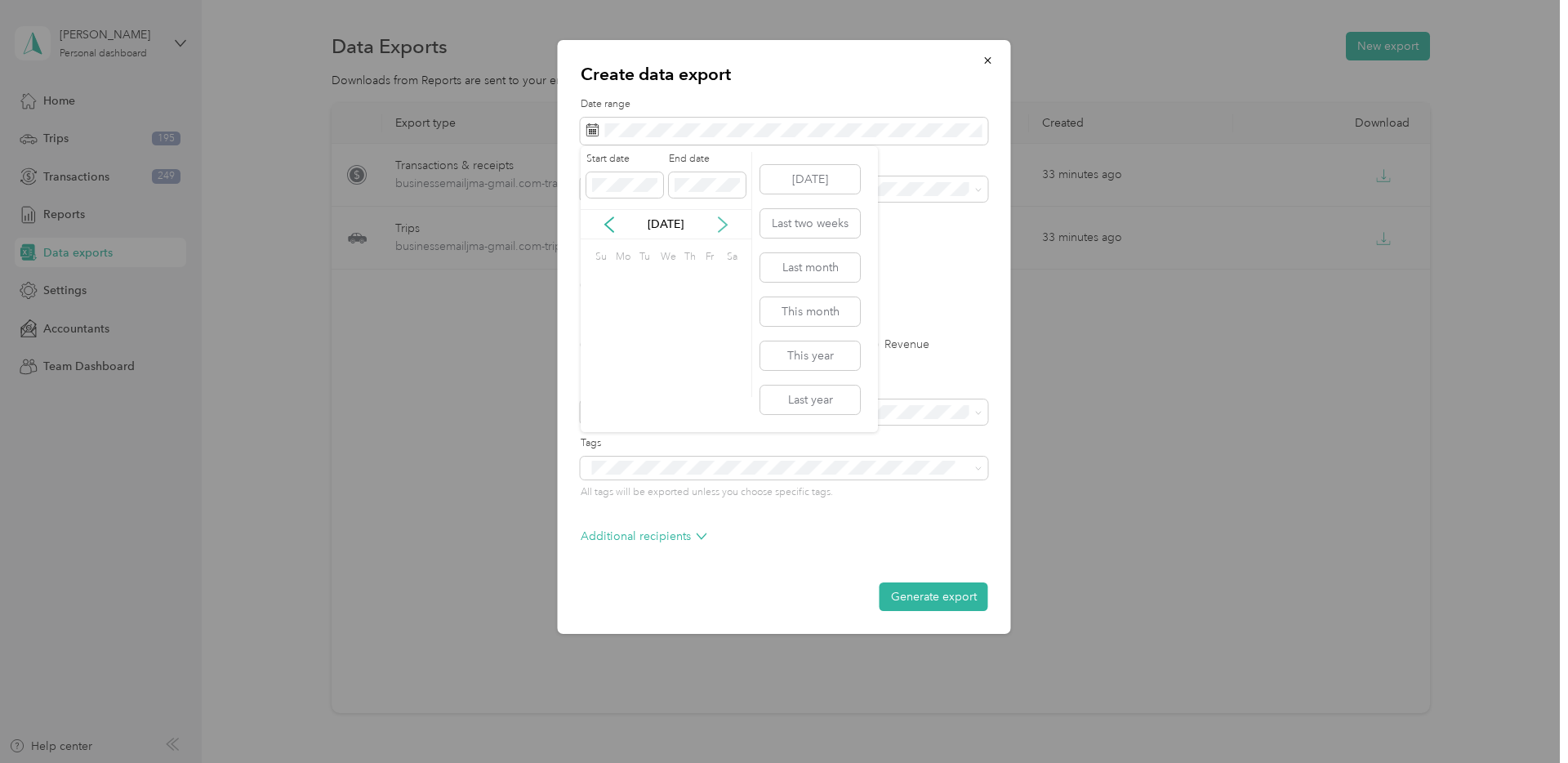 click 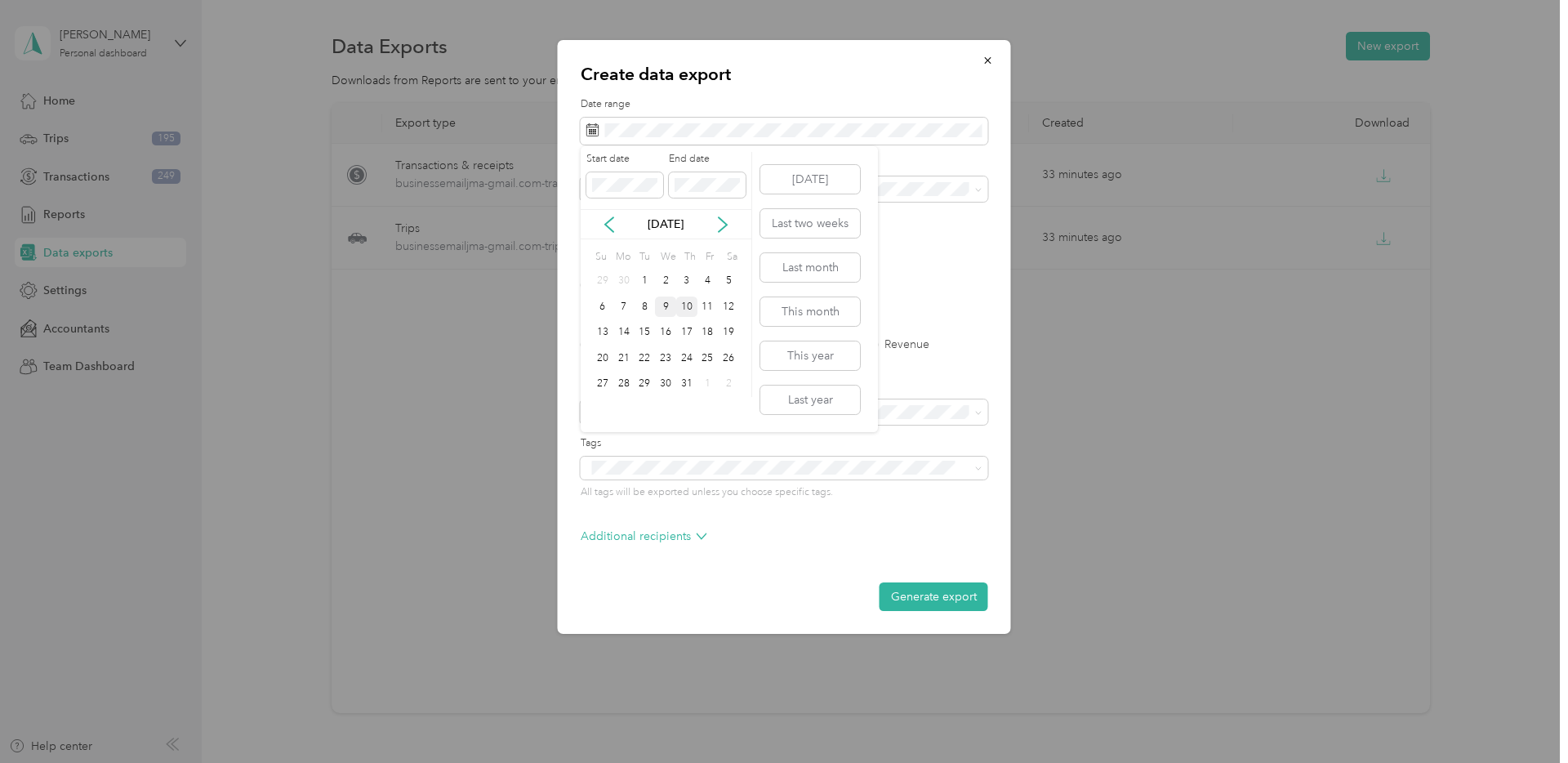 click on "9" at bounding box center (666, 306) 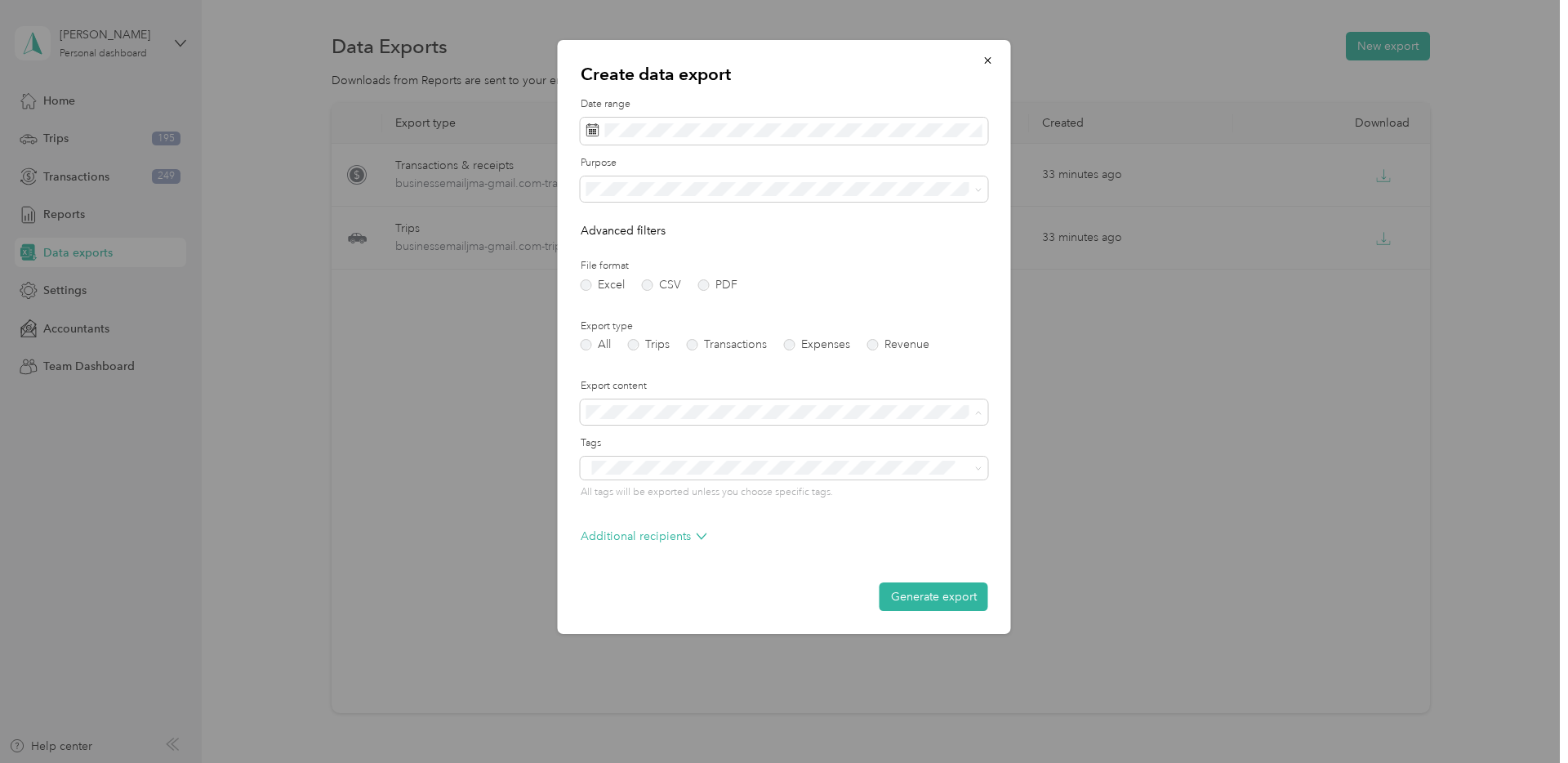 click on "Summary only" at bounding box center (784, 440) 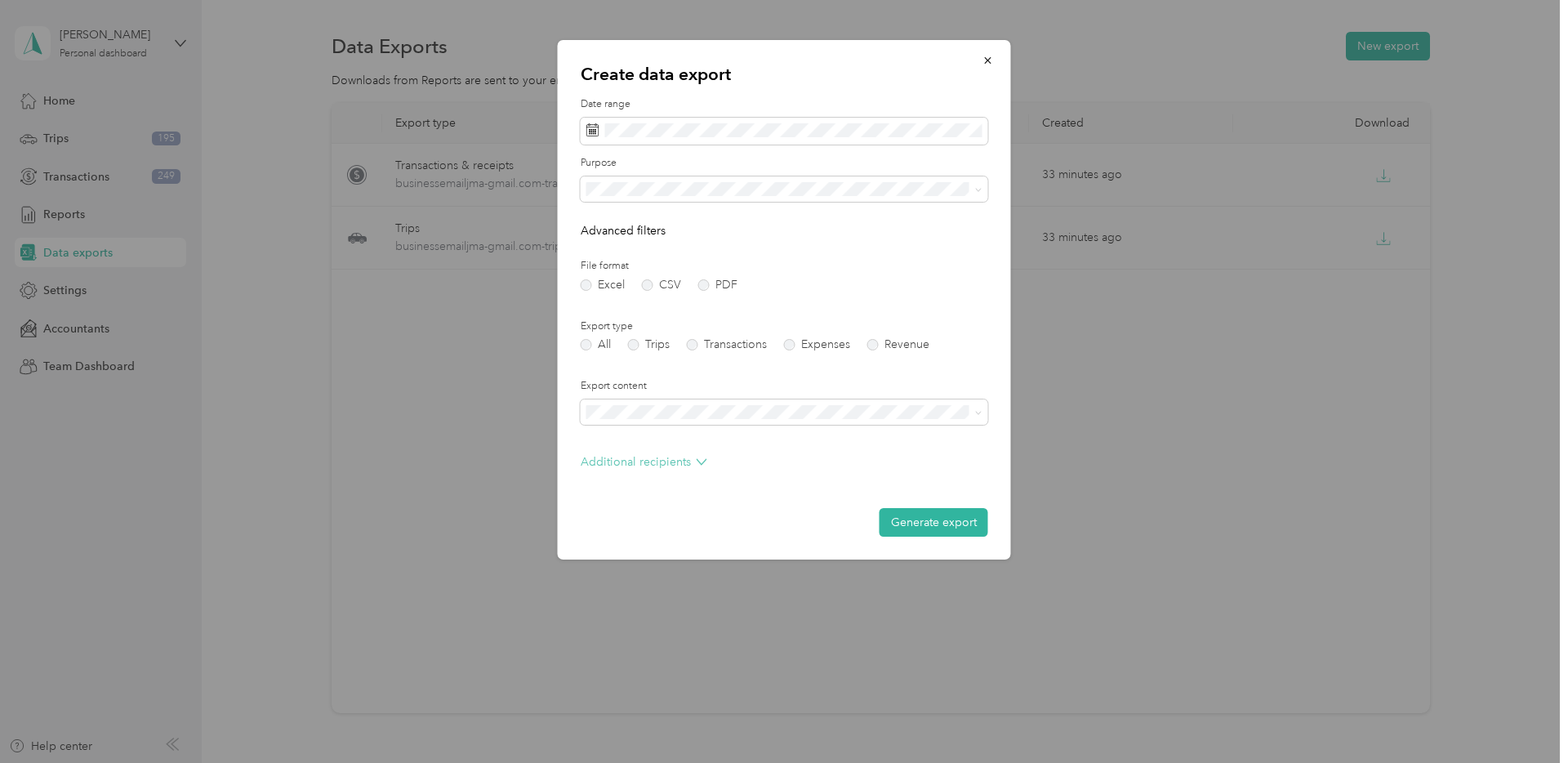 click 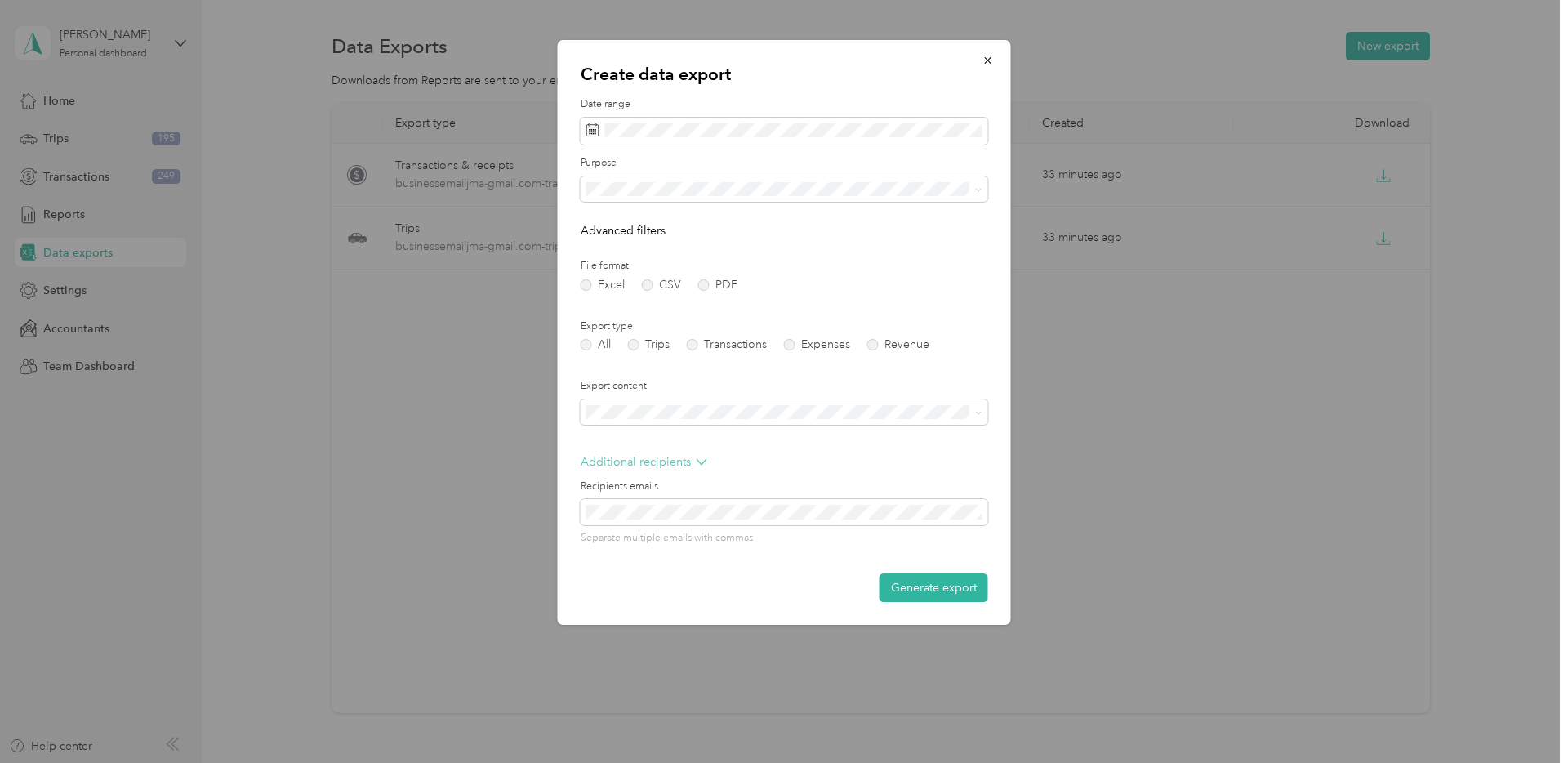 click 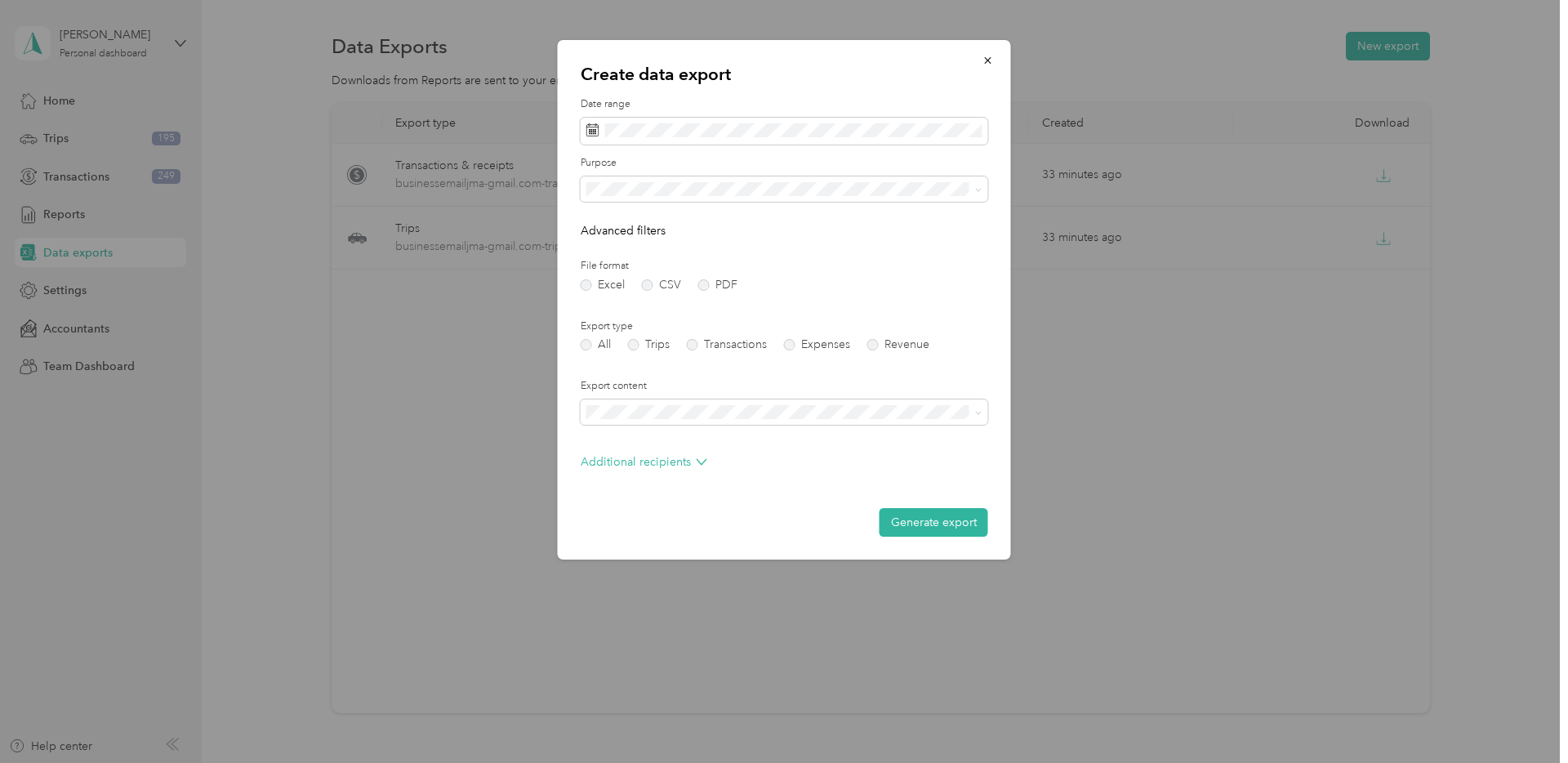 click on "Generate export" at bounding box center [933, 522] 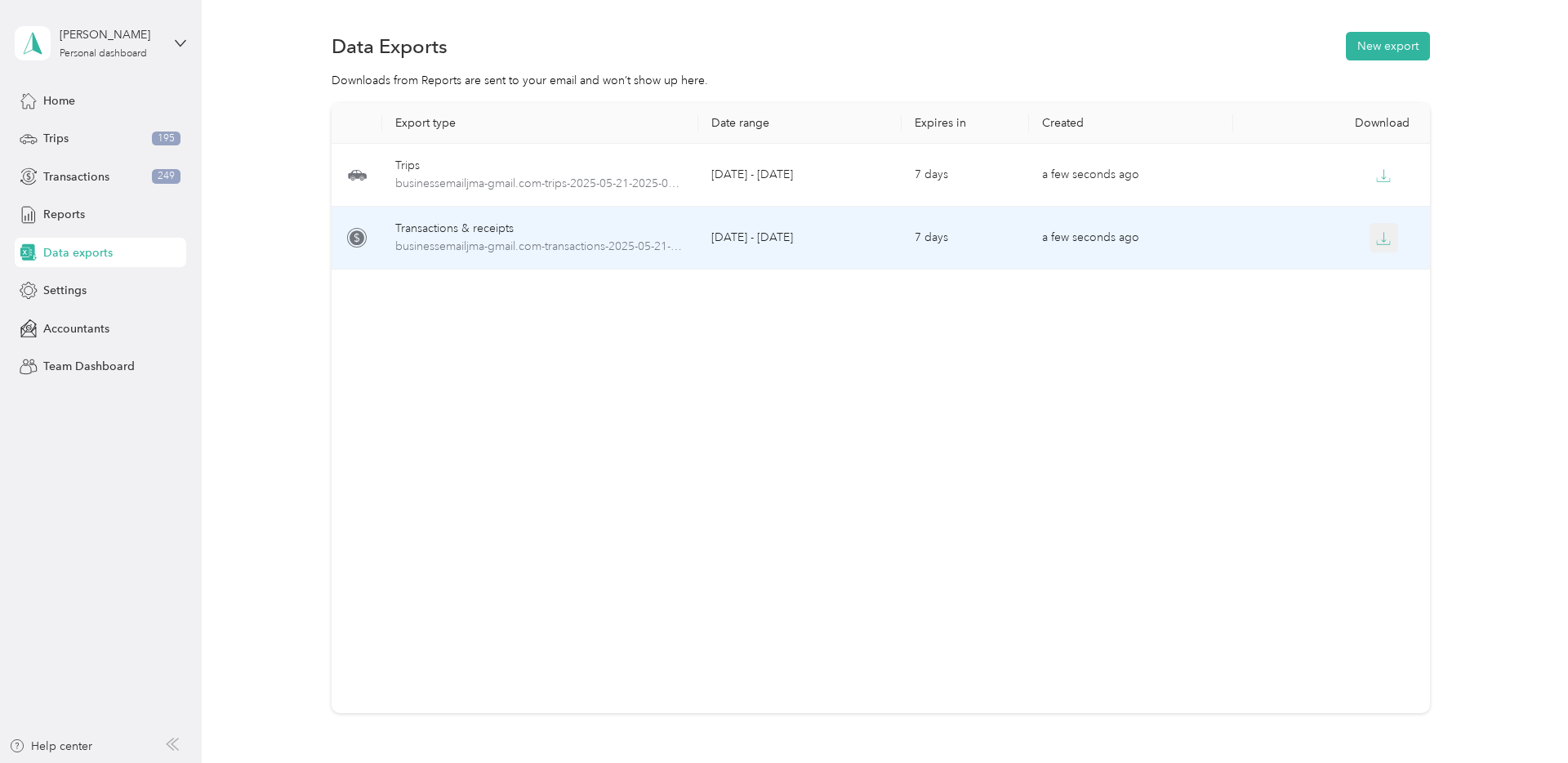 click 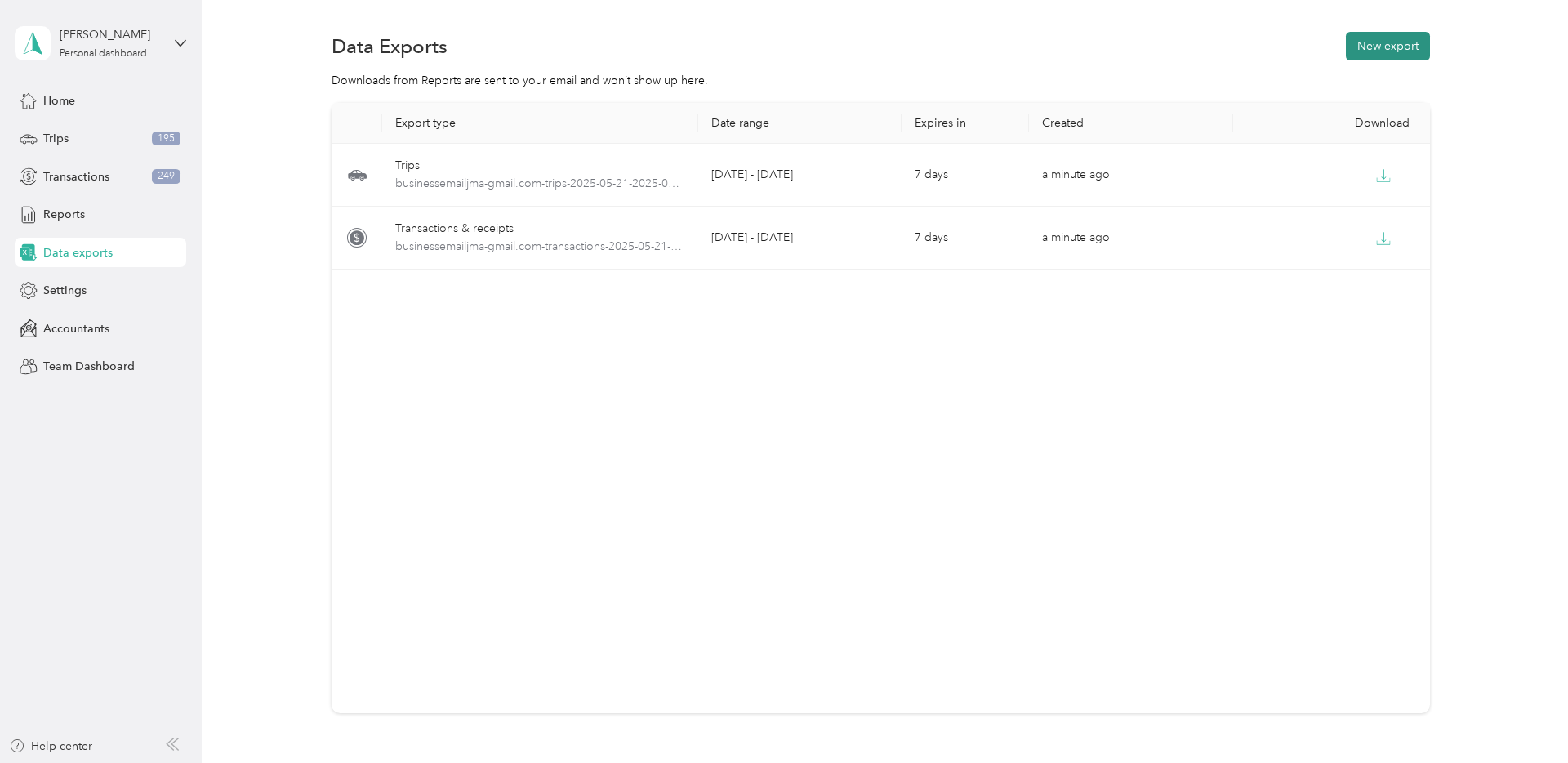 click on "New export" at bounding box center (1388, 46) 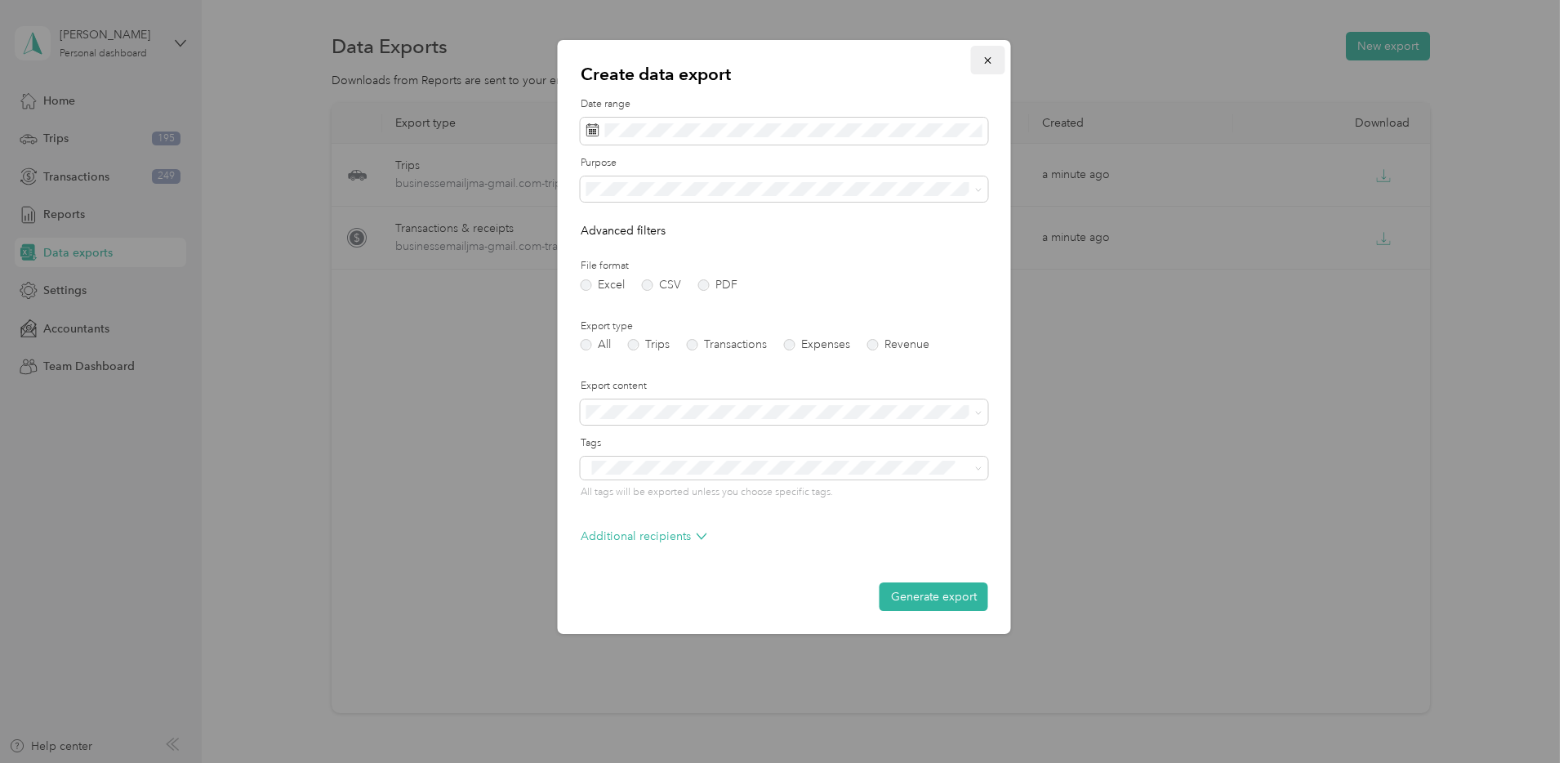 click at bounding box center (988, 60) 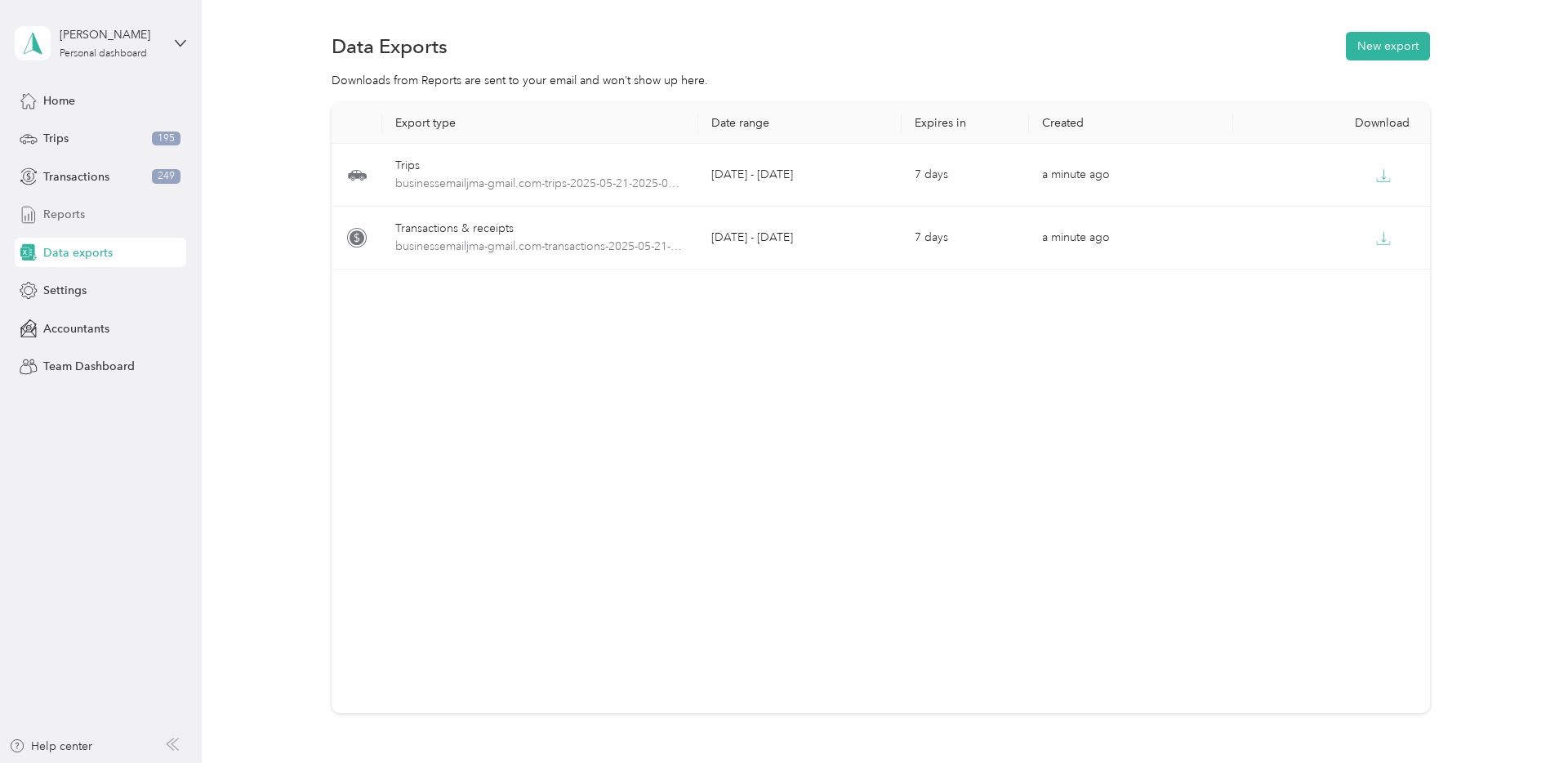 drag, startPoint x: 36, startPoint y: 225, endPoint x: 55, endPoint y: 215, distance: 21.470911 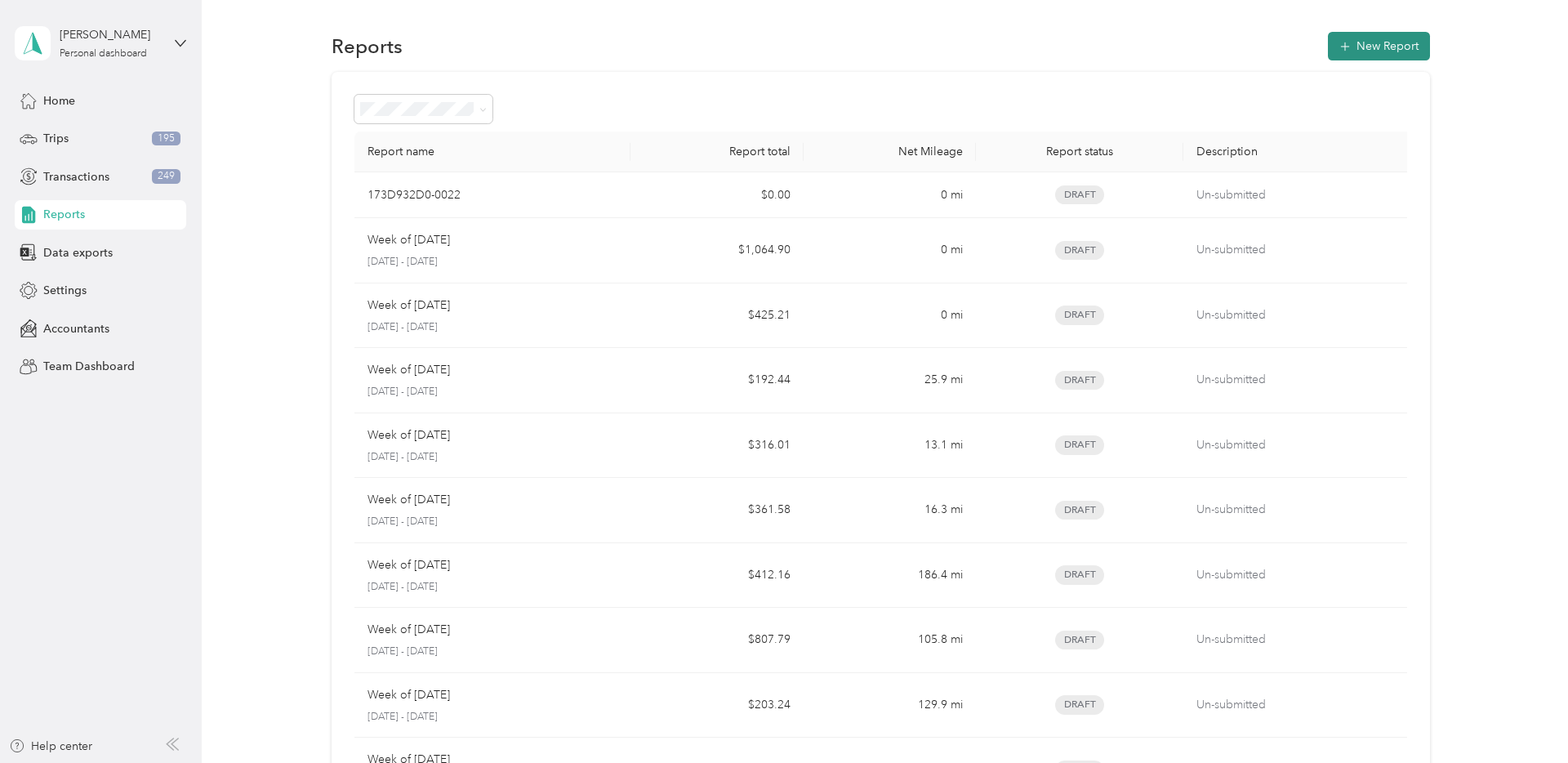 click on "New Report" at bounding box center (1379, 46) 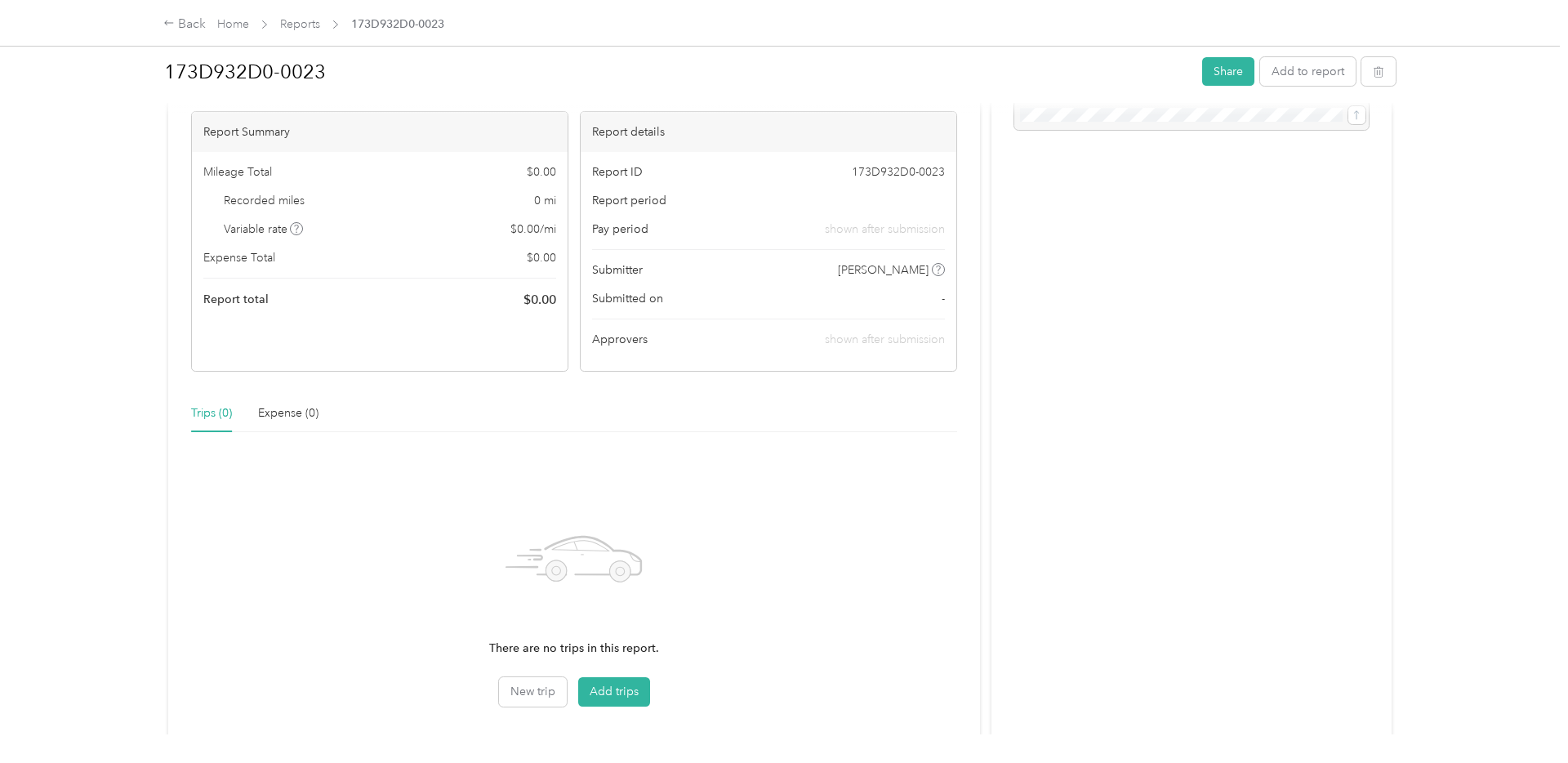 scroll, scrollTop: 88, scrollLeft: 0, axis: vertical 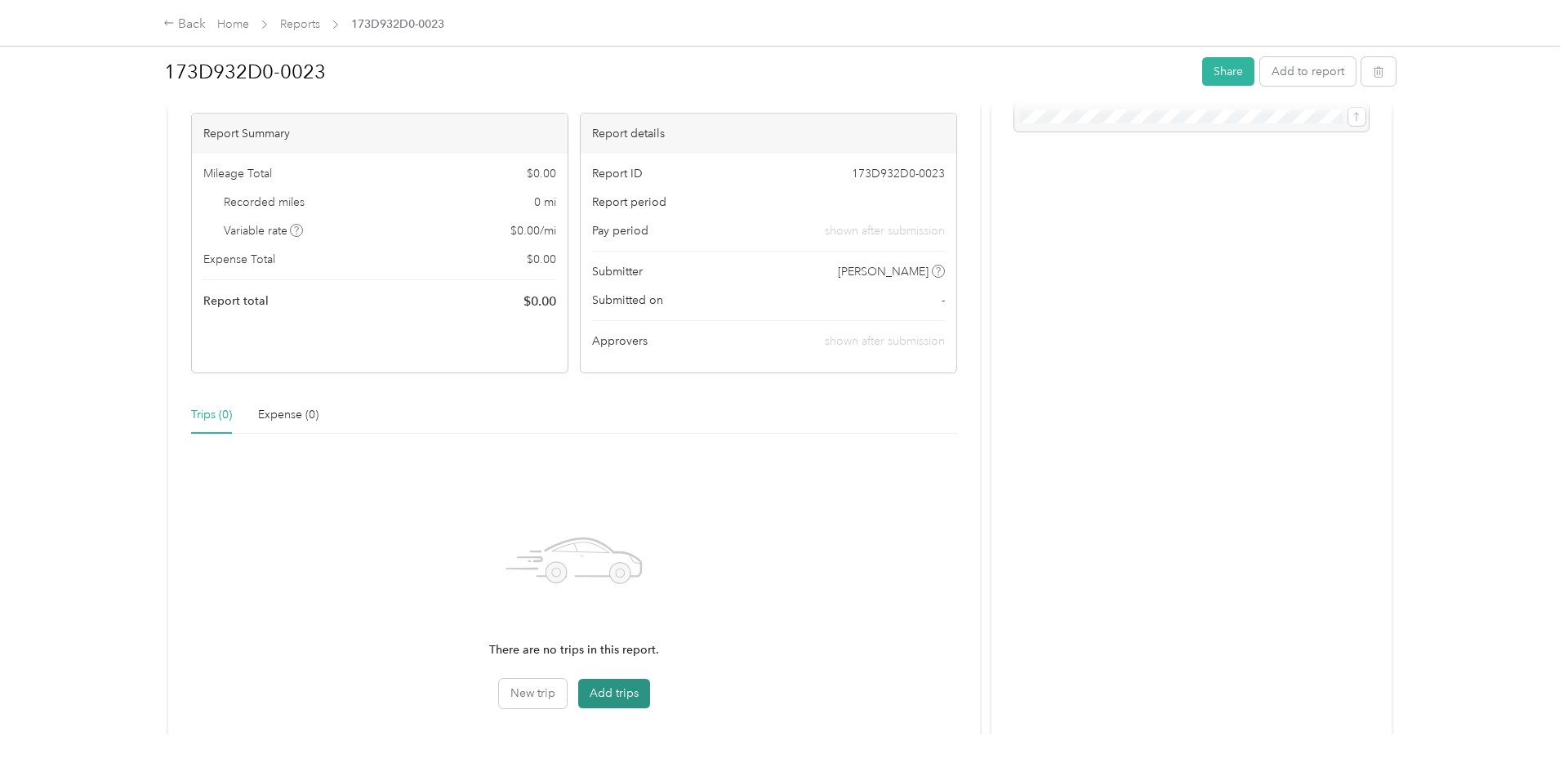 click on "Add trips" at bounding box center [614, 694] 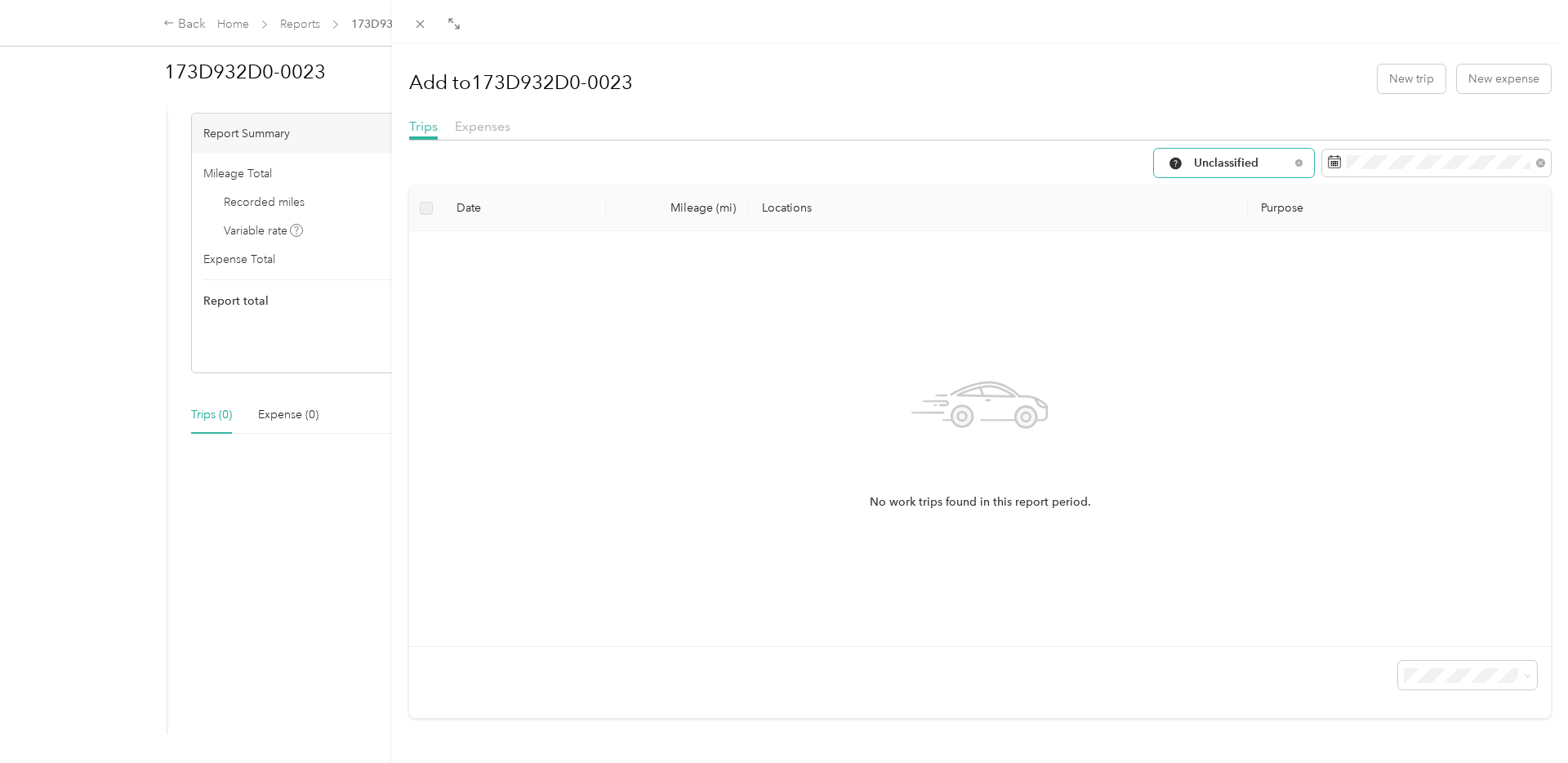click on "Unclassified" at bounding box center (1241, 163) 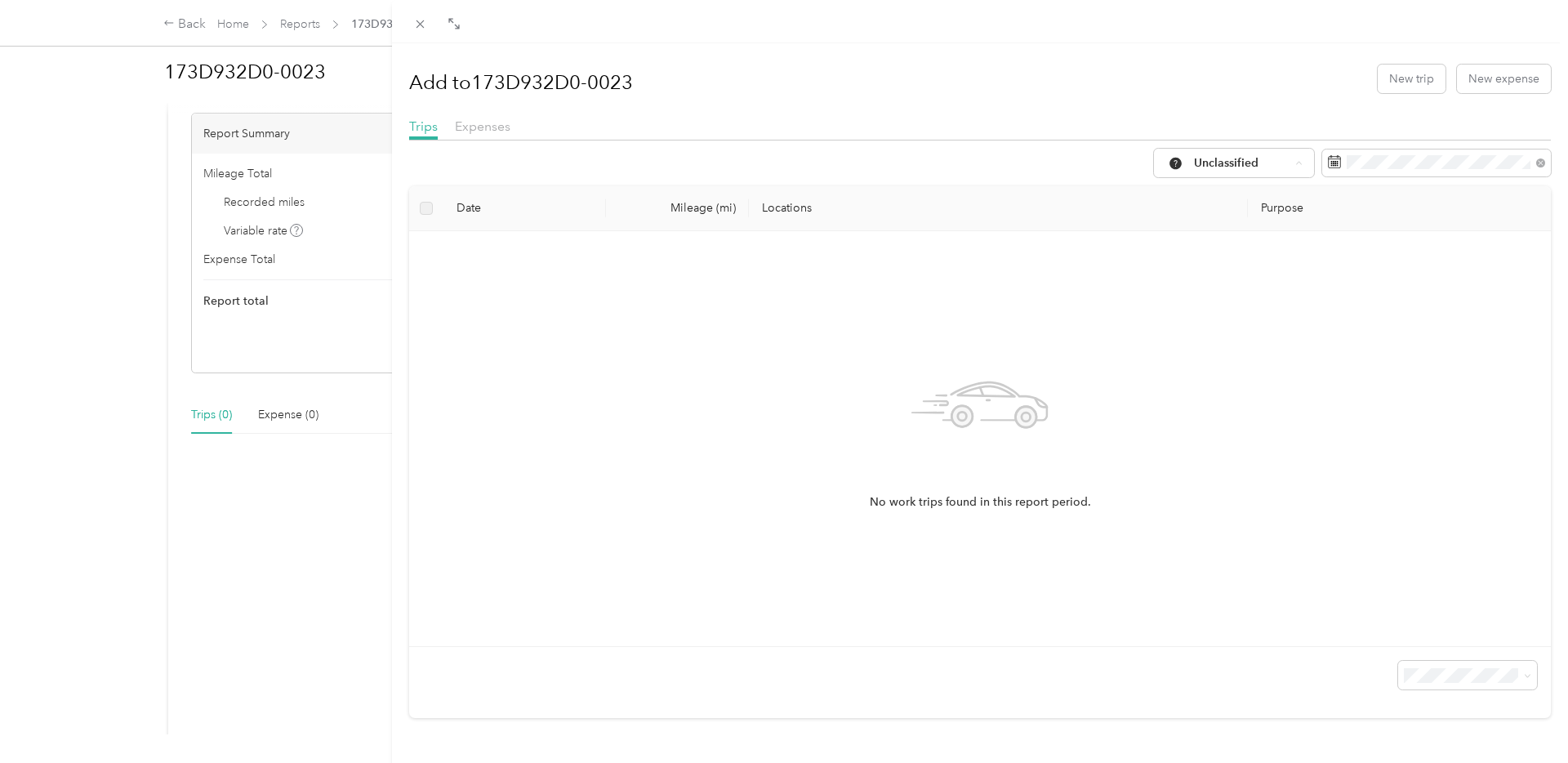 click on "Nypos" at bounding box center (1248, 307) 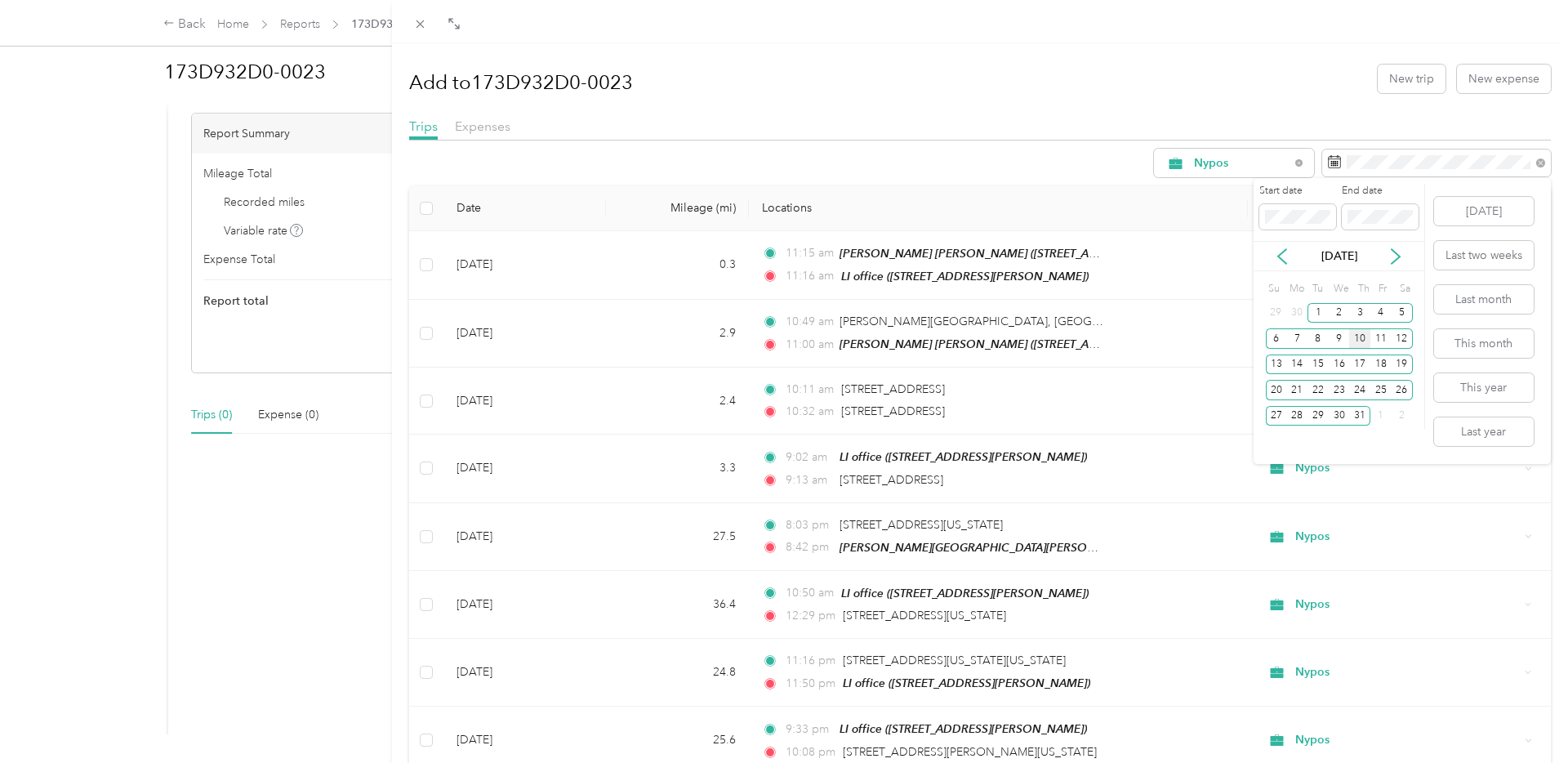 click on "[DATE]" at bounding box center [1339, 256] 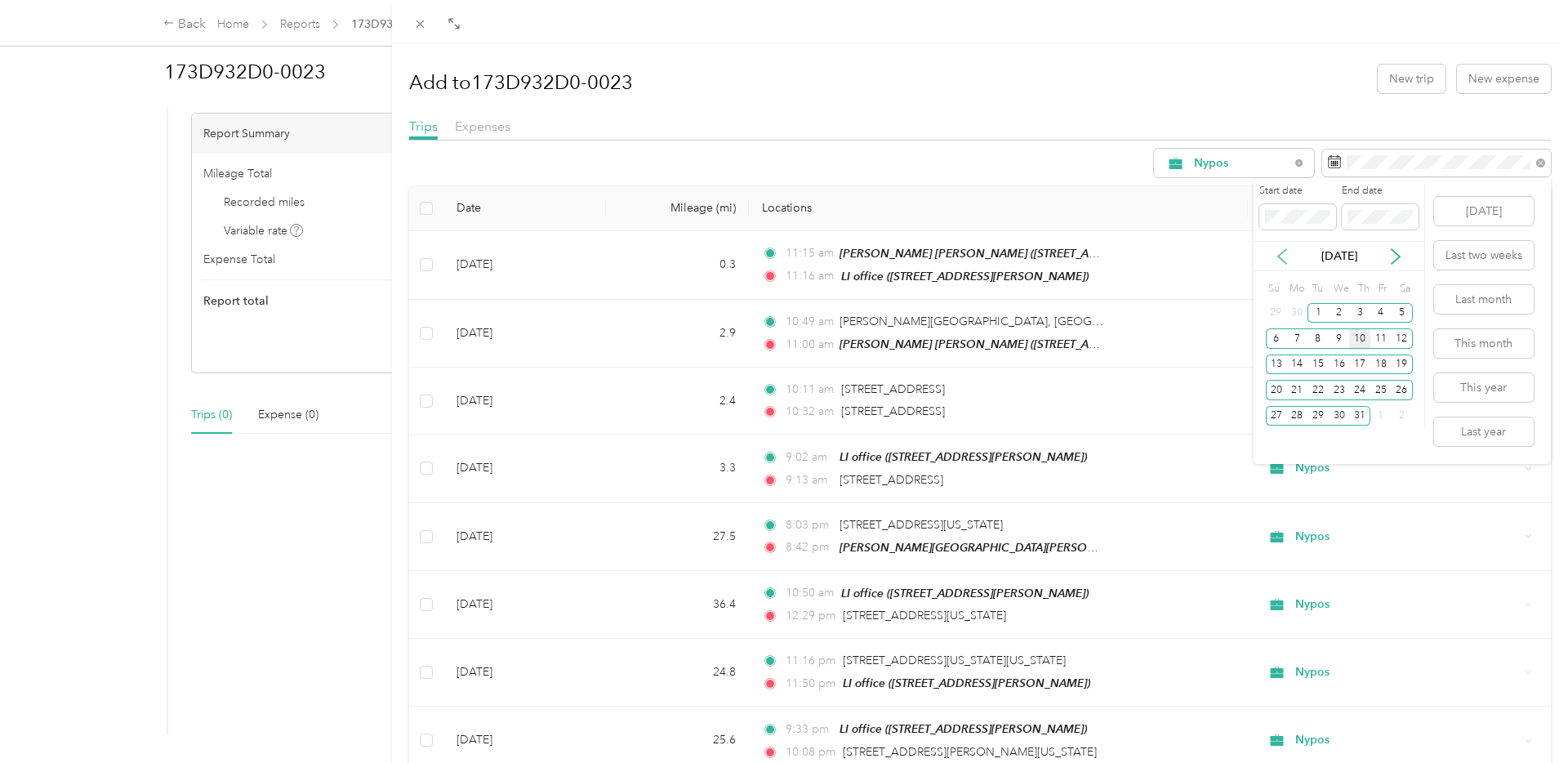 click 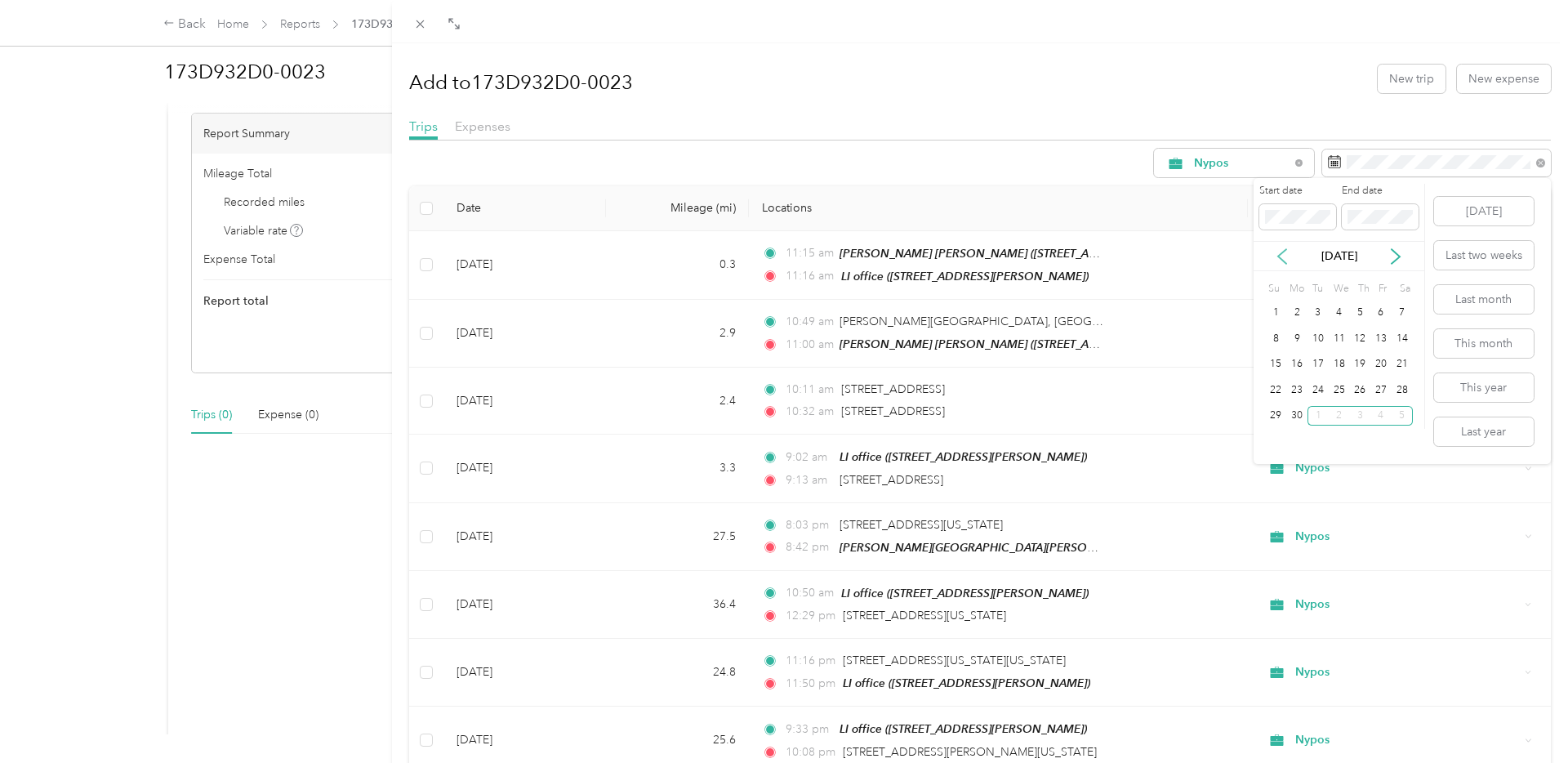 click 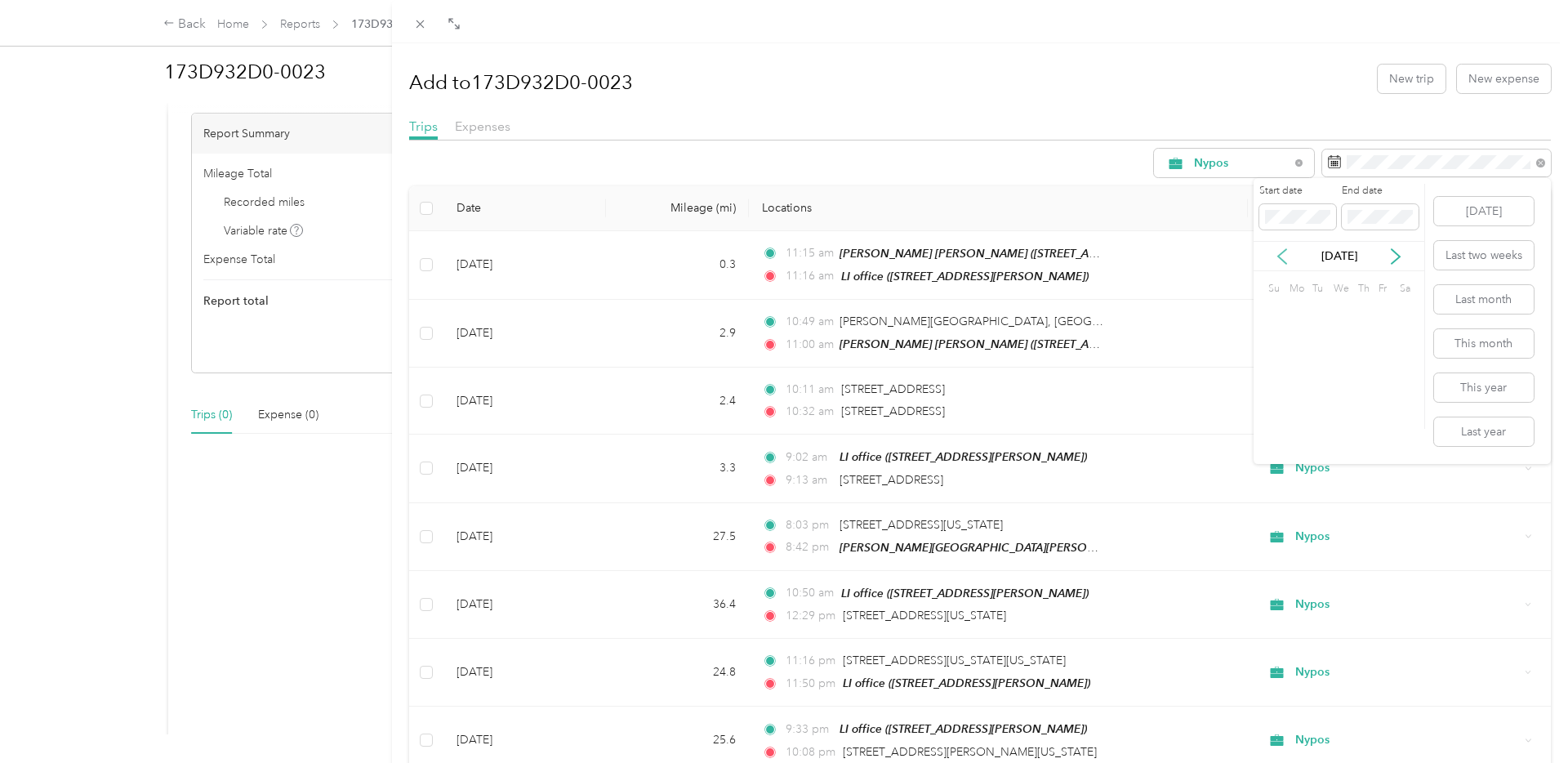 click 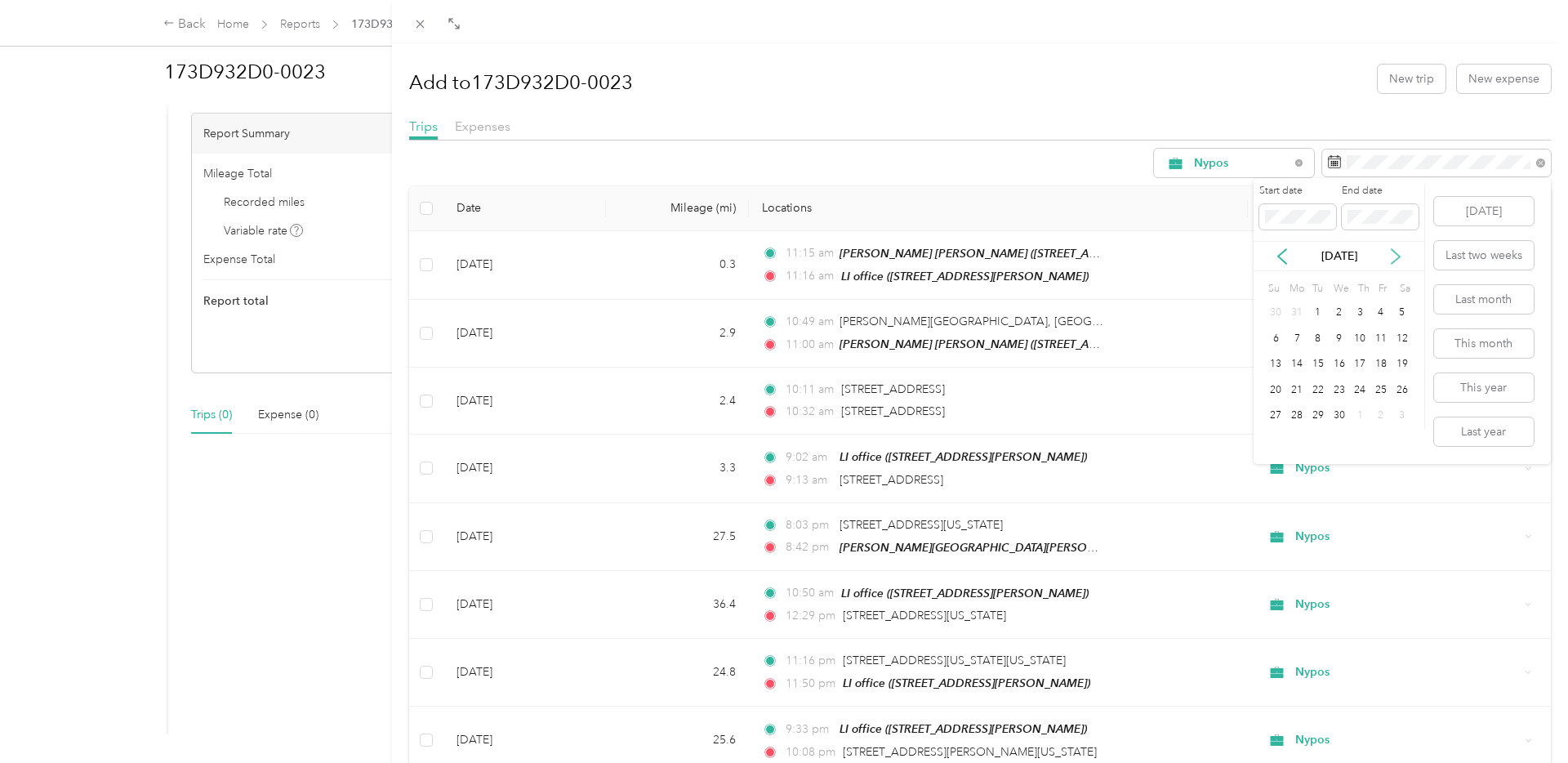 click 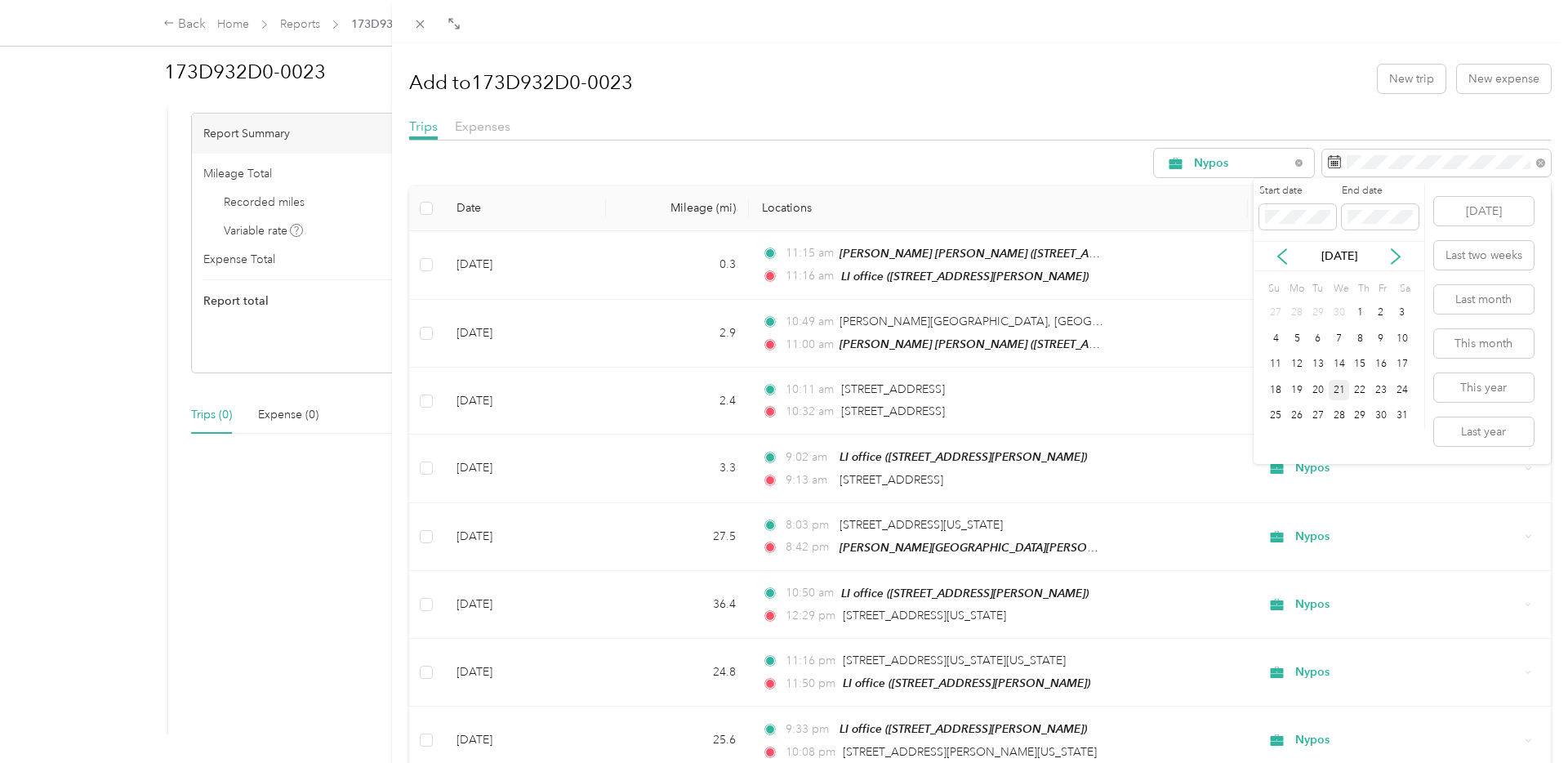 click on "21" at bounding box center [1339, 390] 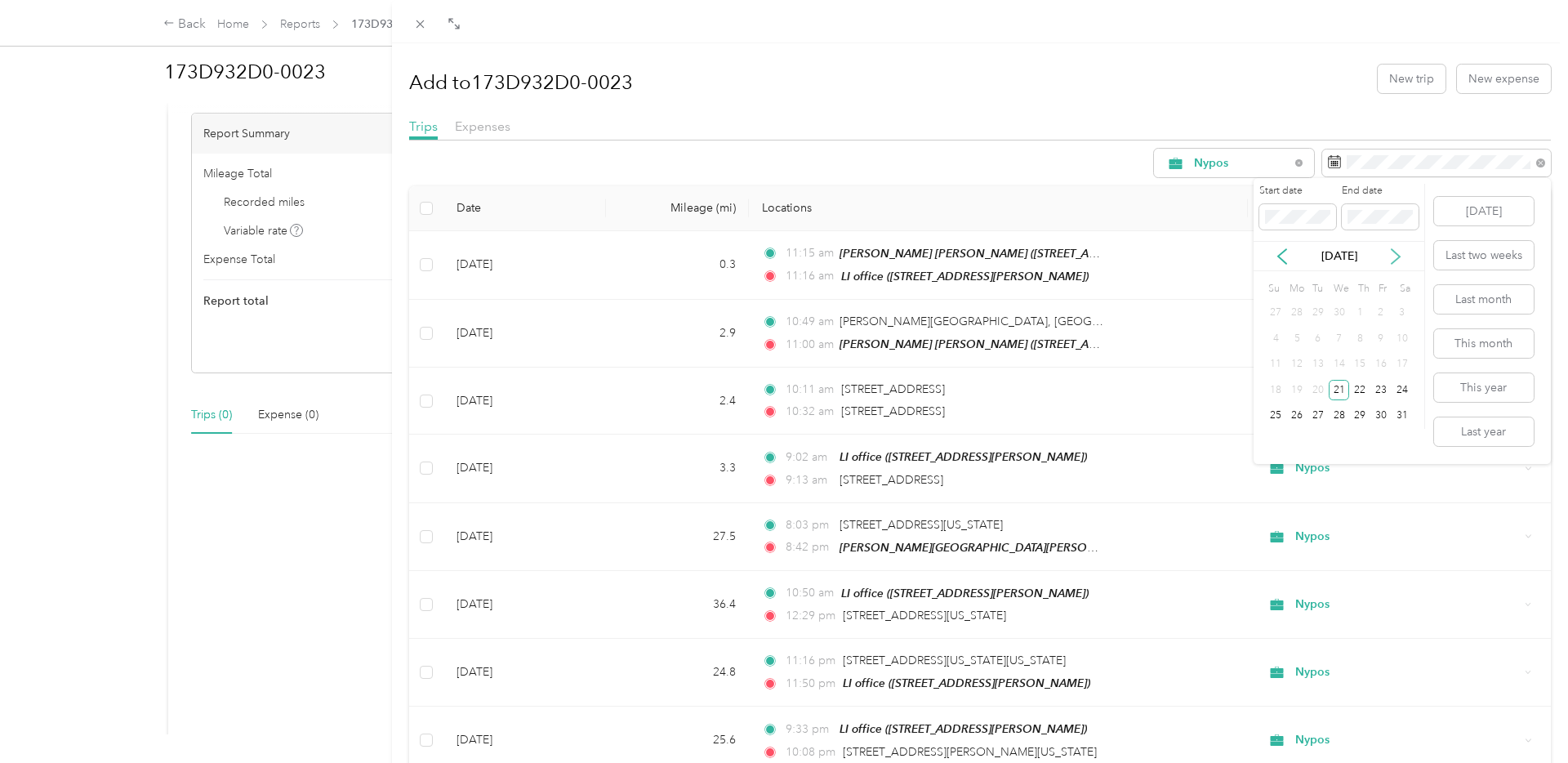 click 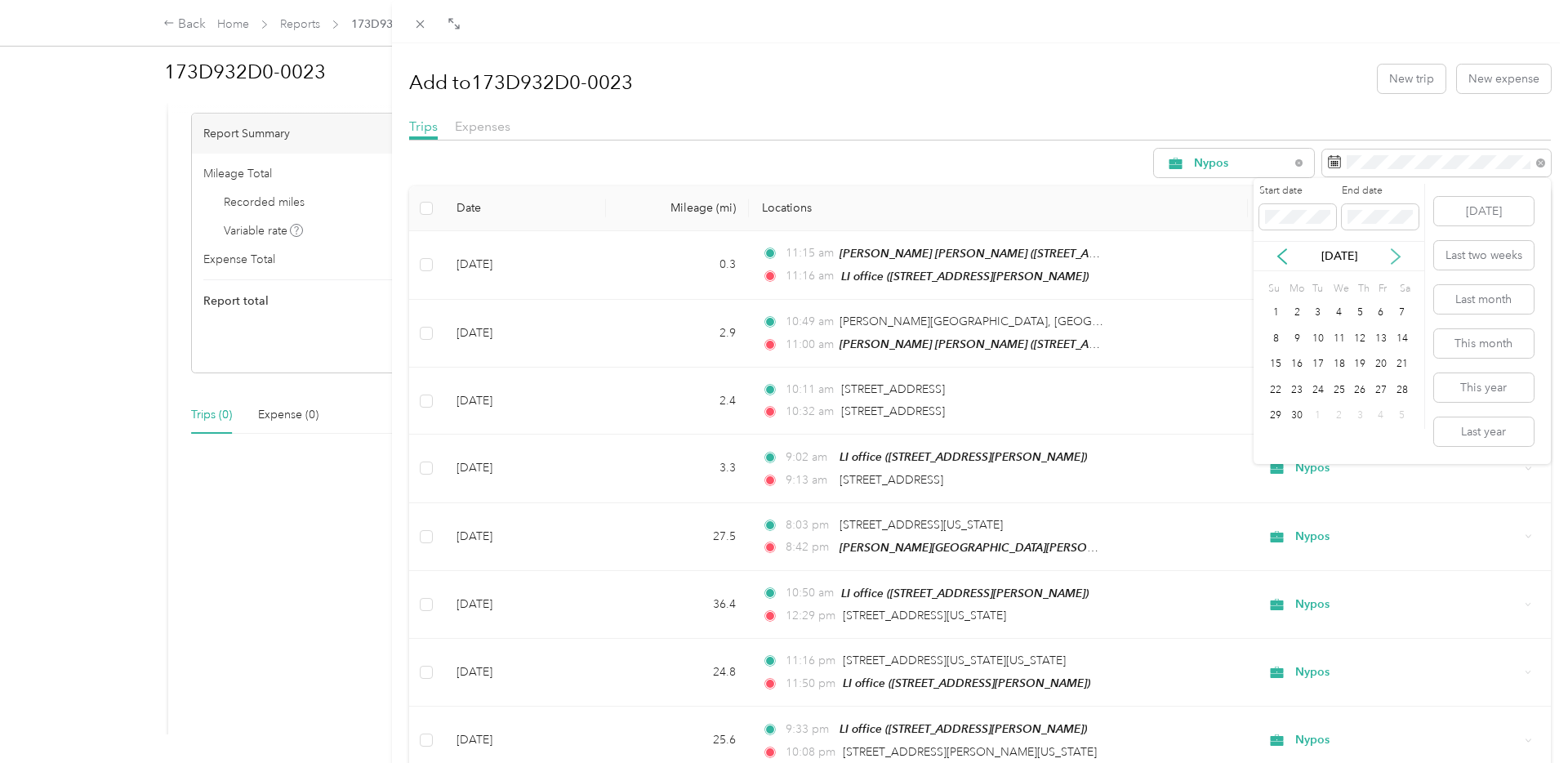click 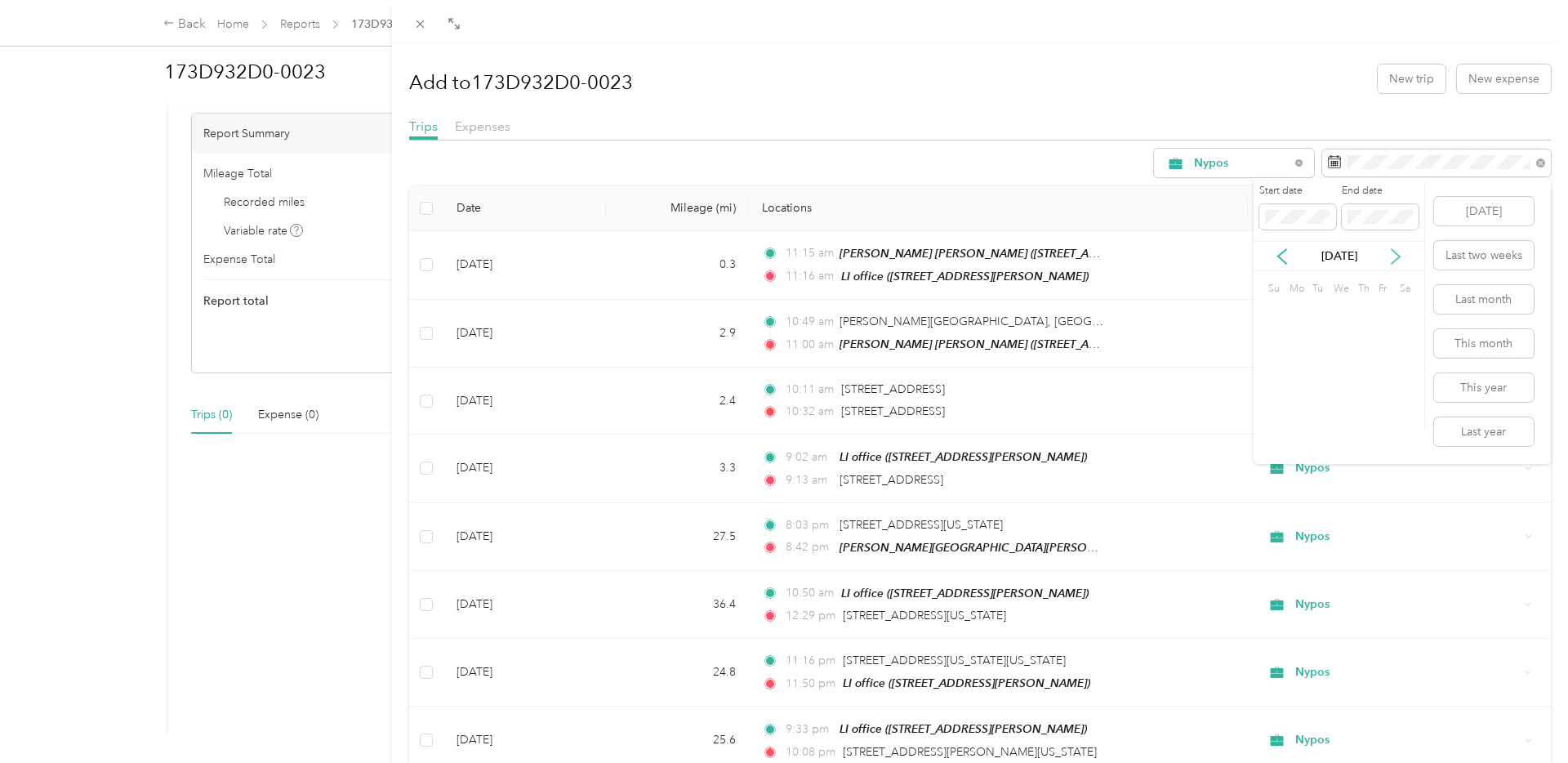 click 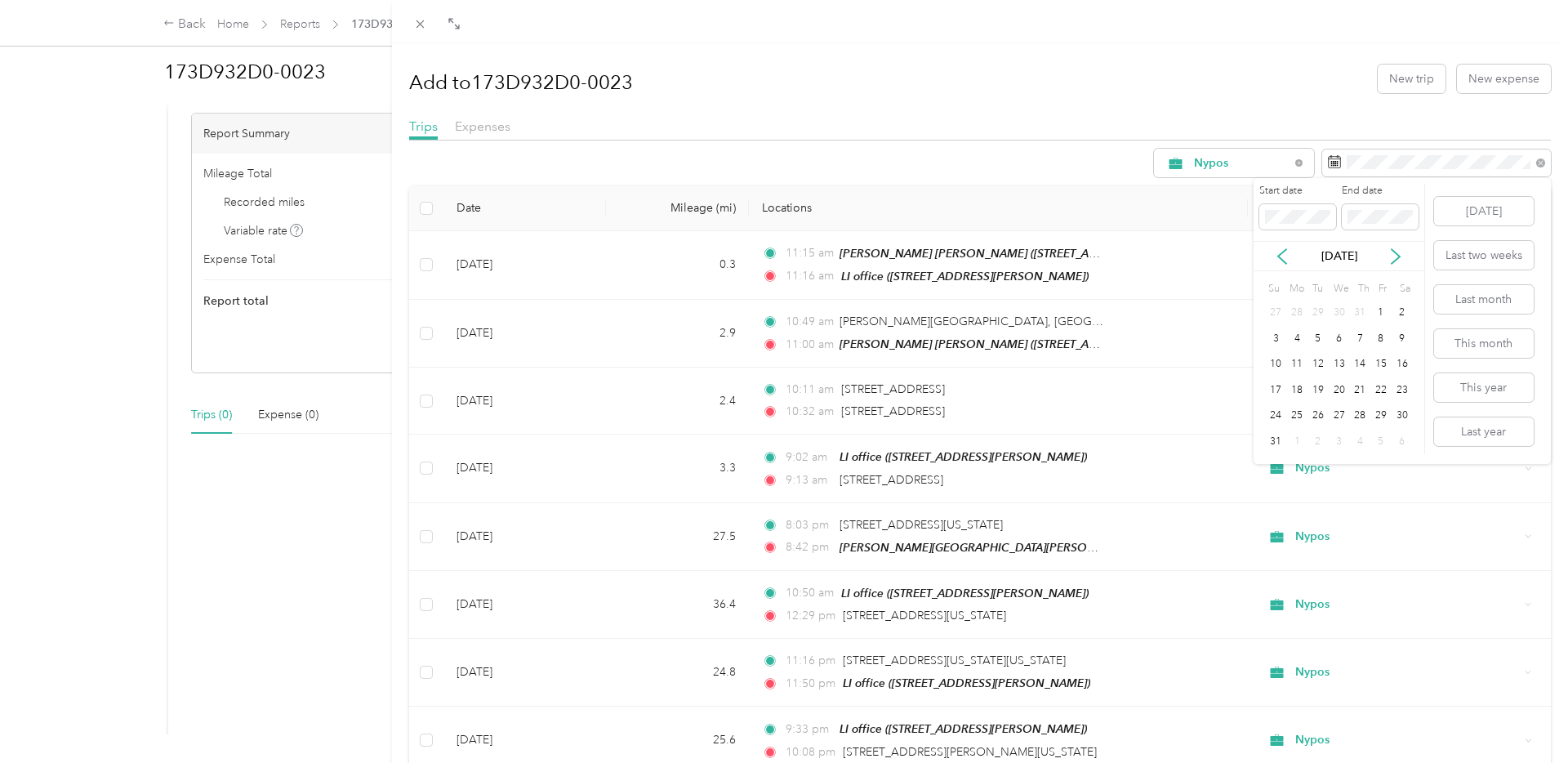 drag, startPoint x: 1285, startPoint y: 264, endPoint x: 1316, endPoint y: 276, distance: 33.24154 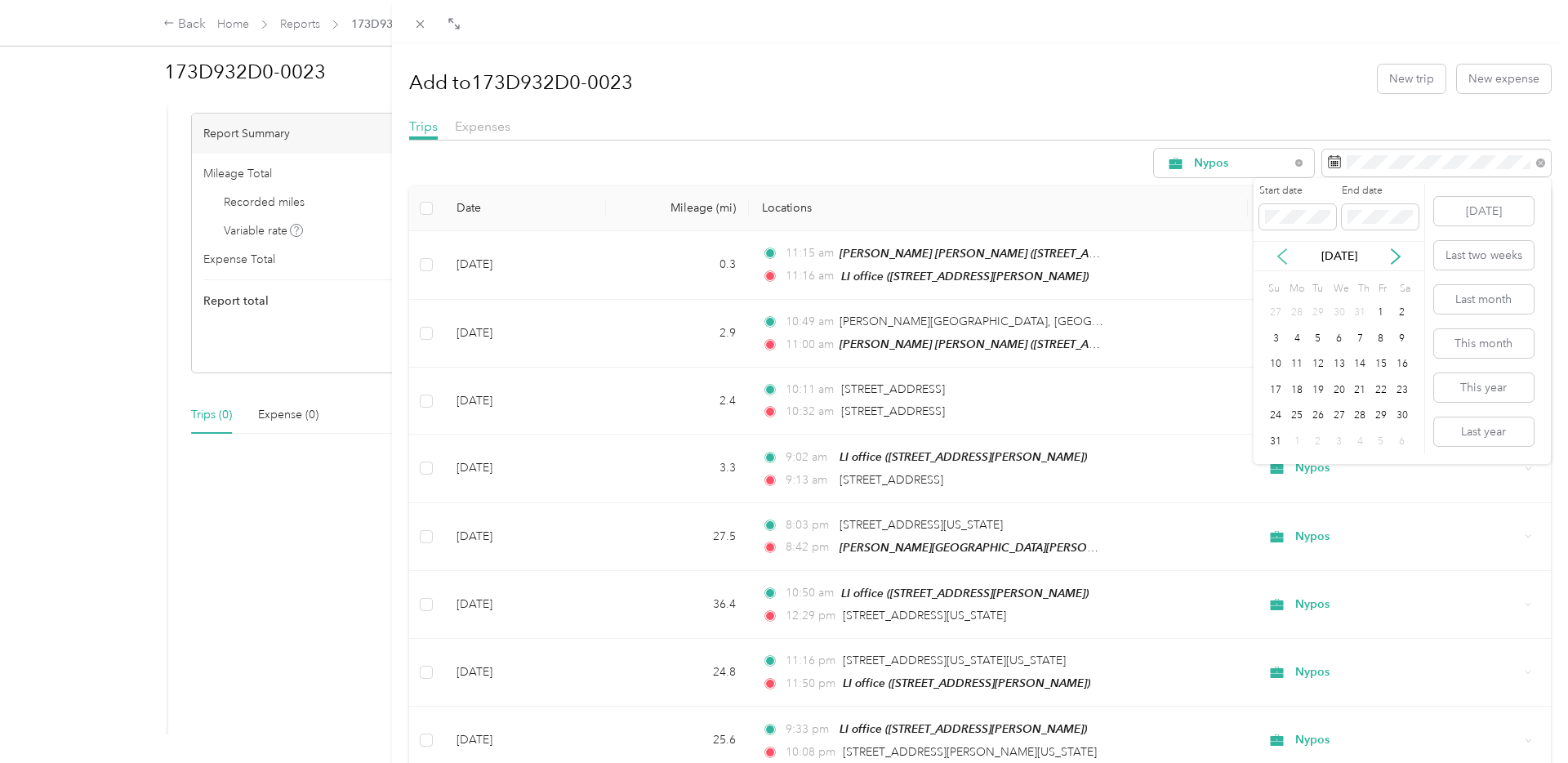 click 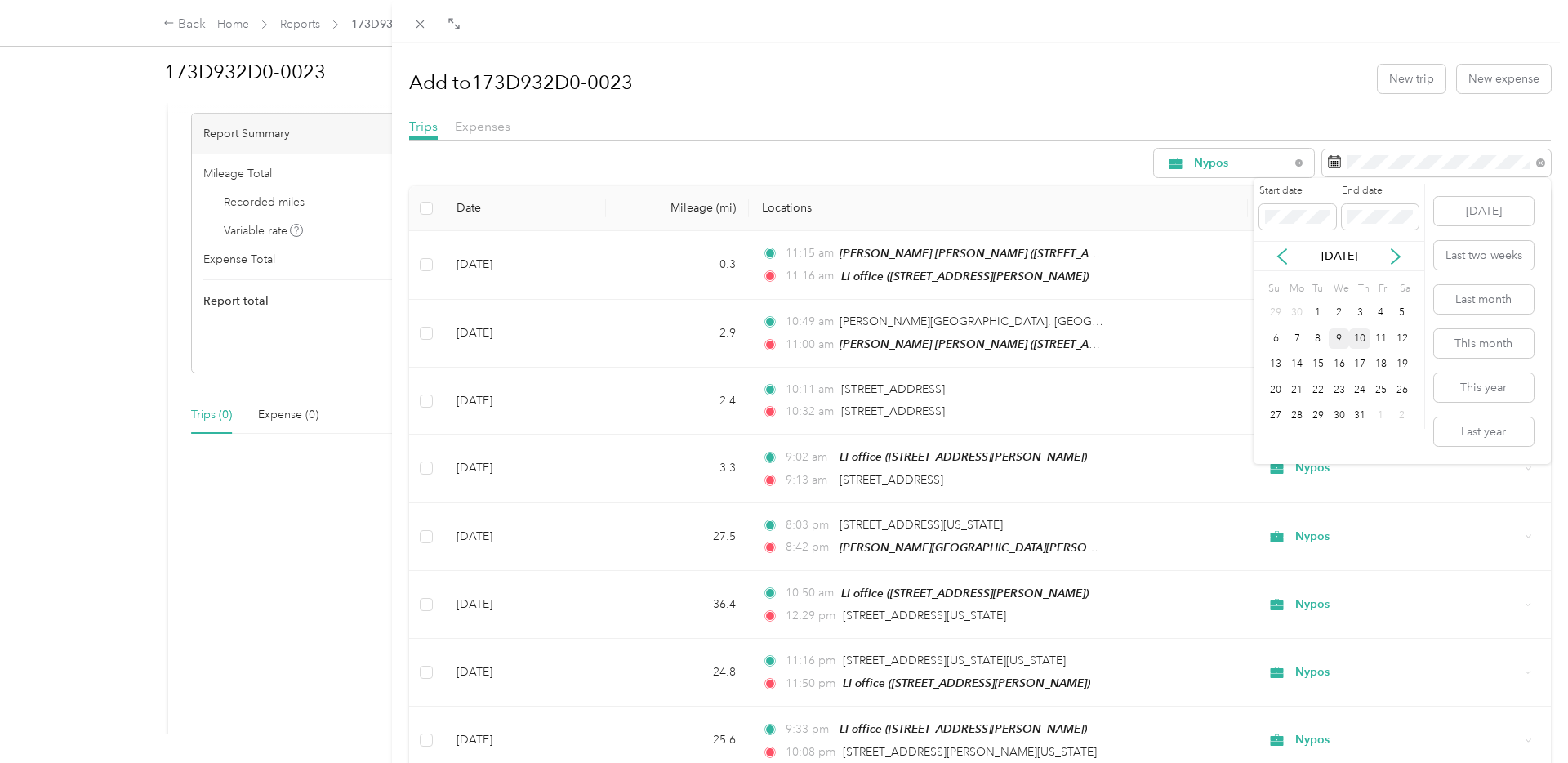click on "9" at bounding box center (1339, 338) 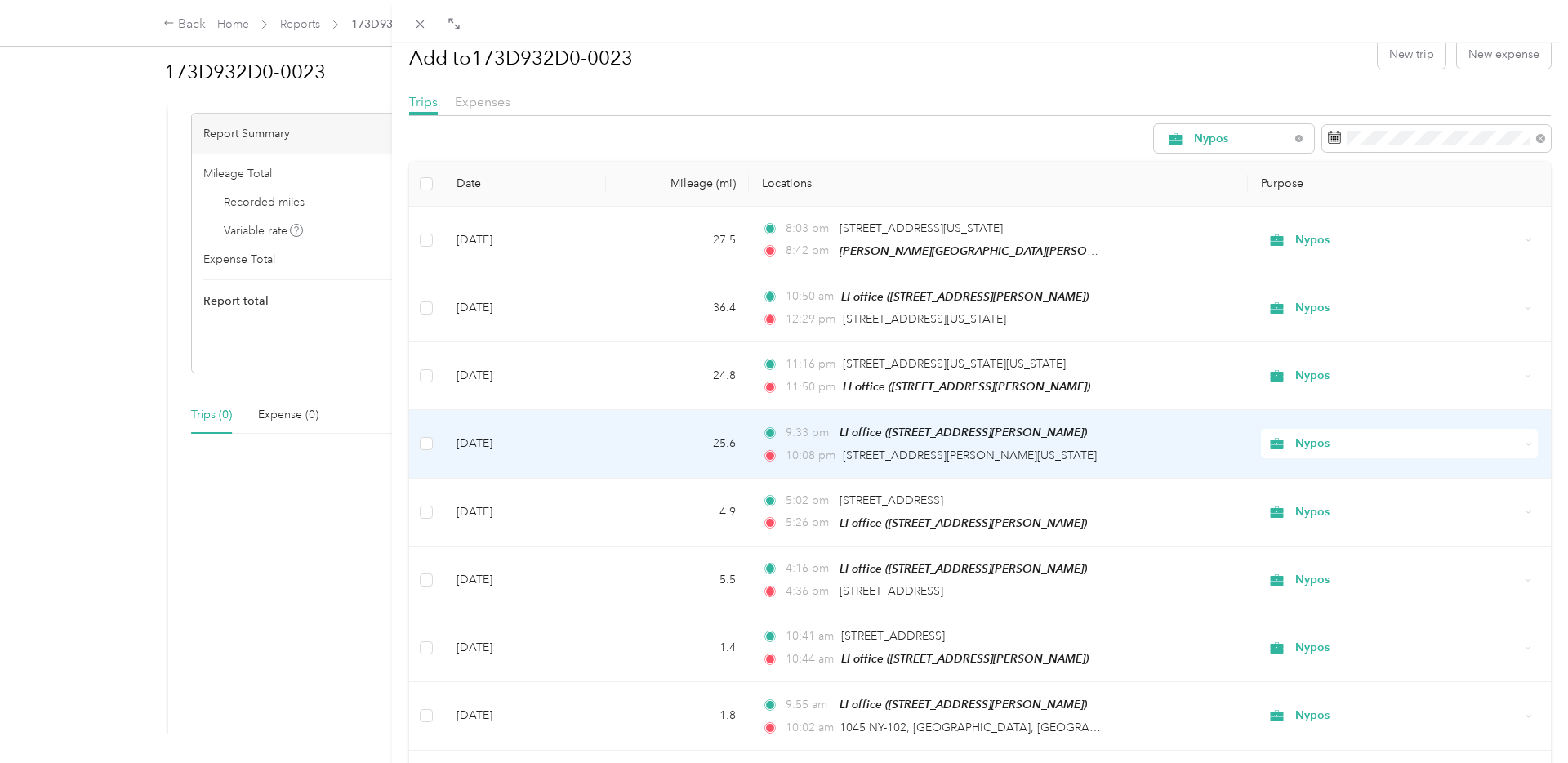 scroll, scrollTop: 0, scrollLeft: 0, axis: both 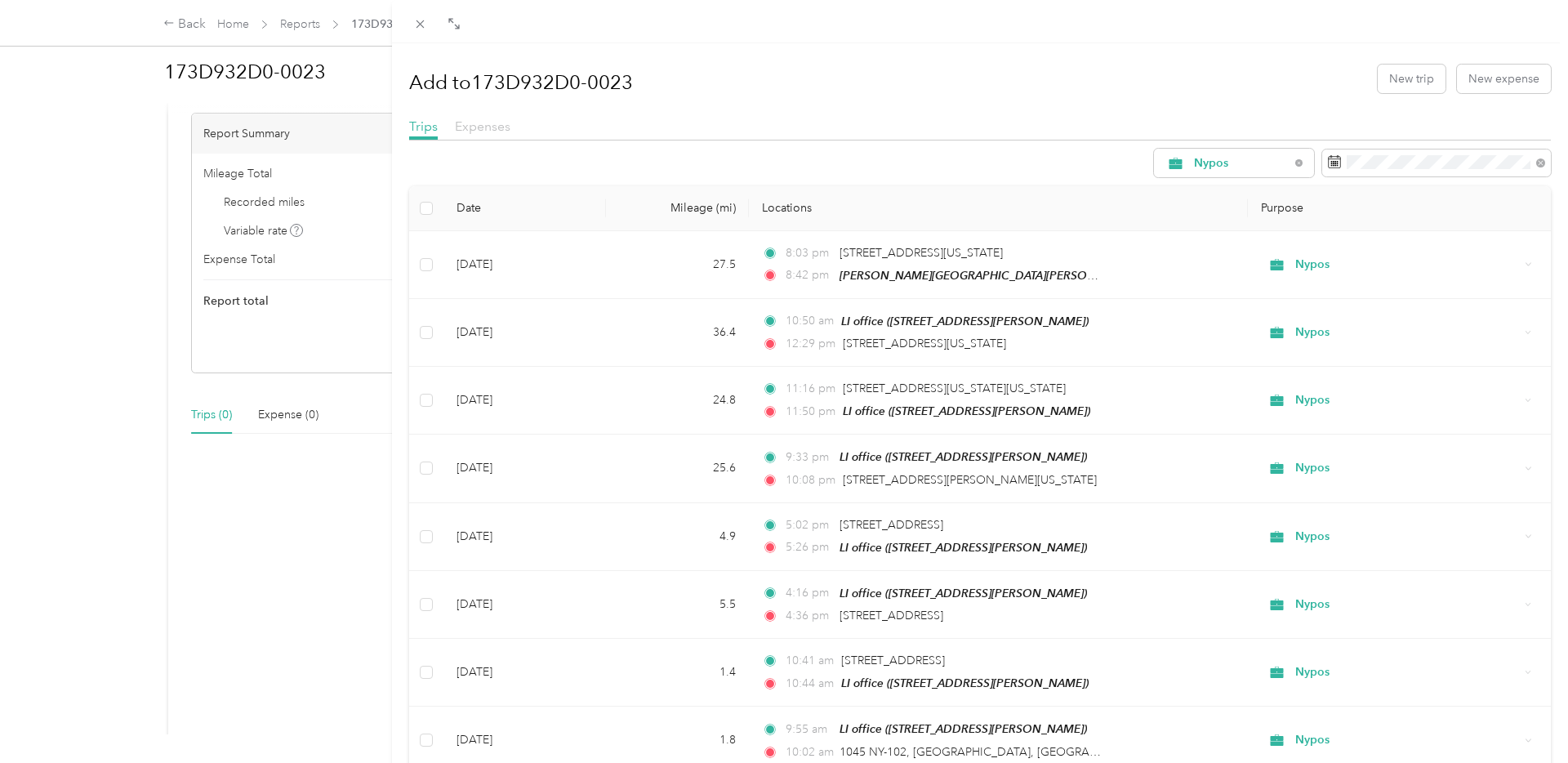 click on "Expenses" at bounding box center (483, 126) 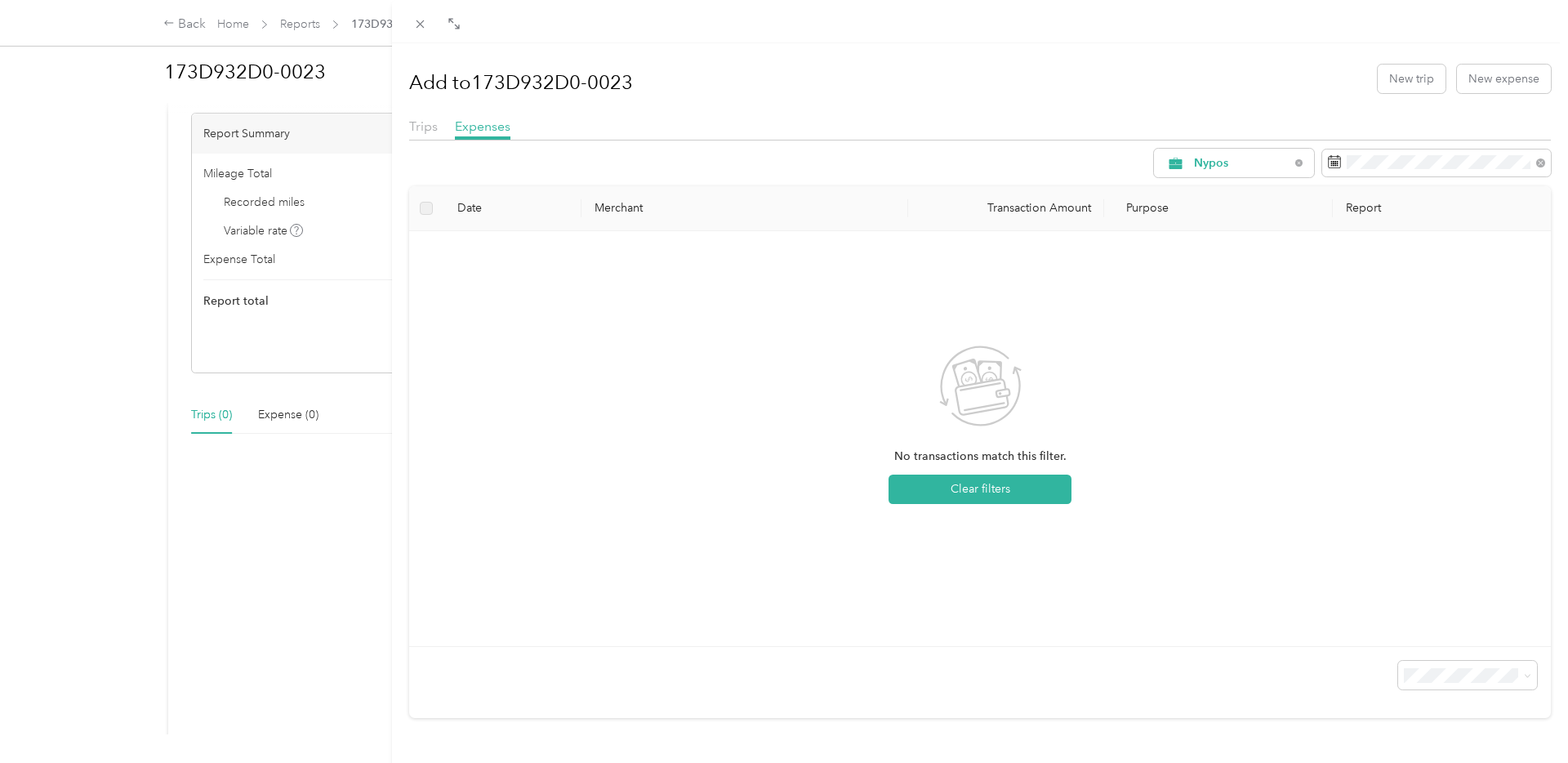 click on "Purpose" at bounding box center (1218, 208) 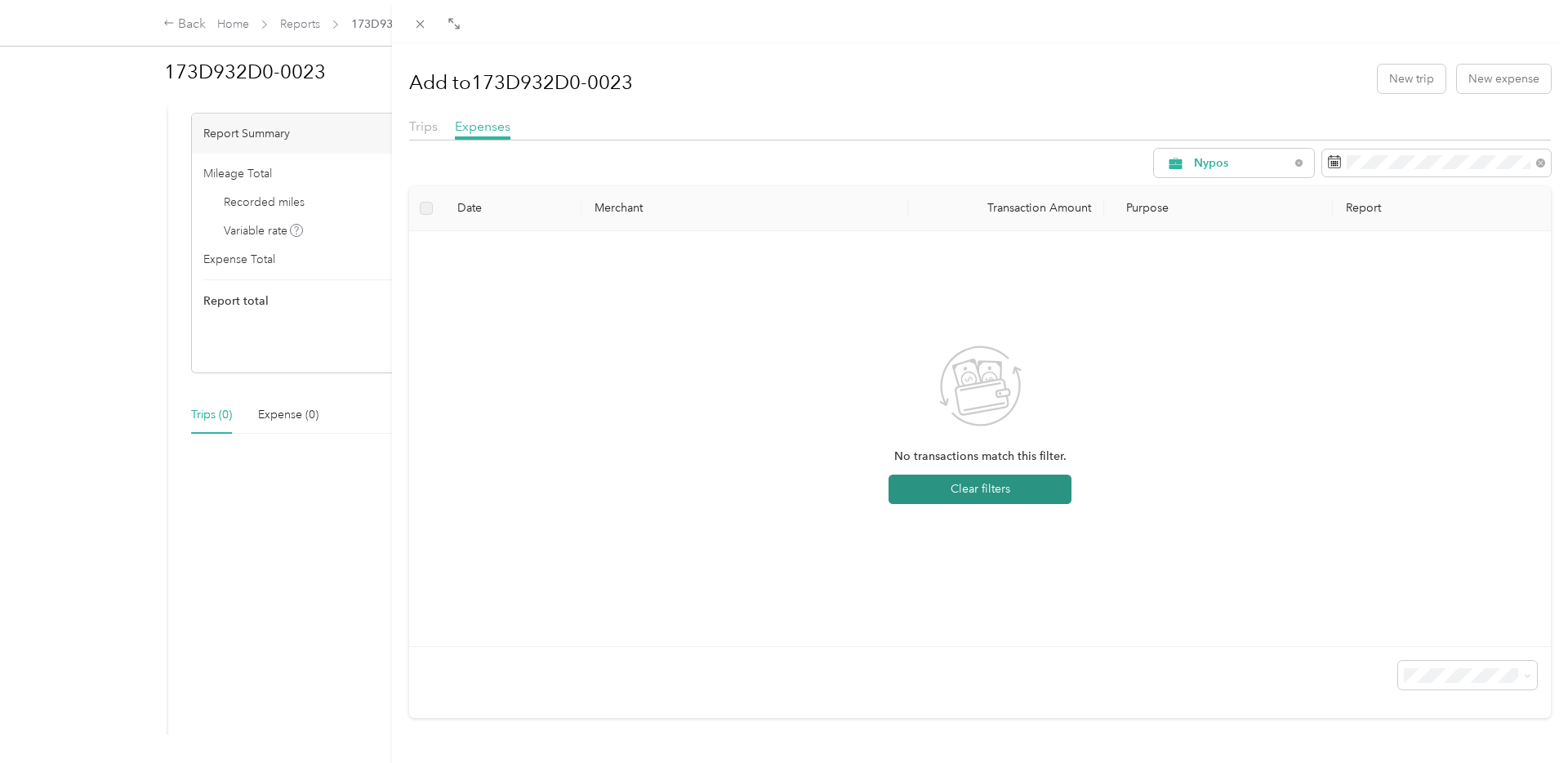 click on "Clear filters" at bounding box center (980, 489) 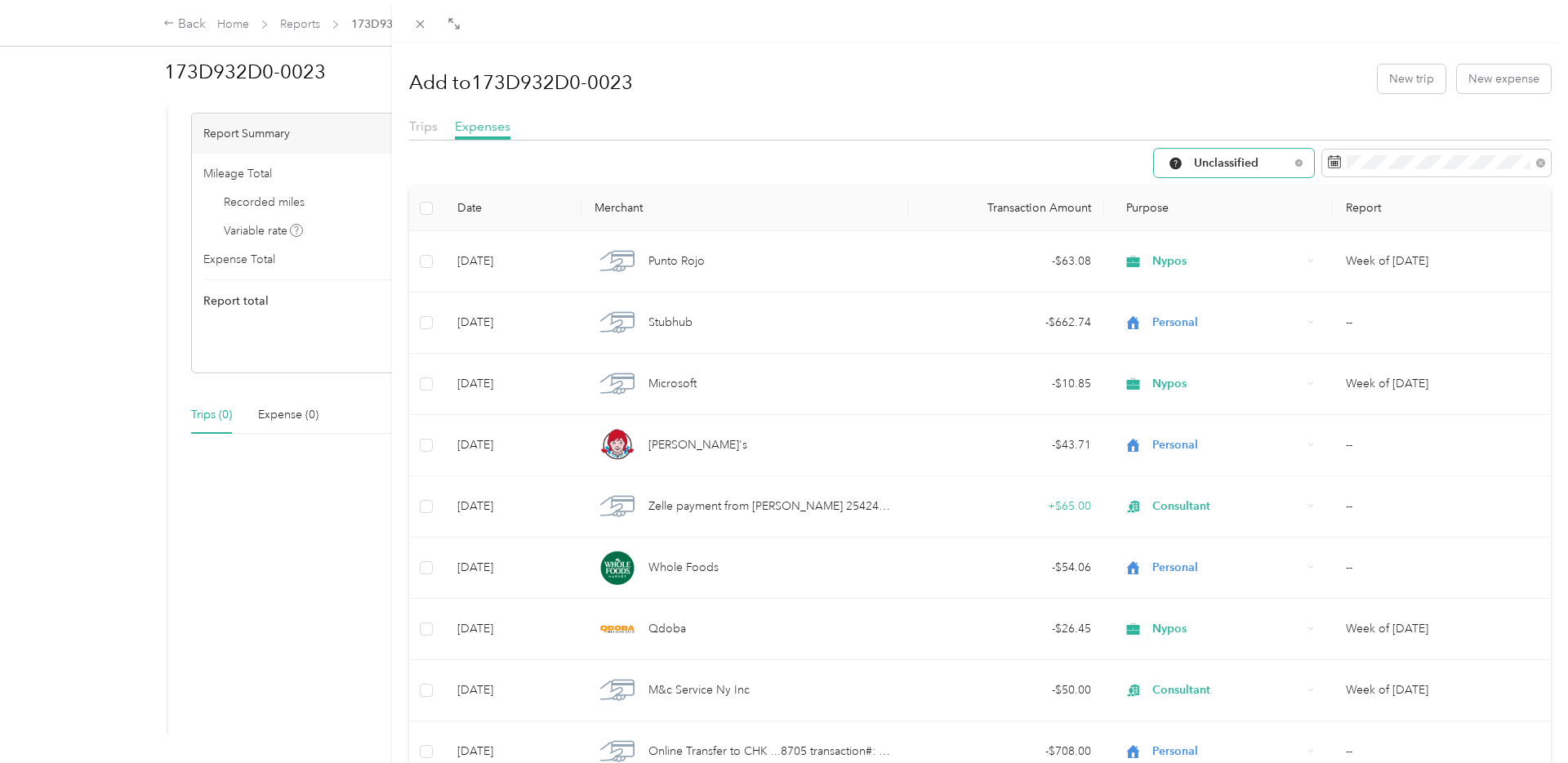 click on "Unclassified" at bounding box center [1241, 163] 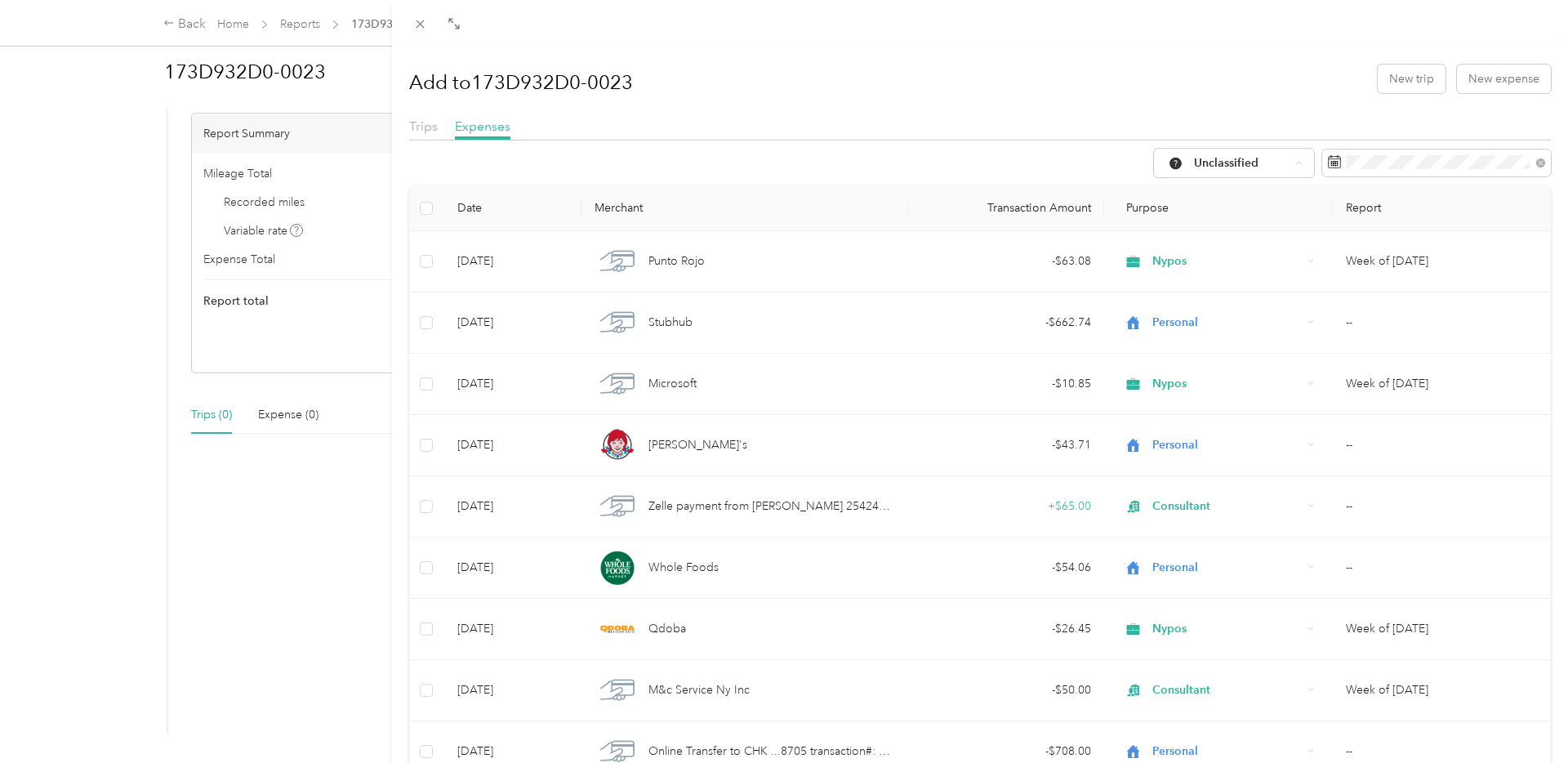 click on "Nypos" at bounding box center (1234, 307) 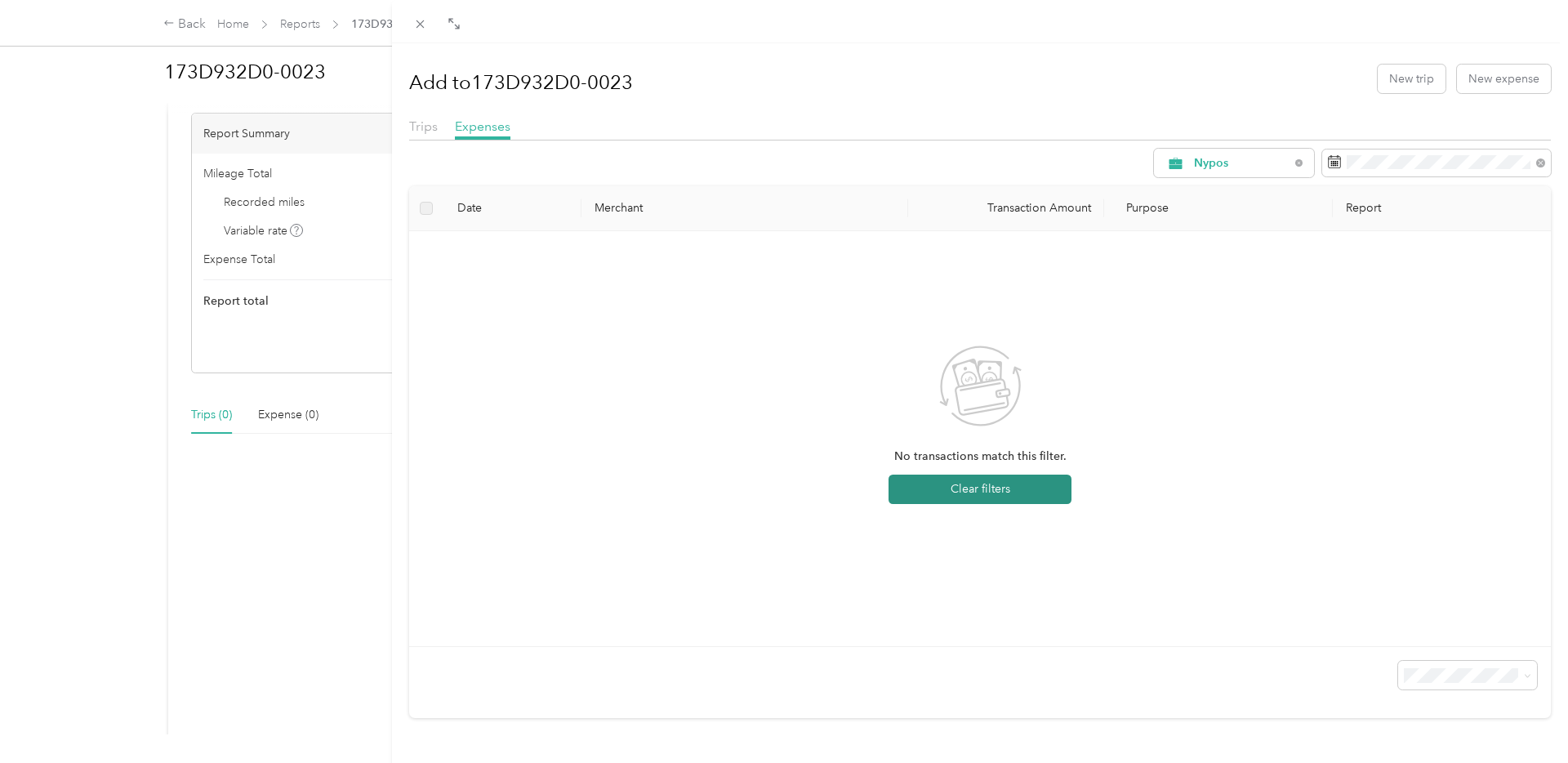 click on "Clear filters" at bounding box center (980, 489) 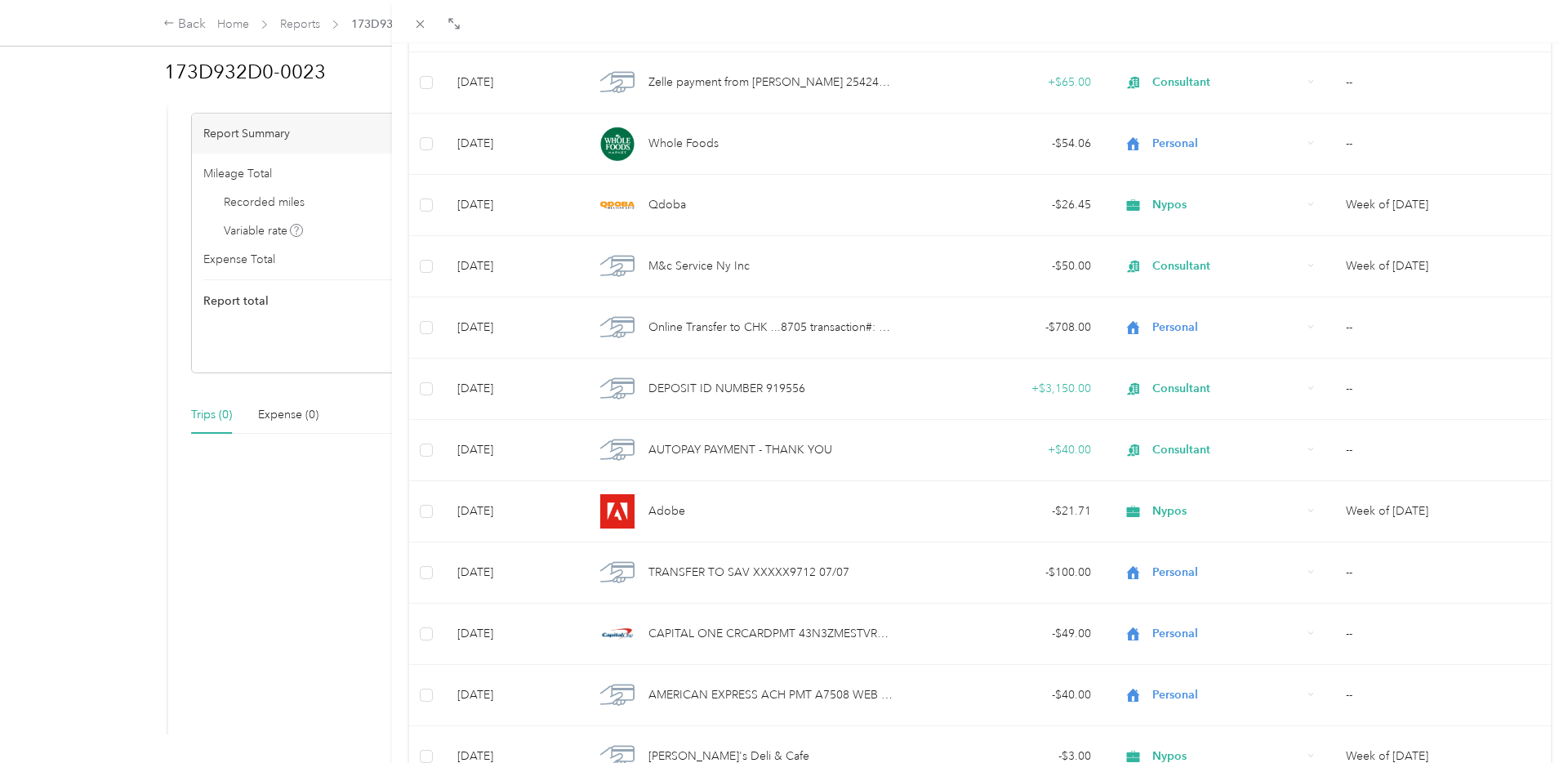 scroll, scrollTop: 0, scrollLeft: 0, axis: both 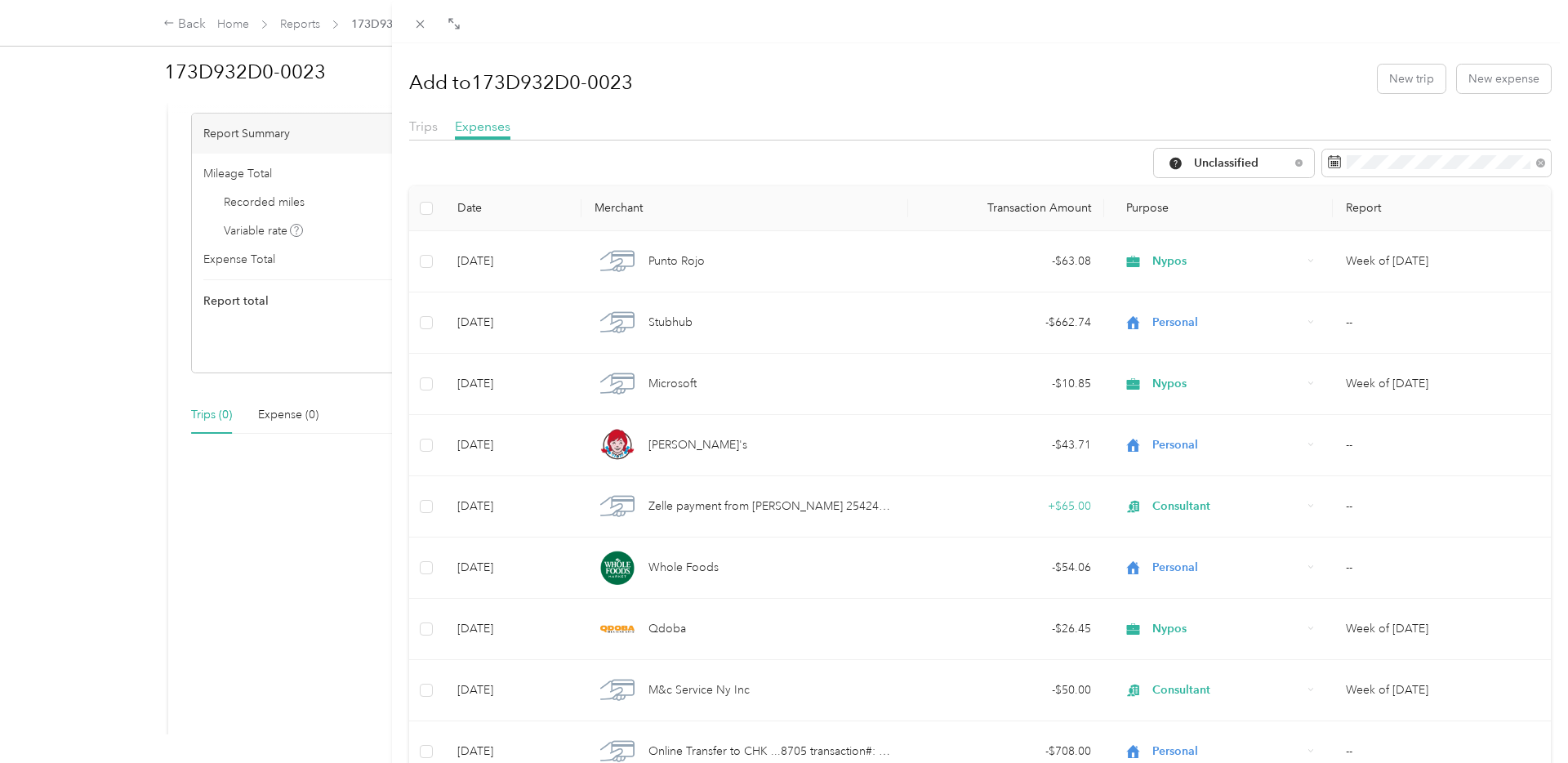 click on "Add to  173D932D0-0023 New trip New expense Trips Expenses Unclassified Date Merchant Transaction Amount Purpose Report             Jul 9, 2025 Punto Rojo -  $63.08 Nypos Week of July  7 2025 Jul 9, 2025 Stubhub -  $662.74 Personal -- Jul 9, 2025 Microsoft -  $10.85 Nypos Week of July  7 2025 Jul 9, 2025 Wendy's -  $43.71 Personal -- Jul 9, 2025 Zelle payment from JULIAN ARISTIZABAL 25424654777 +  $65.00 Consultant -- Jul 8, 2025 Whole Foods -  $54.06 Personal -- Jul 8, 2025 Qdoba -  $26.45 Nypos Week of July  7 2025 Jul 8, 2025 M&c Service Ny Inc -  $50.00 Consultant Week of July  7 2025 Jul 8, 2025 Online Transfer to CHK ...8705 transaction#: 25413032108 07/08 -  $708.00 Personal -- Jul 8, 2025 DEPOSIT ID NUMBER 919556 +  $3,150.00 Consultant -- Jul 7, 2025 AUTOPAY PAYMENT - THANK YOU +  $40.00 Consultant -- Jul 7, 2025 Adobe -  $21.71 Nypos Week of July  7 2025 Jul 7, 2025 TRANSFER TO SAV XXXXX9712 07/07 -  $100.00 Personal -- Jul 7, 2025 CAPITAL ONE CRCARDPMT 43N3ZMESTVR6I1H WEB ID: 9541719318 -  --" at bounding box center (784, 382) 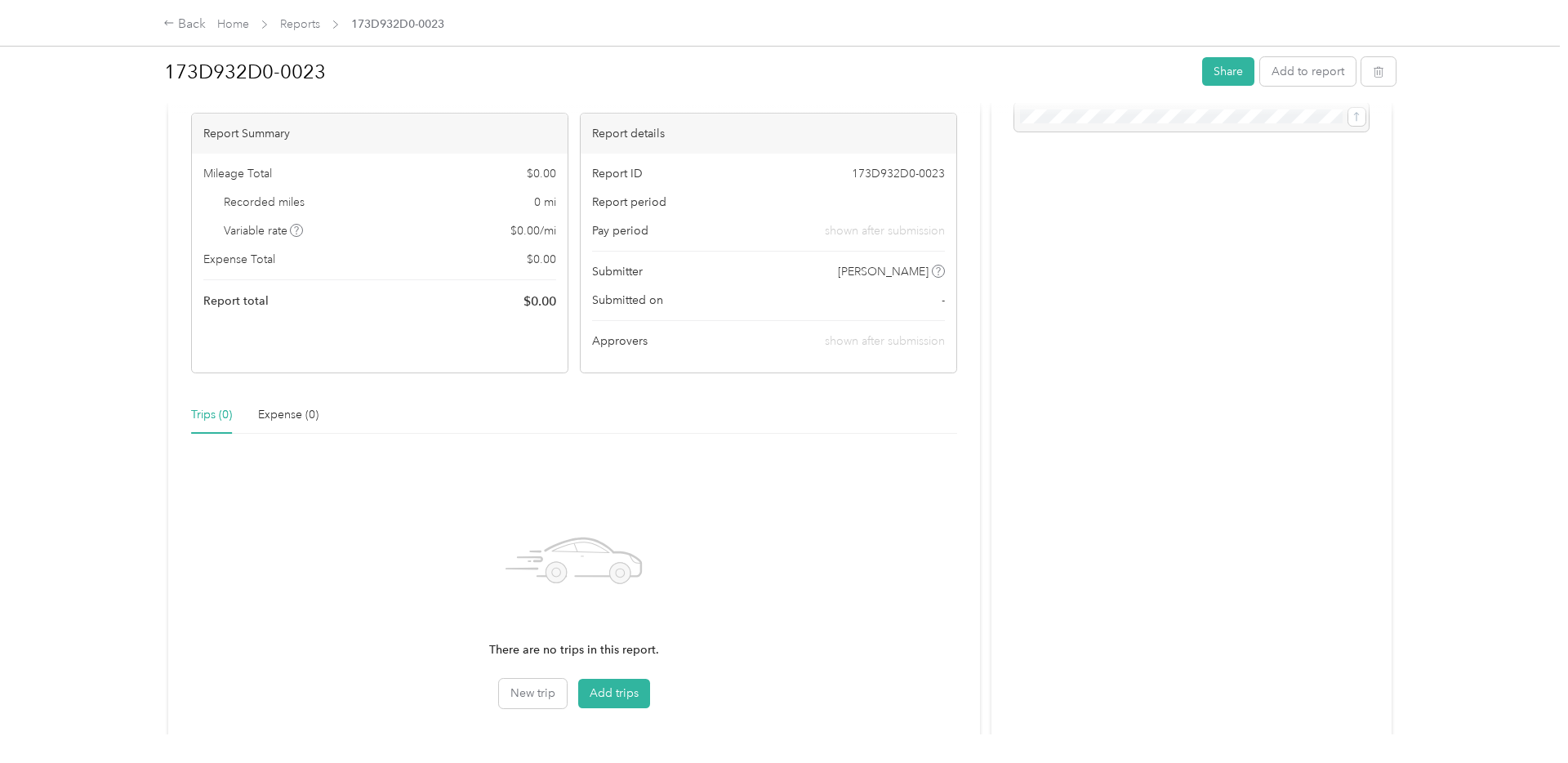 click at bounding box center [784, 382] 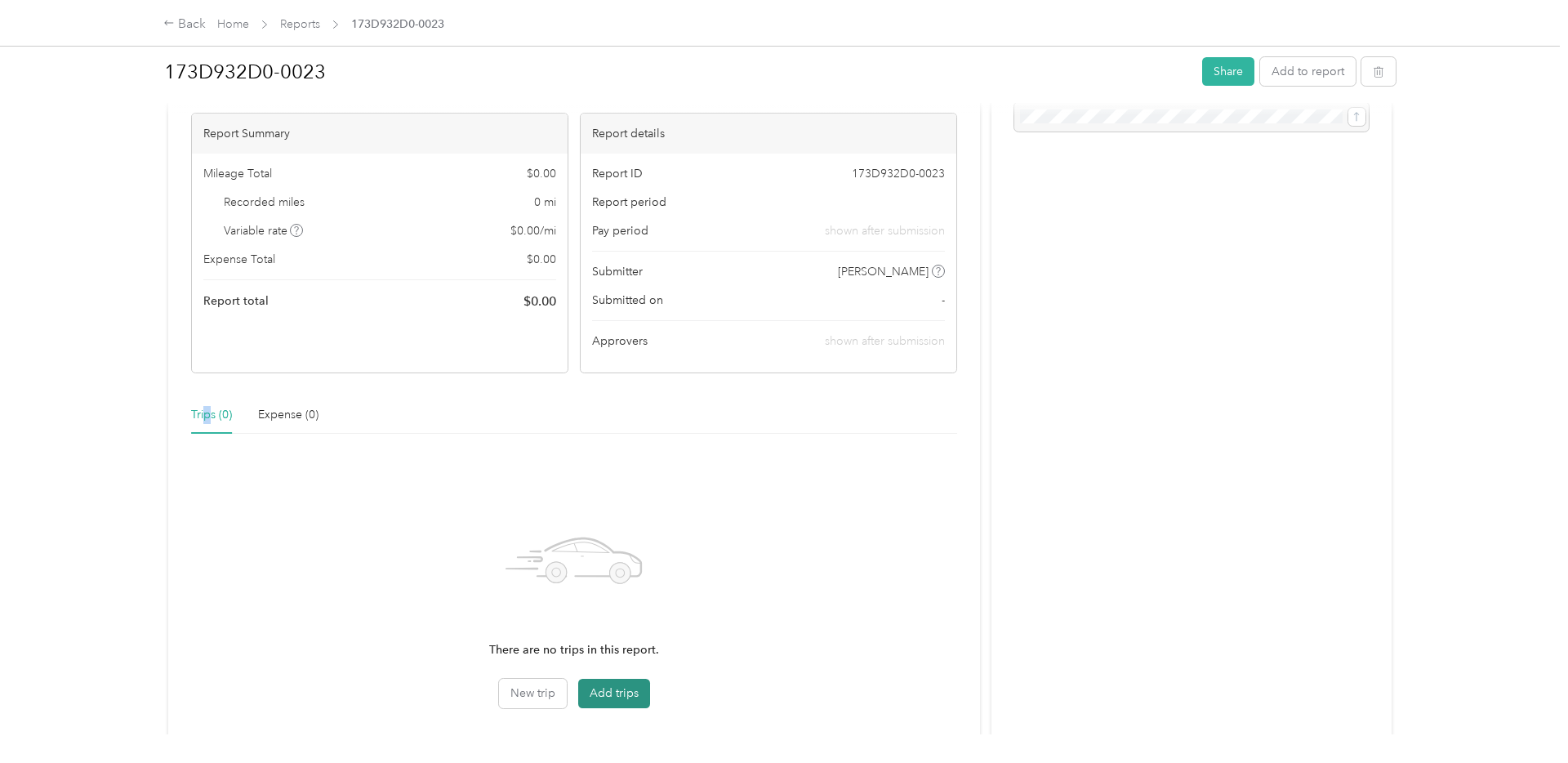 click on "Add trips" at bounding box center [614, 694] 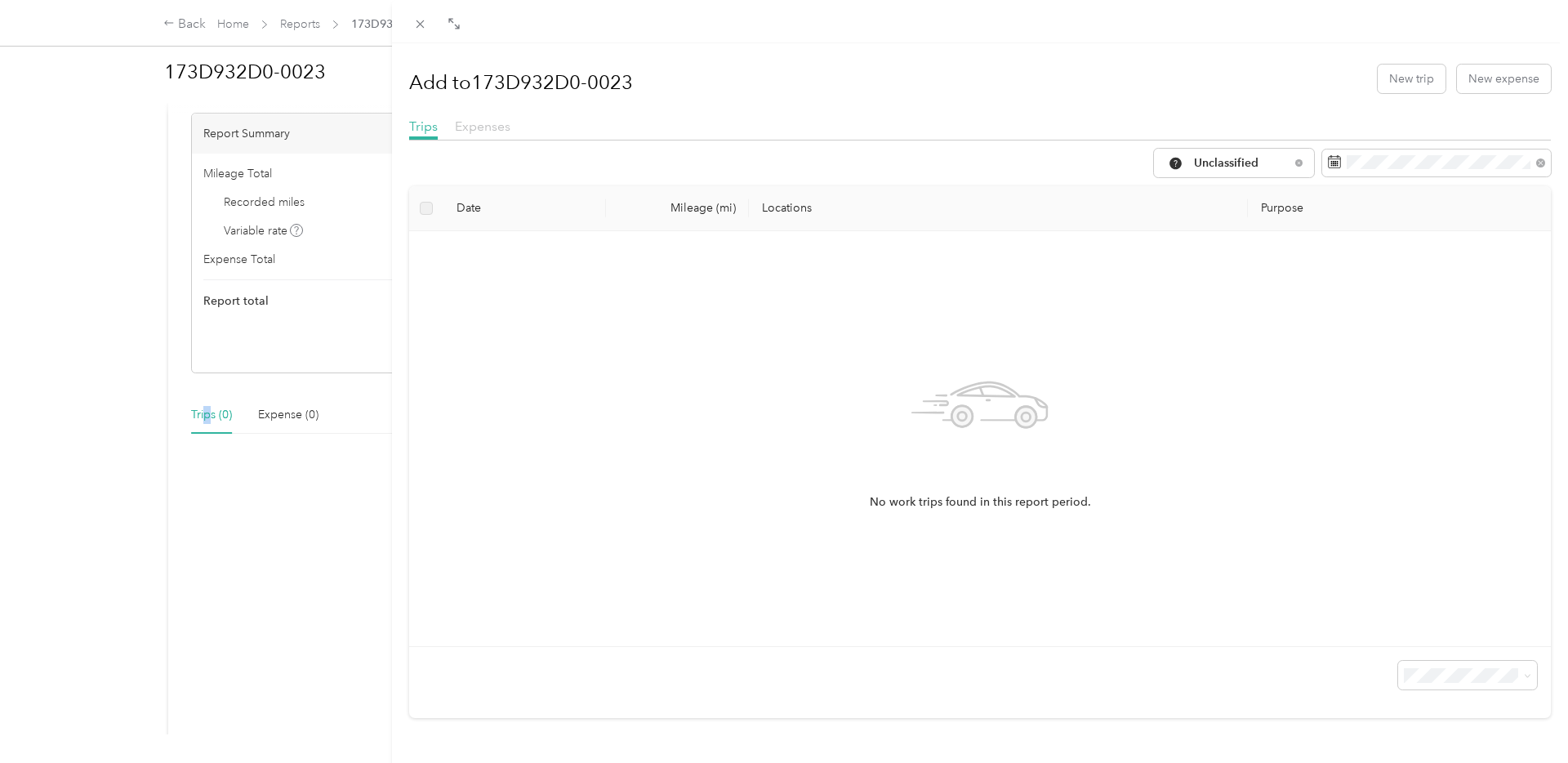click on "Expenses" at bounding box center (483, 126) 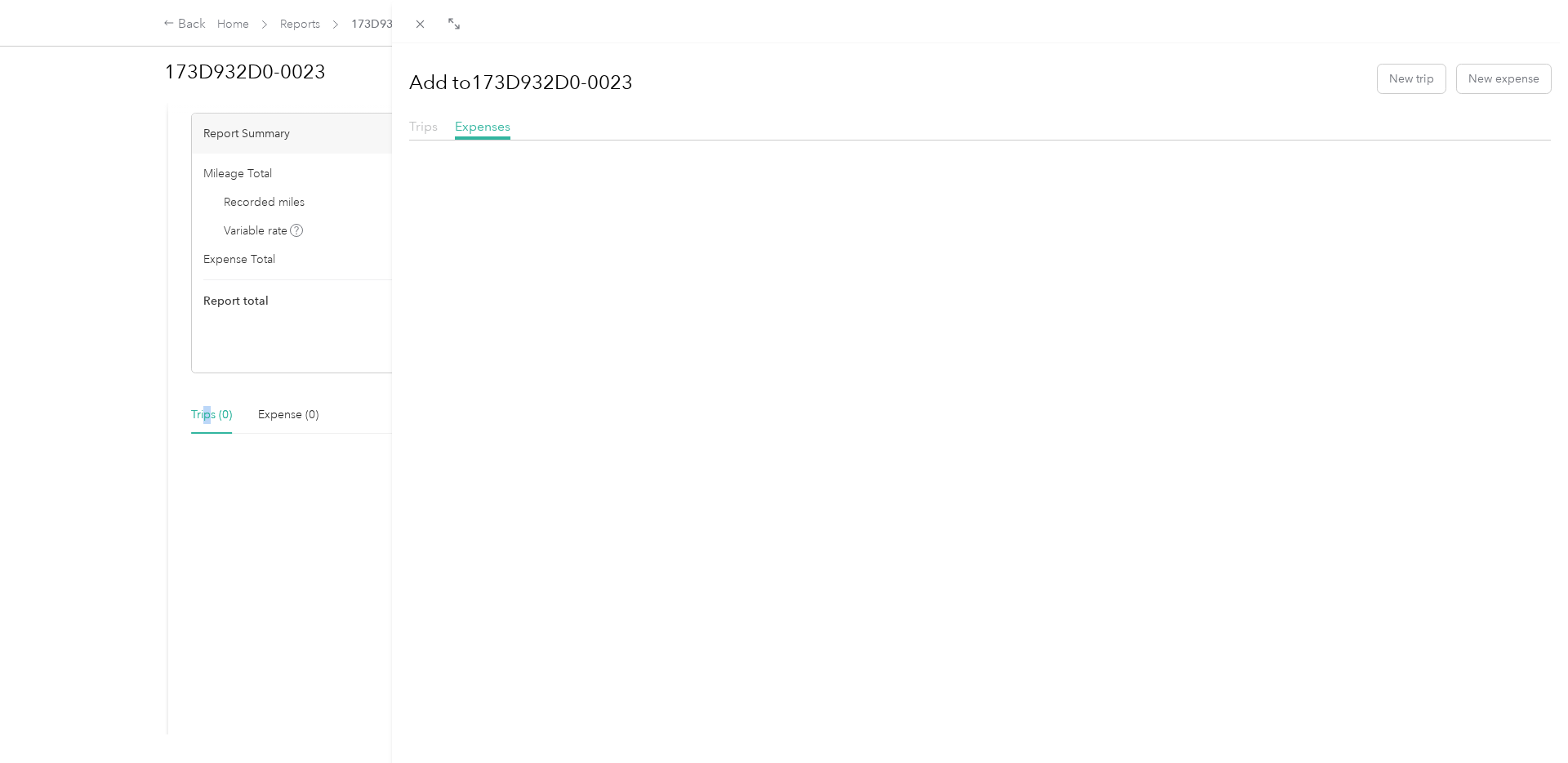 click on "Trips" at bounding box center (423, 126) 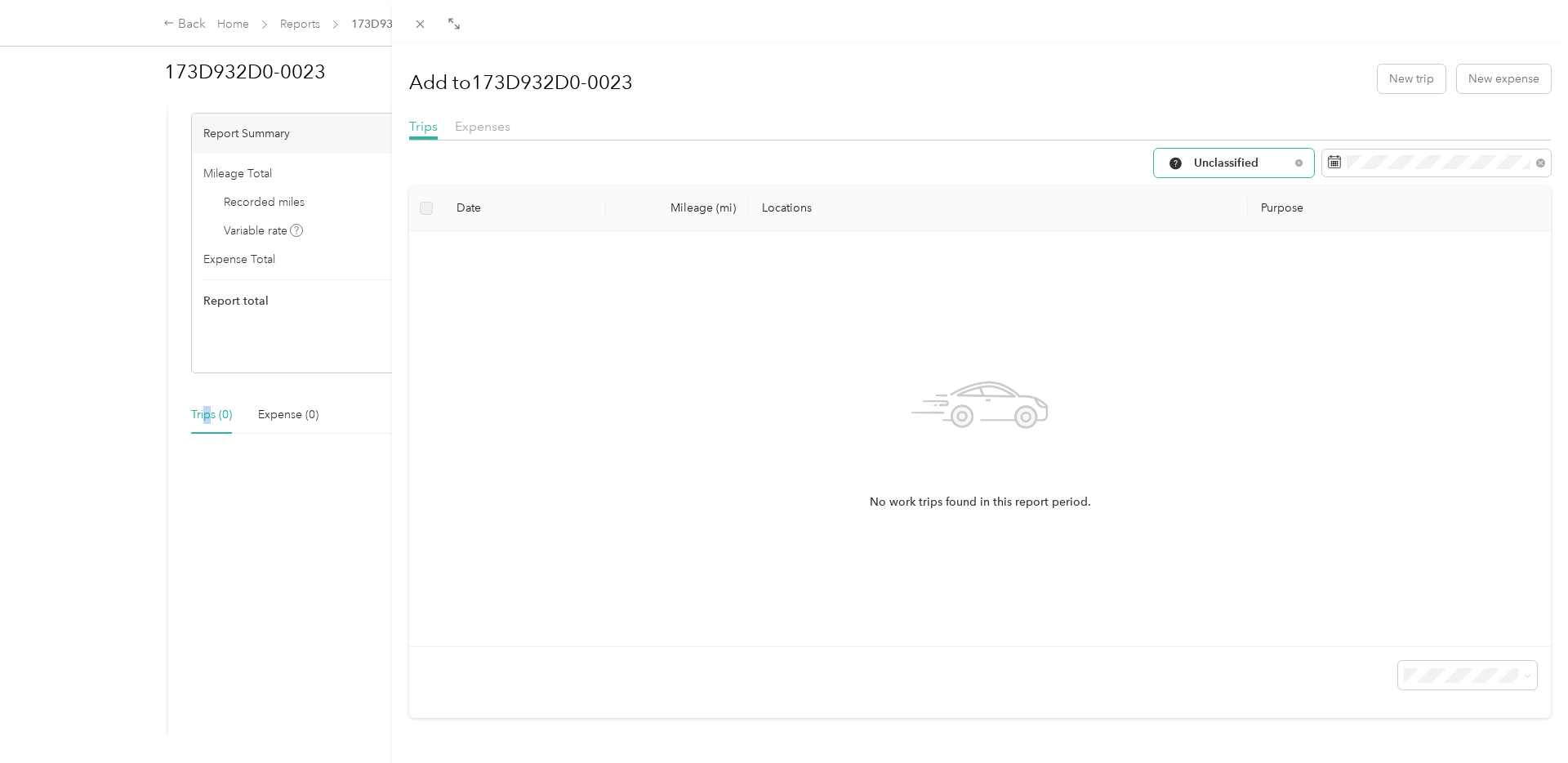 click on "Unclassified" at bounding box center [1227, 163] 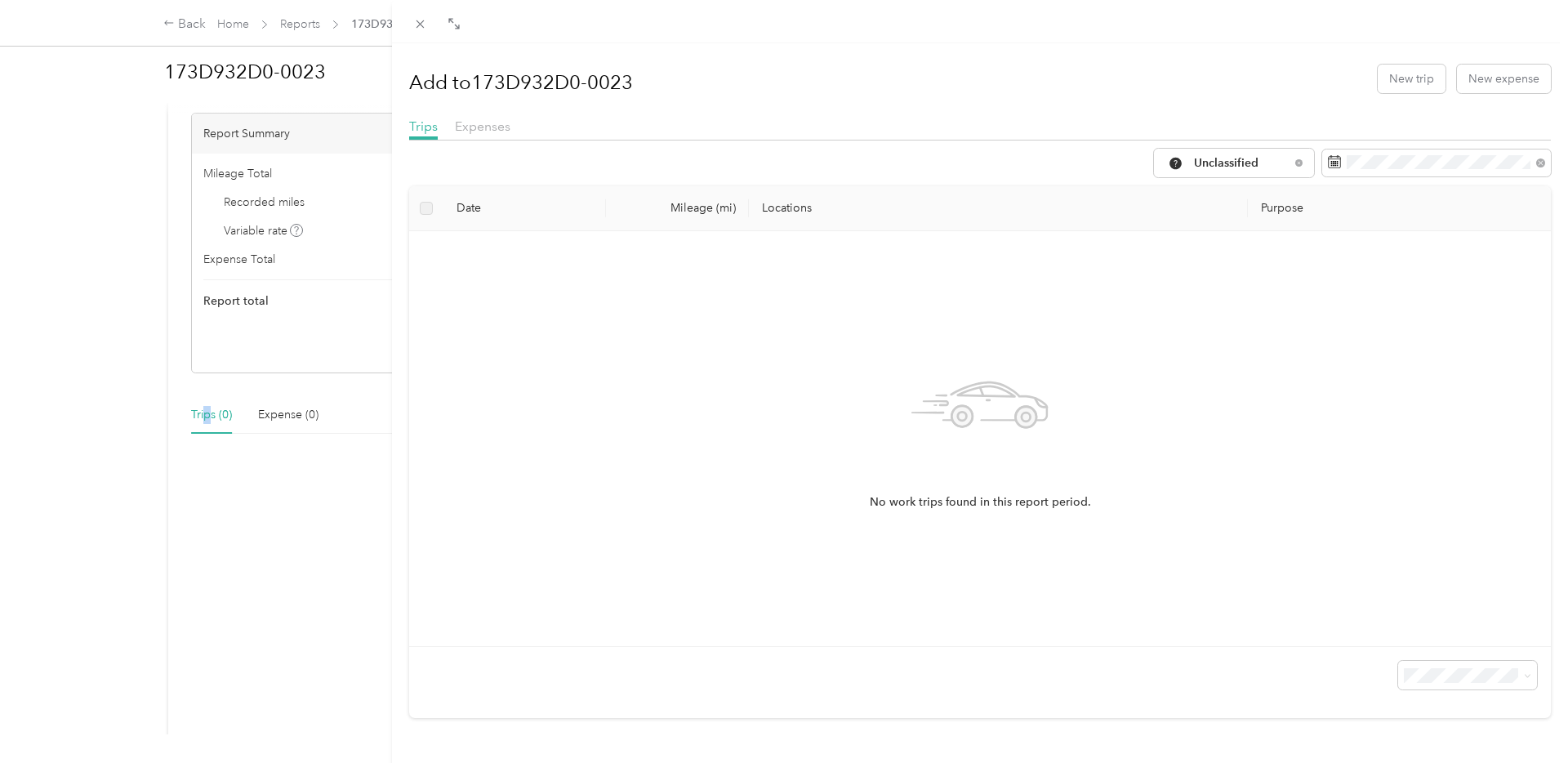click on "All Purposes" at bounding box center (1234, 185) 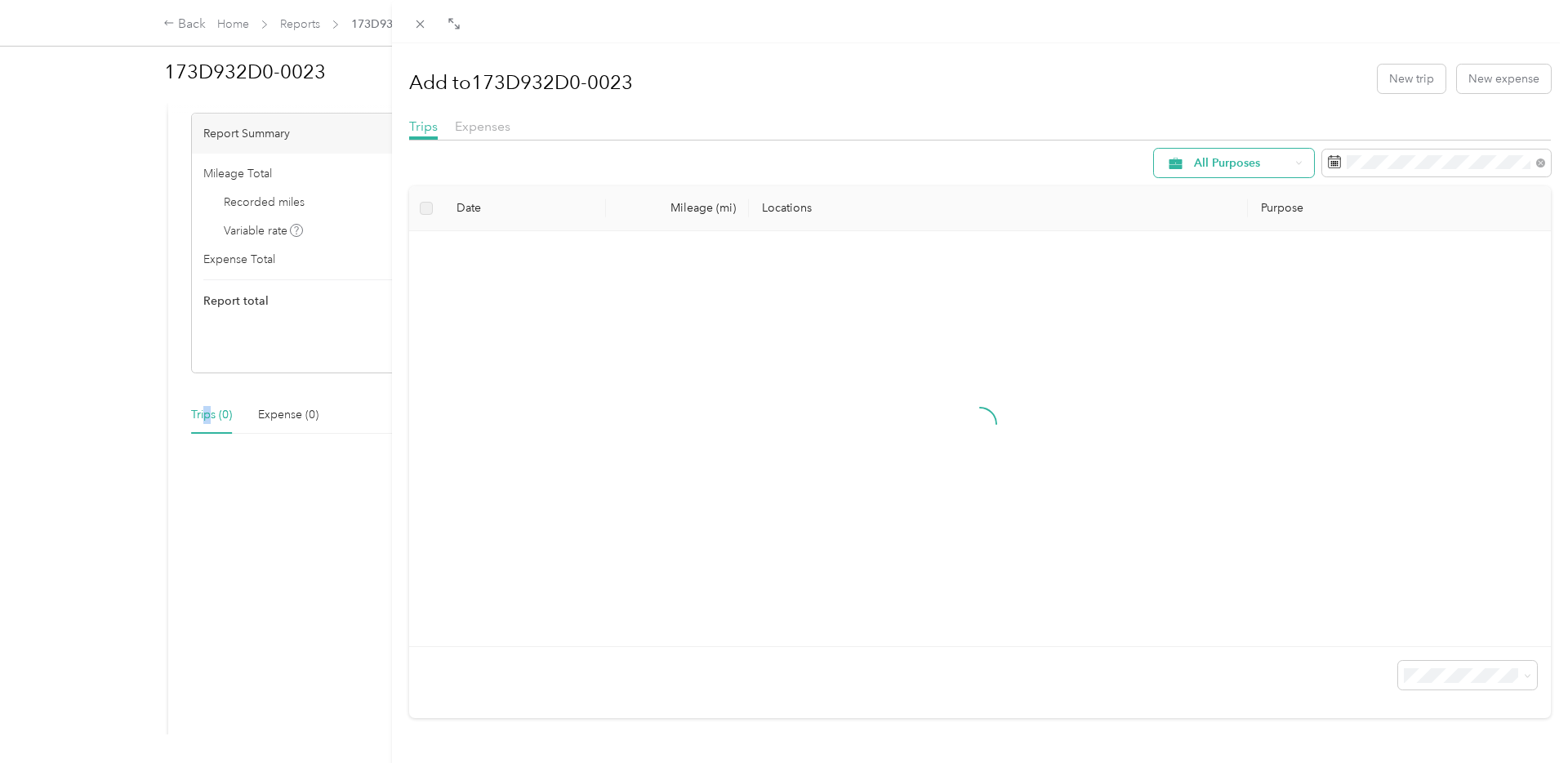 click on "All Purposes" at bounding box center [1241, 163] 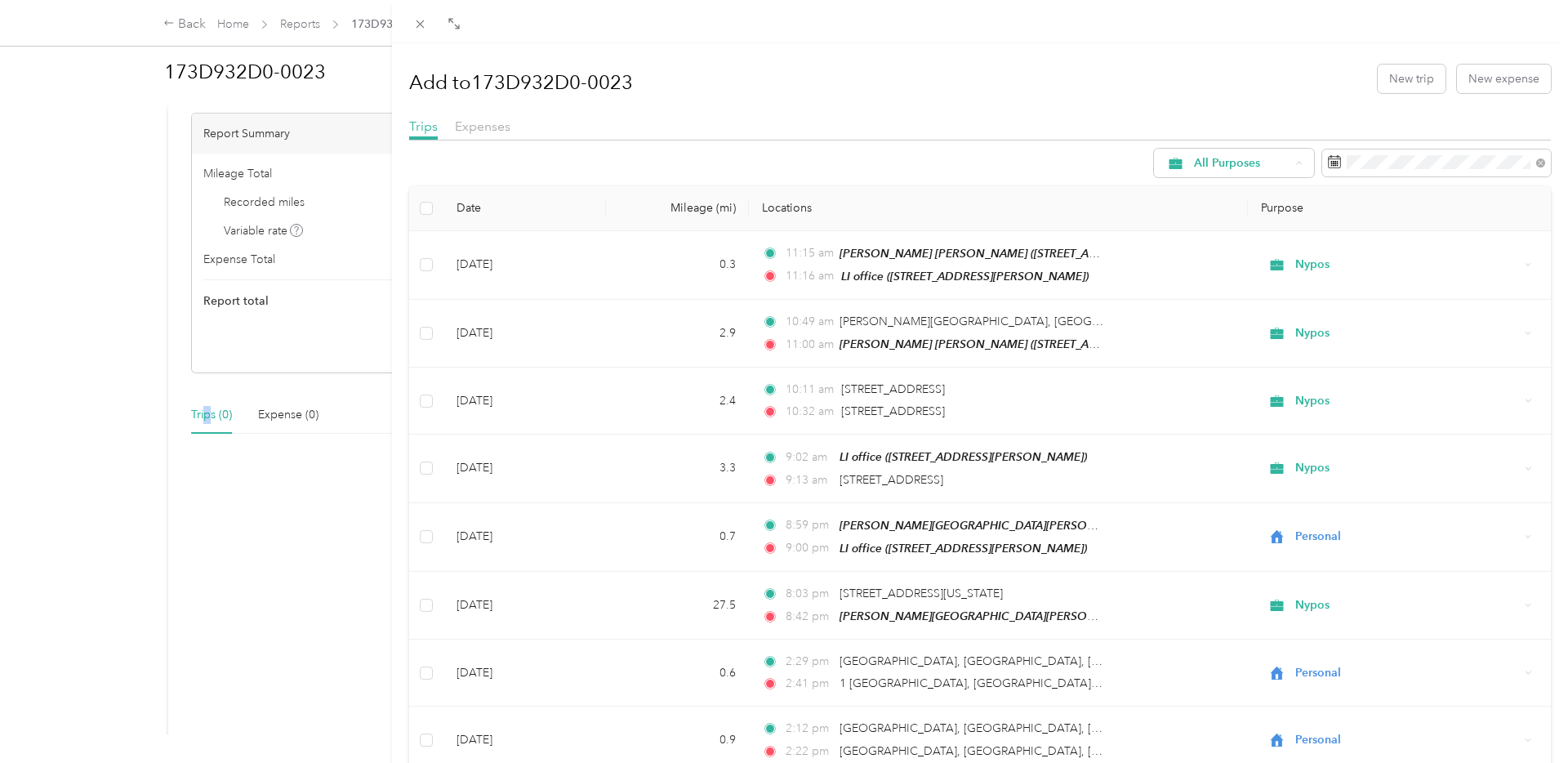 click on "Nypos" at bounding box center [1248, 307] 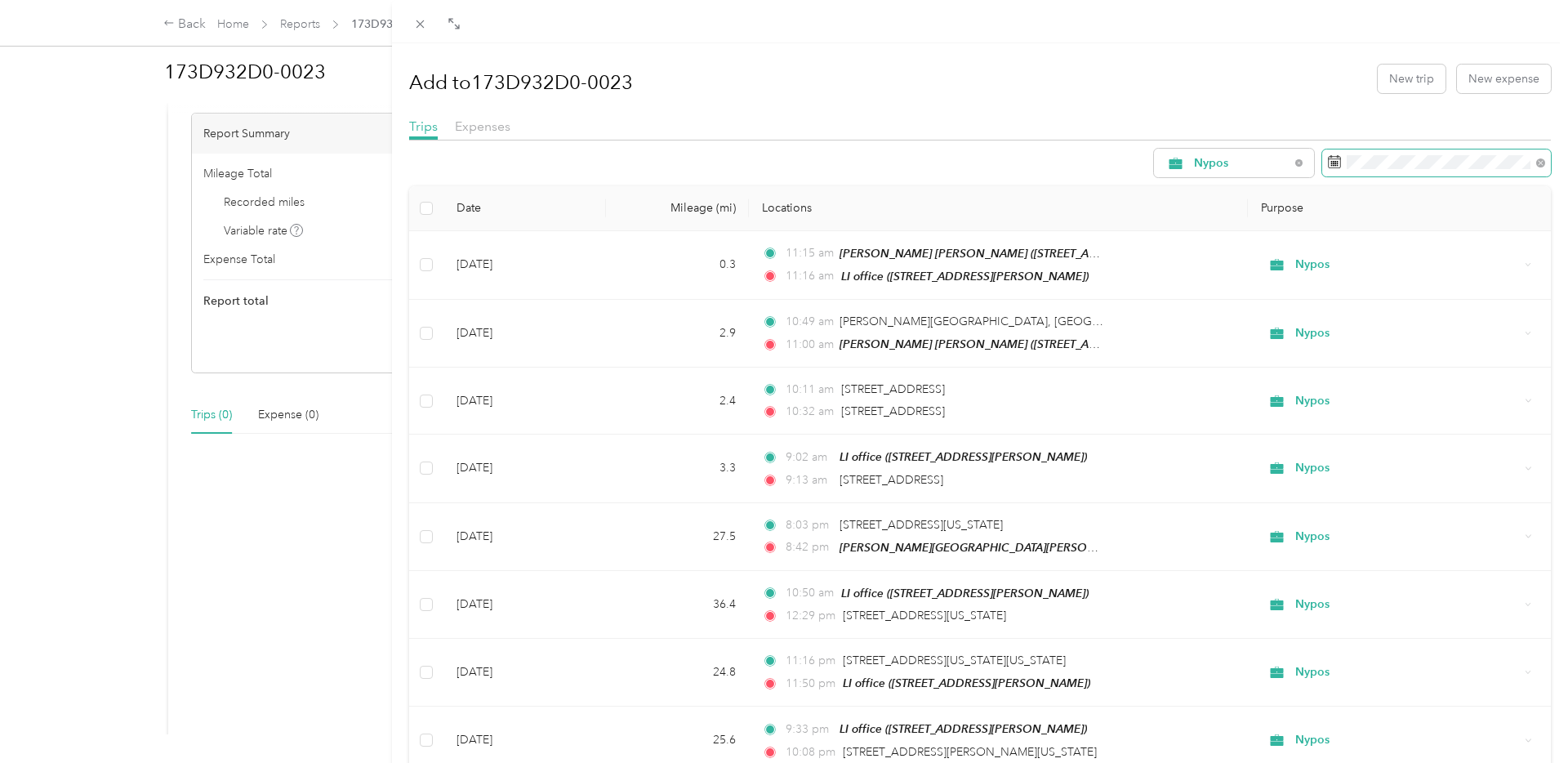 click at bounding box center [1437, 163] 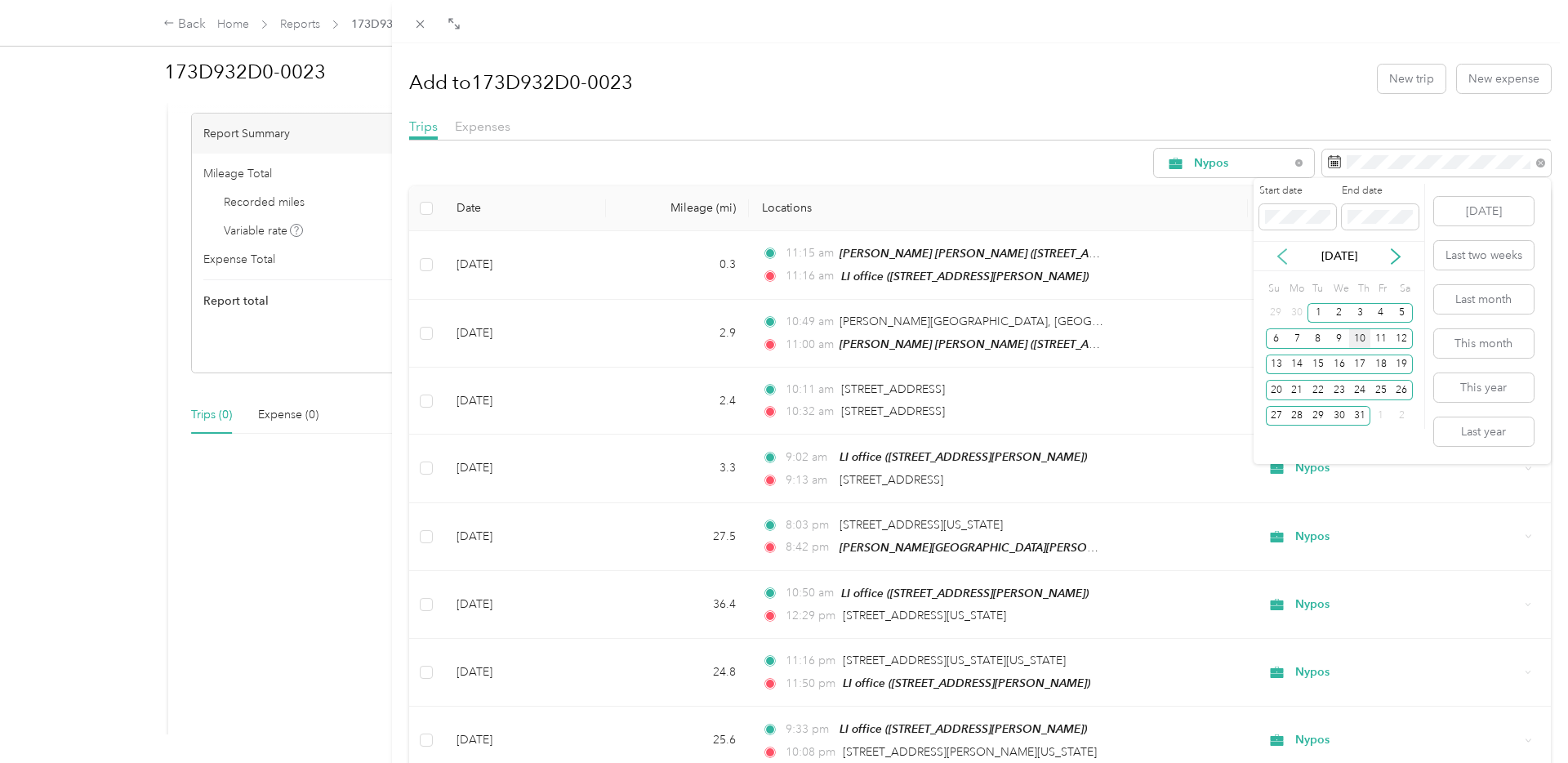 click 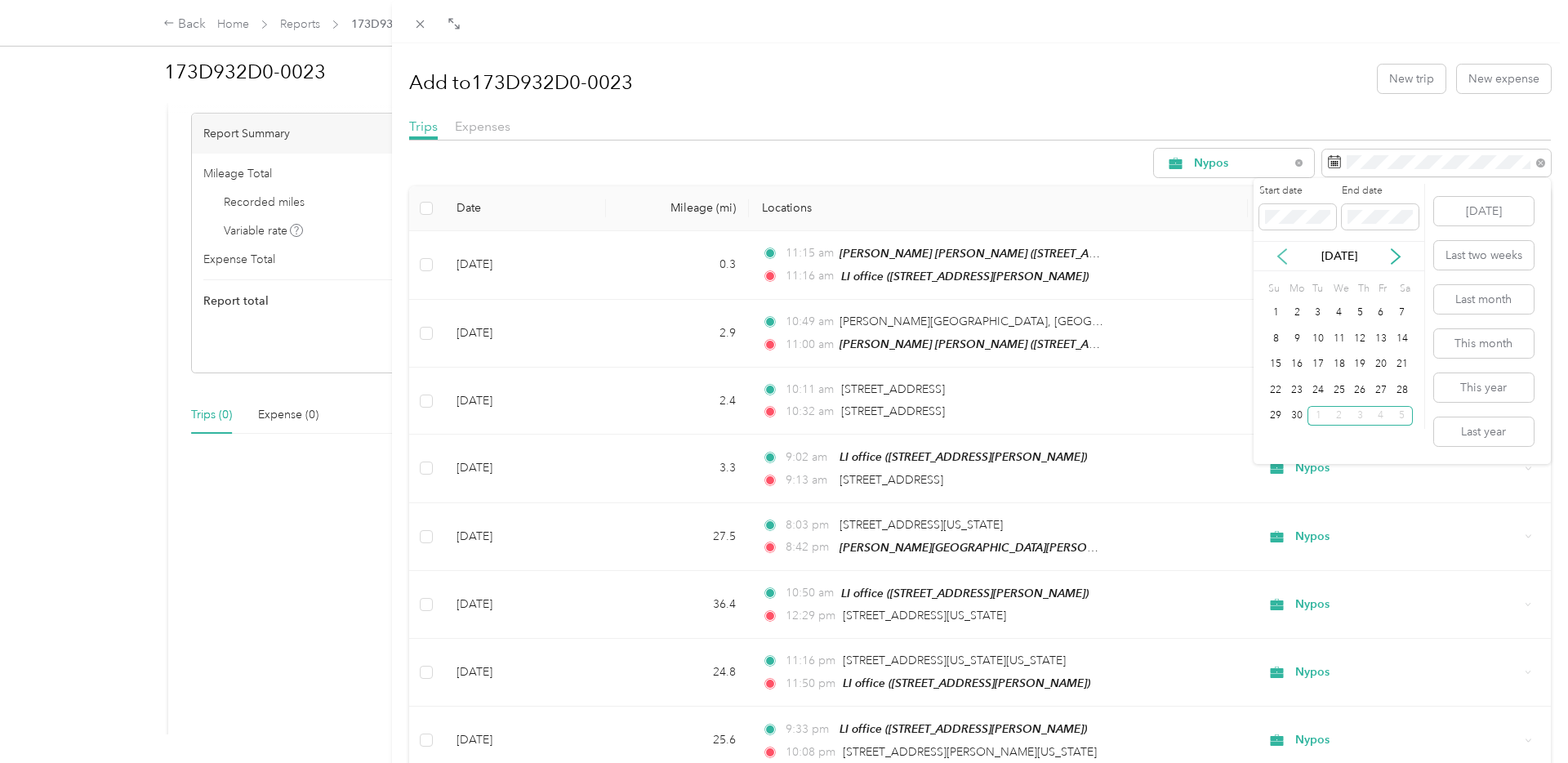 click 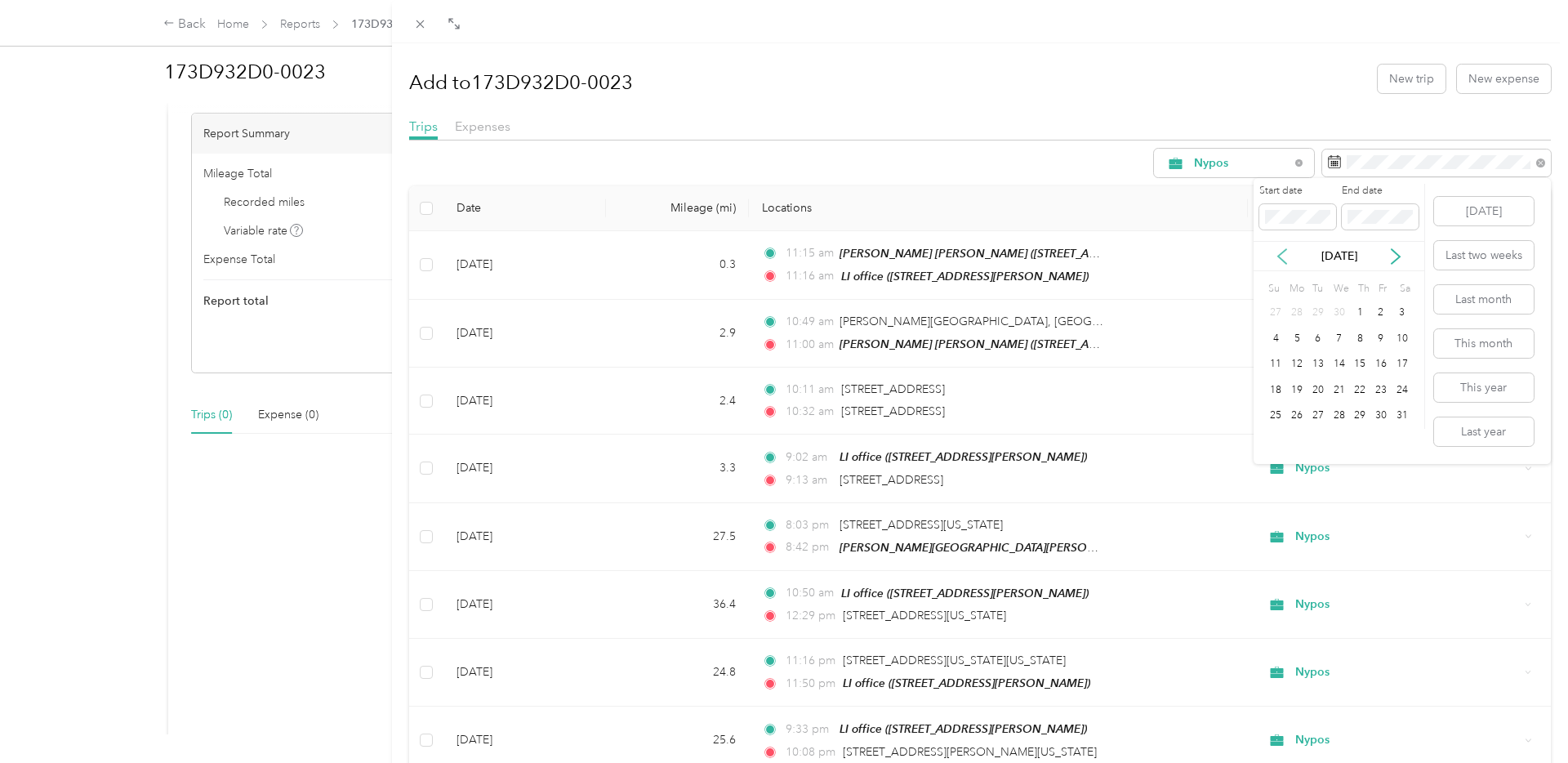 click 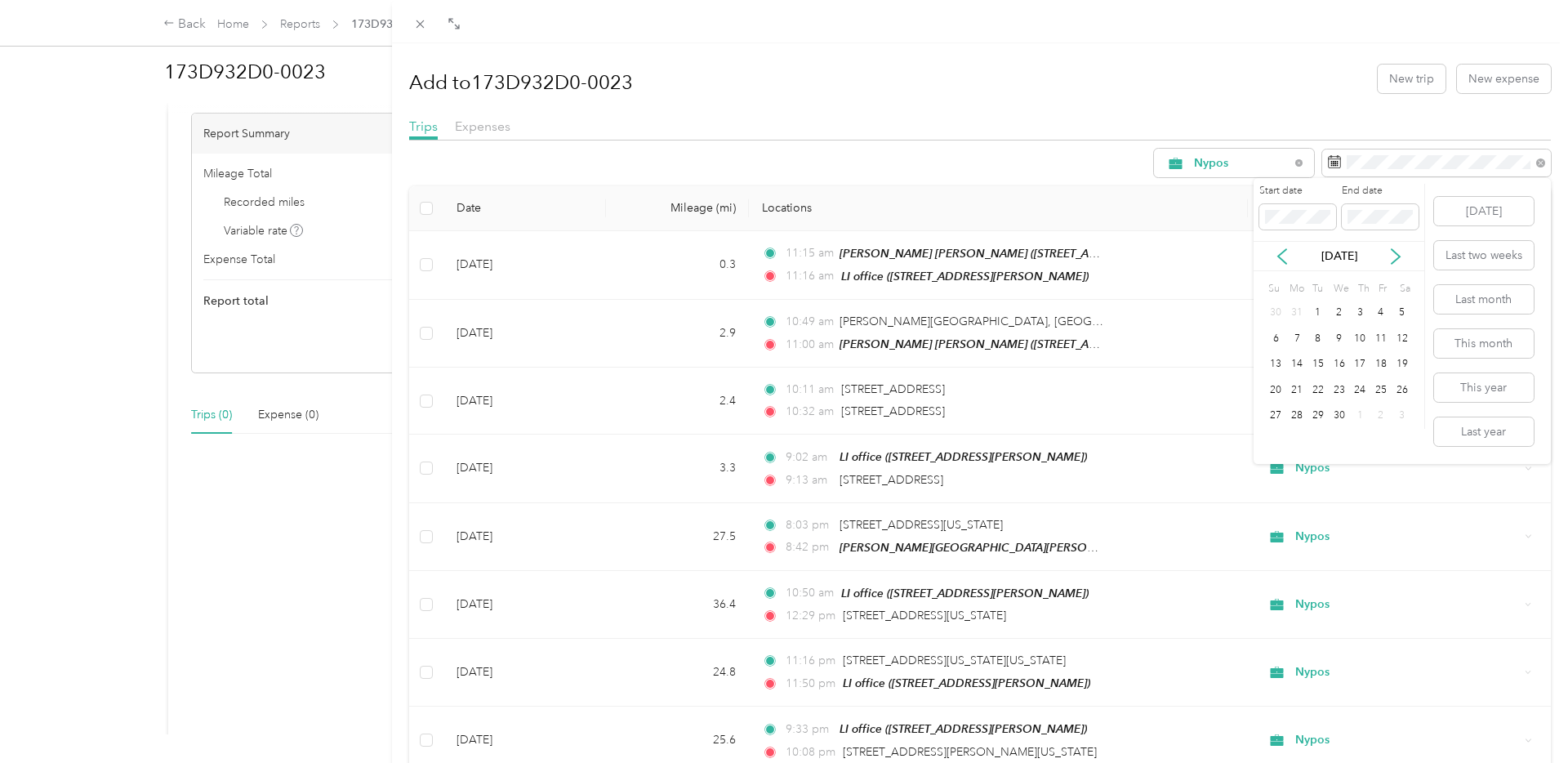 drag, startPoint x: 1405, startPoint y: 262, endPoint x: 1392, endPoint y: 262, distance: 13 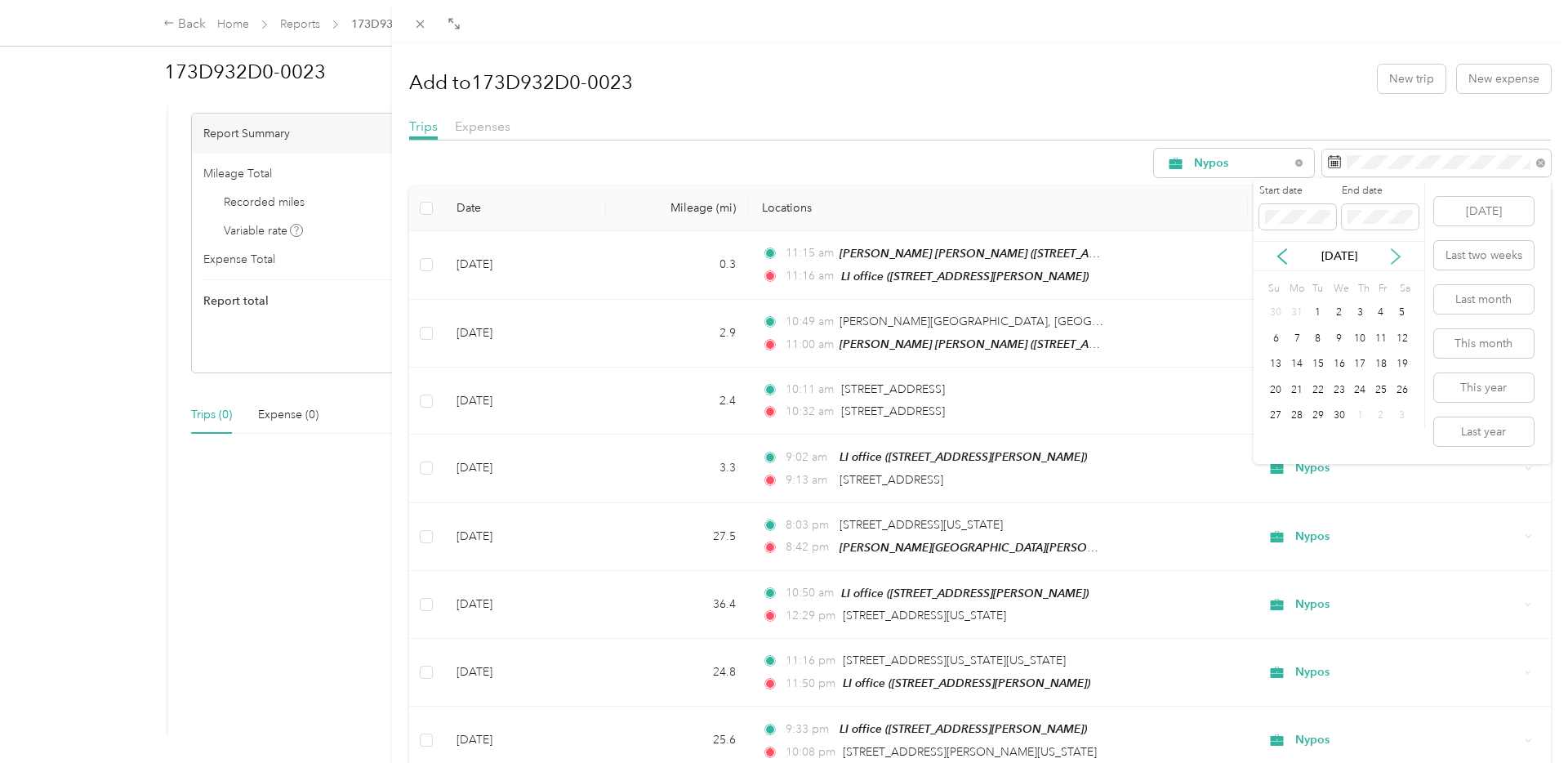 click 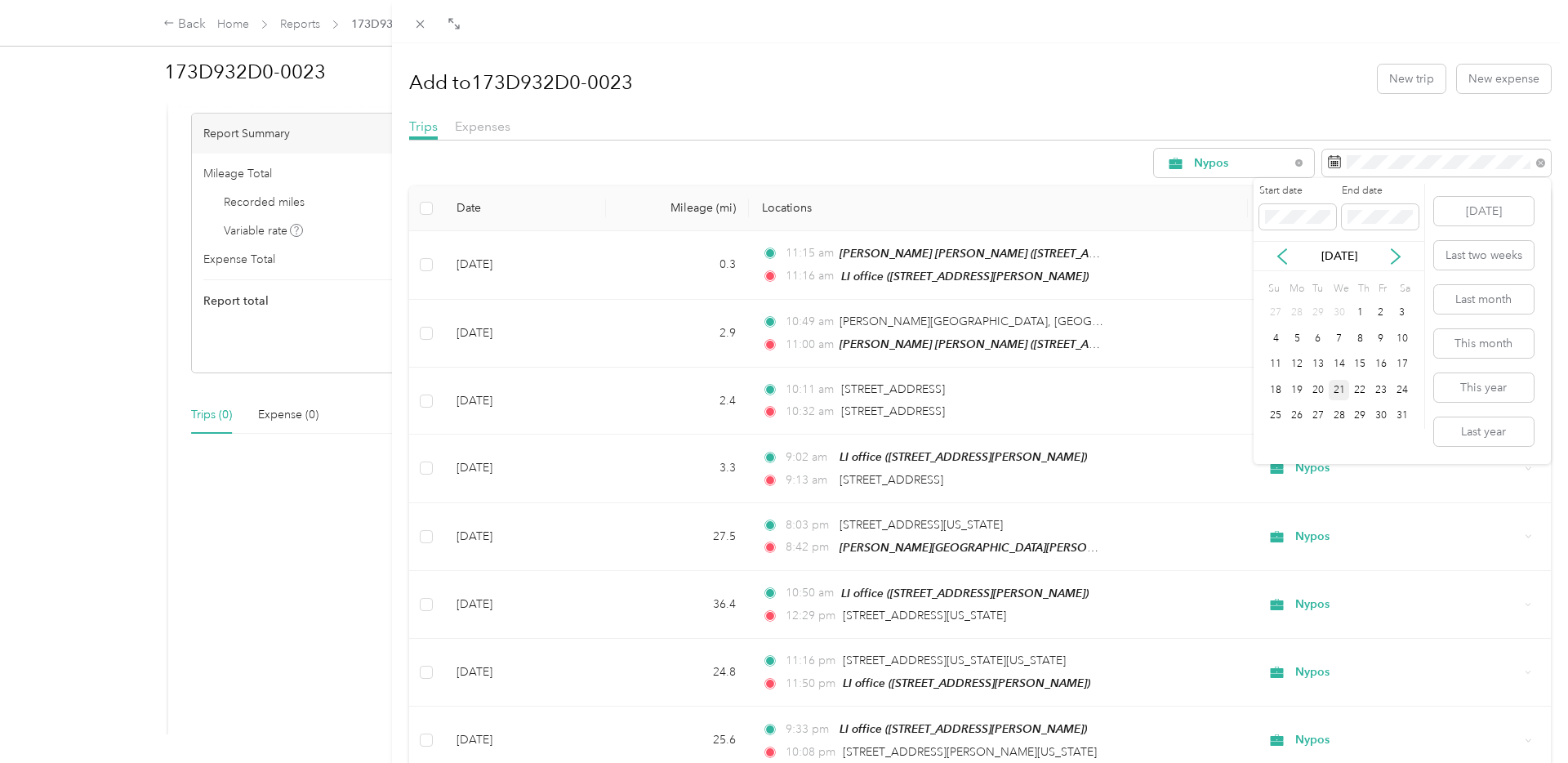 click on "21" at bounding box center (1339, 390) 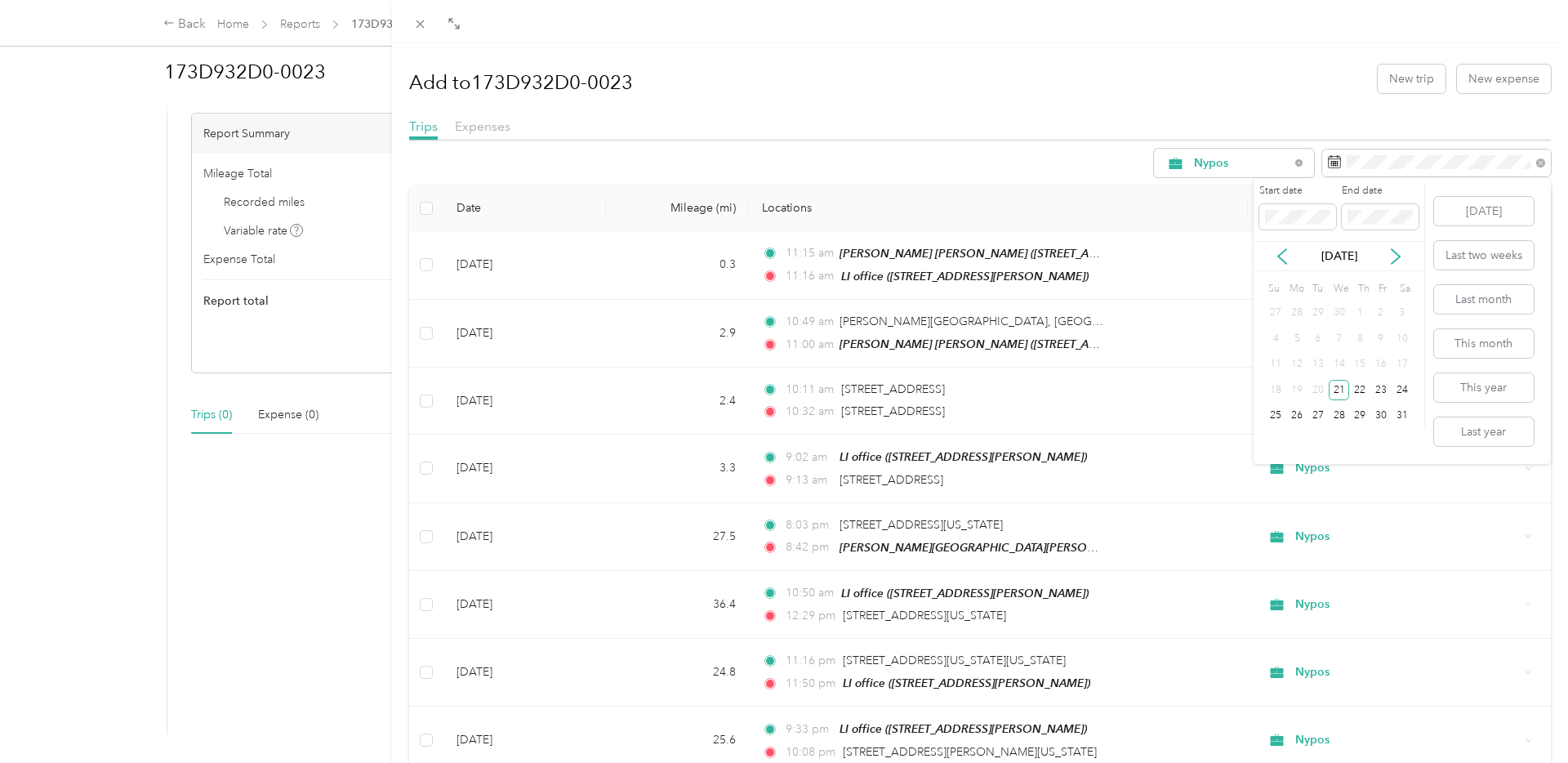 drag, startPoint x: 1355, startPoint y: 236, endPoint x: 1374, endPoint y: 249, distance: 23.02173 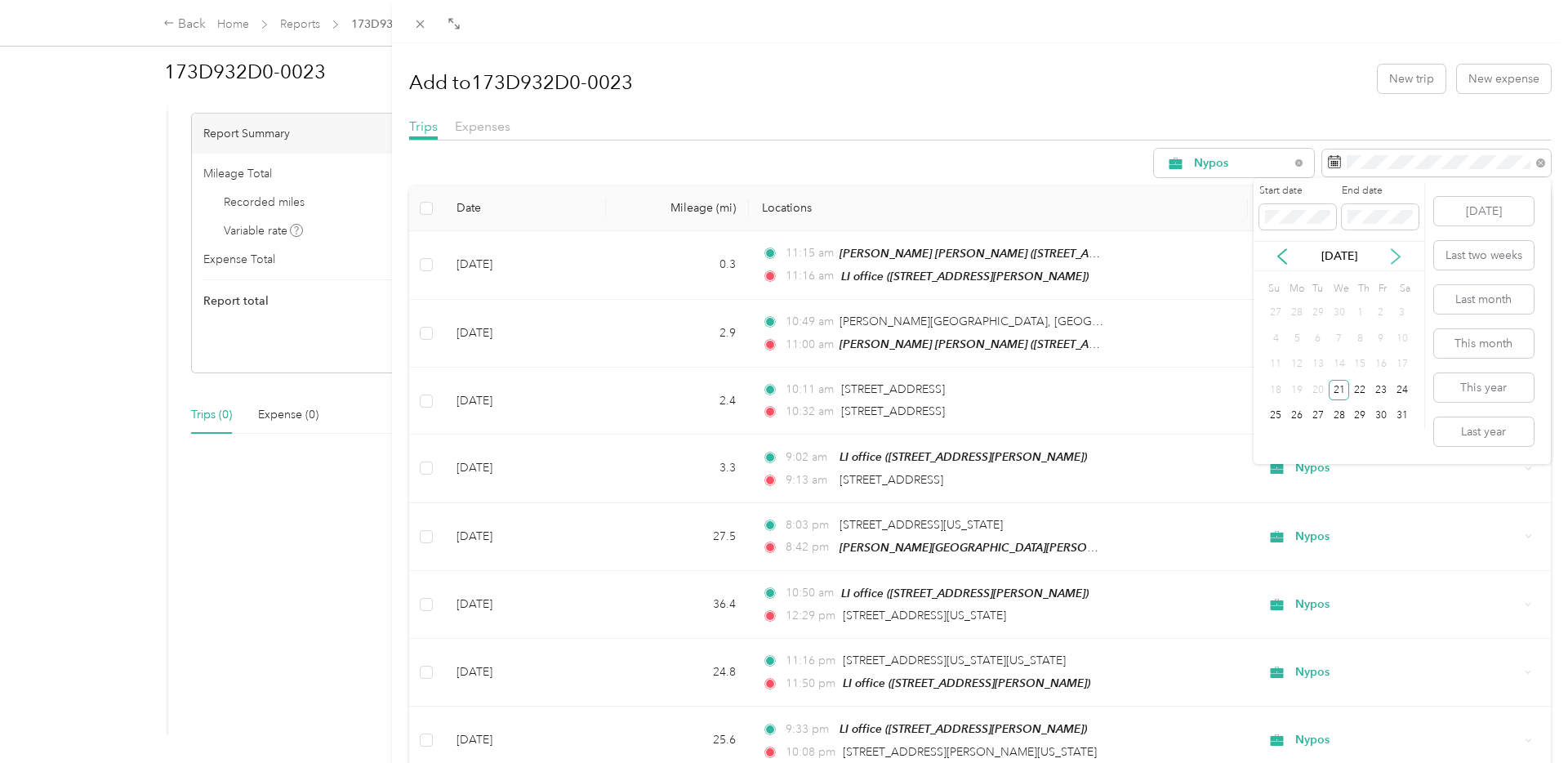 click on "[DATE]" at bounding box center [1339, 256] 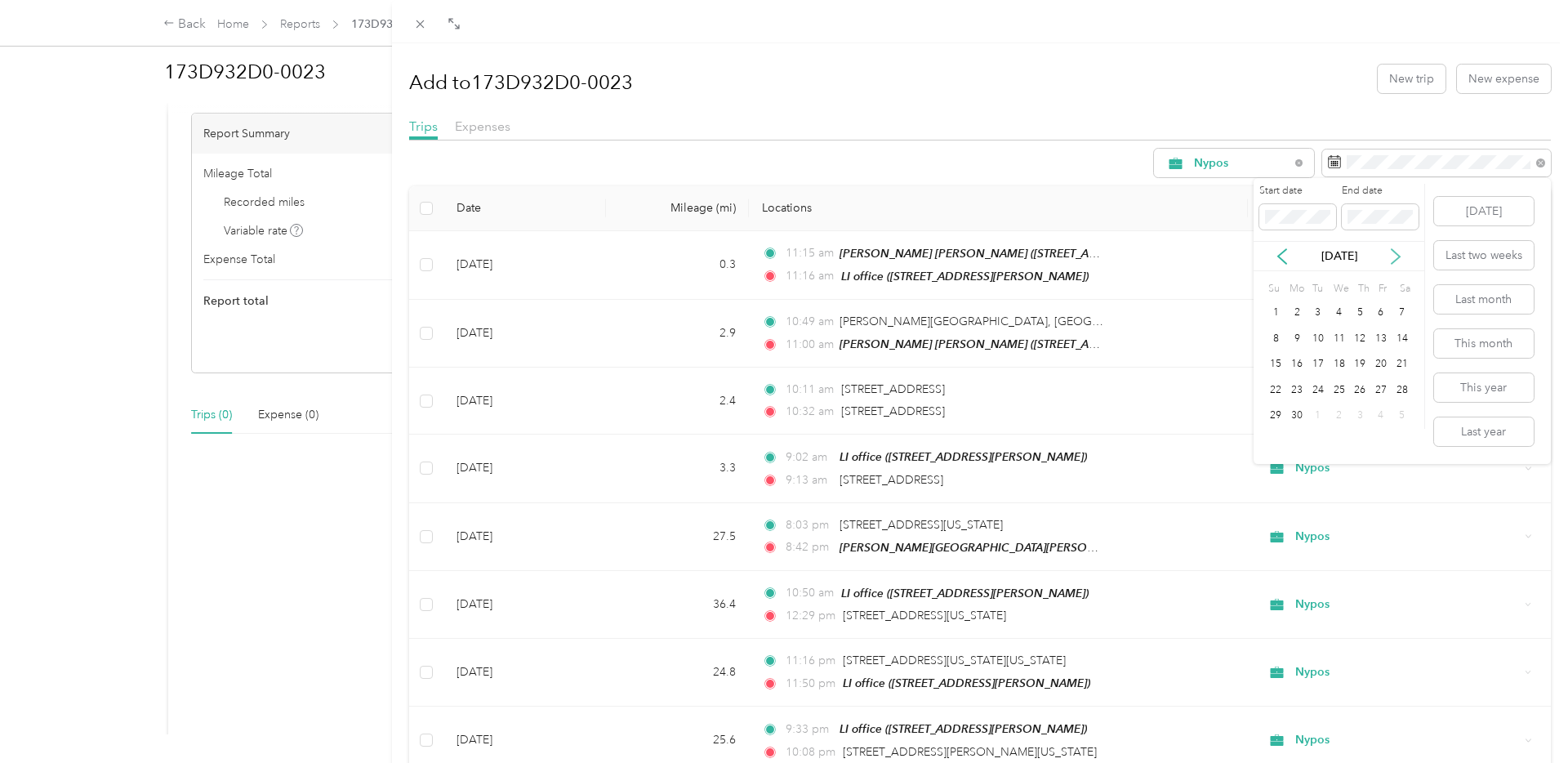 click 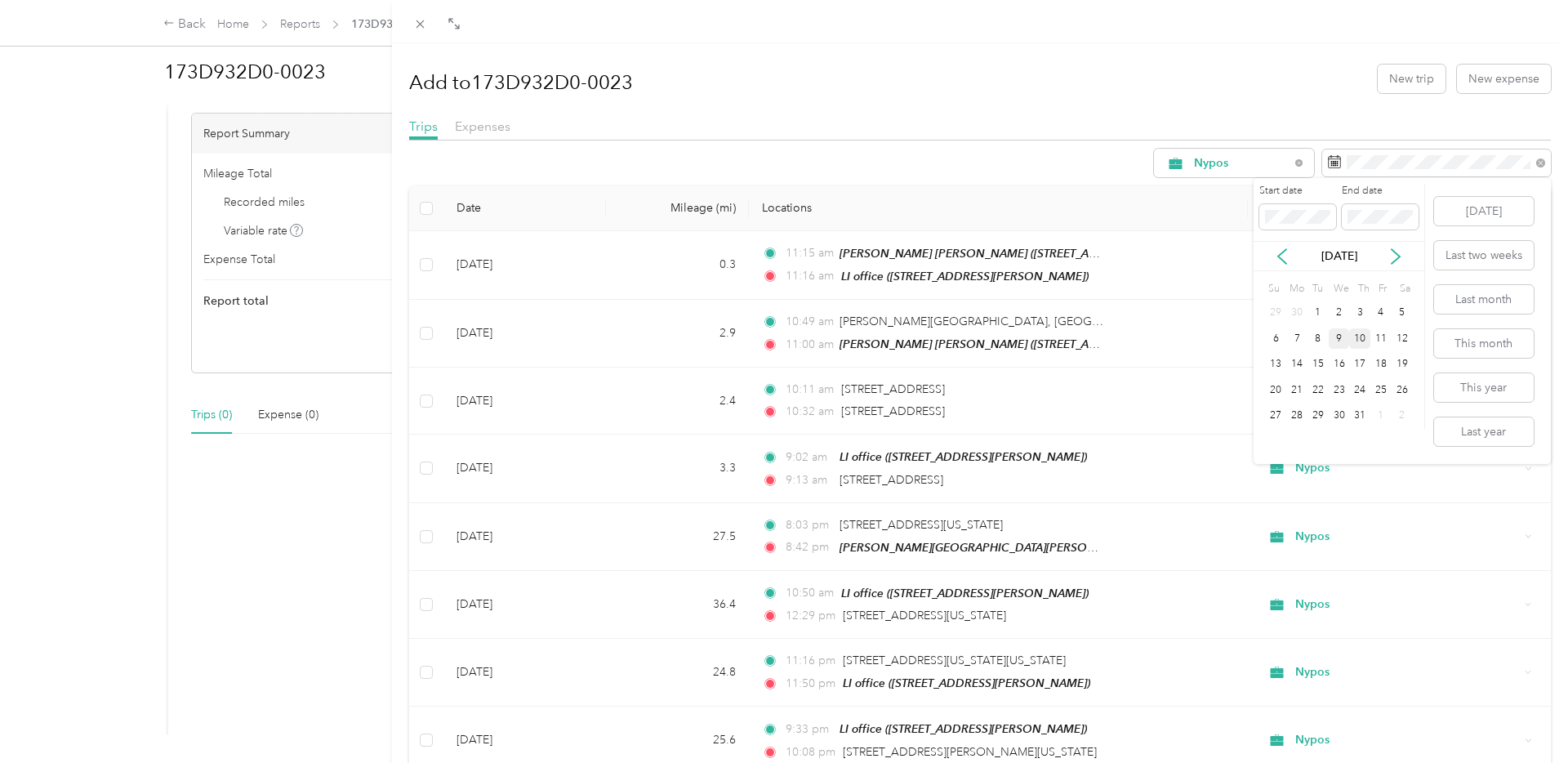 click on "9" at bounding box center (1339, 338) 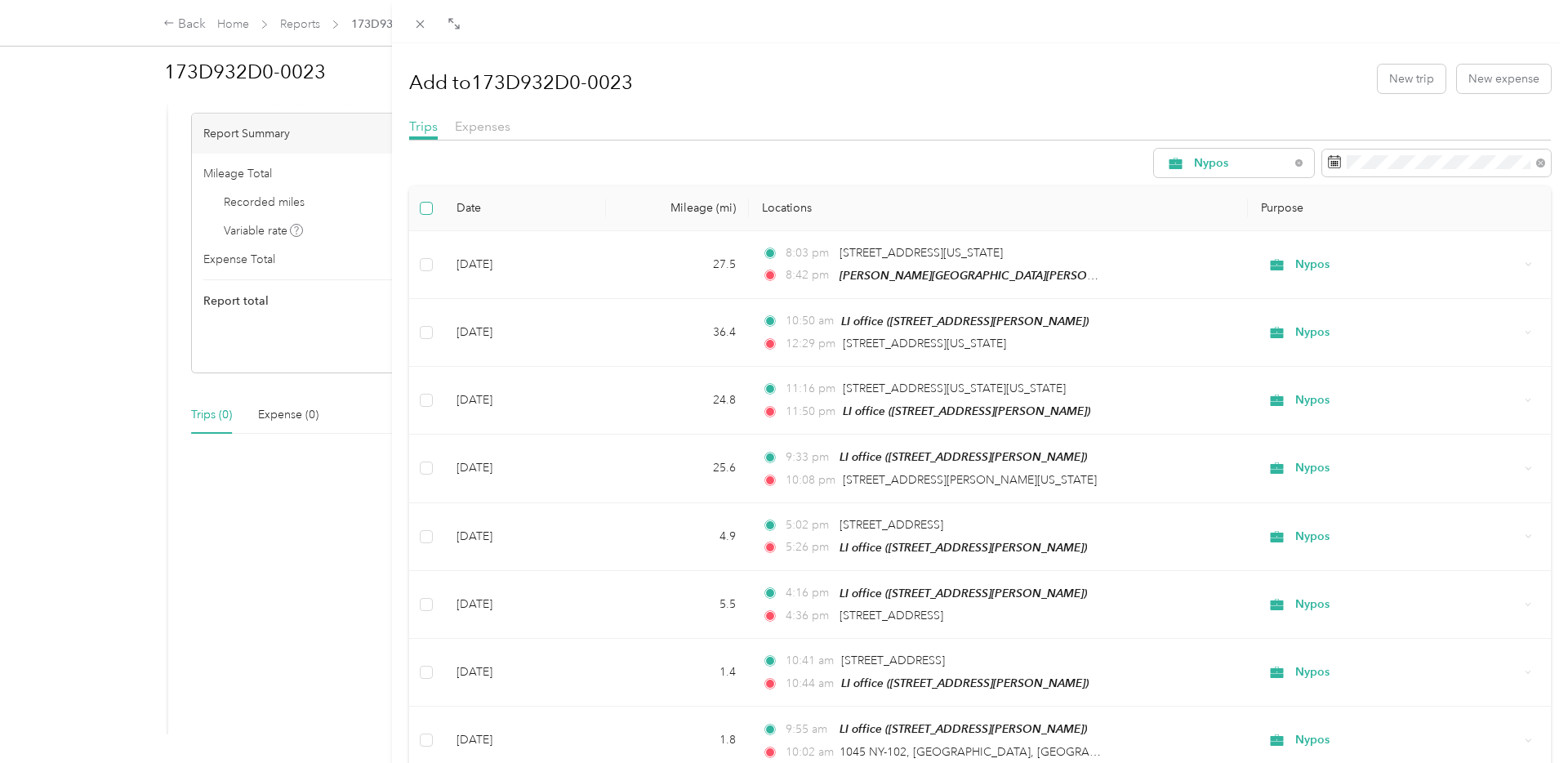 click at bounding box center [426, 208] 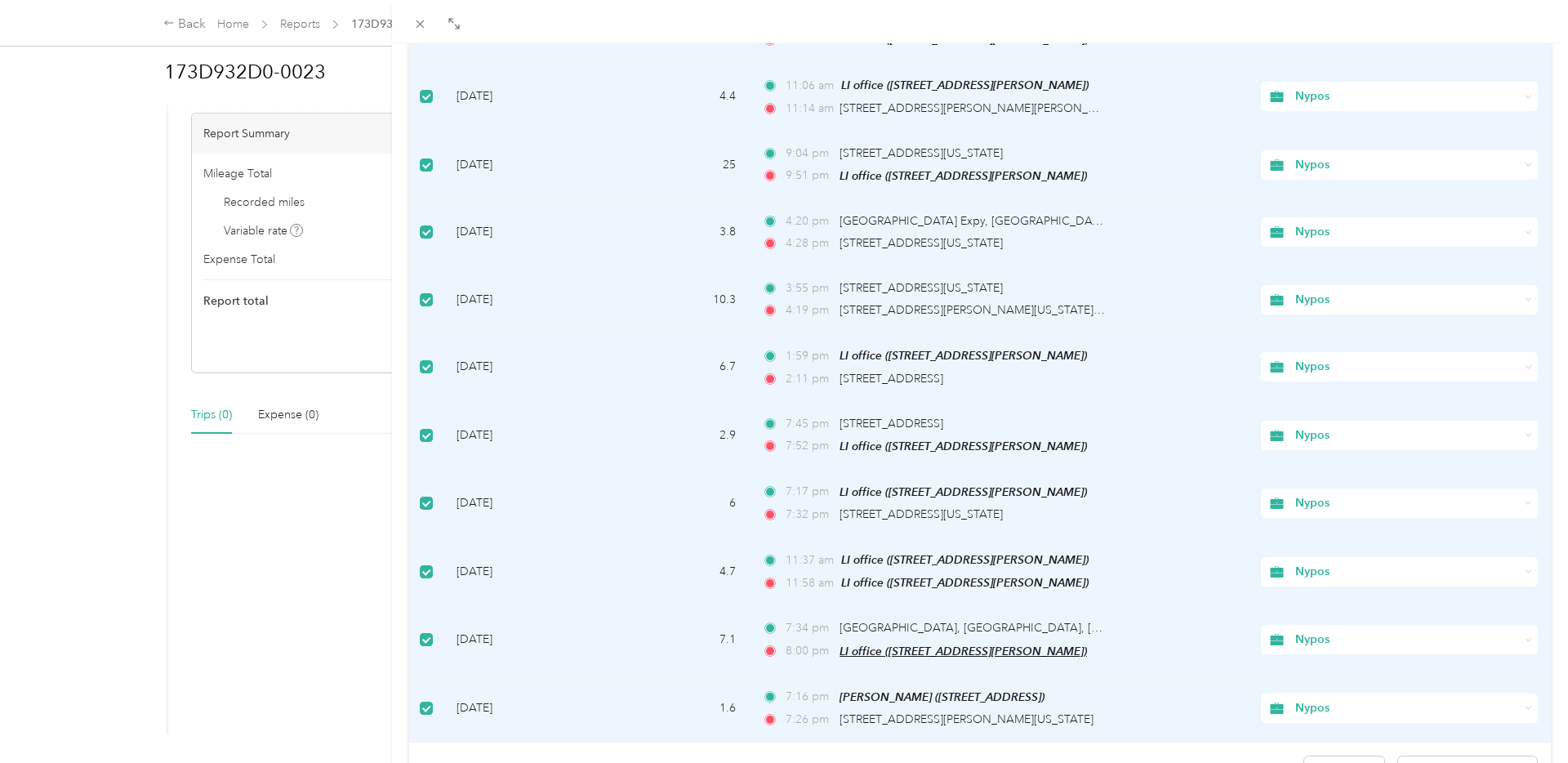 scroll, scrollTop: 1271, scrollLeft: 0, axis: vertical 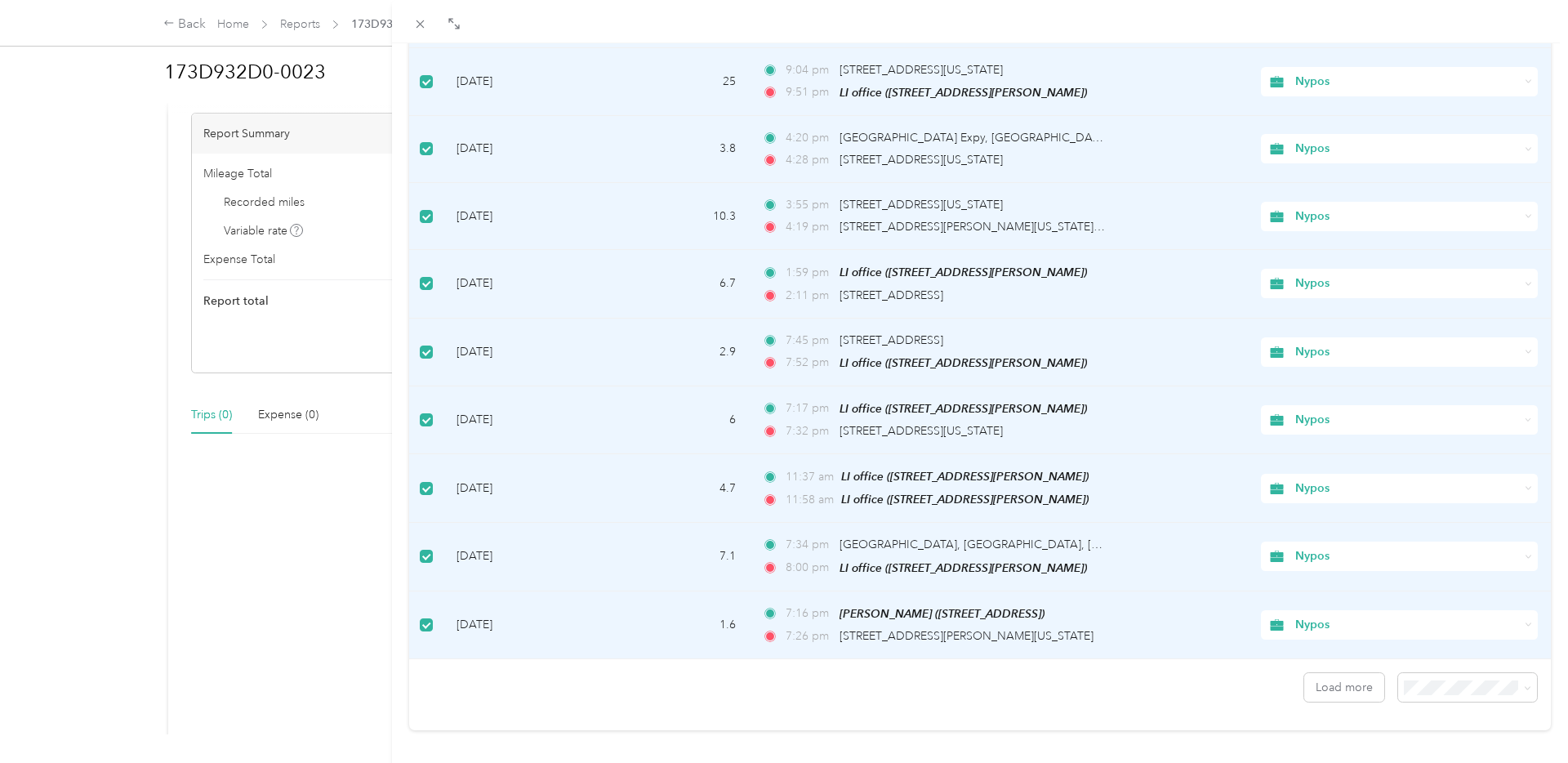 click on "100 per load" at bounding box center (1468, 640) 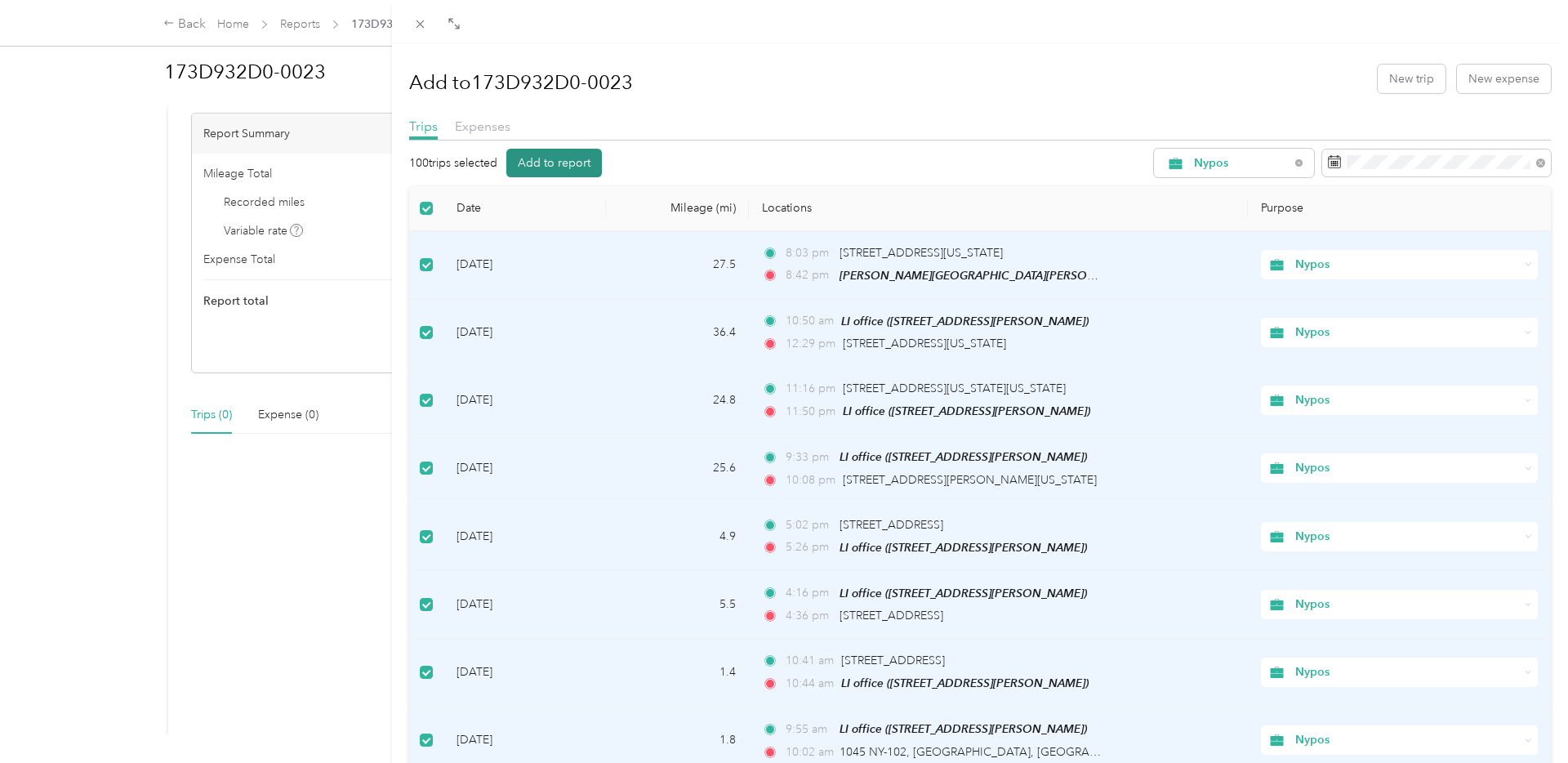 click on "Add to report" at bounding box center [554, 163] 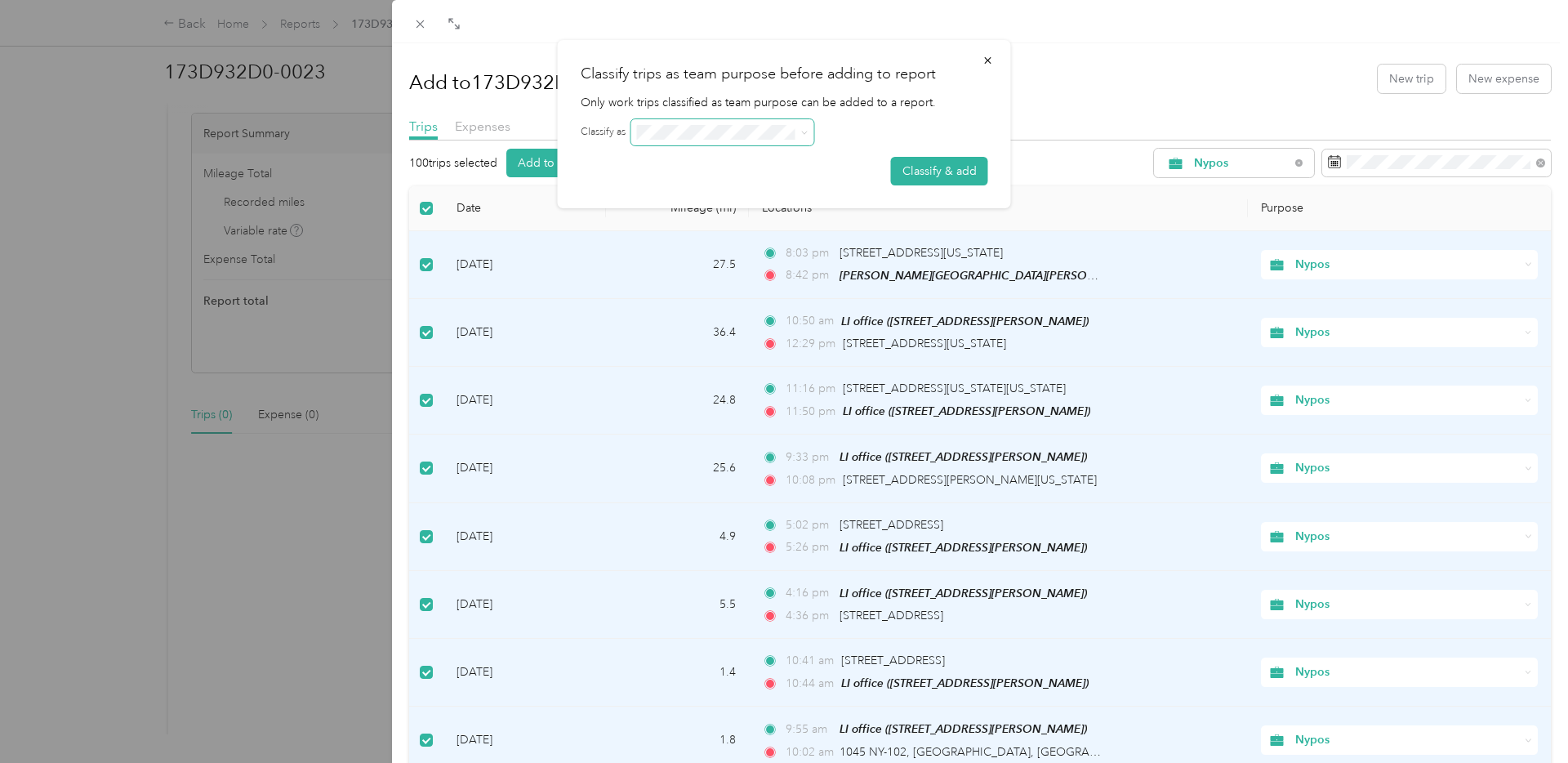 click 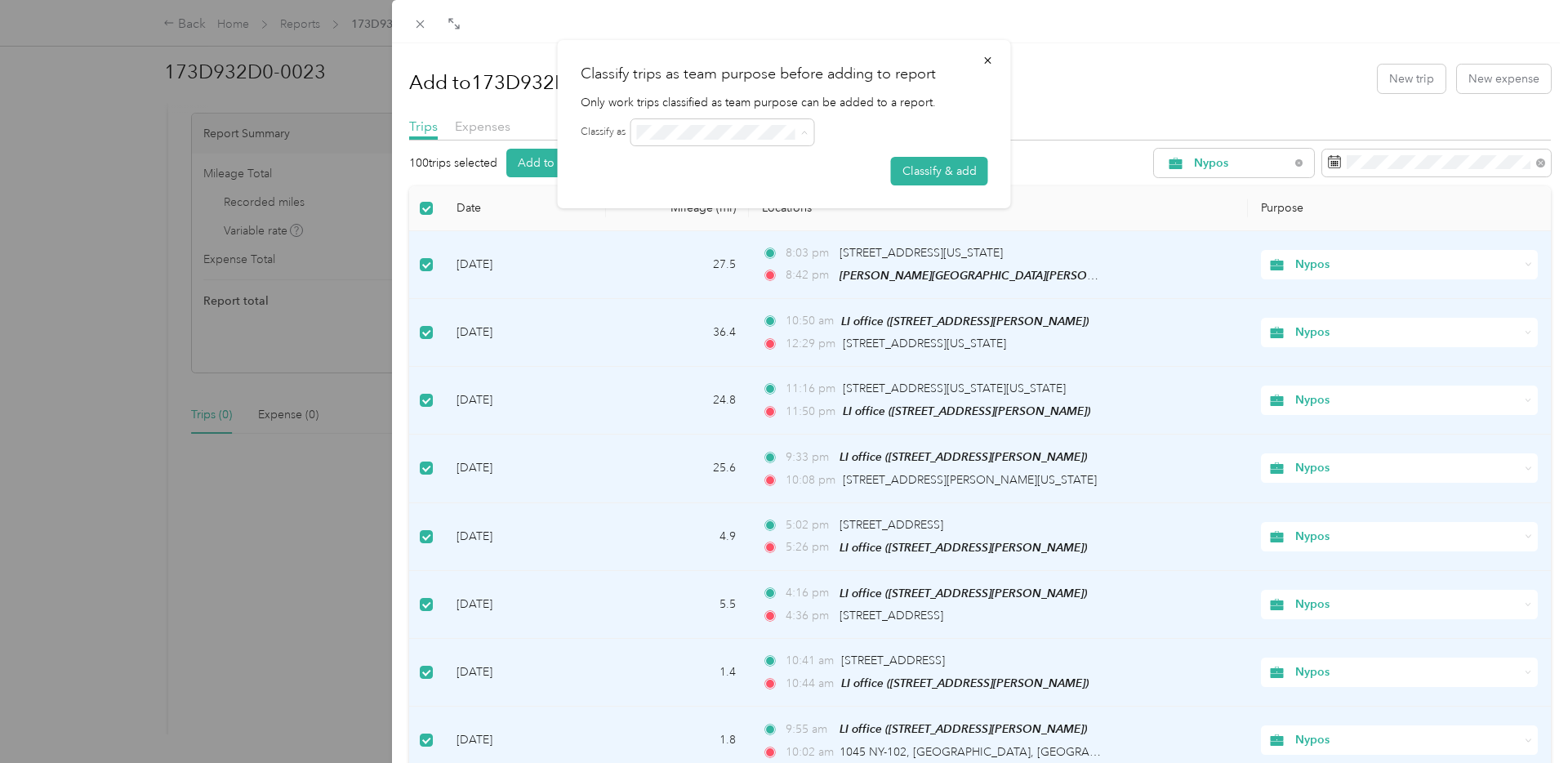 click 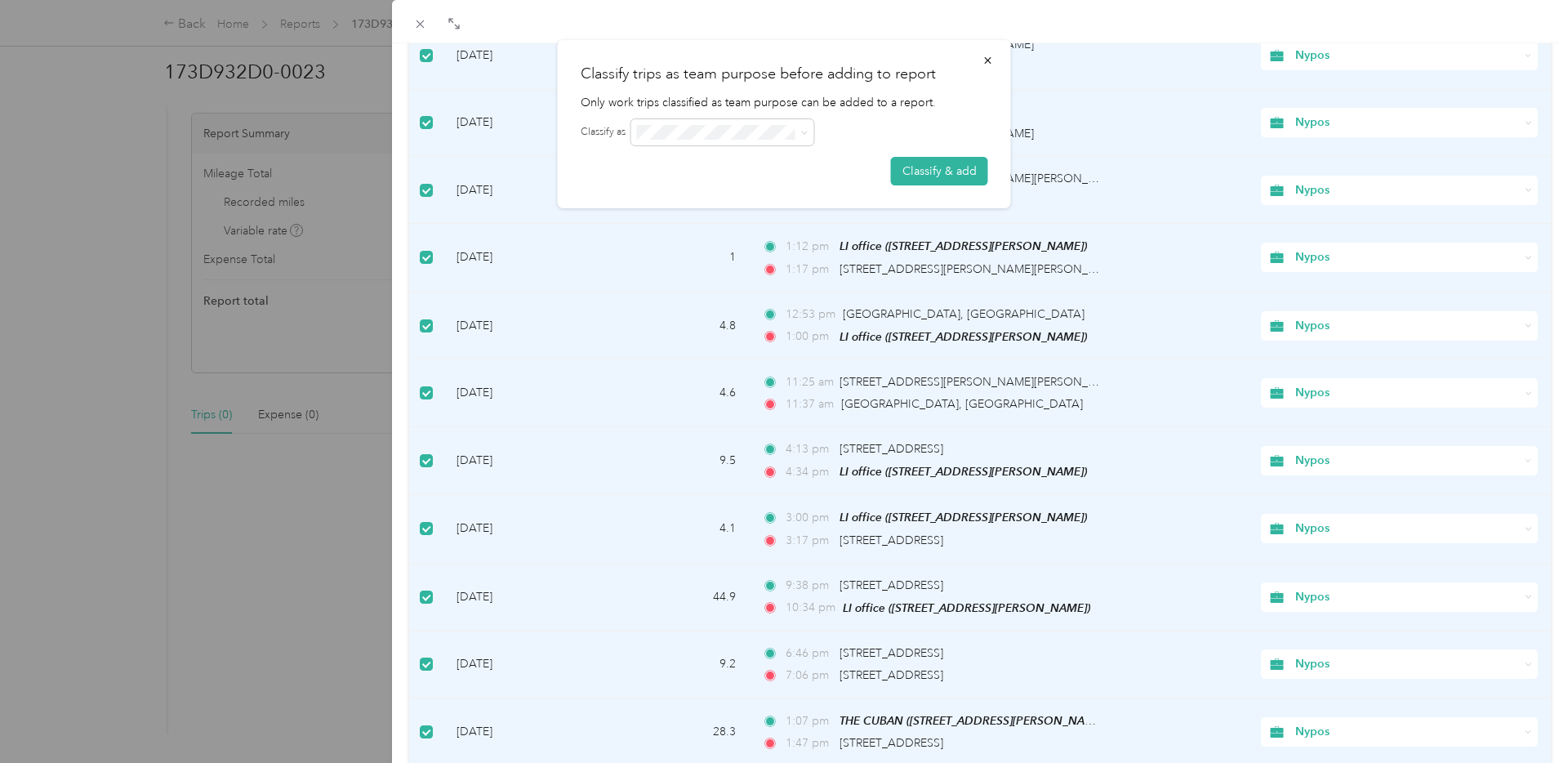 scroll, scrollTop: 5924, scrollLeft: 0, axis: vertical 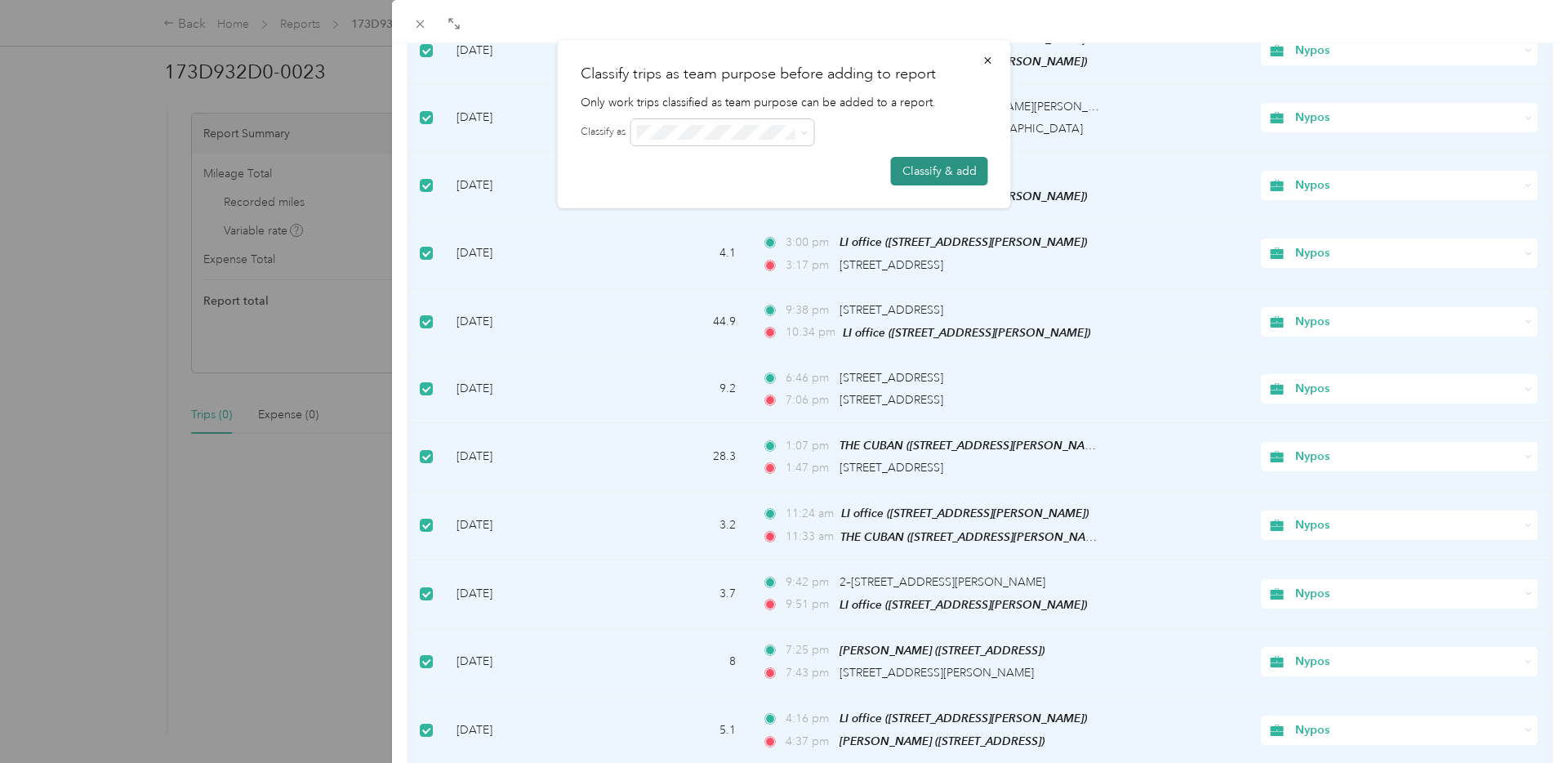 click on "Classify & add" at bounding box center [939, 171] 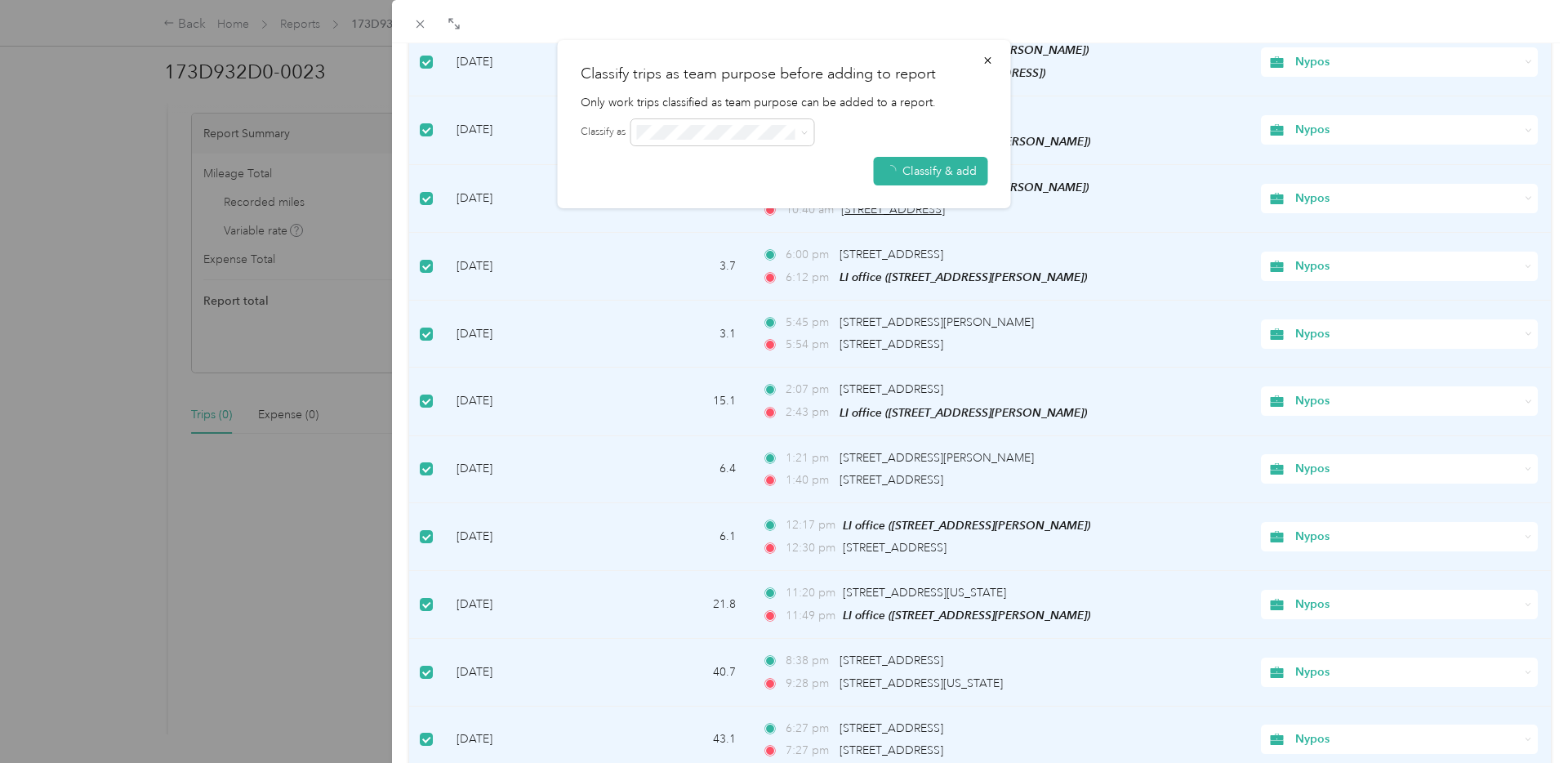 scroll, scrollTop: 3833, scrollLeft: 0, axis: vertical 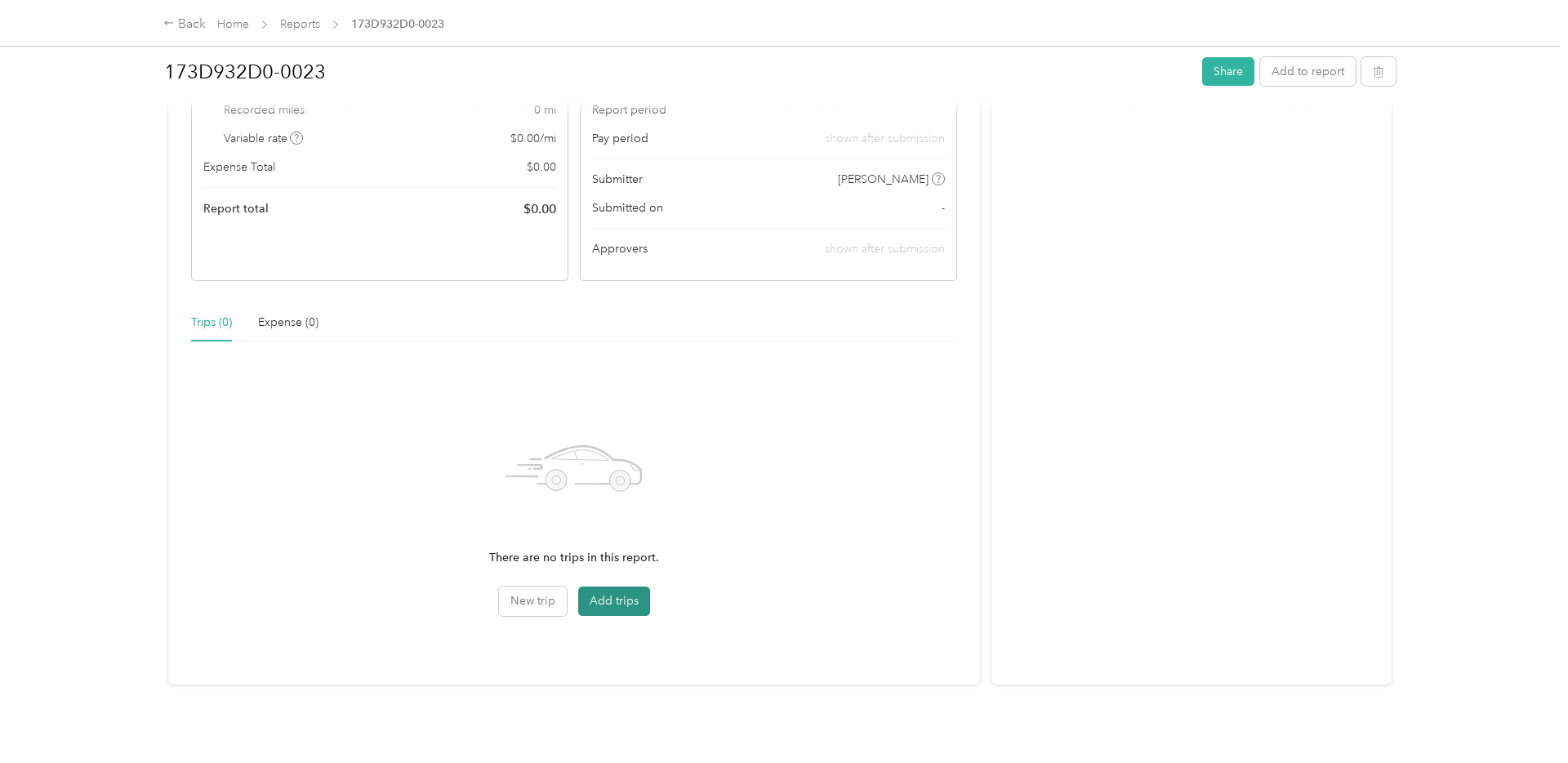 drag, startPoint x: 644, startPoint y: 618, endPoint x: 636, endPoint y: 608, distance: 12.8062 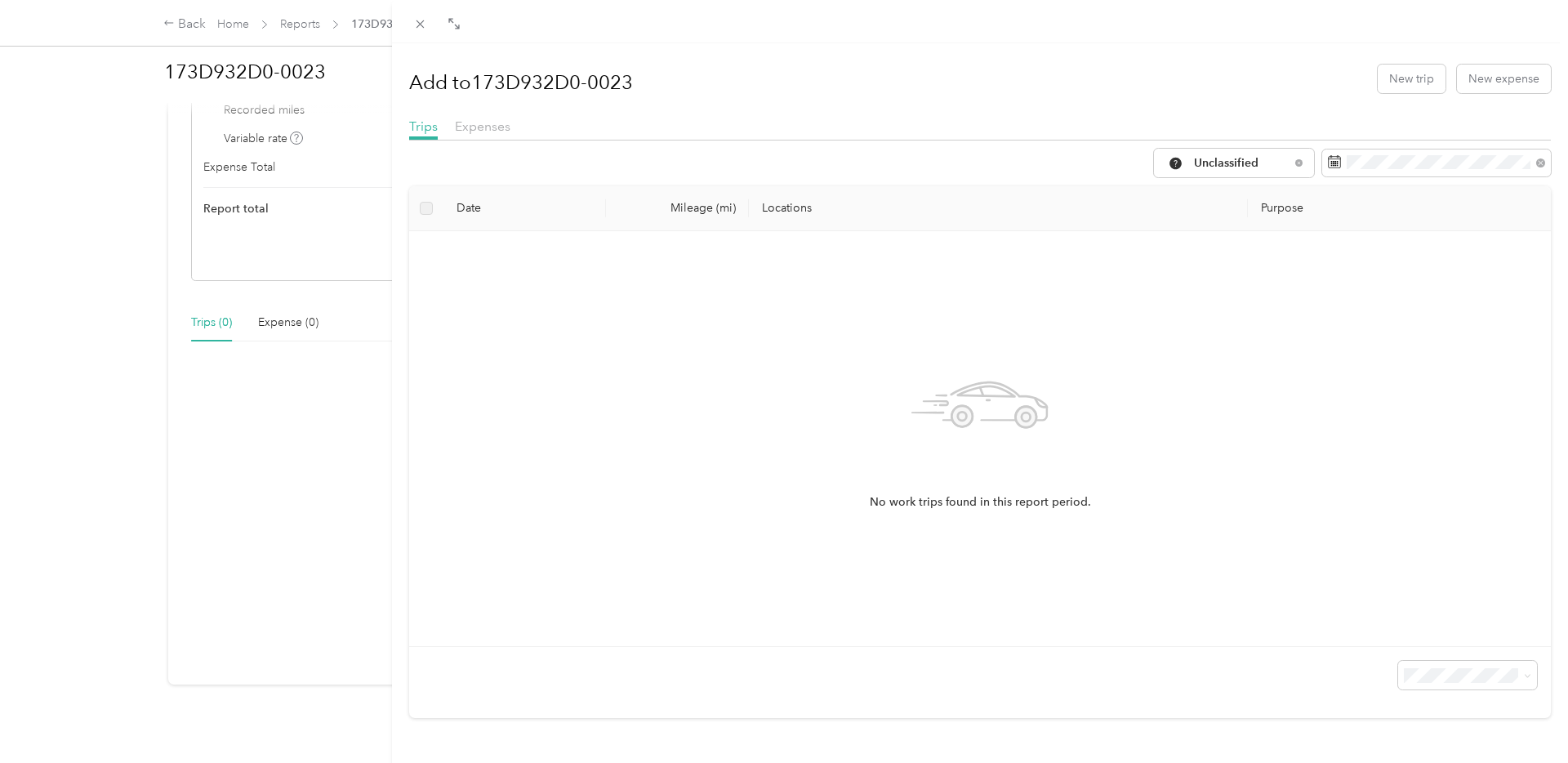 click on "Add to  173D932D0-0023 New trip New expense" at bounding box center (980, 78) 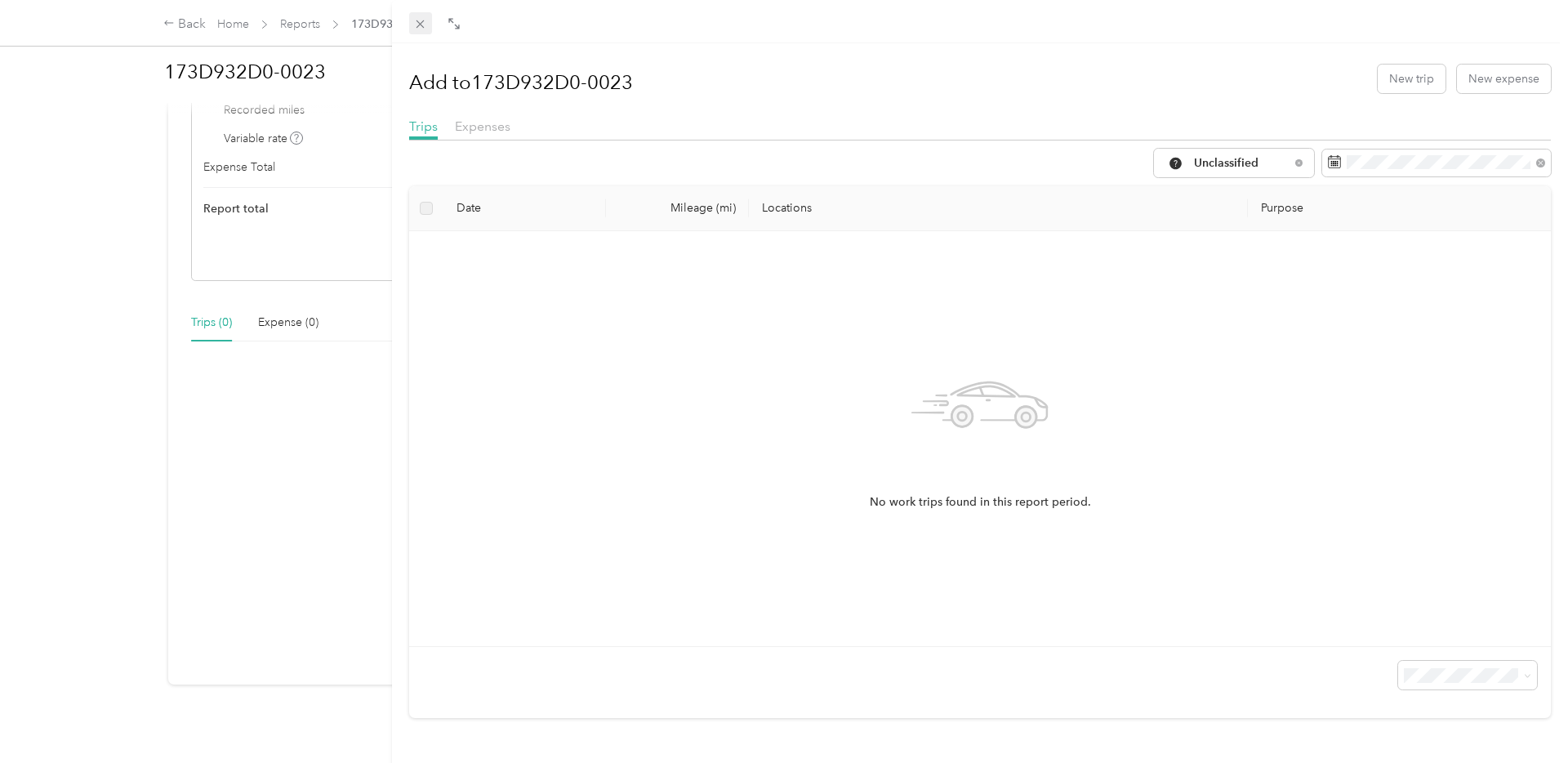 click 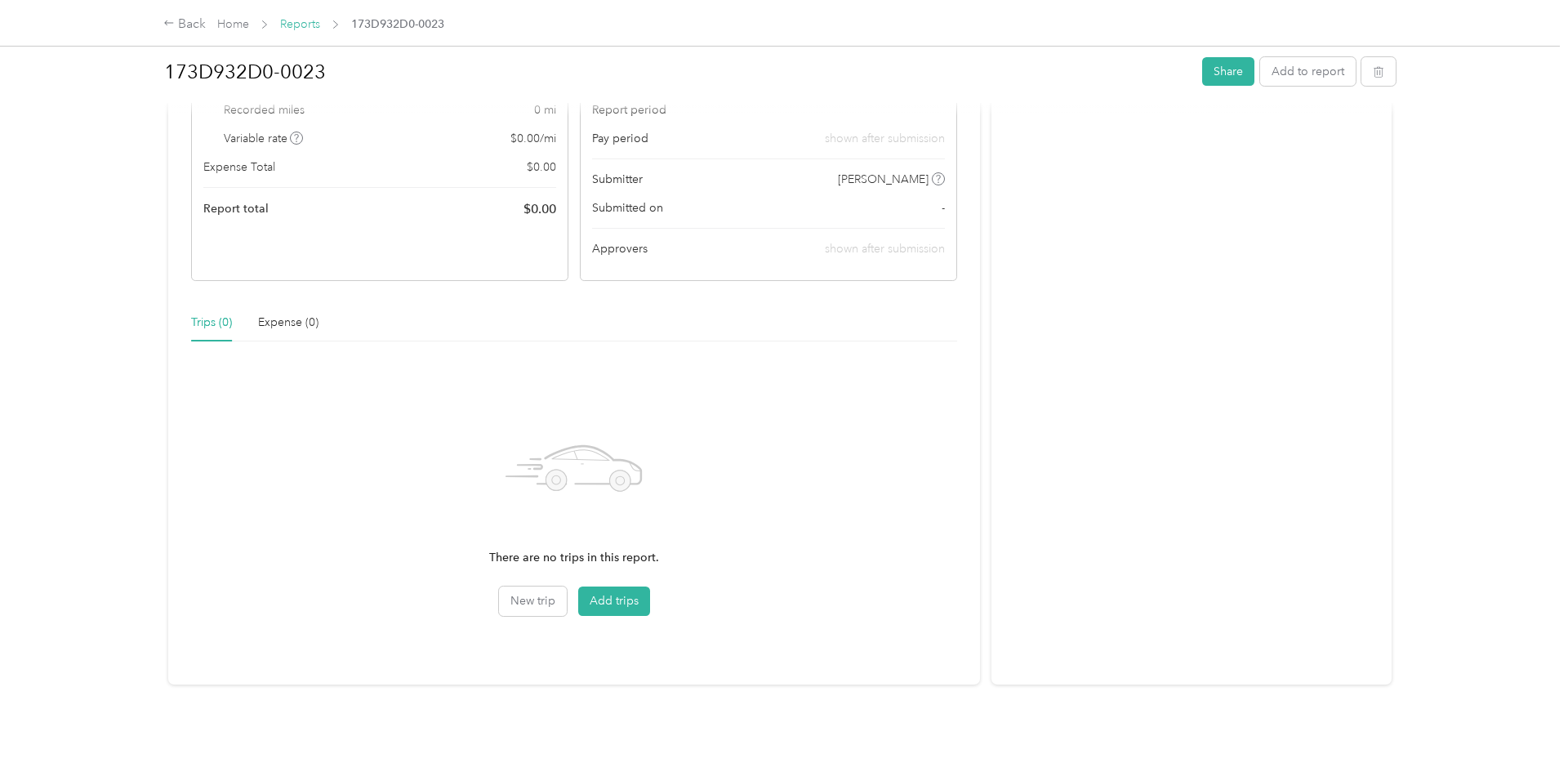 click on "Reports" at bounding box center [300, 24] 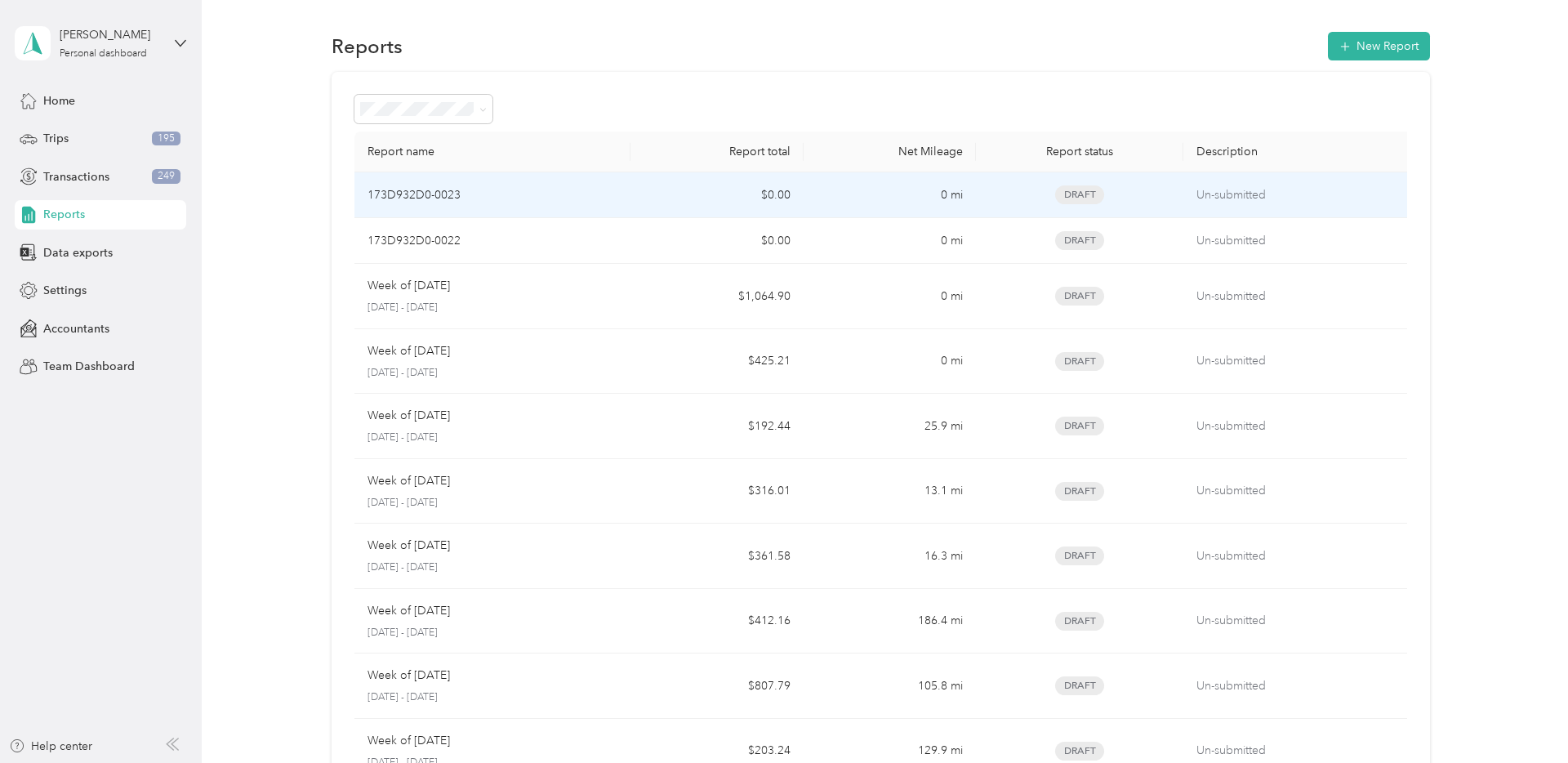 click on "Draft" at bounding box center (1080, 195) 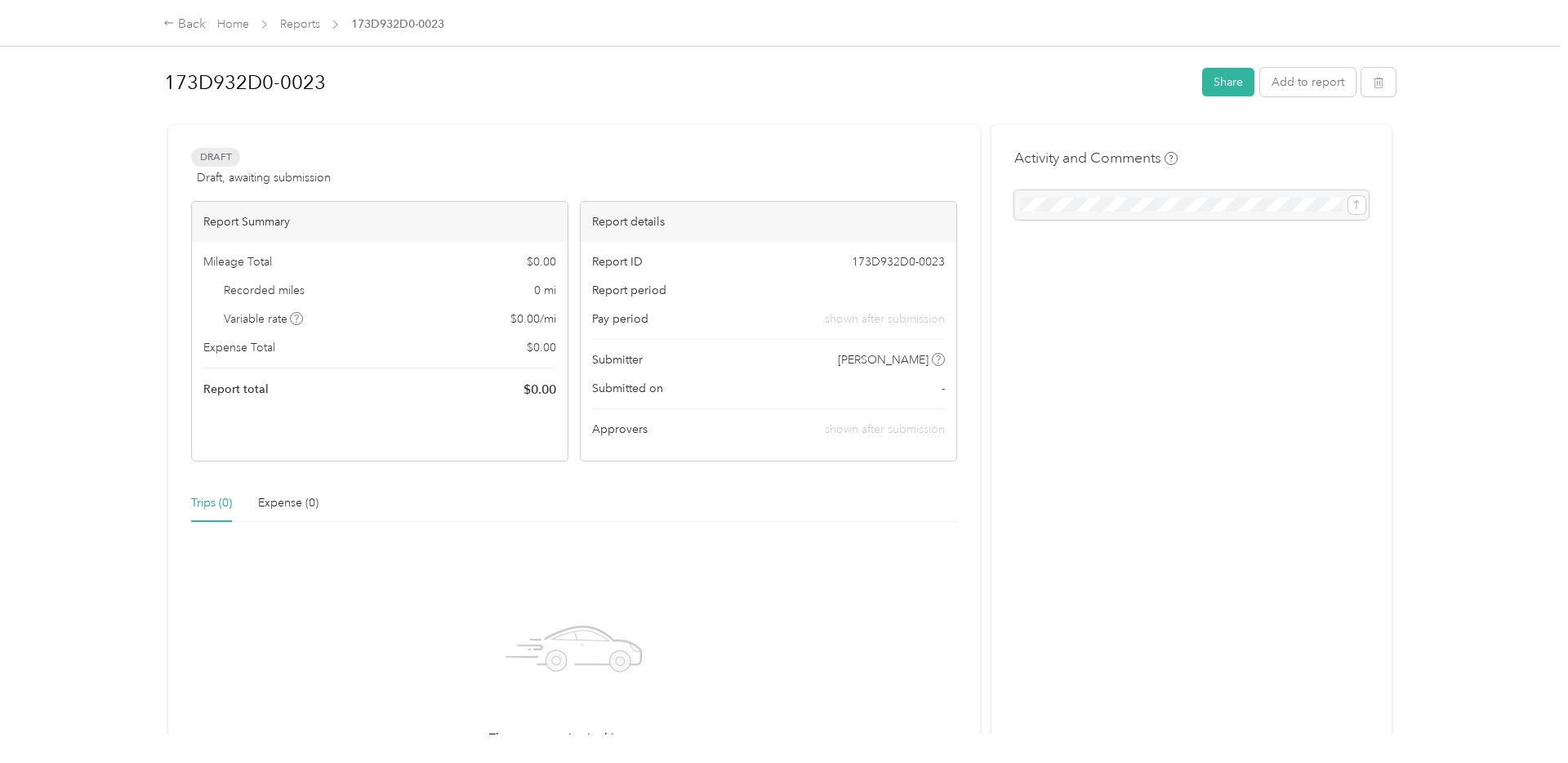scroll, scrollTop: 141, scrollLeft: 0, axis: vertical 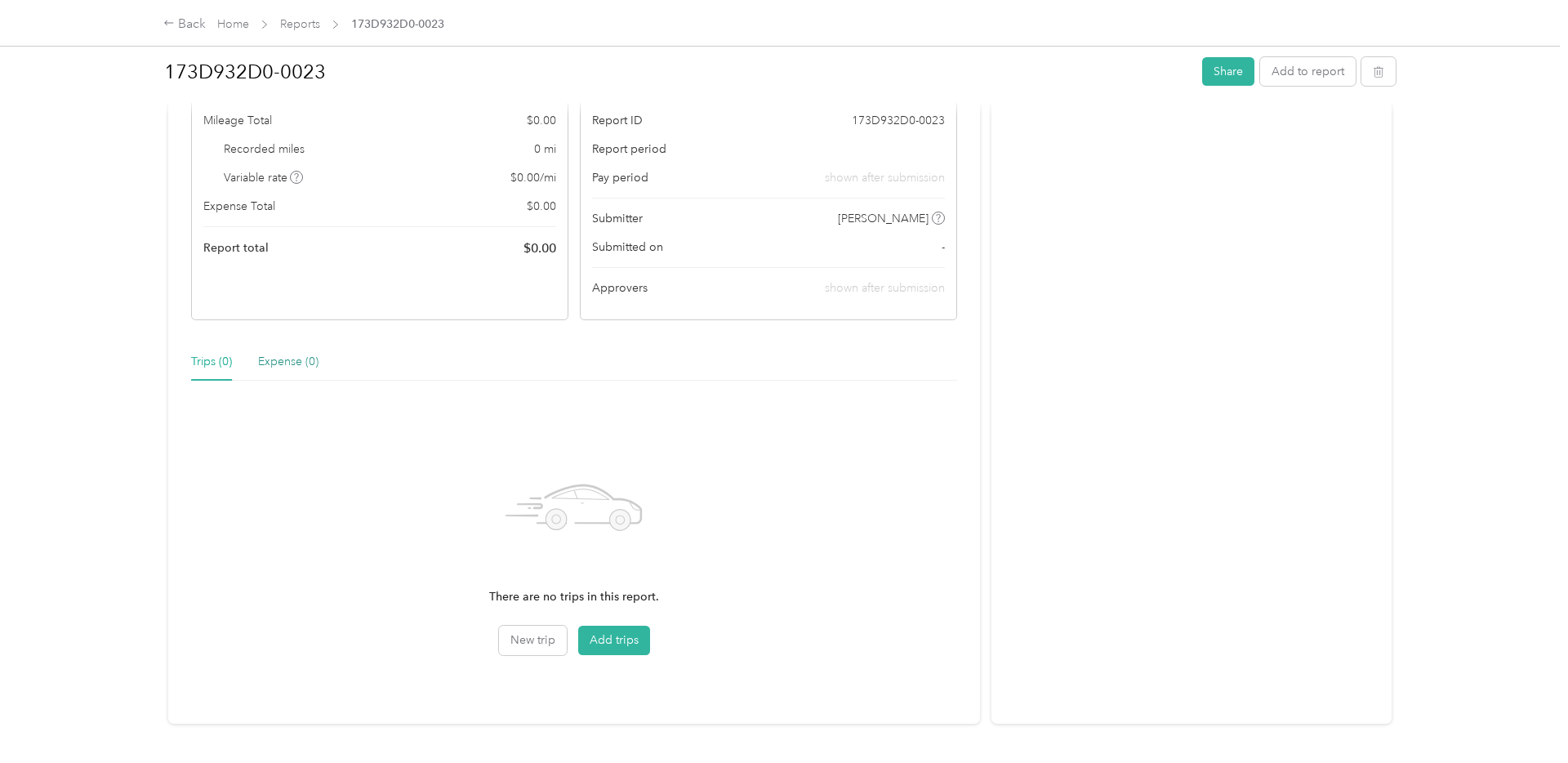 click on "Expense (0)" at bounding box center (288, 362) 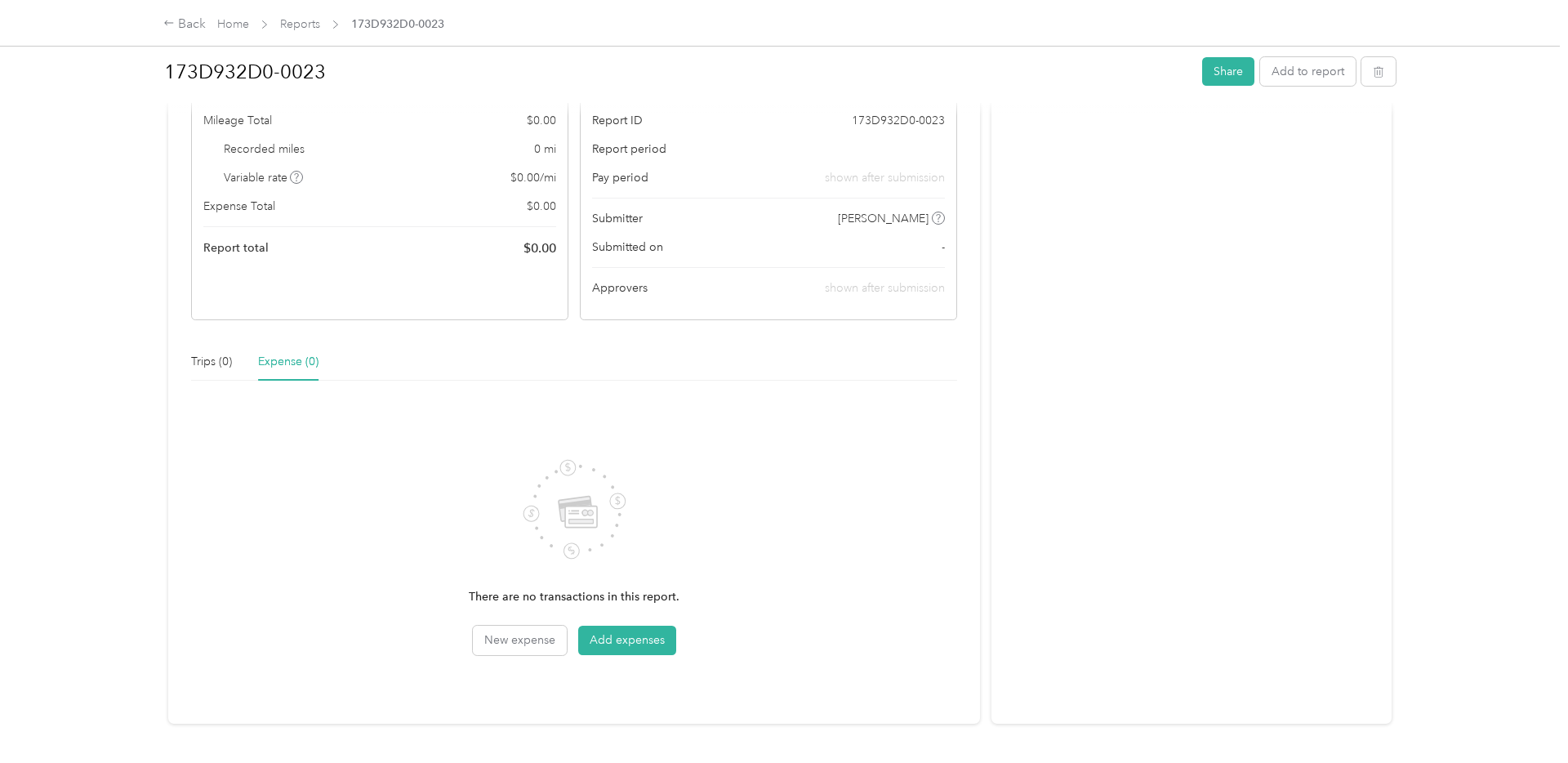 drag, startPoint x: 227, startPoint y: 375, endPoint x: 240, endPoint y: 370, distance: 13.928388 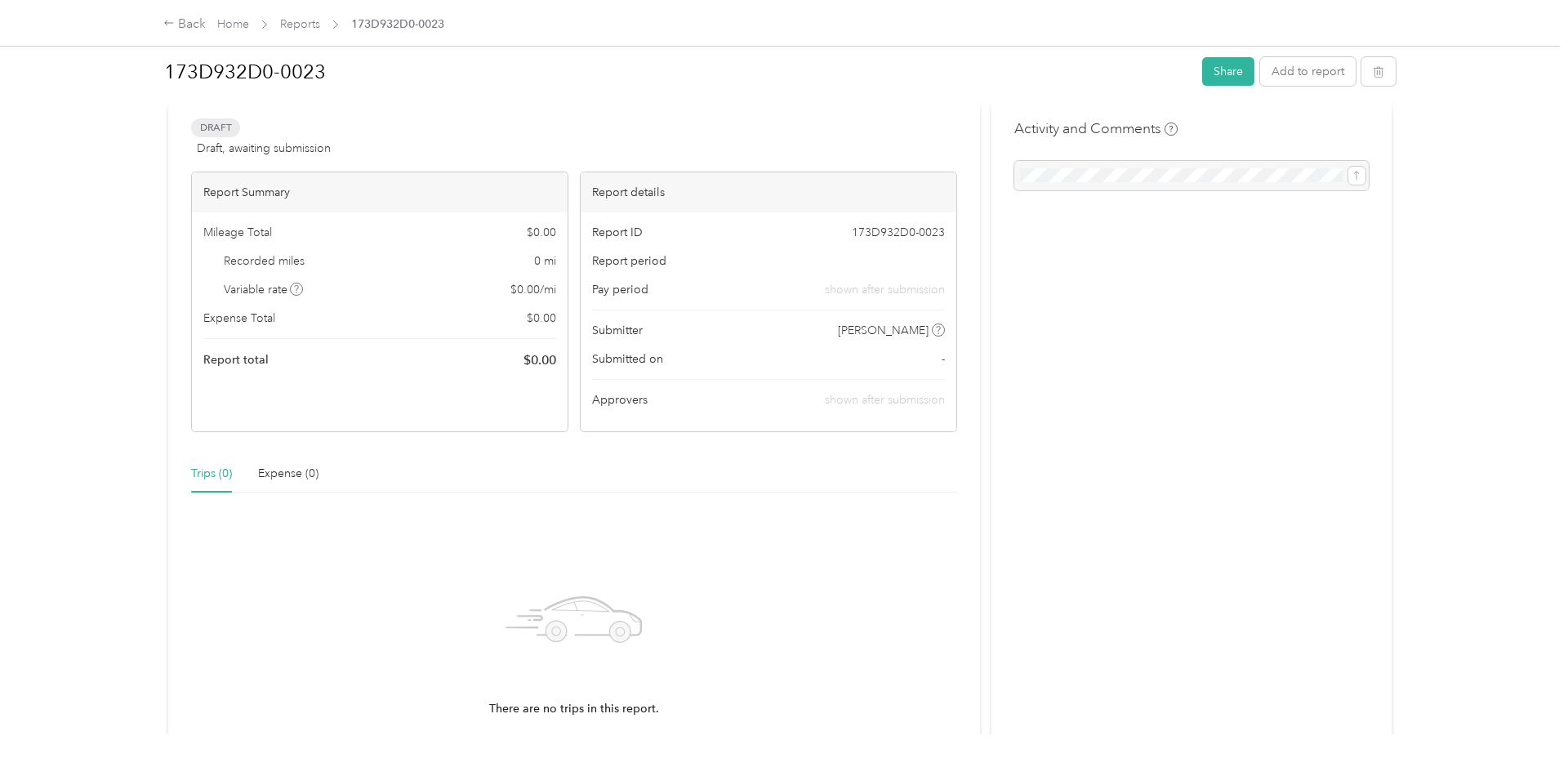 scroll, scrollTop: 0, scrollLeft: 0, axis: both 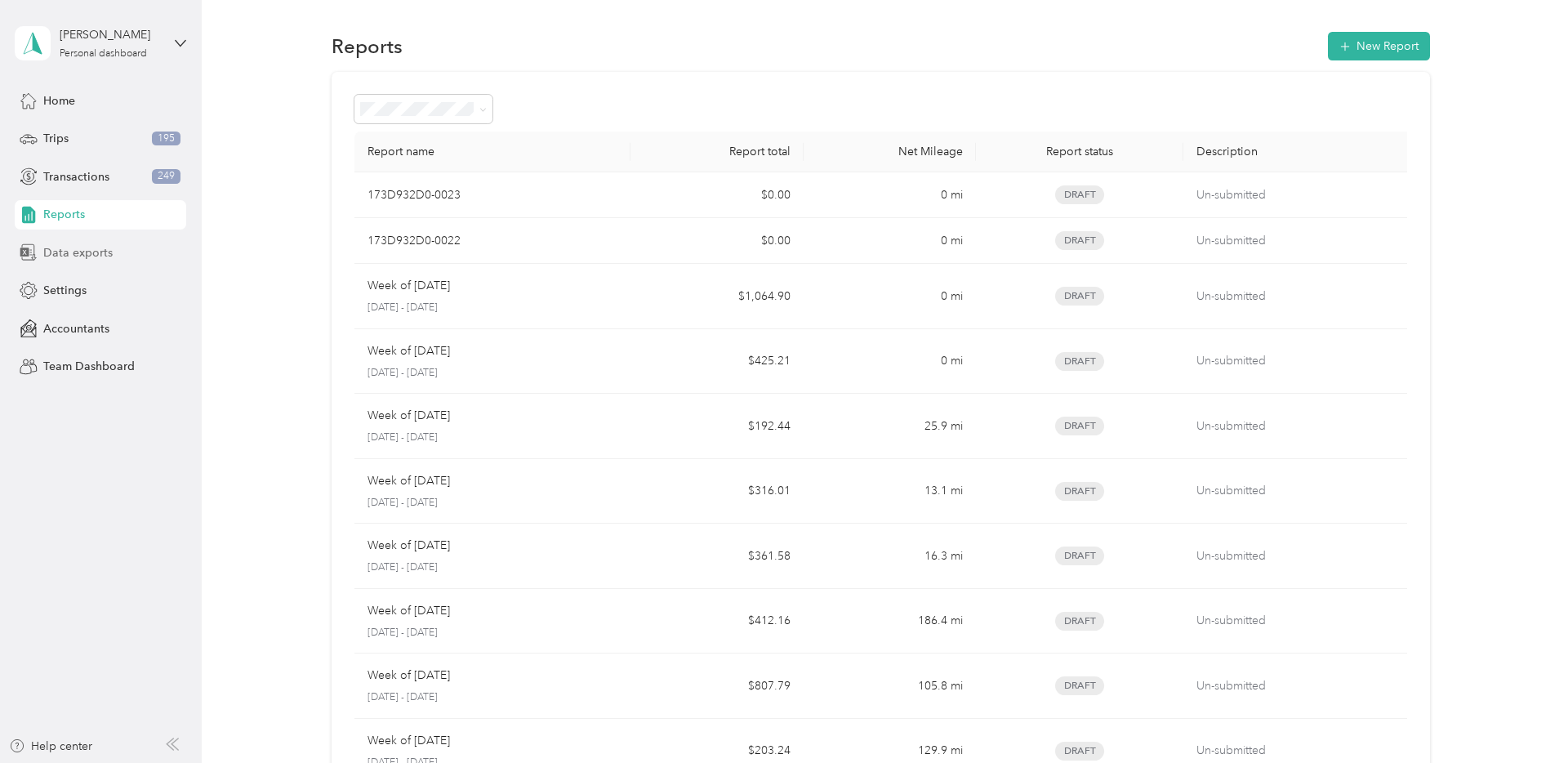 click on "Data exports" at bounding box center [78, 252] 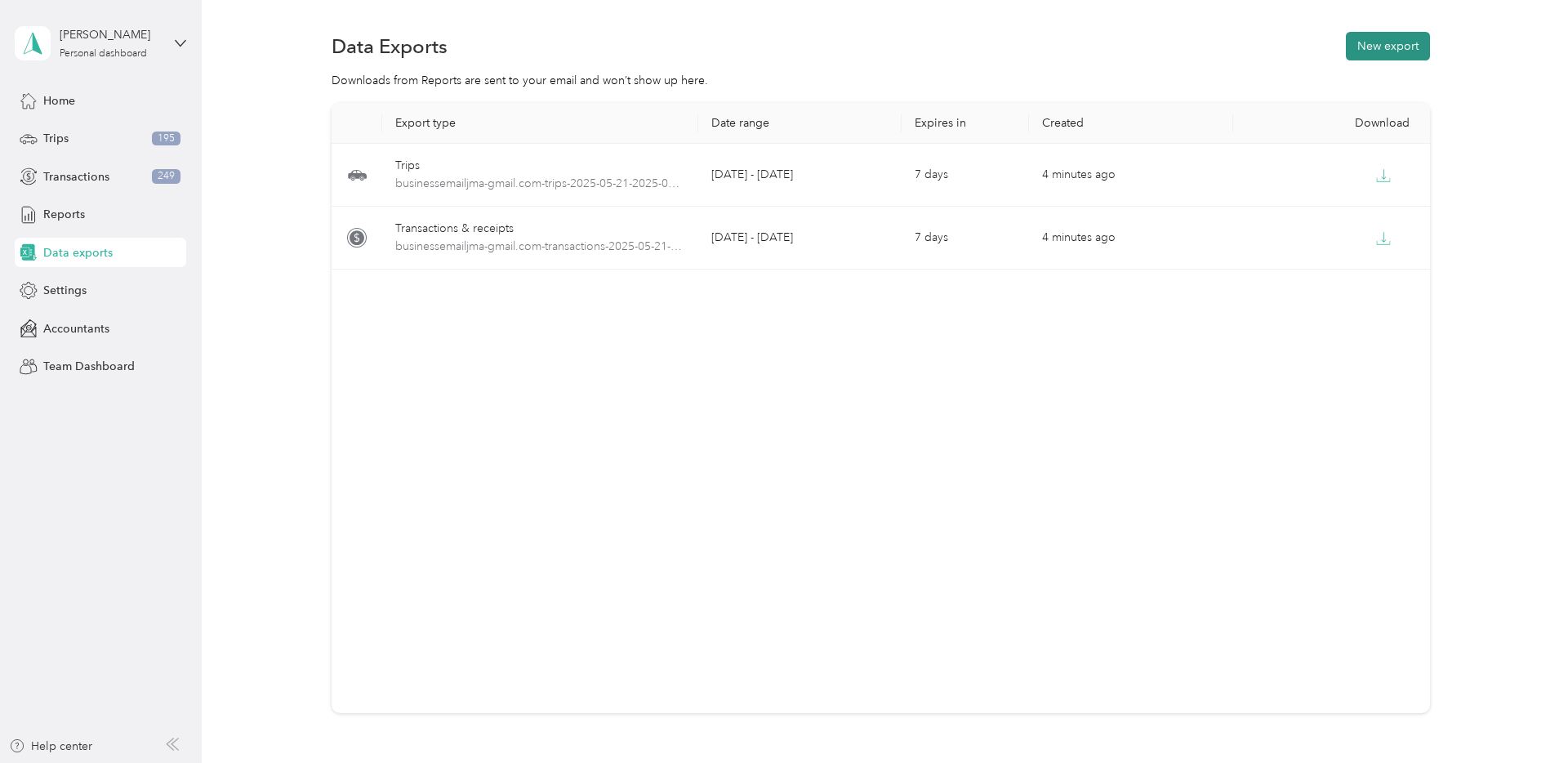click on "New export" at bounding box center (1388, 46) 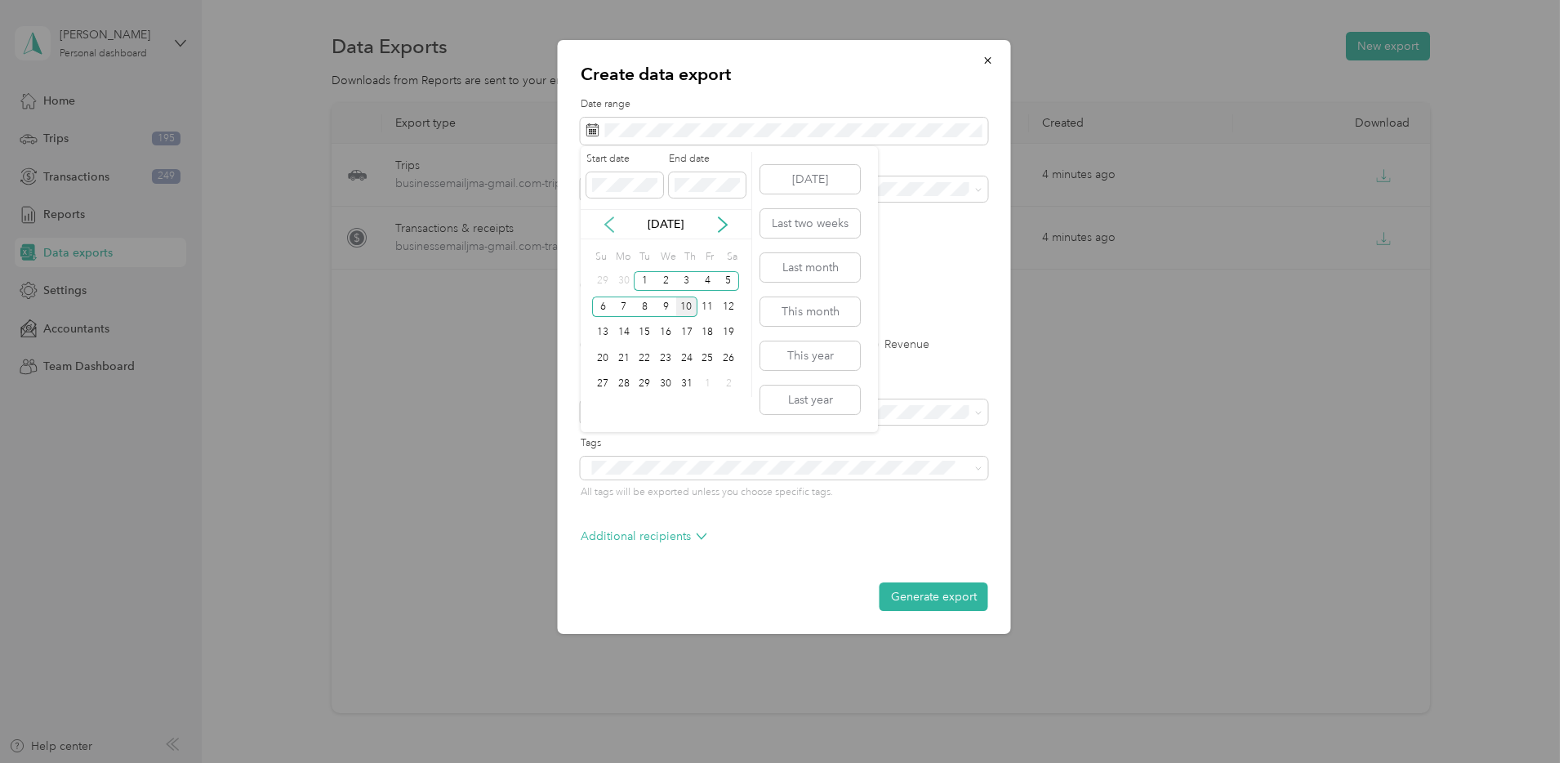 click on "[DATE]" at bounding box center (666, 224) 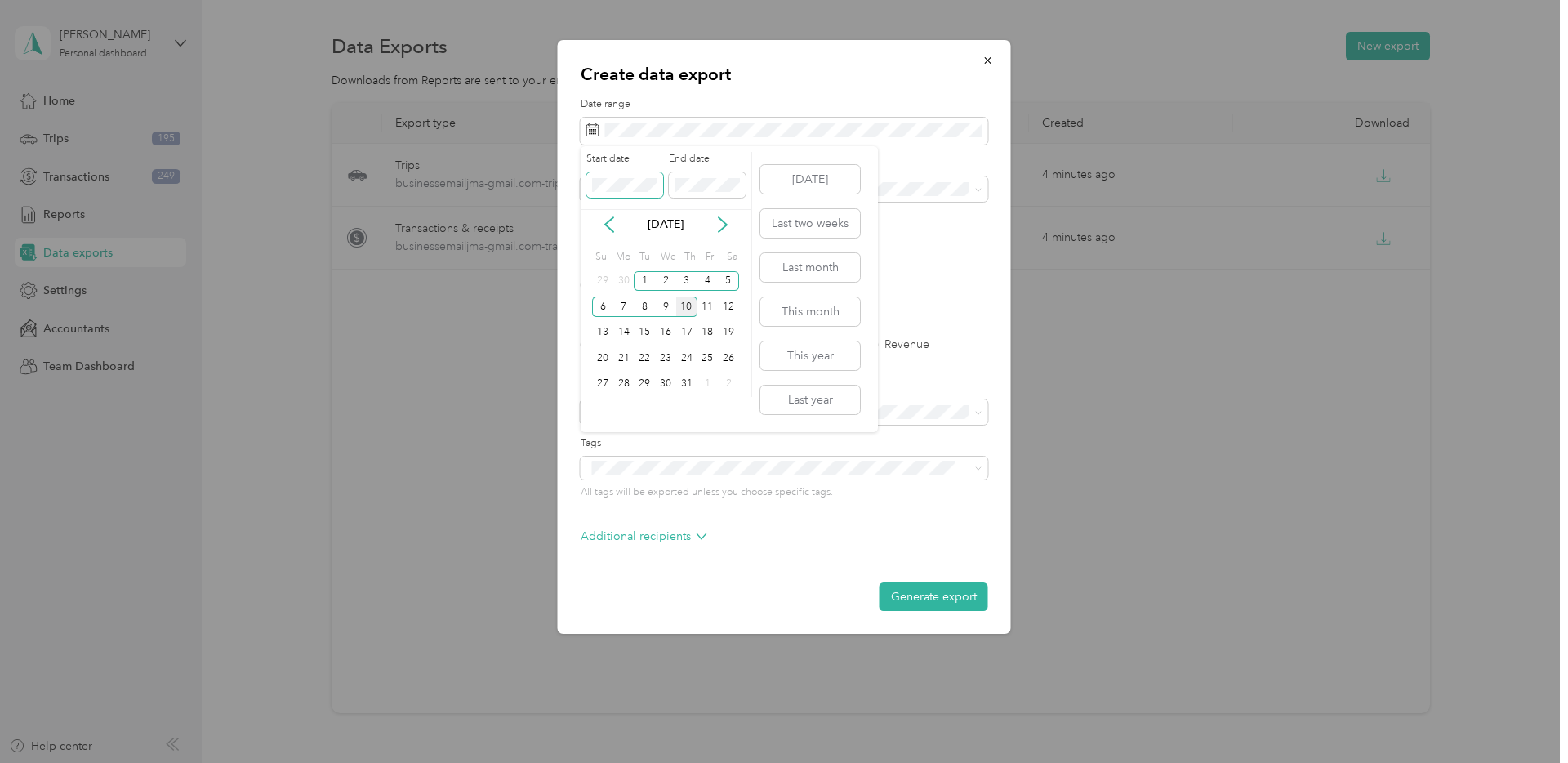 click at bounding box center [625, 185] 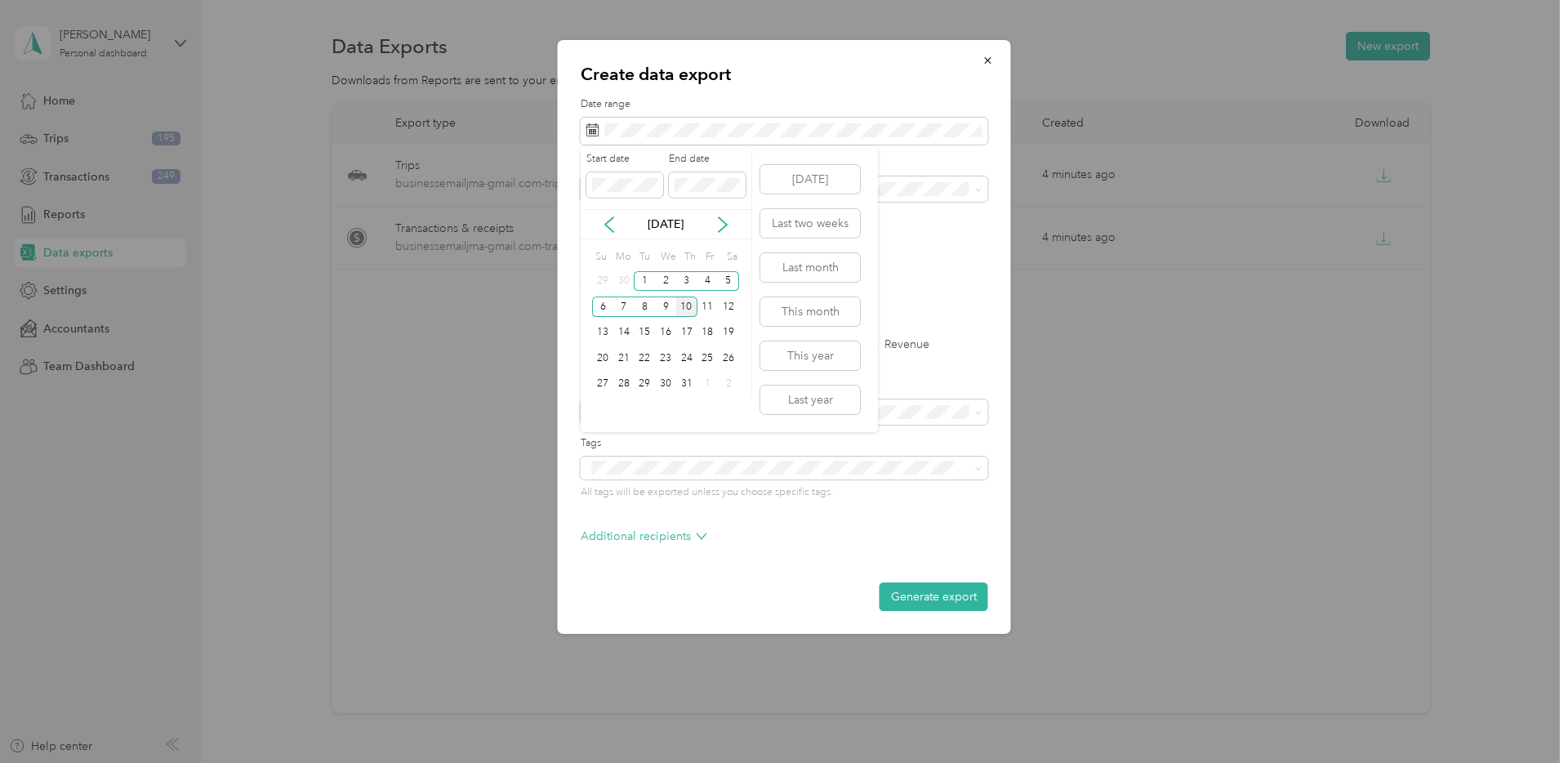 click on "[DATE]" at bounding box center [666, 224] 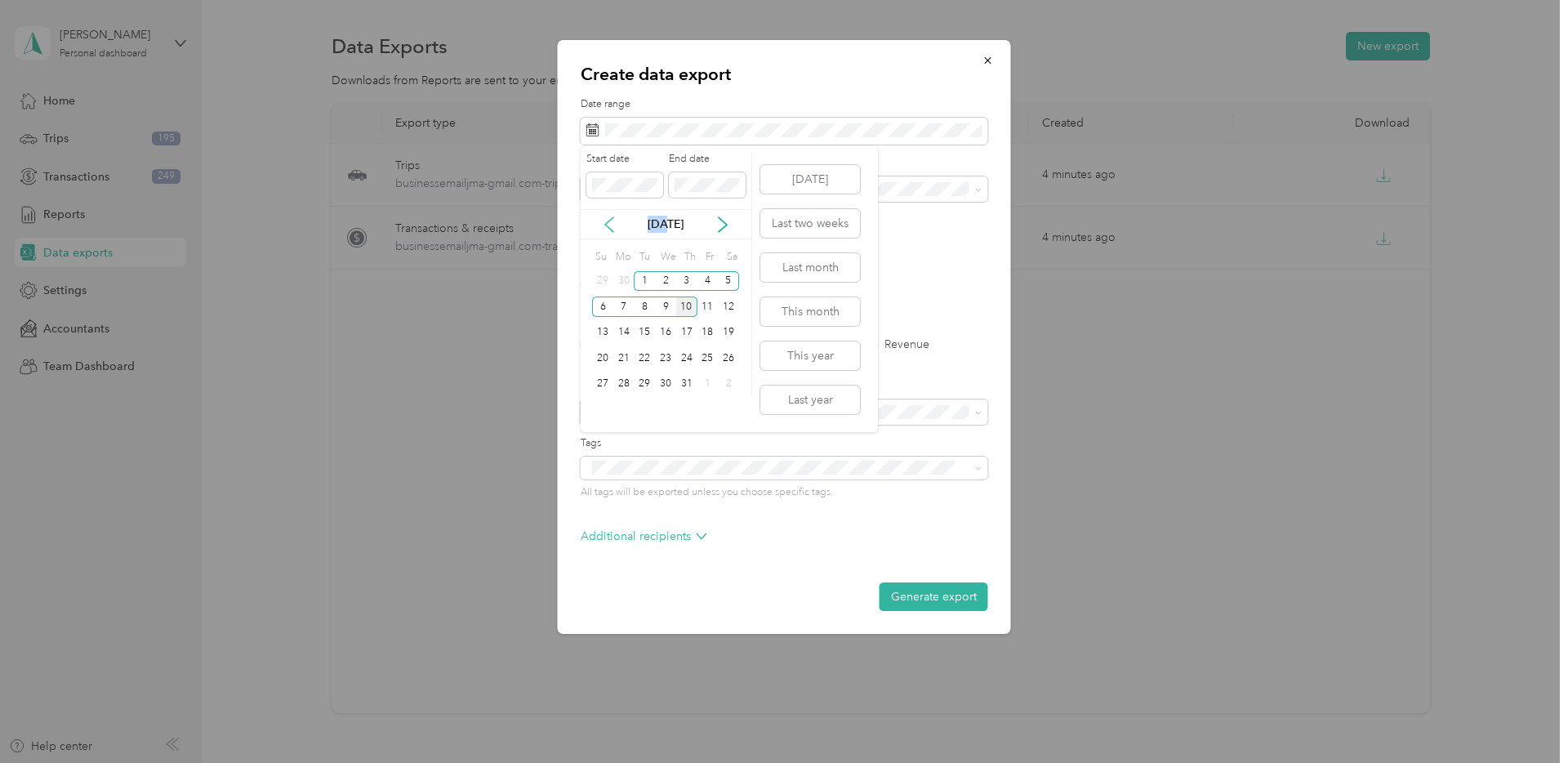click on "[DATE]" at bounding box center (666, 224) 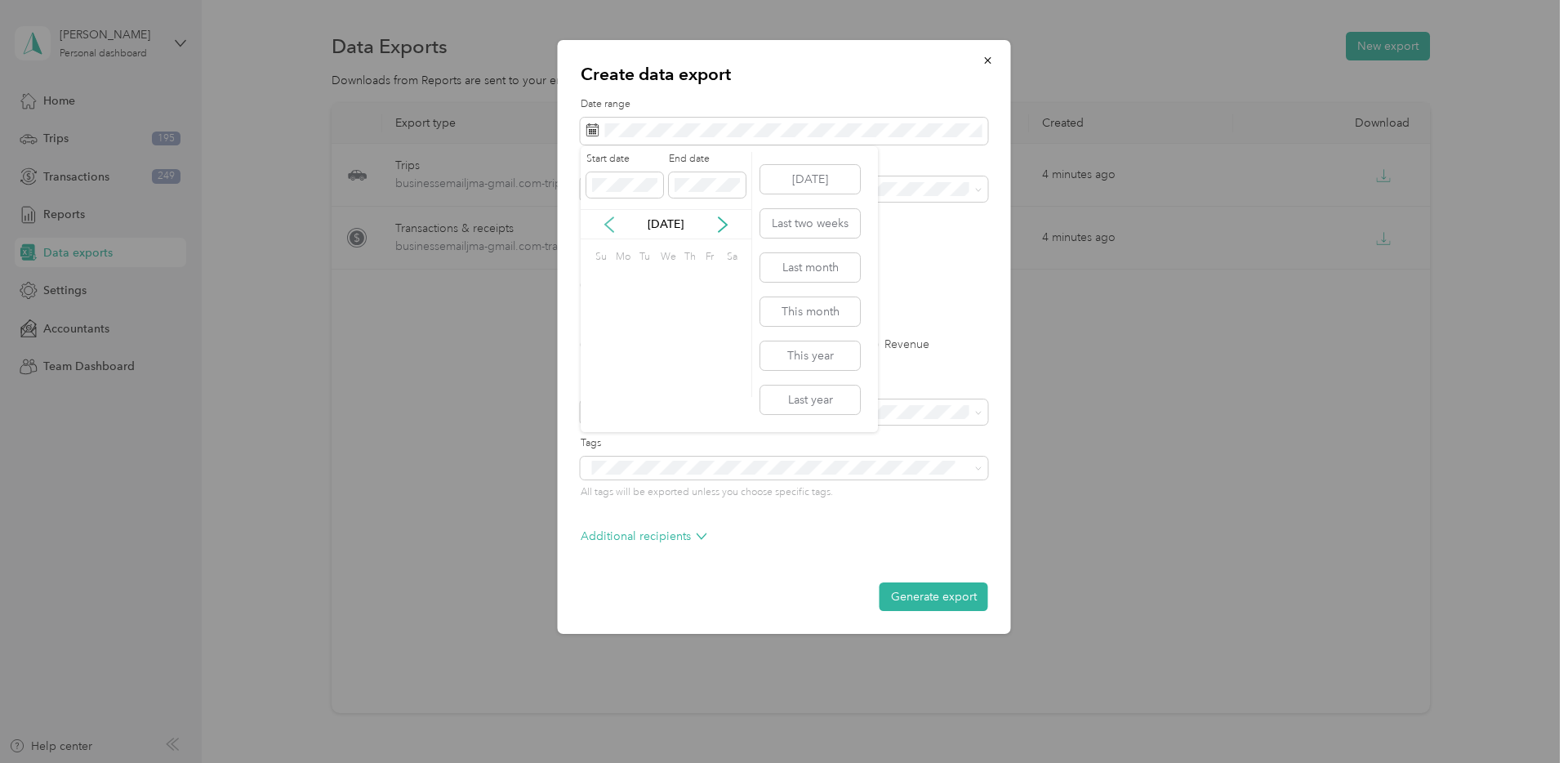click 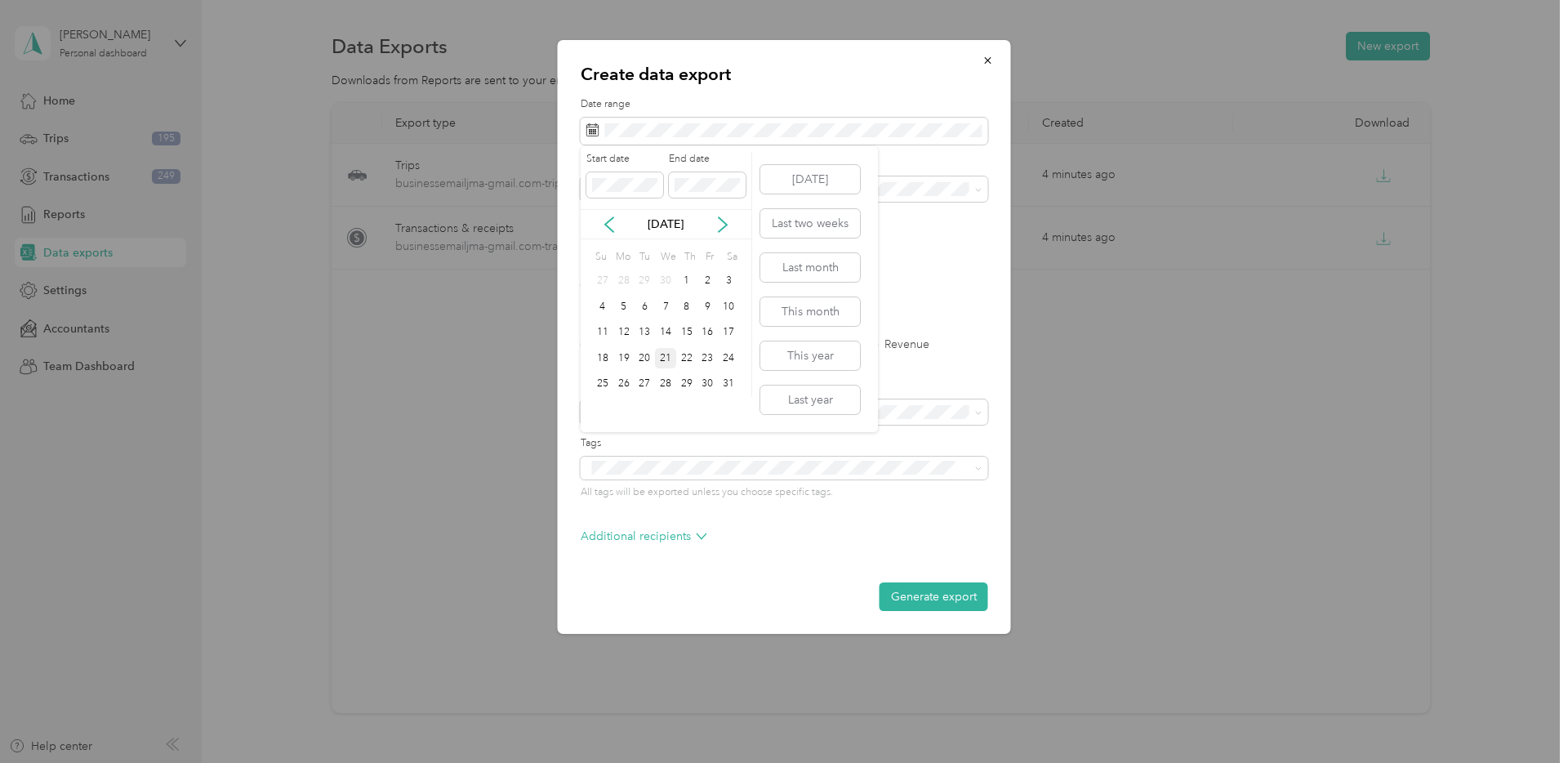 click on "21" at bounding box center (666, 358) 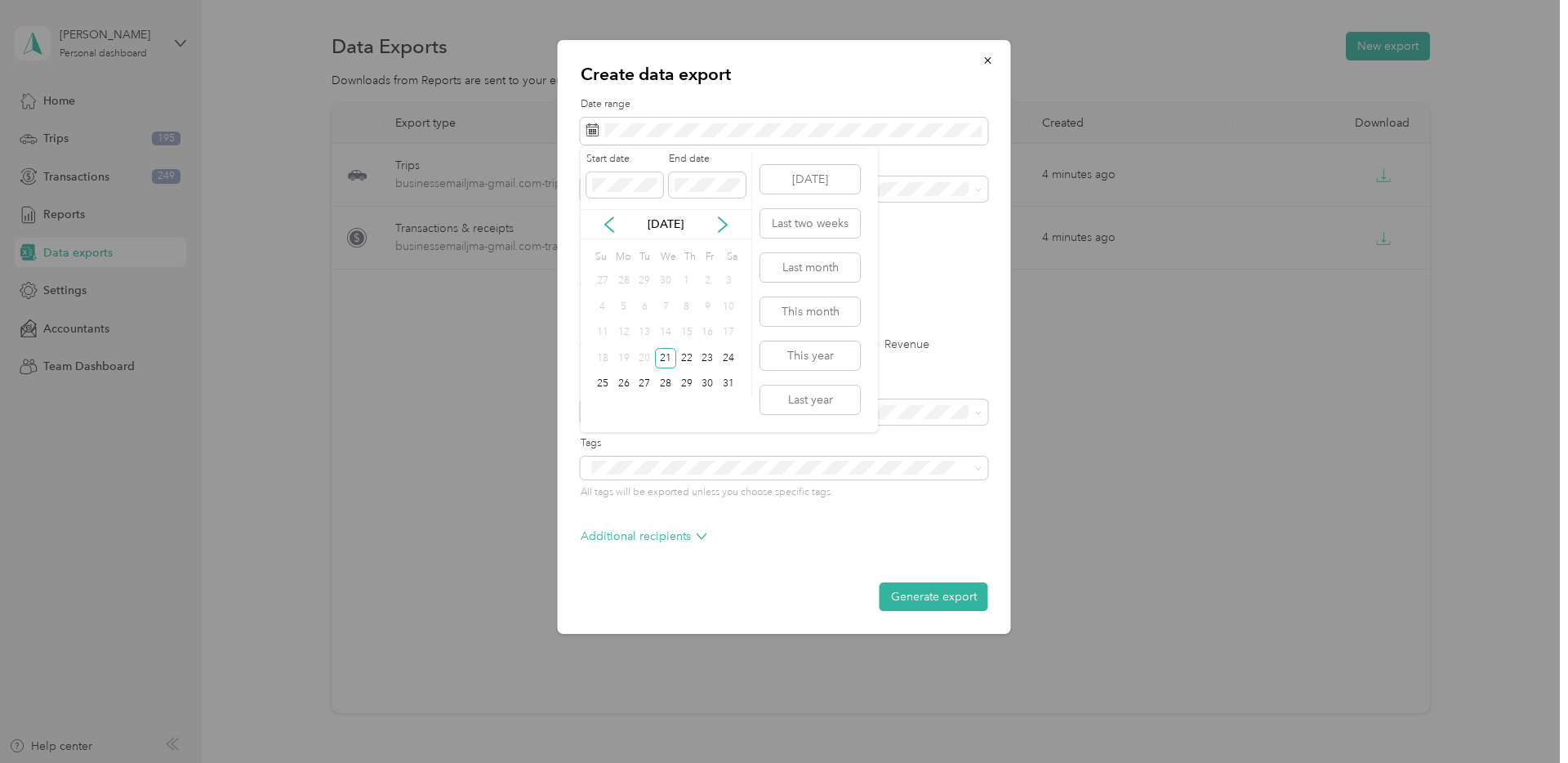click on "[DATE]" at bounding box center (666, 224) 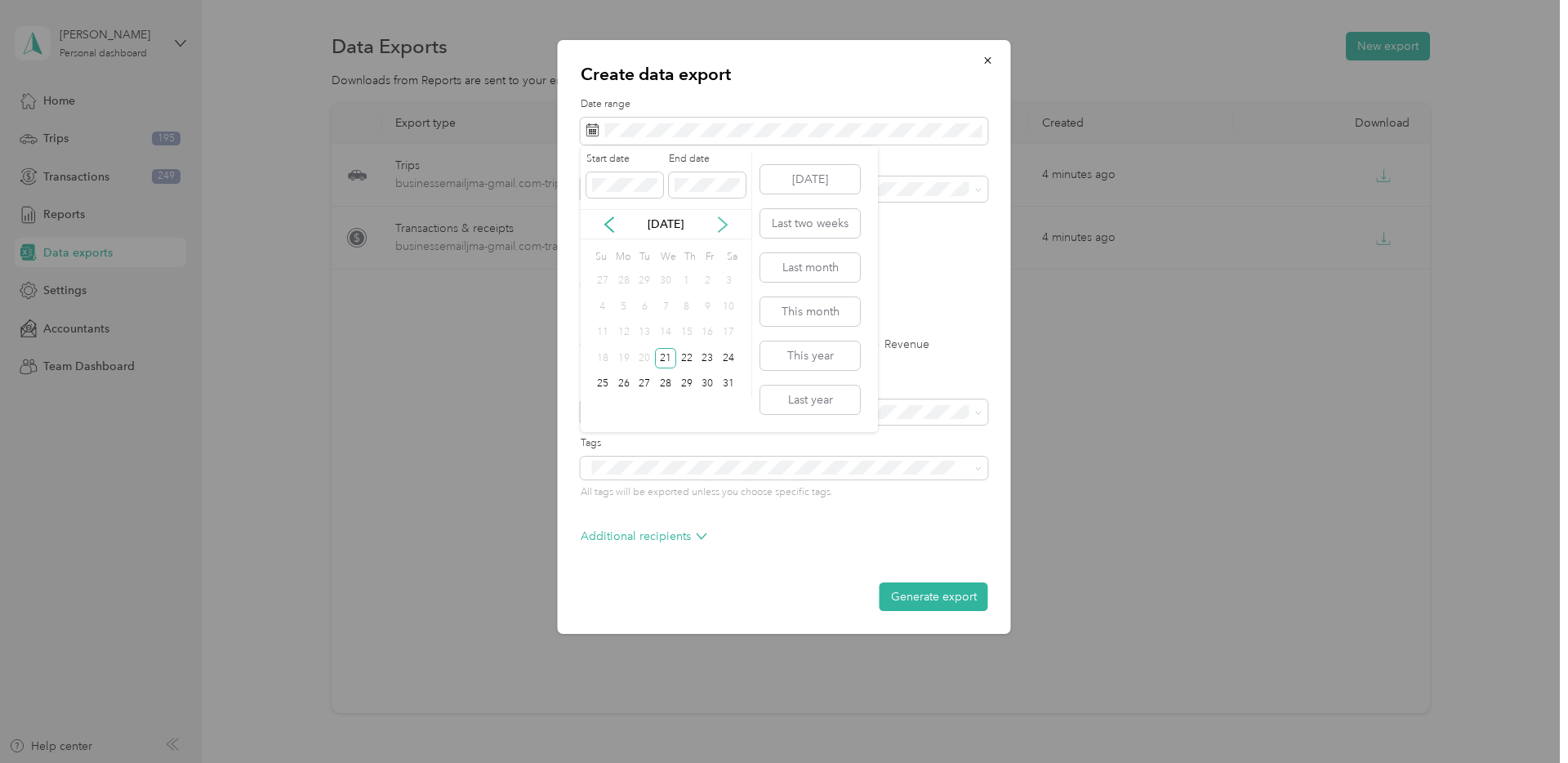 click 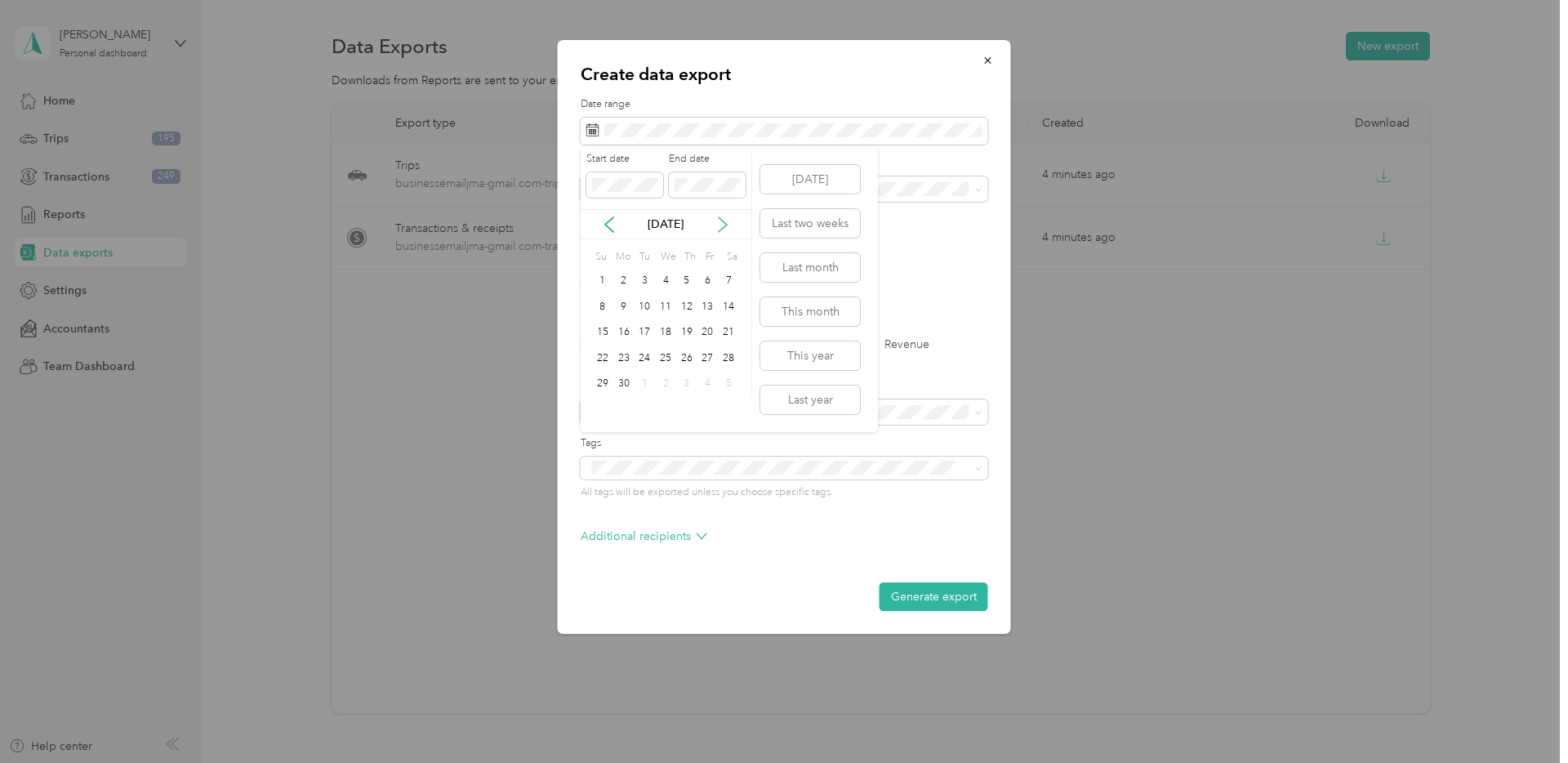 click 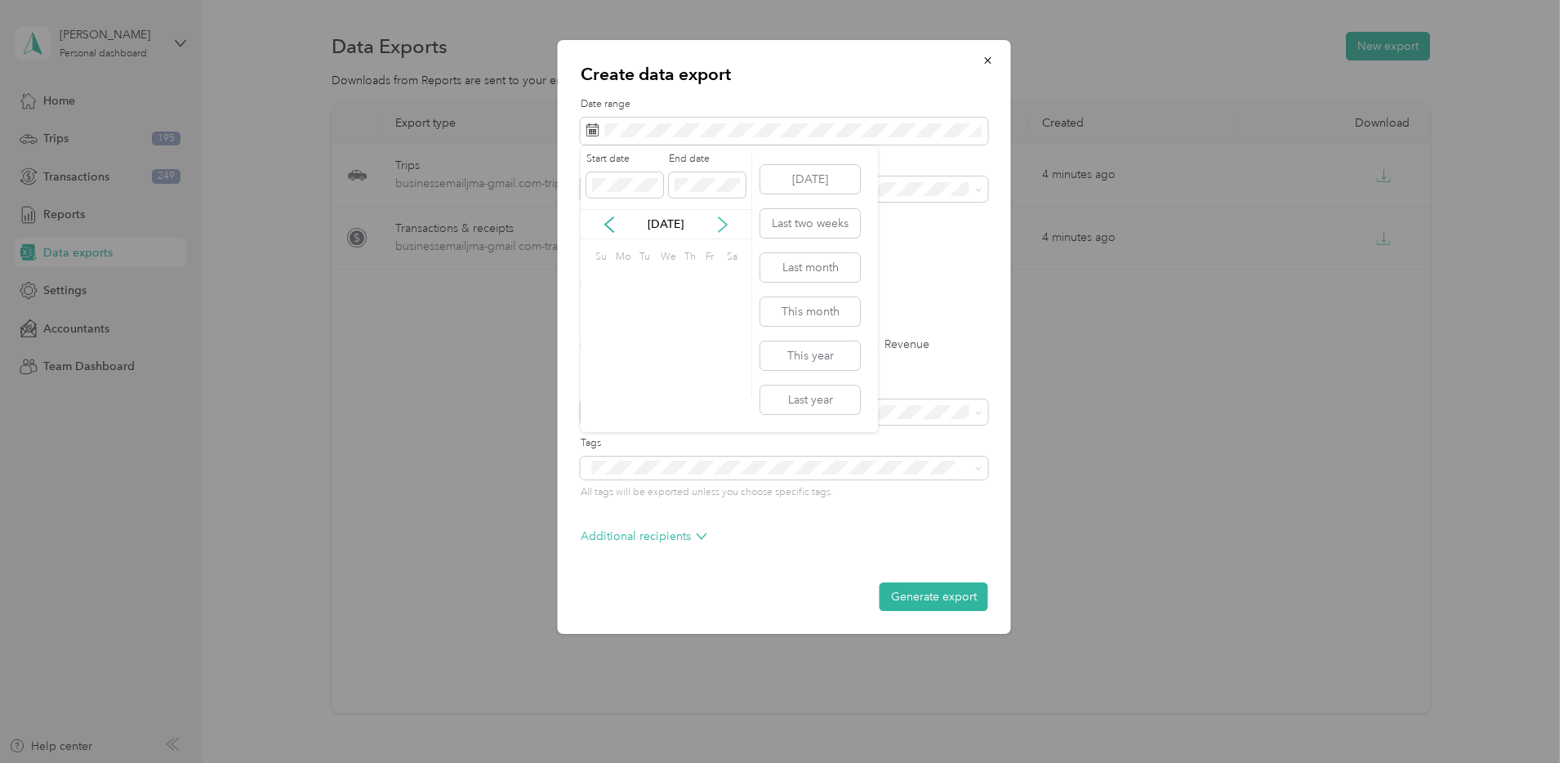 click 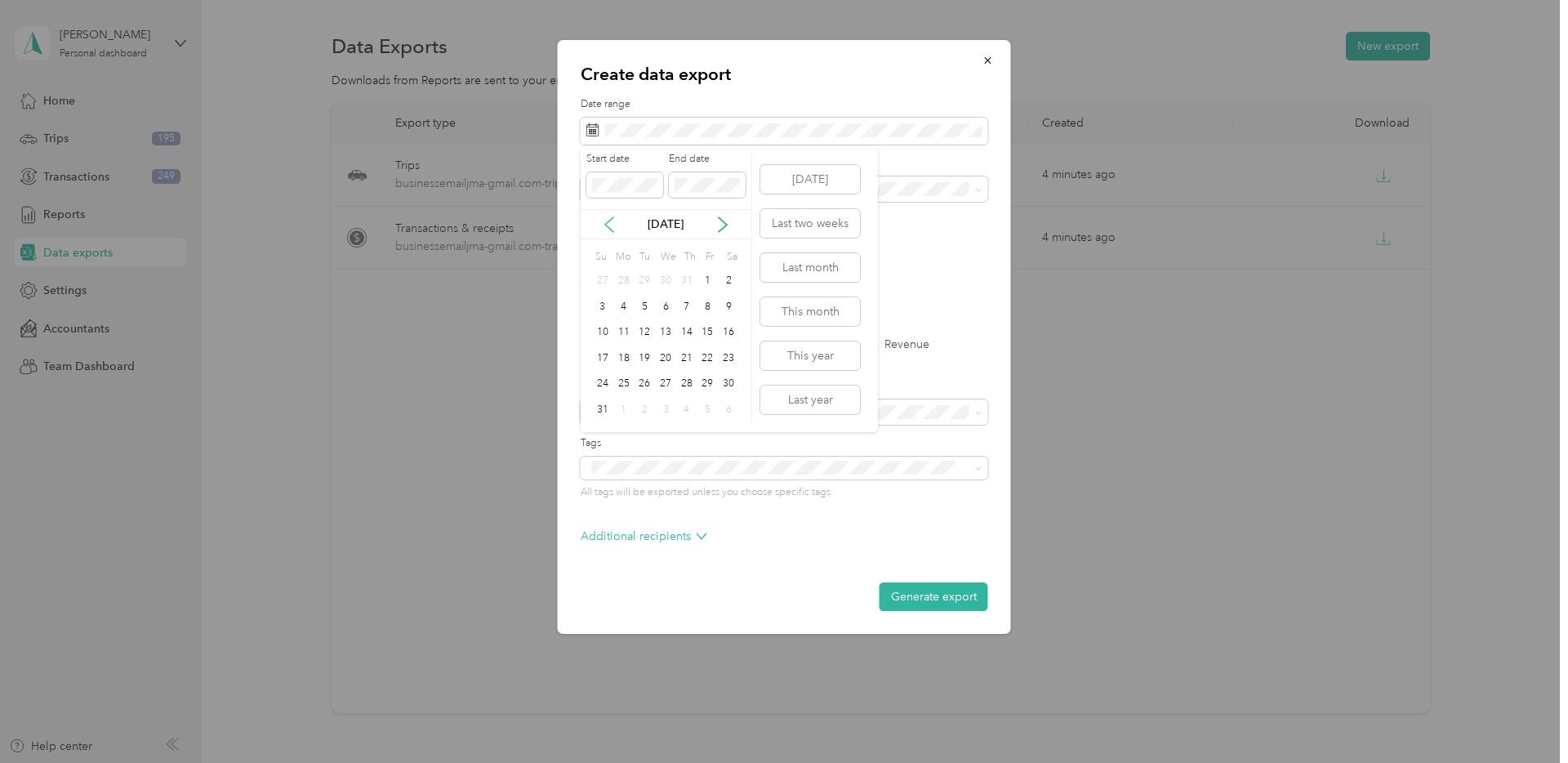 click 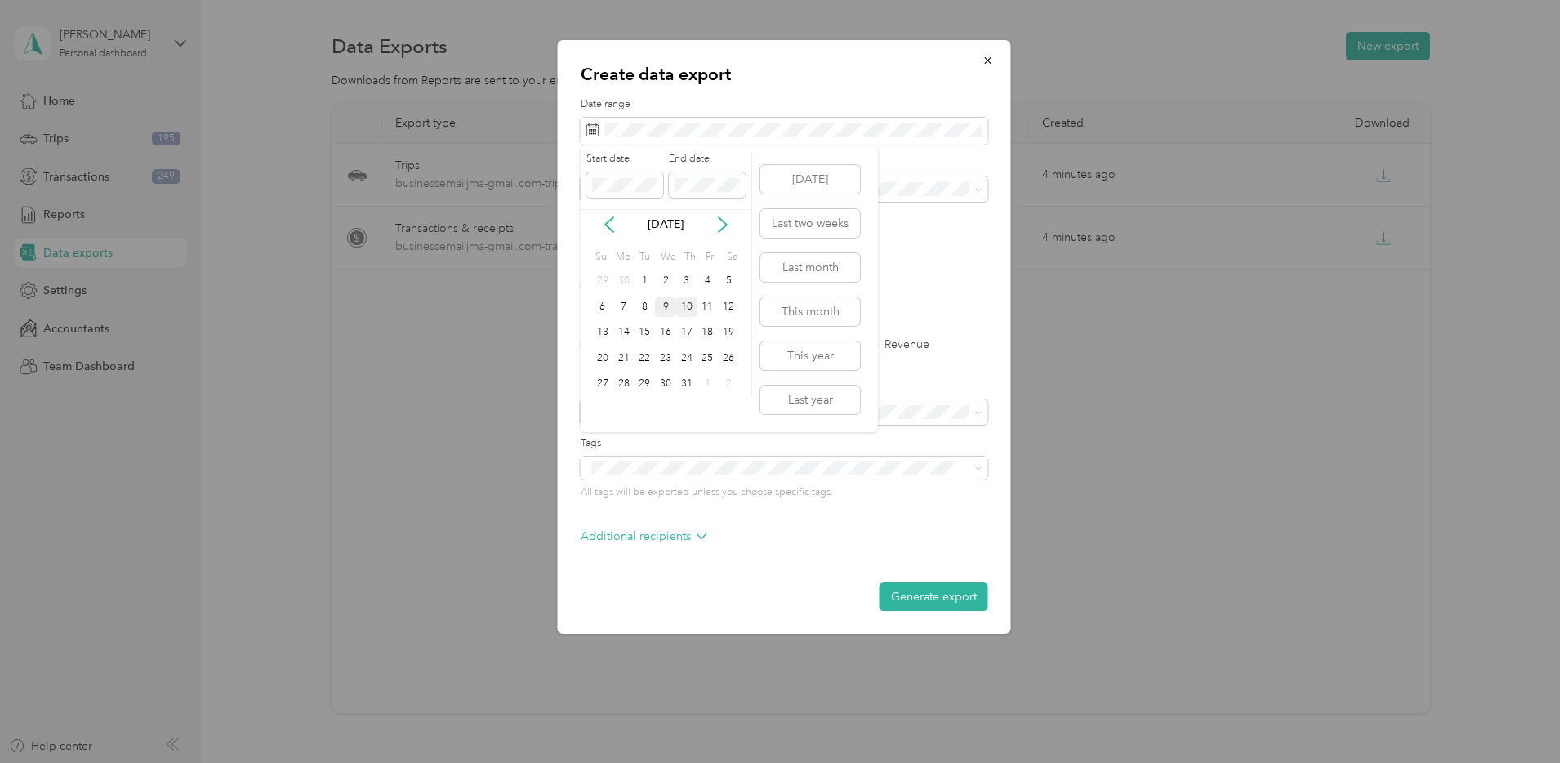 click on "9" at bounding box center (666, 306) 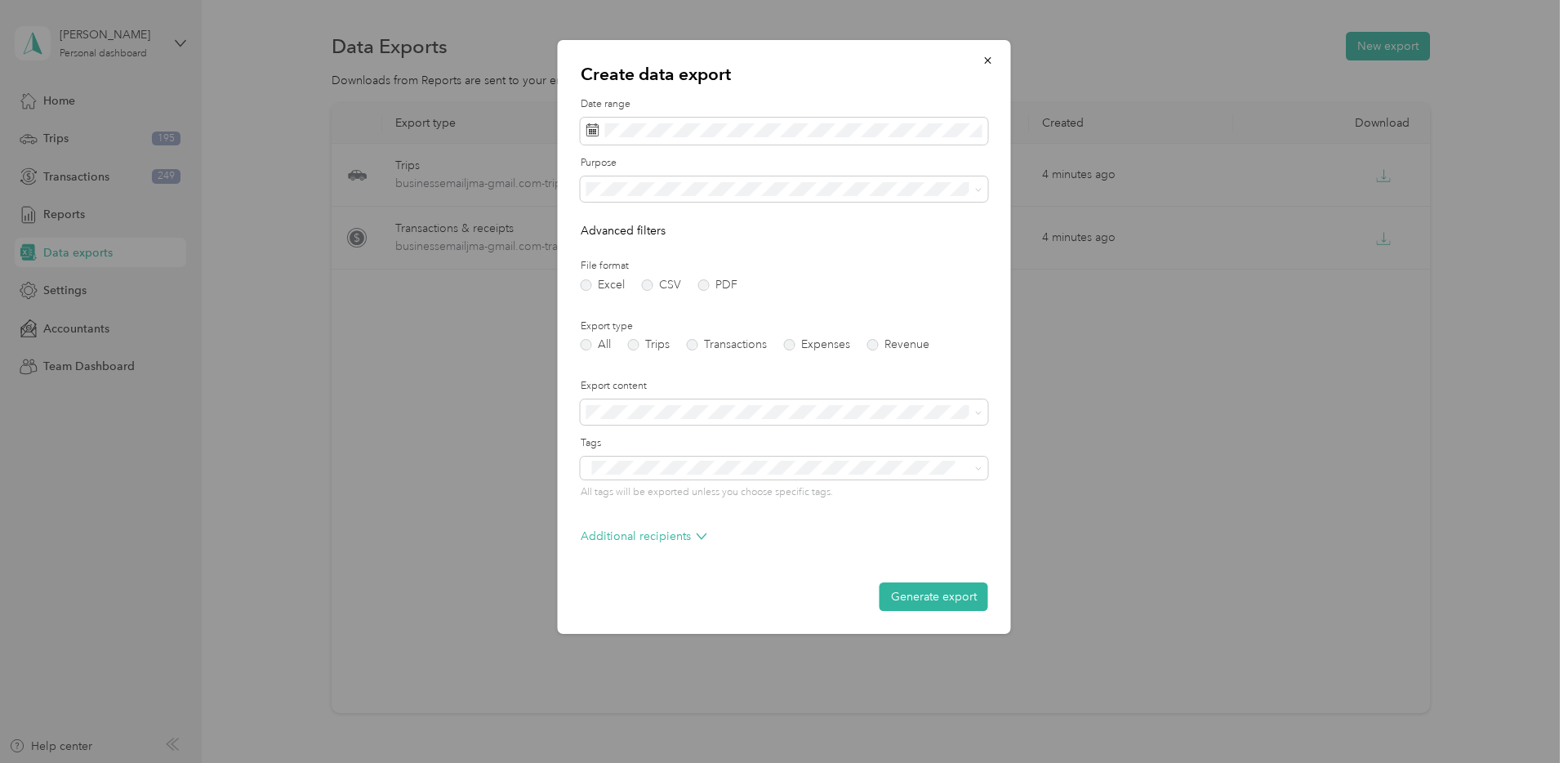click on "Date range   Purpose   Advanced filters   File format   Excel CSV PDF Export type   All Trips Transactions Expenses Revenue Export content   Tags   All tags will be exported unless you choose specific tags. Additional recipients Generate export" at bounding box center (784, 354) 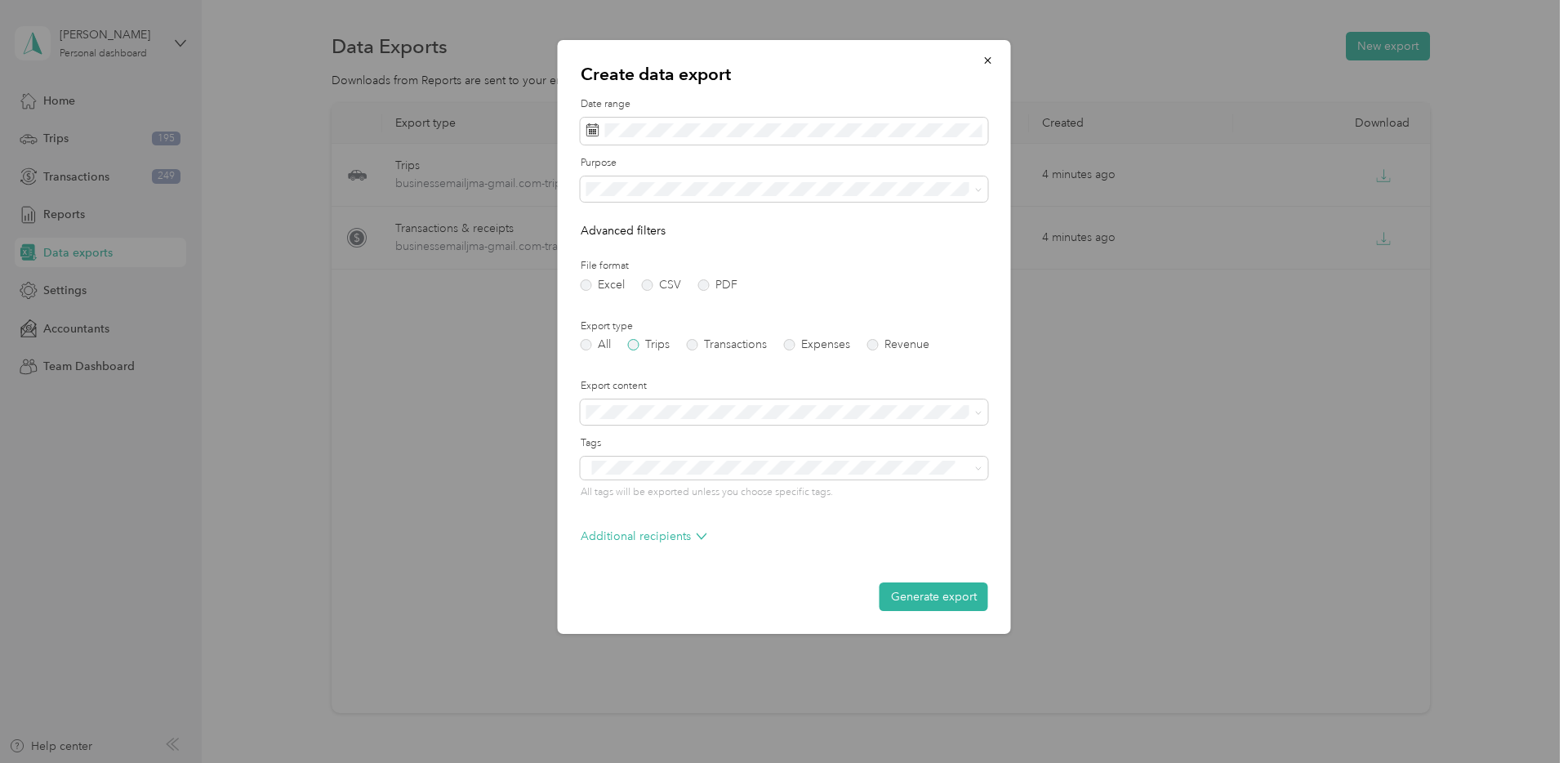 click on "Trips" at bounding box center [648, 345] 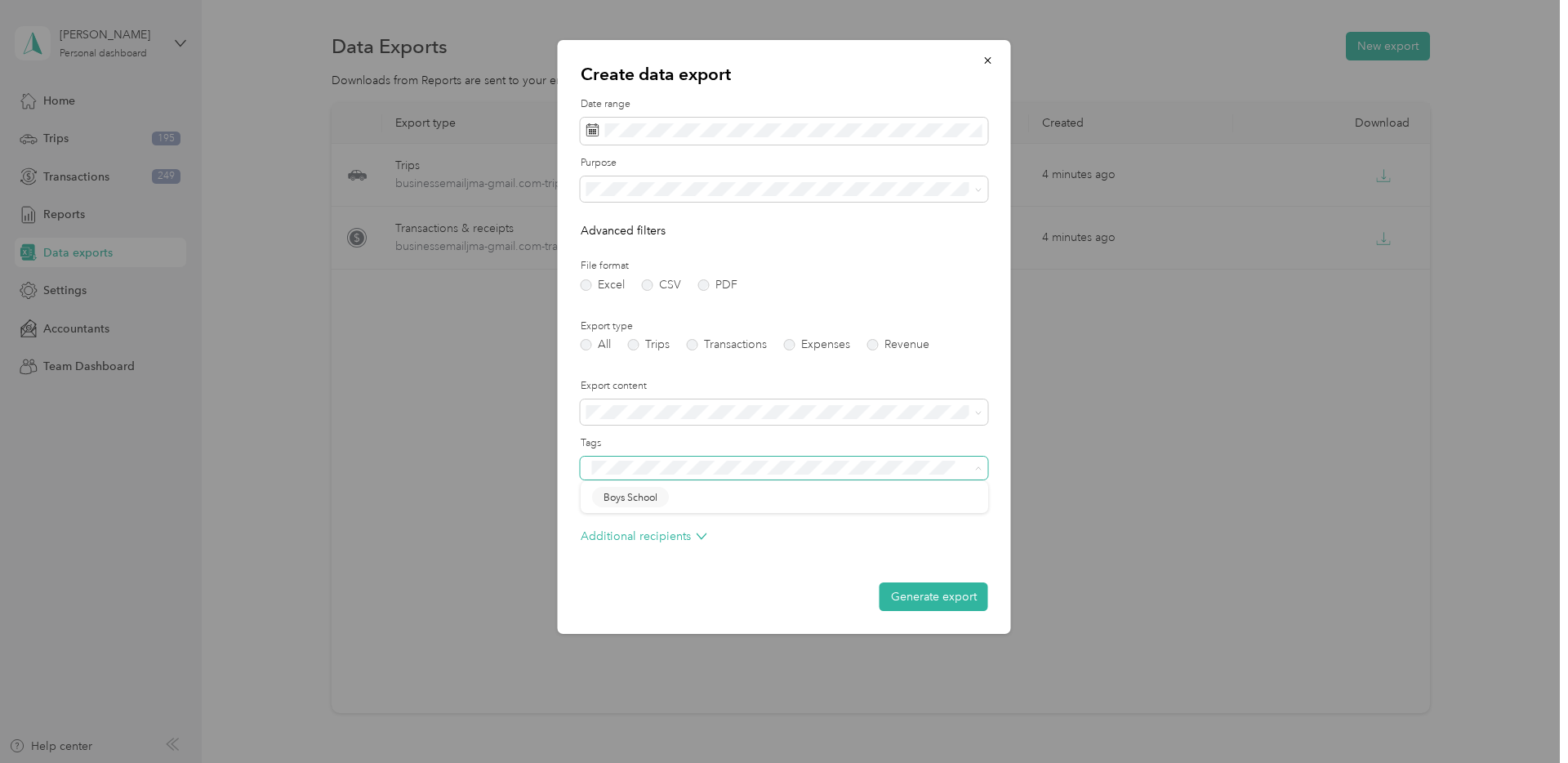 drag, startPoint x: 693, startPoint y: 475, endPoint x: 694, endPoint y: 456, distance: 19.026298 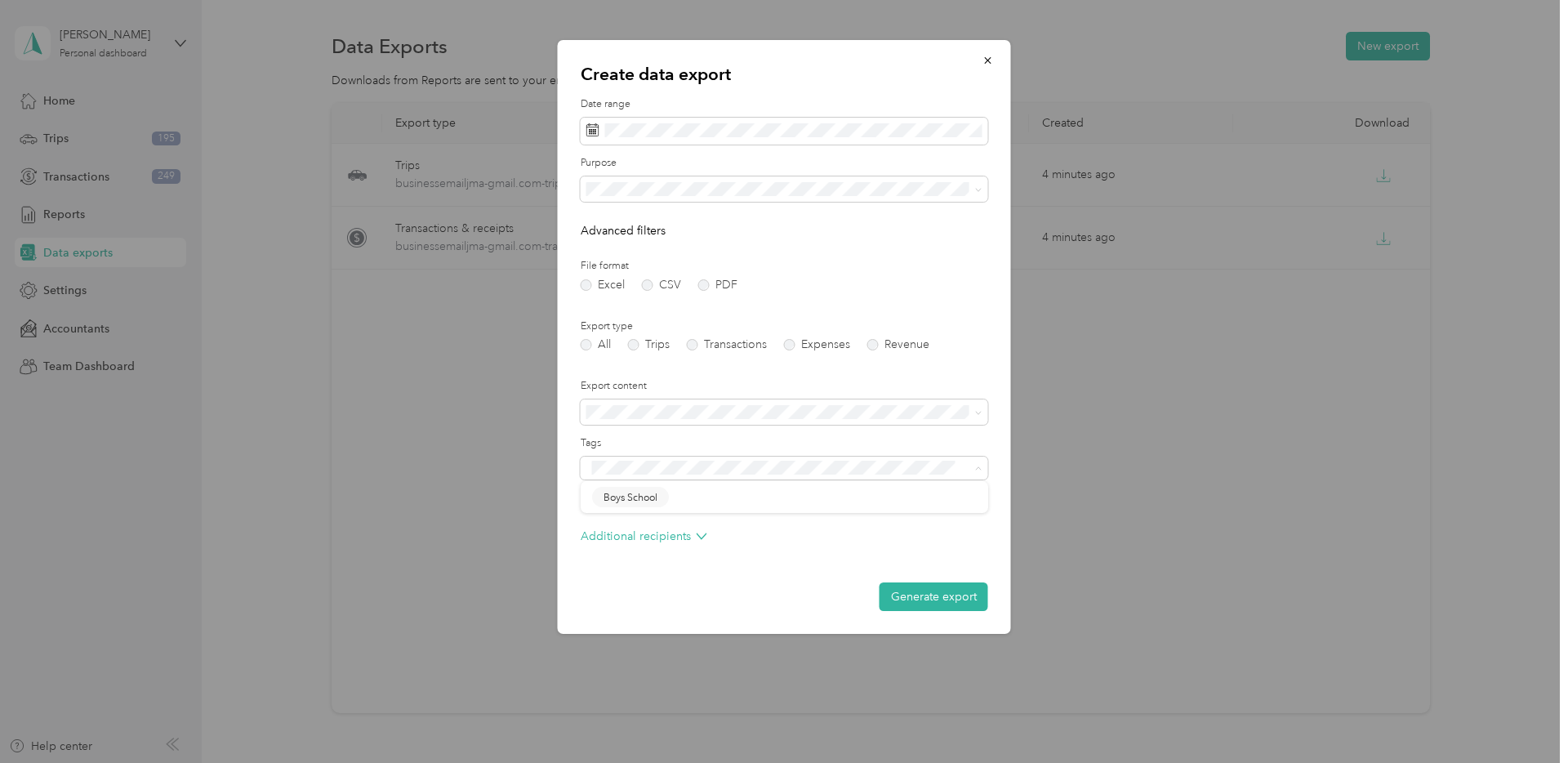 click on "Nypos" at bounding box center (784, 299) 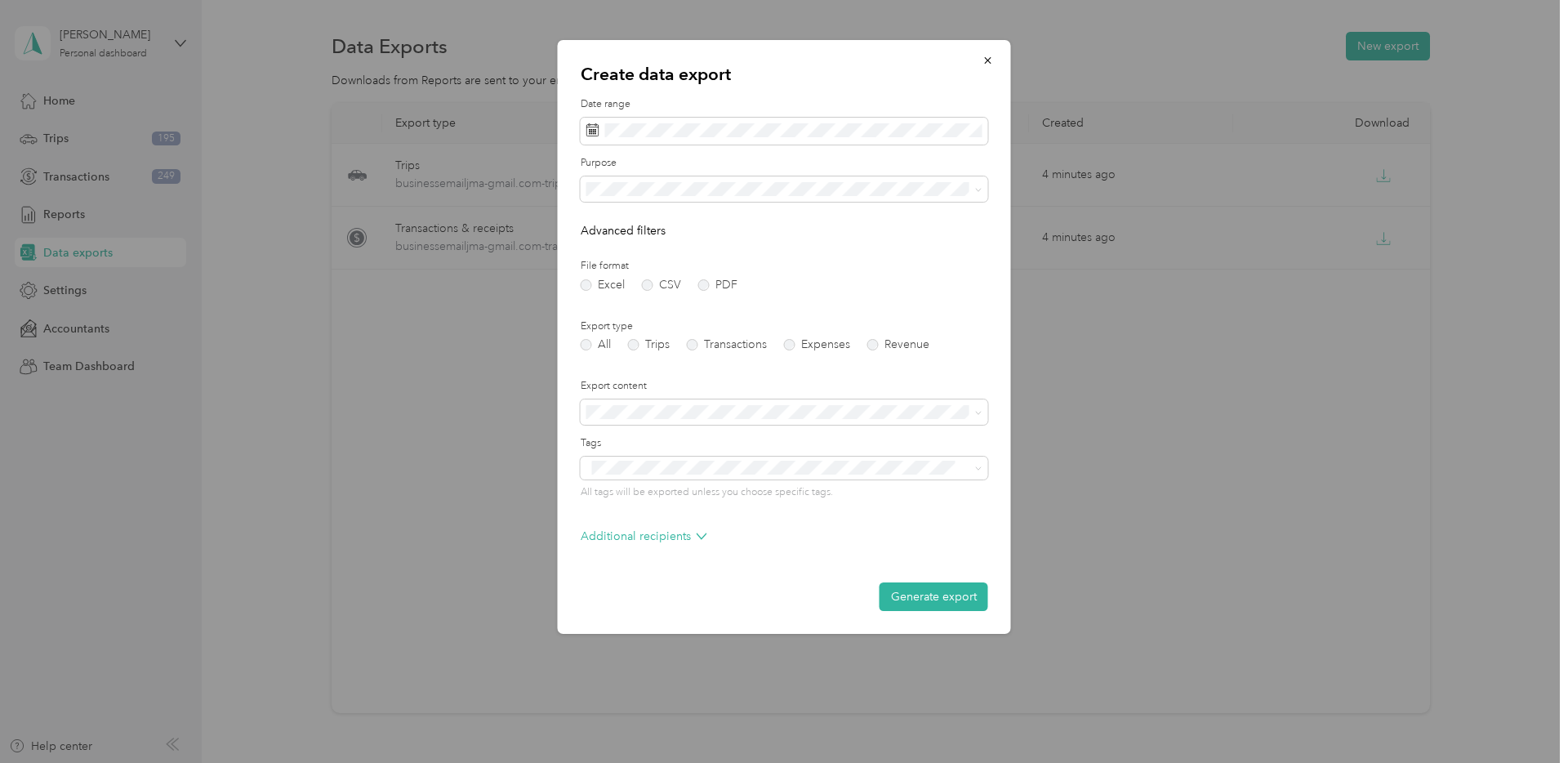 click on "Generate export" at bounding box center (933, 596) 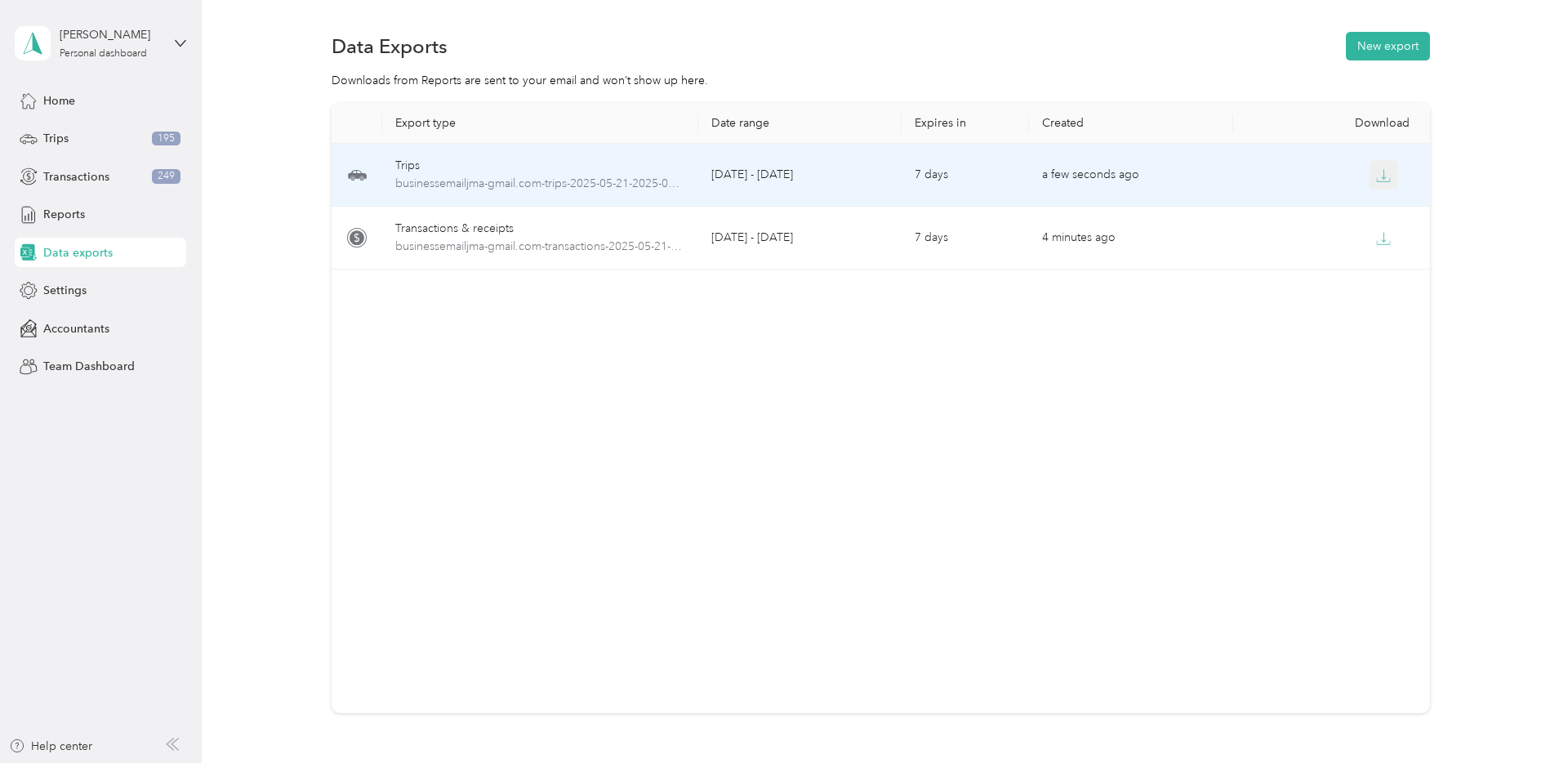 click 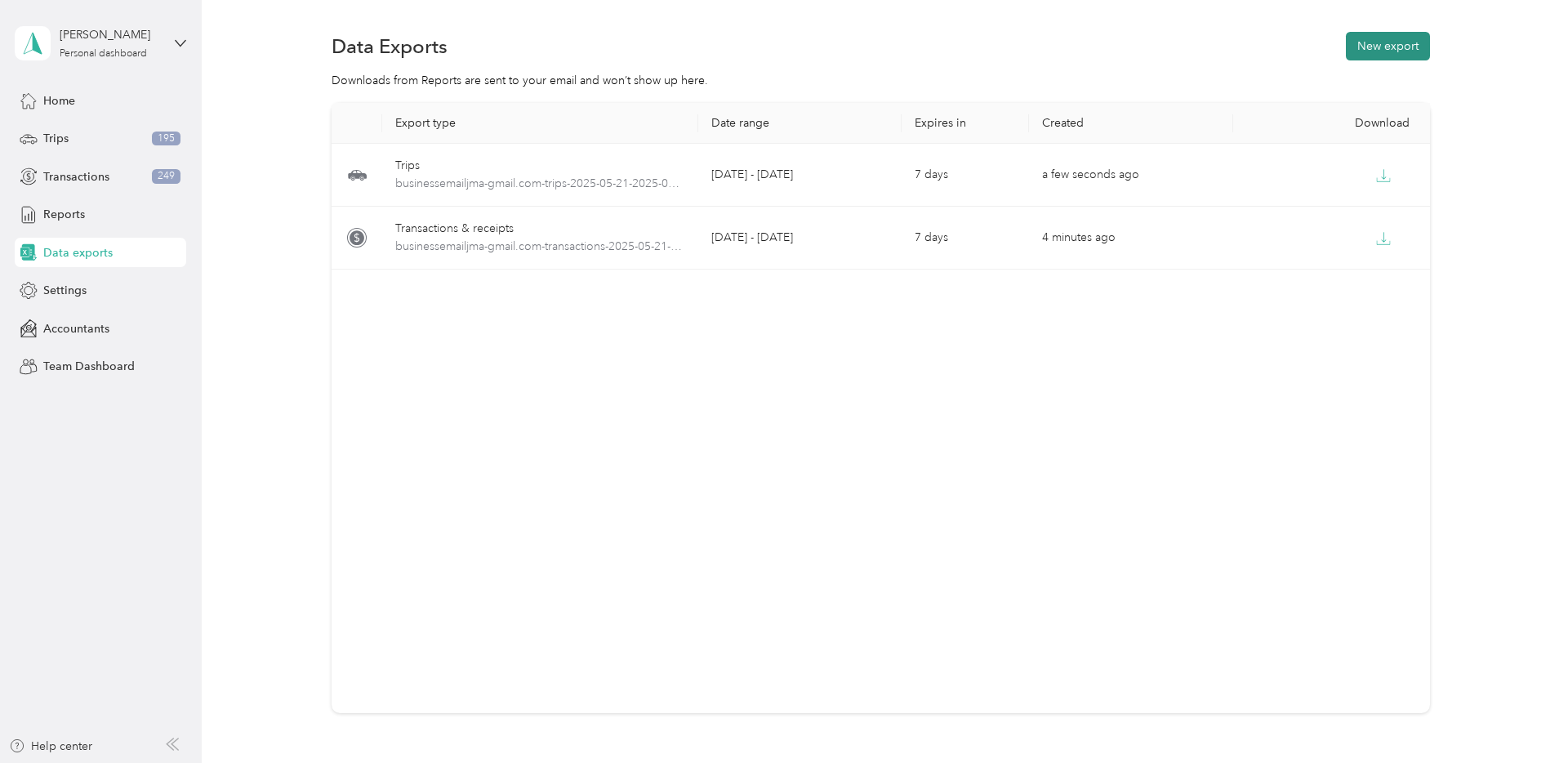 click on "New export" at bounding box center (1388, 46) 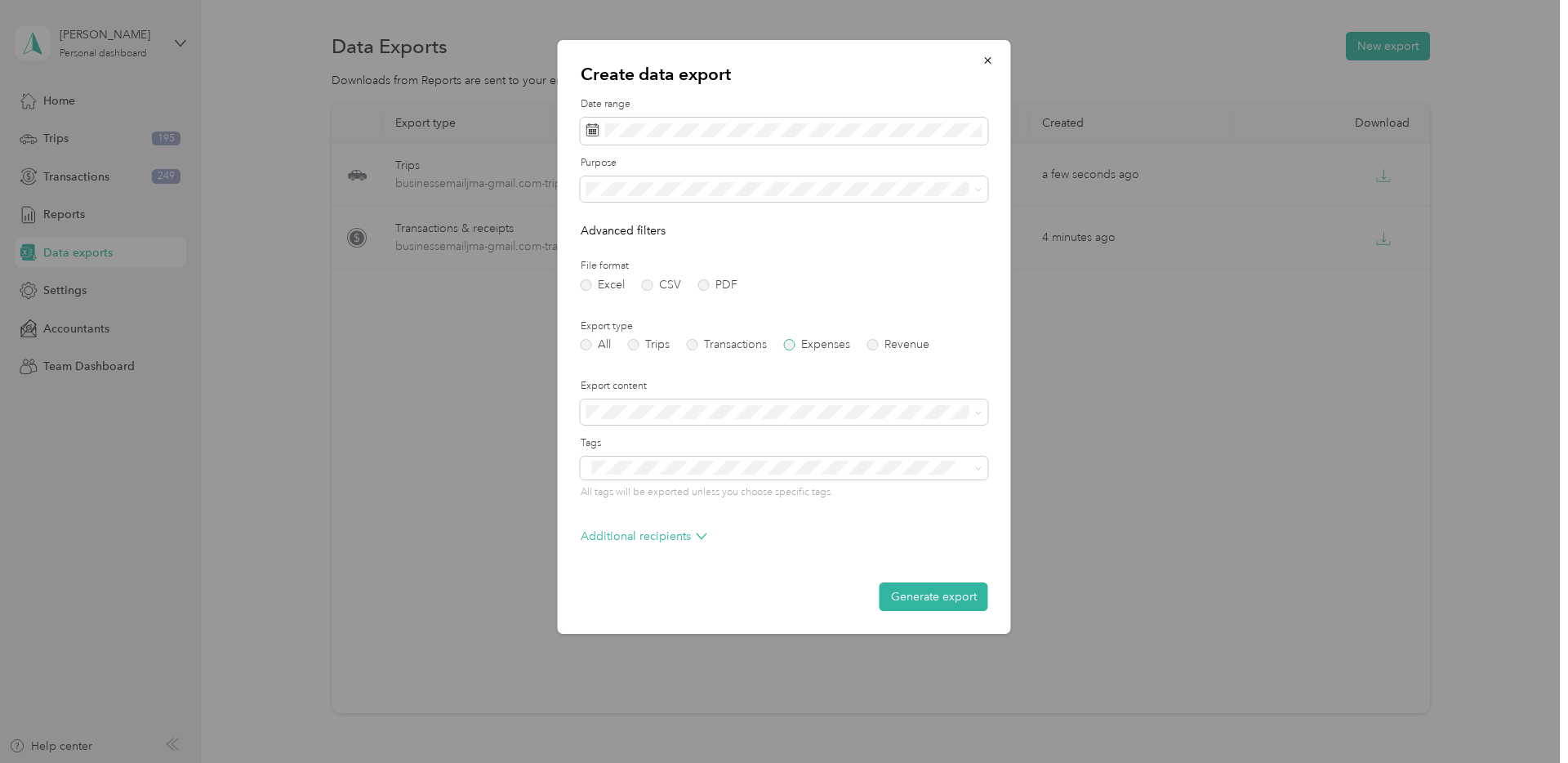 click on "Expenses" at bounding box center (817, 345) 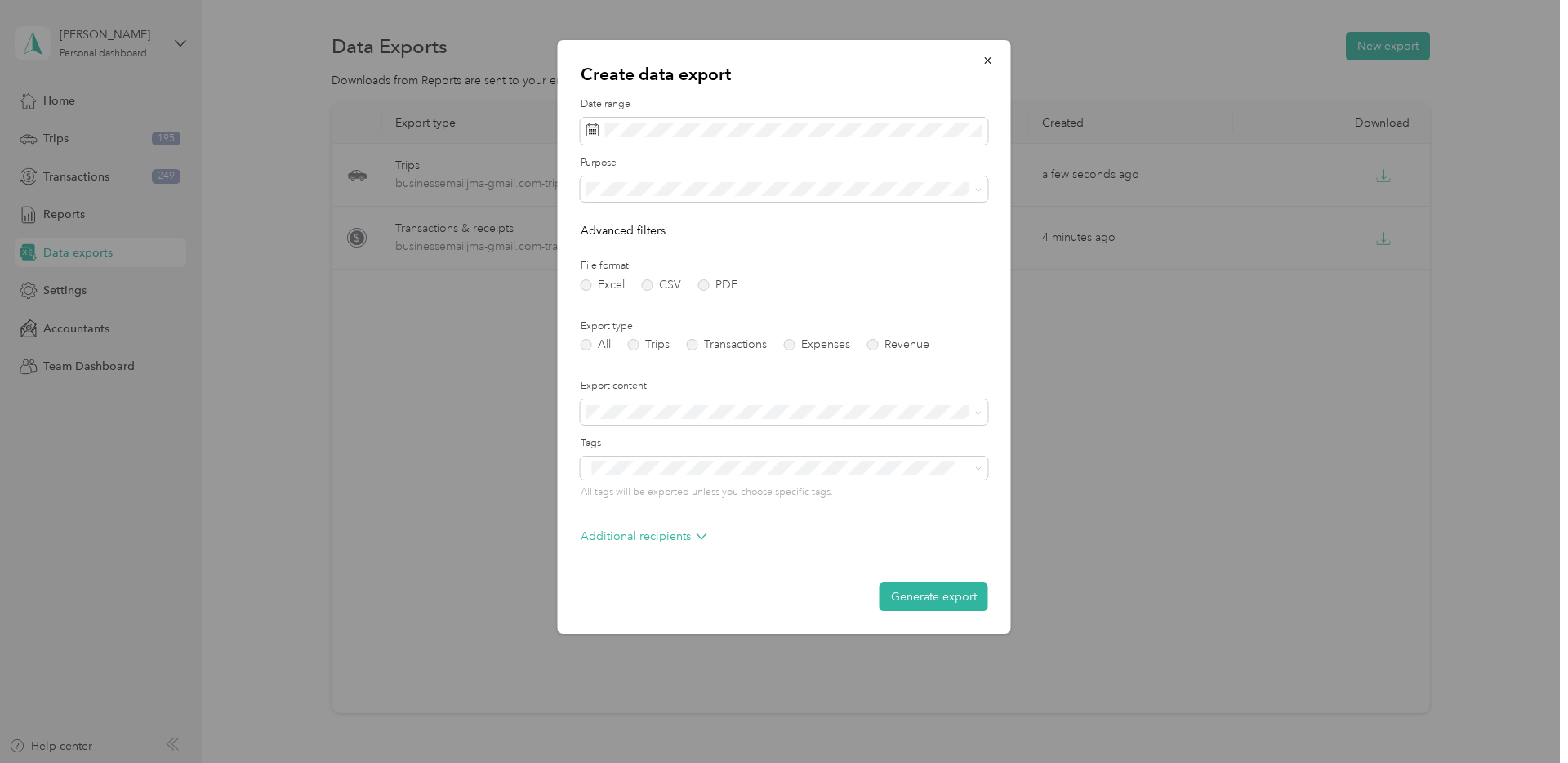 click on "Summary and full expenses list" at bounding box center [670, 469] 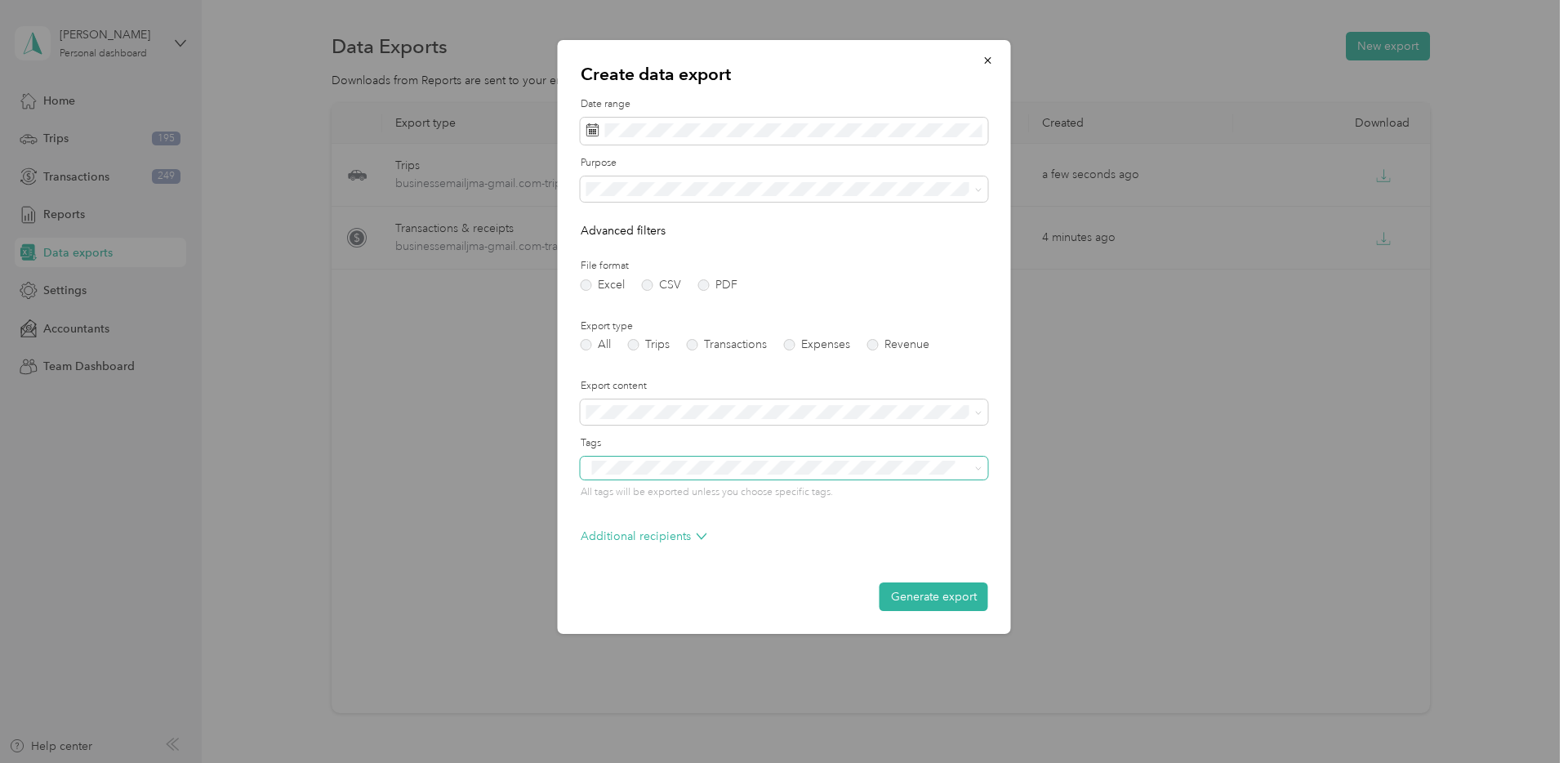 click at bounding box center (773, 467) 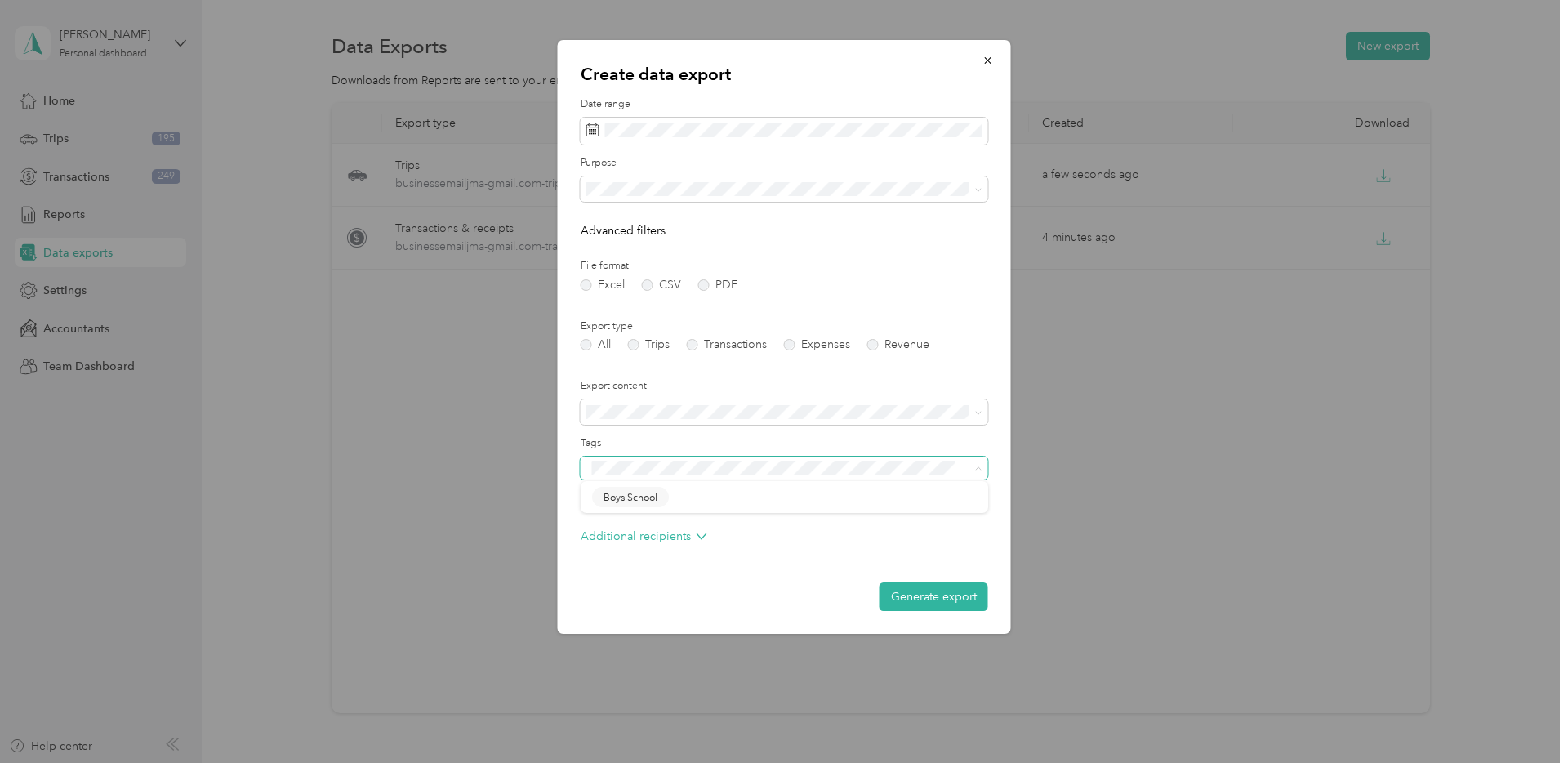 click at bounding box center [773, 467] 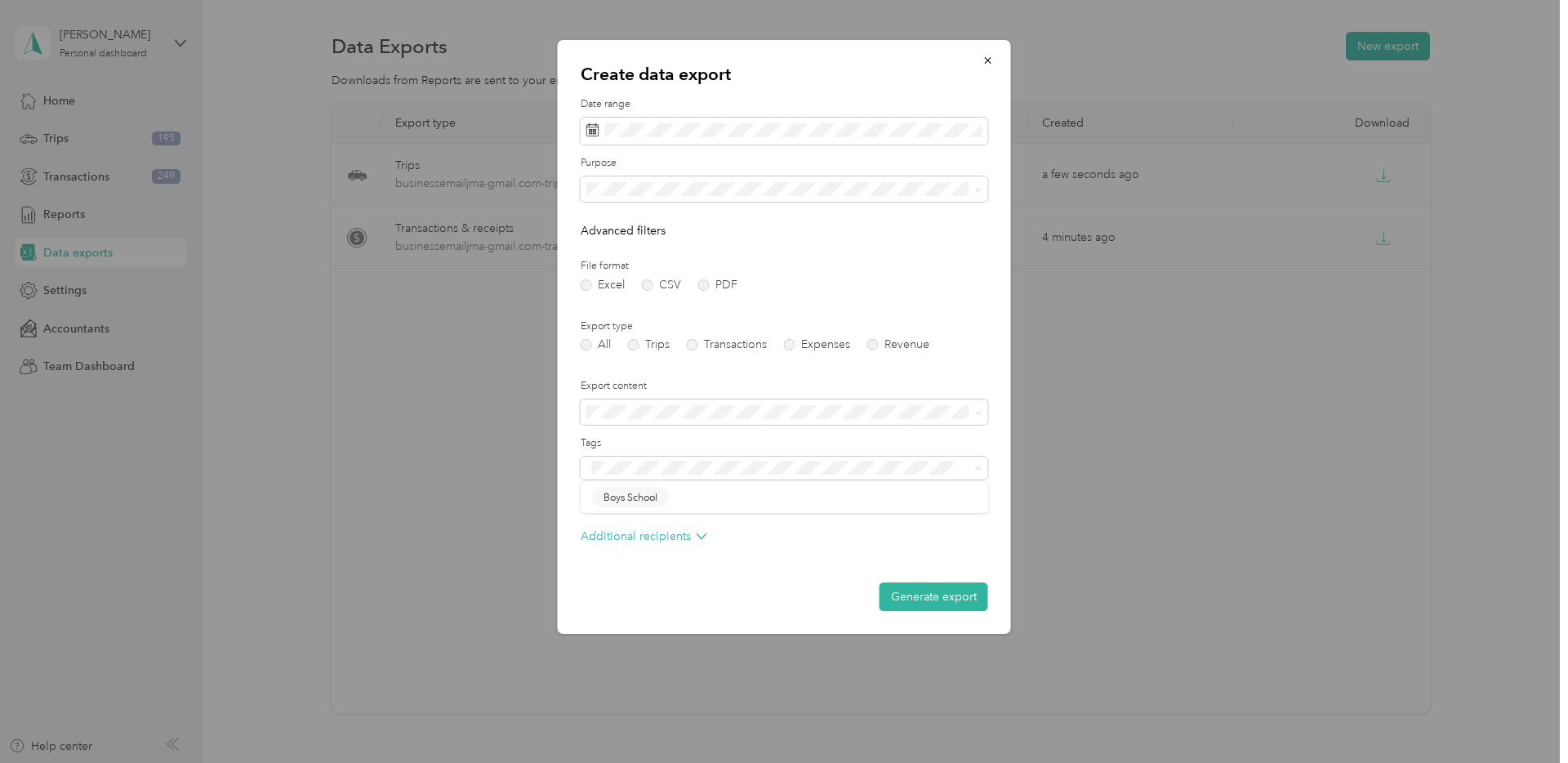 click on "Nypos" at bounding box center (784, 303) 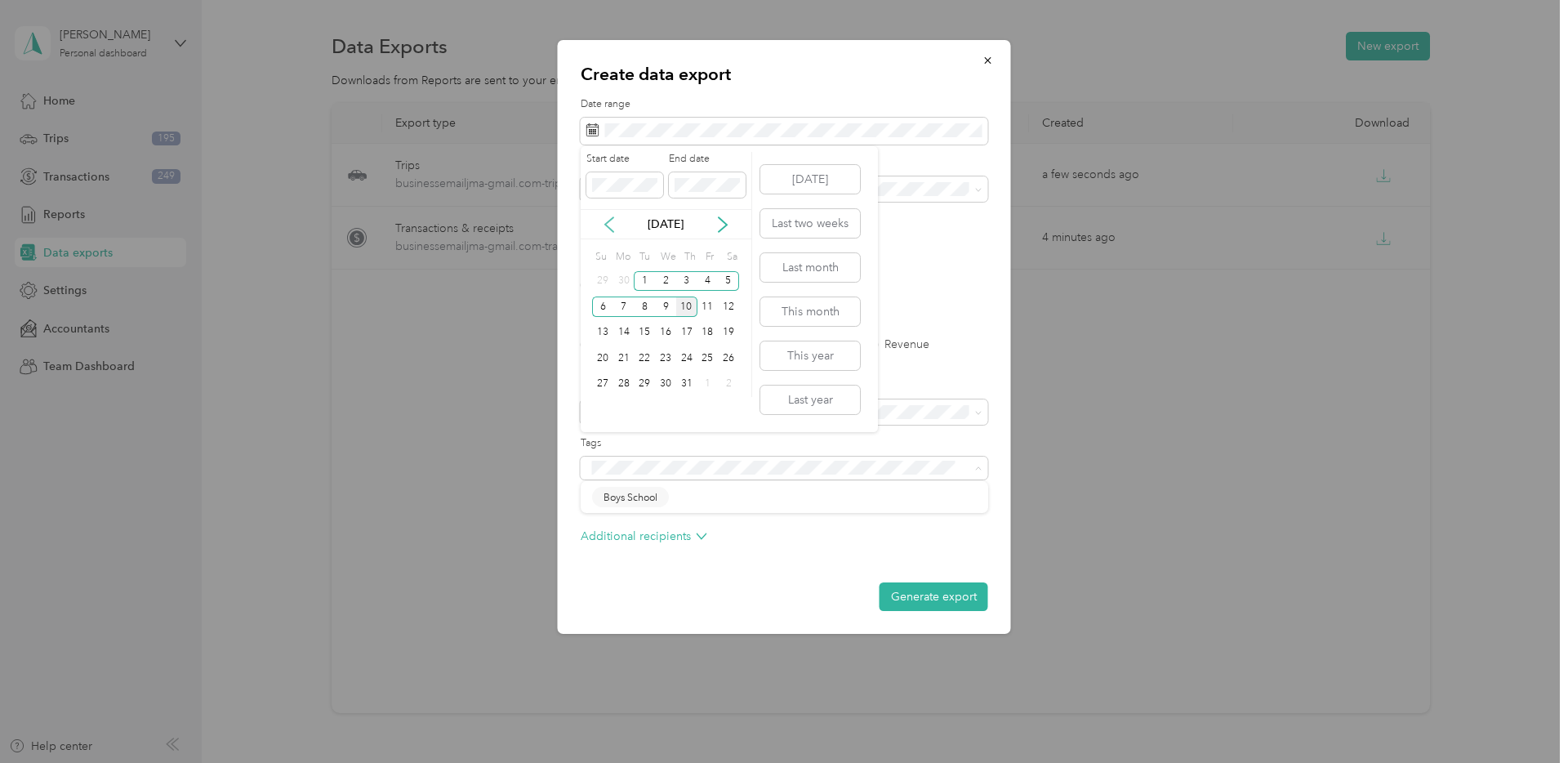click 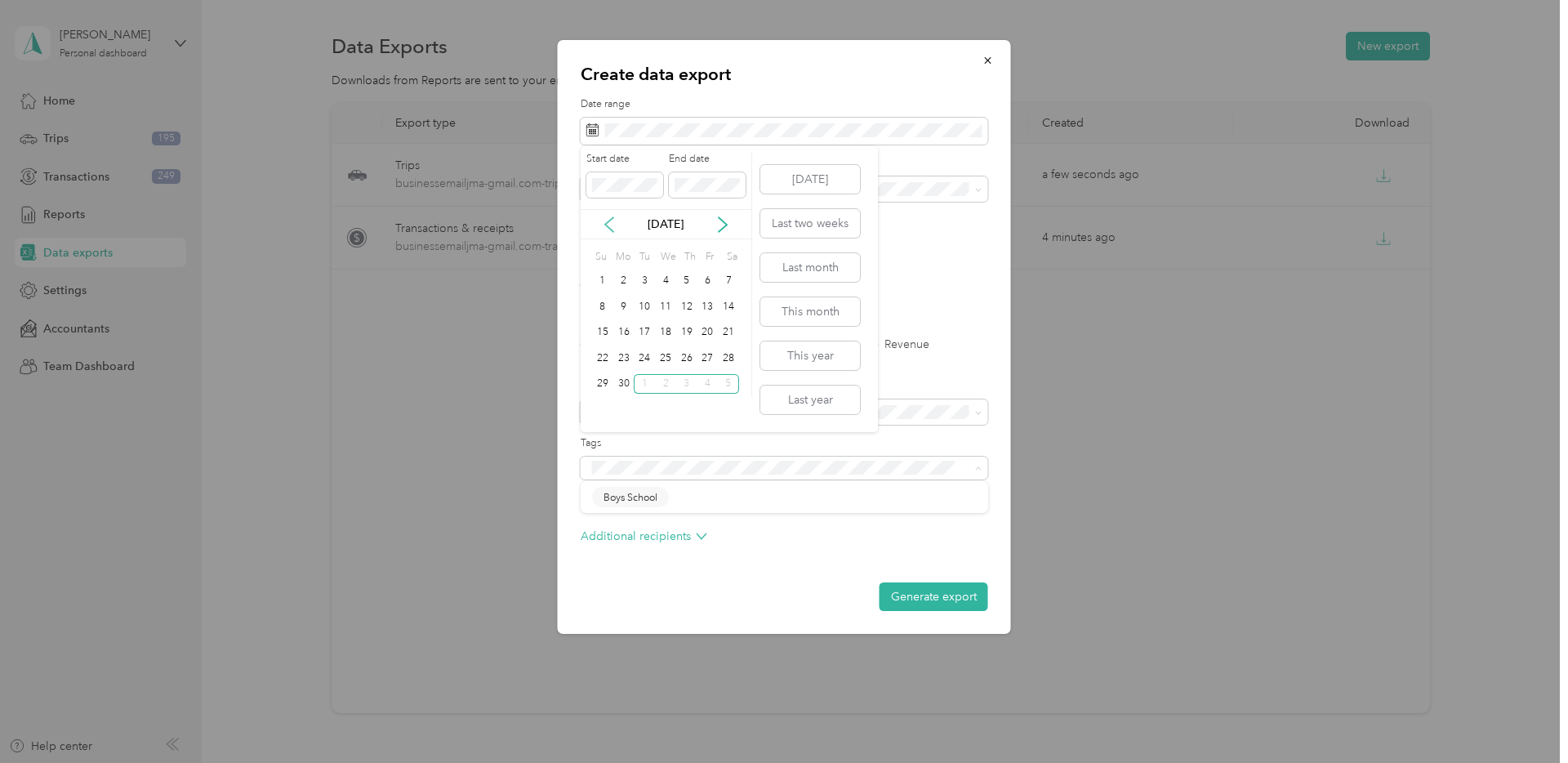 click 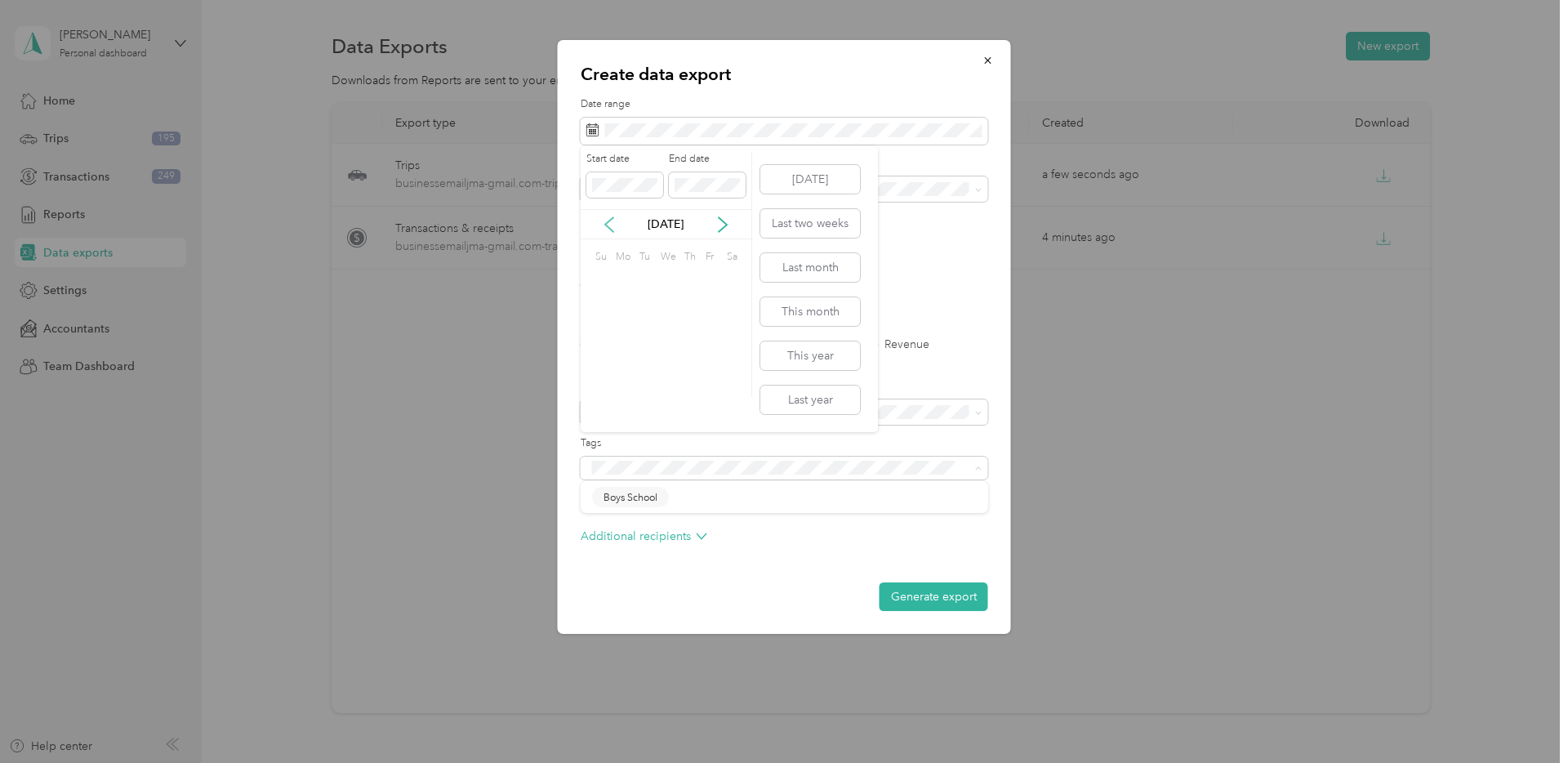 click 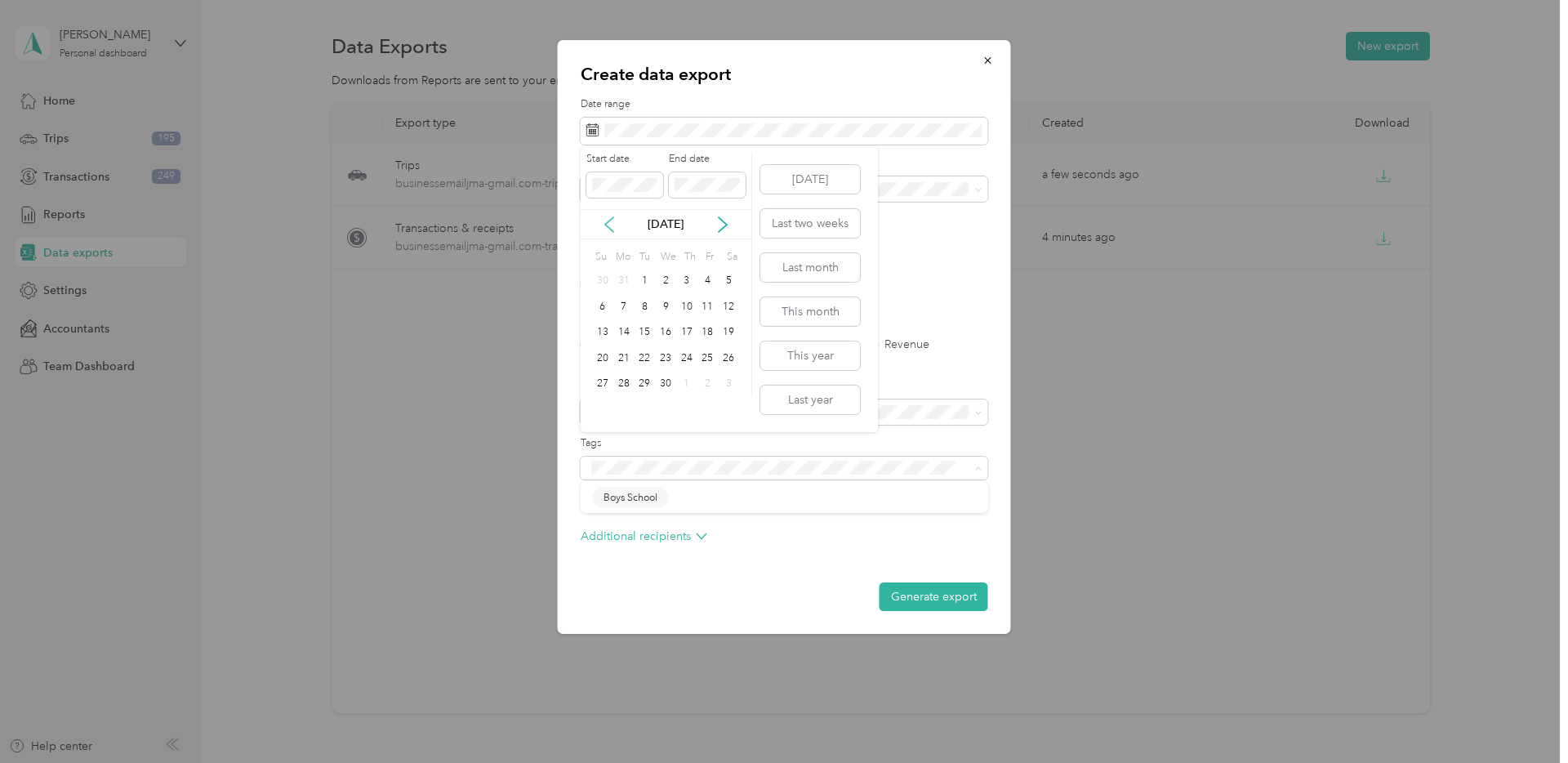 click 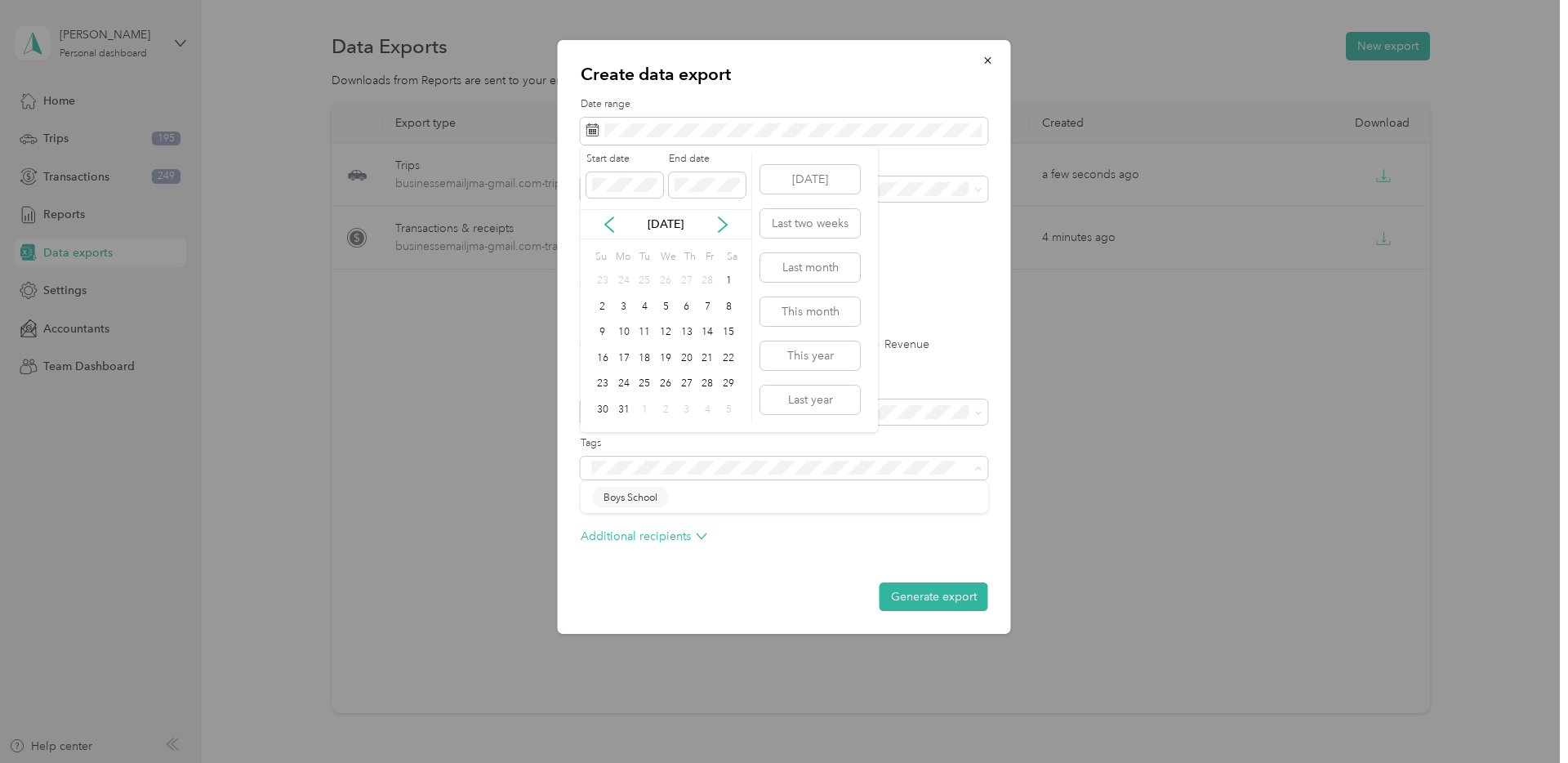 click on "Mar 2025" at bounding box center (666, 224) 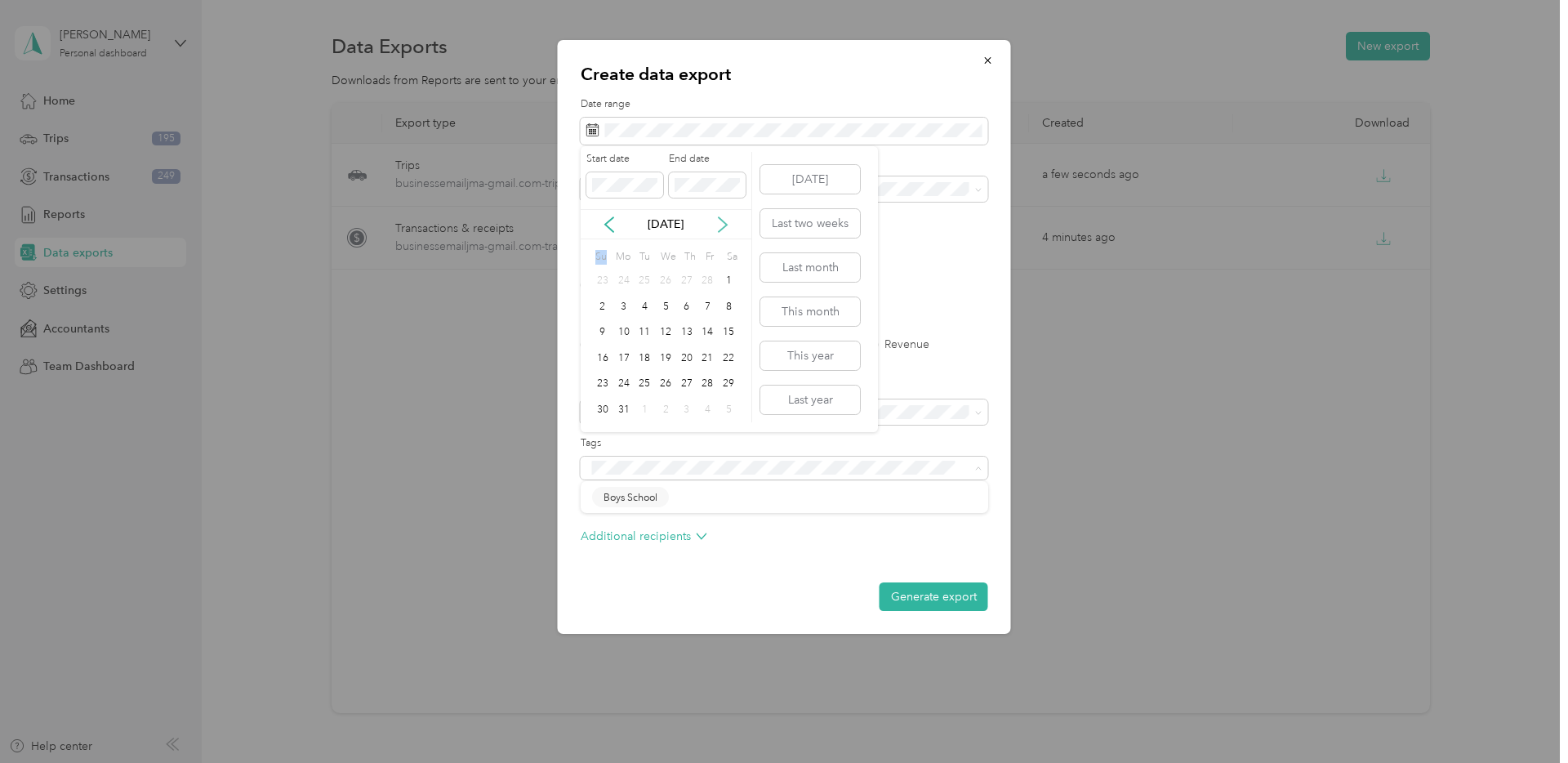 click on "Mar 2025" at bounding box center [666, 224] 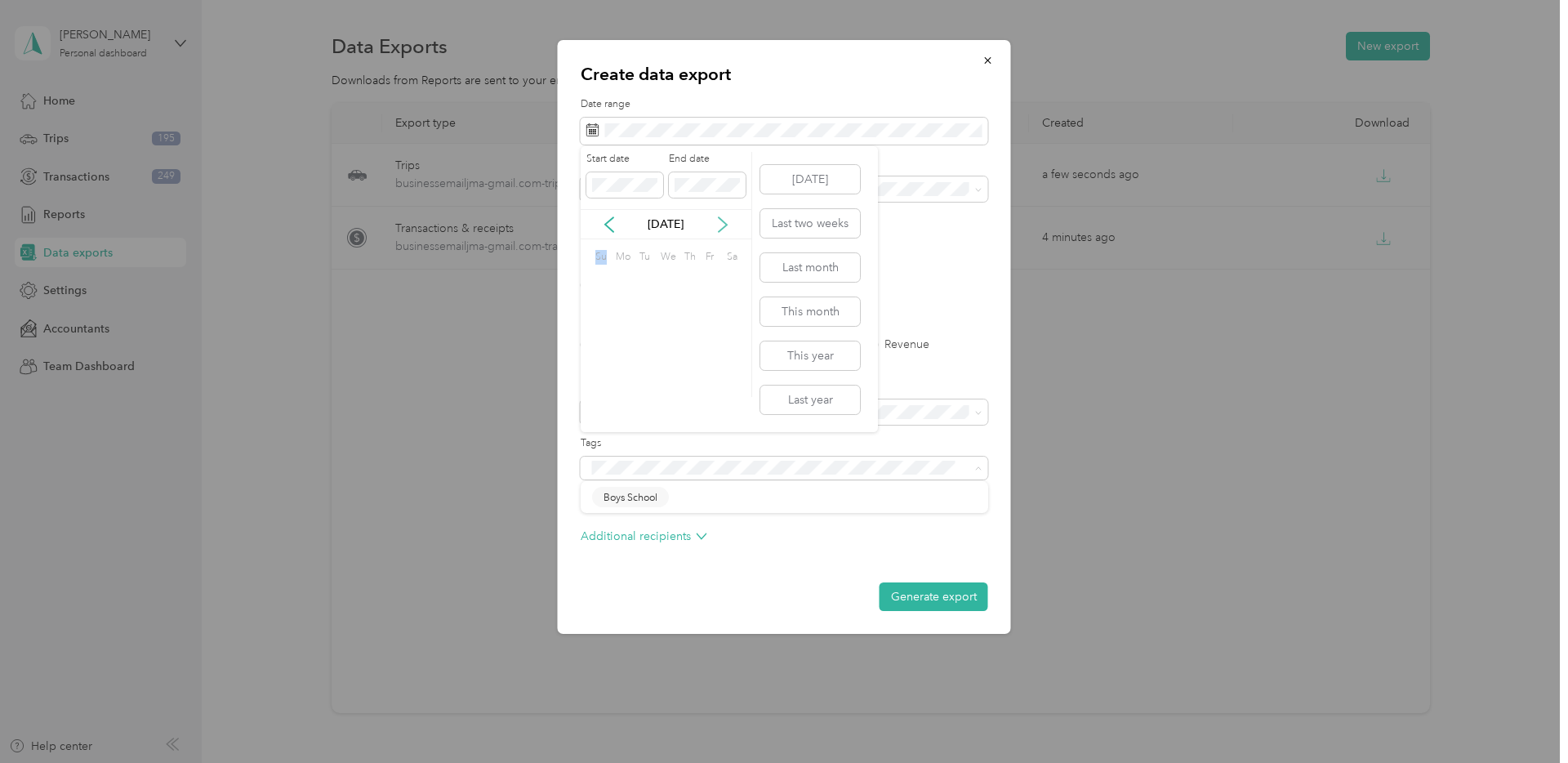click 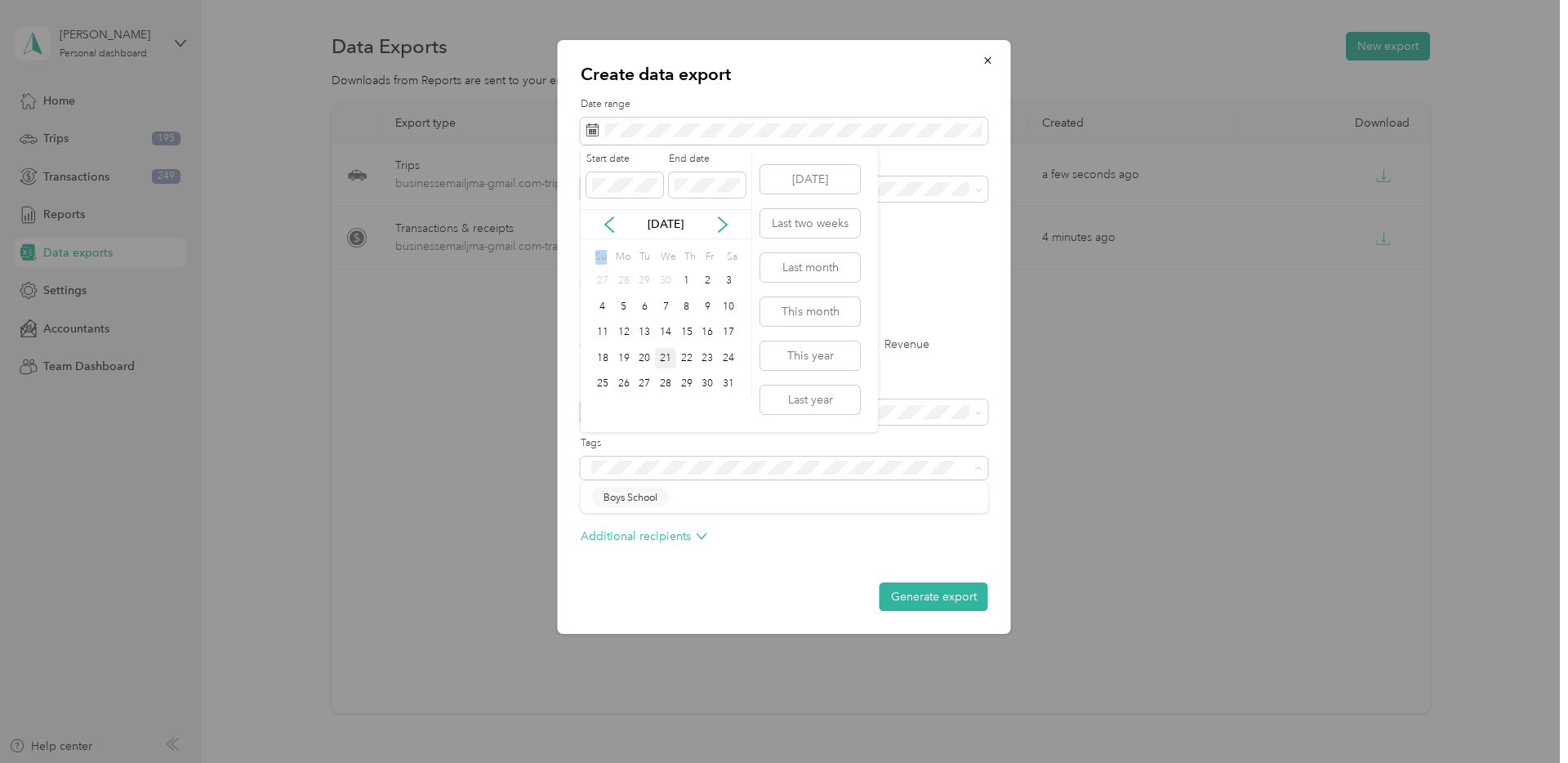 click on "21" at bounding box center (666, 358) 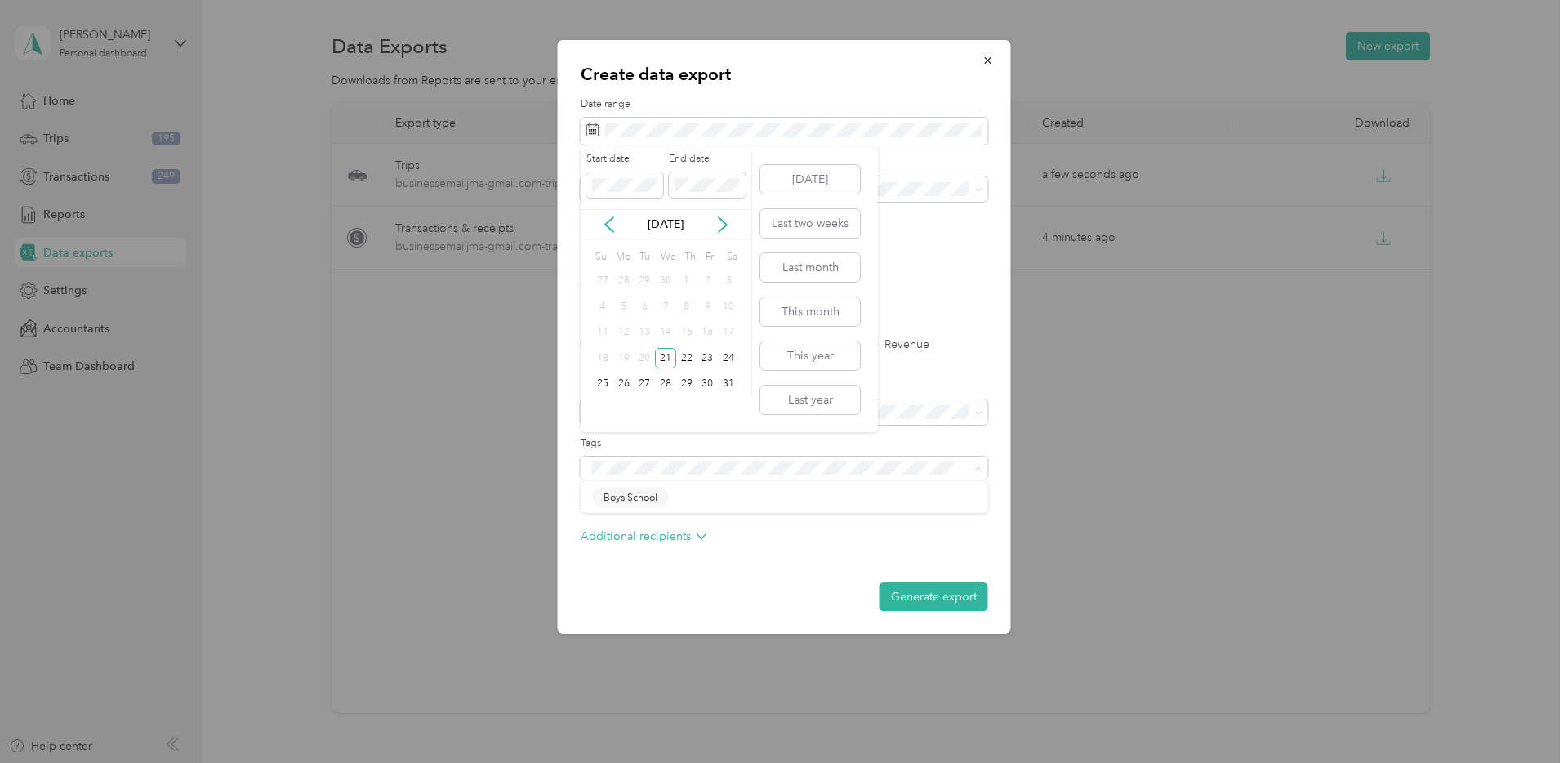 drag, startPoint x: 665, startPoint y: 217, endPoint x: 676, endPoint y: 219, distance: 11.18034 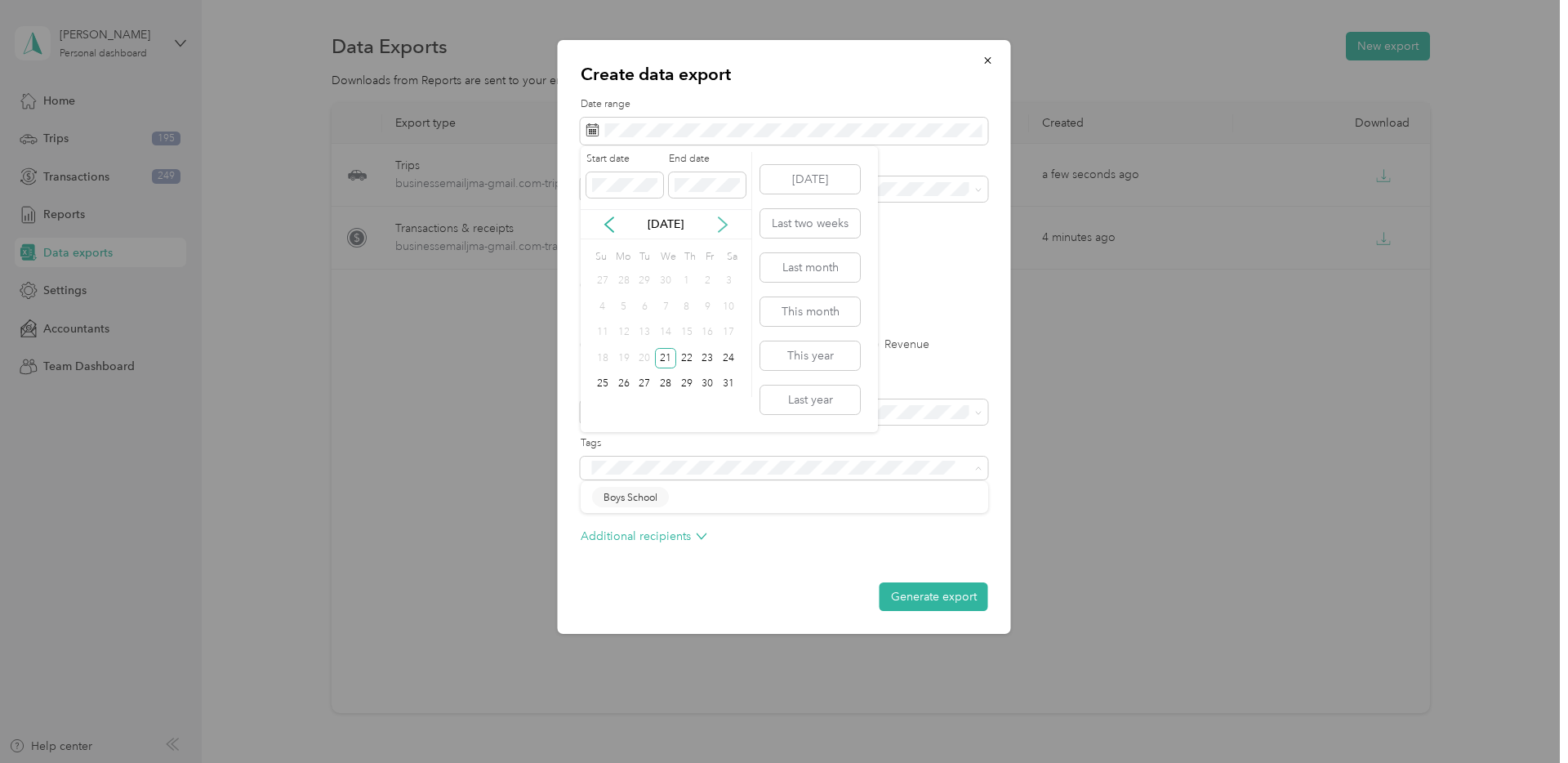 click 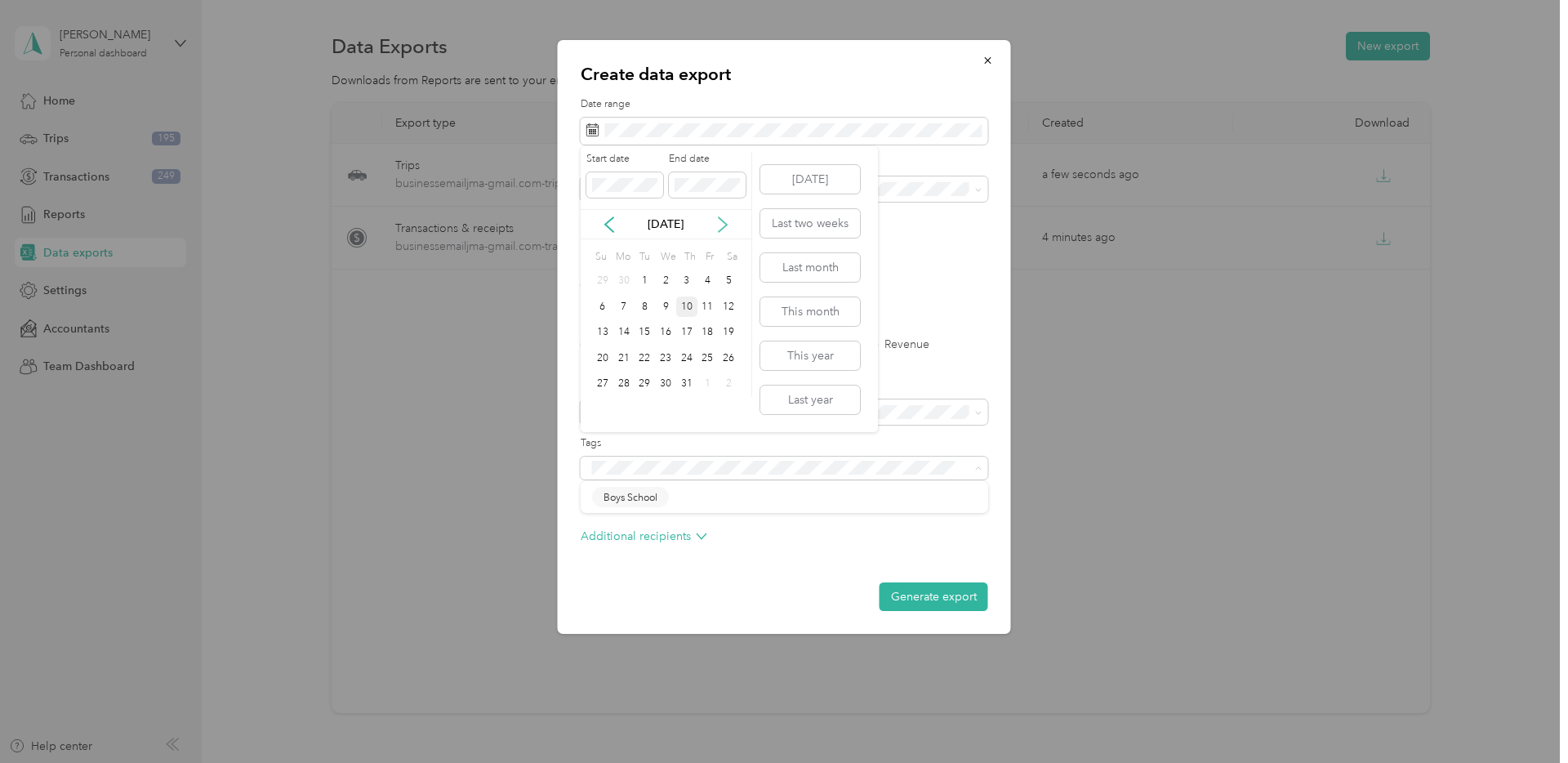 click 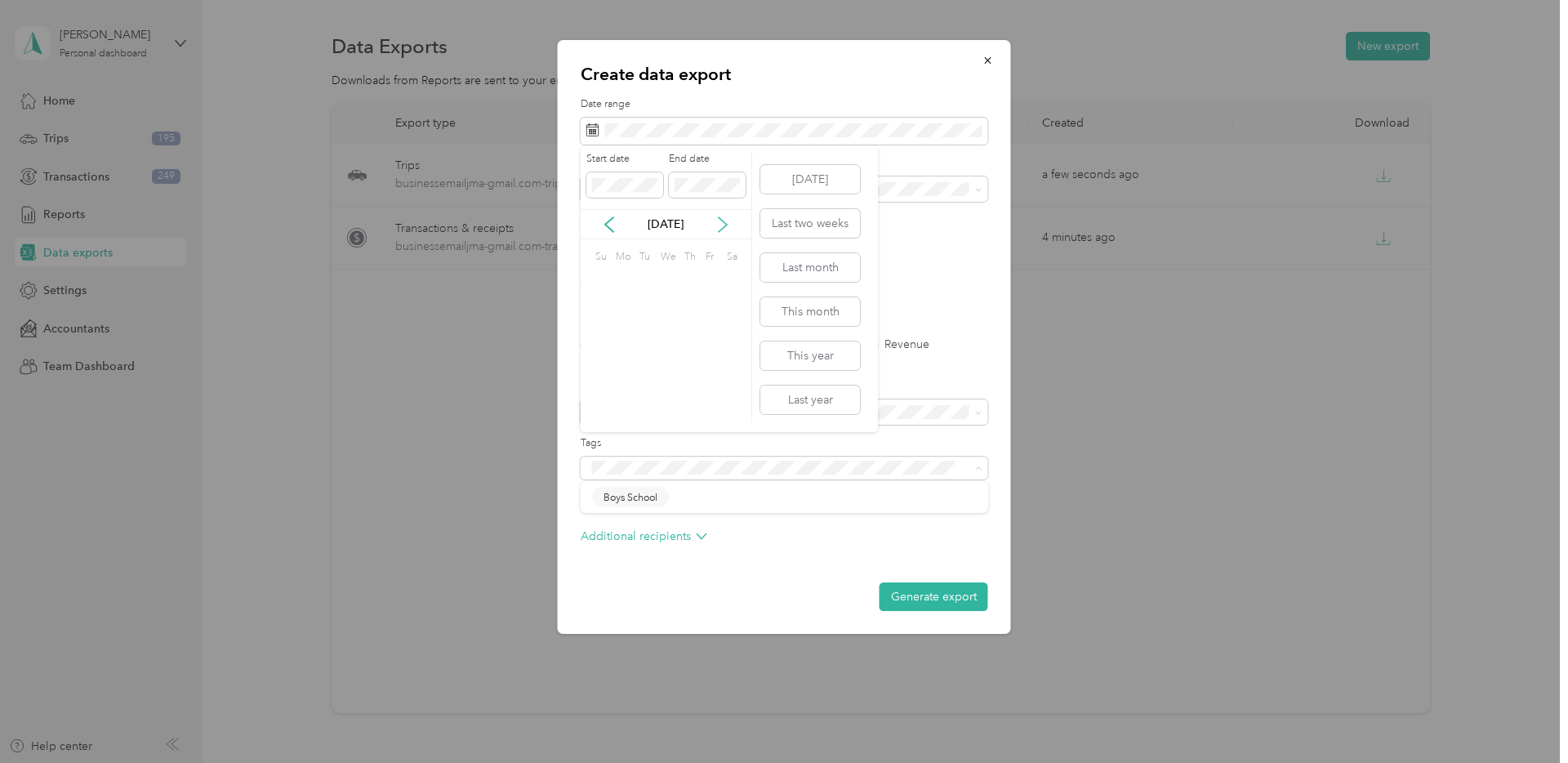 click 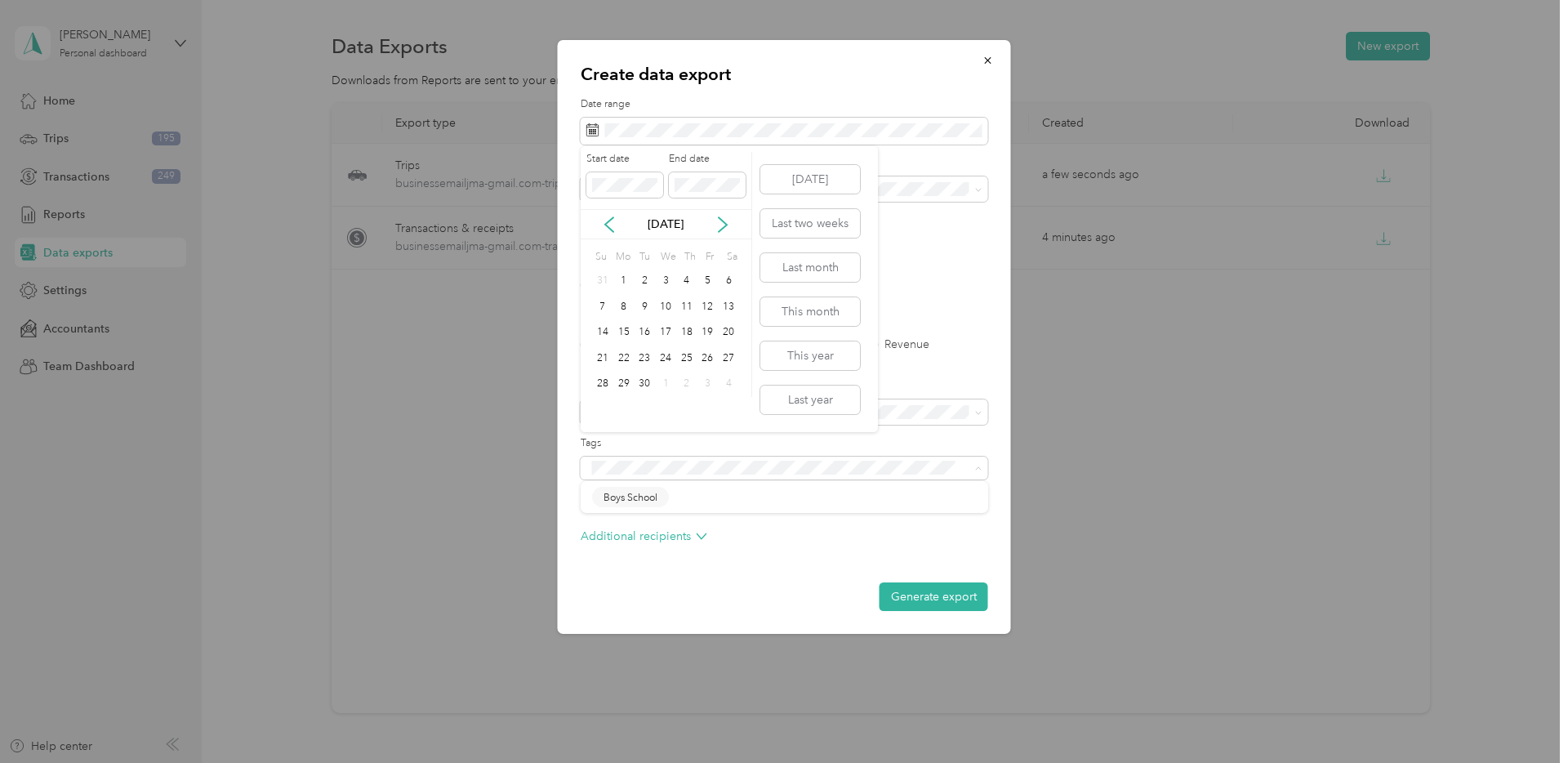 click on "Sep 2025" at bounding box center (666, 224) 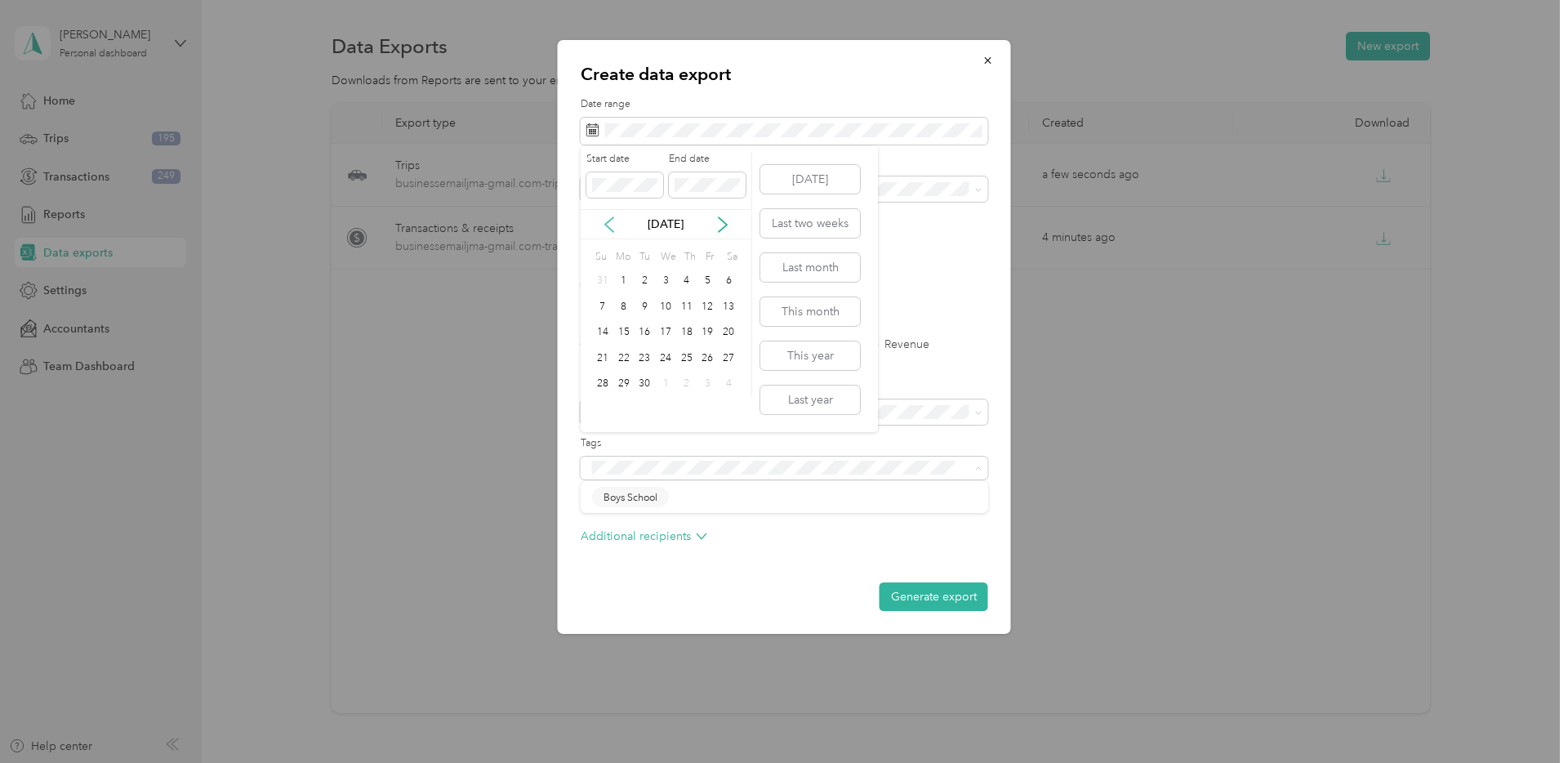 click 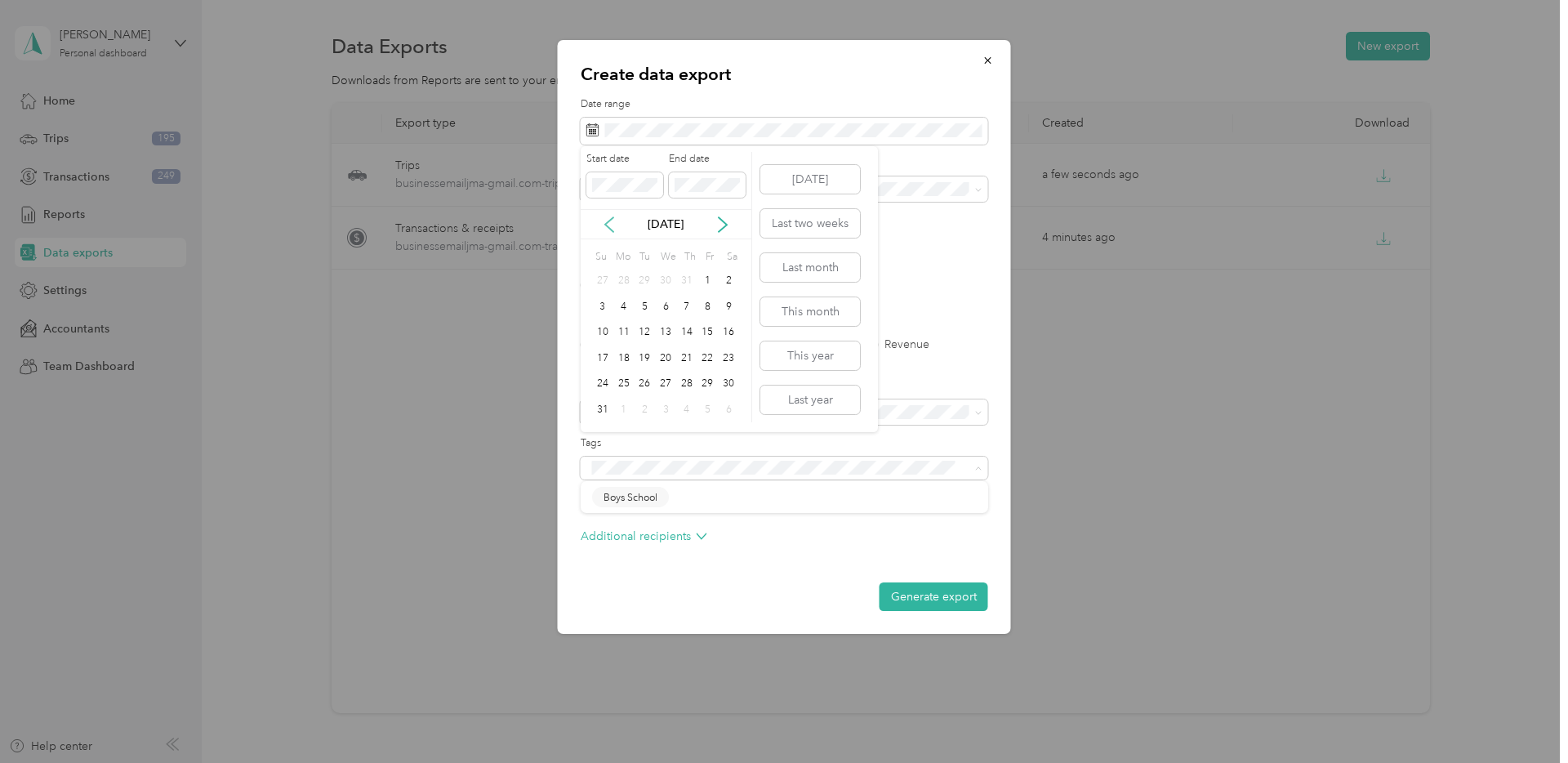 click 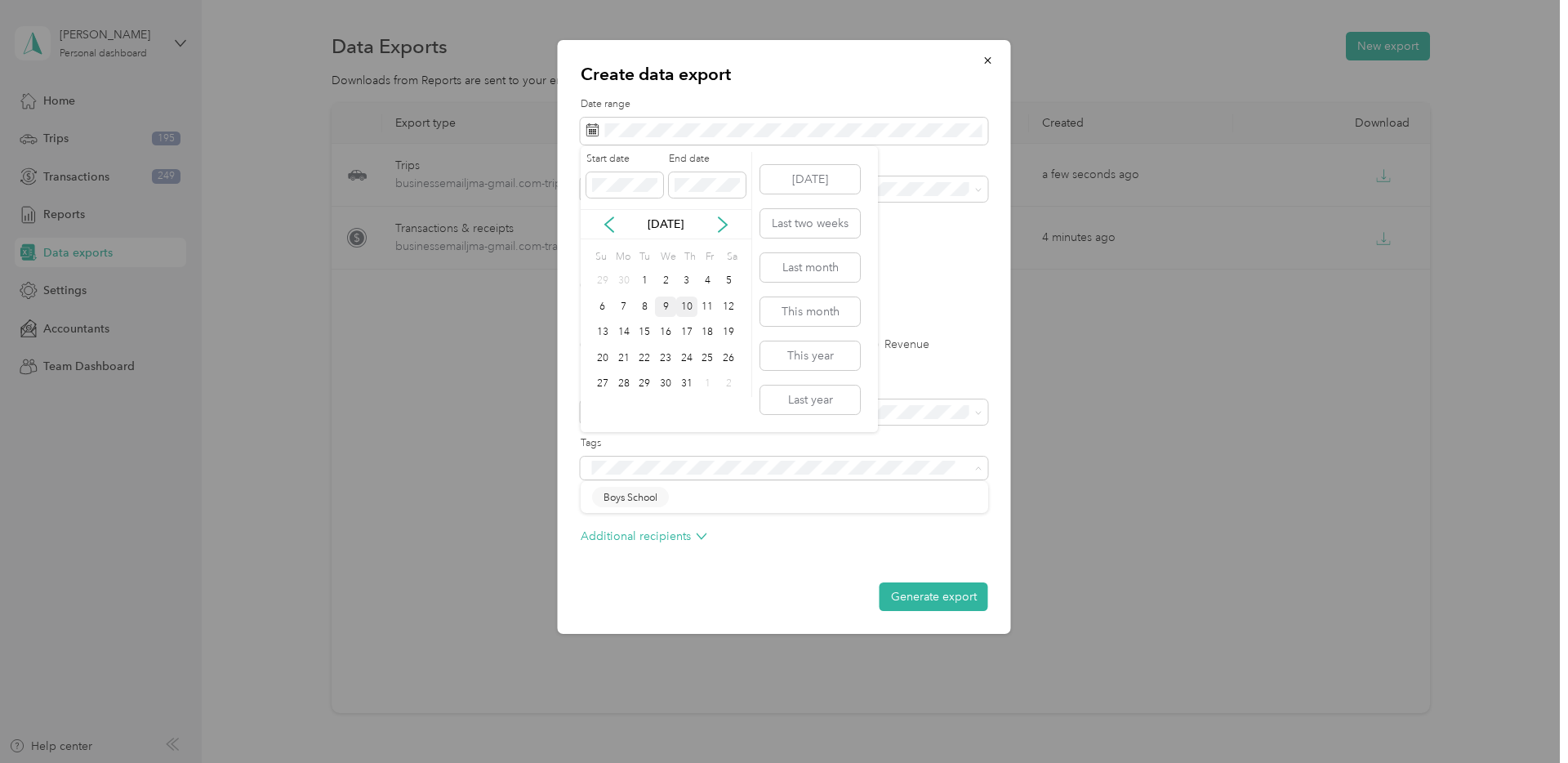 click on "9" at bounding box center [666, 306] 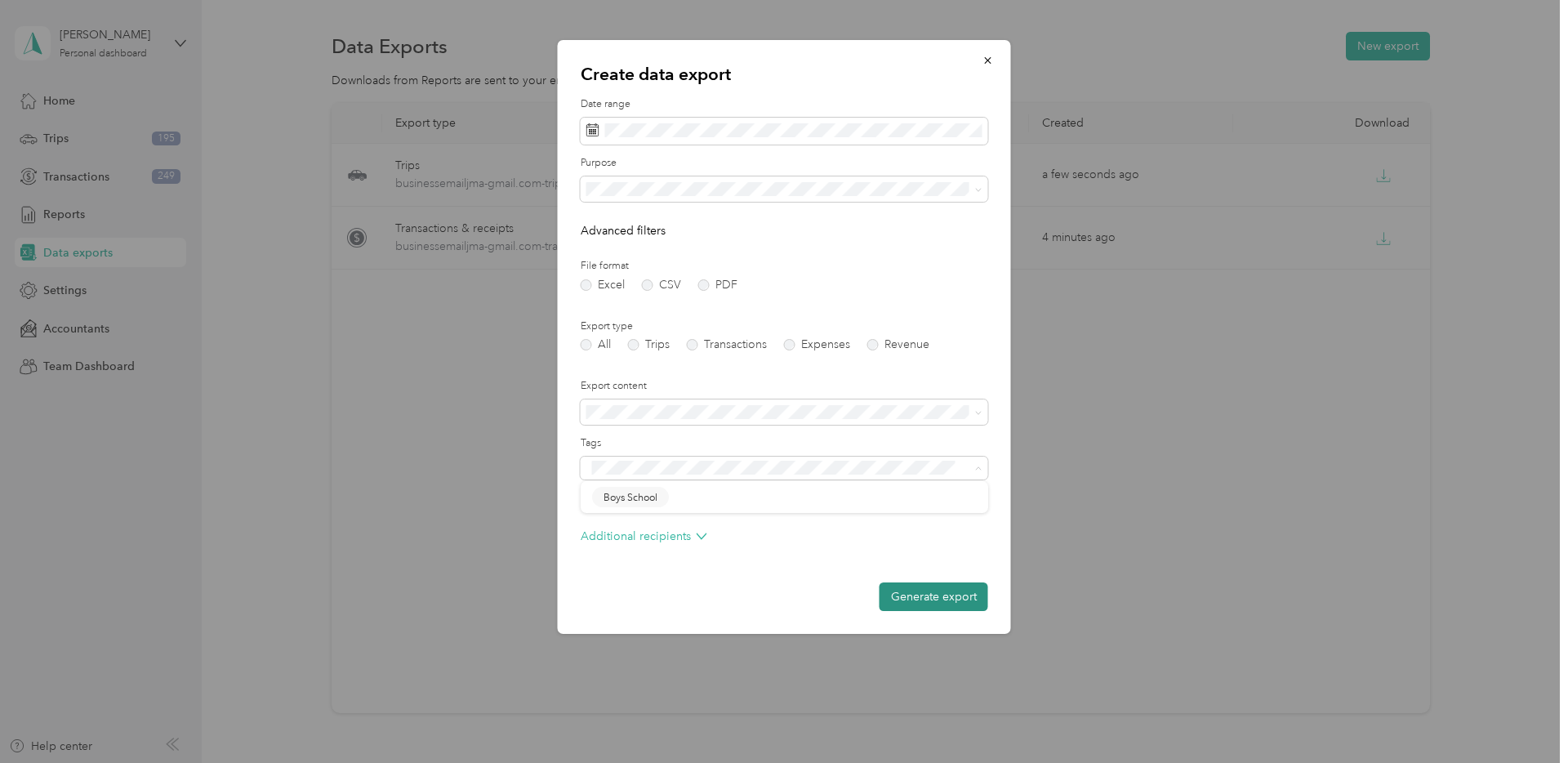 click on "Generate export" at bounding box center (933, 596) 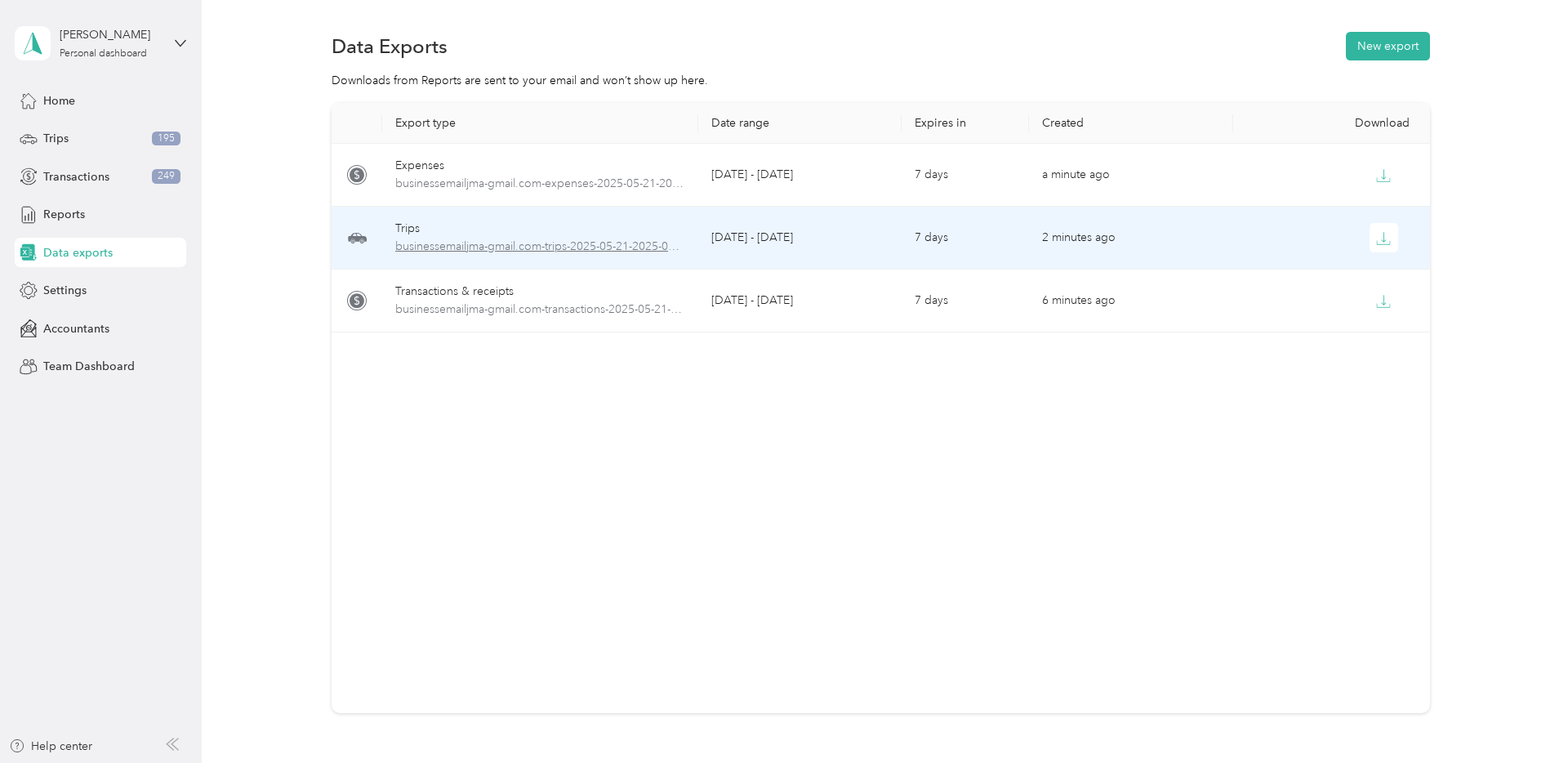 click on "businessemailjma-gmail.com-trips-2025-05-21-2025-07-09.xlsx" at bounding box center [540, 247] 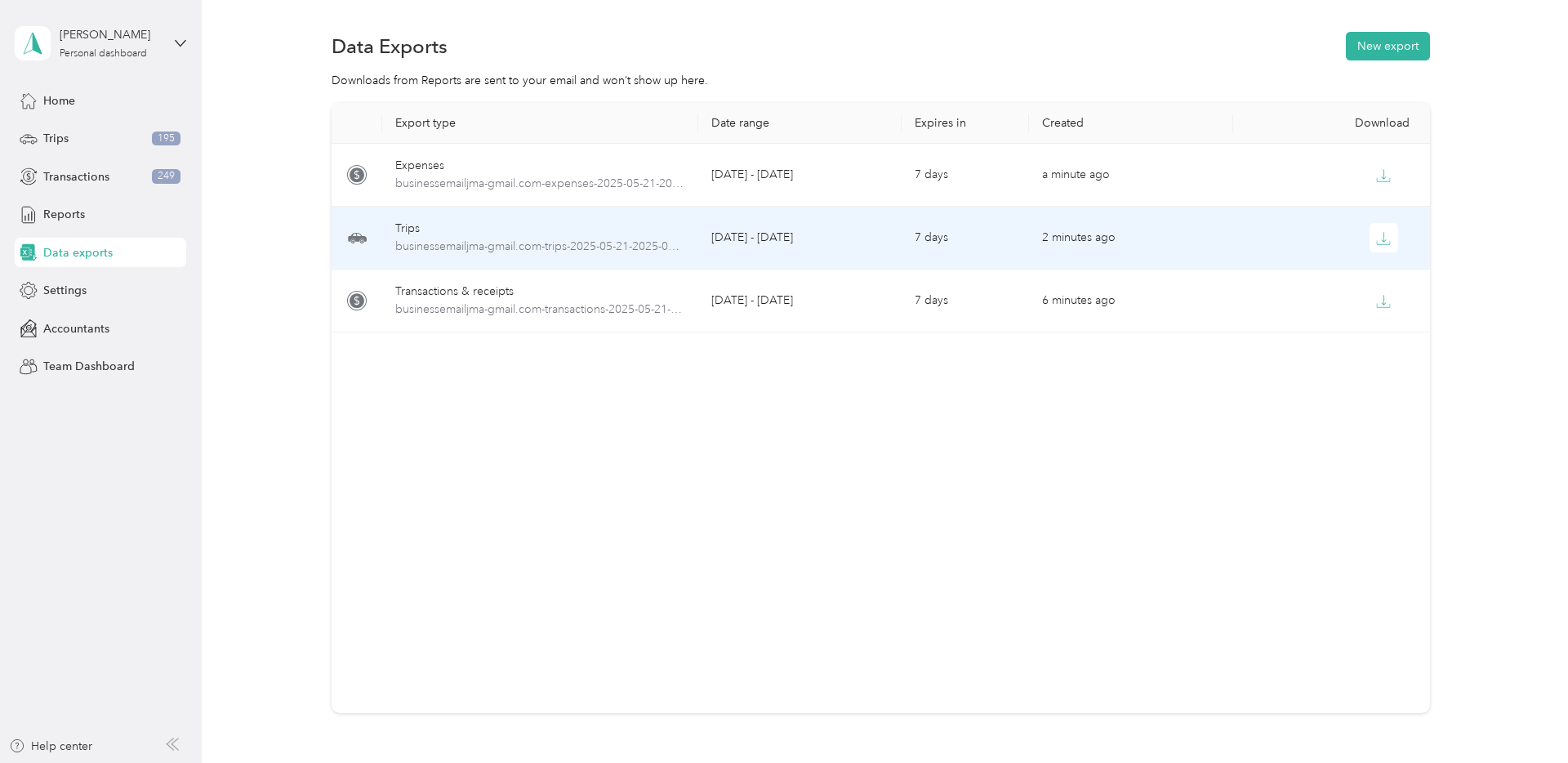 click on "Trips businessemailjma-gmail.com-trips-2025-05-21-2025-07-09.xlsx" at bounding box center (540, 238) 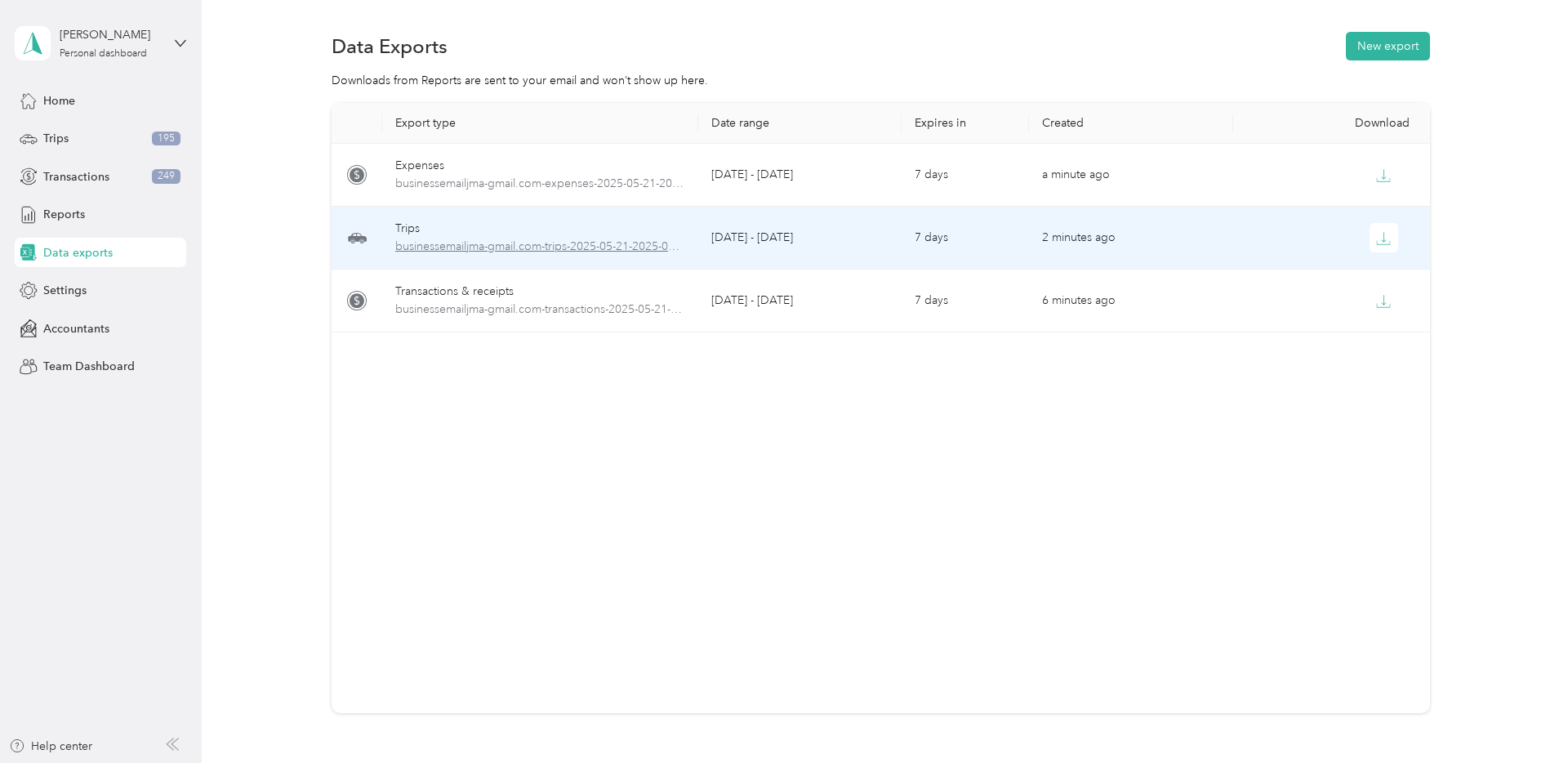 click on "businessemailjma-gmail.com-trips-2025-05-21-2025-07-09.xlsx" at bounding box center [540, 247] 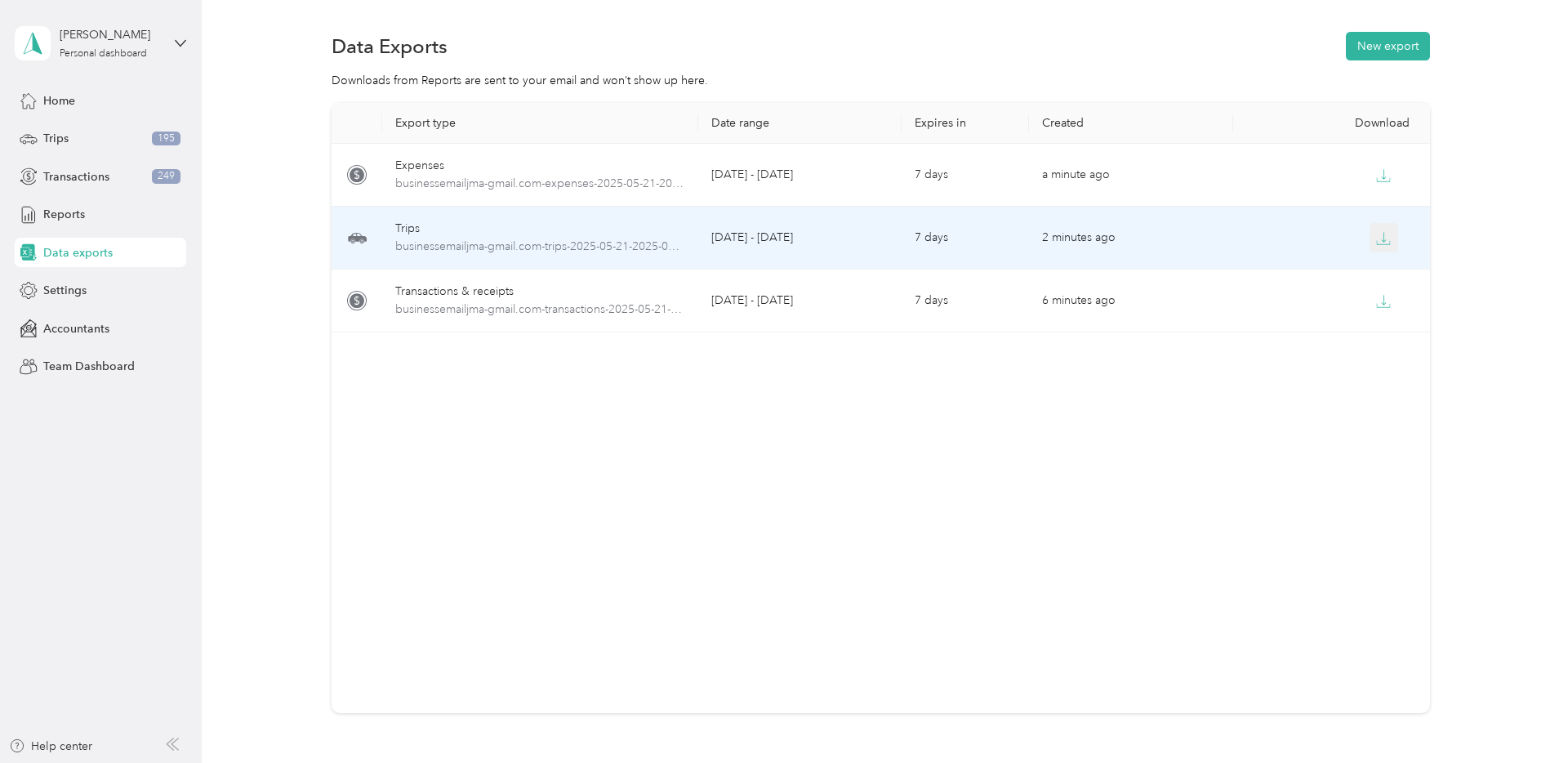 click at bounding box center [1384, 238] 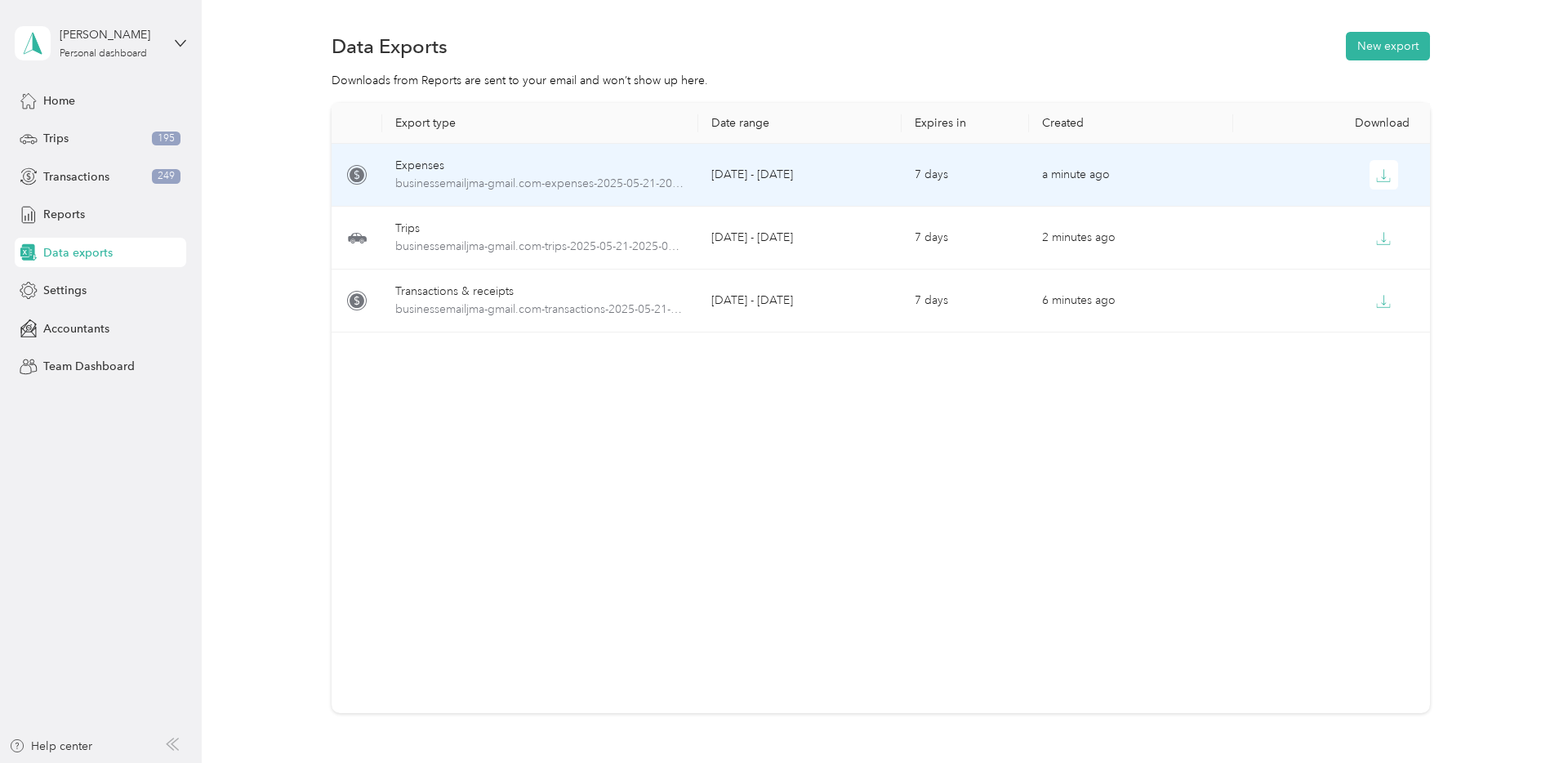 click on "[DATE] - [DATE]" at bounding box center [800, 175] 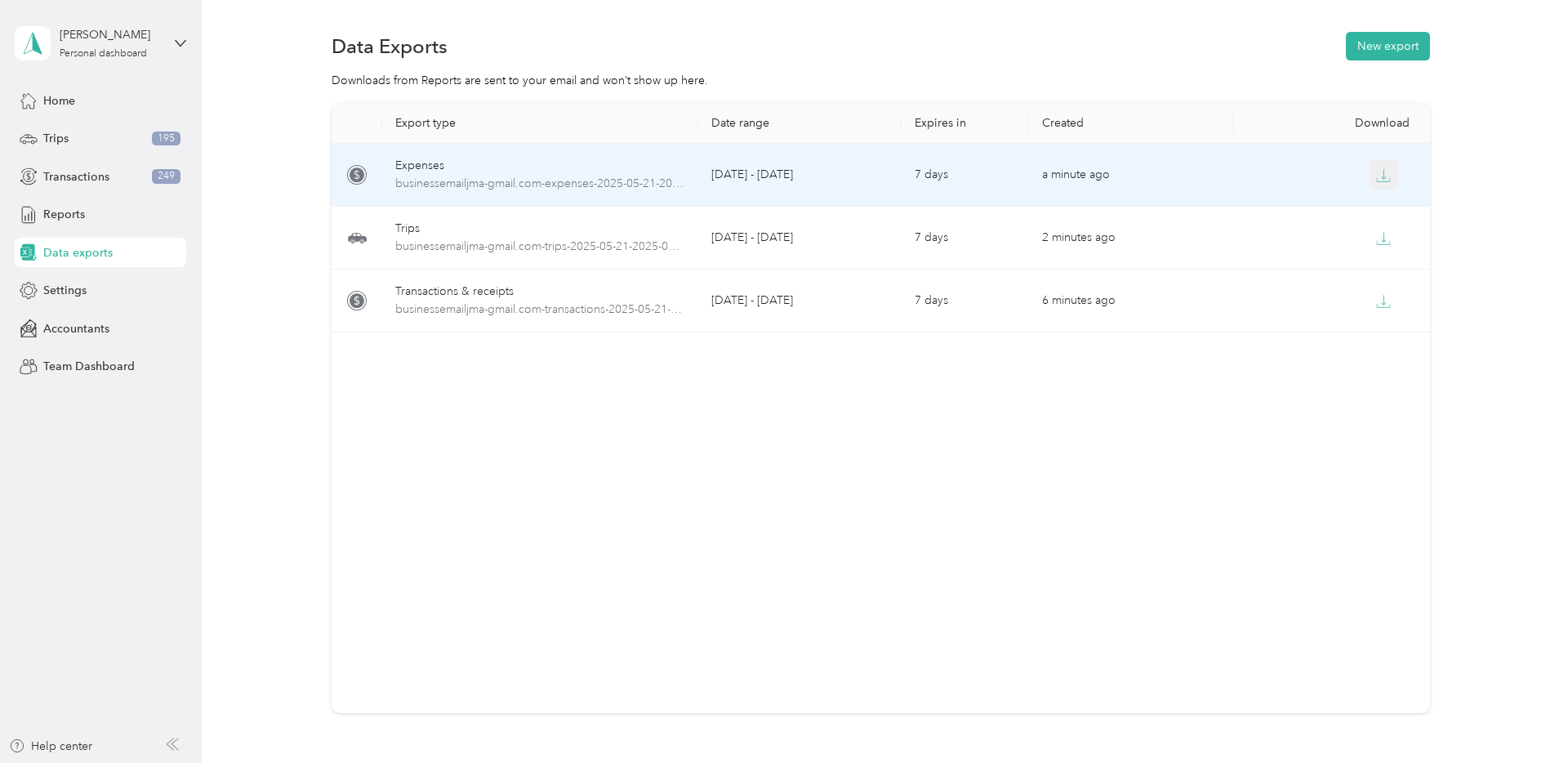 click at bounding box center (1384, 175) 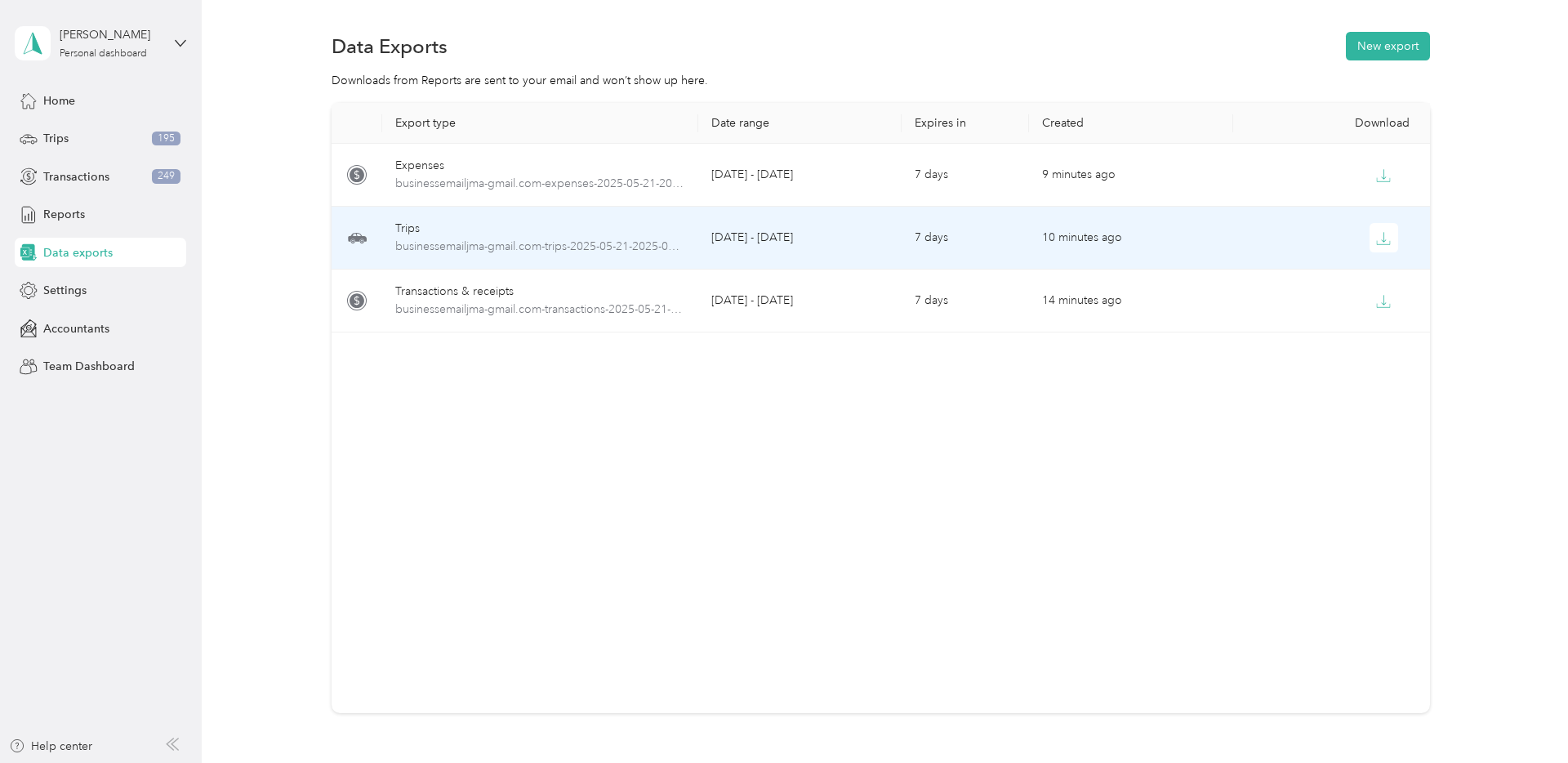 click on "10 minutes ago" at bounding box center [1131, 238] 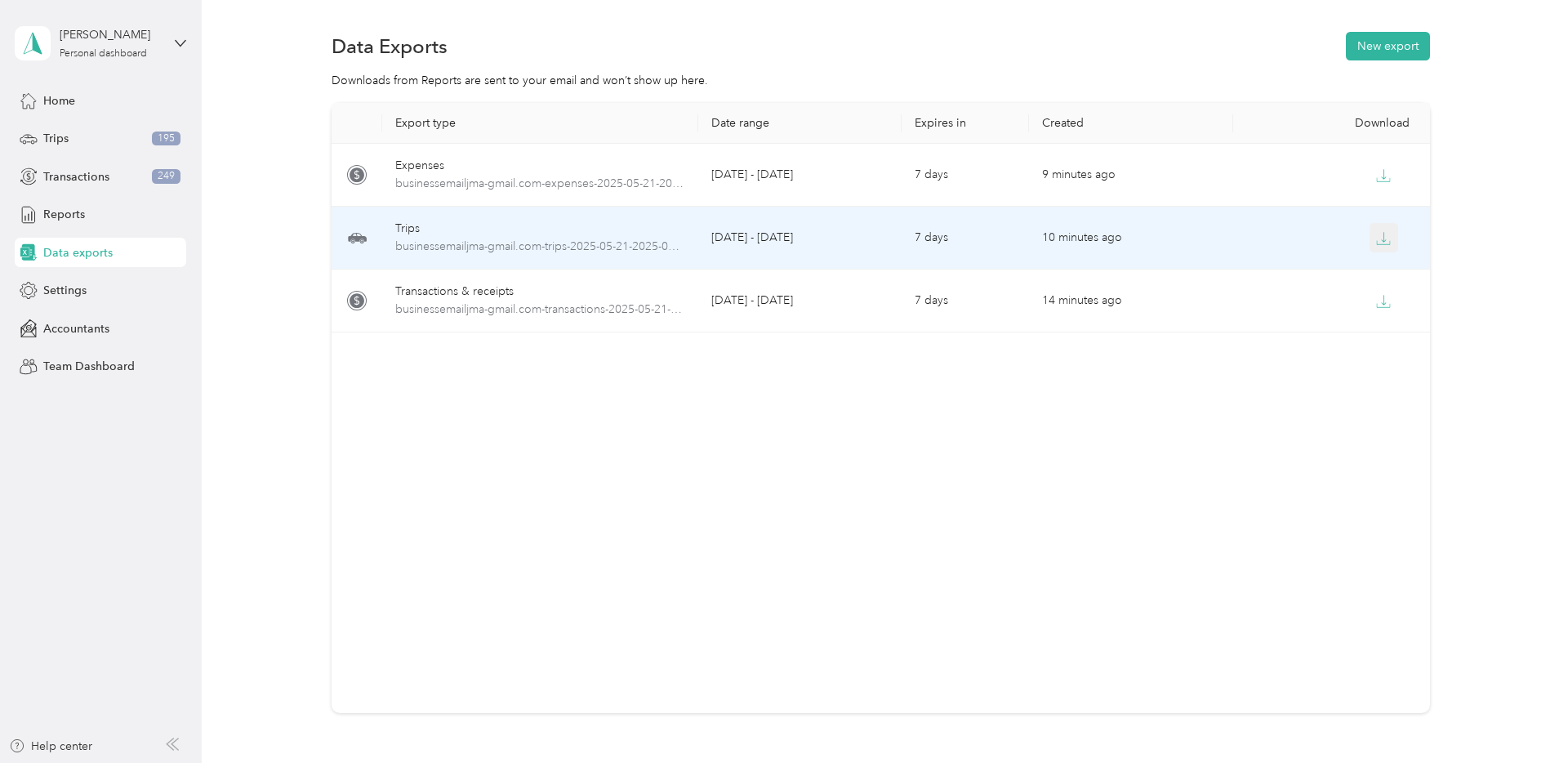 click 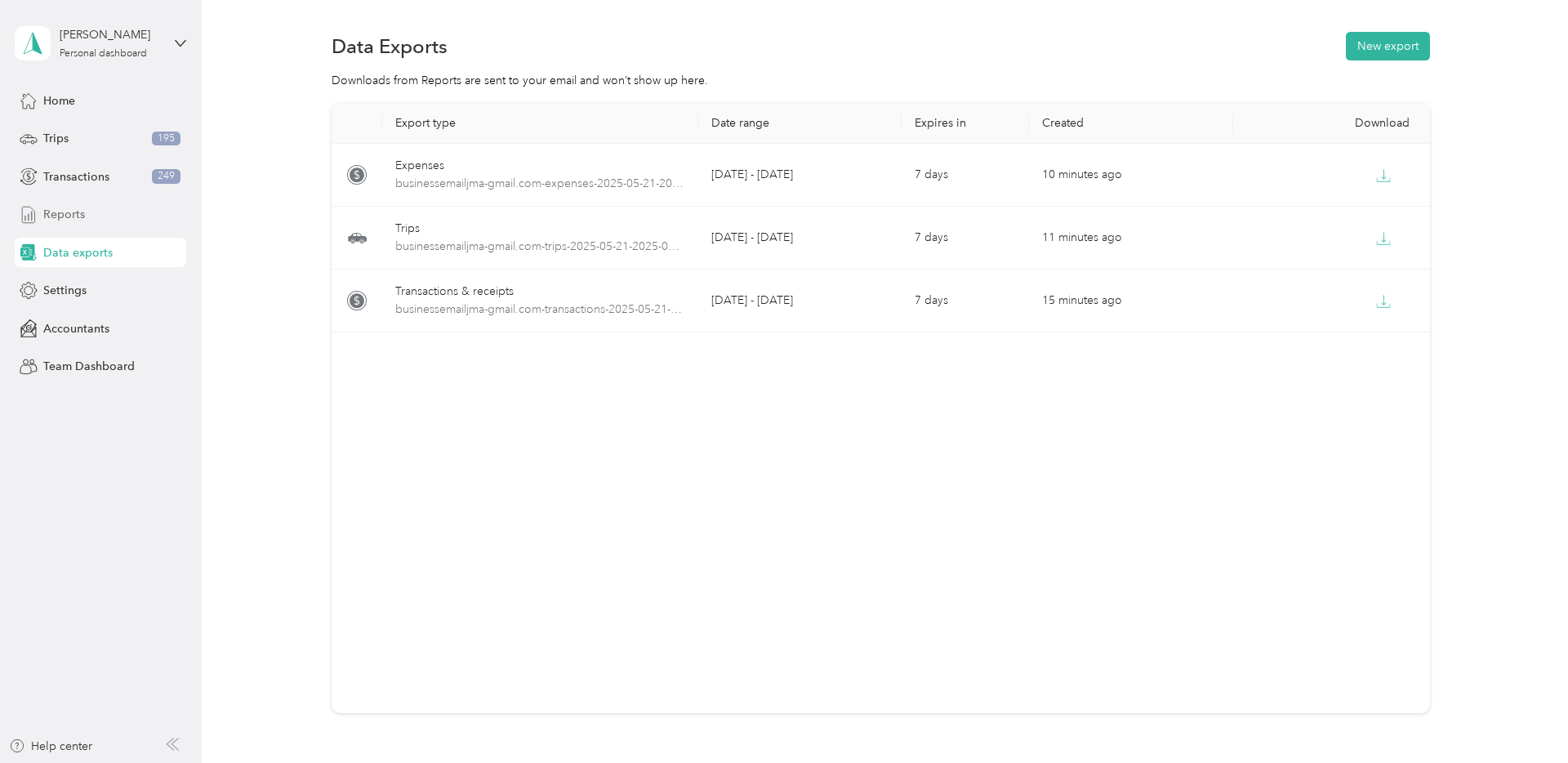 click on "Reports" at bounding box center (100, 215) 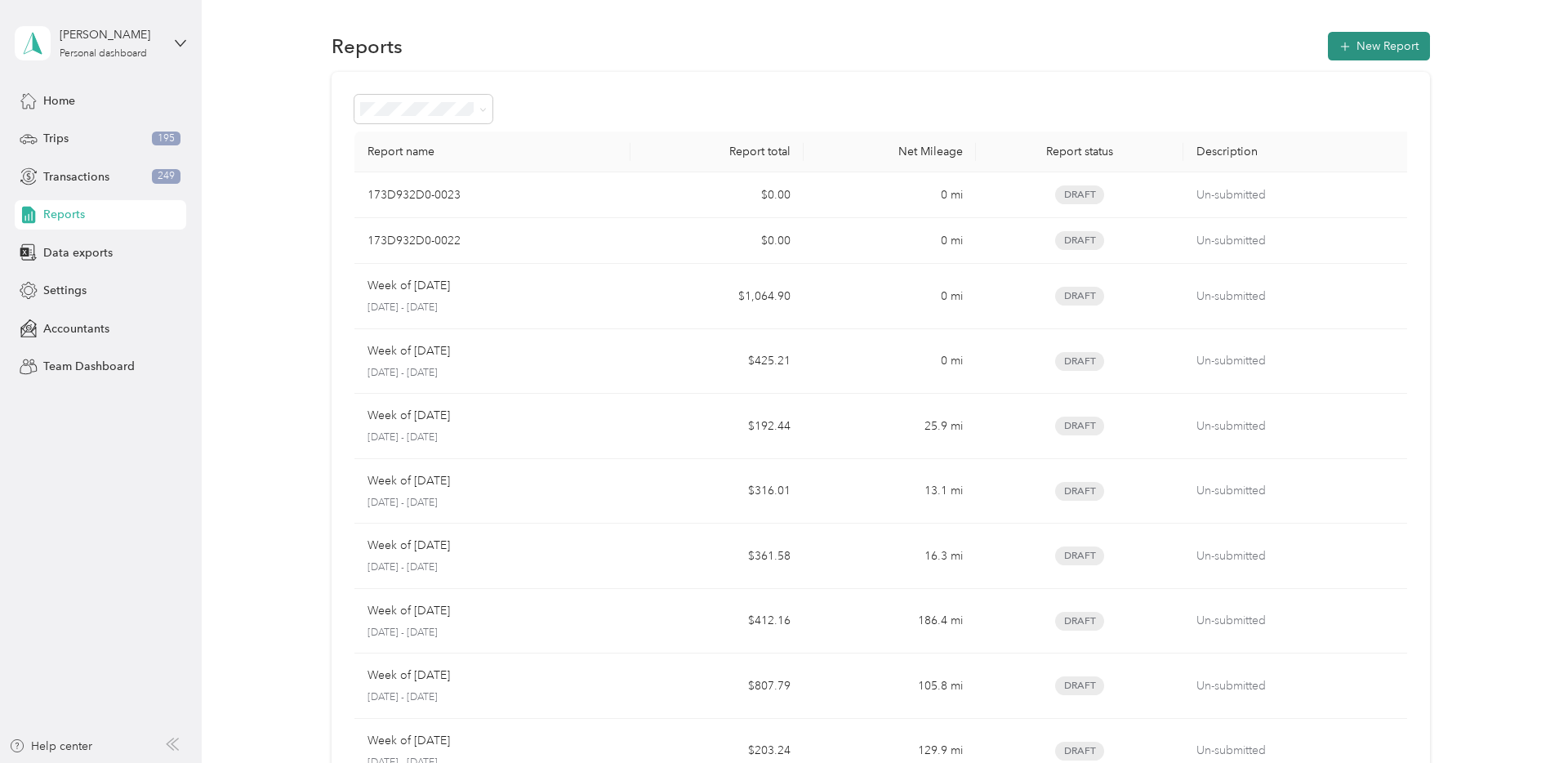 click on "New Report" at bounding box center [1379, 46] 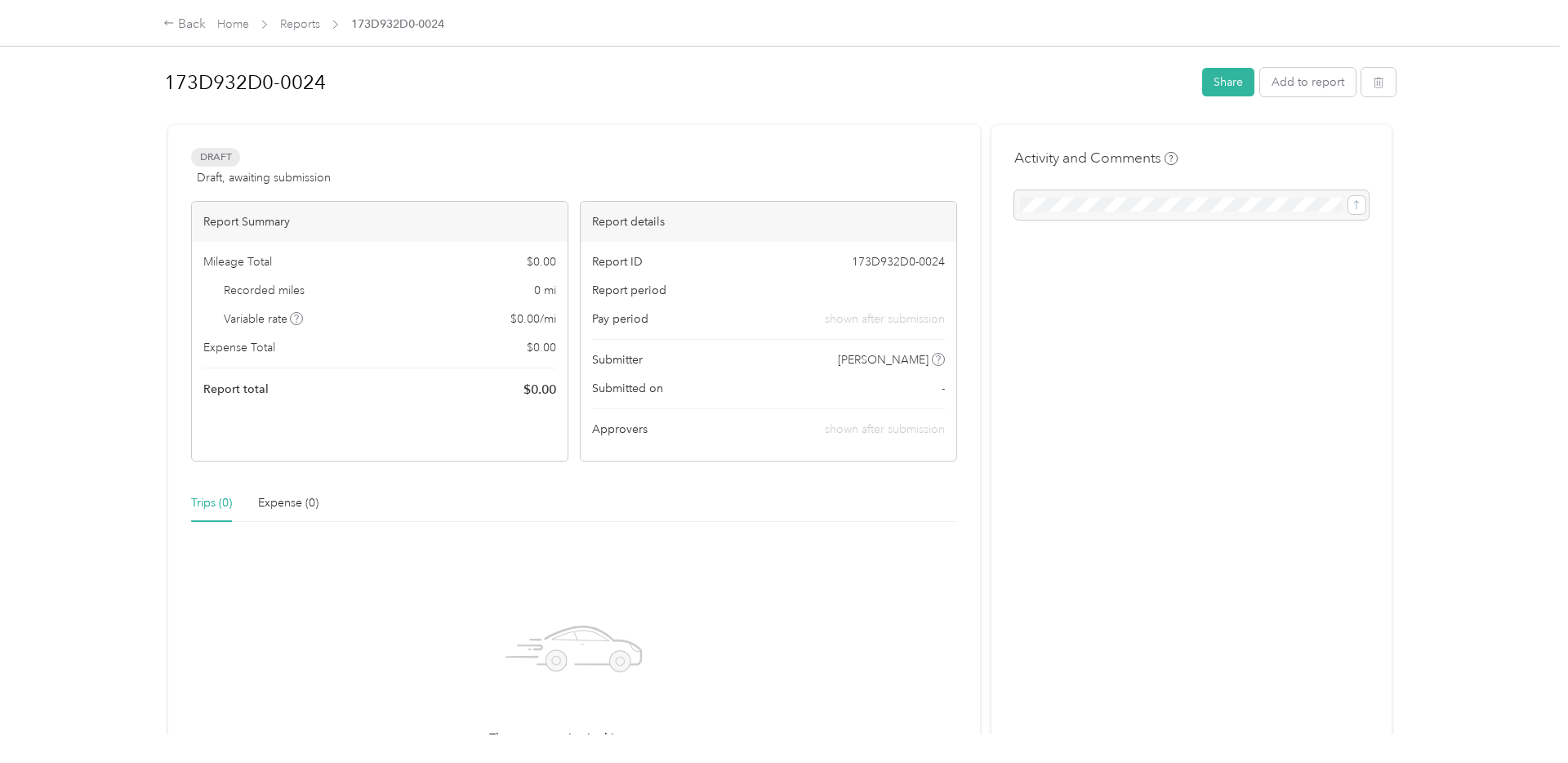 click on "Trips (0)" at bounding box center [212, 503] 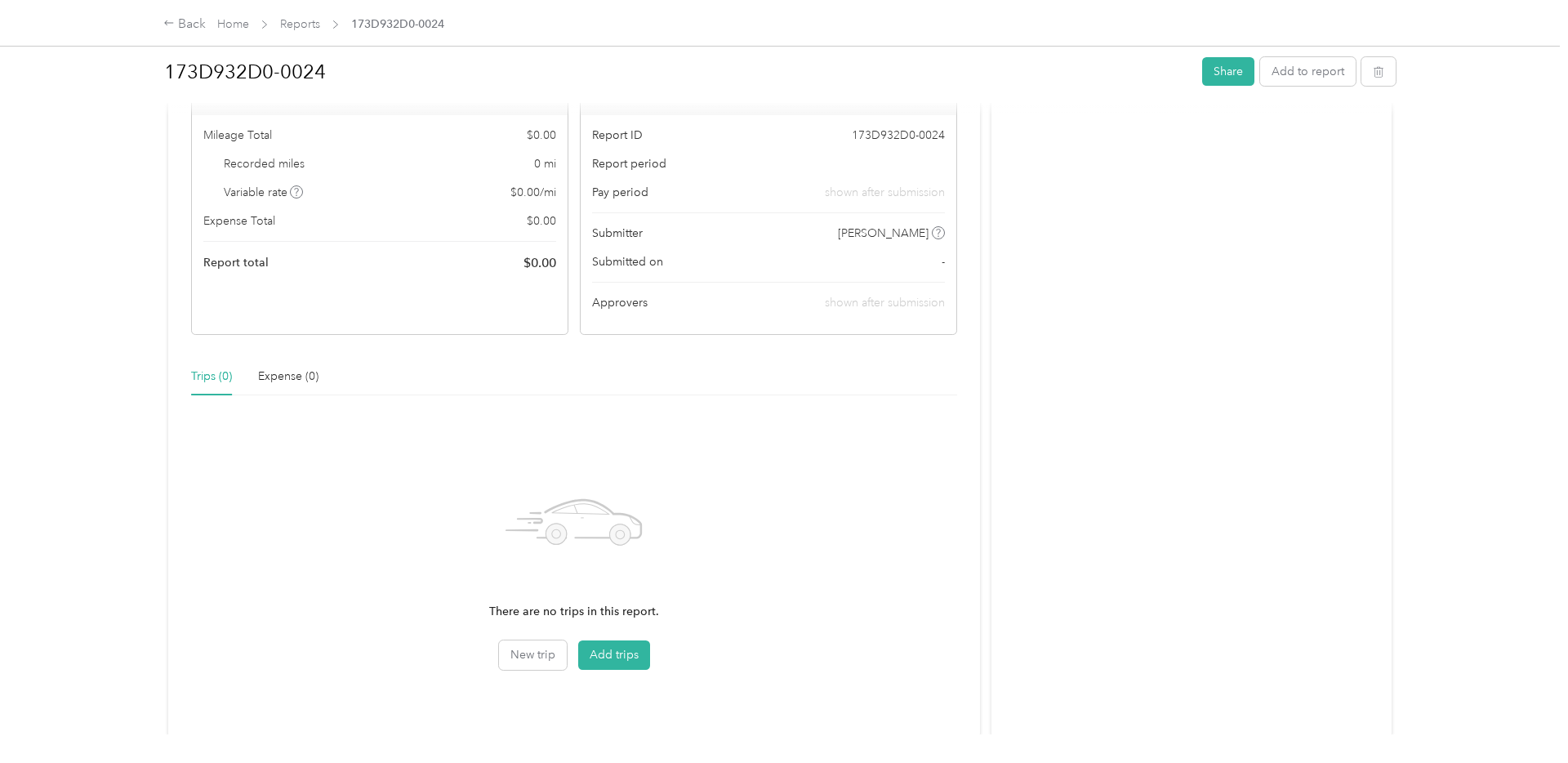 scroll, scrollTop: 188, scrollLeft: 0, axis: vertical 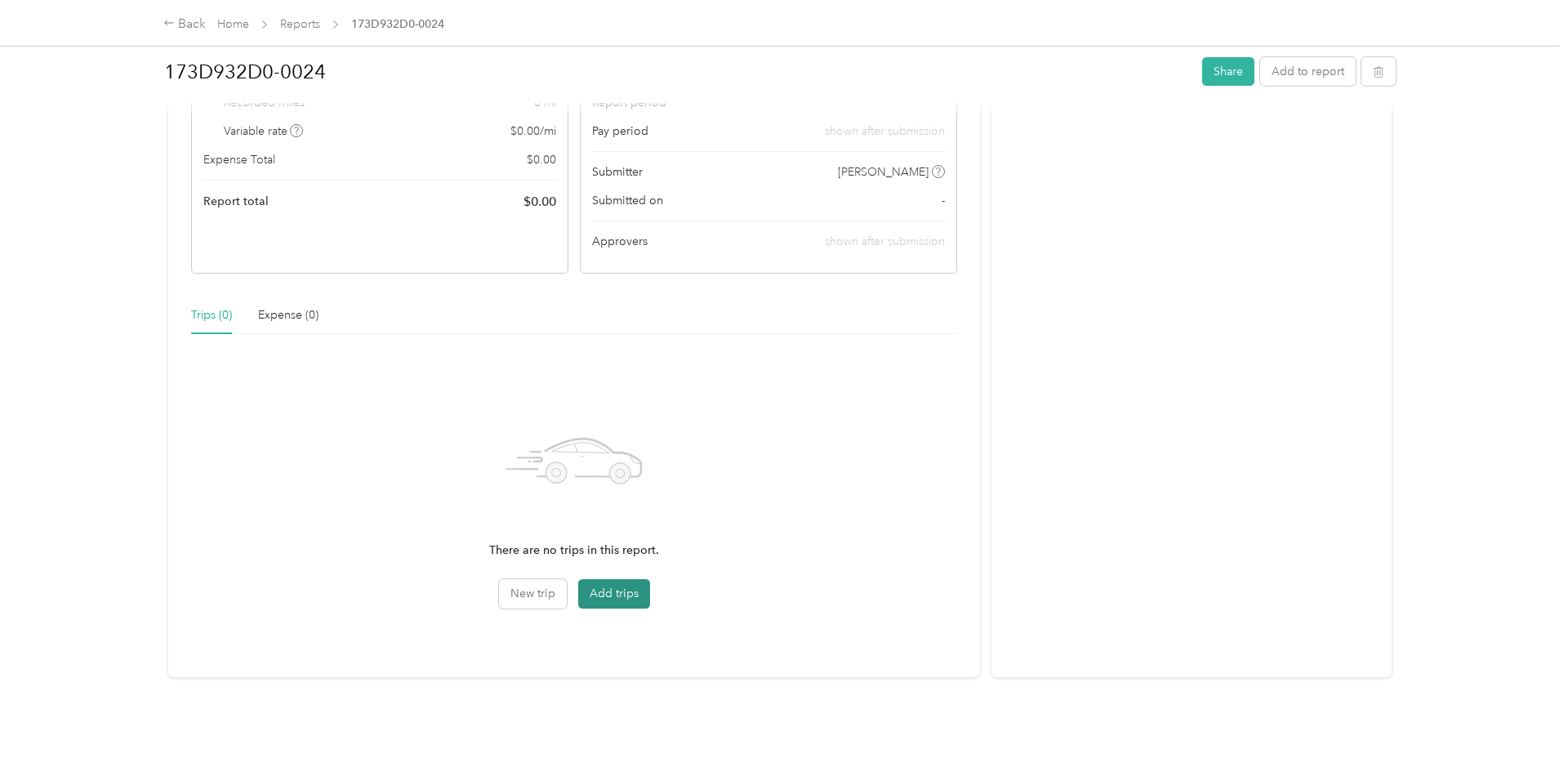 click on "Add trips" at bounding box center (614, 594) 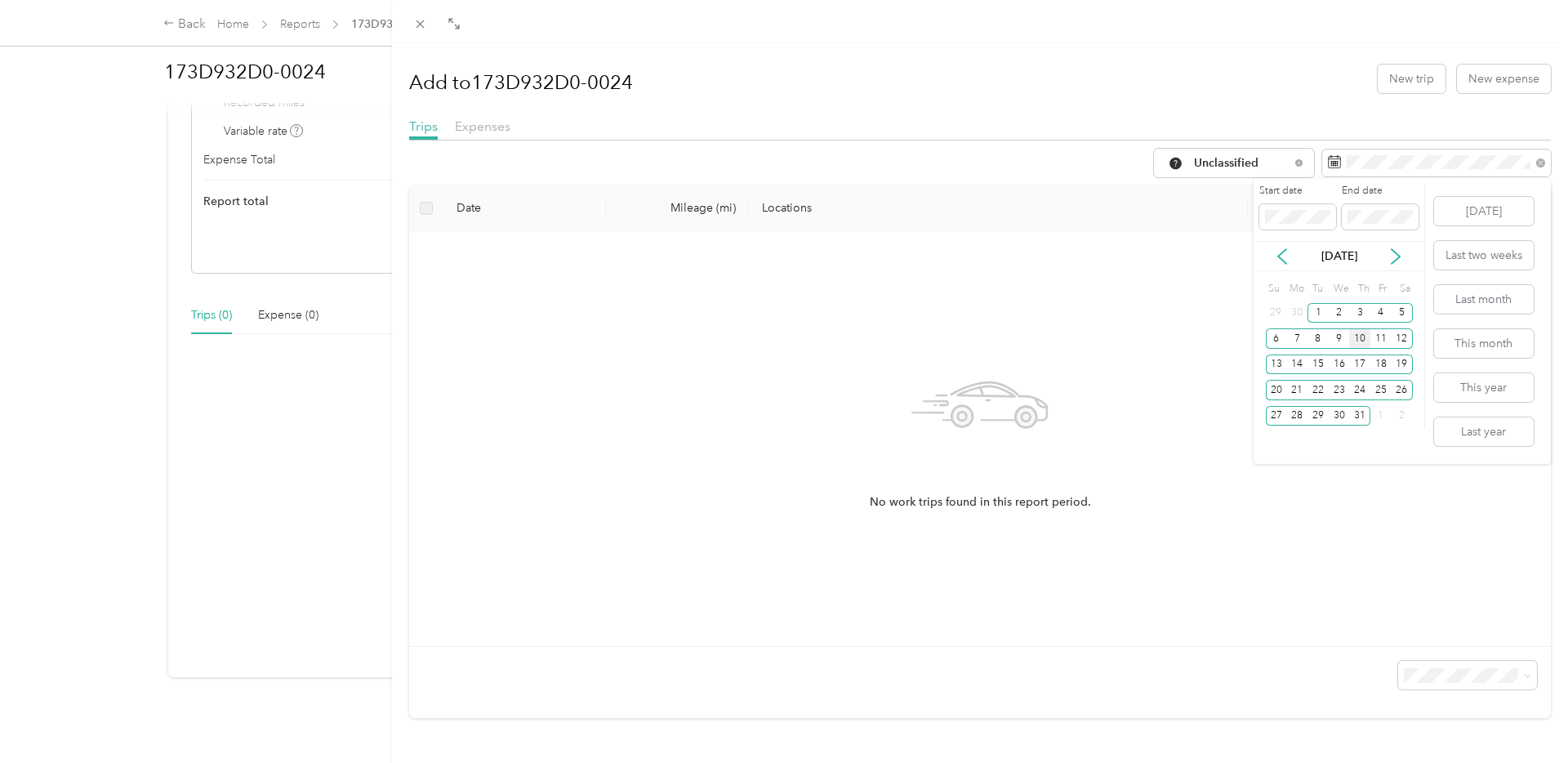 click on "[DATE]" at bounding box center (1339, 256) 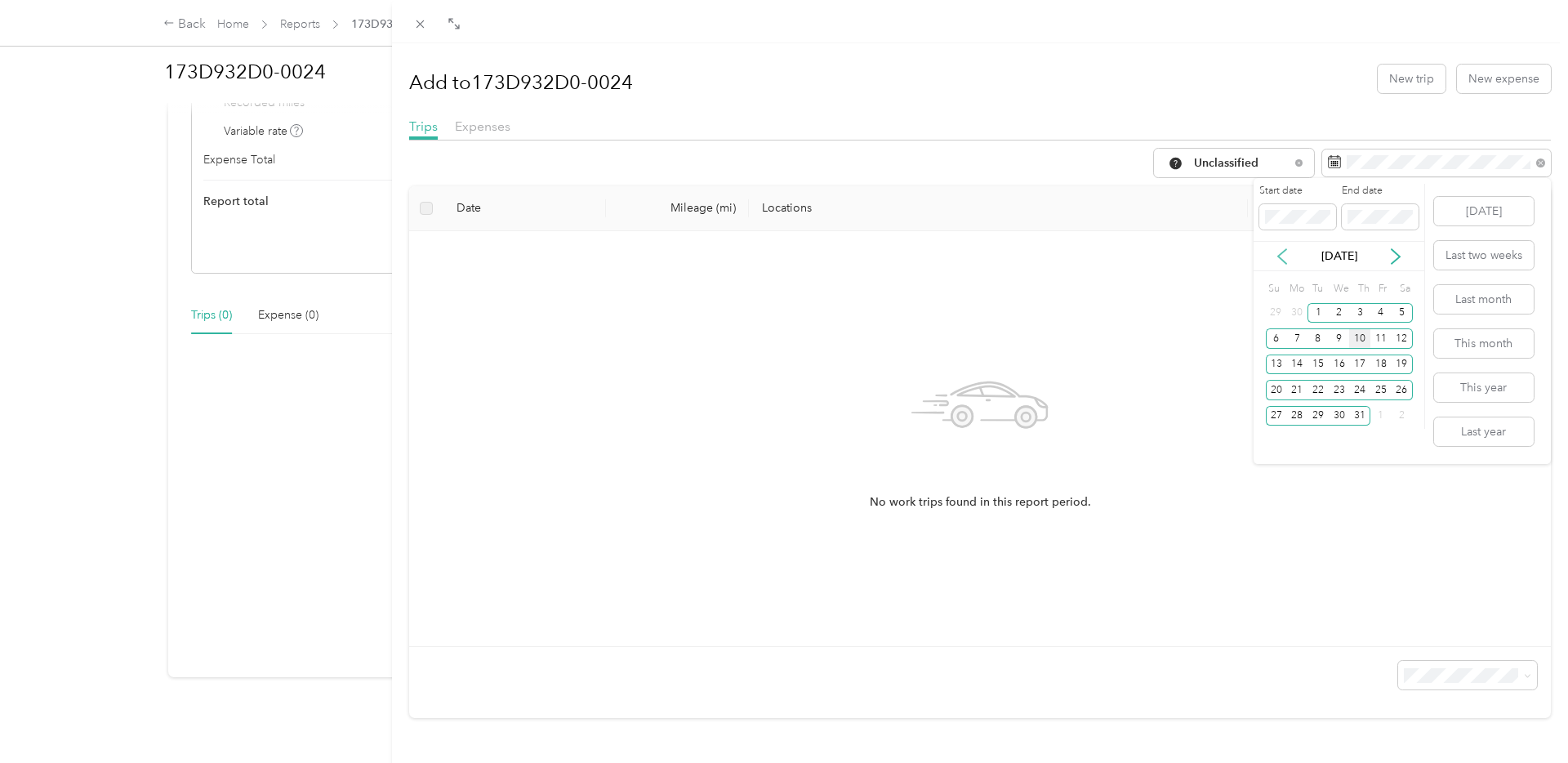click 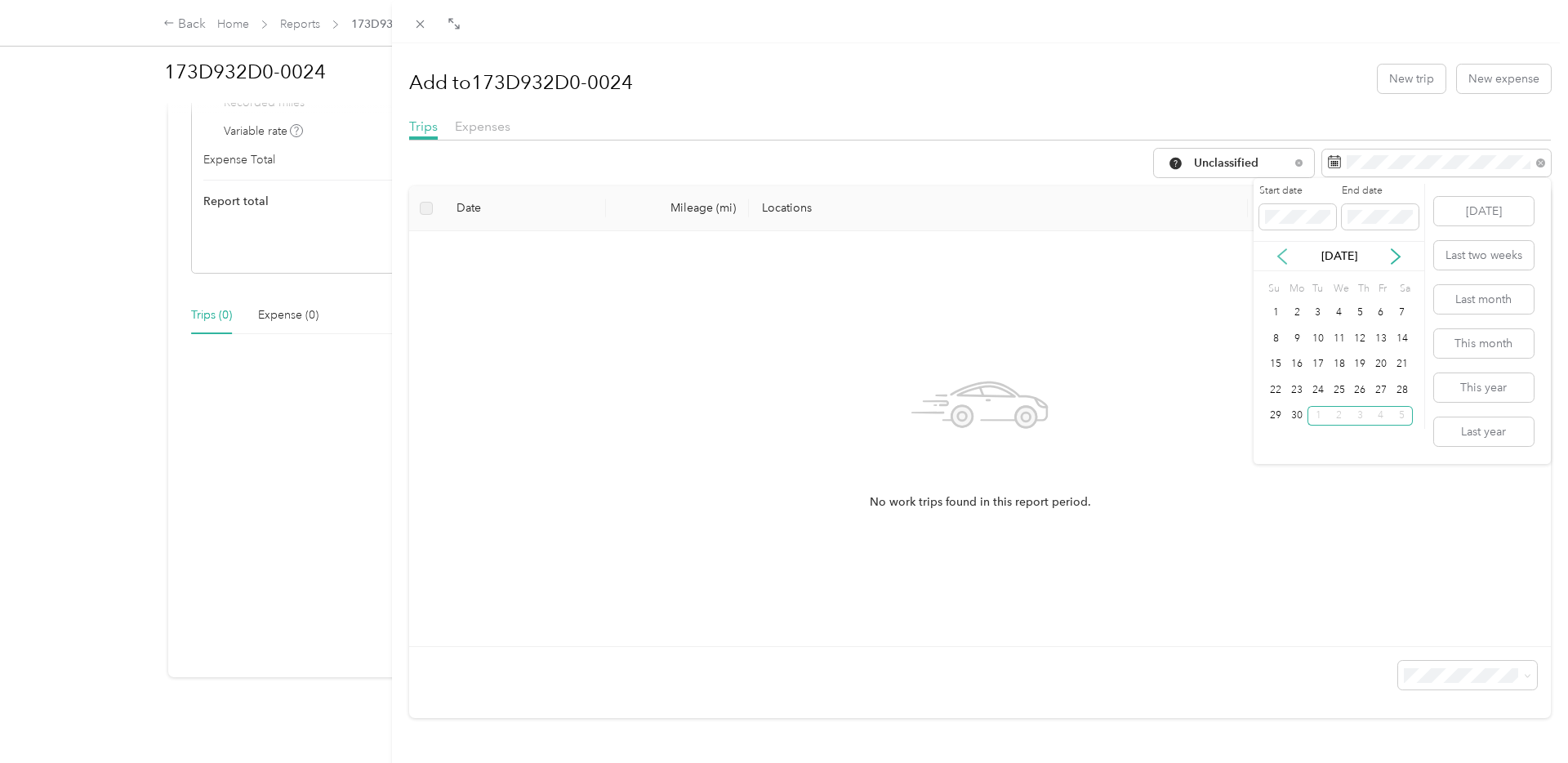 click 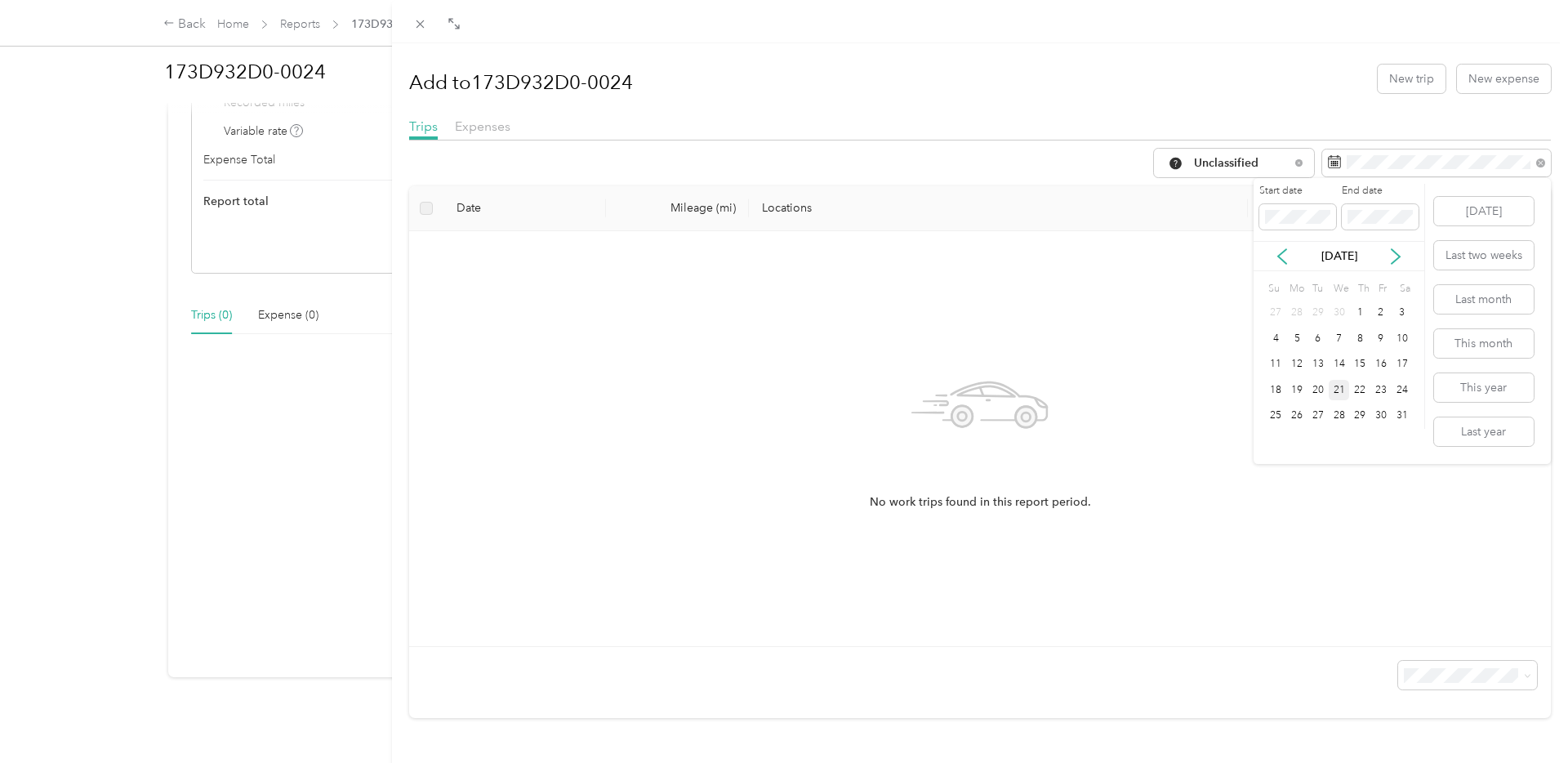 click on "21" at bounding box center (1339, 390) 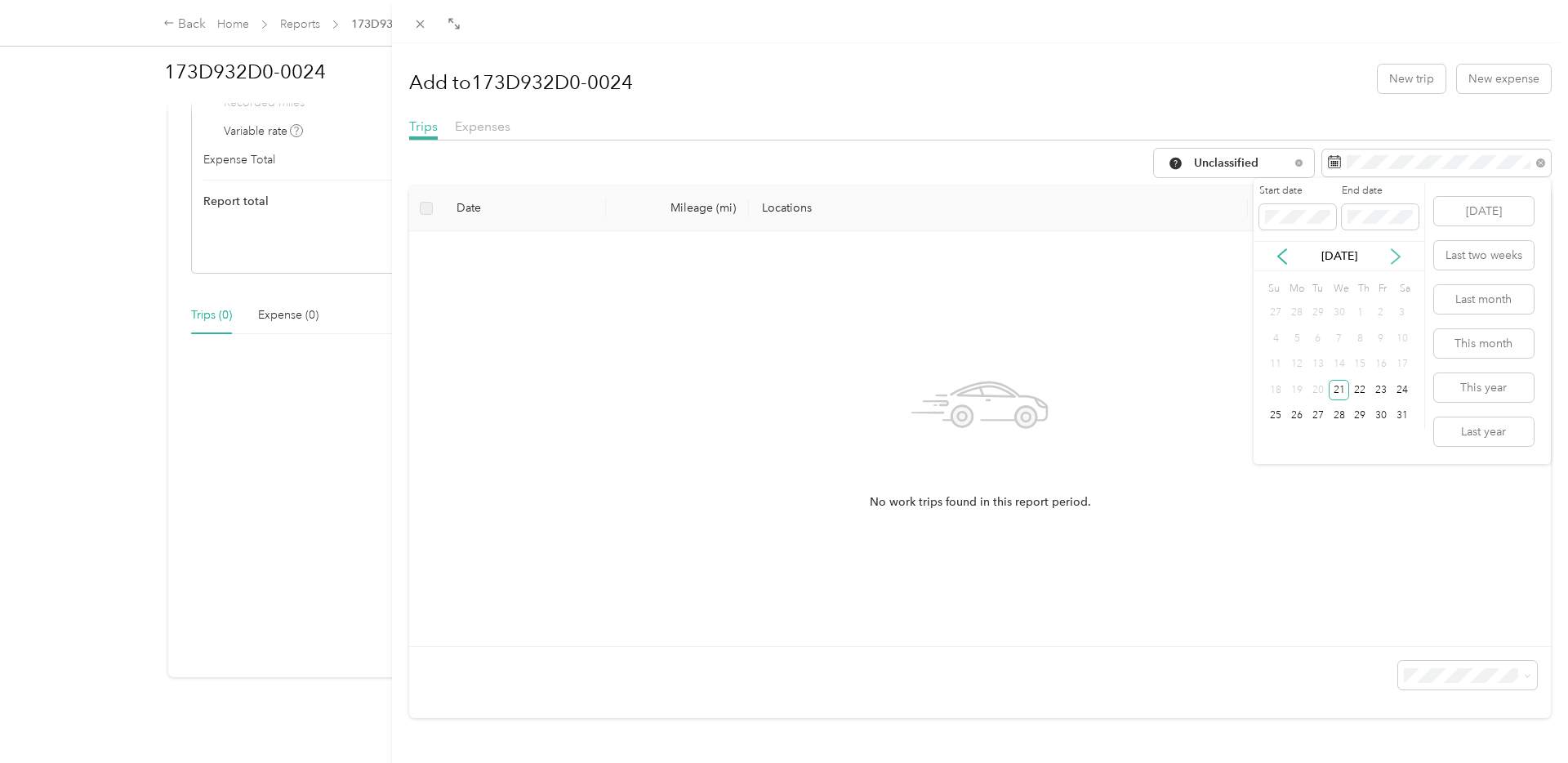 click on "[DATE]" at bounding box center [1339, 256] 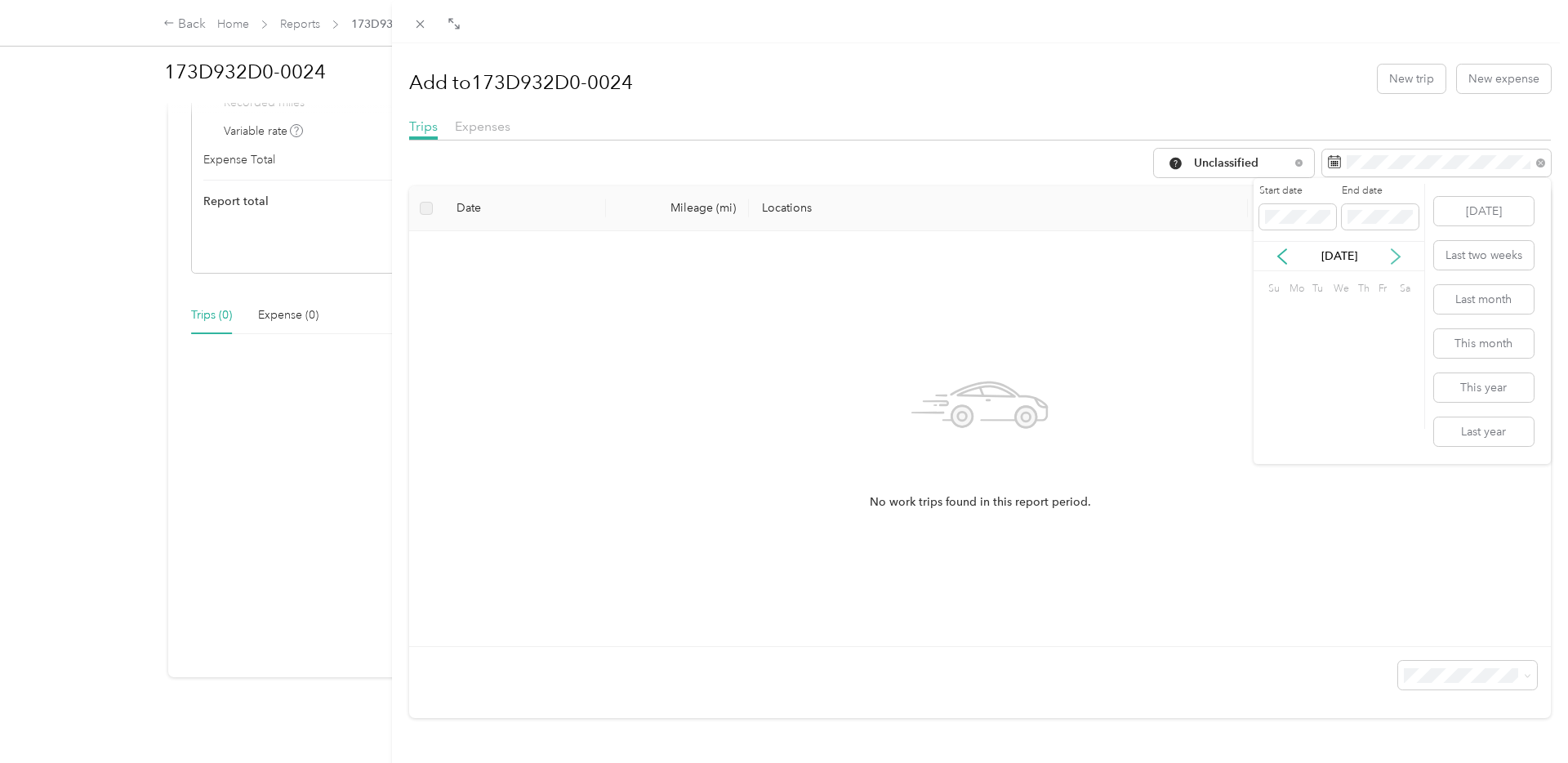 click 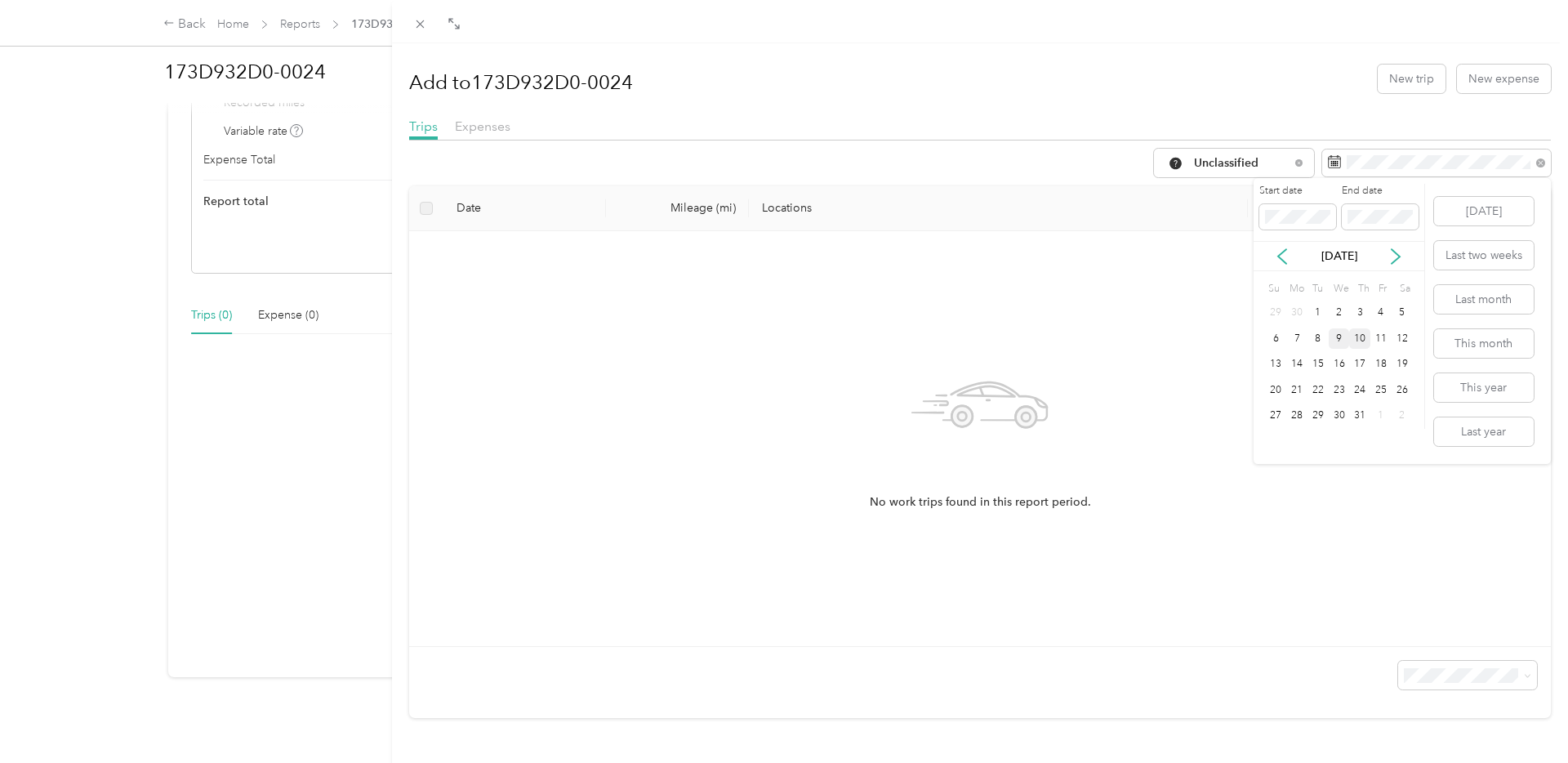 click on "9" at bounding box center [1339, 338] 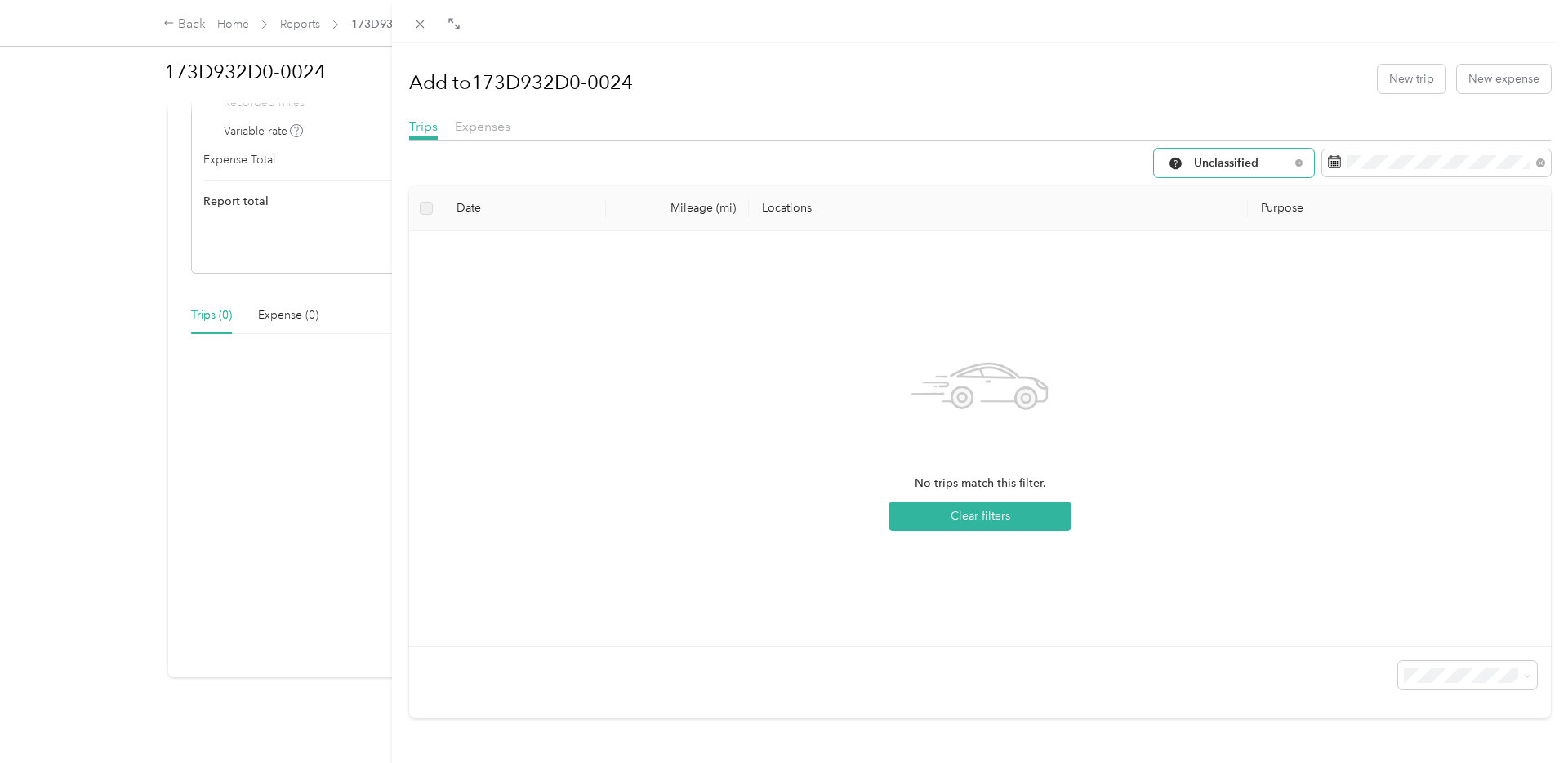 click on "Unclassified" at bounding box center (1234, 163) 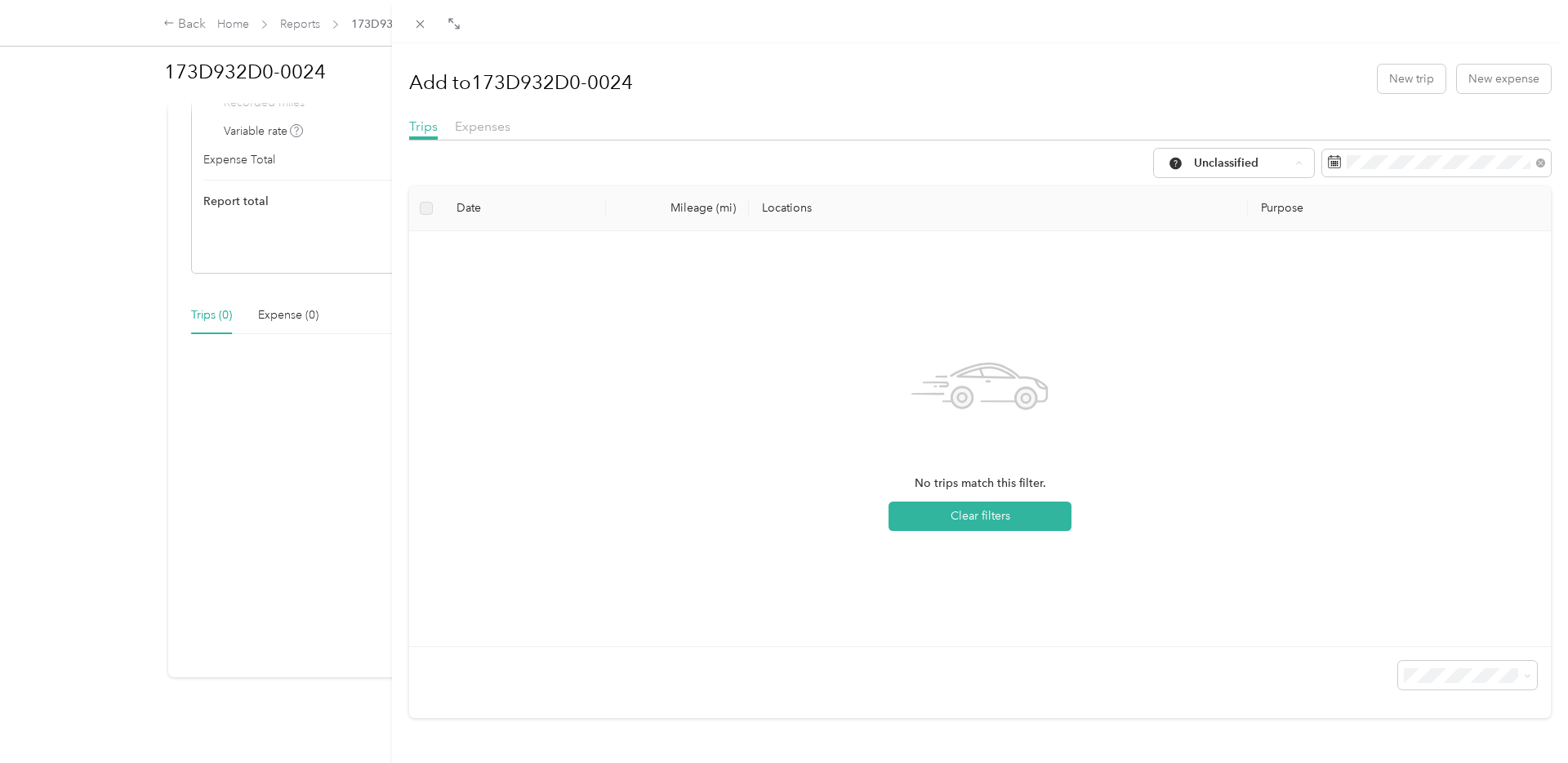 click on "Unclassified" at bounding box center [1239, 221] 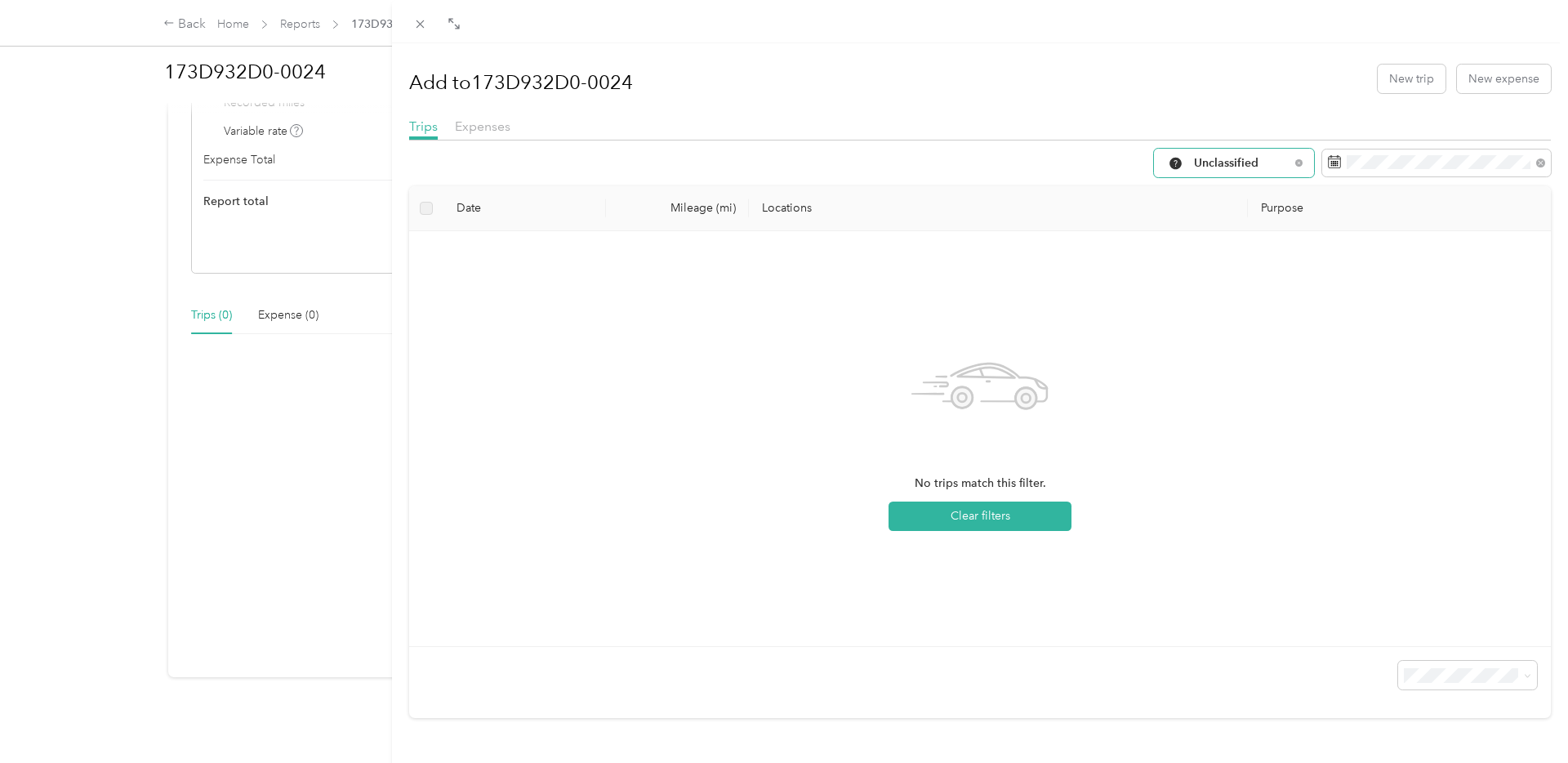 click on "Unclassified" at bounding box center [1241, 163] 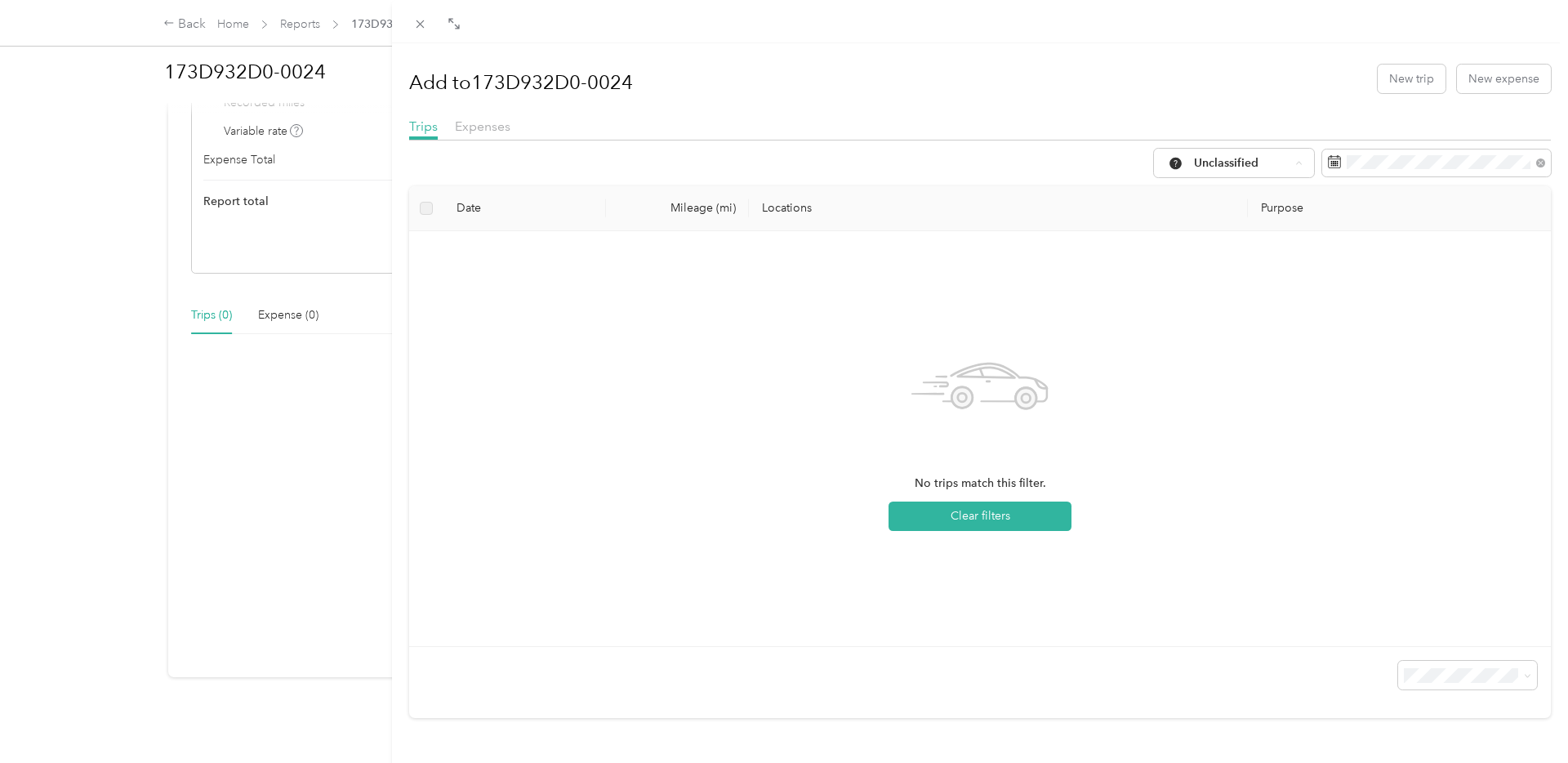 click on "Work" at bounding box center (1248, 250) 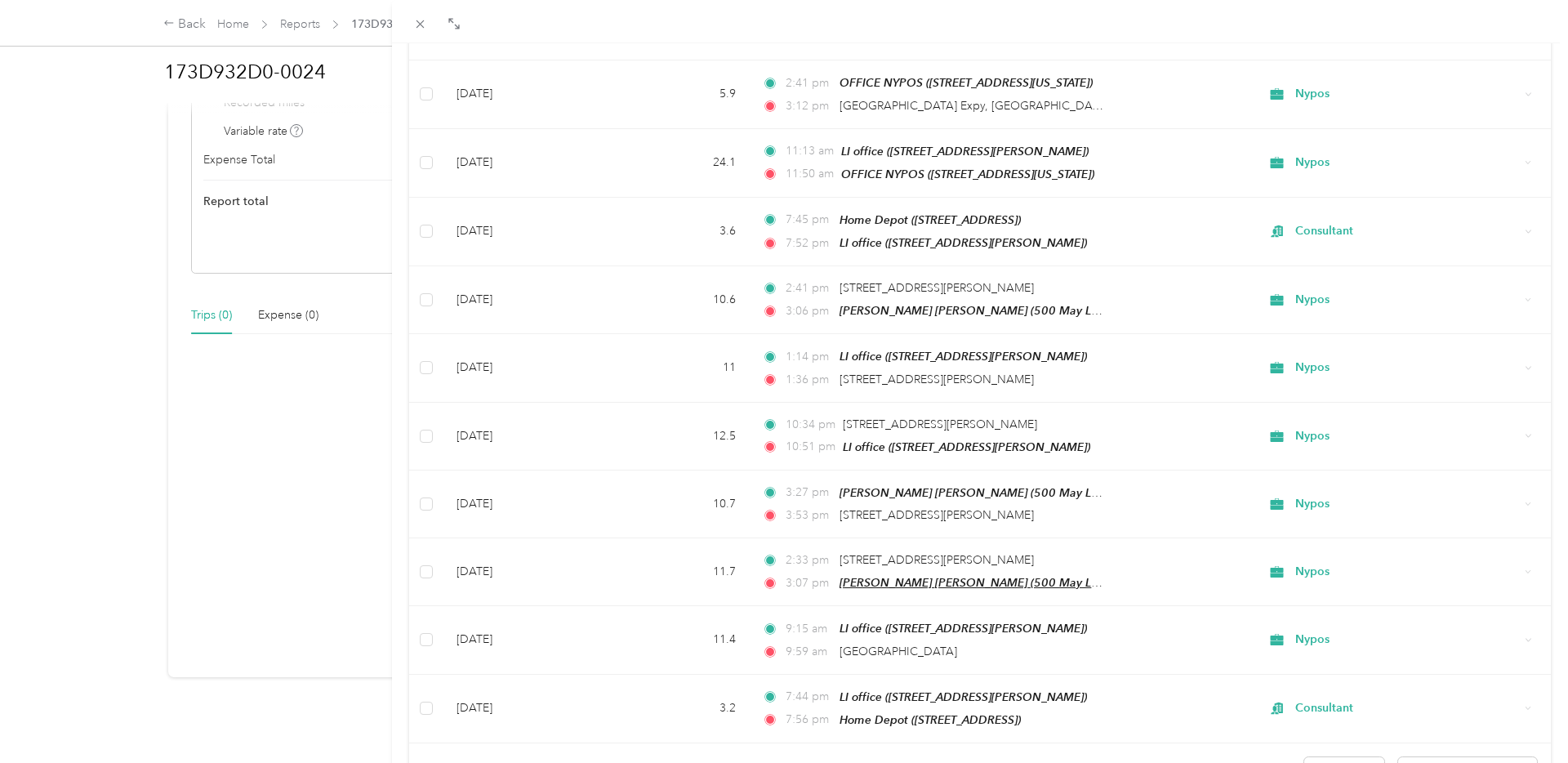 scroll, scrollTop: 1274, scrollLeft: 0, axis: vertical 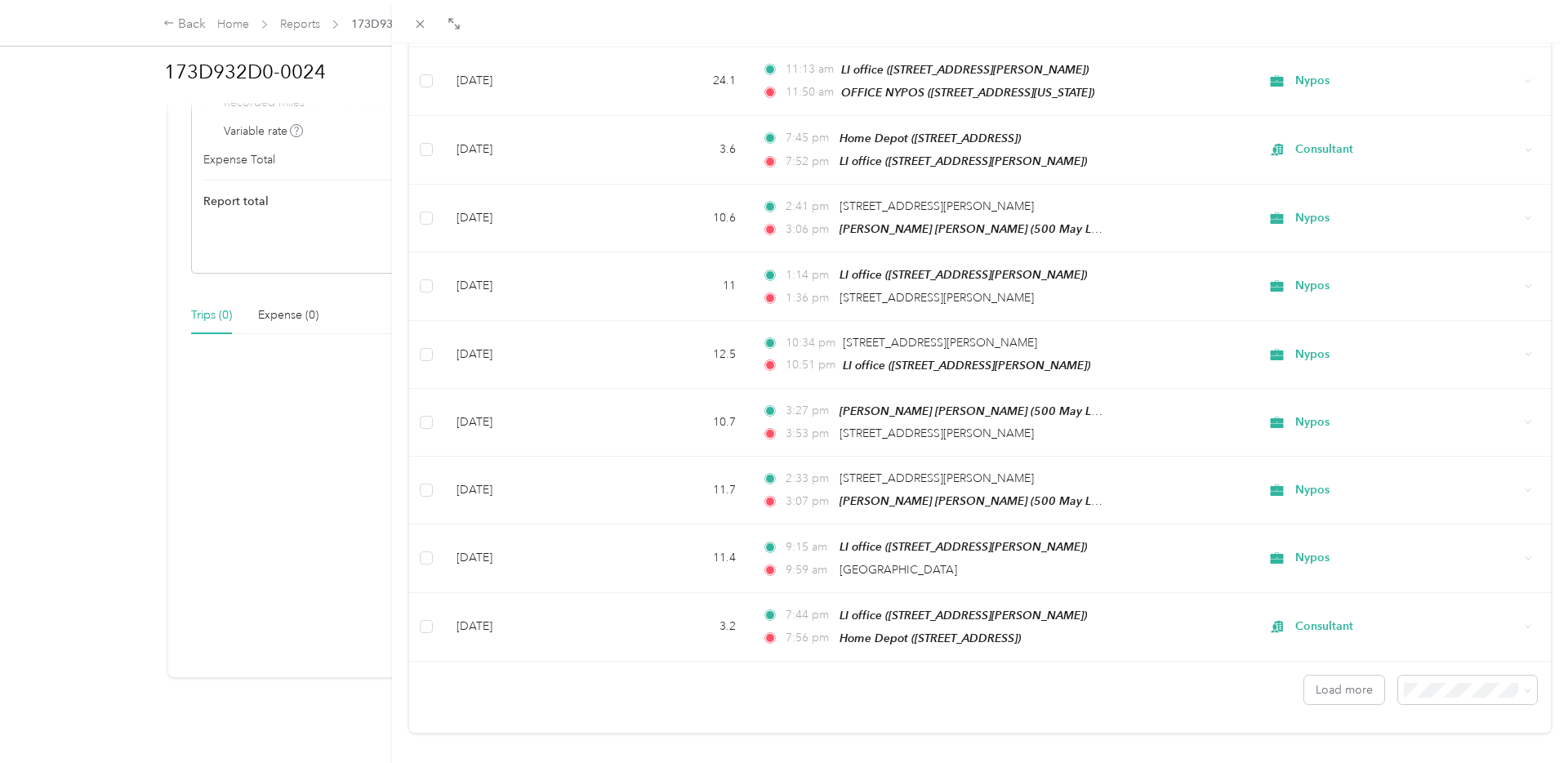 click on "Drag to resize Click to close Add to  173D932D0-0024 New trip New expense Trips Expenses Work Date Mileage (mi) Locations Purpose           Jul 7, 2025 25.9 2:47 pm OFFICE NYPOS (6600 Queens Midtown Expy, New York, NY) 3:44 pm 90 Old Country Rd, Westbury, NY Nypos Jun 25, 2025 13.1 3:03 pm OFFICE NYPOS (6600 Queens Midtown Expy, New York, NY) 4:28 pm 254-29 Horace Harding Expy, Queens, New York, NY Nypos Jun 20, 2025 16.3 1:42 pm Margarita’s Cafe East Meadow (Margarita's Cafe, 1868 Front St, East Meadow, NY 11554, United States NY-102, East Meadow, NY) 2:09 pm 116 E Park Ave, Long Beach, NY Nypos Jun 3, 2025 5.2 9:27 pm Avli Hempstead (455 Hempstead Tpke, West Hempstead, NY) 9:46 pm LI office (288 Elmore Ave, East Meadow, NY) Nypos Jun 3, 2025 4.9 5:59 pm LI office (288 Elmore Ave, East Meadow, NY) 6:17 pm Avli Hempstead (455 Hempstead Tpke, West Hempstead, NY) Nypos Jun 3, 2025 17.3 2:40 pm Azucar (25 Cartwright Blvd, Massapequa Park, NY) 3:28 pm 422 Starke Ave, Barnum Woods, East Meadow, NY Nypos 6.4" at bounding box center [780, 763] 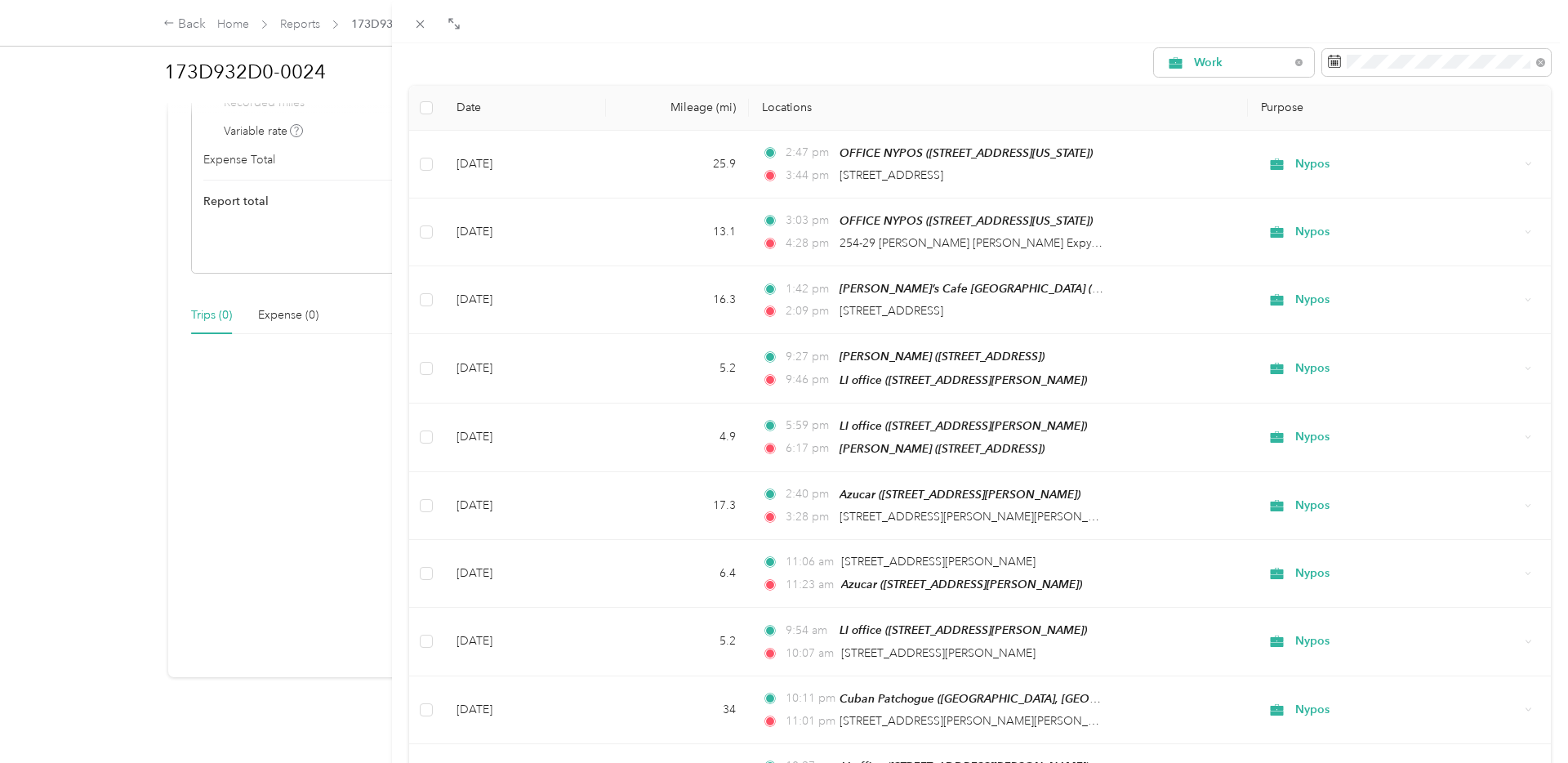 scroll, scrollTop: 0, scrollLeft: 0, axis: both 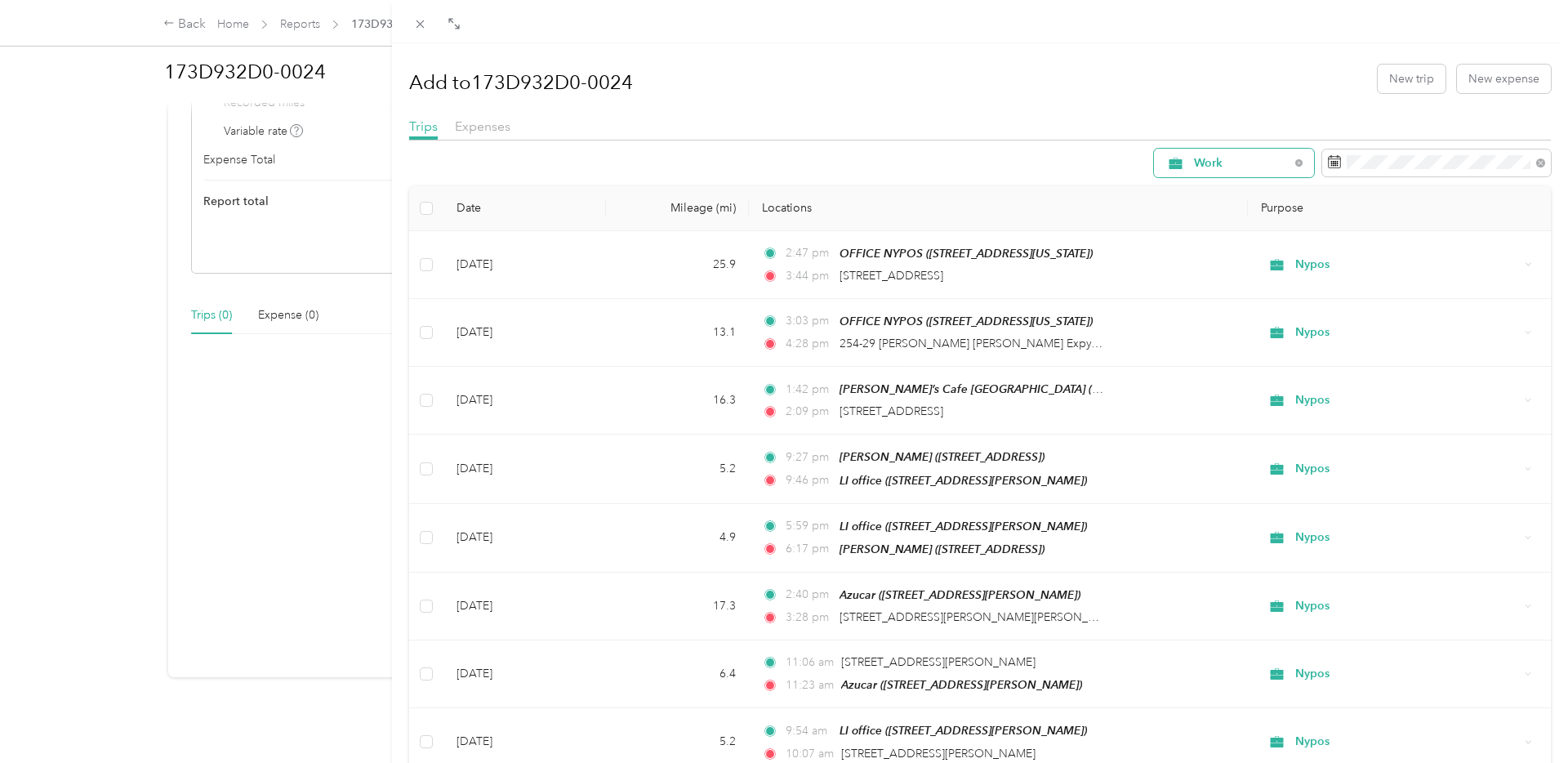click on "Work" at bounding box center (1241, 163) 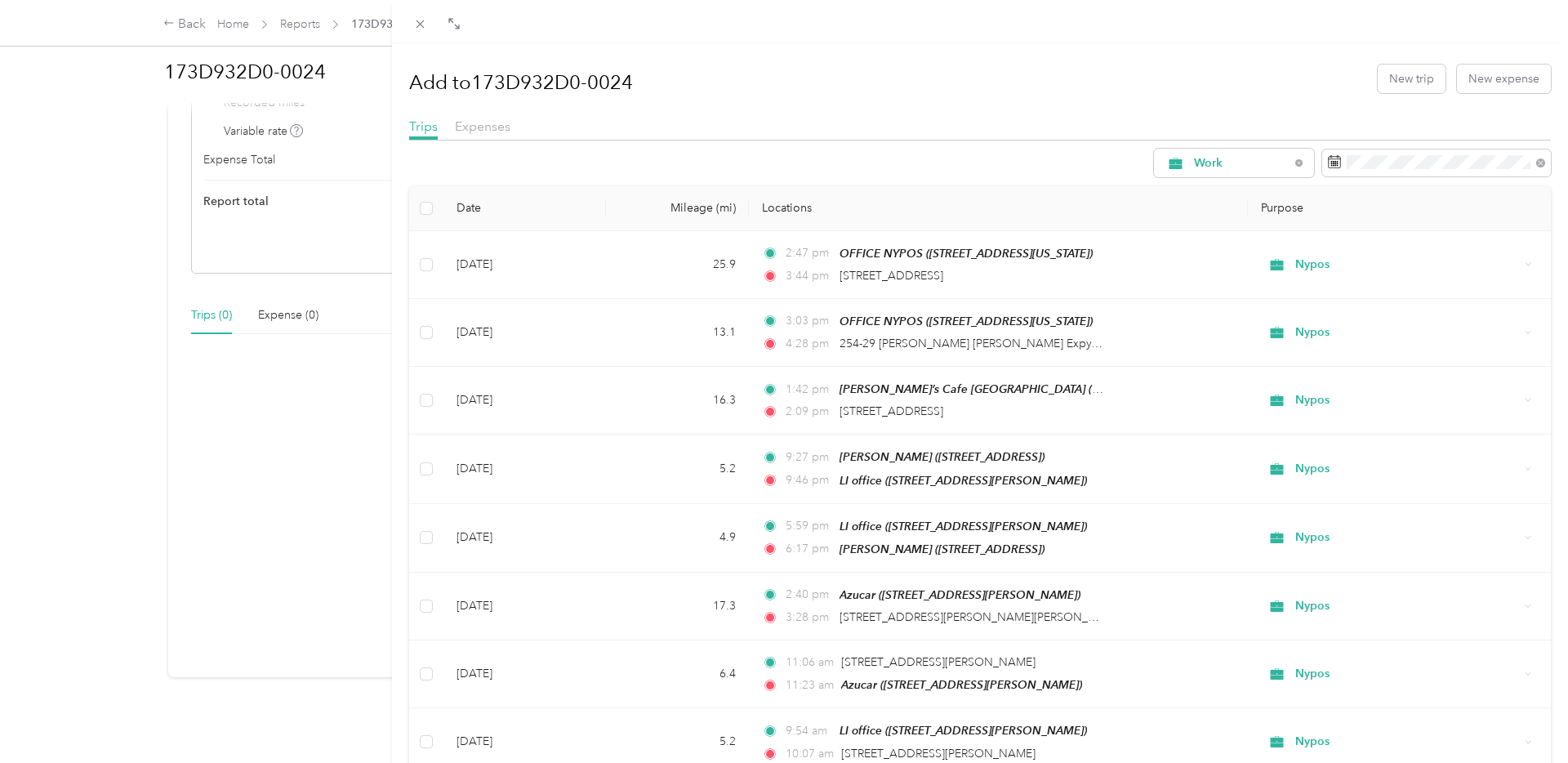 click on "Nypos" at bounding box center (1234, 306) 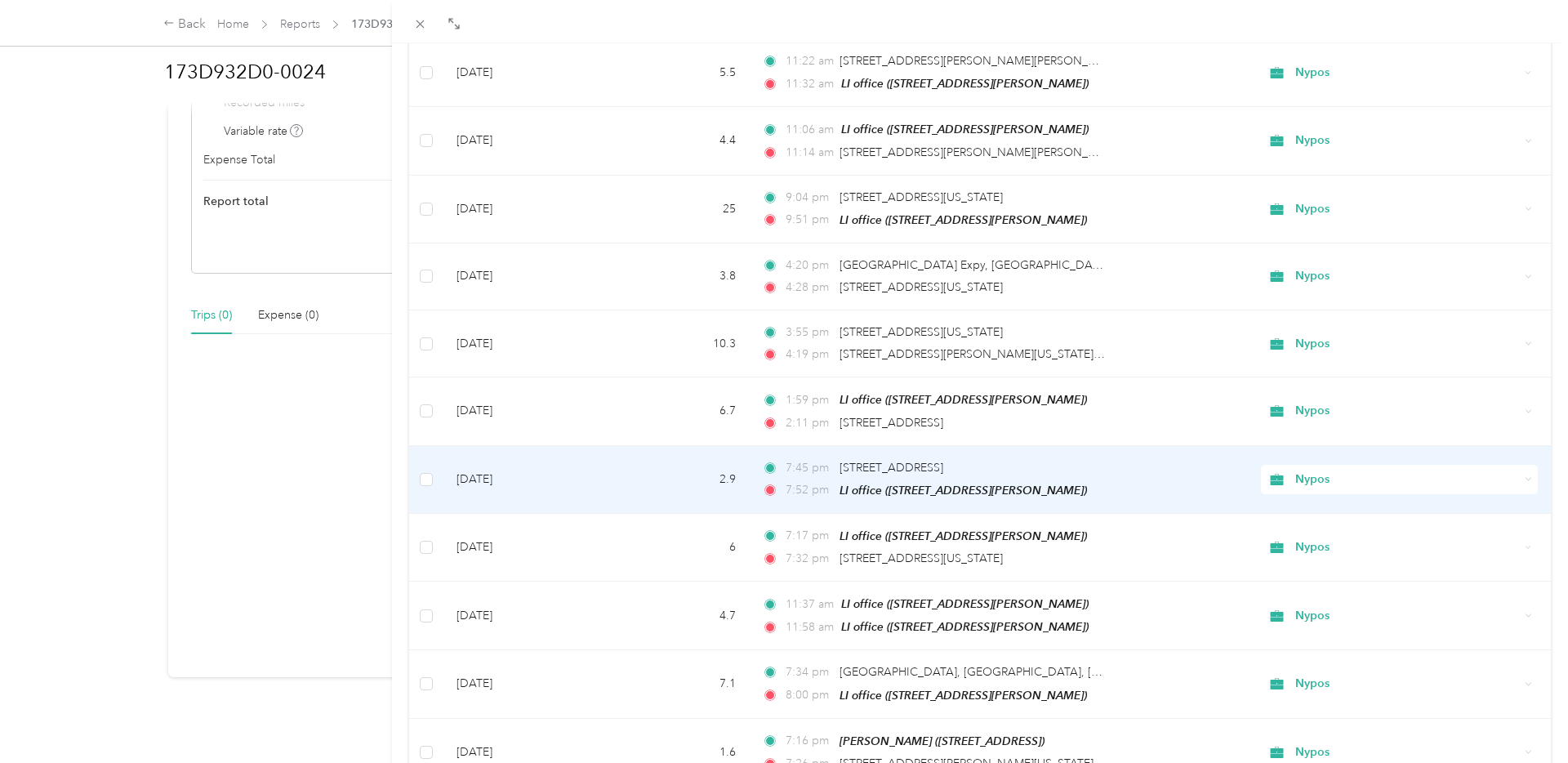 scroll, scrollTop: 1271, scrollLeft: 0, axis: vertical 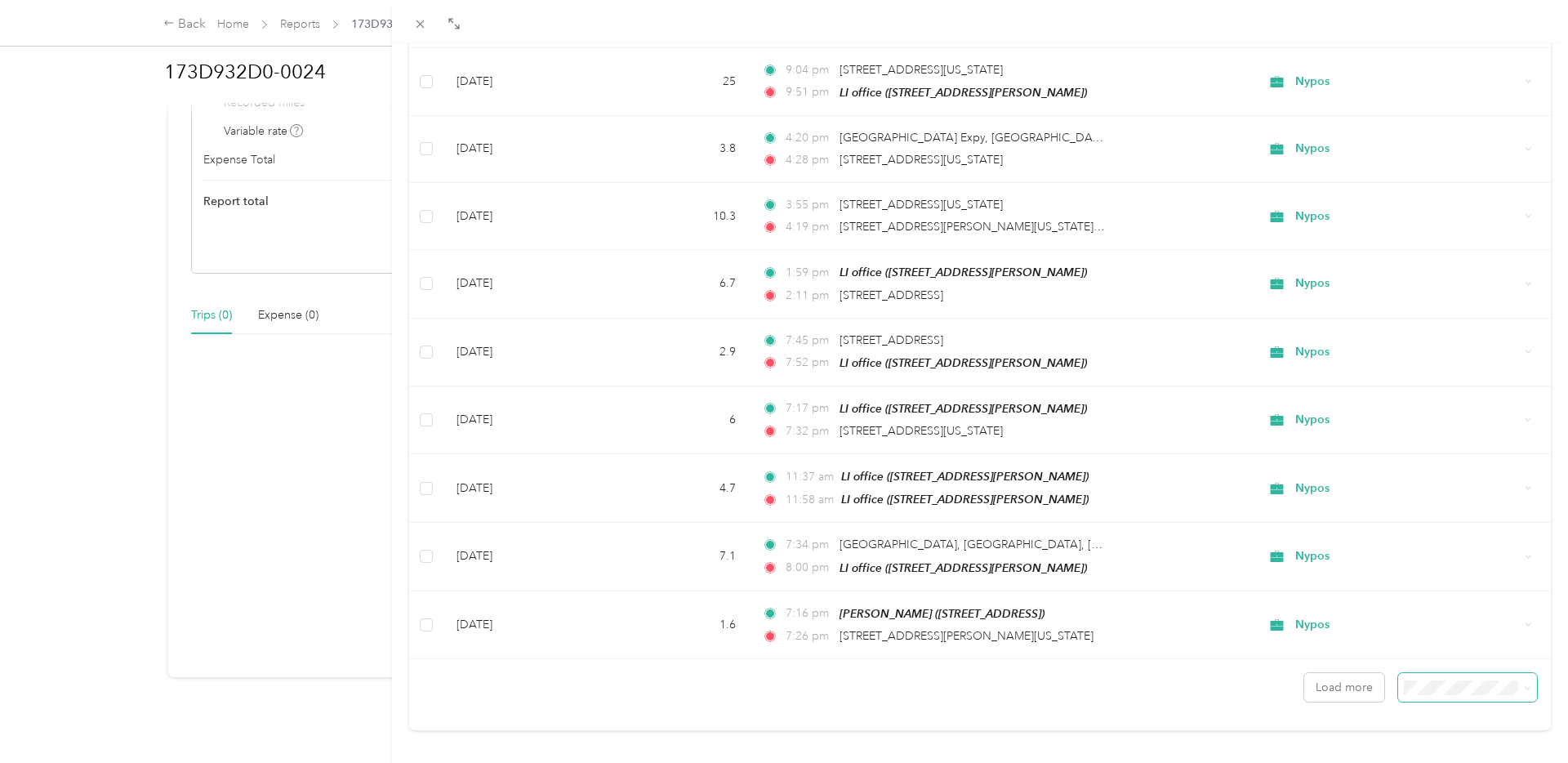 click on "Date Mileage (mi) Locations Purpose           Jul 9, 2025 27.5 8:03 pm 22-07 Astoria Blvd, Astoria, New York, NY 8:42 pm barnum woods school (447–455 E Meadow Ave, East Meadow, NY) Nypos Jul 9, 2025 36.4 10:50 am LI office (288 Elmore Ave, East Meadow, NY) 12:29 pm 372, Park Avenue, Weehawken, Hudson County, New Jersey, 07086, USA Nypos Jul 8, 2025 24.8 11:16 pm 65, Westchester Square, Westchester Square, Bronx, New York, Bronx County, New York, 10461, USA 11:50 pm LI office (288 Elmore Ave, East Meadow, NY) Nypos Jul 8, 2025 25.6 9:33 pm LI office (288 Elmore Ave, East Meadow, NY) 10:08 pm 2613–2639 Ponton Ave, The Bronx, New York, NY Nypos Jul 8, 2025 4.9 5:02 pm 3965 Hempstead Tpke, North Levittown, Bethpage, NY 5:26 pm LI office (288 Elmore Ave, East Meadow, NY) Nypos Jul 8, 2025 5.5 4:16 pm LI office (288 Elmore Ave, East Meadow, NY) 4:36 pm 3965 Hempstead Tpke, North Levittown, Bethpage, NY Nypos Jul 8, 2025 1.4 10:41 am 1050 NY-102, Uniondale, NY 10:44 am Nypos Jul 8, 2025 1.8 9:55 am 10:02 am" at bounding box center (980, -177) 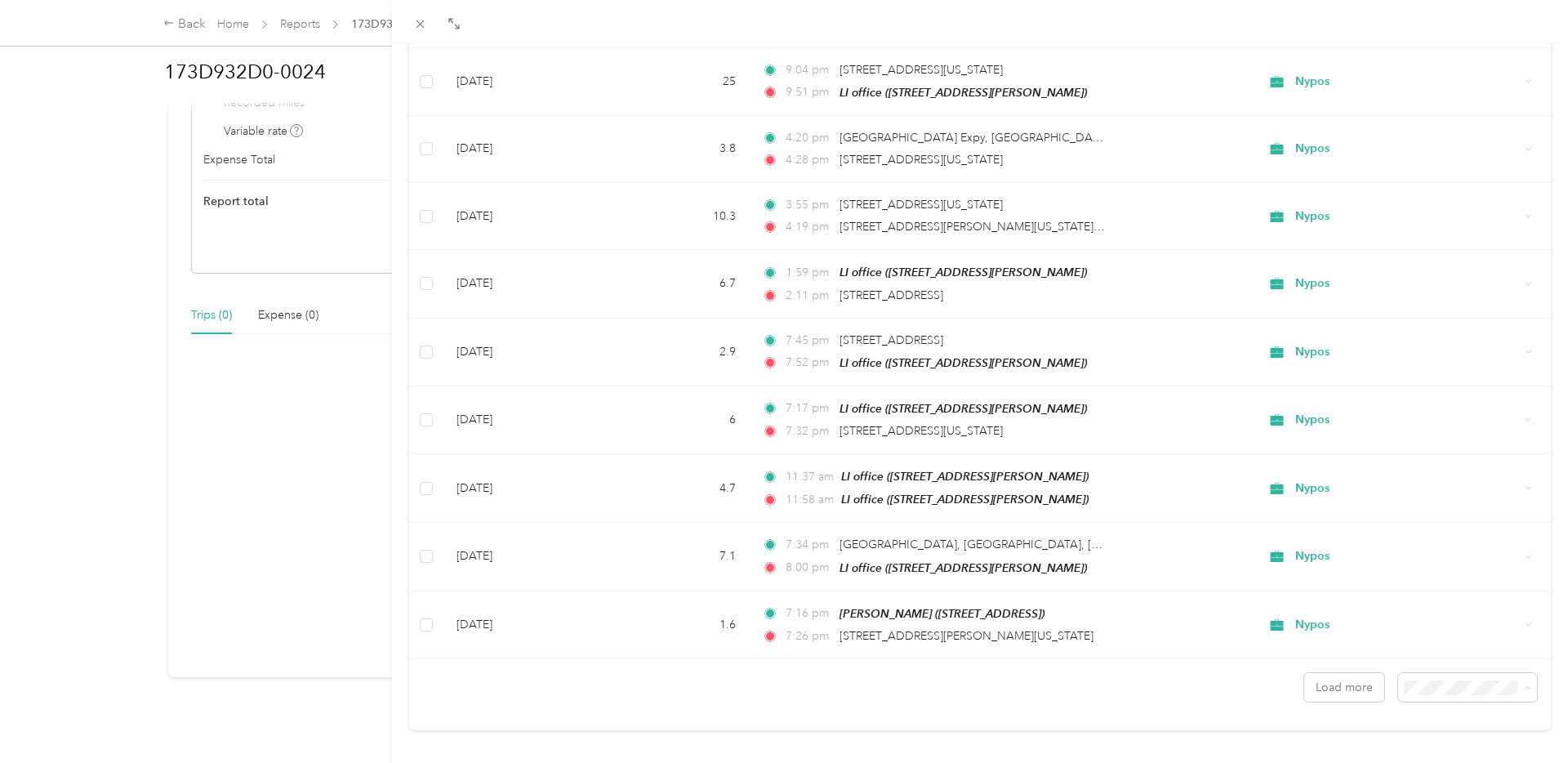 click on "100 per load" at bounding box center (1468, 647) 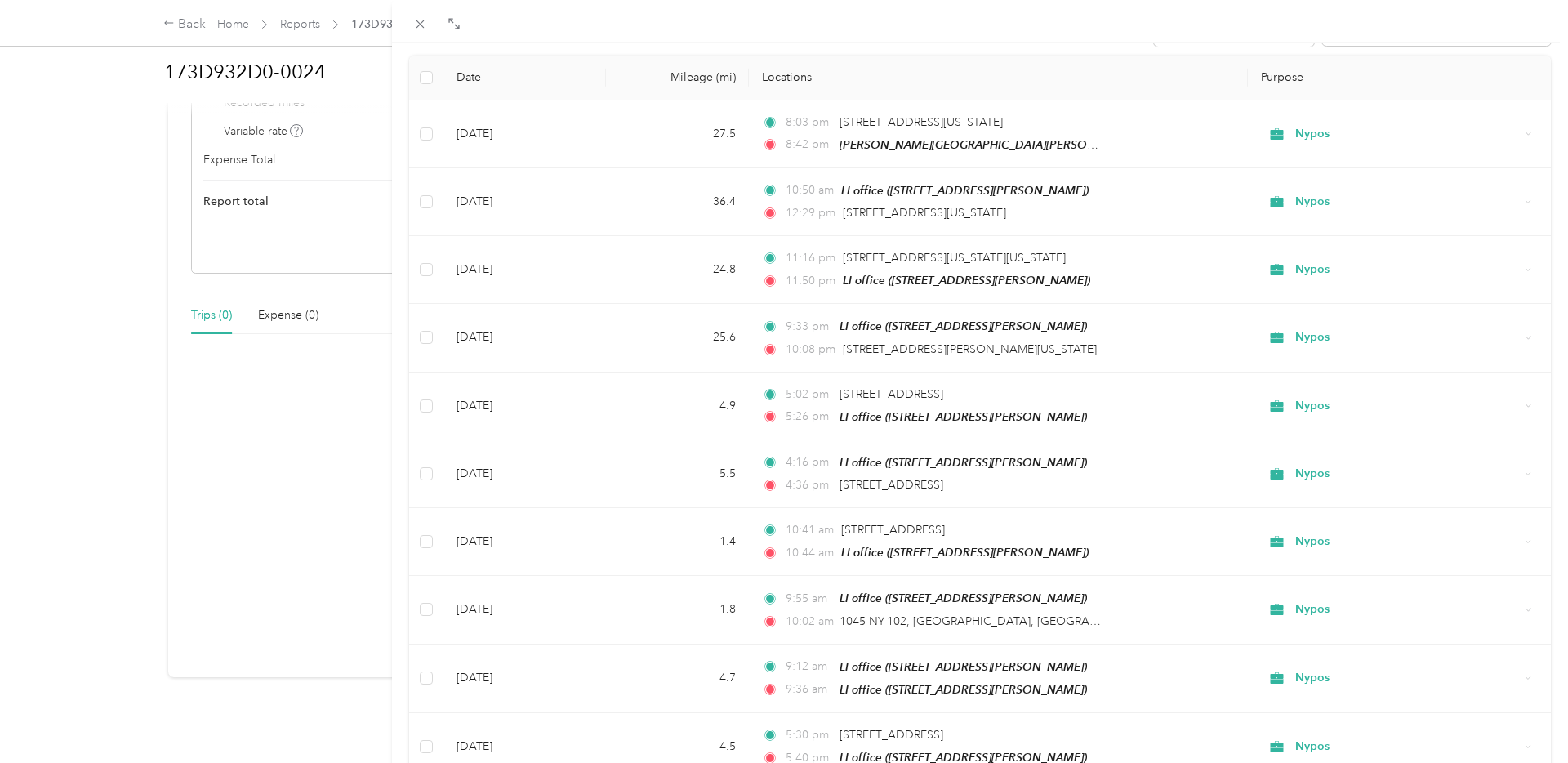 scroll, scrollTop: 0, scrollLeft: 0, axis: both 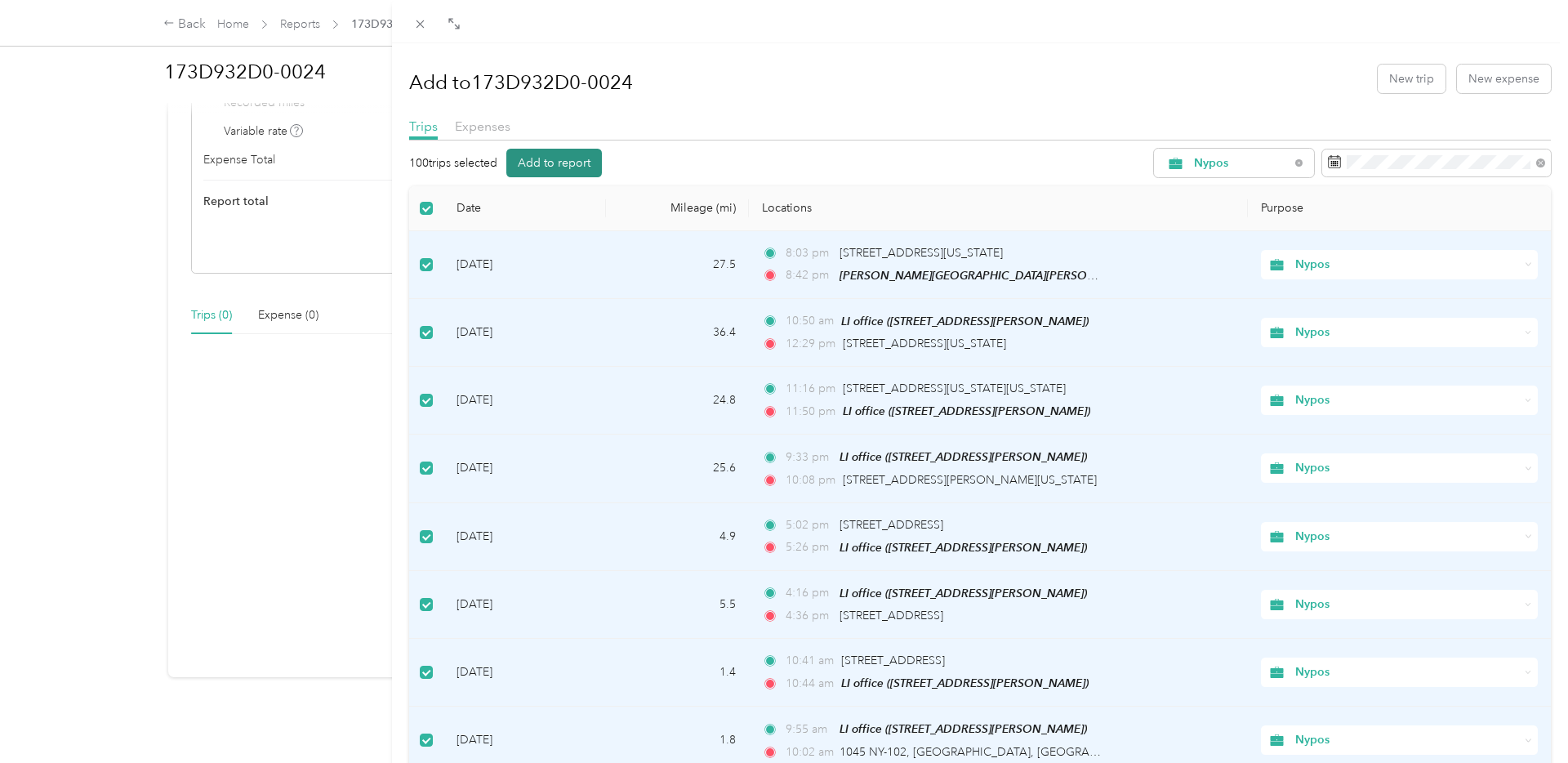 click on "Add to report" at bounding box center [554, 163] 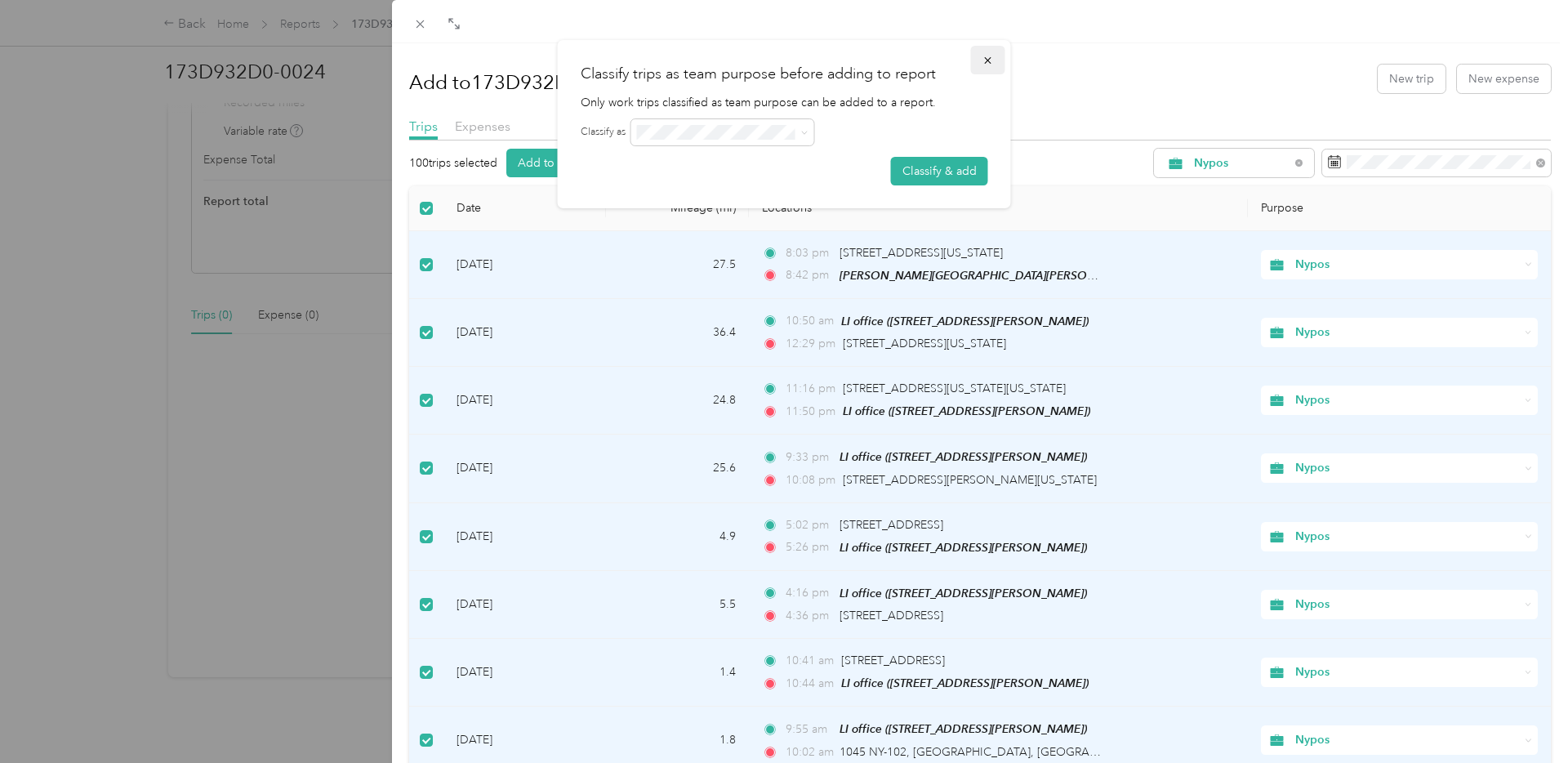 click 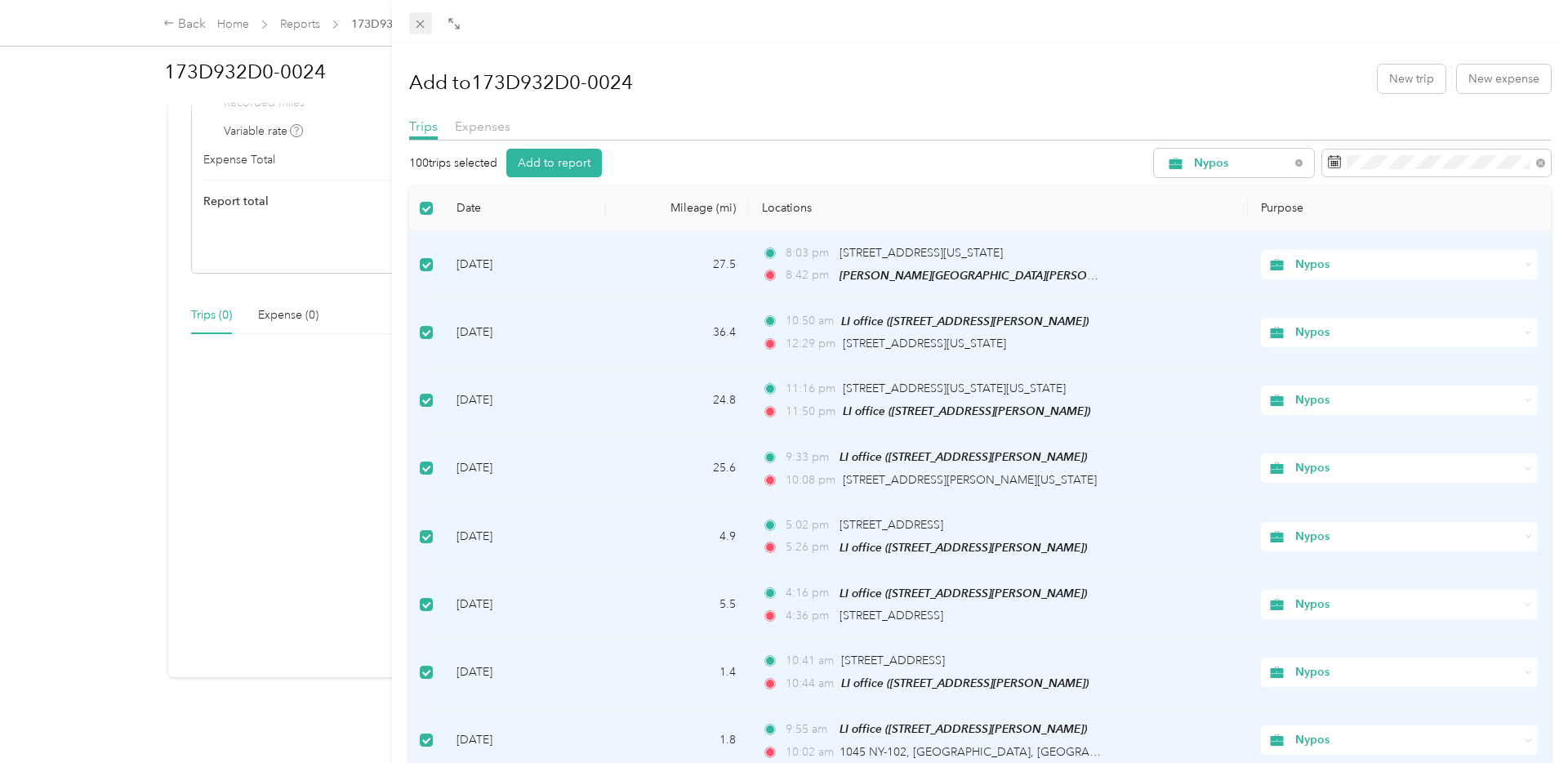 click 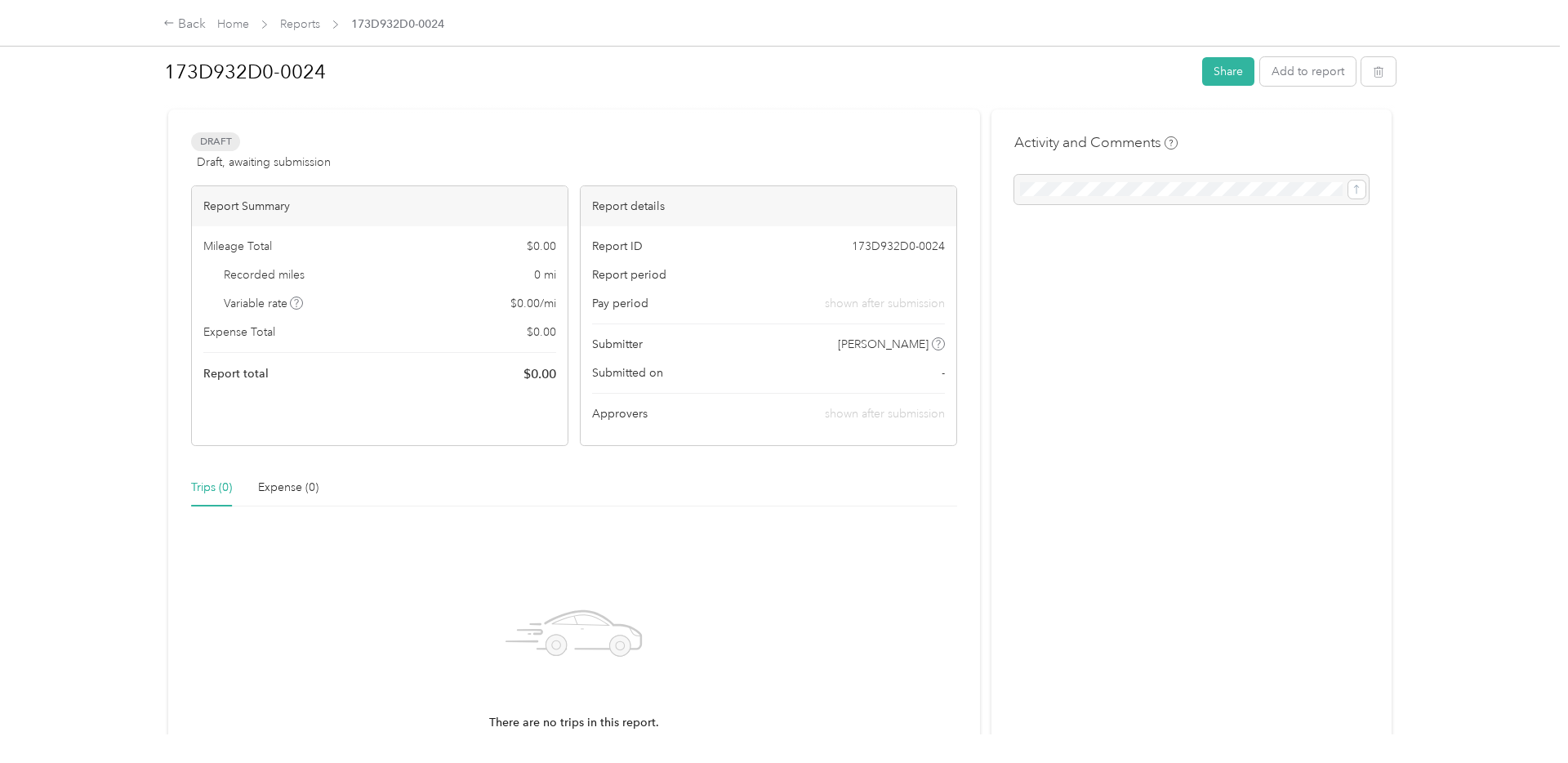 scroll, scrollTop: 0, scrollLeft: 0, axis: both 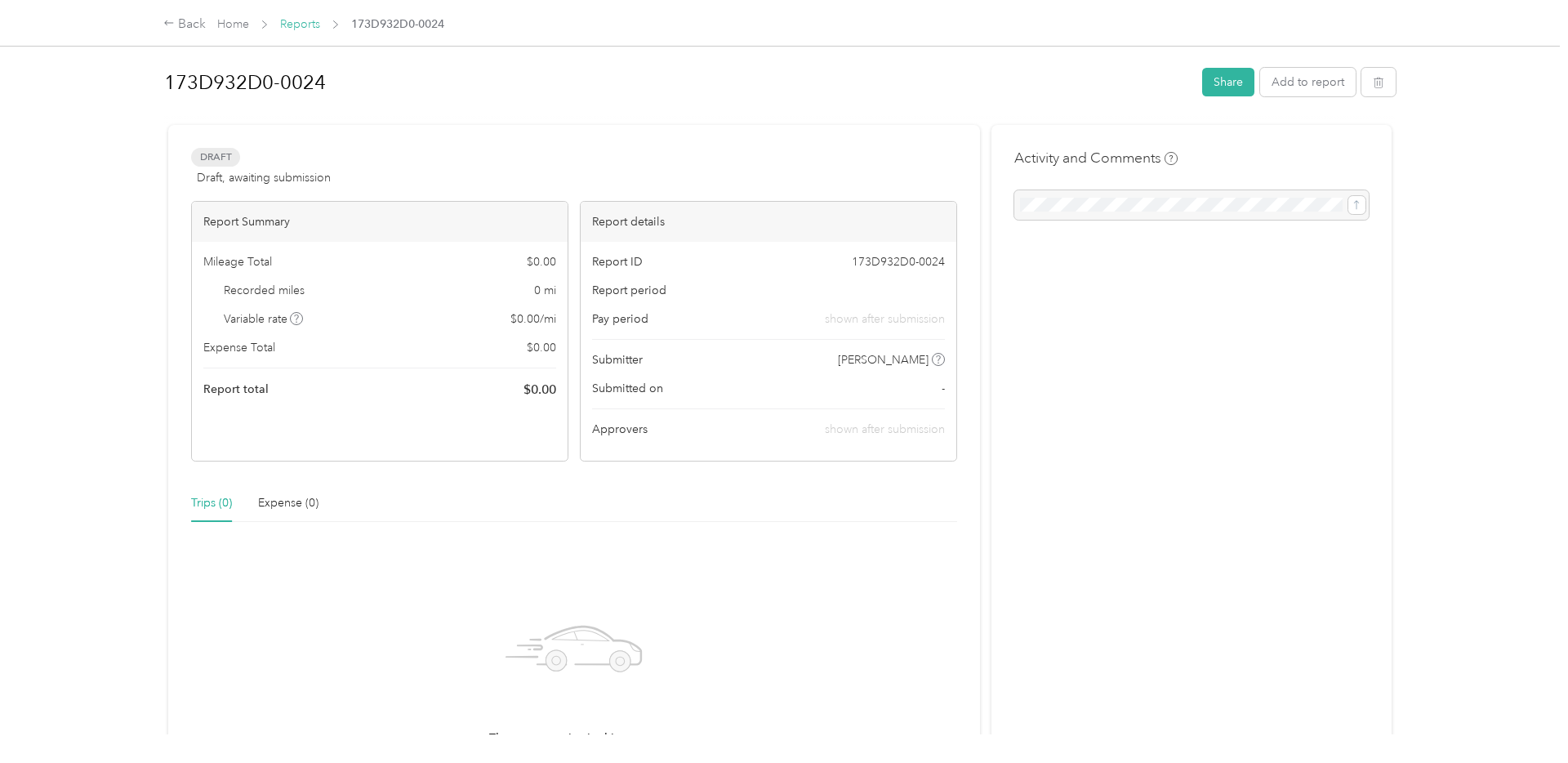 click on "Reports" at bounding box center (300, 24) 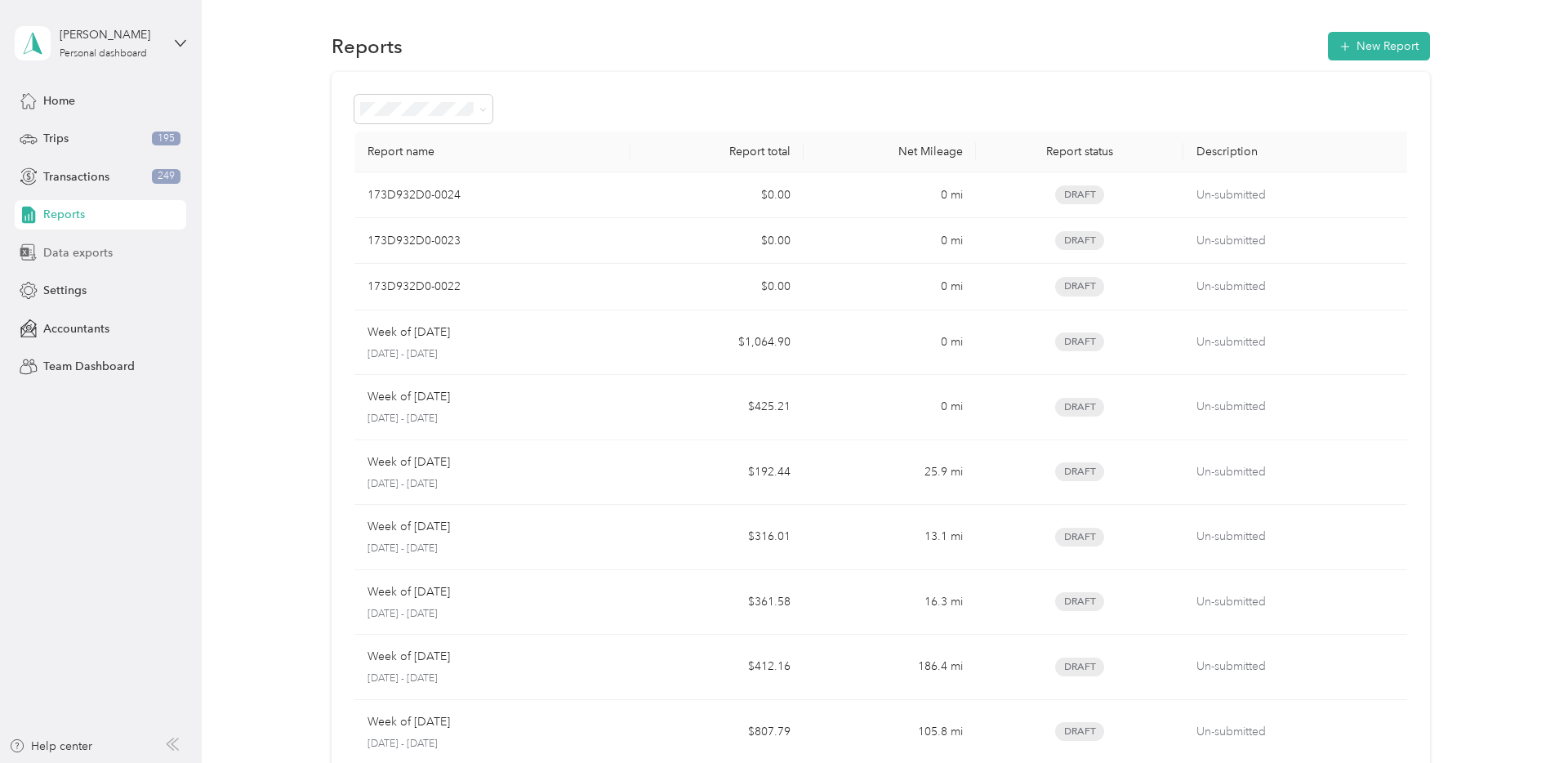 click on "Data exports" at bounding box center (78, 252) 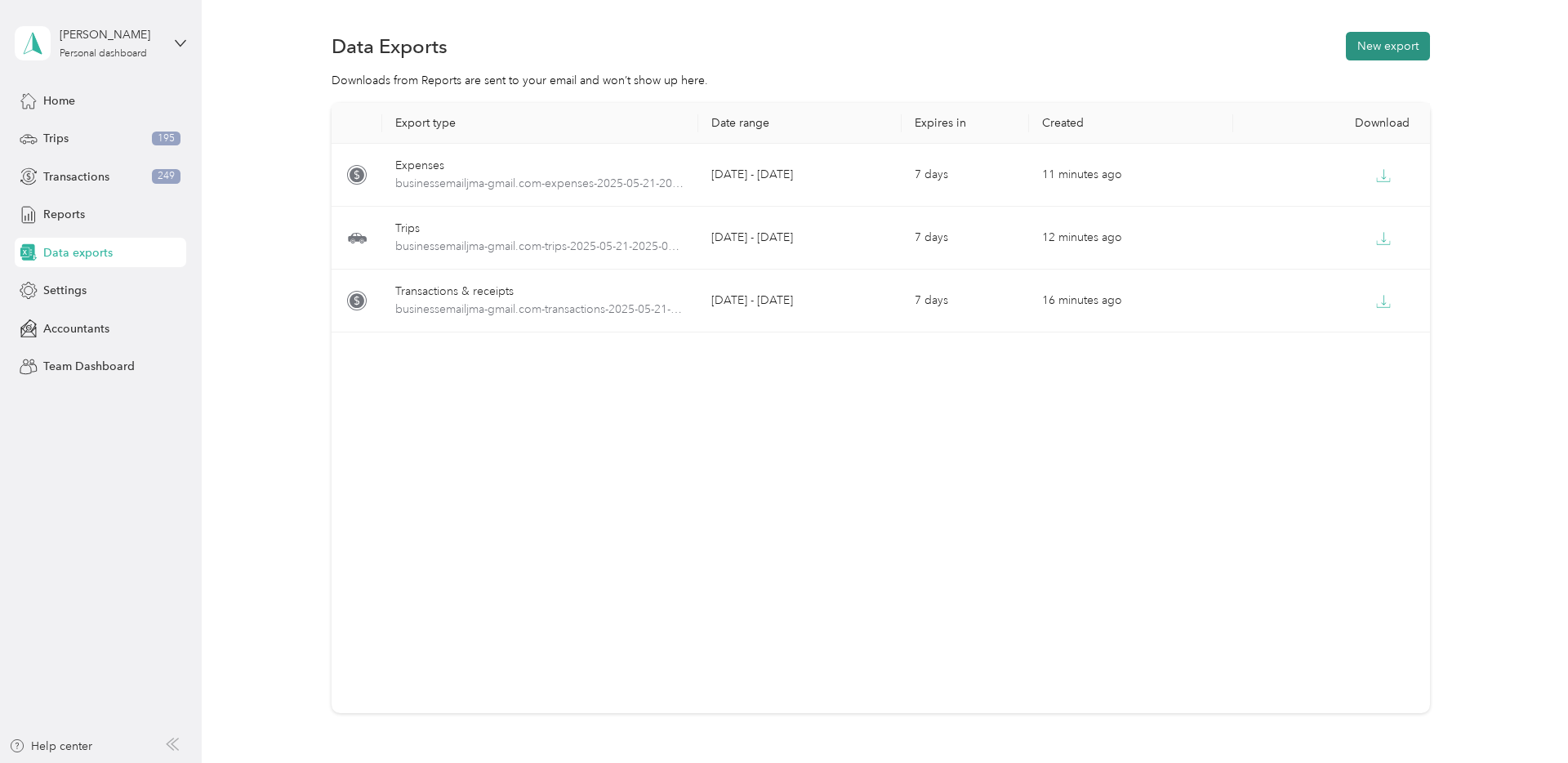 click on "New export" at bounding box center (1388, 46) 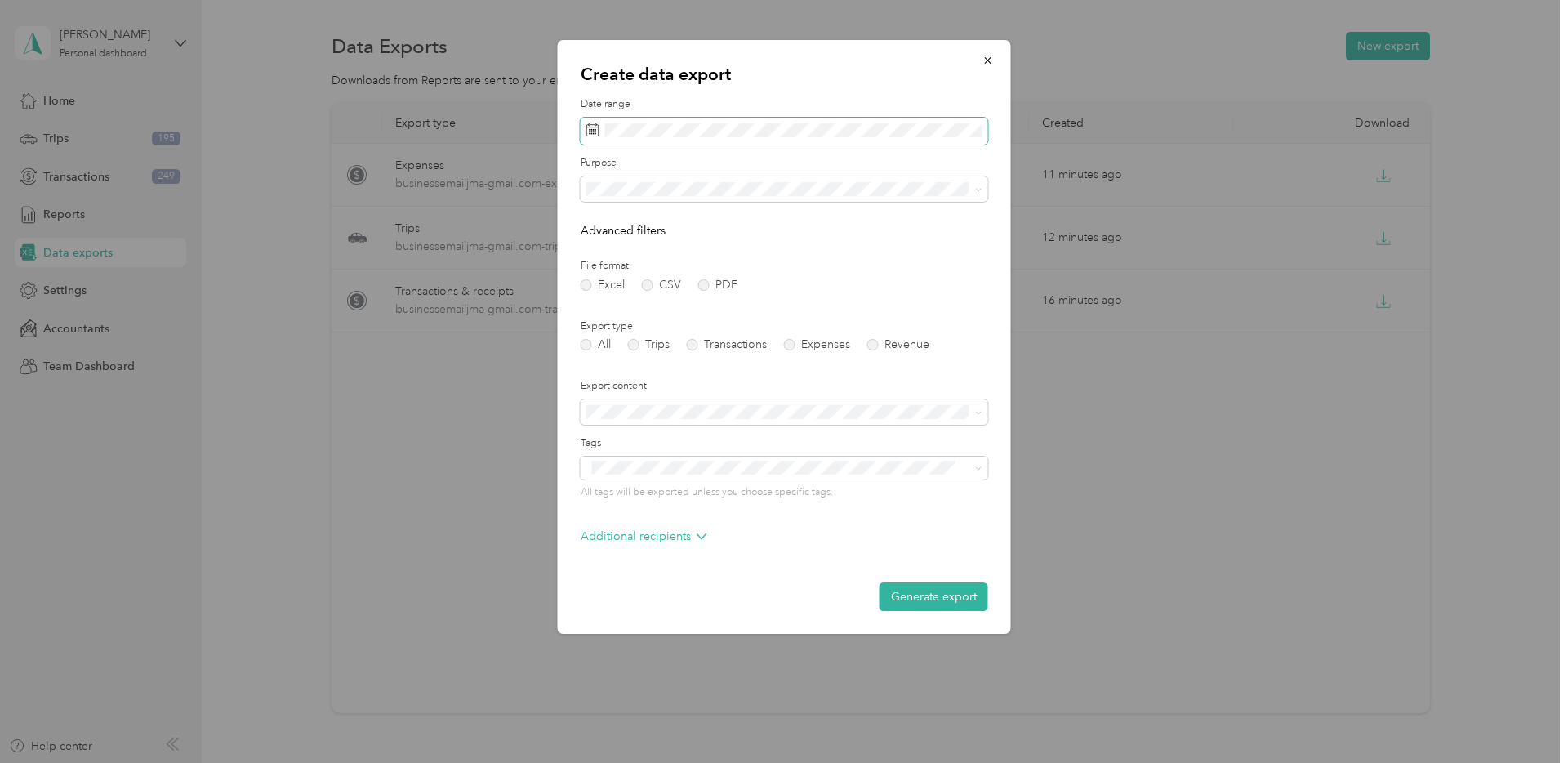 click at bounding box center [784, 132] 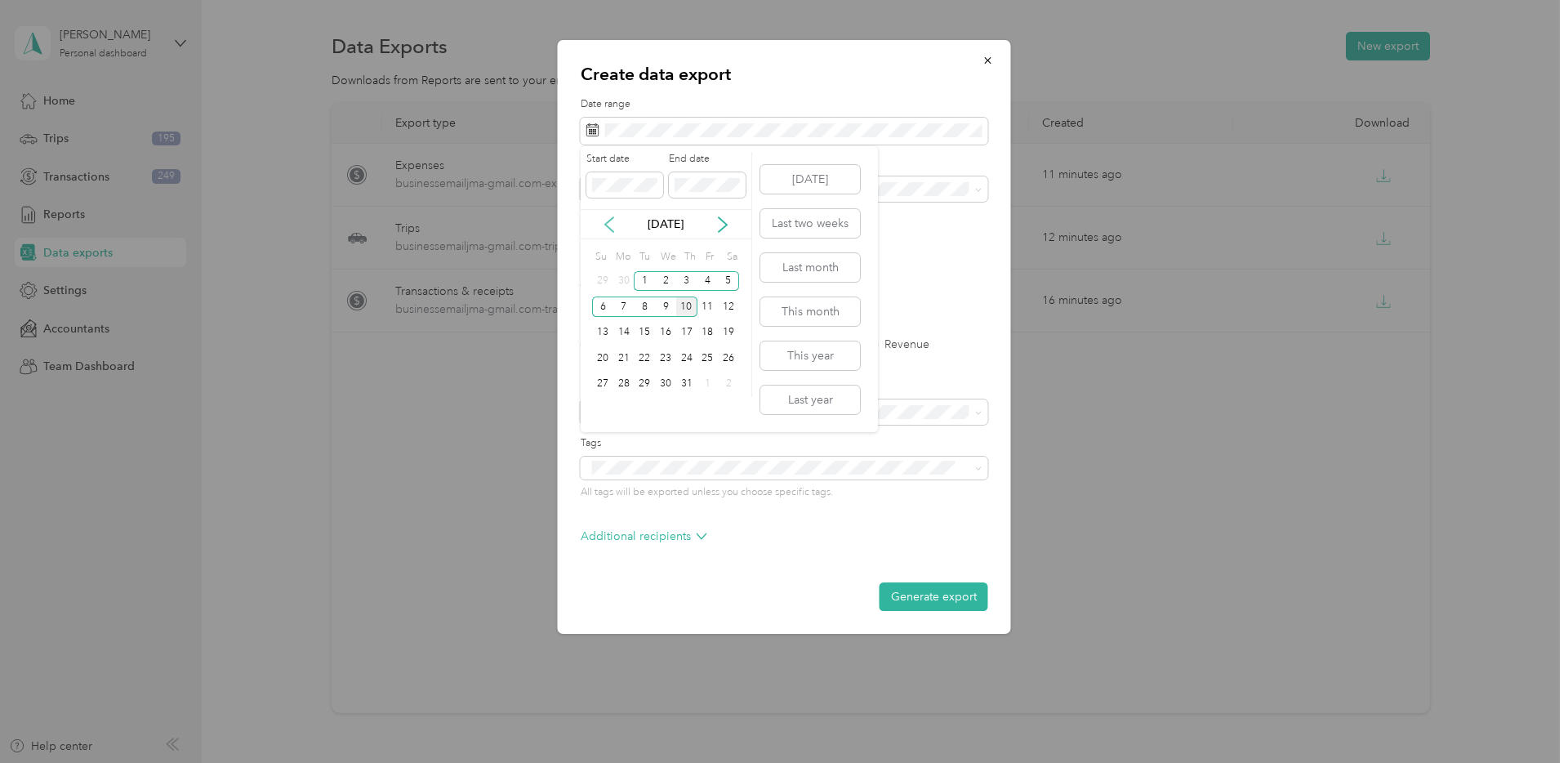 click 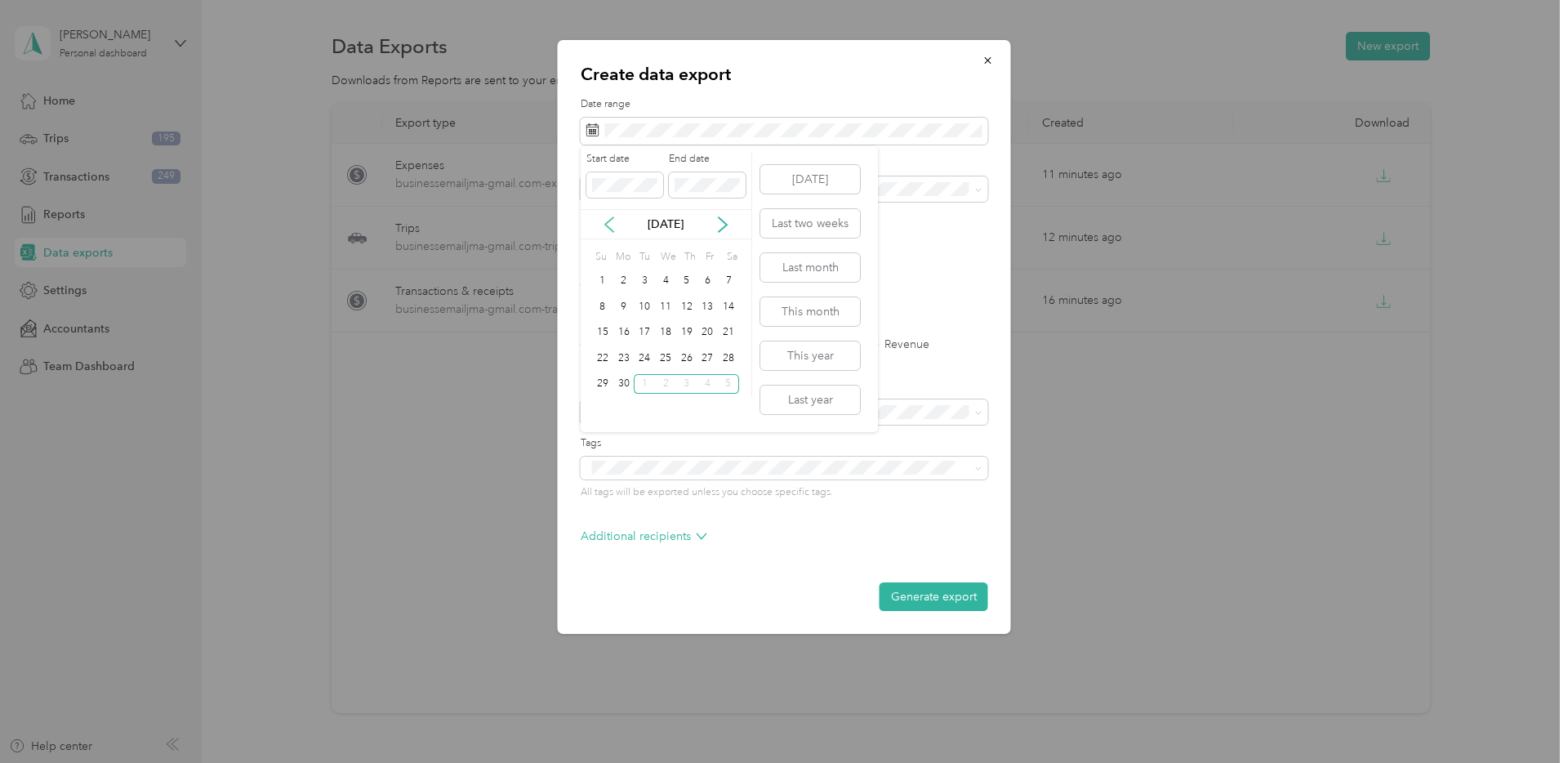 click 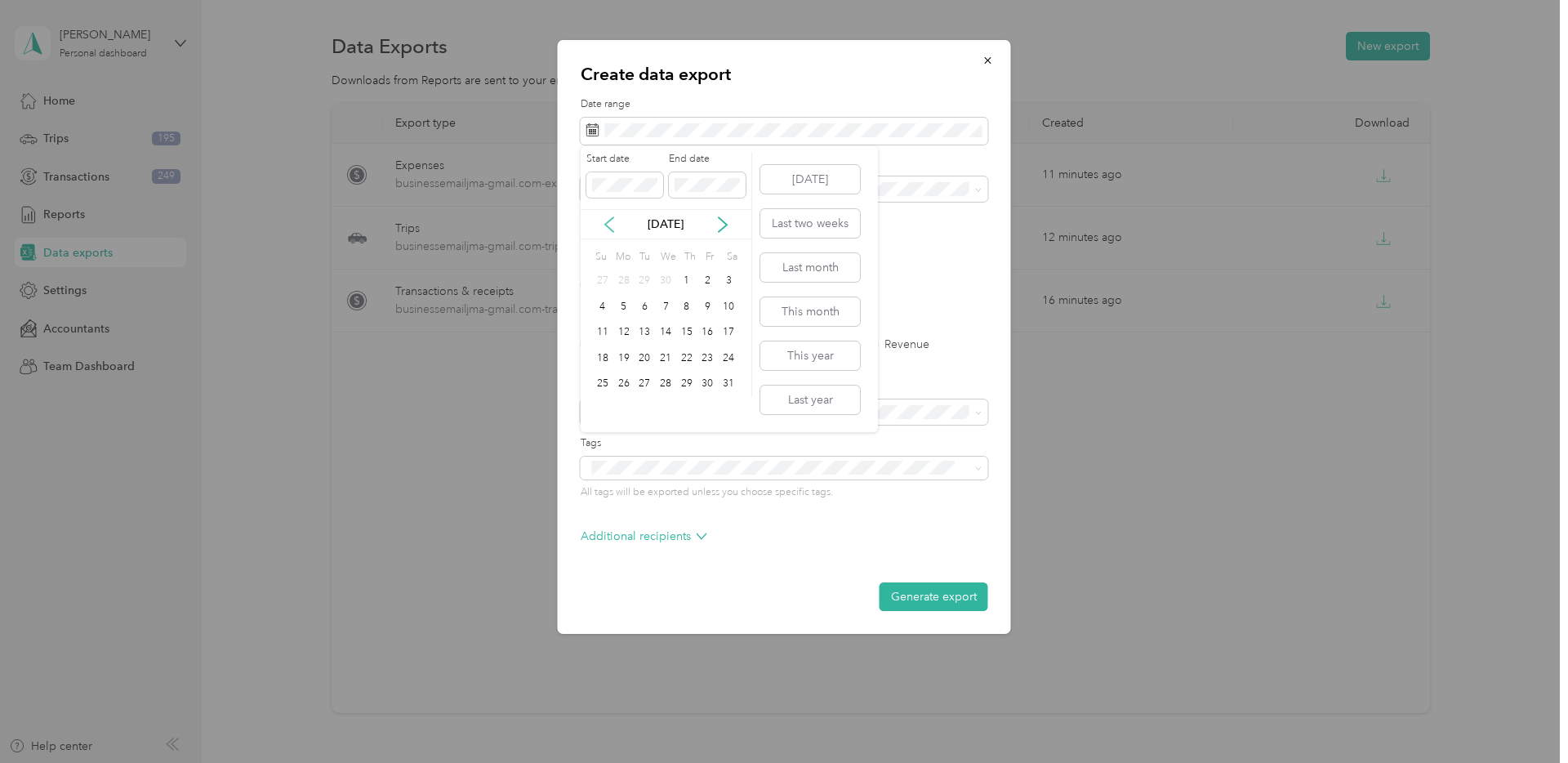 click 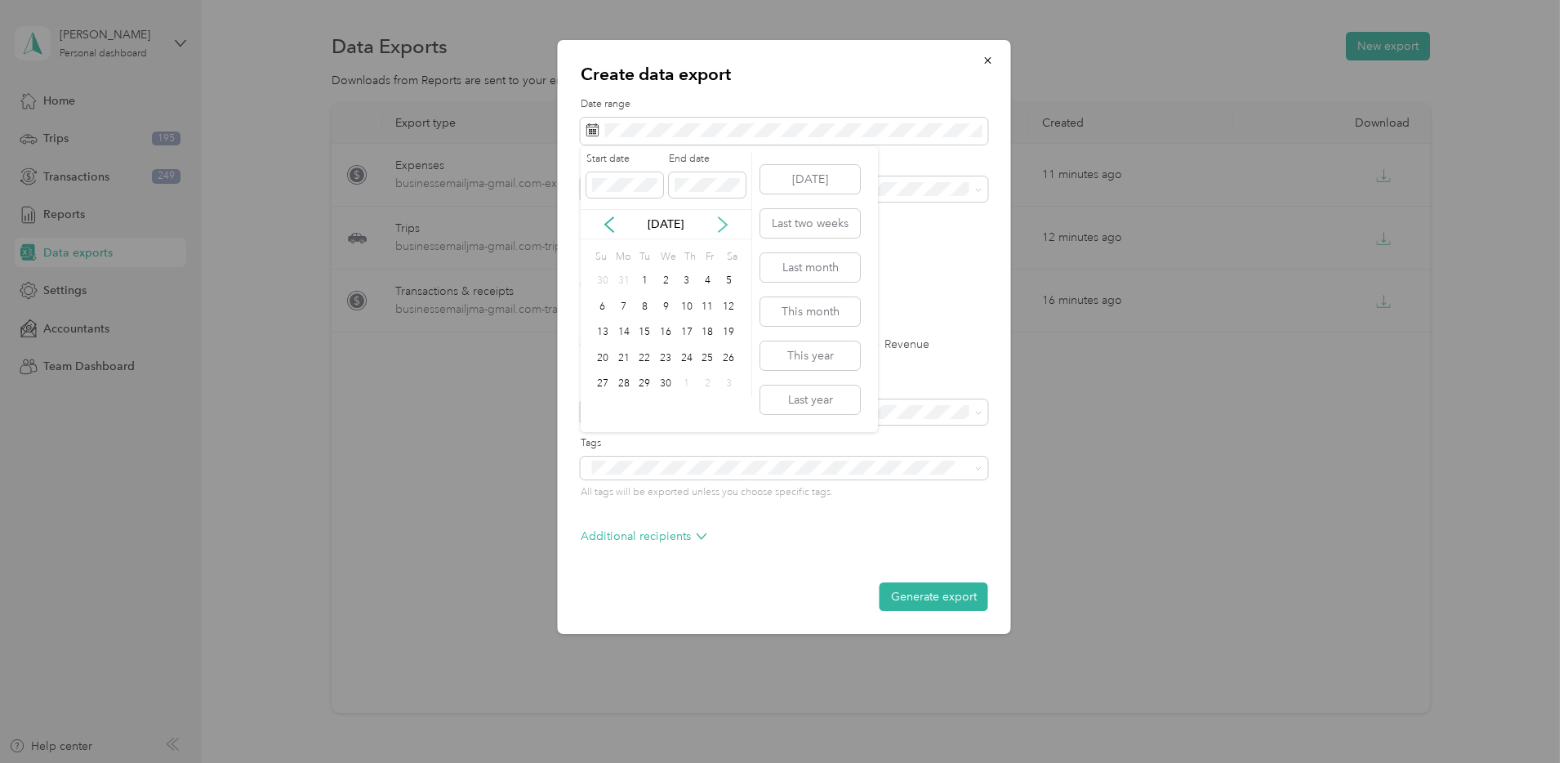 click on "Apr 2025" at bounding box center [666, 224] 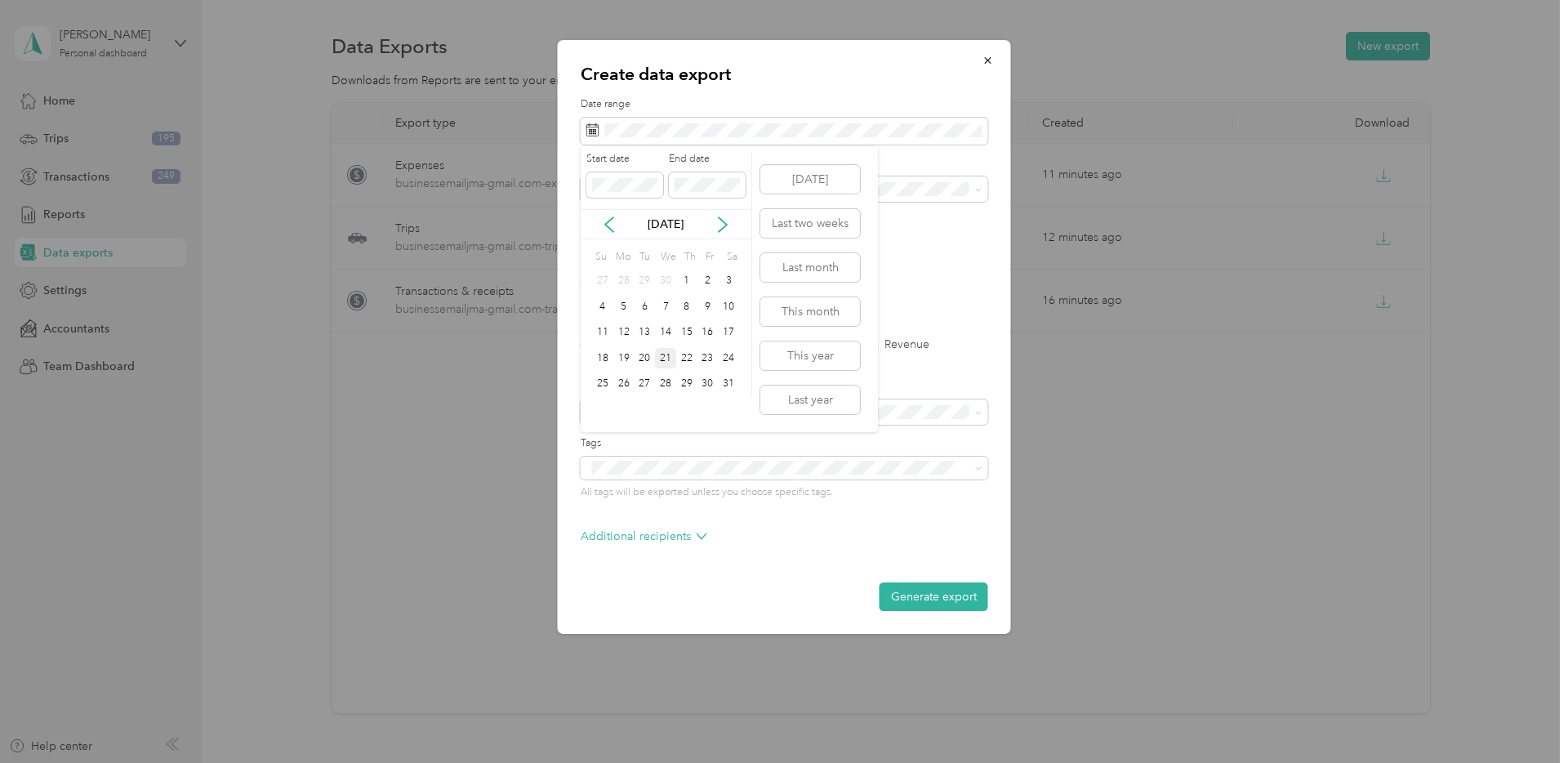 click on "21" at bounding box center [666, 358] 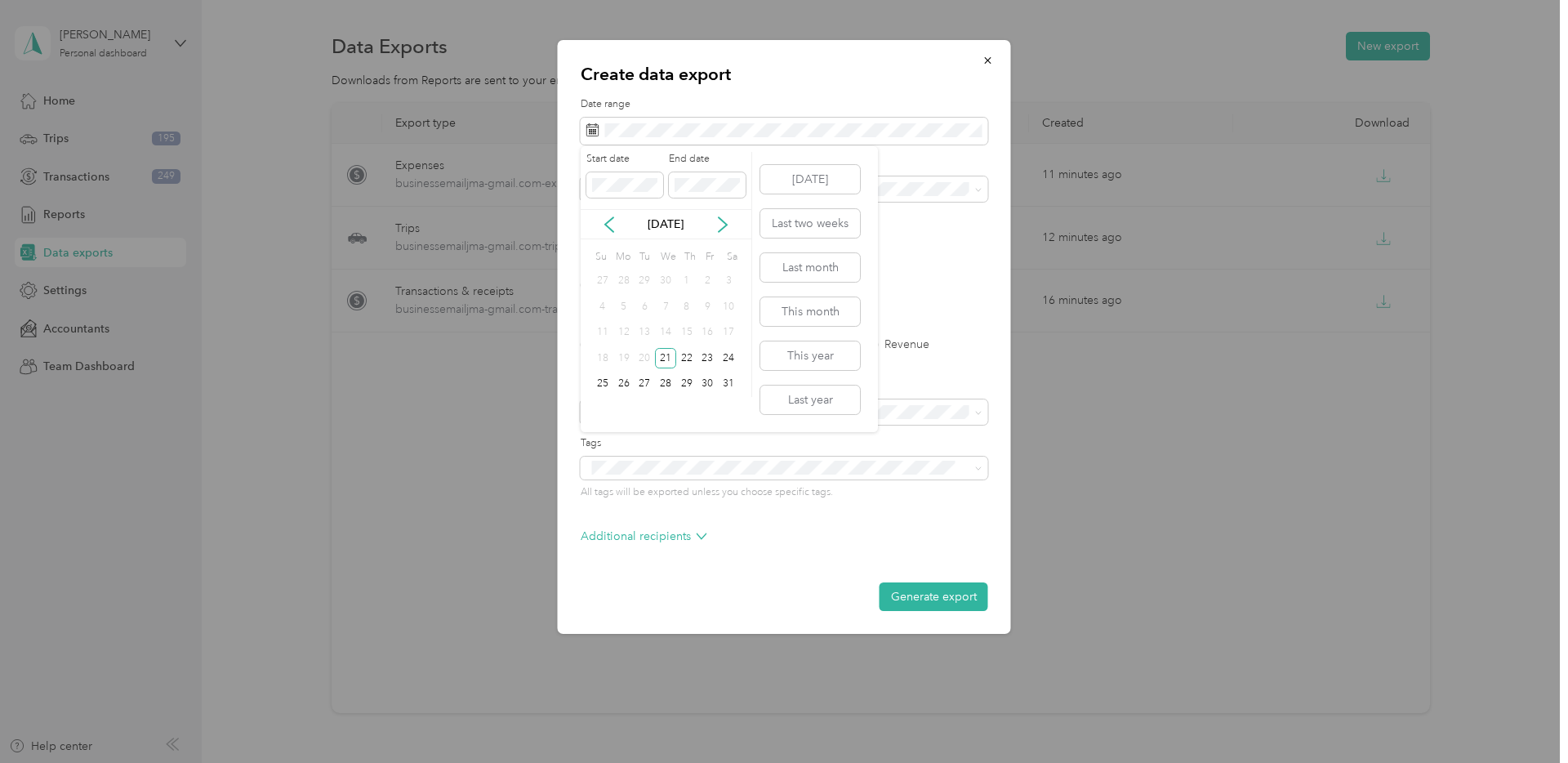 drag, startPoint x: 712, startPoint y: 175, endPoint x: 719, endPoint y: 201, distance: 26.92582 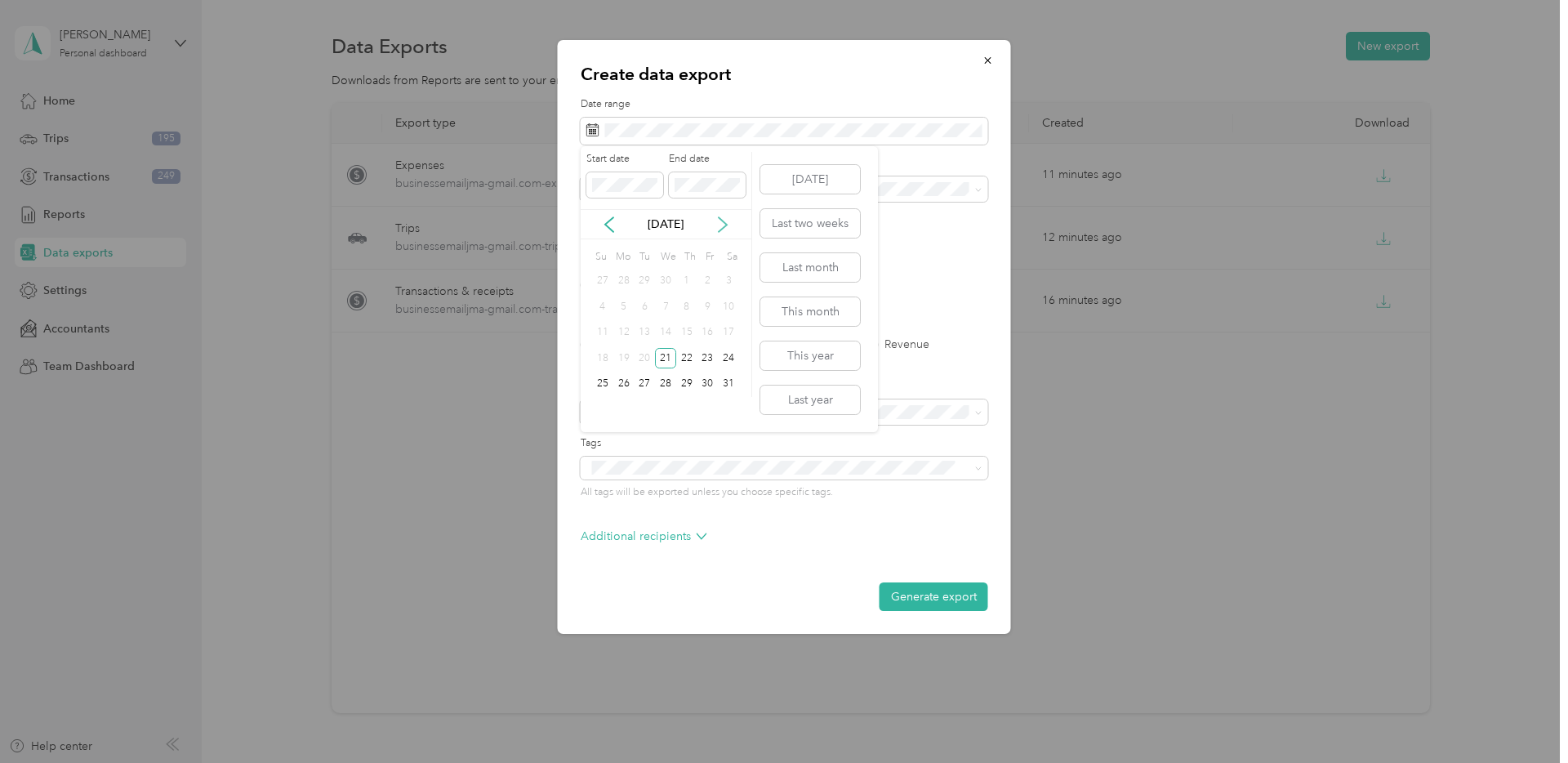 click 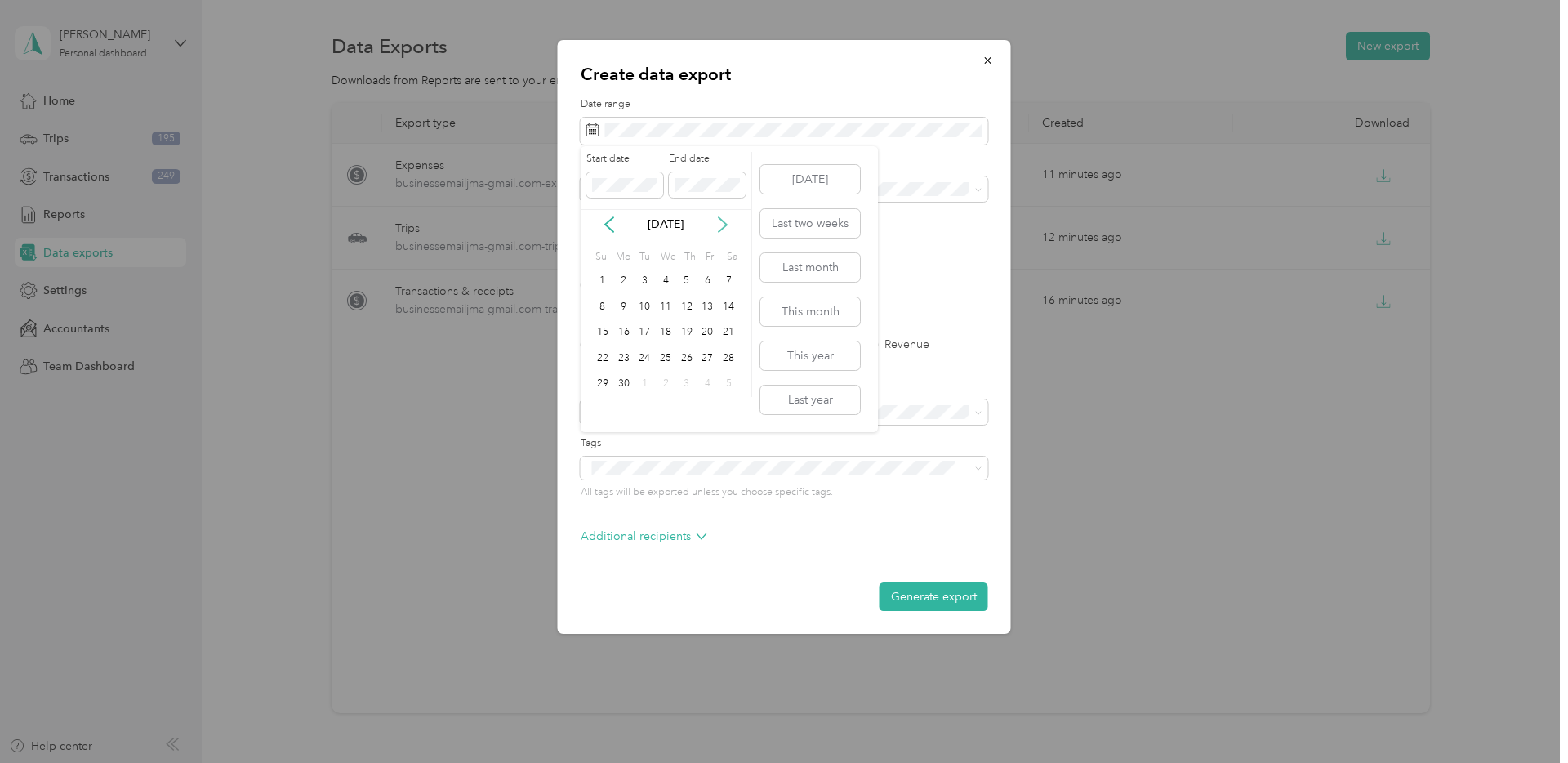 click 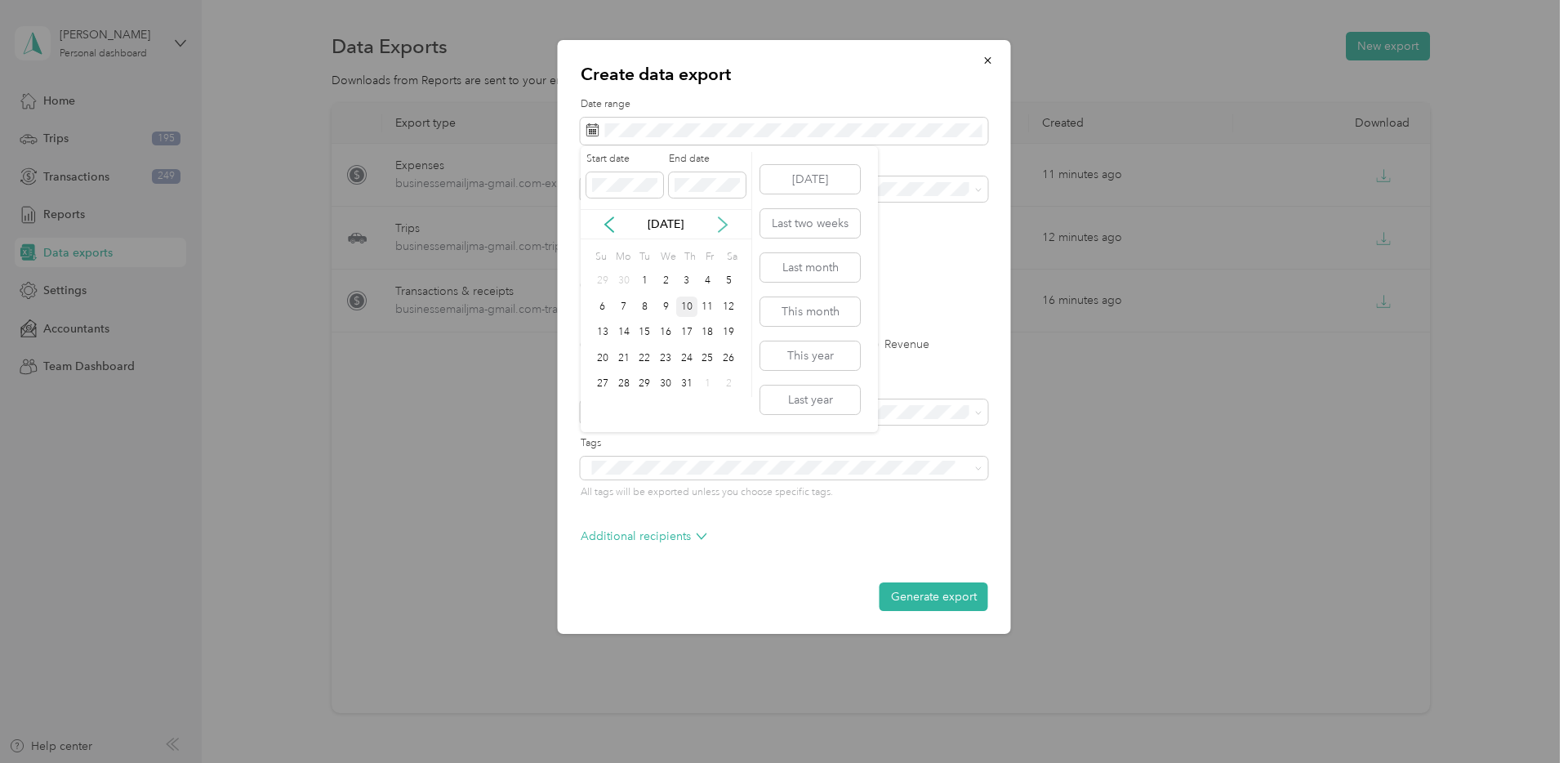 click 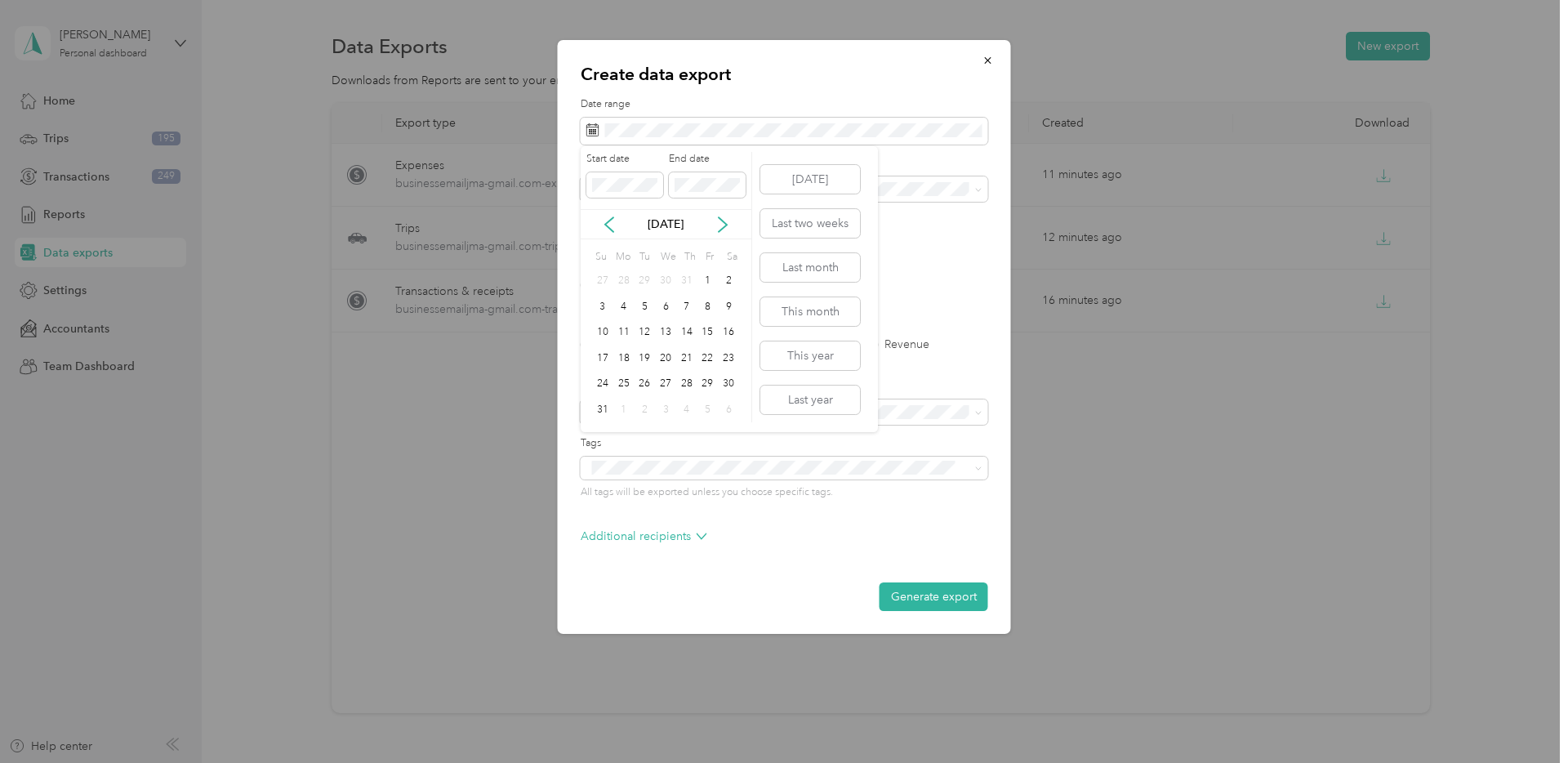 click on "Aug 2025" at bounding box center (666, 224) 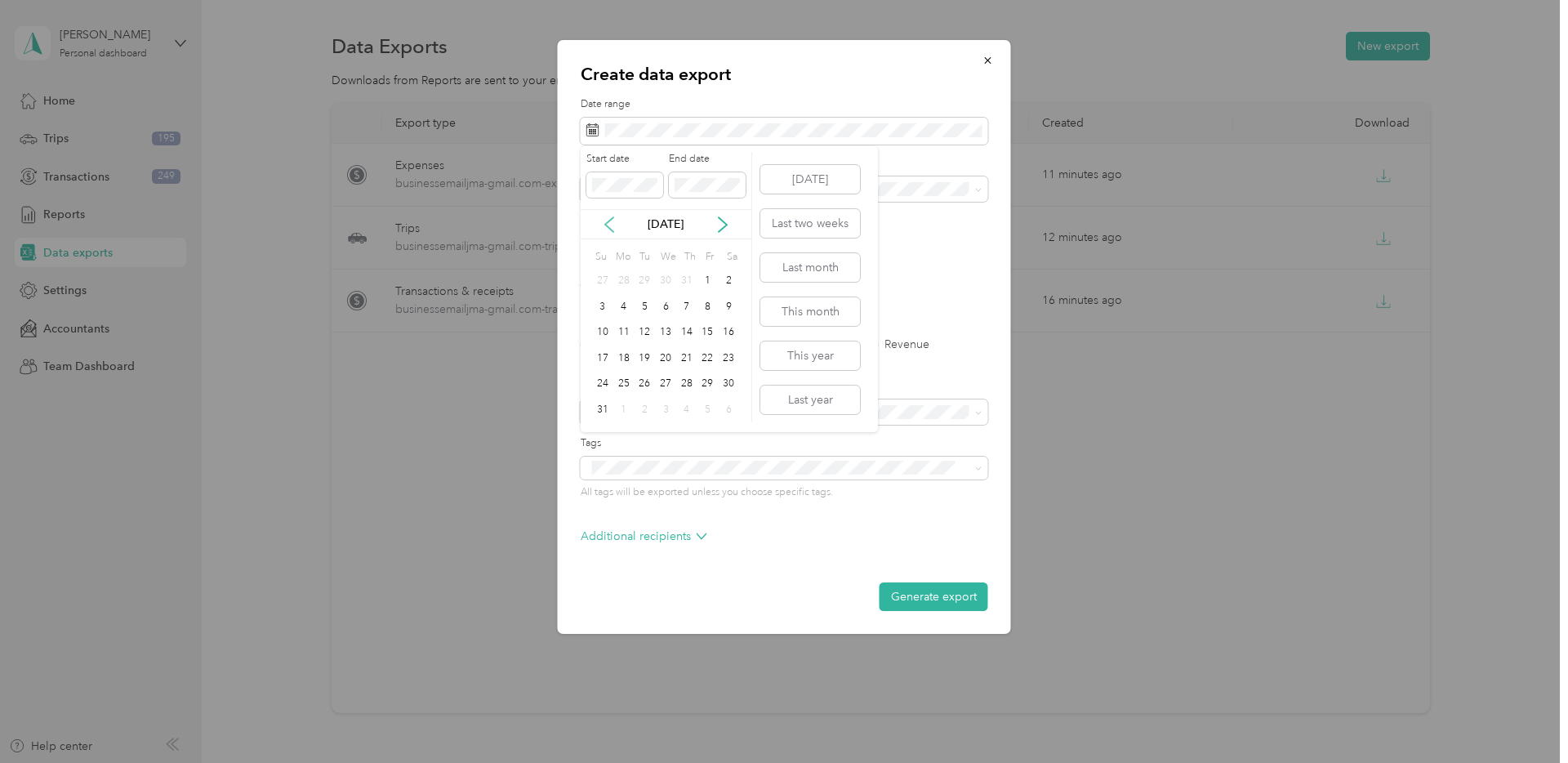 click 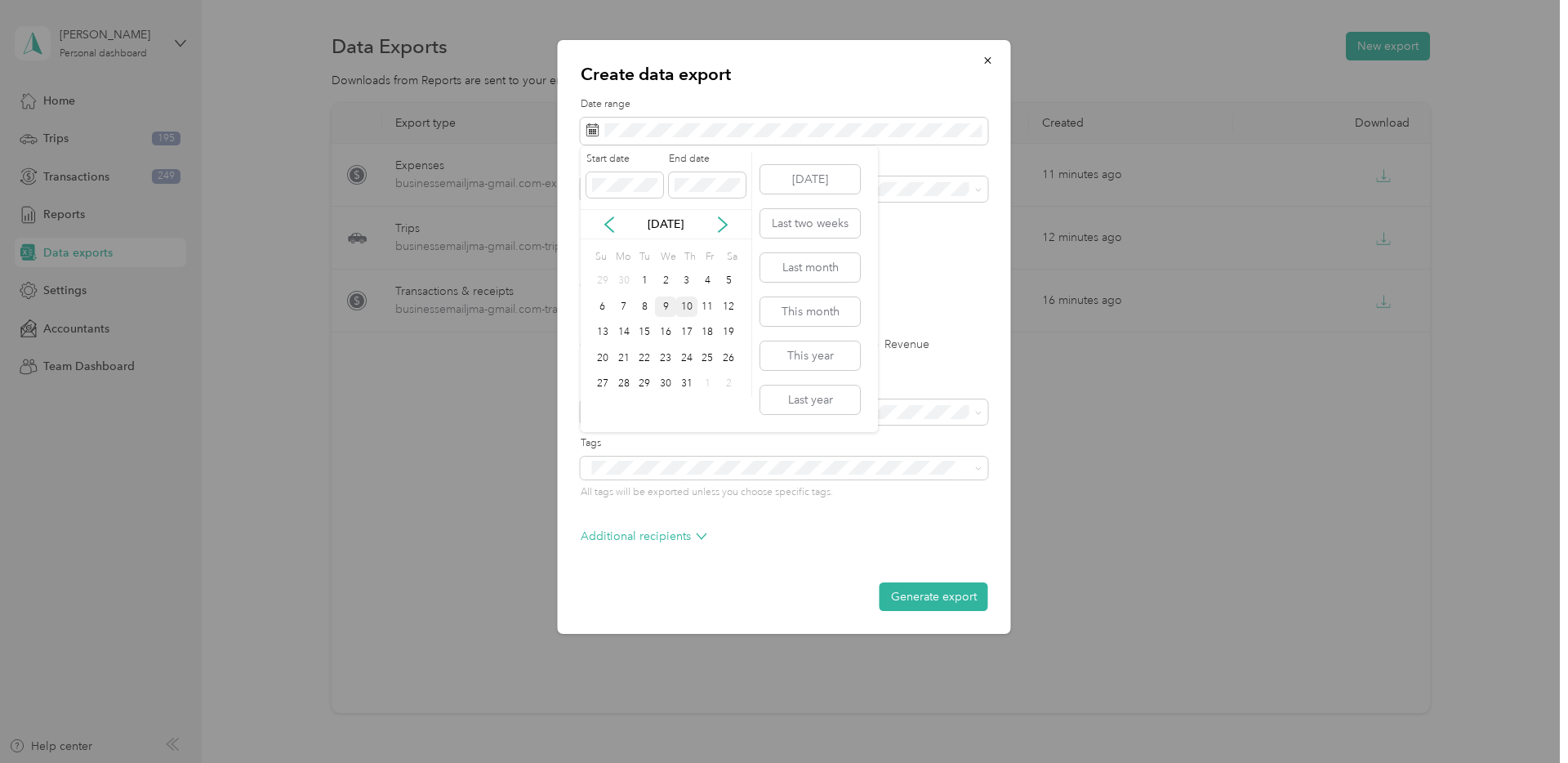 click on "9" at bounding box center (666, 306) 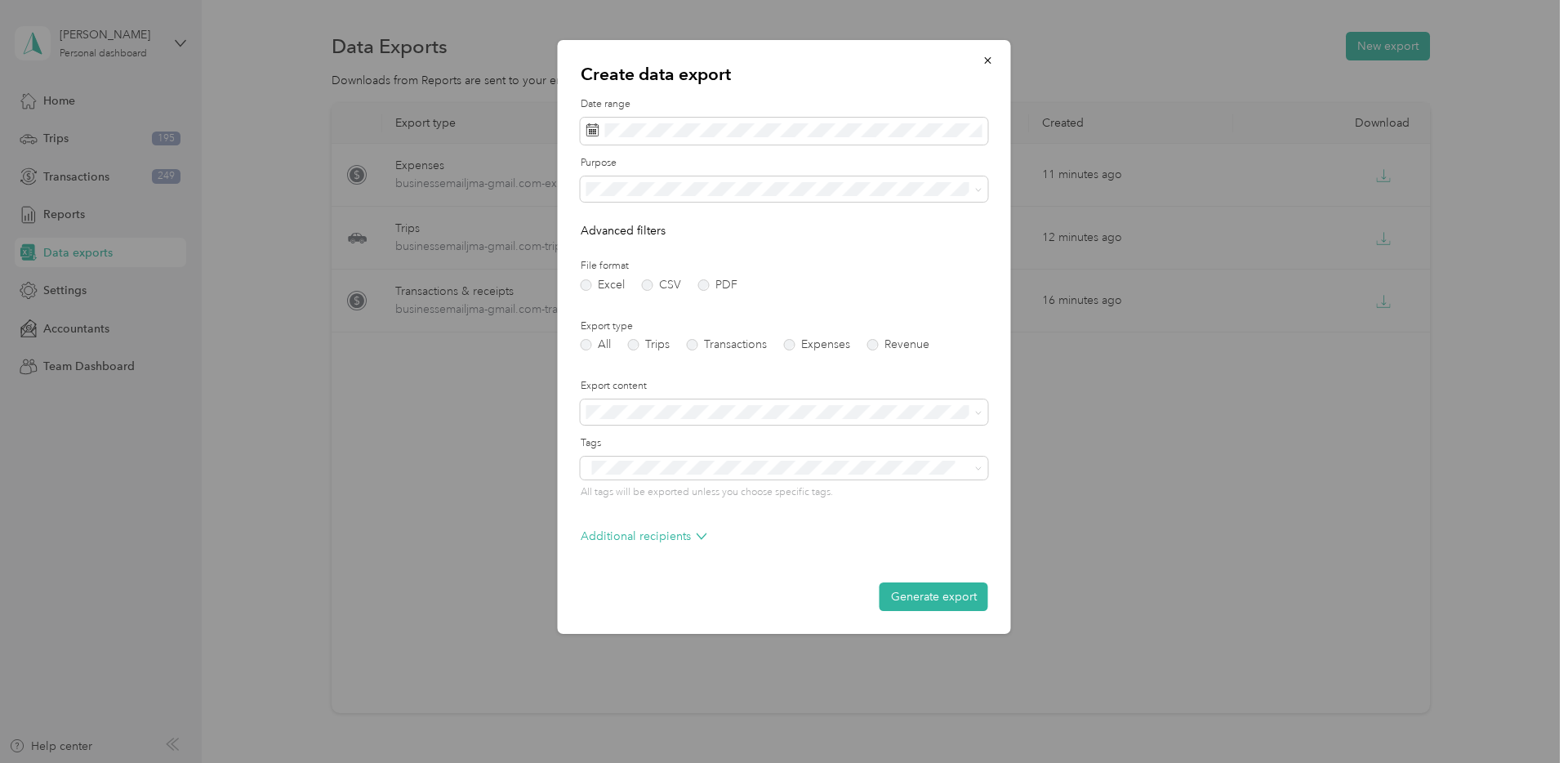 click on "Nypos" at bounding box center (609, 295) 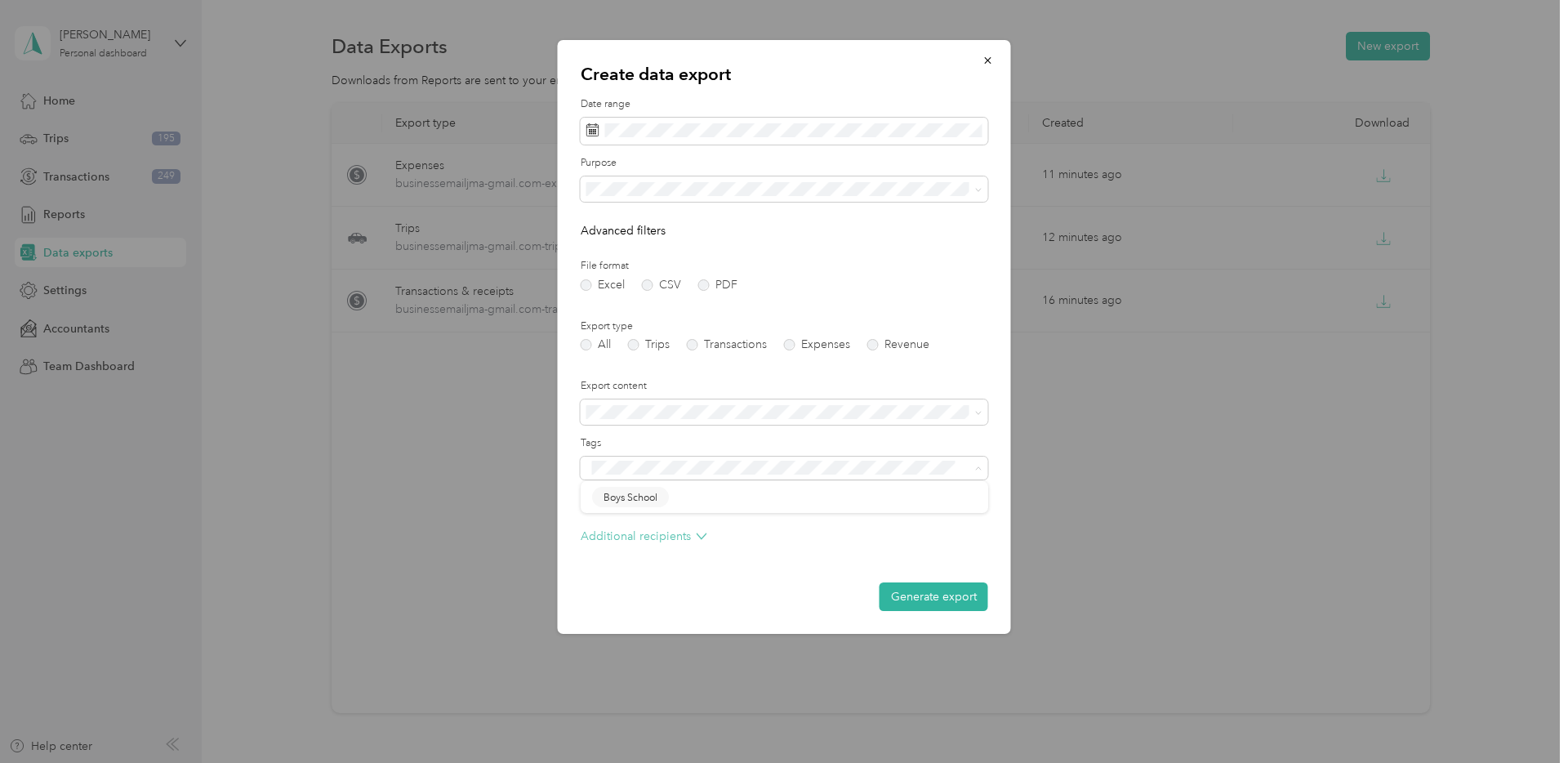 click 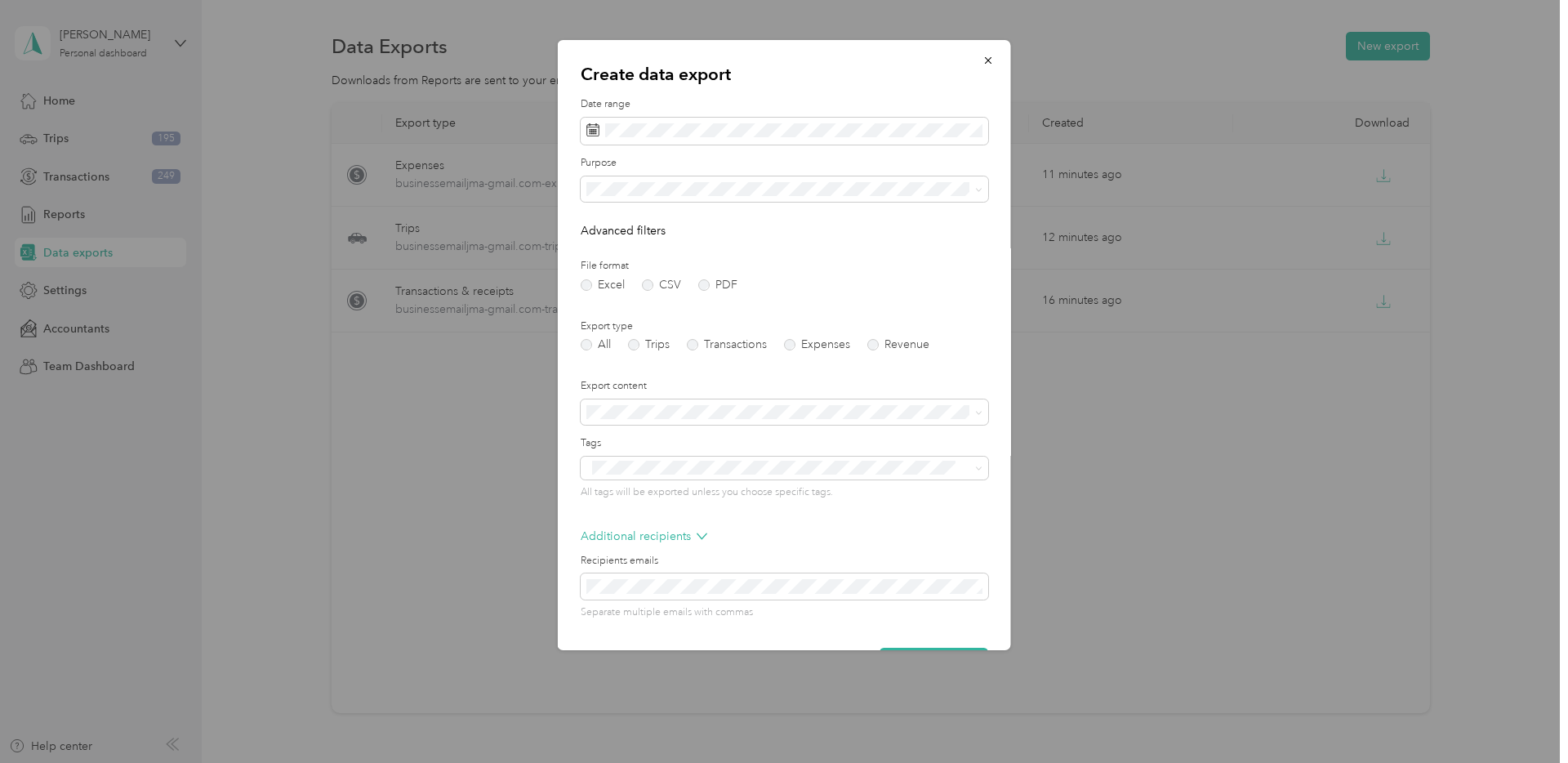 scroll, scrollTop: 49, scrollLeft: 0, axis: vertical 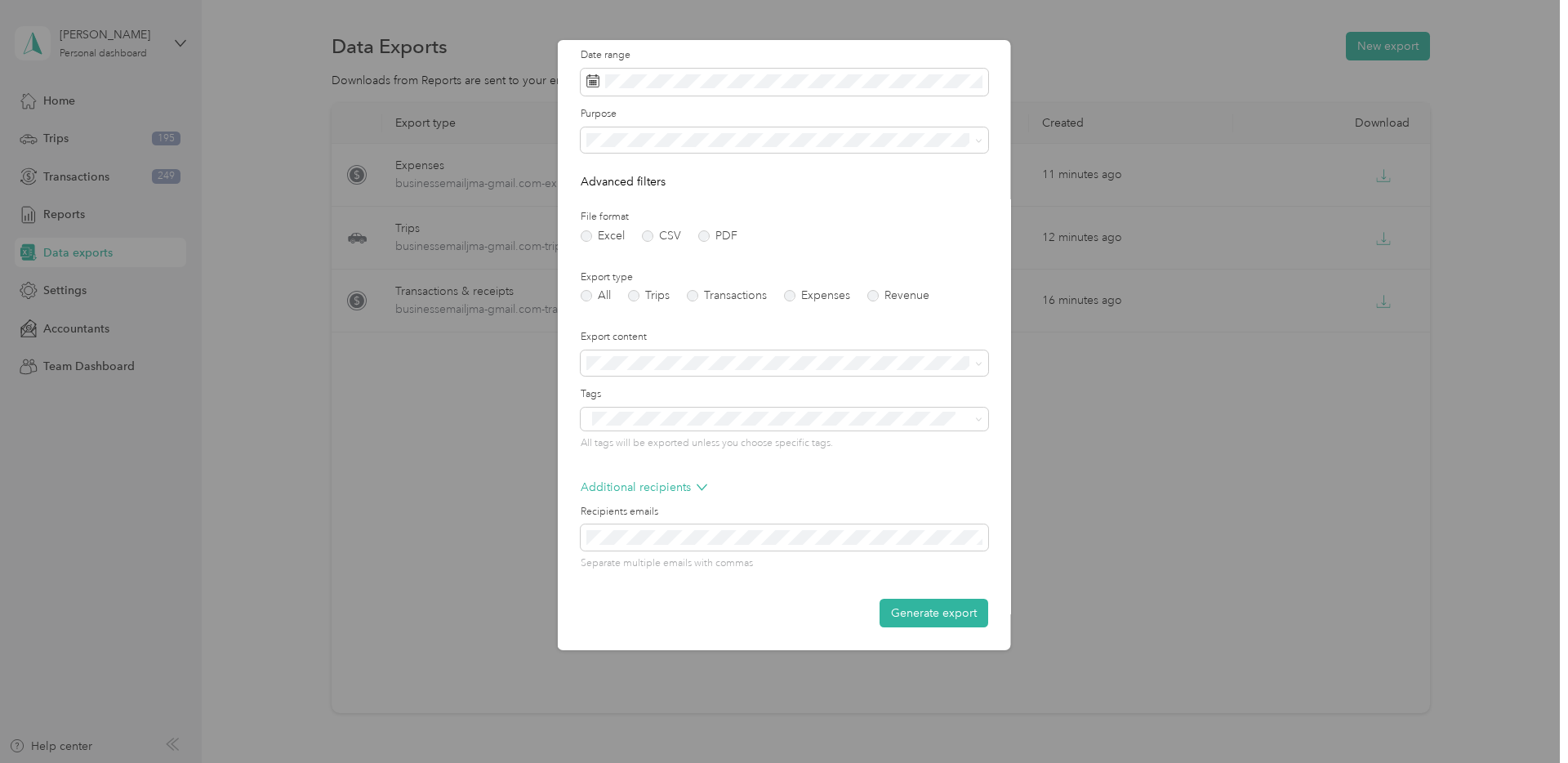 click on "Generate export" at bounding box center [933, 613] 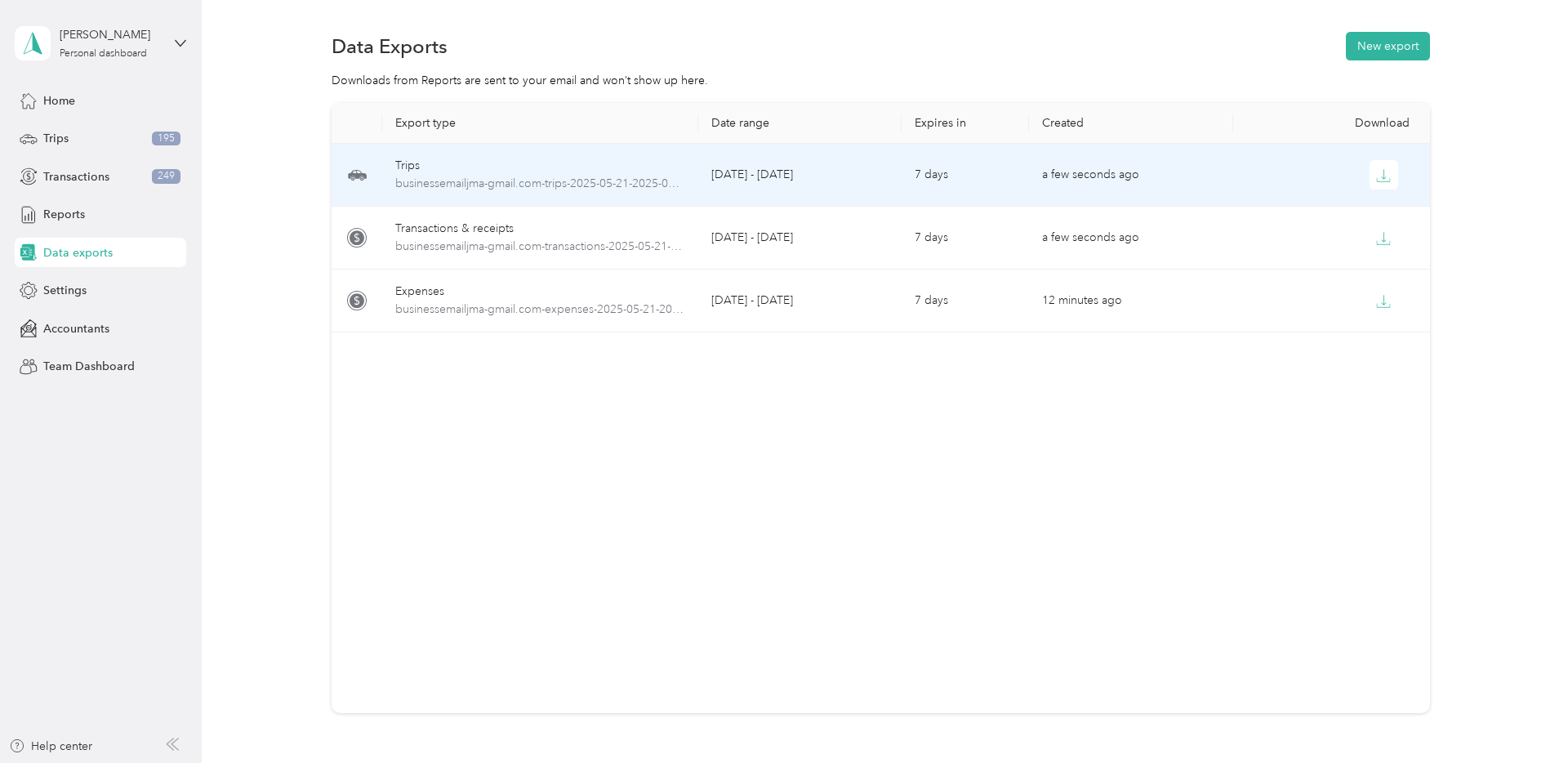 click at bounding box center (1335, 175) 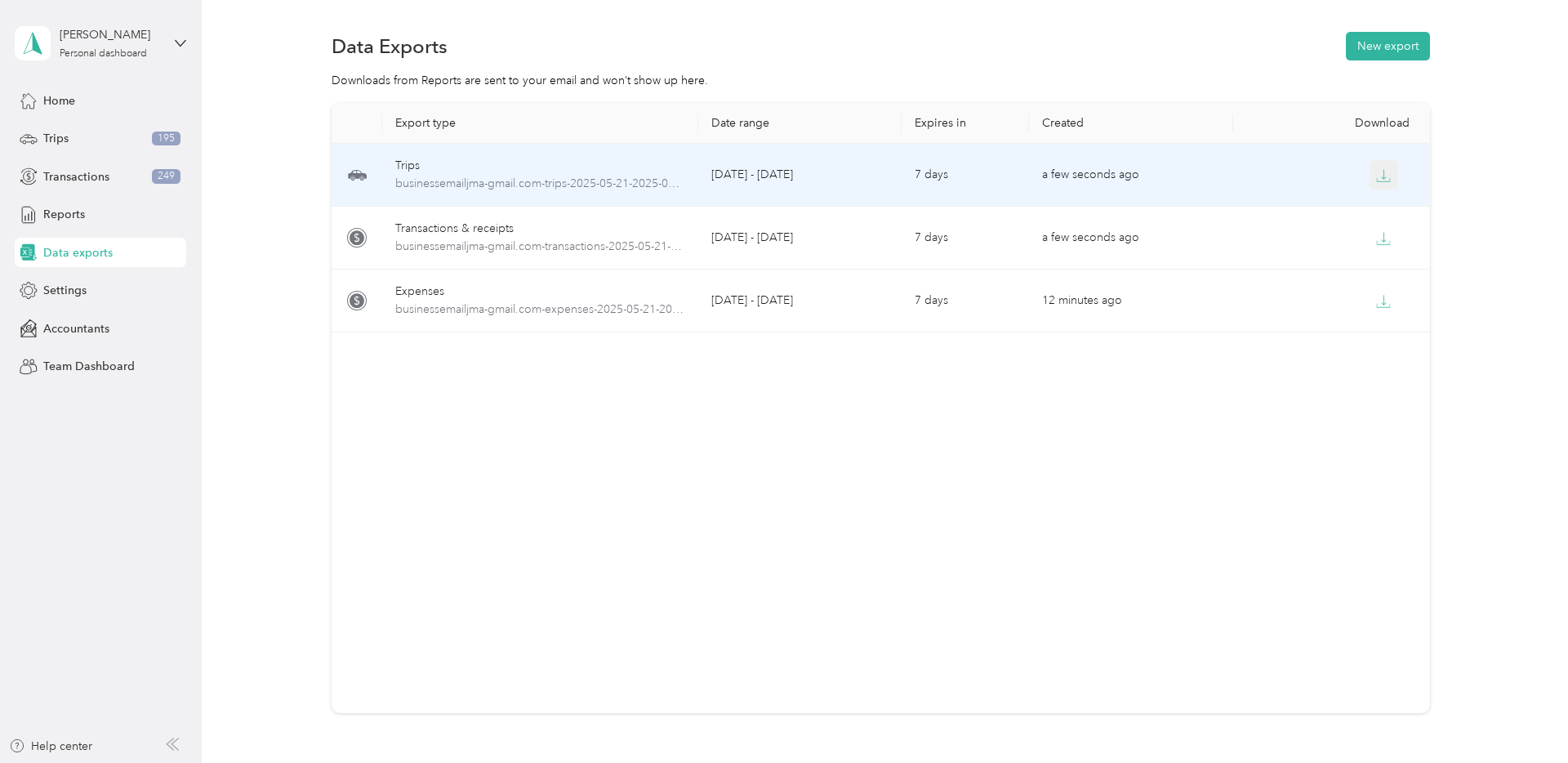 click 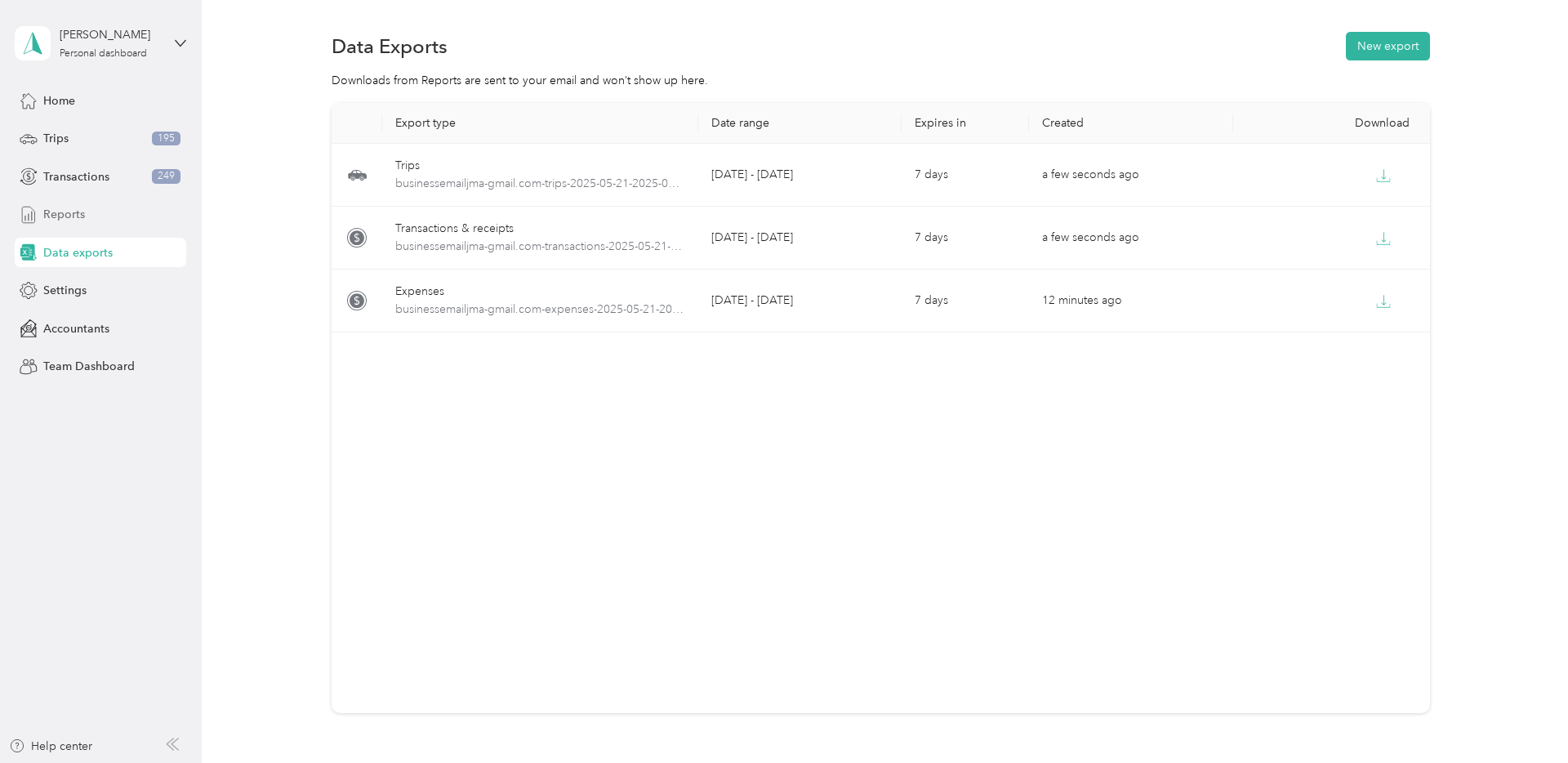click on "Reports" at bounding box center (64, 214) 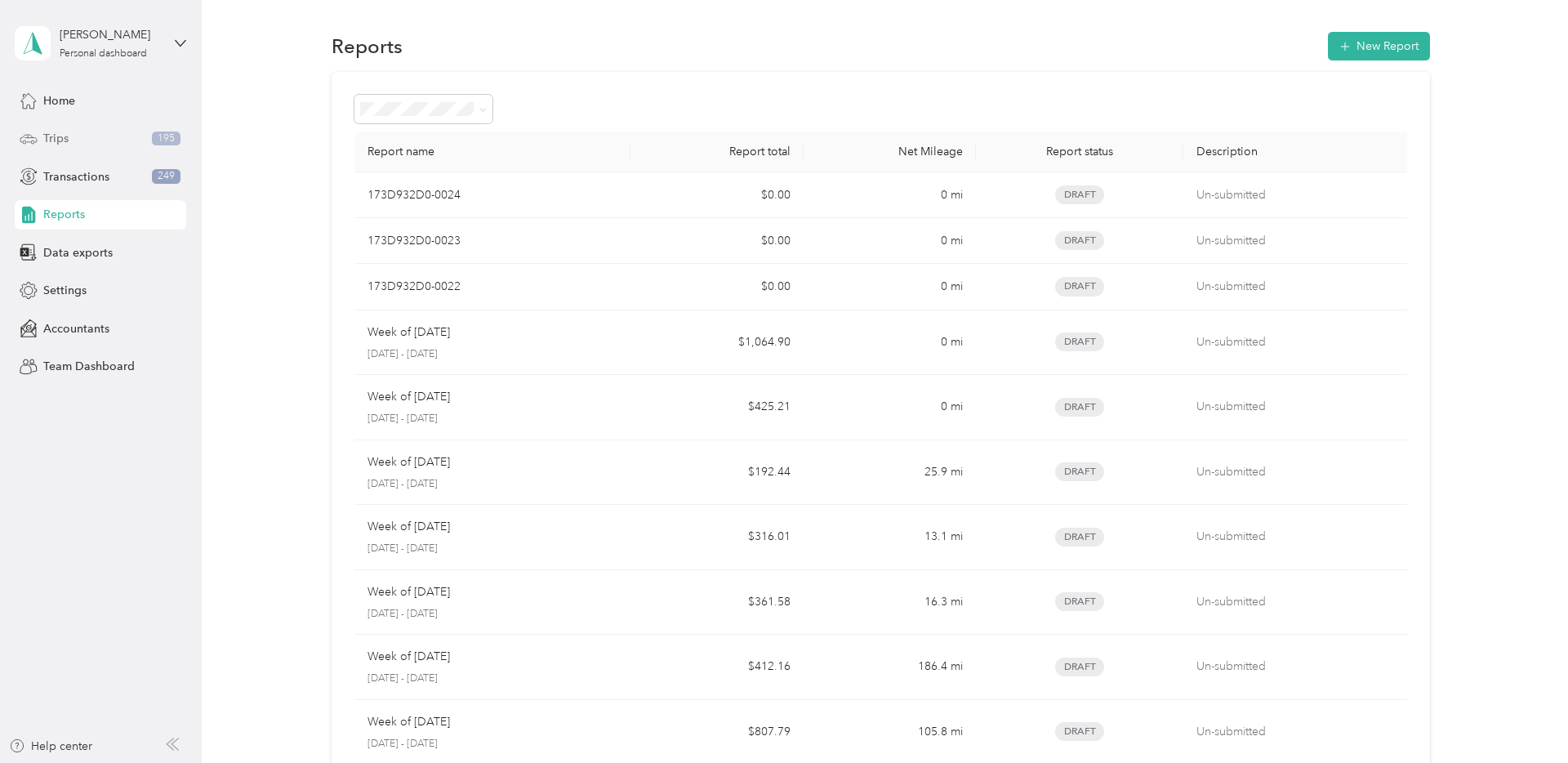 click on "Trips 195" at bounding box center (100, 139) 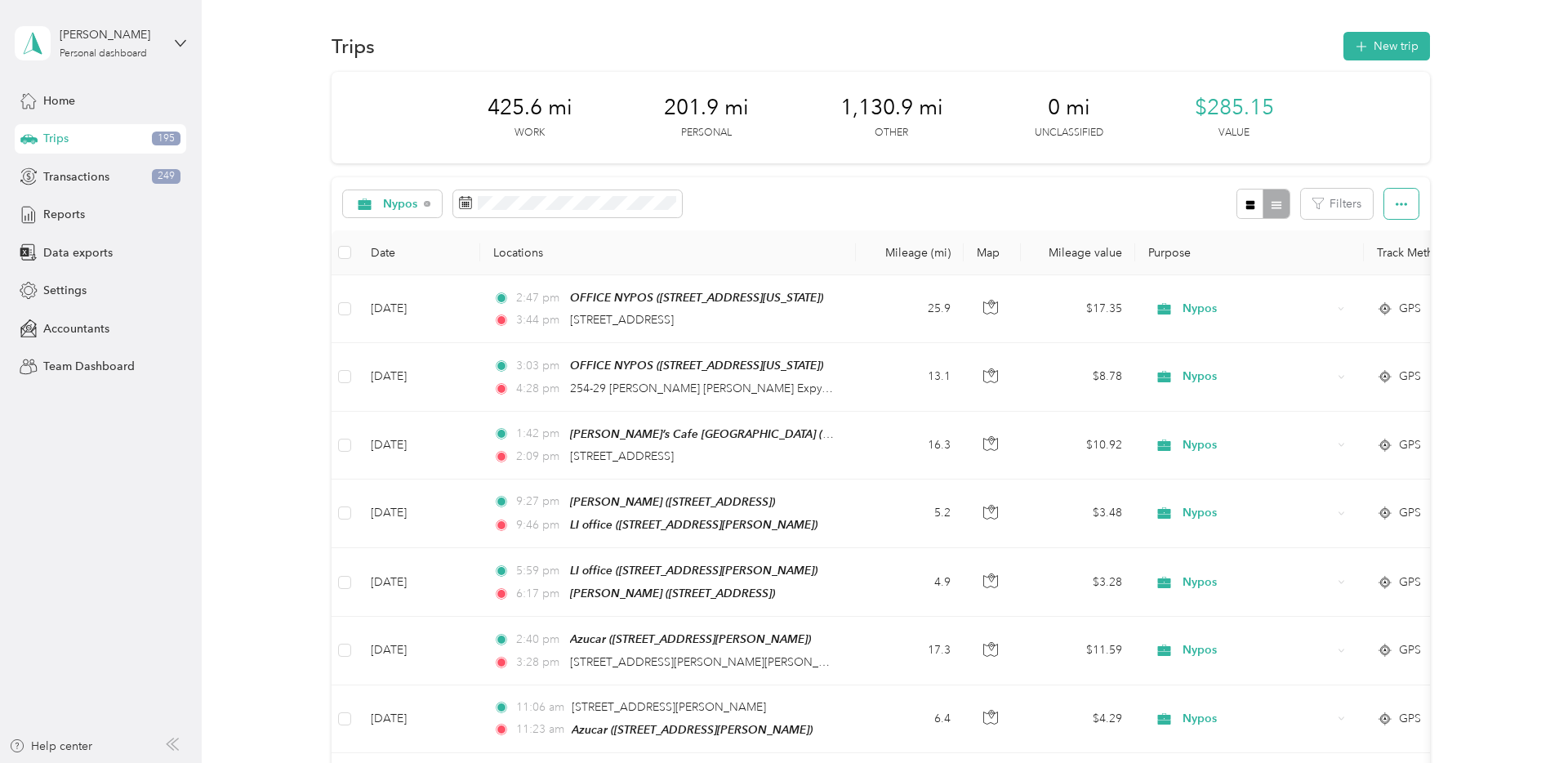 click at bounding box center [1401, 203] 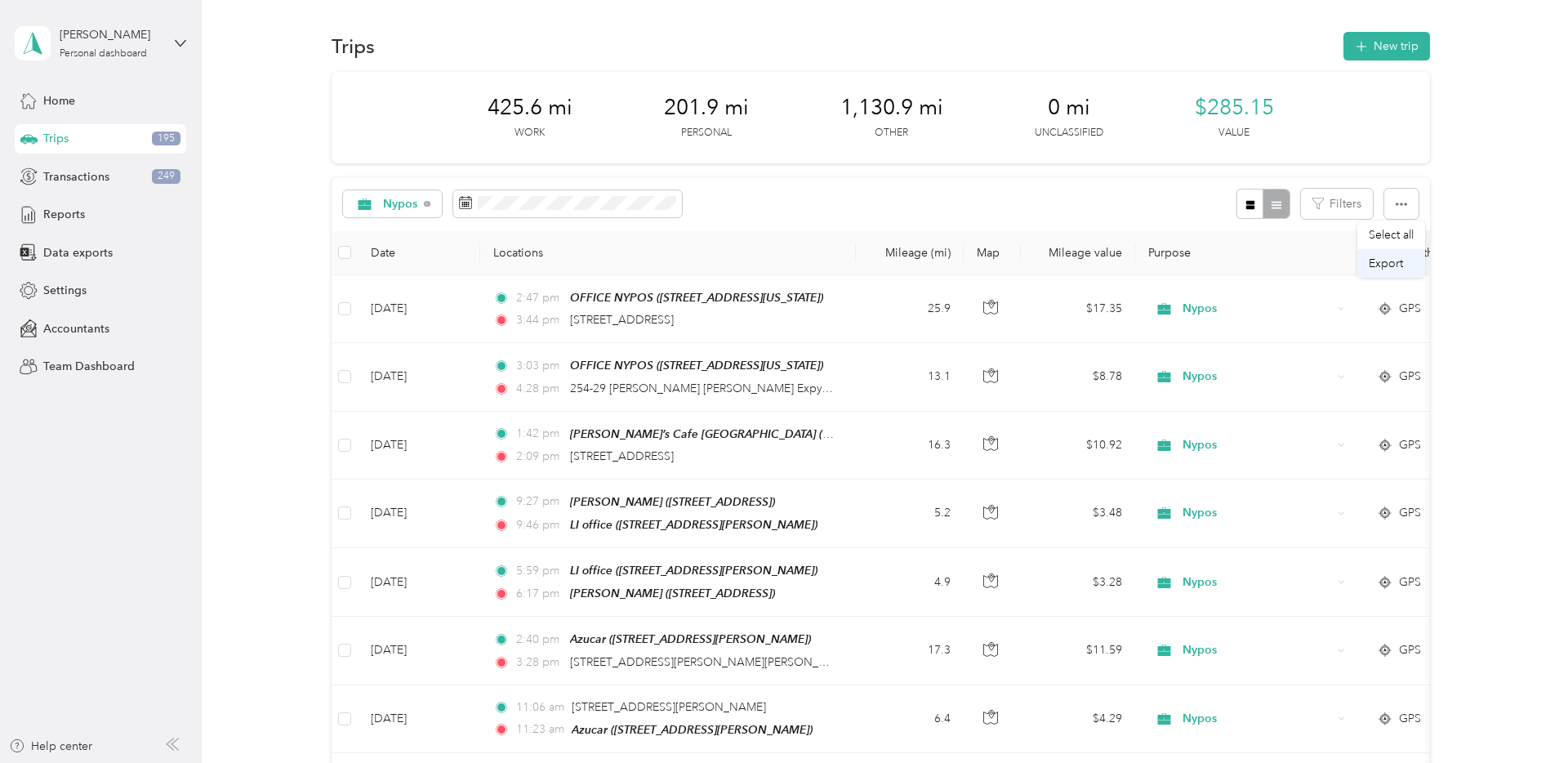 click on "Export" at bounding box center [1391, 263] 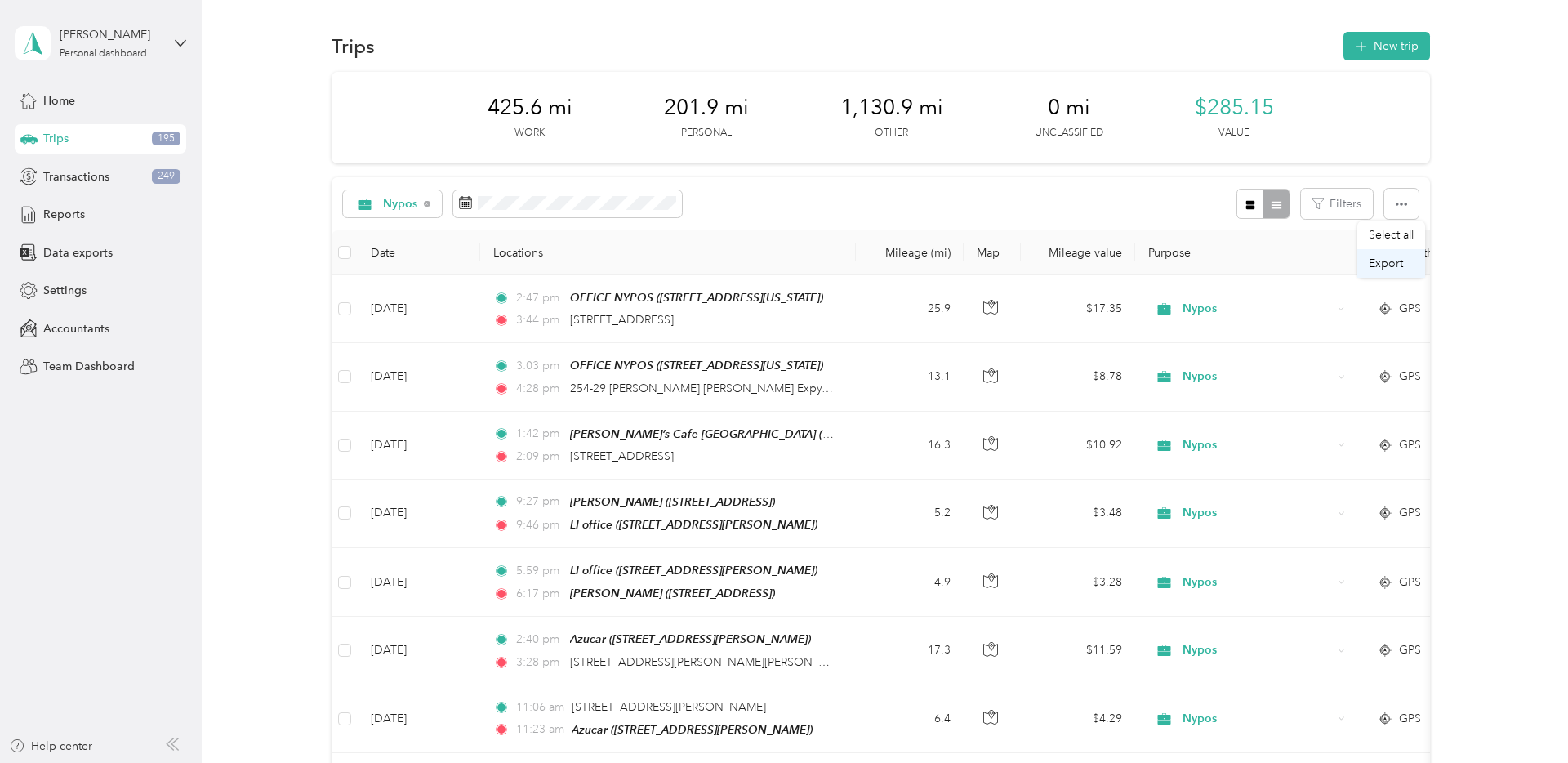 click on "Export" at bounding box center [1386, 263] 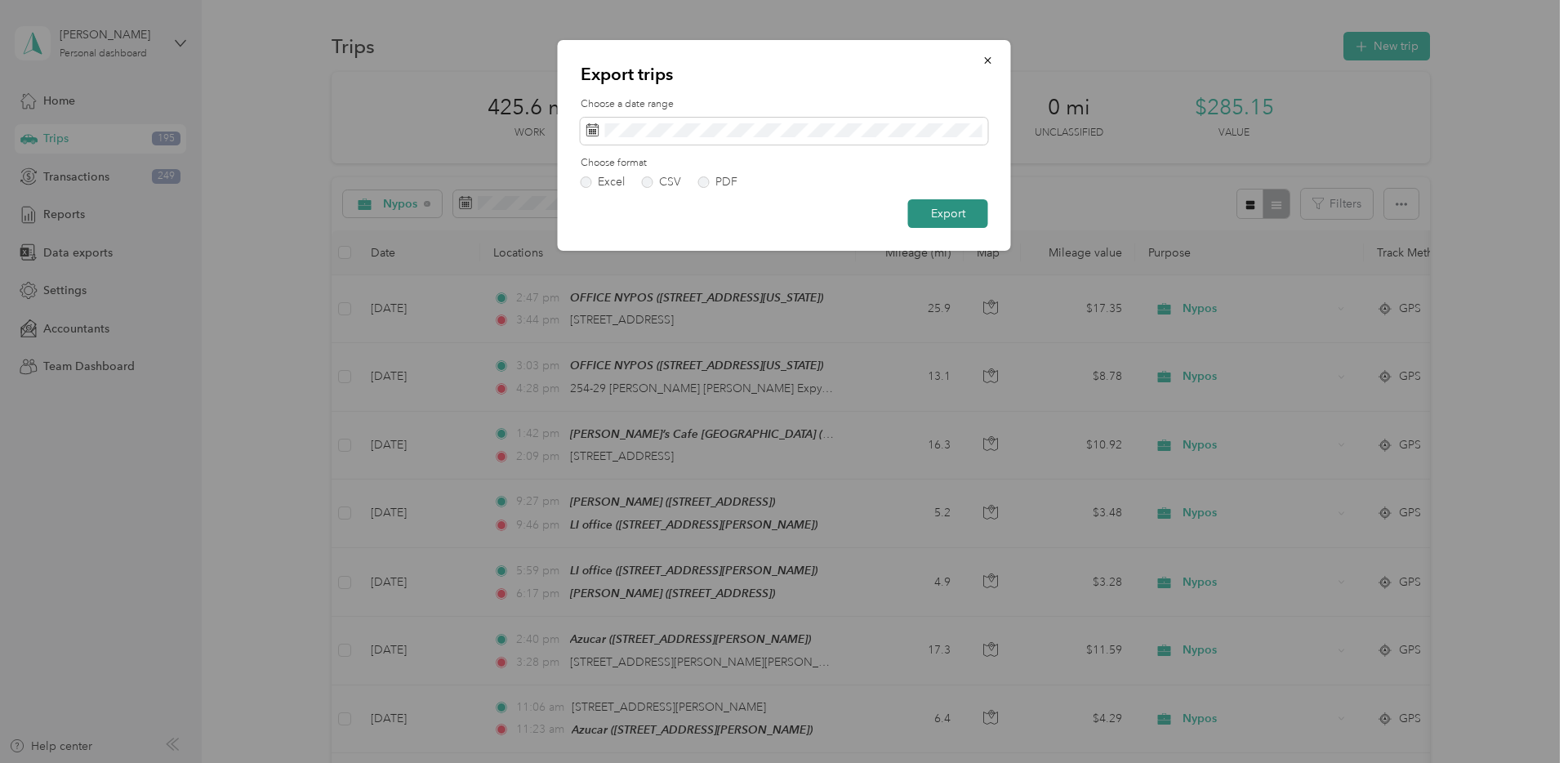 click on "Export" at bounding box center [948, 213] 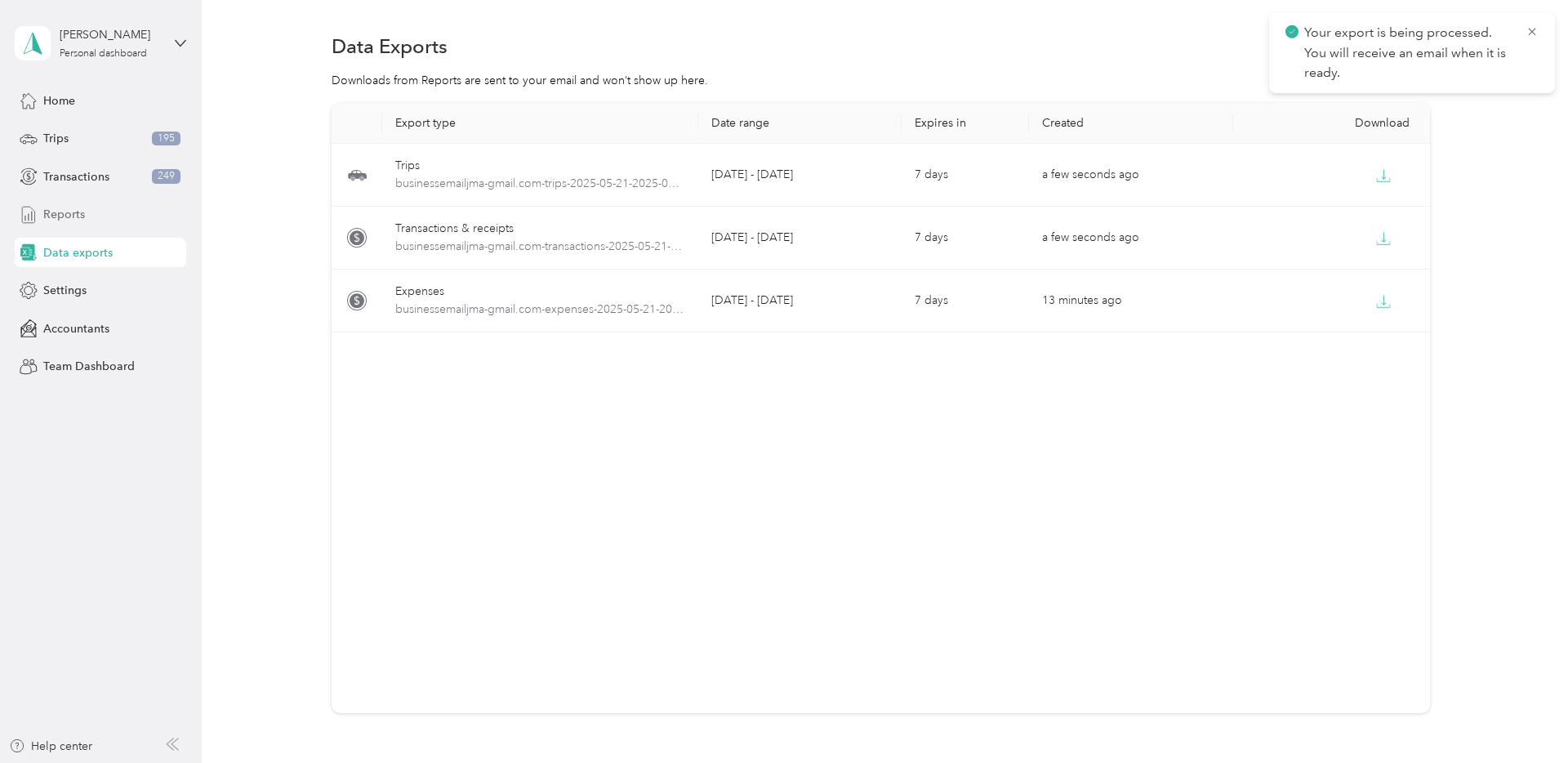 click on "Reports" at bounding box center (100, 215) 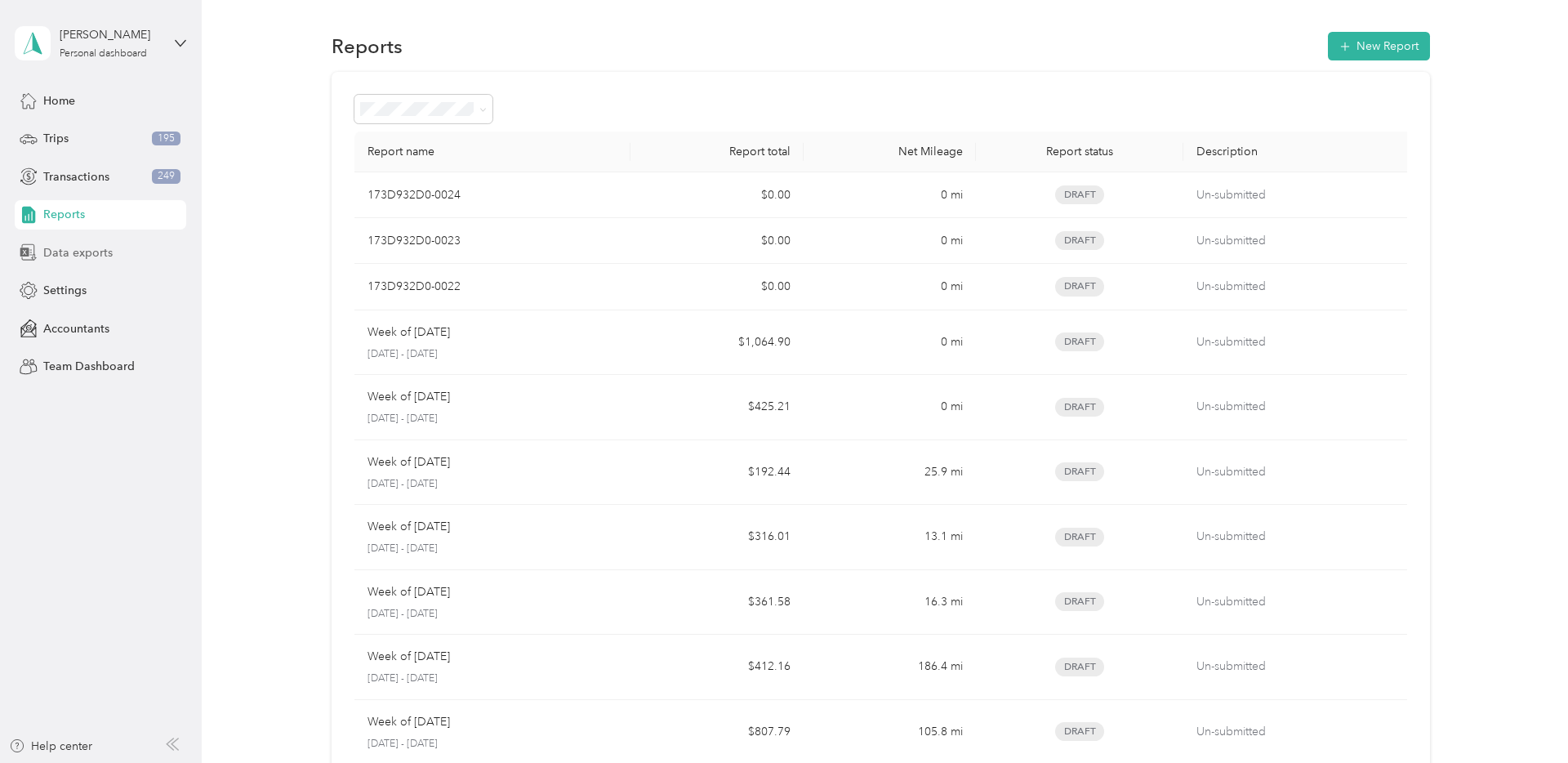click on "Data exports" at bounding box center [78, 252] 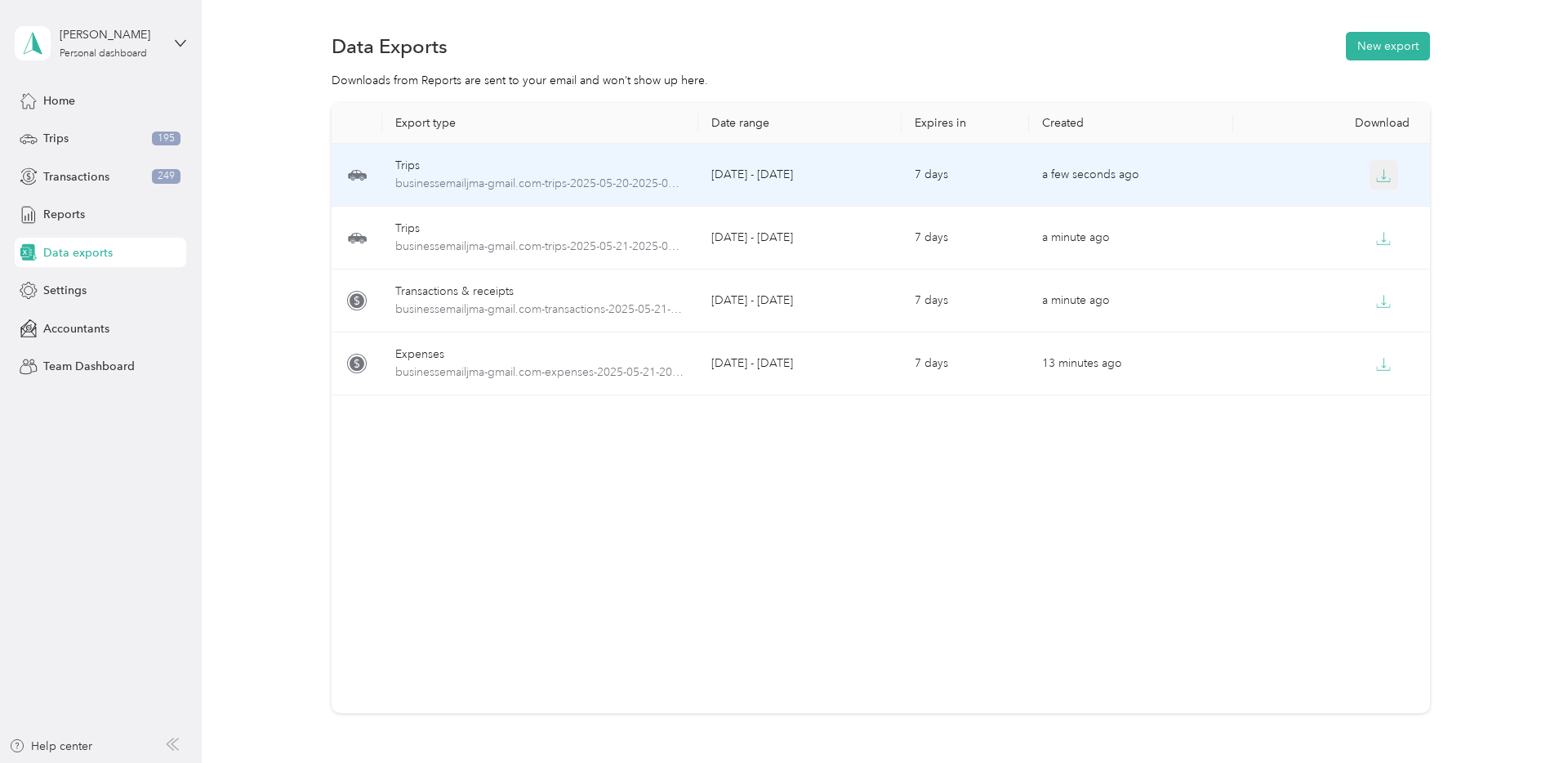 click 